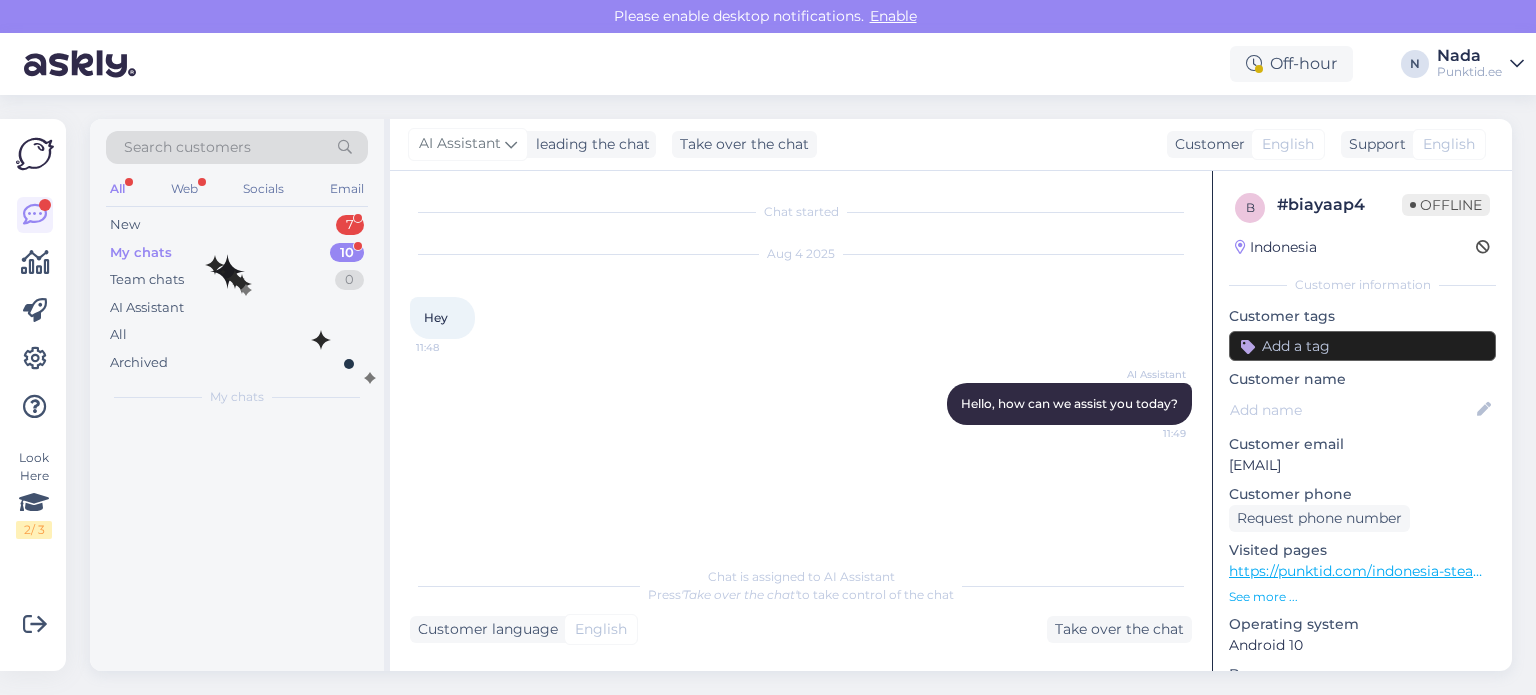 scroll, scrollTop: 0, scrollLeft: 0, axis: both 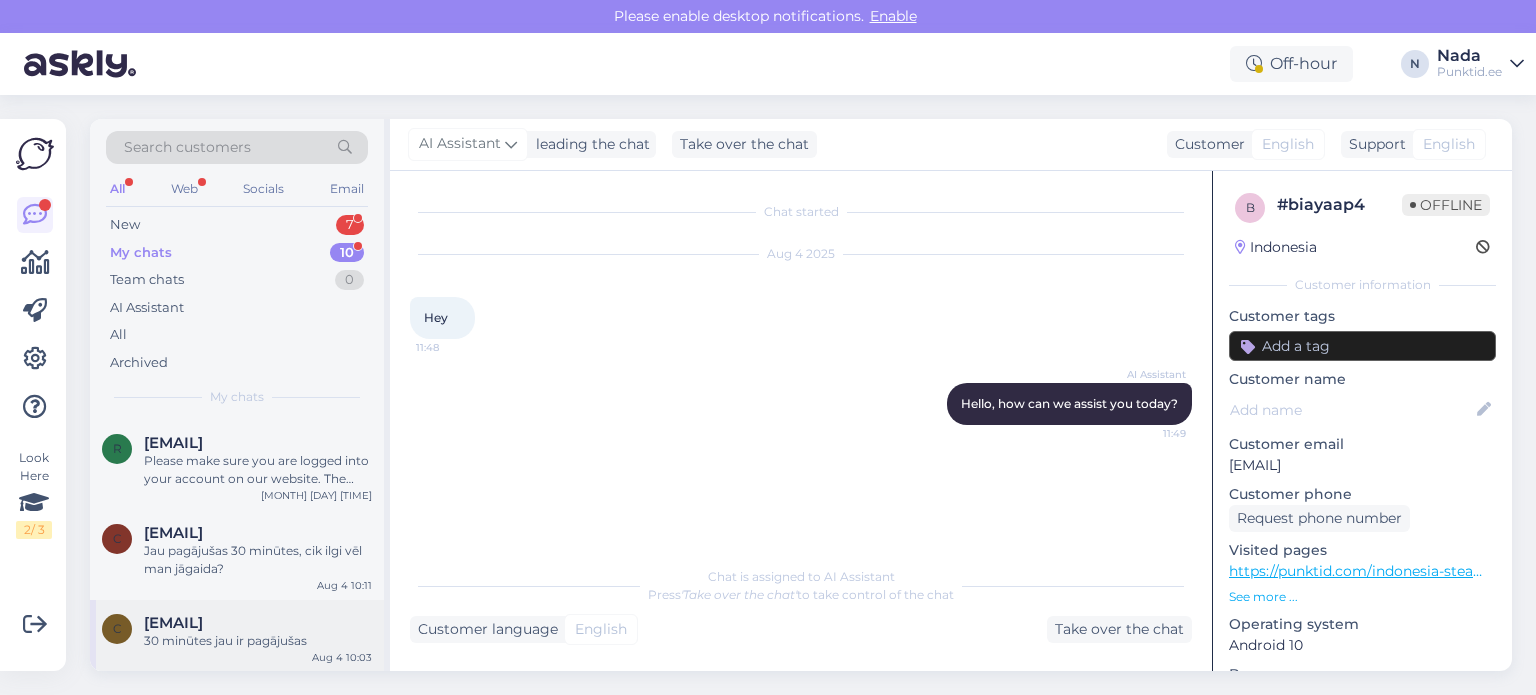 click on "30 minūtes jau ir pagājušas" at bounding box center (258, 641) 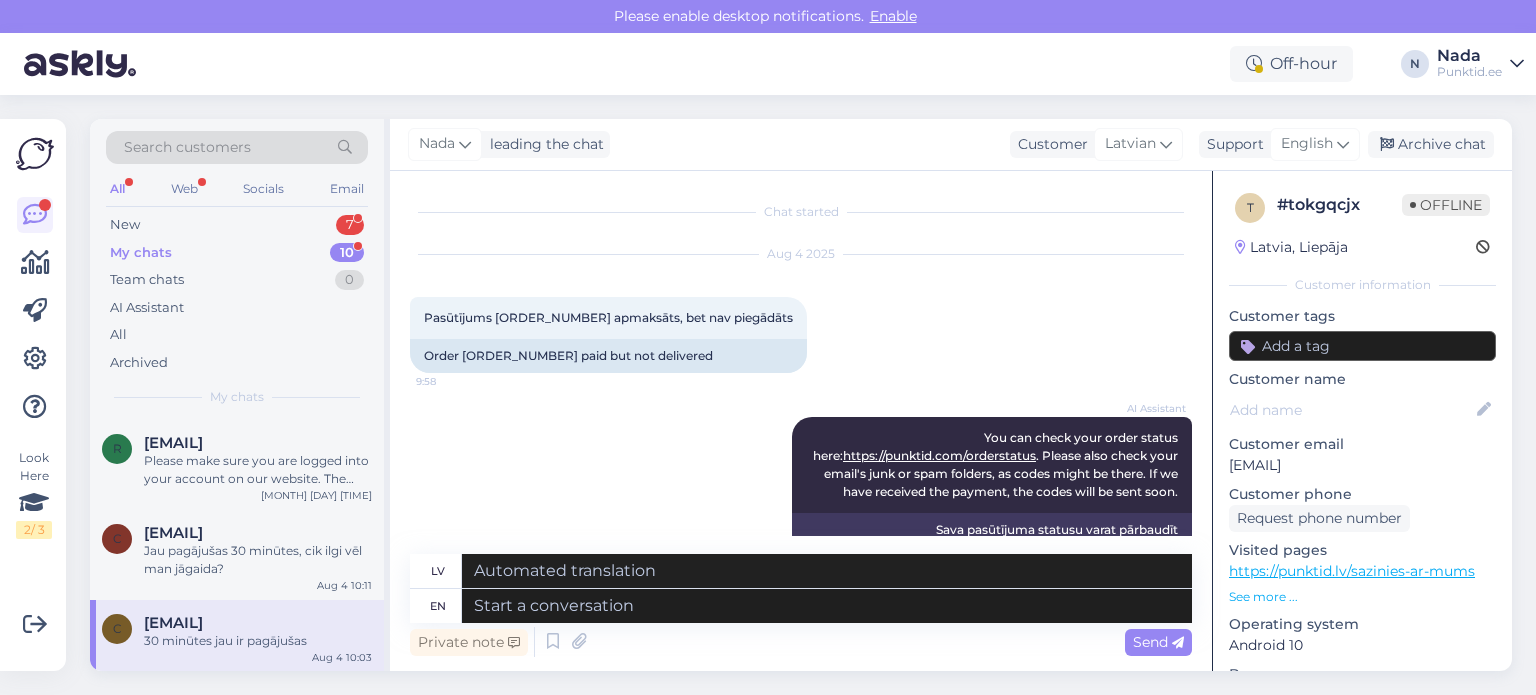 scroll, scrollTop: 590, scrollLeft: 0, axis: vertical 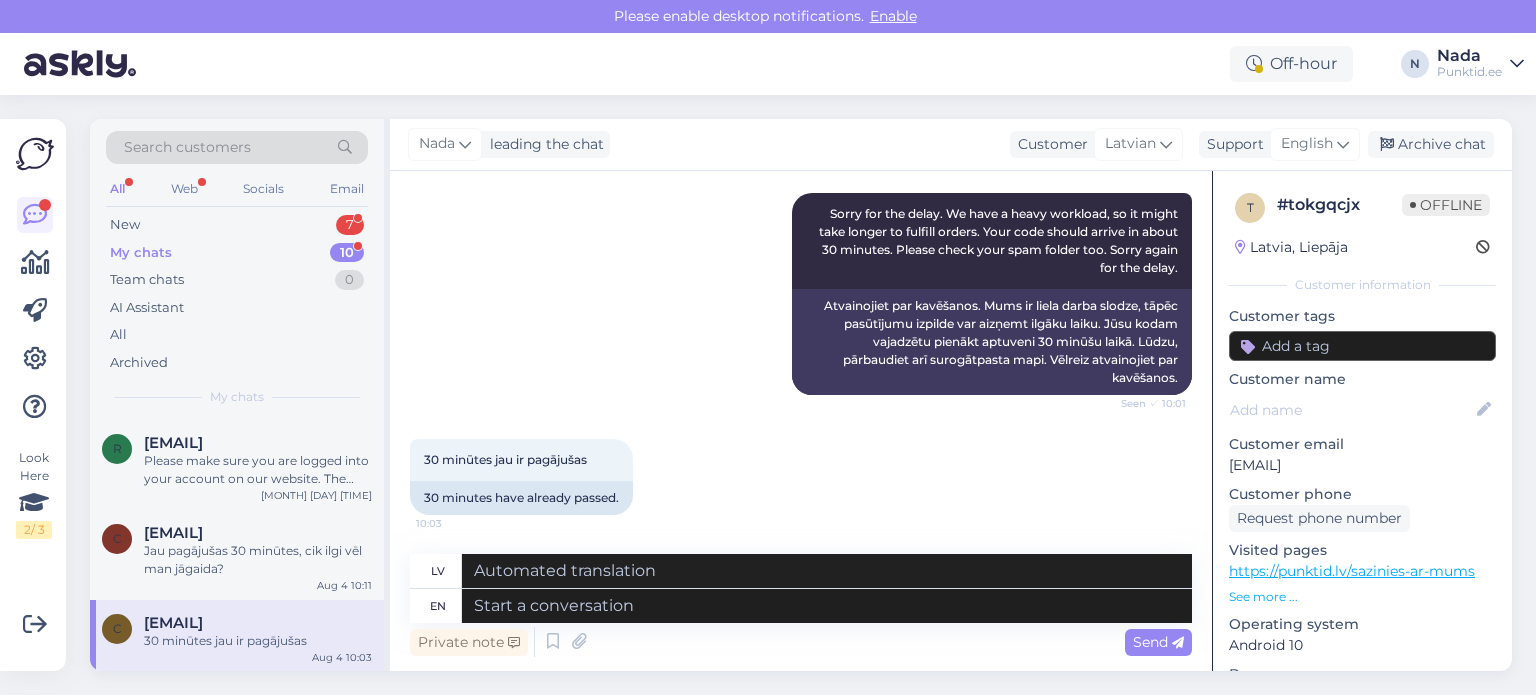 click on "[TIME] juba on pagājušas [TIME] [TIME] have already passed." at bounding box center [801, 477] 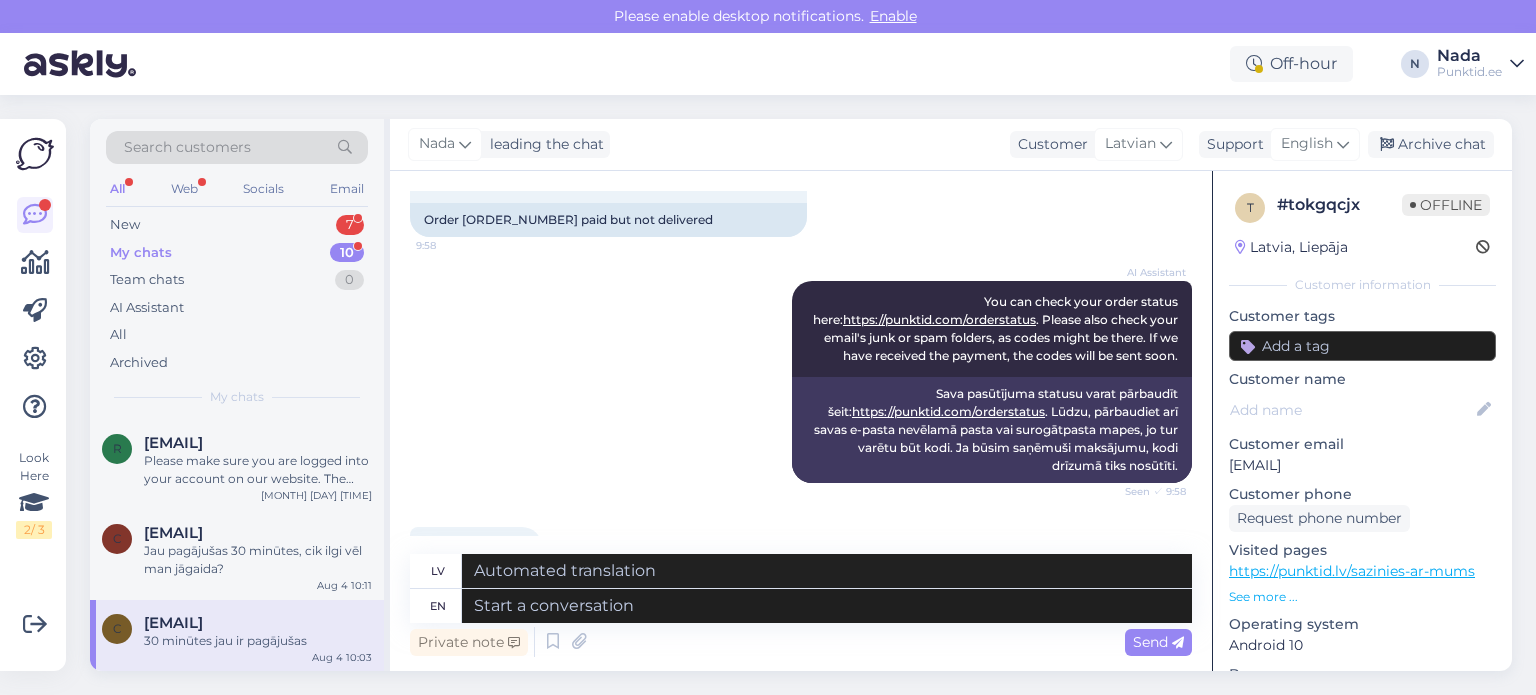 scroll, scrollTop: 90, scrollLeft: 0, axis: vertical 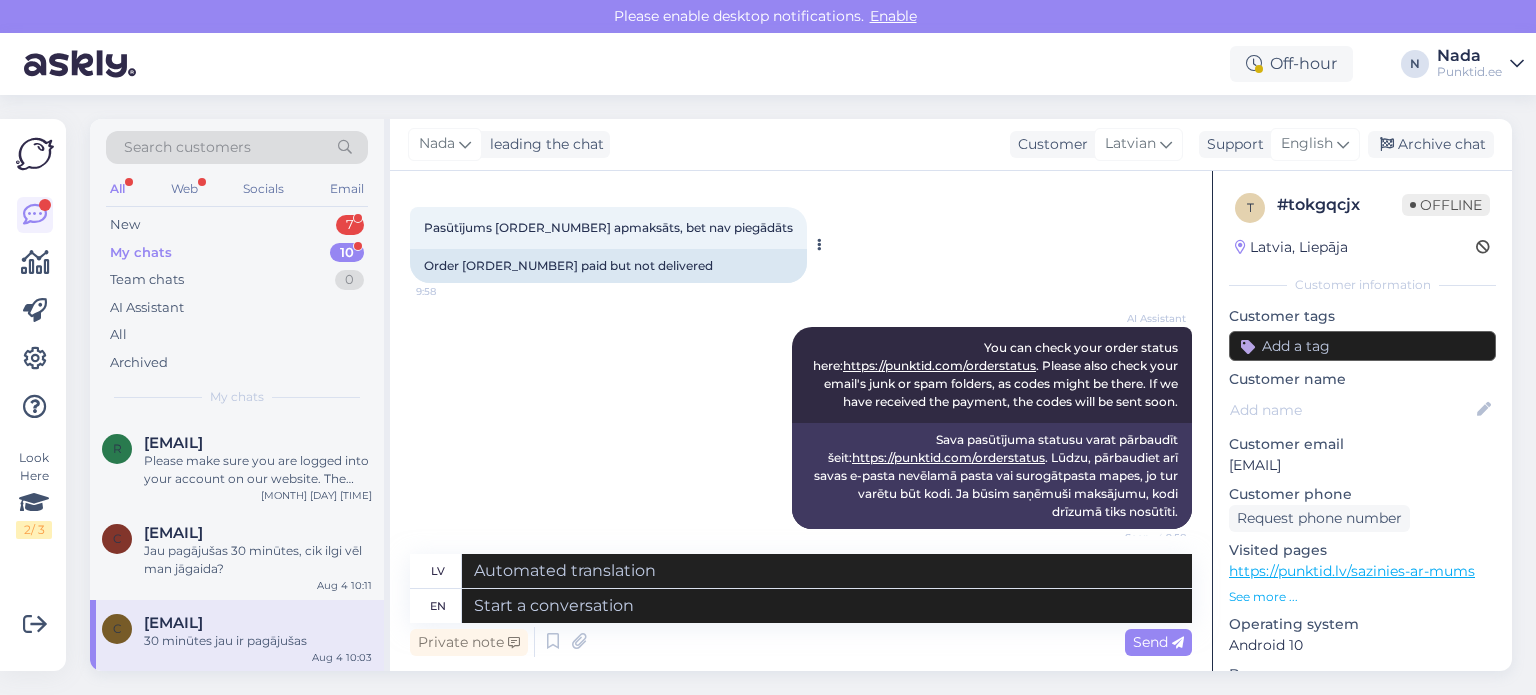 click on "Order [ORDER_NUMBER] paid but not delivered" at bounding box center [608, 266] 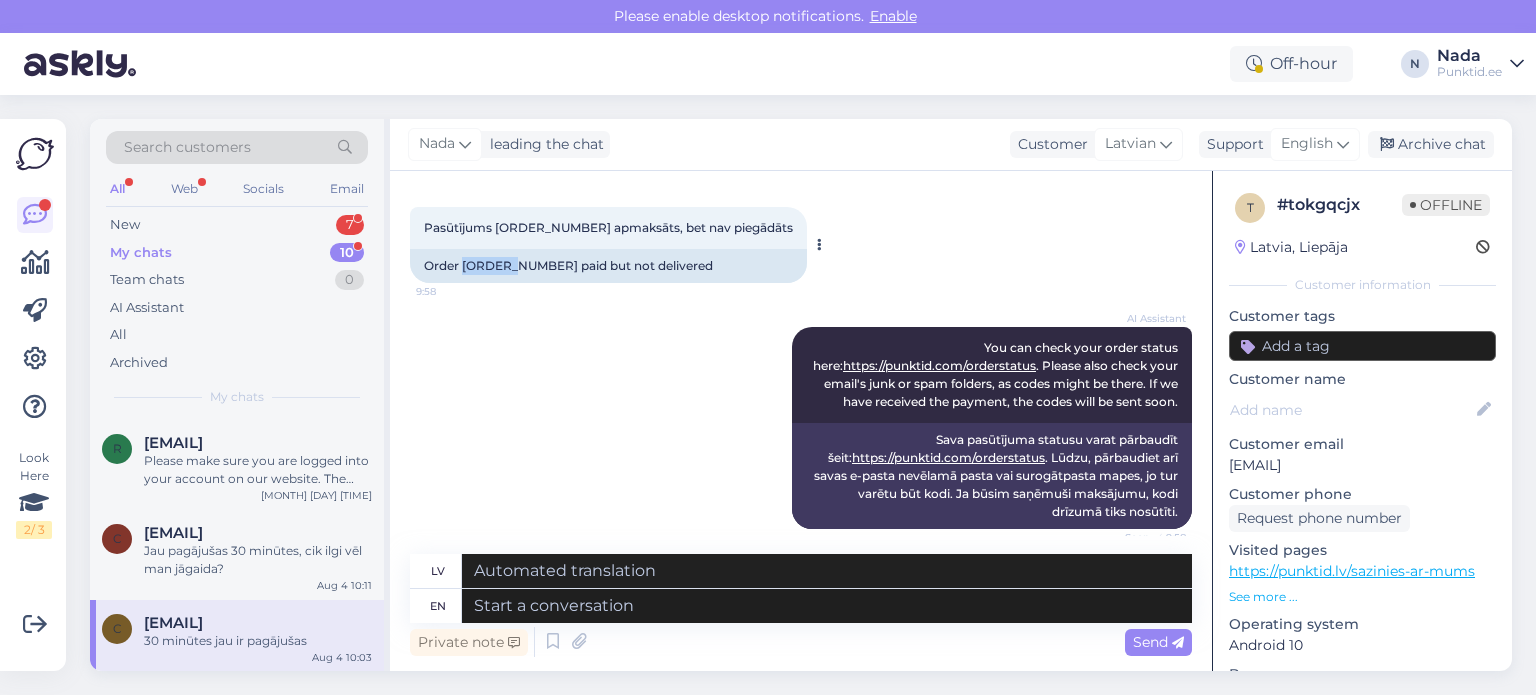 click on "Order [ORDER_NUMBER] paid but not delivered" at bounding box center (608, 266) 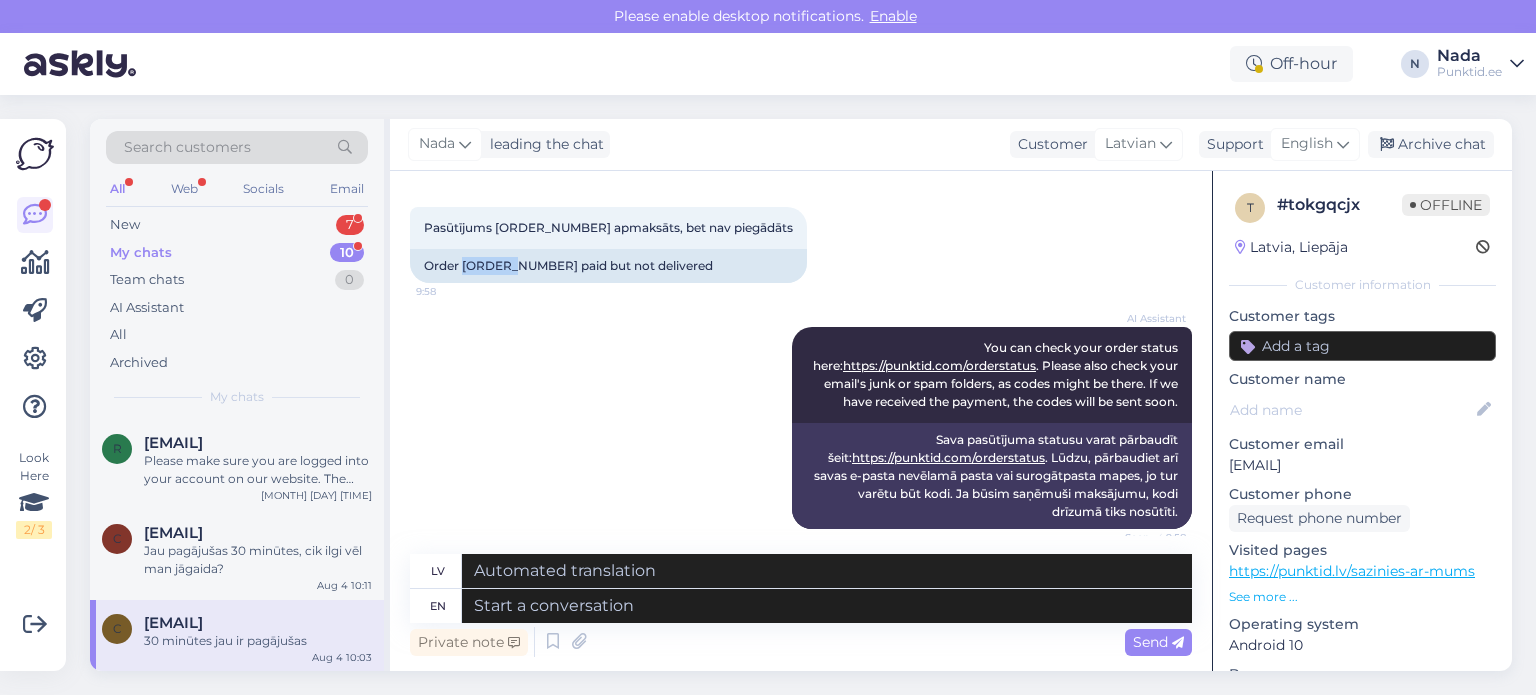 copy on "847229" 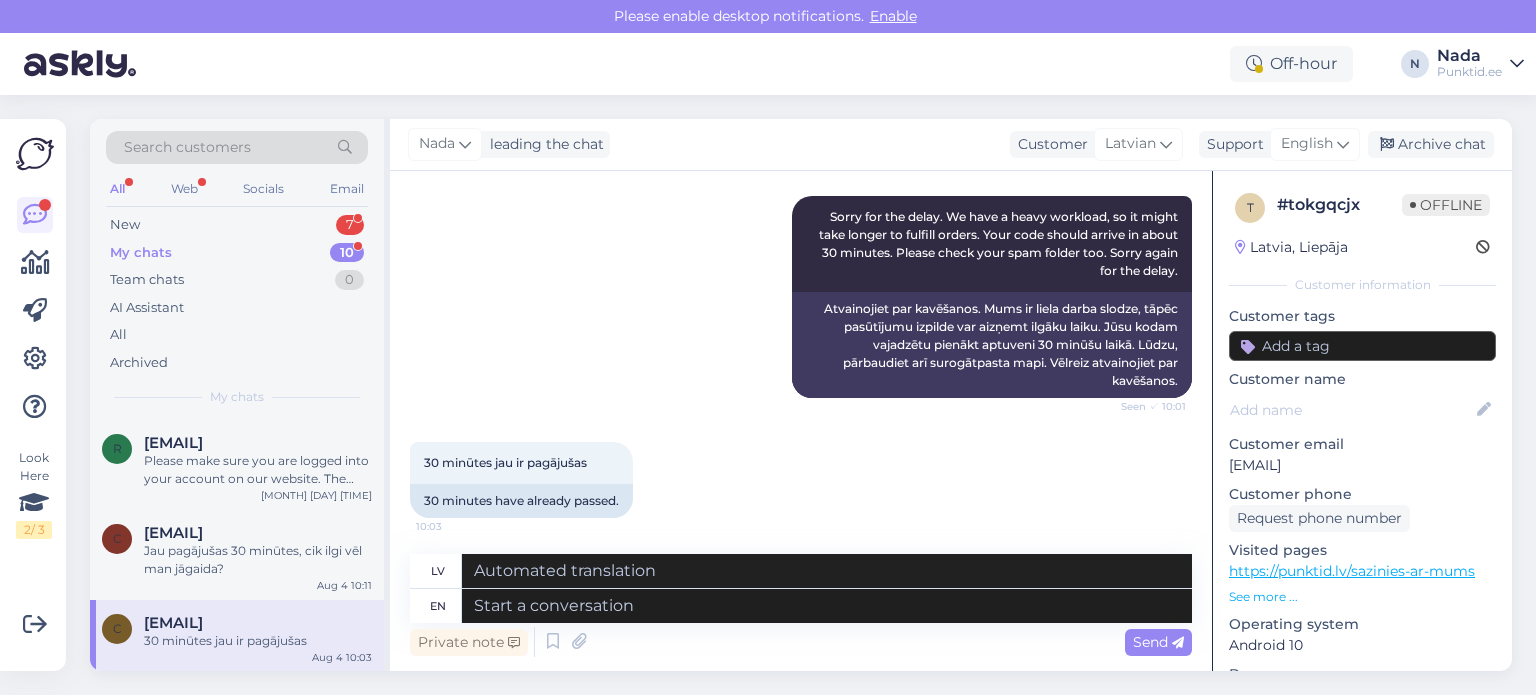 scroll, scrollTop: 590, scrollLeft: 0, axis: vertical 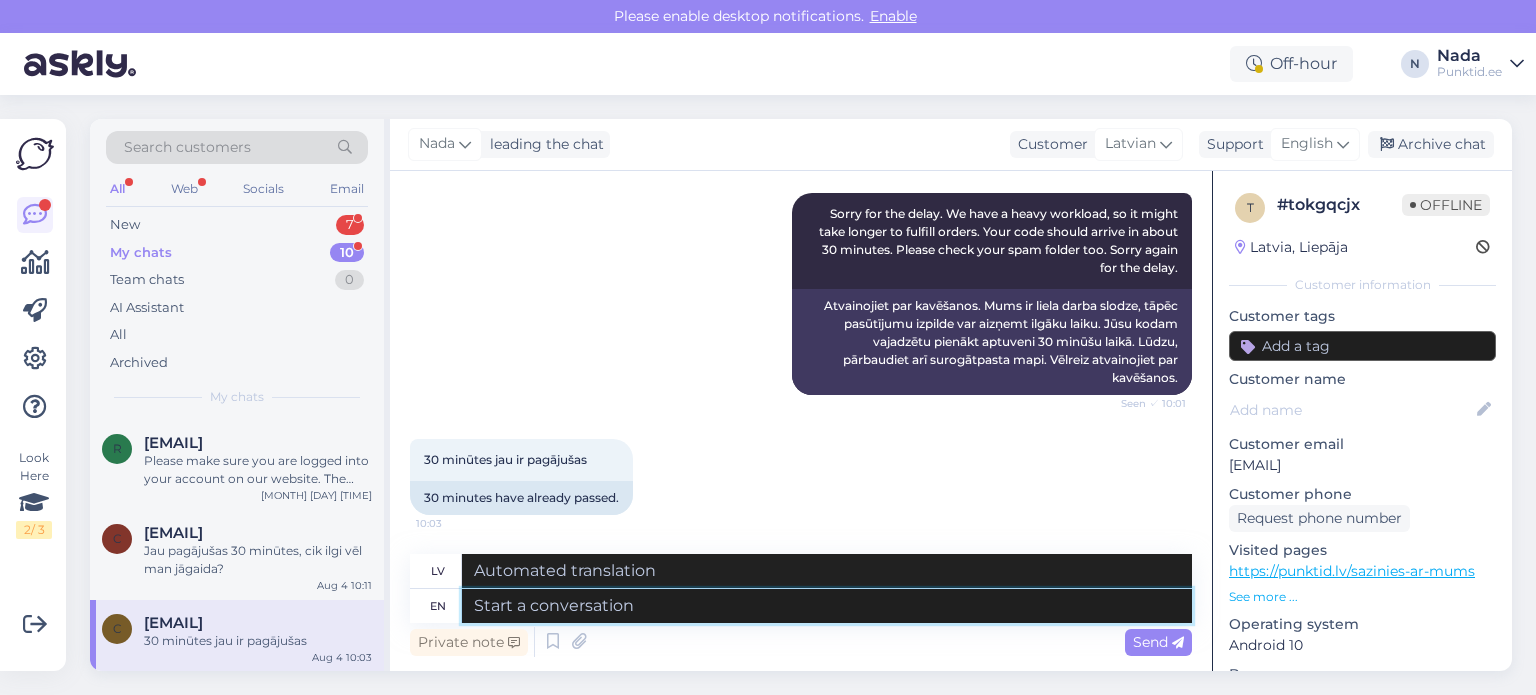 click at bounding box center (827, 606) 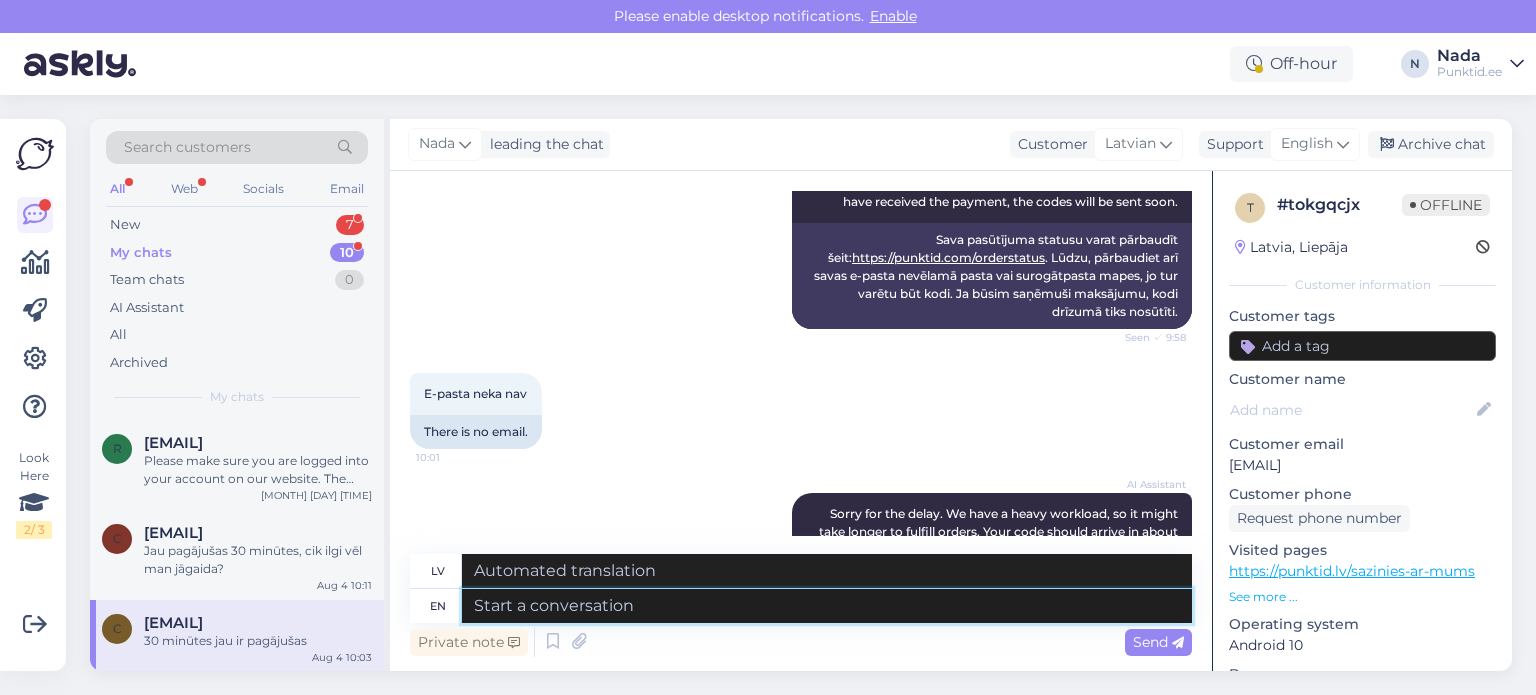 scroll, scrollTop: 590, scrollLeft: 0, axis: vertical 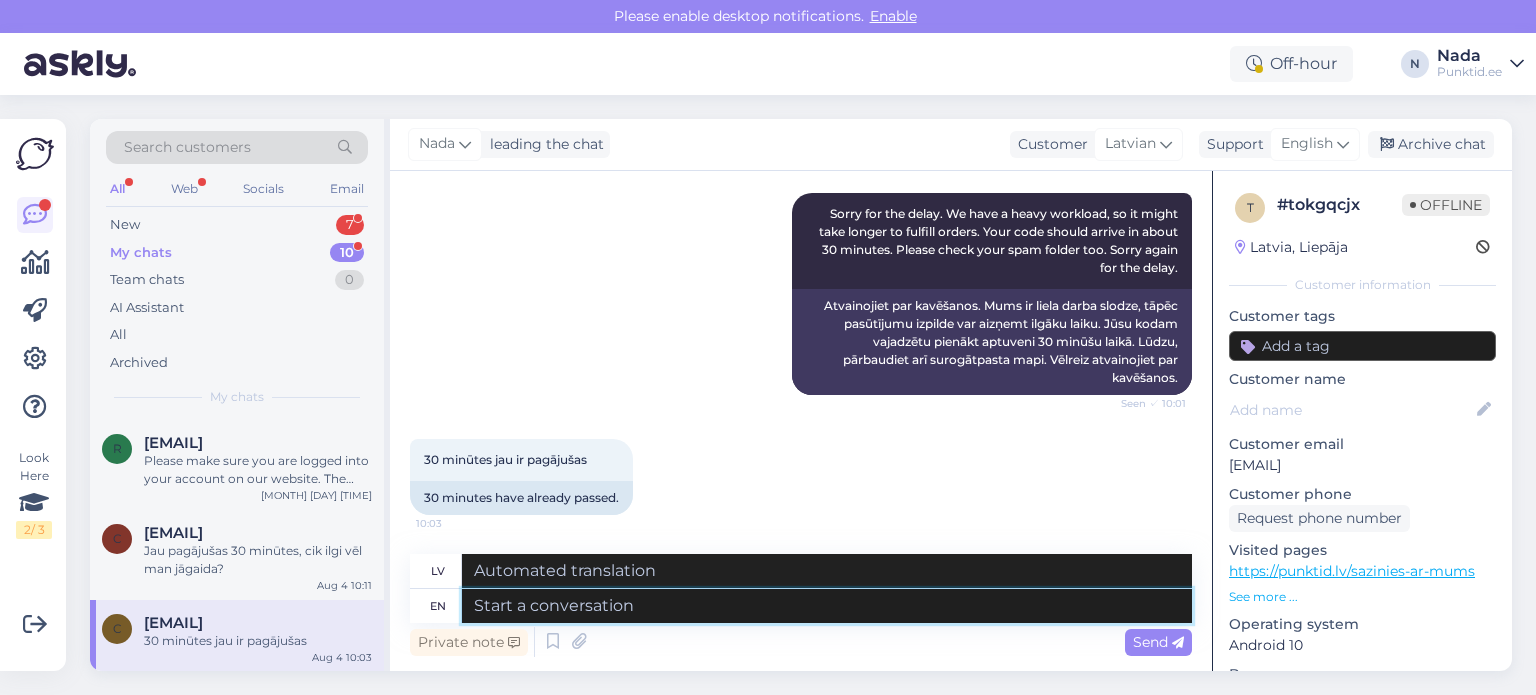 click at bounding box center [827, 606] 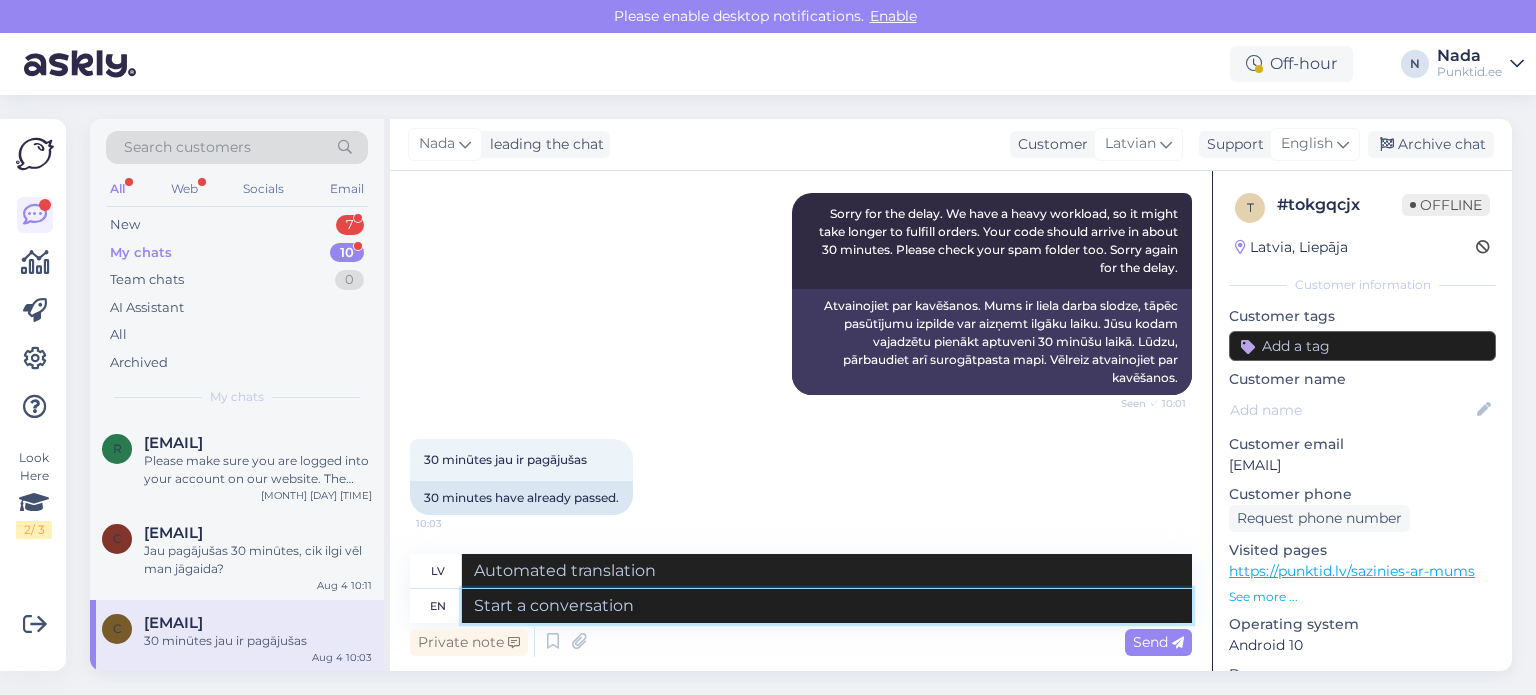 paste on "Hello there! Thank you for your patience and we apologize for this inconvenience as we are facing a delay issue from the reseller that's why orders are taking longer than usual to be fulfilled. Once your order is completed, it will be delivered to you immediately. Once again, we appreciate your patience and understanding." 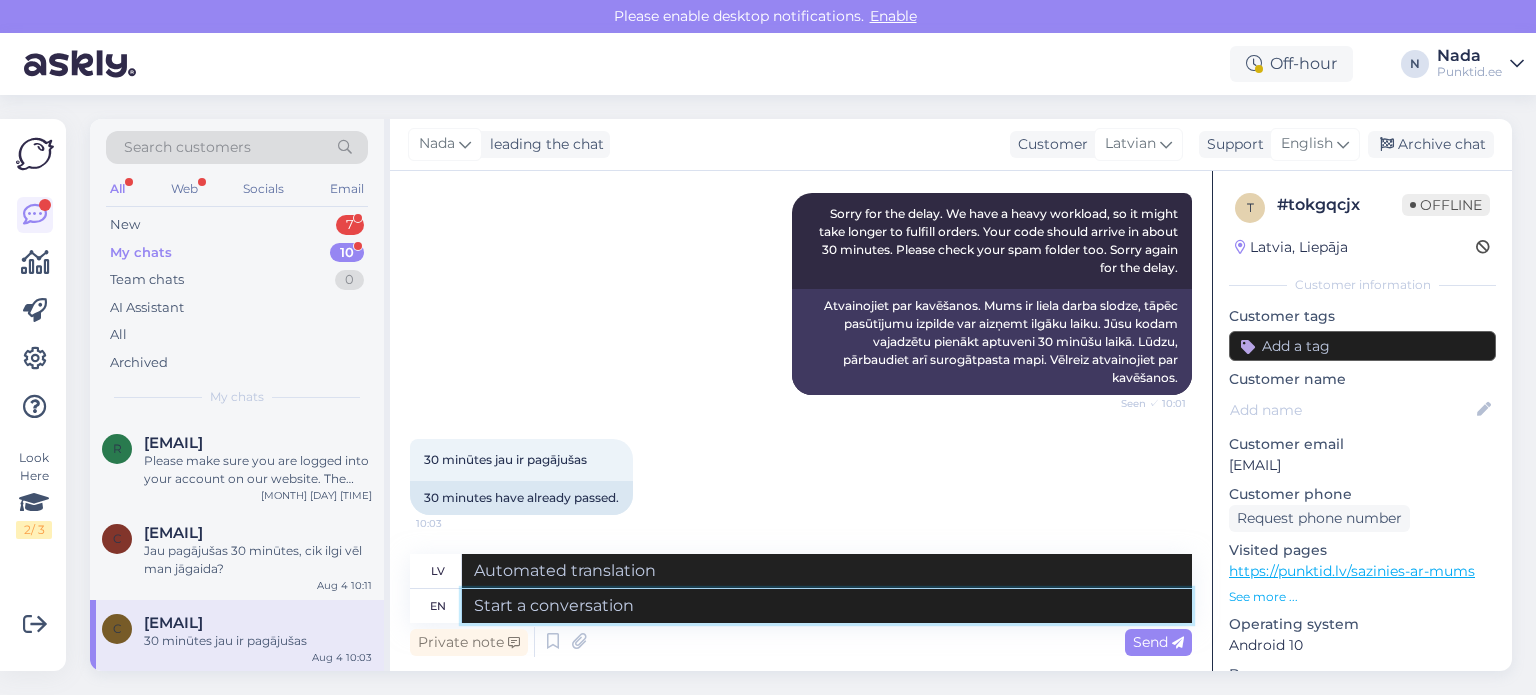 type on "Hello there! Thank you for your patience and we apologize for this inconvenience as we are facing a delay issue from the reseller that's why orders are taking longer than usual to be fulfilled. Once your order is completed, it will be delivered to you immediately. Once again, we appreciate your patience and understanding." 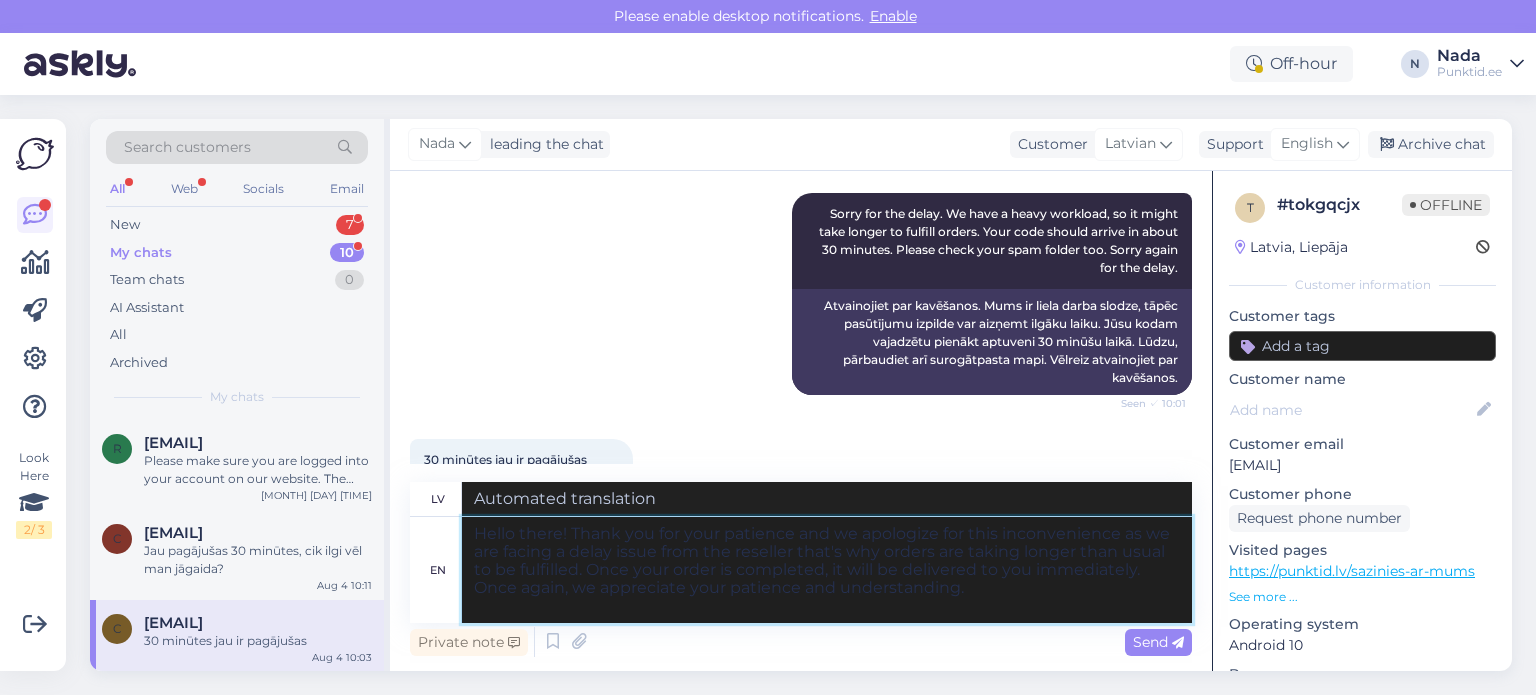 type on "Sveiki! Paldies par jūsu pacietību un atvainojamies par sagādātajām neērtībām, jo tālākpārdevējs mums ir radījis kavēšanos, tāpēc pasūtījumu izpilde aizņem ilgāku laiku nekā parasti. Kad jūsu pasūtījums būs pabeigts, tas tiks piegādāts jums nekavējoties. Vēlreiz novērtējam jūsu pacietību un sapratni." 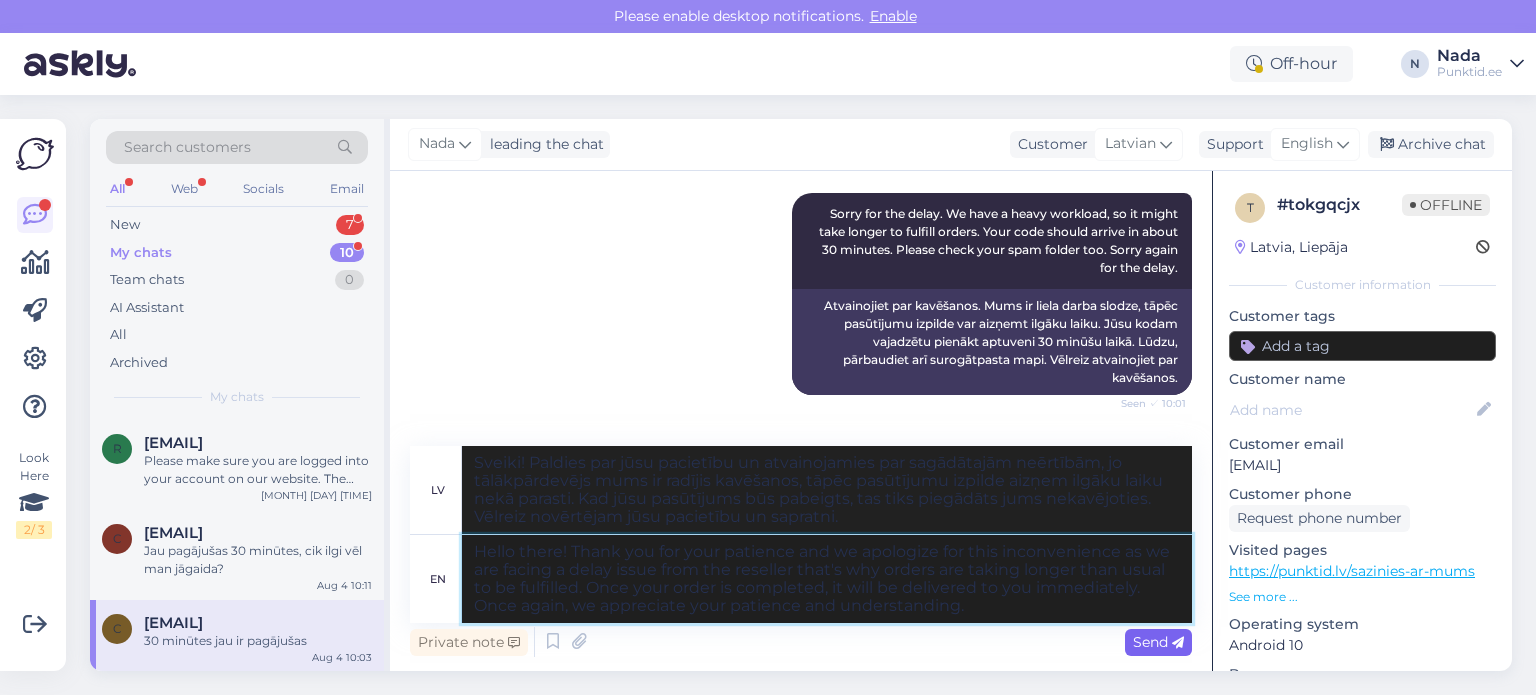 type on "Hello there! Thank you for your patience and we apologize for this inconvenience as we are facing a delay issue from the reseller that's why orders are taking longer than usual to be fulfilled. Once your order is completed, it will be delivered to you immediately. Once again, we appreciate your patience and understanding." 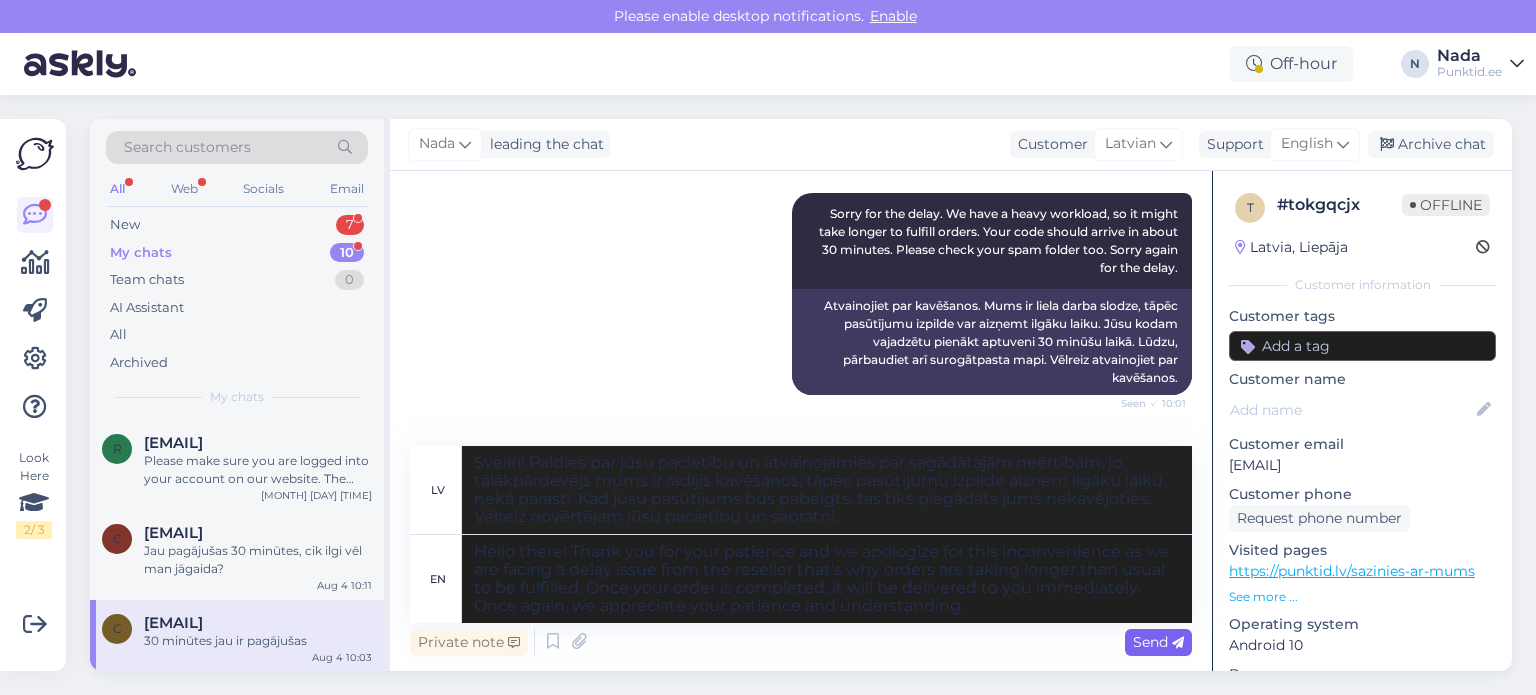click on "Send" at bounding box center [1158, 642] 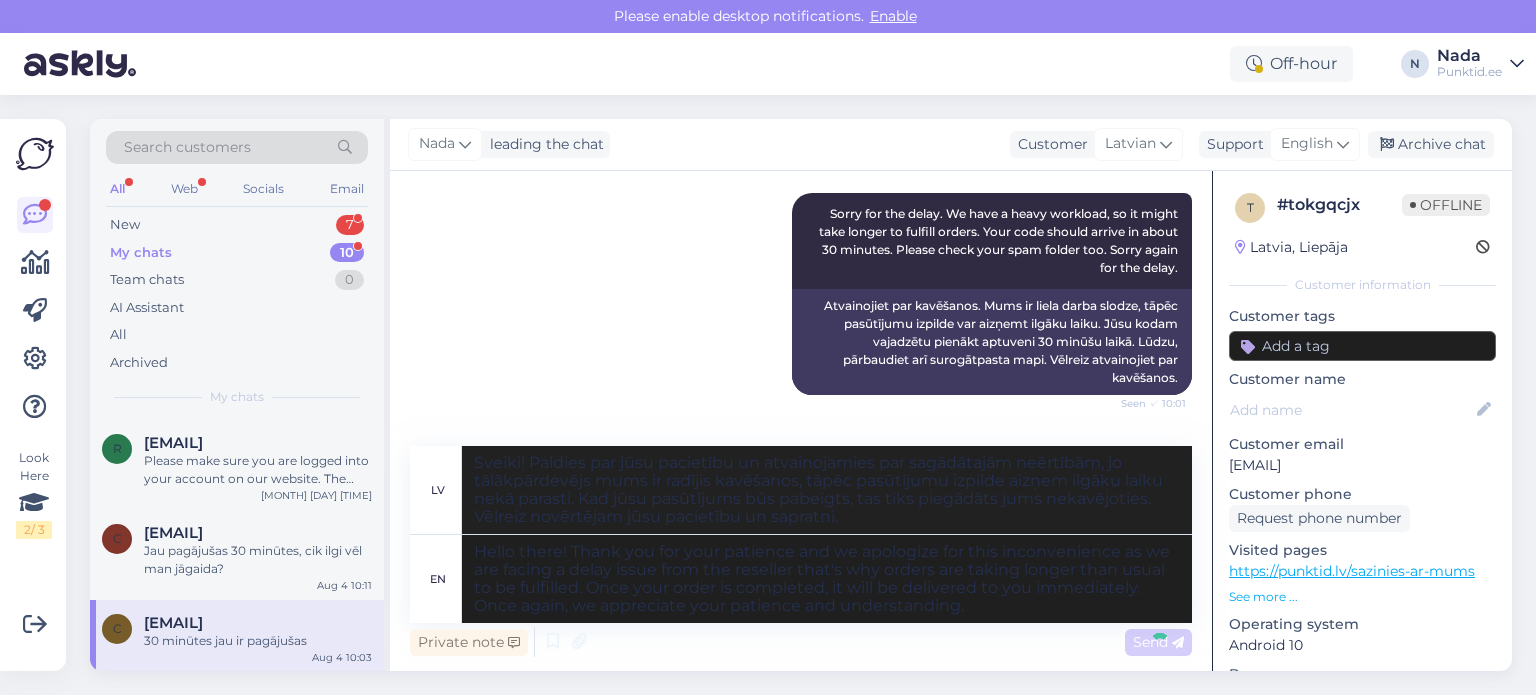 type 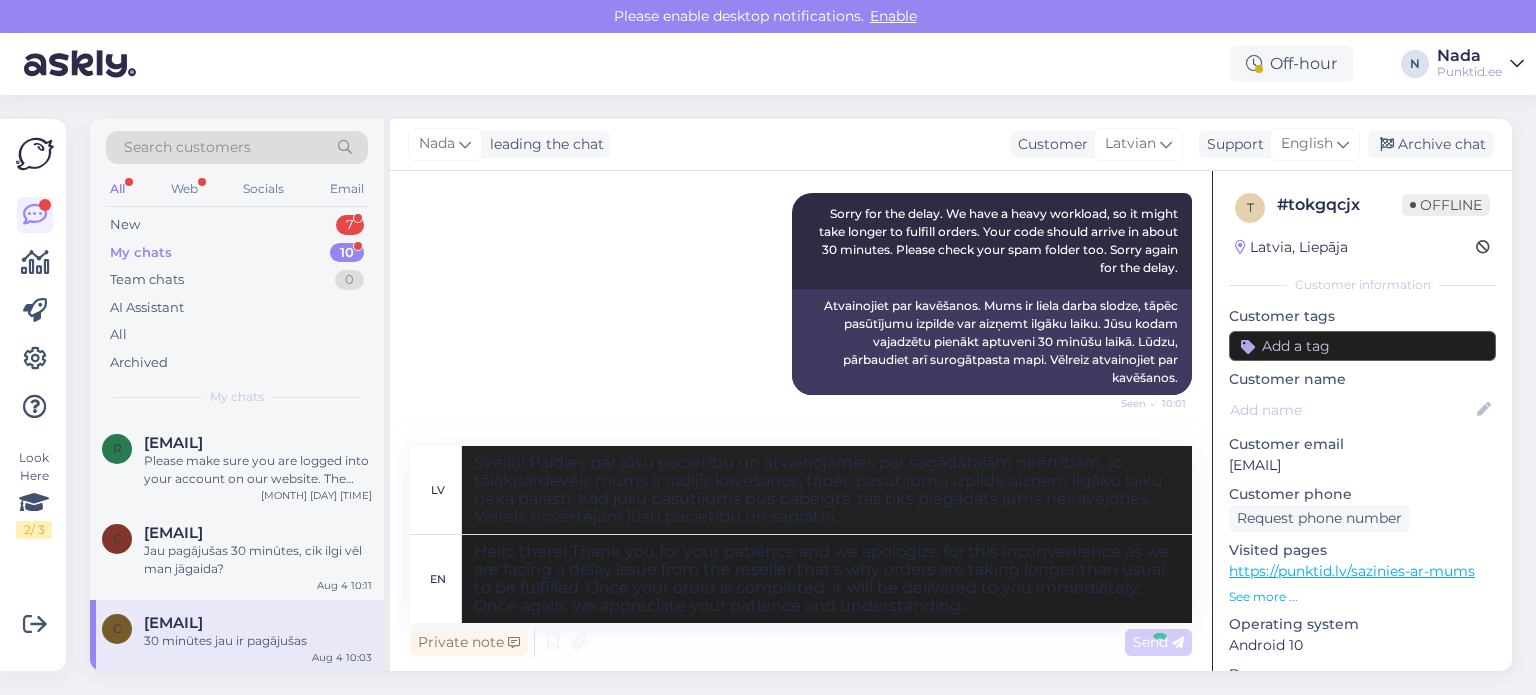 type 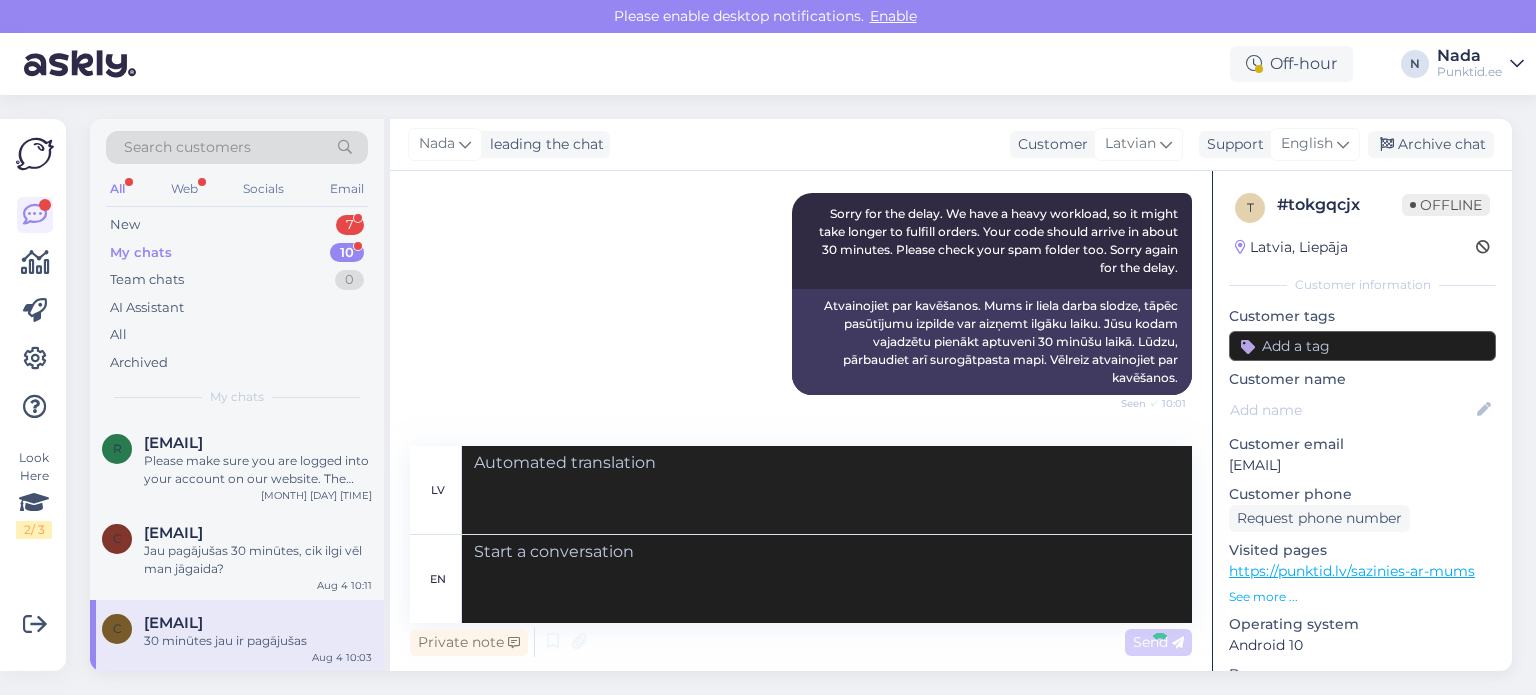 scroll, scrollTop: 890, scrollLeft: 0, axis: vertical 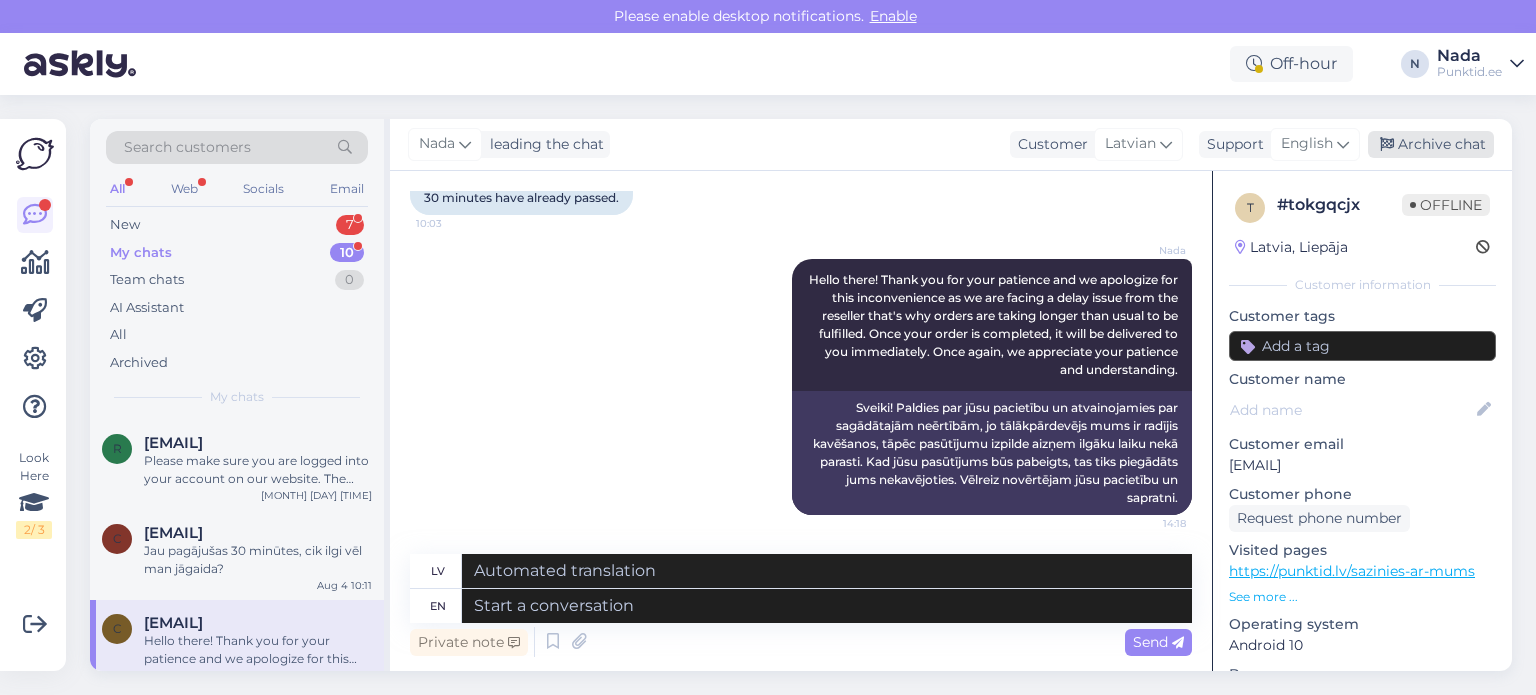 click on "Archive chat" at bounding box center [1431, 144] 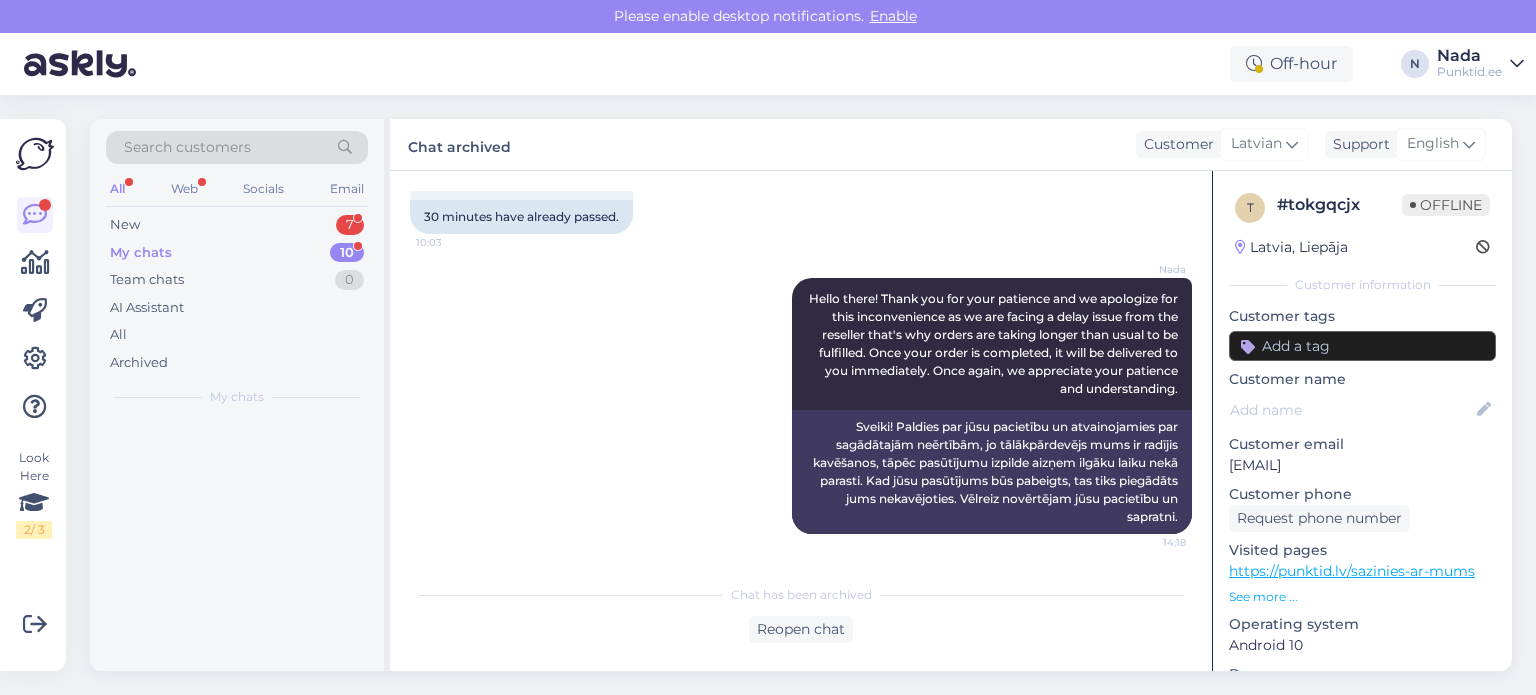 scroll, scrollTop: 0, scrollLeft: 0, axis: both 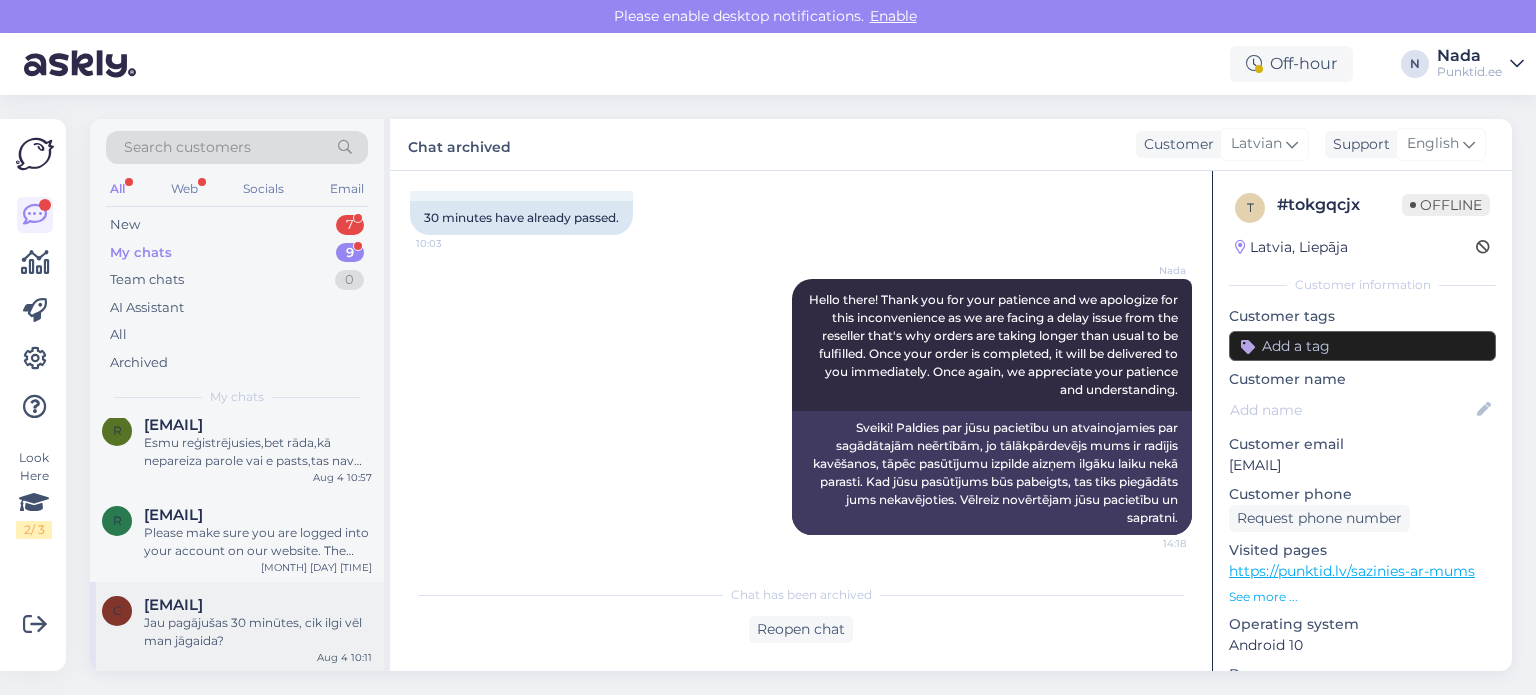 click on "[EMAIL]" at bounding box center (258, 605) 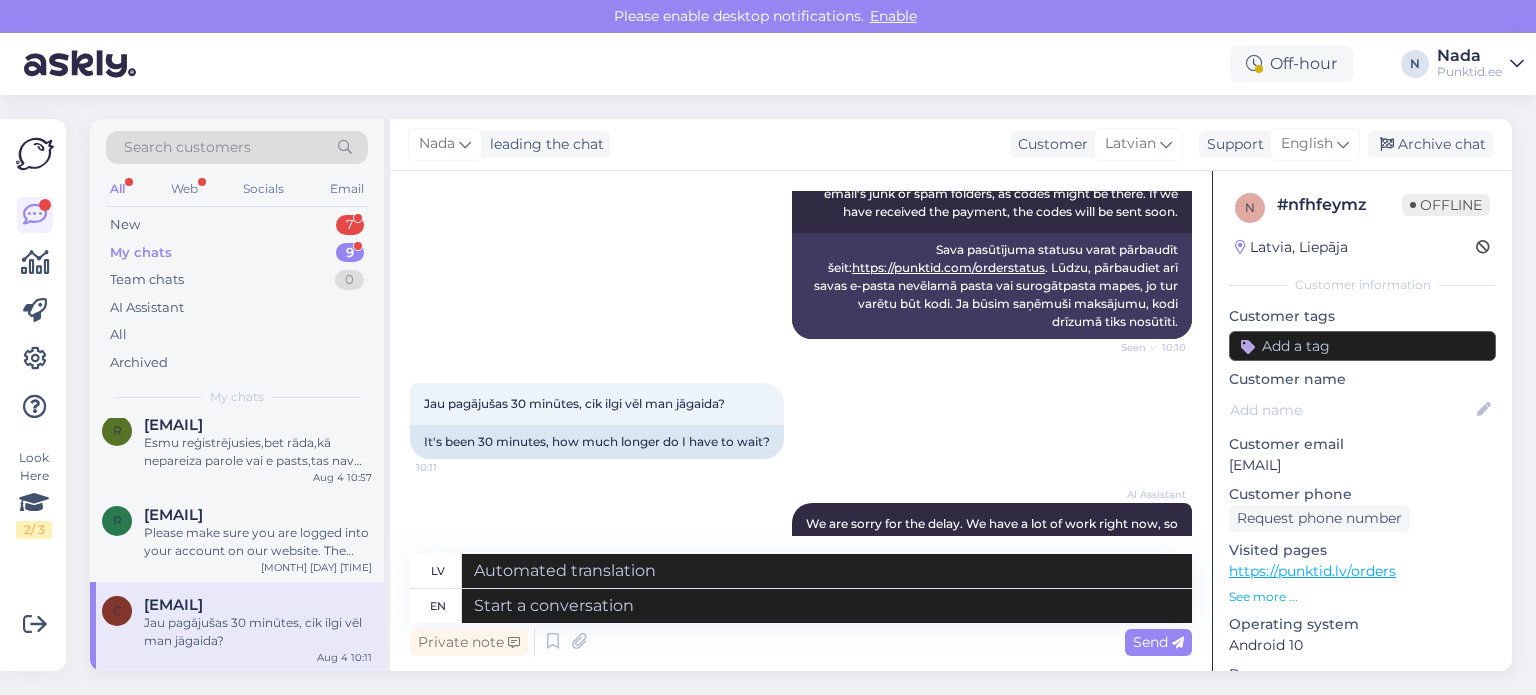 scroll, scrollTop: 50, scrollLeft: 0, axis: vertical 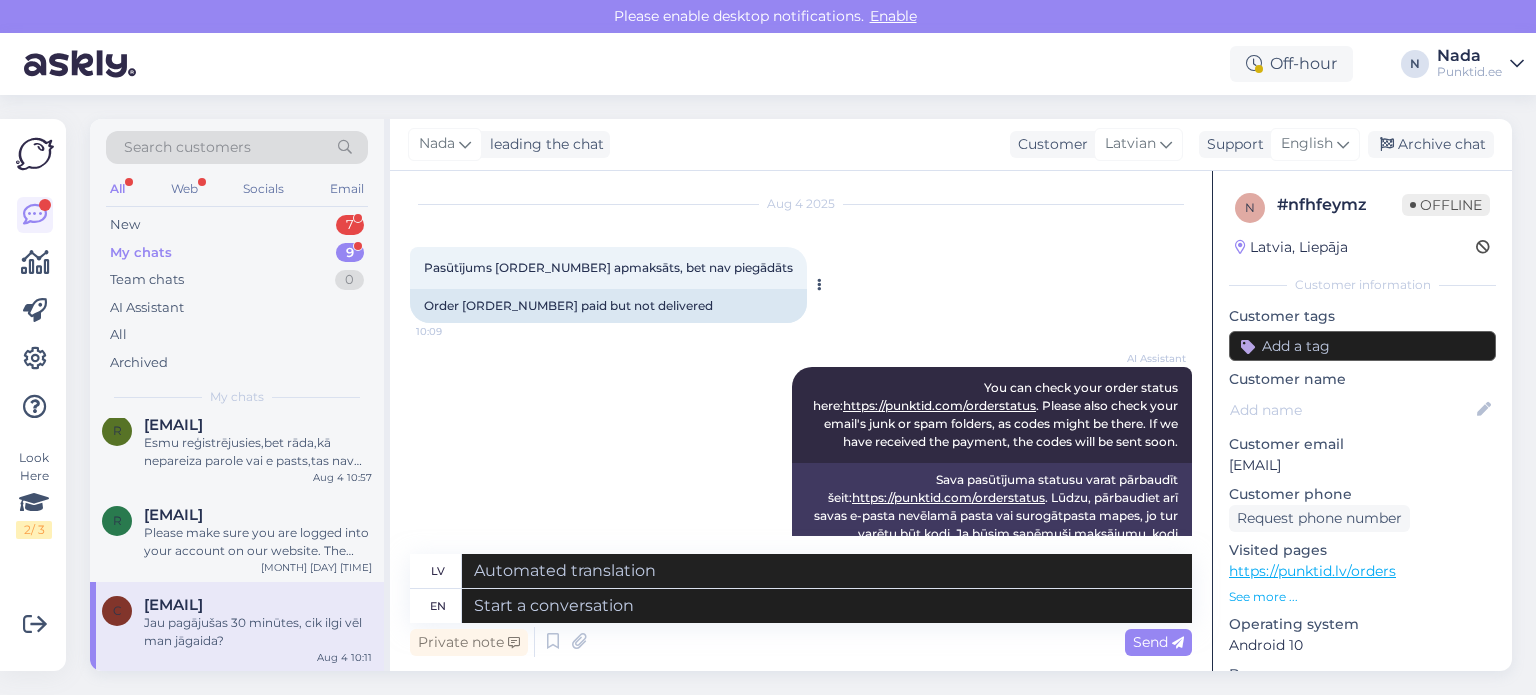 click on "Order [ORDER_NUMBER] paid but not delivered" at bounding box center (608, 306) 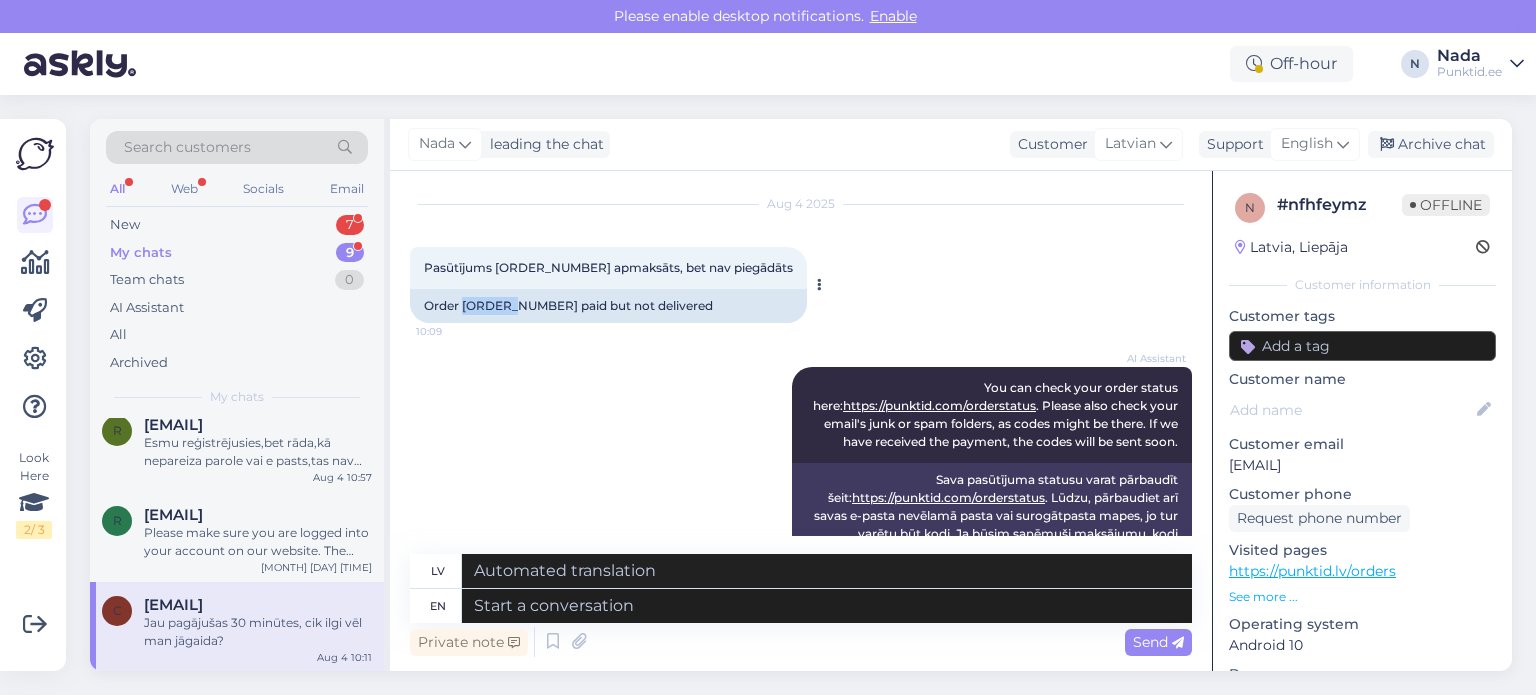 click on "Order [ORDER_NUMBER] paid but not delivered" at bounding box center (608, 306) 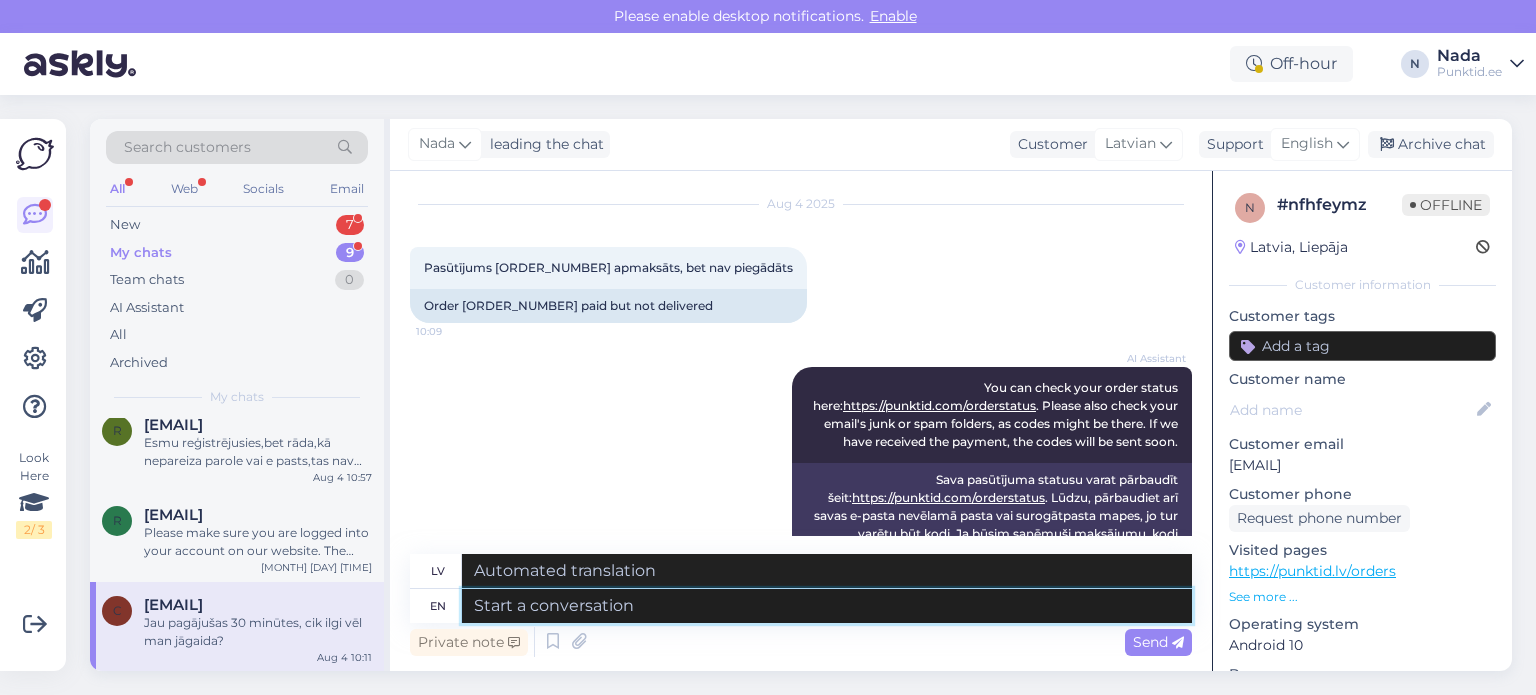 click at bounding box center (827, 606) 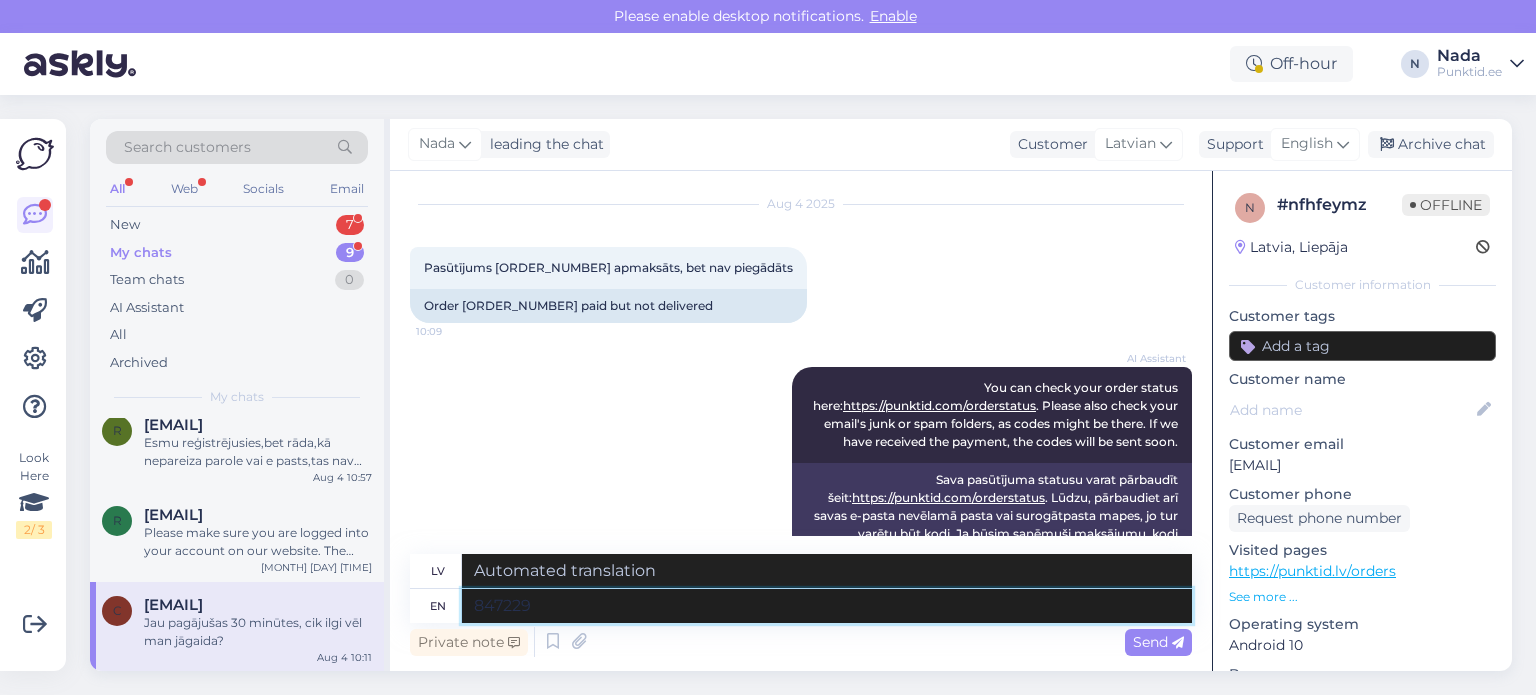 type on "847229" 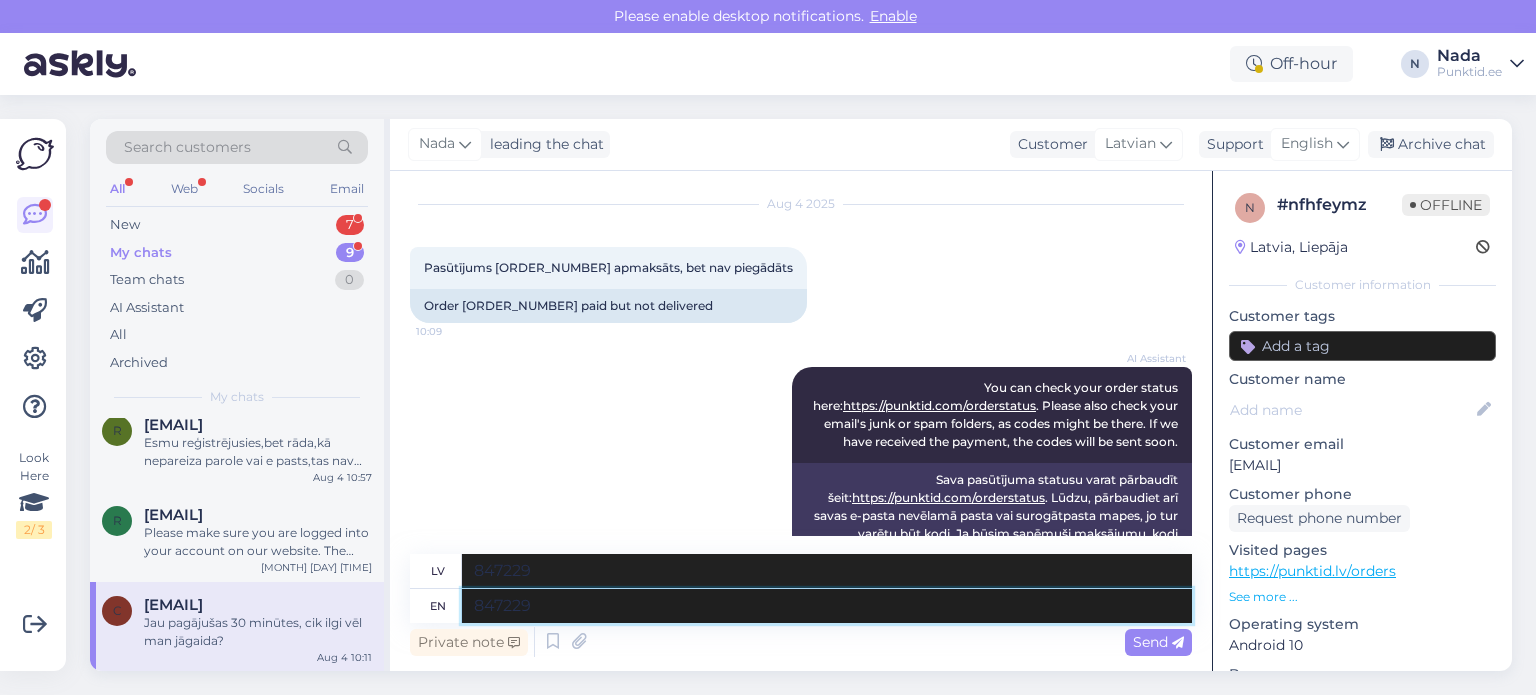 type 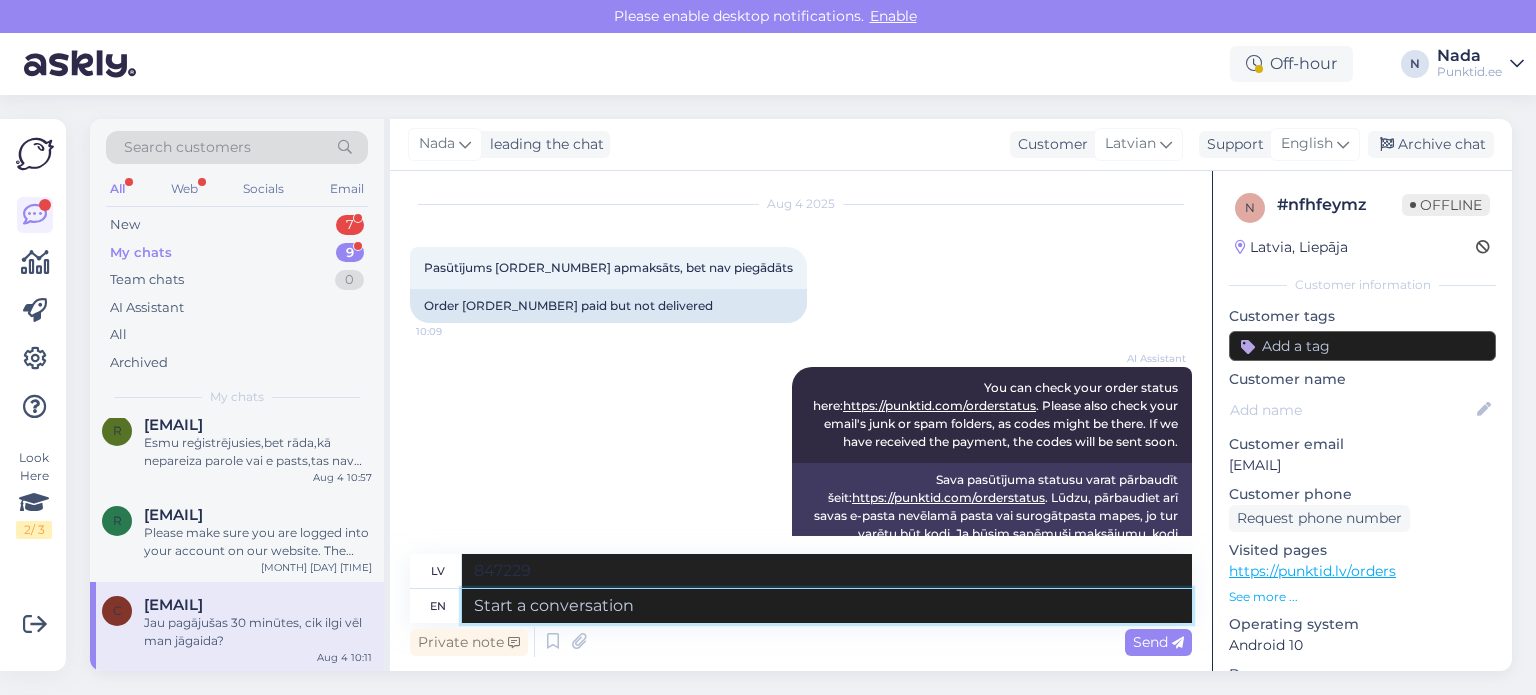 type 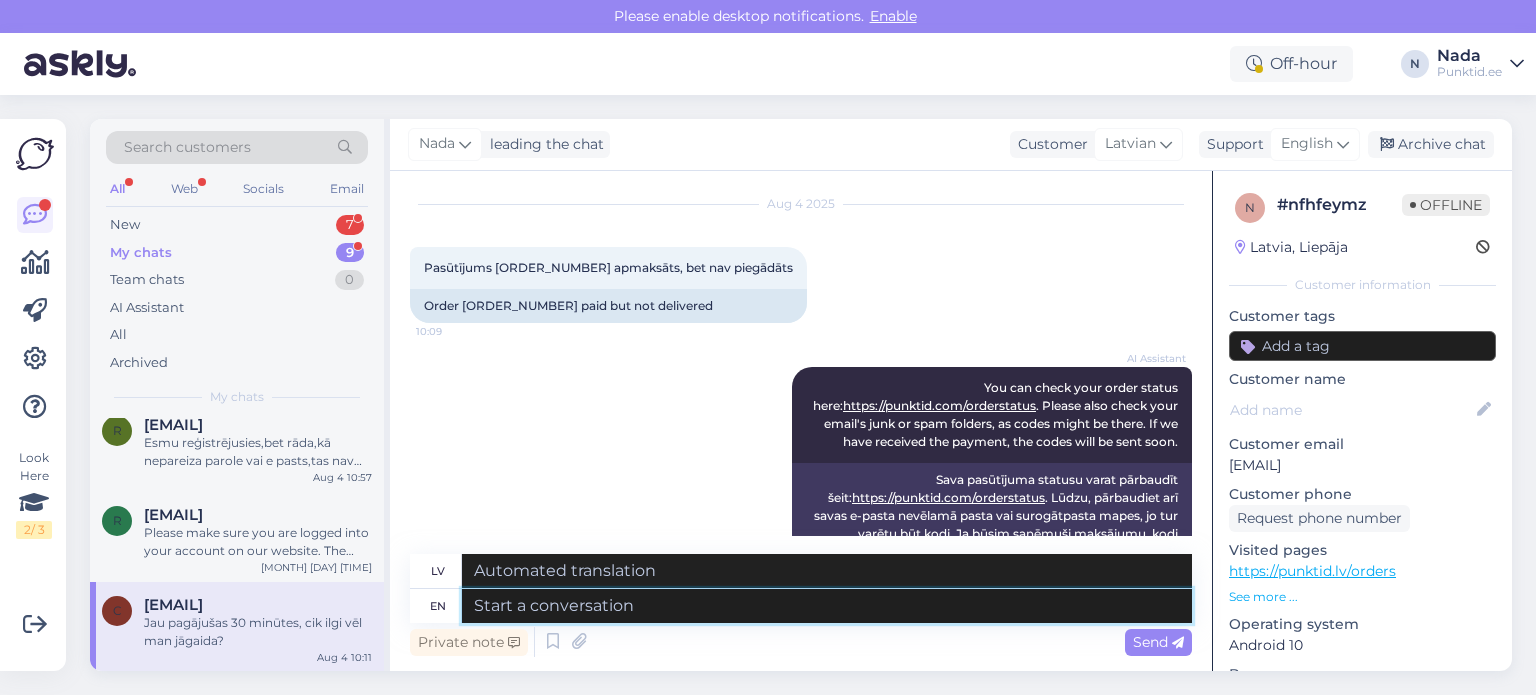 paste on "Hello there! Thank you for your patience and we apologize for this inconvenience as we are facing a delay issue from the reseller that's why orders are taking longer than usual to be fulfilled. Once your order is completed, it will be delivered to you immediately. Once again, we appreciate your patience and understanding." 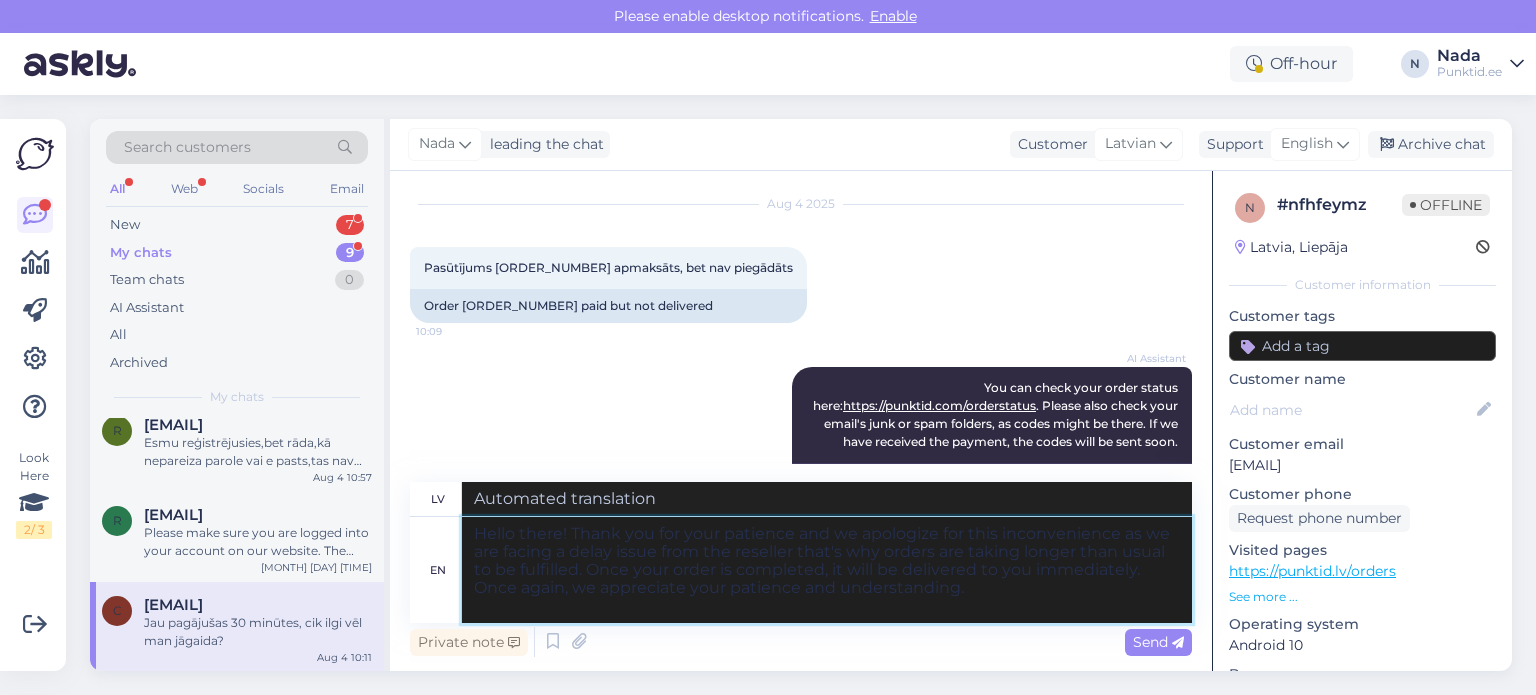 type on "Sveiki! Paldies par jūsu pacietību un atvainojamies par sagādātajām neērtībām, jo tālākpārdevējs mums ir radījis kavēšanos, tāpēc pasūtījumu izpilde aizņem ilgāku laiku nekā parasti. Kad jūsu pasūtījums būs pabeigts, tas tiks piegādāts jums nekavējoties. Vēlreiz novērtējam jūsu pacietību un sapratni." 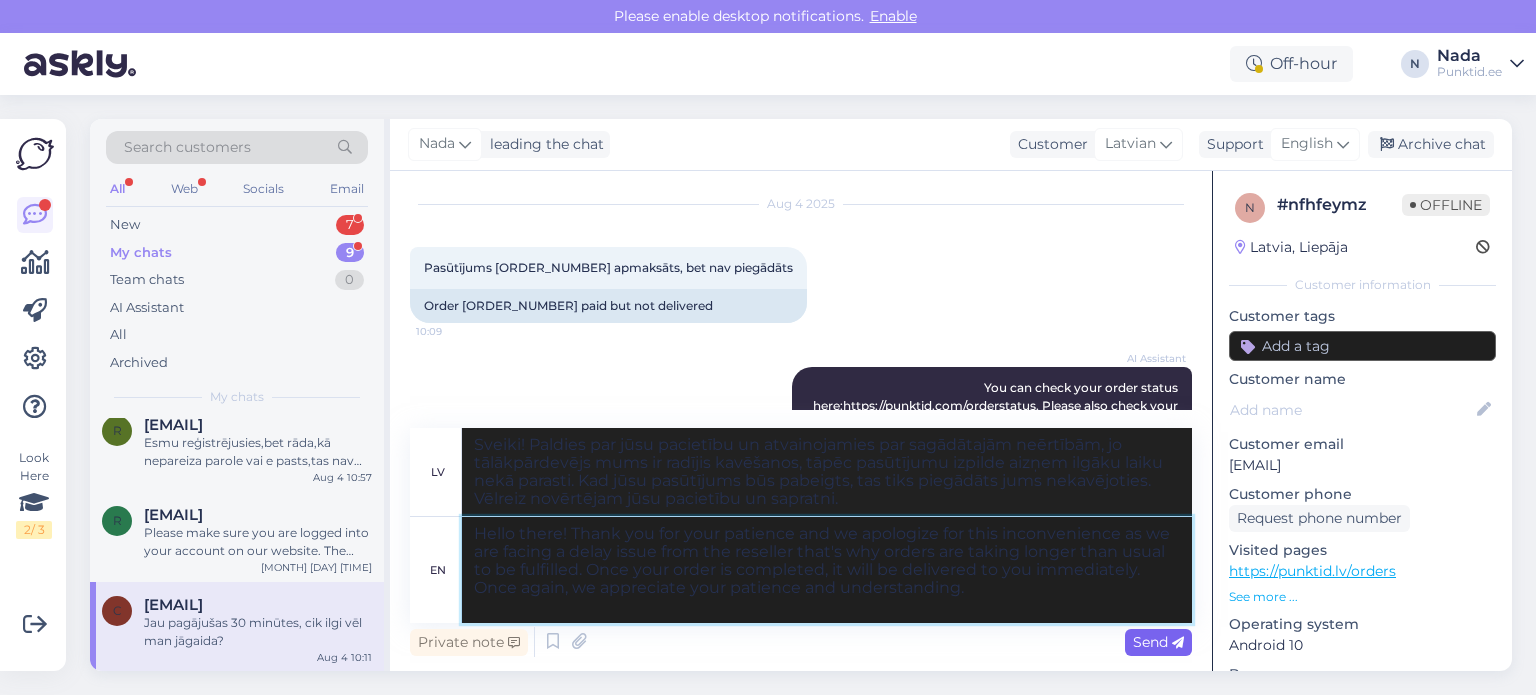 type on "Hello there! Thank you for your patience and we apologize for this inconvenience as we are facing a delay issue from the reseller that's why orders are taking longer than usual to be fulfilled. Once your order is completed, it will be delivered to you immediately. Once again, we appreciate your patience and understanding." 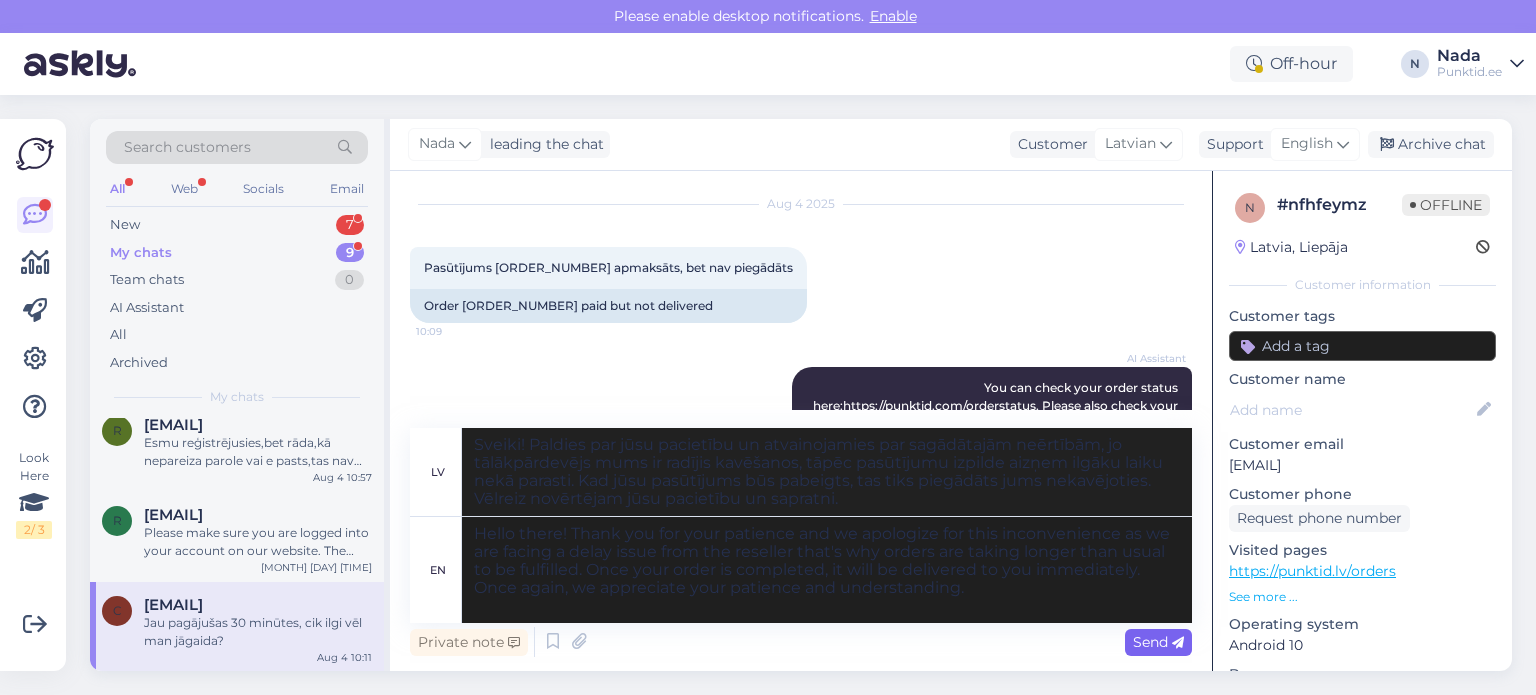 click on "Send" at bounding box center [1158, 642] 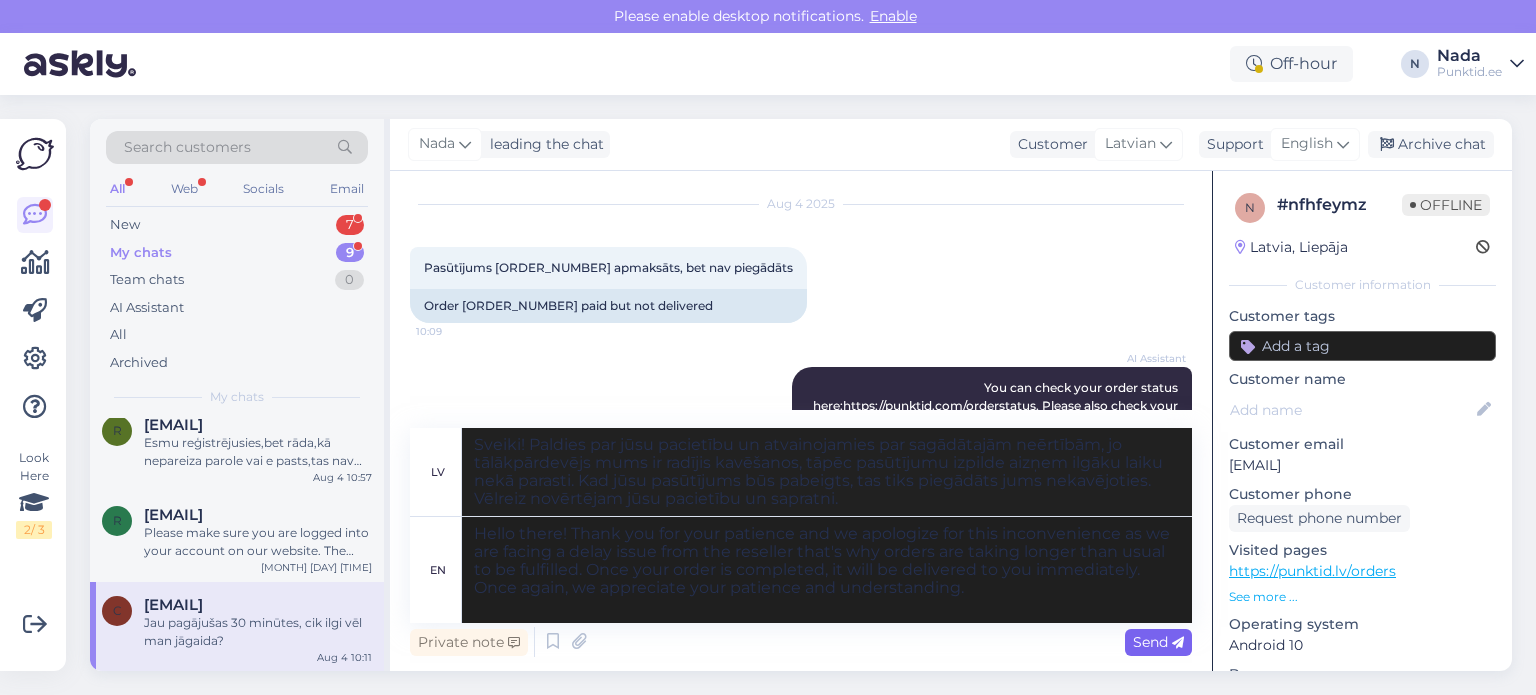 type 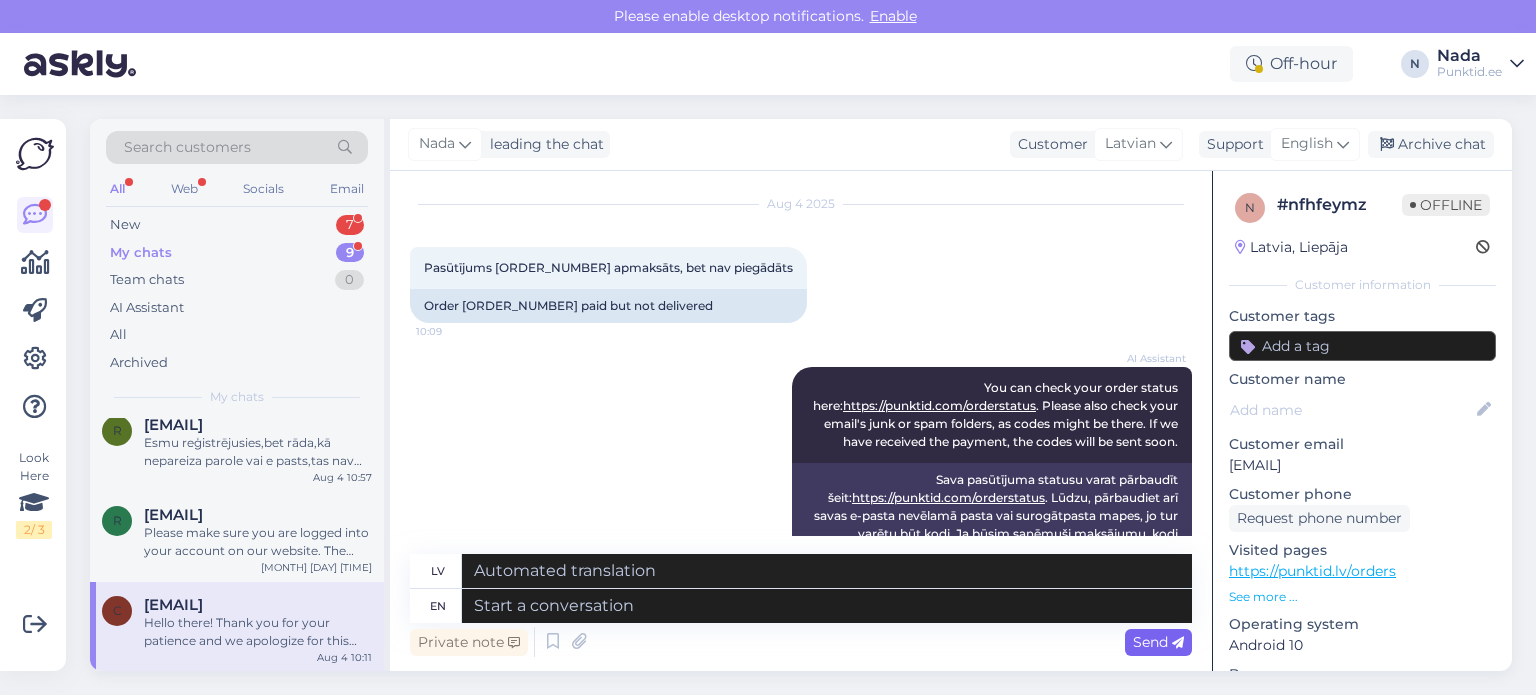 scroll, scrollTop: 1250, scrollLeft: 0, axis: vertical 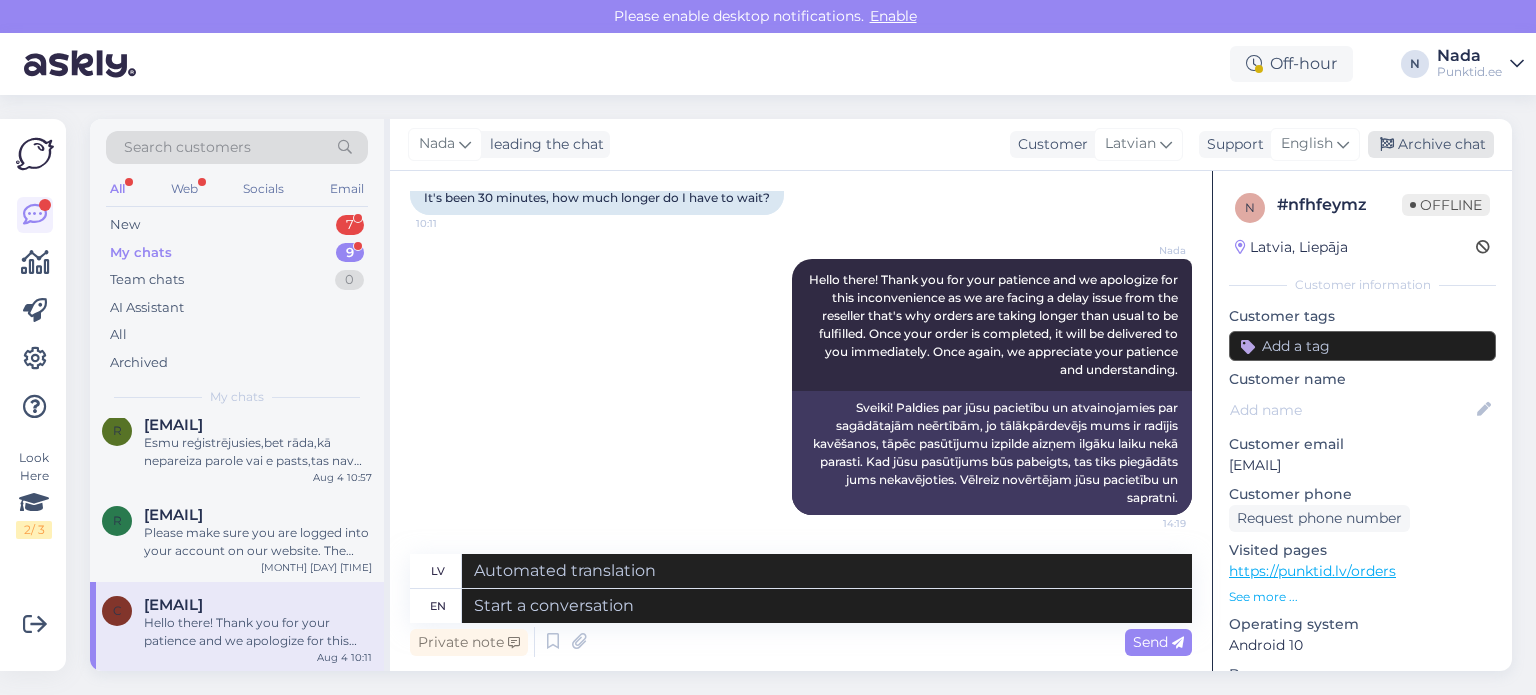 click on "Archive chat" at bounding box center (1431, 144) 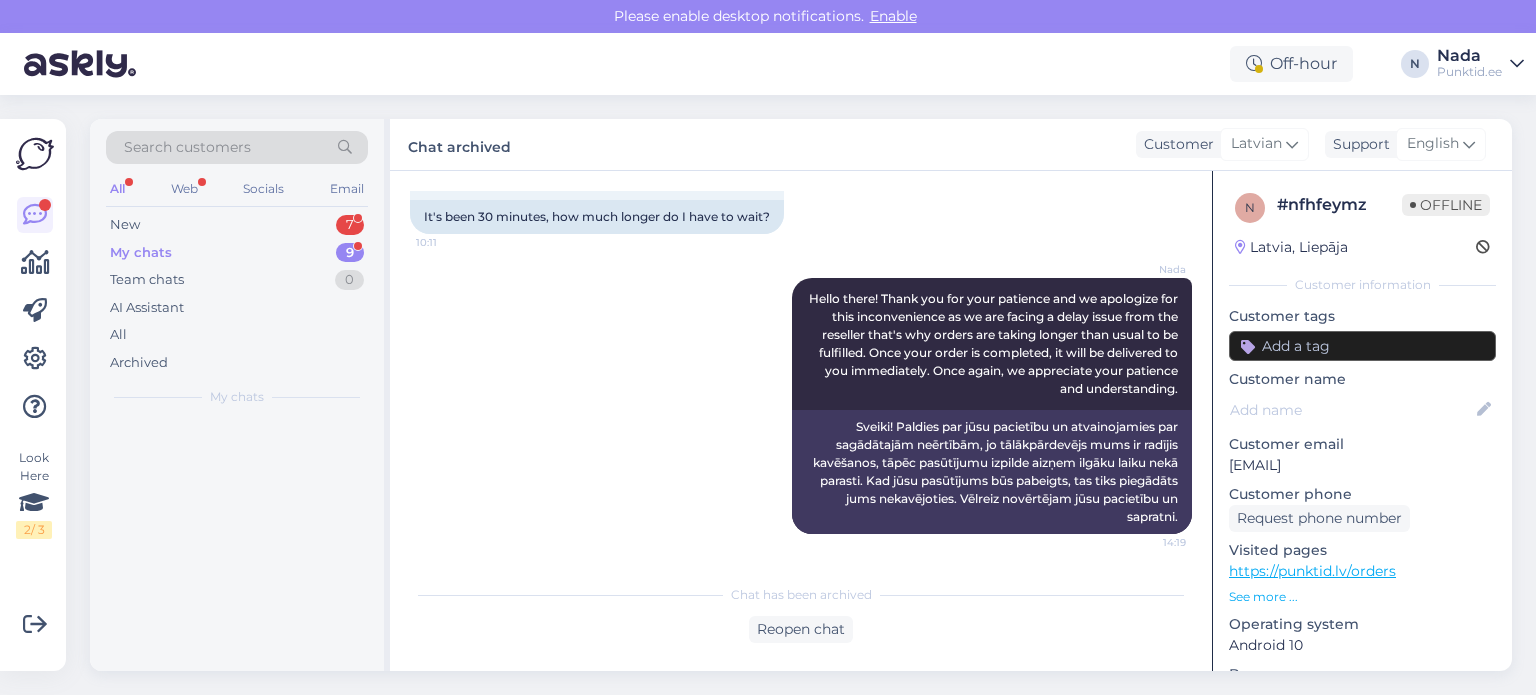 scroll, scrollTop: 0, scrollLeft: 0, axis: both 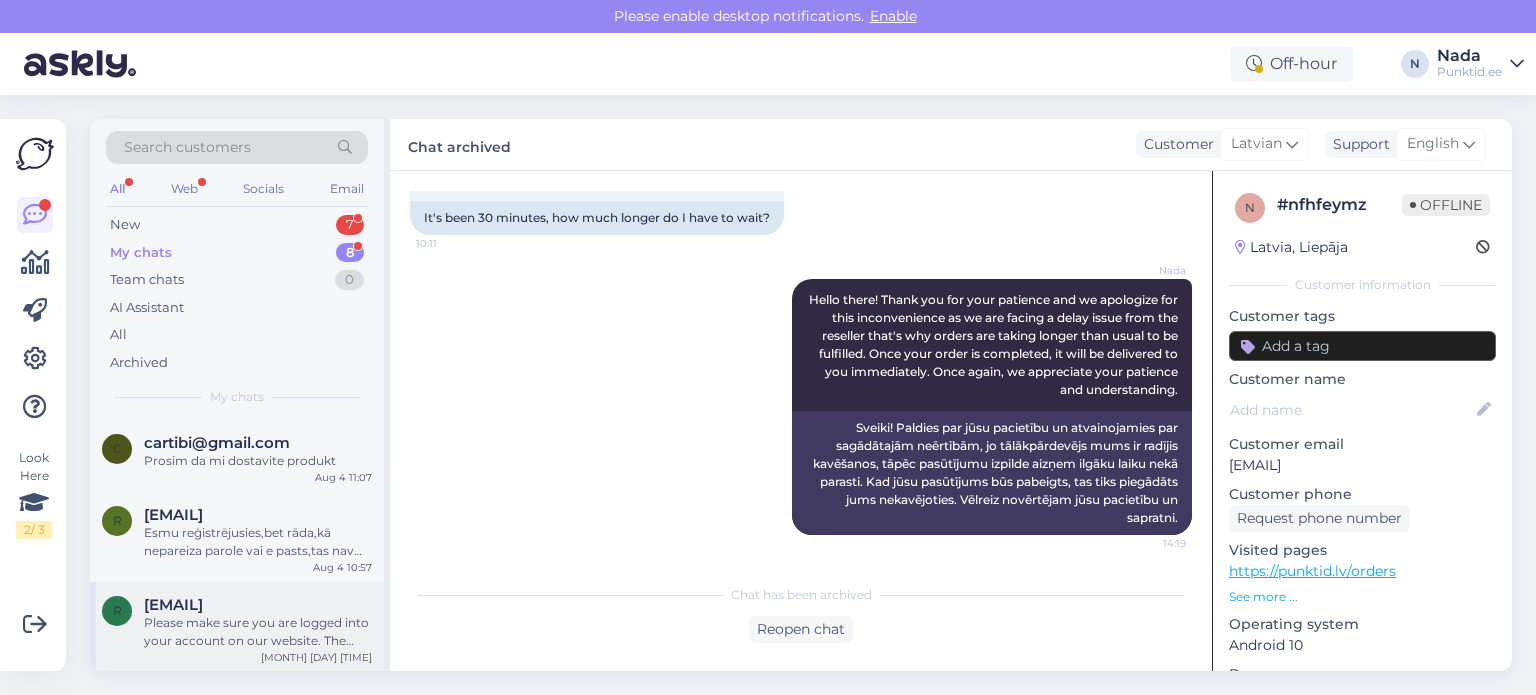 click on "[EMAIL]" at bounding box center [173, 605] 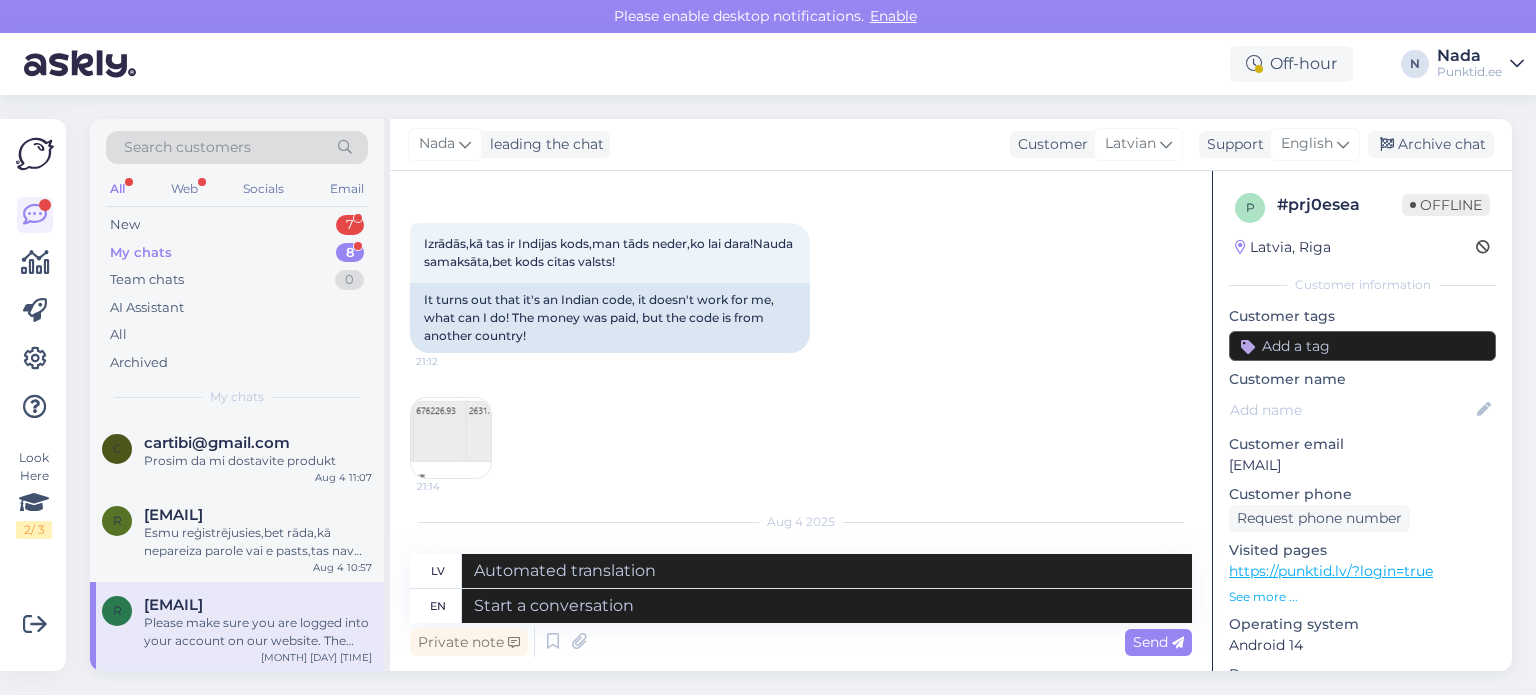 scroll, scrollTop: 6137, scrollLeft: 0, axis: vertical 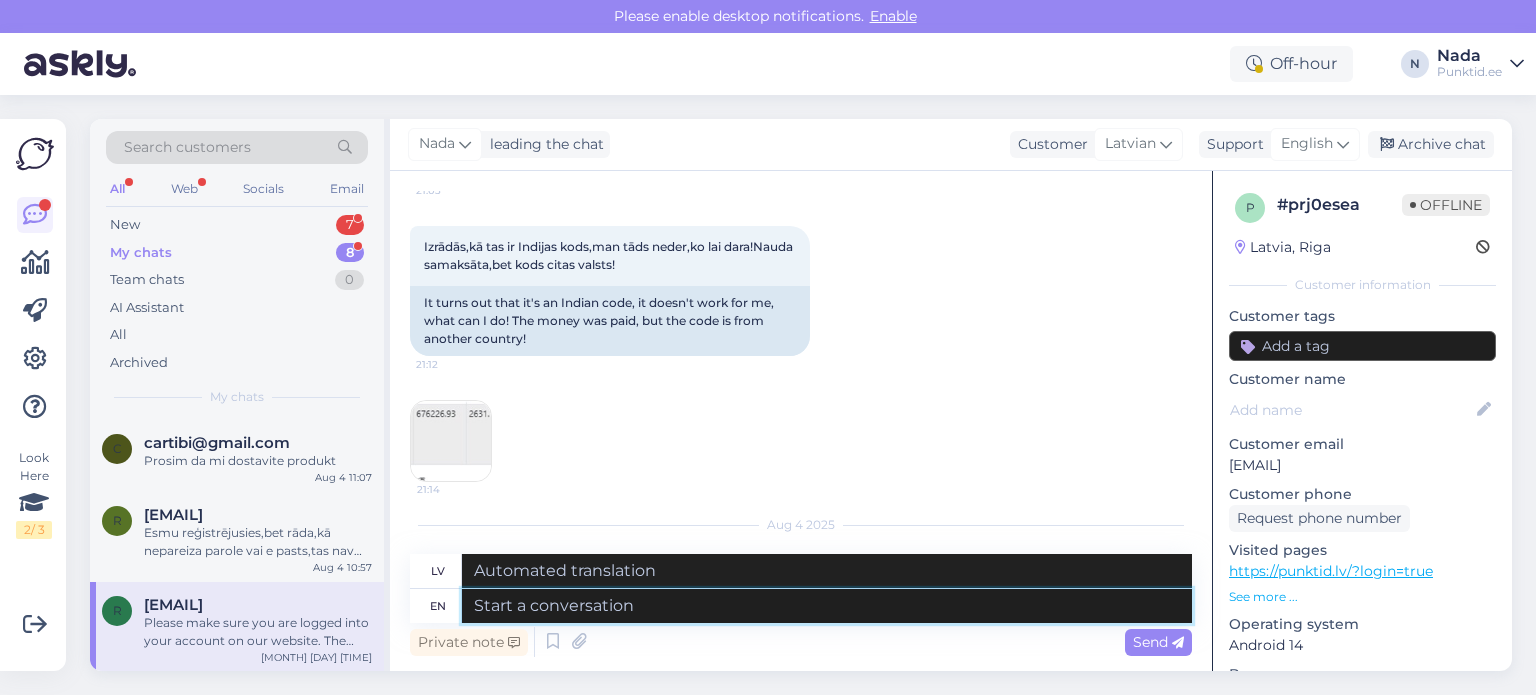 click at bounding box center [827, 606] 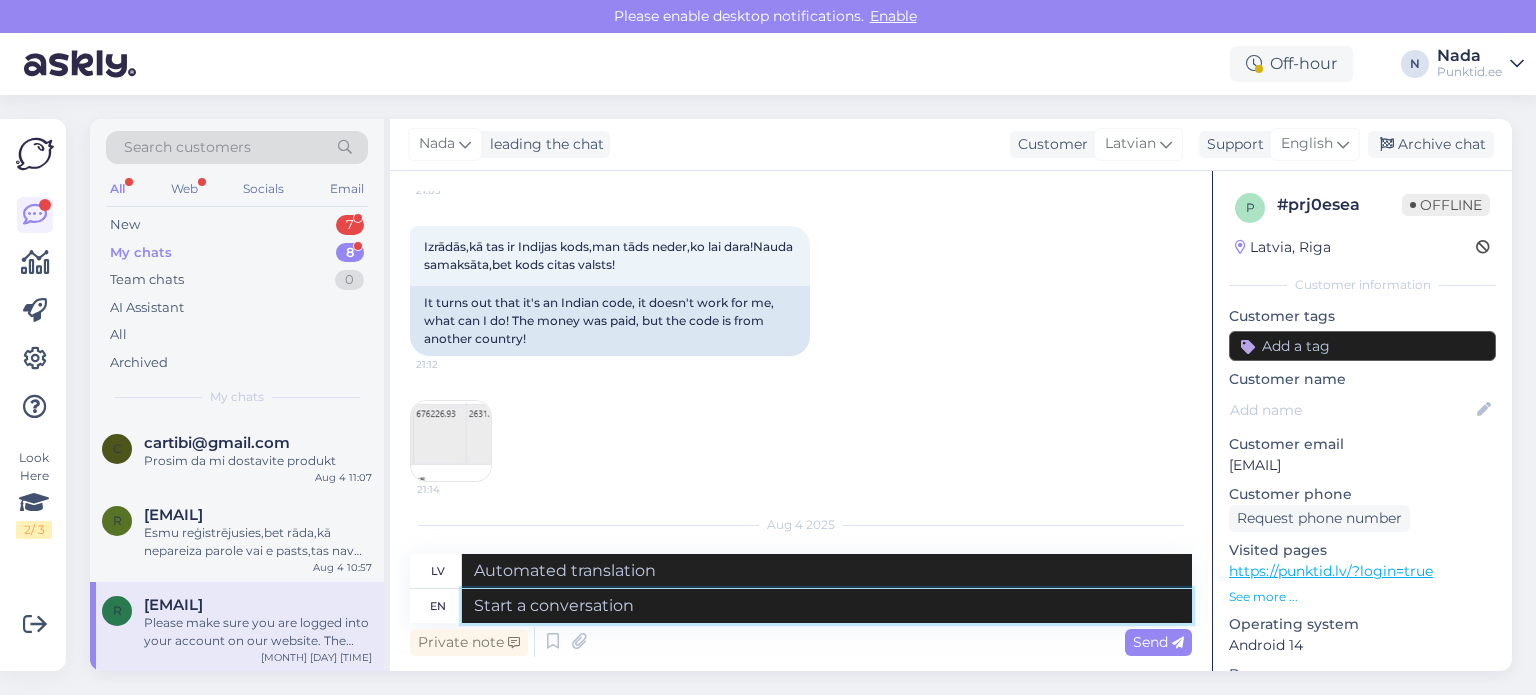 paste on "In case of a code problem, please open a complaint by clicking on the red "Report activation code problem" flag below the code.
Based on the completed form, we can contact the supplier, find out the cause of the problem and, if necessary, replace the code.
To file a complaint, you must have a user account, which you can create if necessary here:" 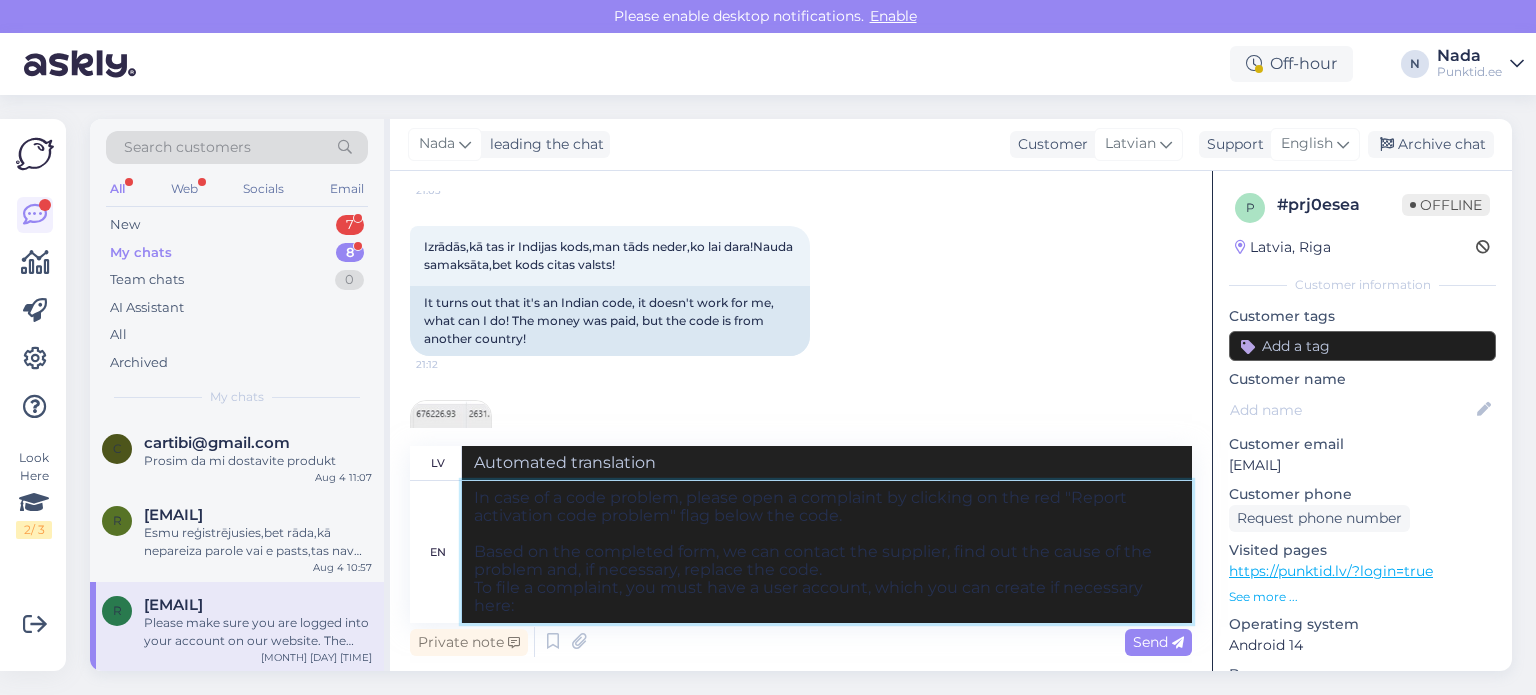 type on "Labi, šajā gadījumā, lūdzu, nosūtiet pilnekrāna ekrānuzņēmumus no pārlūkprogrammas ar sekojošo:
1. Kā jūs ievadāt kodu
2. Kļūdas ziņojums
3. Aktivizācijas vēsture
Nosūtiet iepriekš minēto informāciju uz info@punktid.com un iekļaujiet savu pasūtījuma numuru." 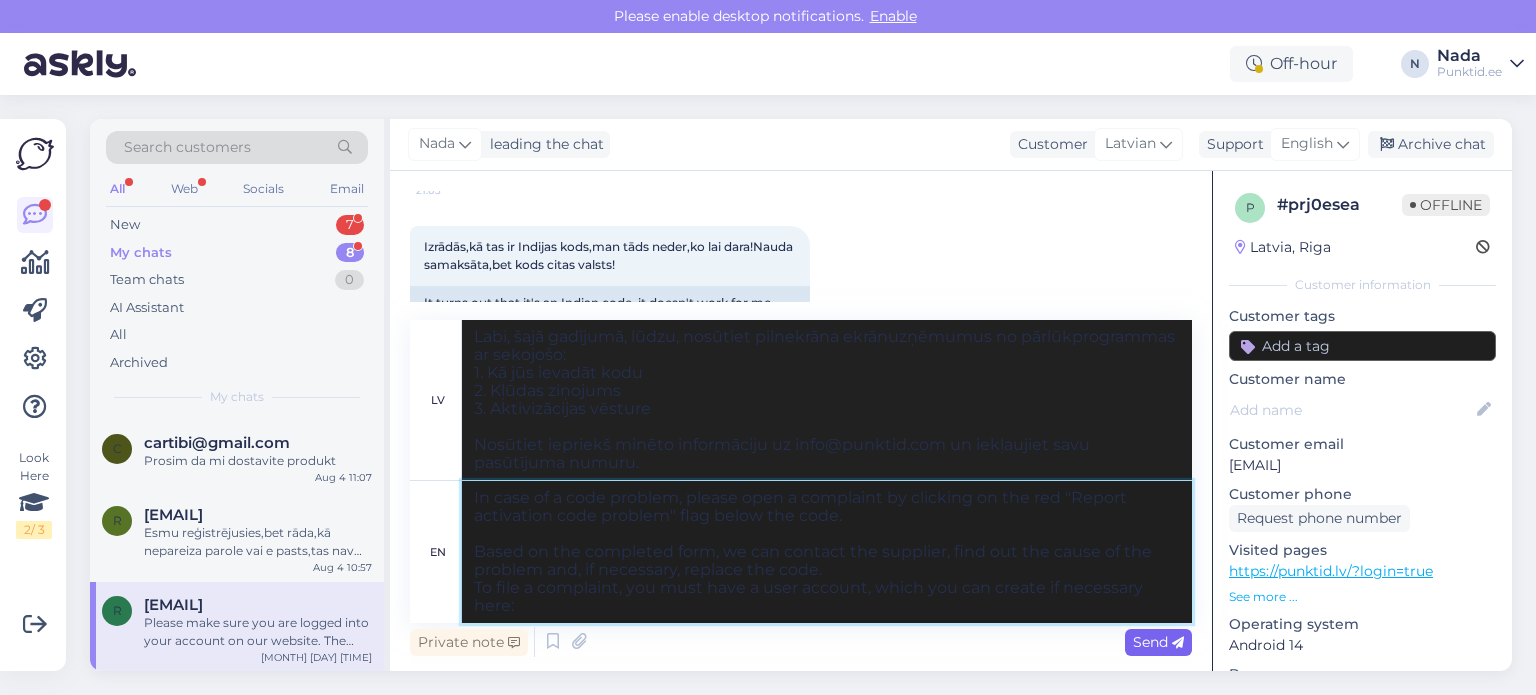 type on "In case of a code problem, please open a complaint by clicking on the red "Report activation code problem" flag below the code.
Based on the completed form, we can contact the supplier, find out the cause of the problem and, if necessary, replace the code.
To file a complaint, you must have a user account, which you can create if necessary here:" 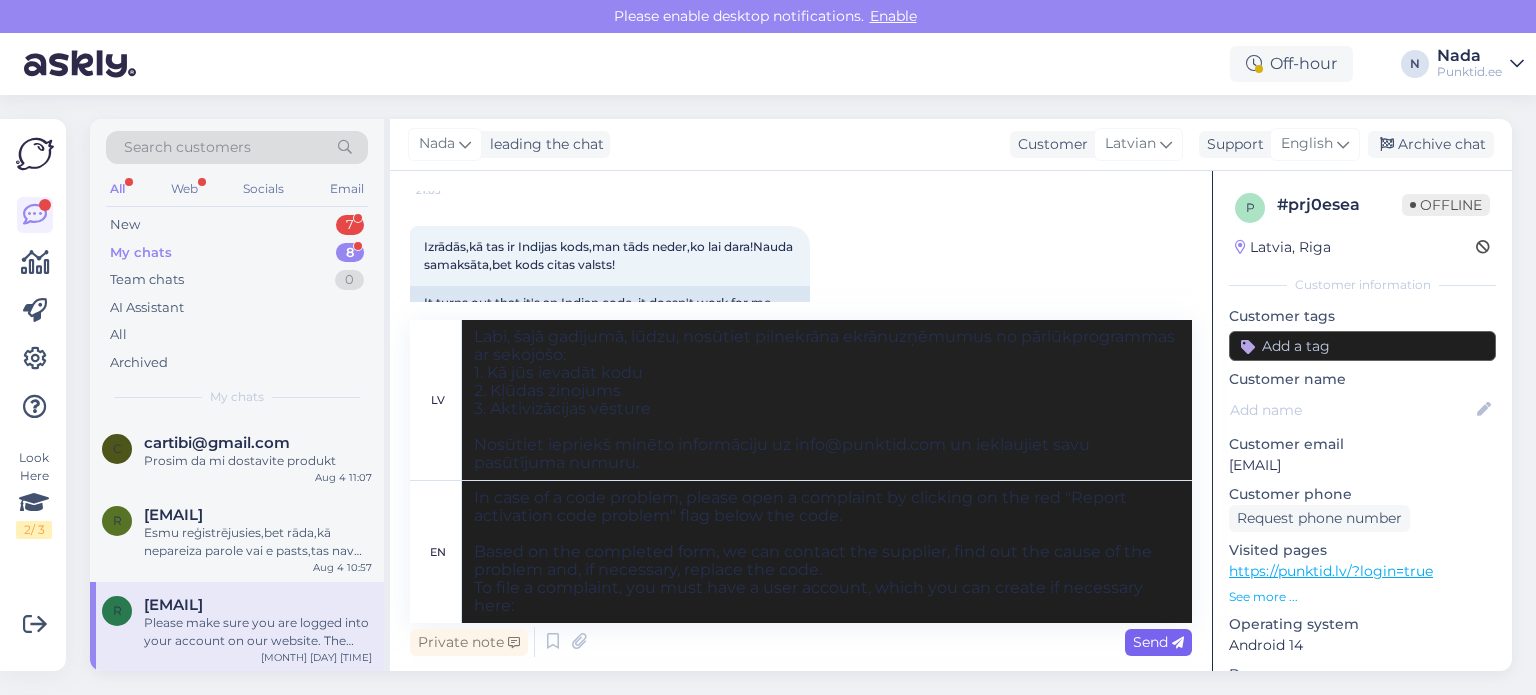 click on "Send" at bounding box center (1158, 642) 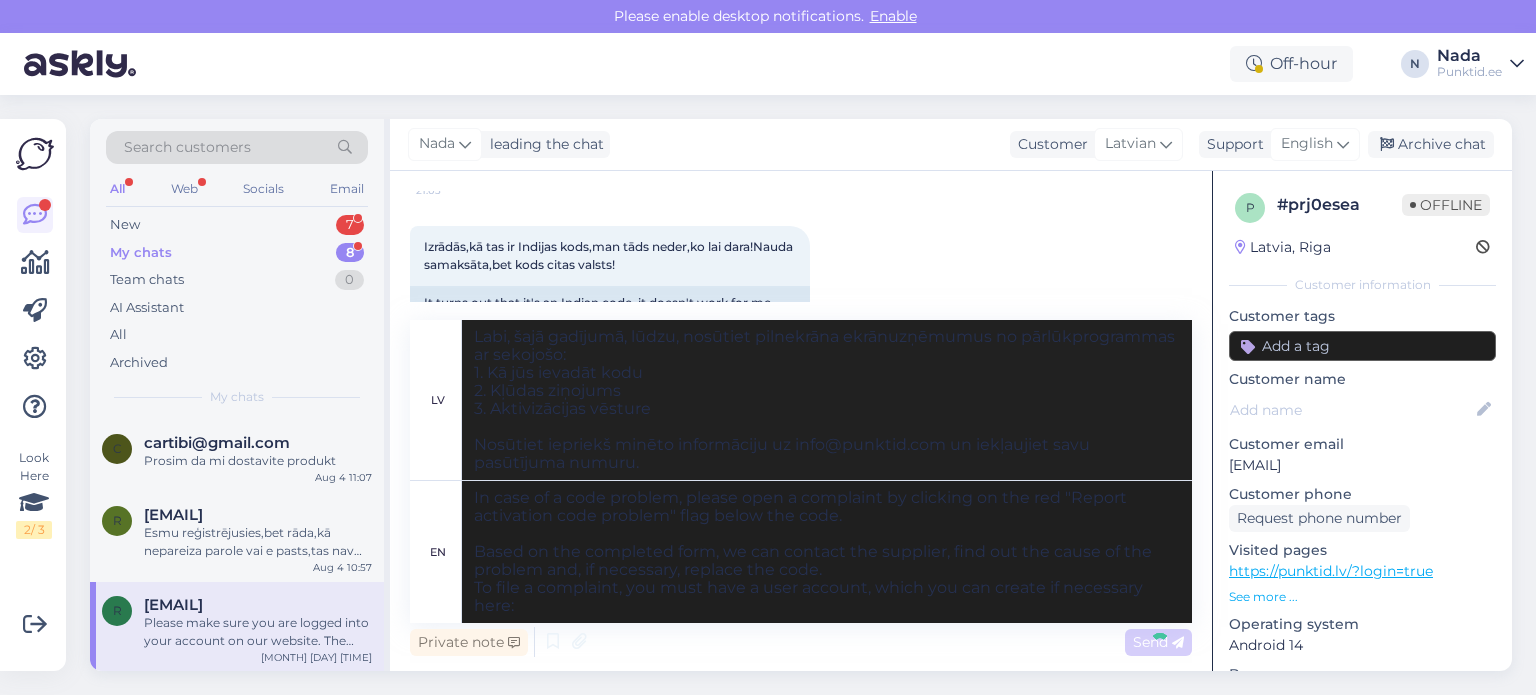type 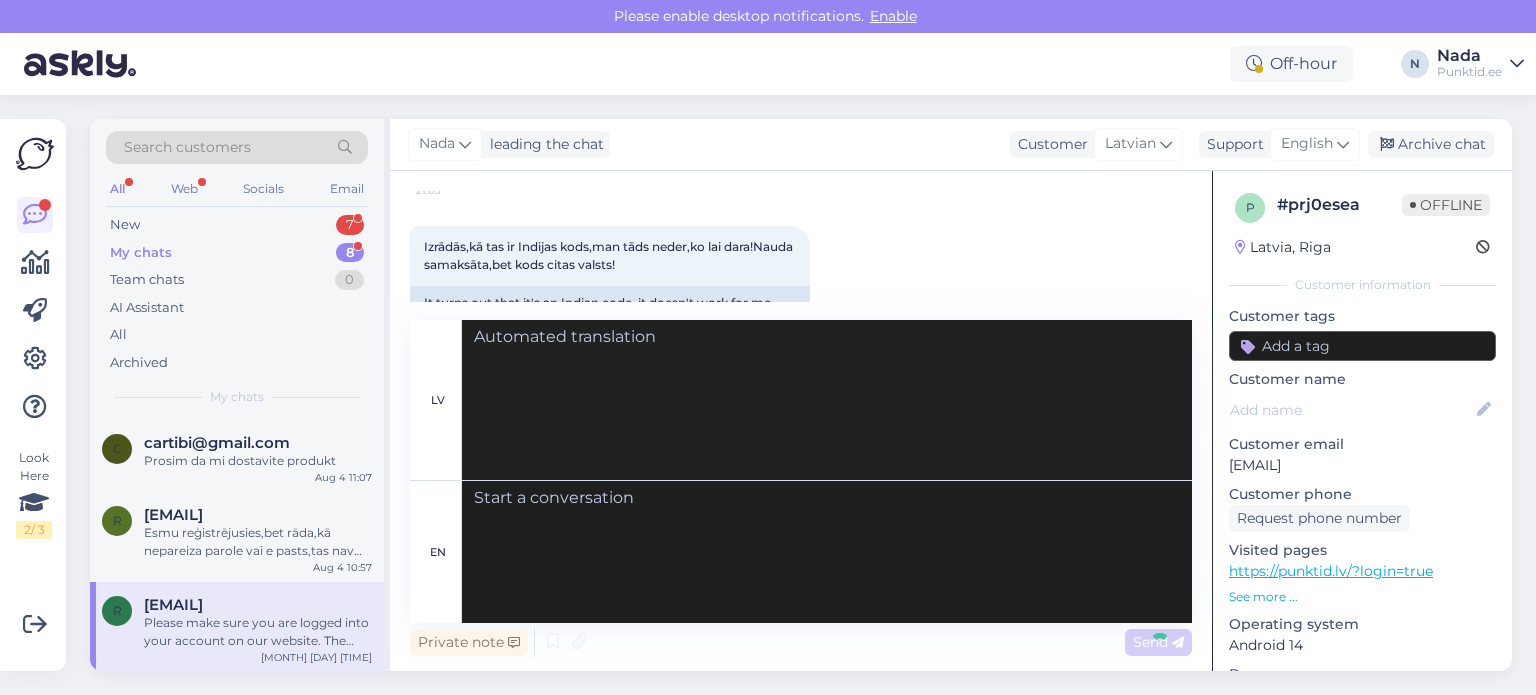 scroll, scrollTop: 7310, scrollLeft: 0, axis: vertical 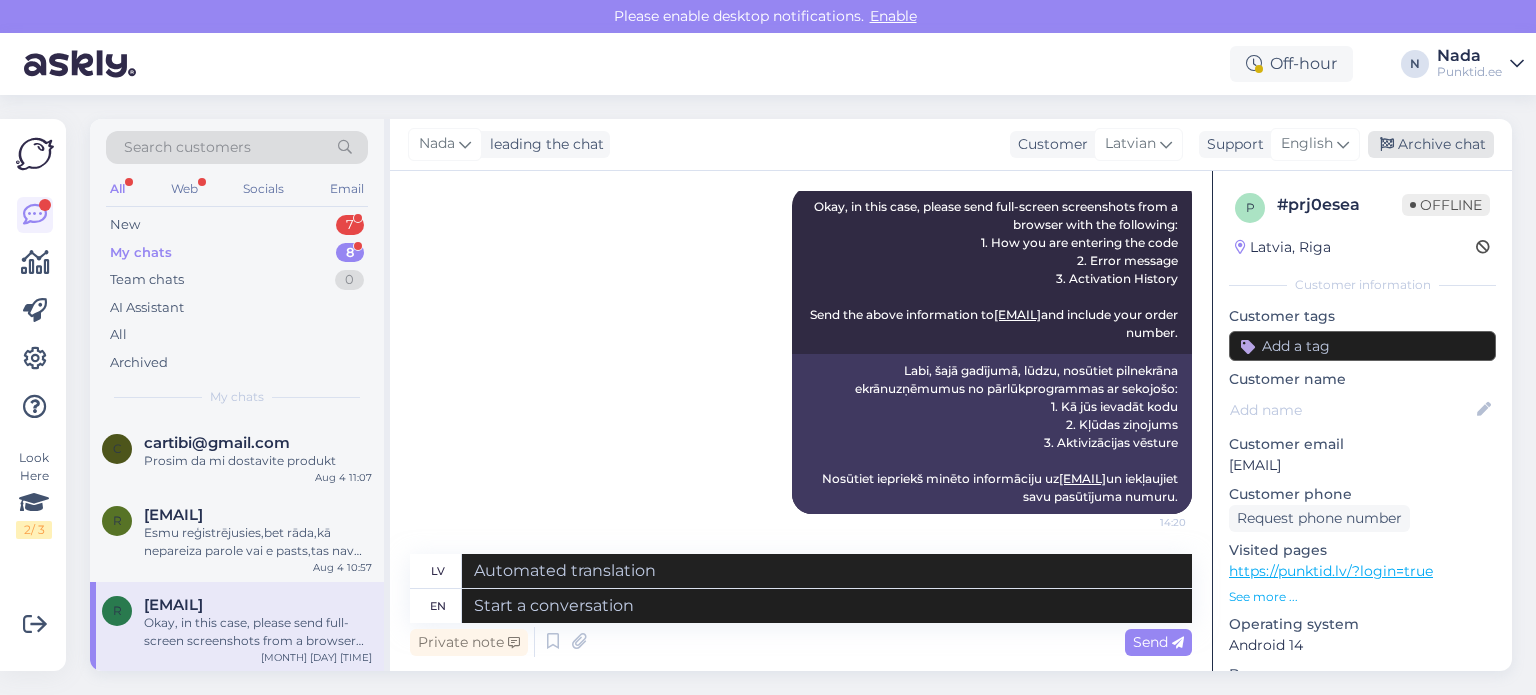 click on "Archive chat" at bounding box center [1431, 144] 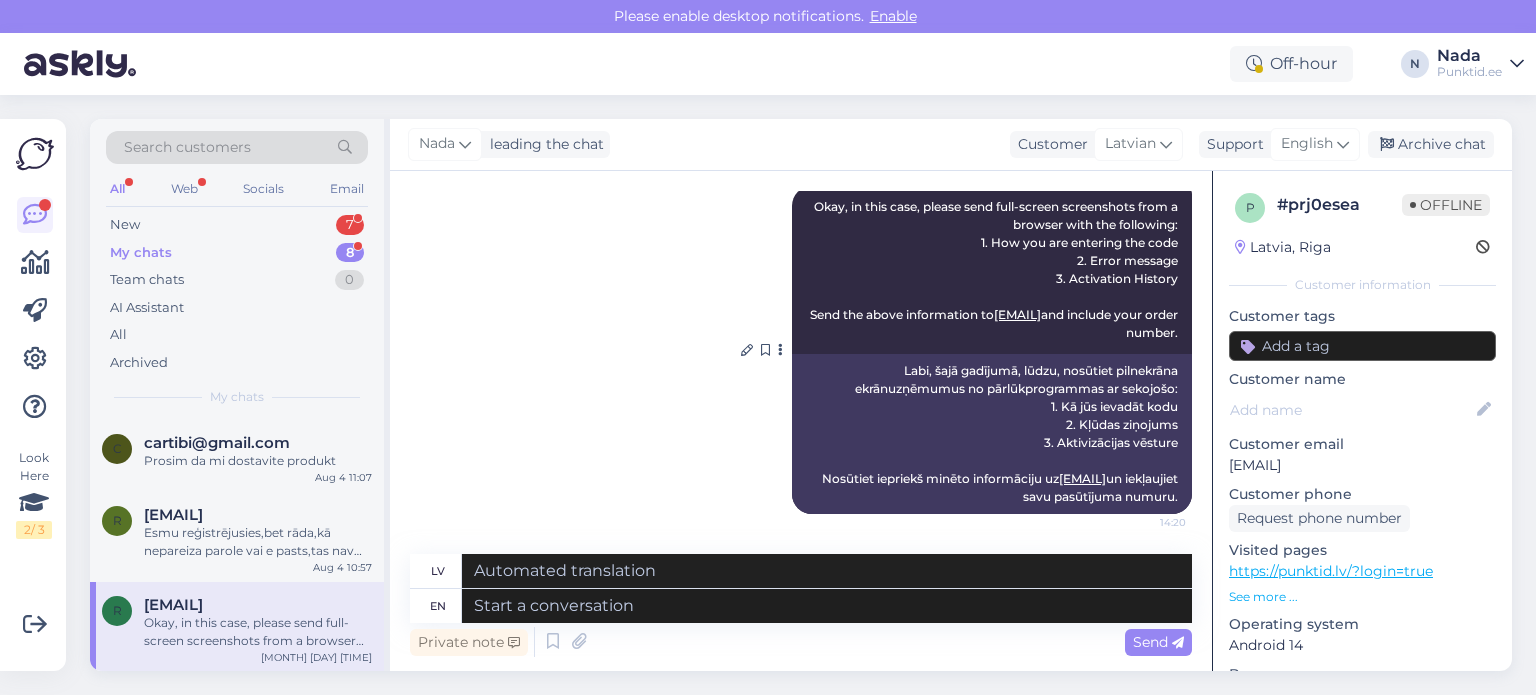 scroll, scrollTop: 0, scrollLeft: 0, axis: both 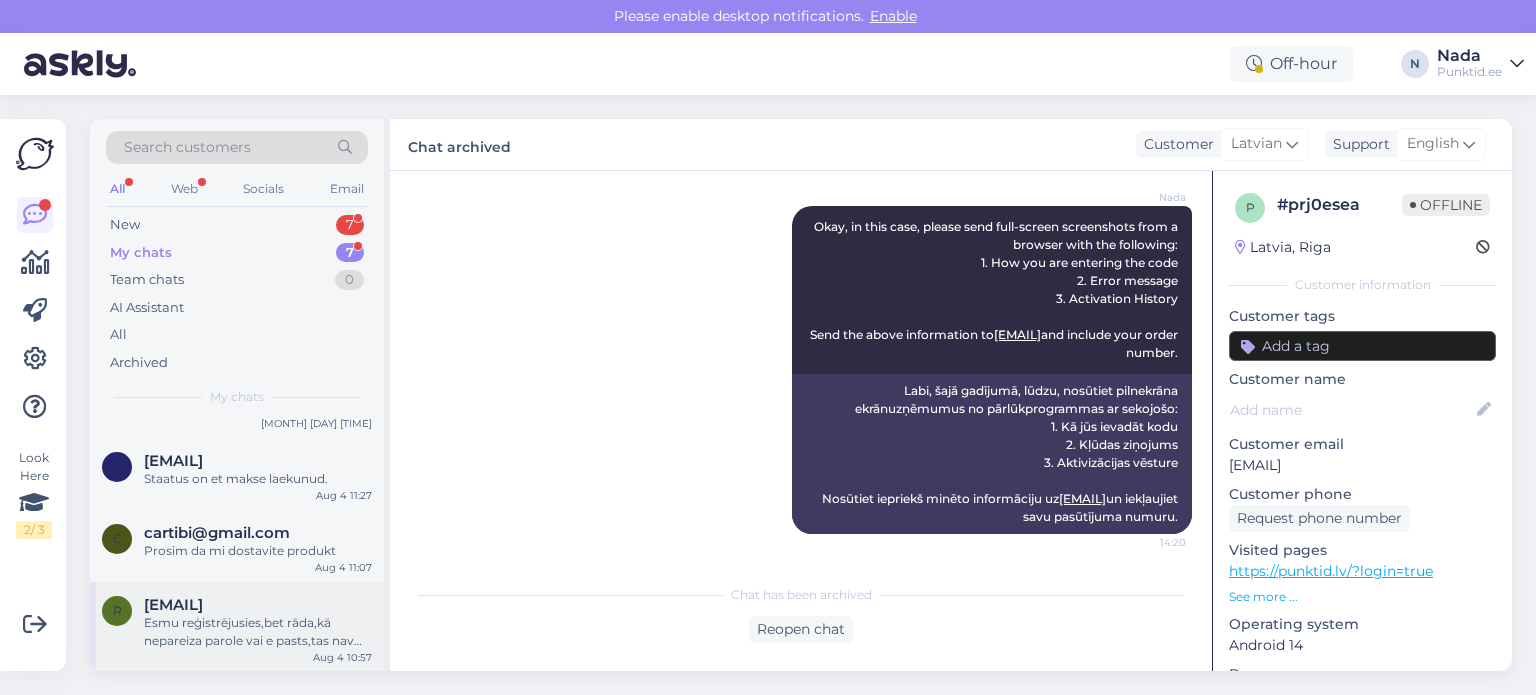 click on "[EMAIL]" at bounding box center (173, 605) 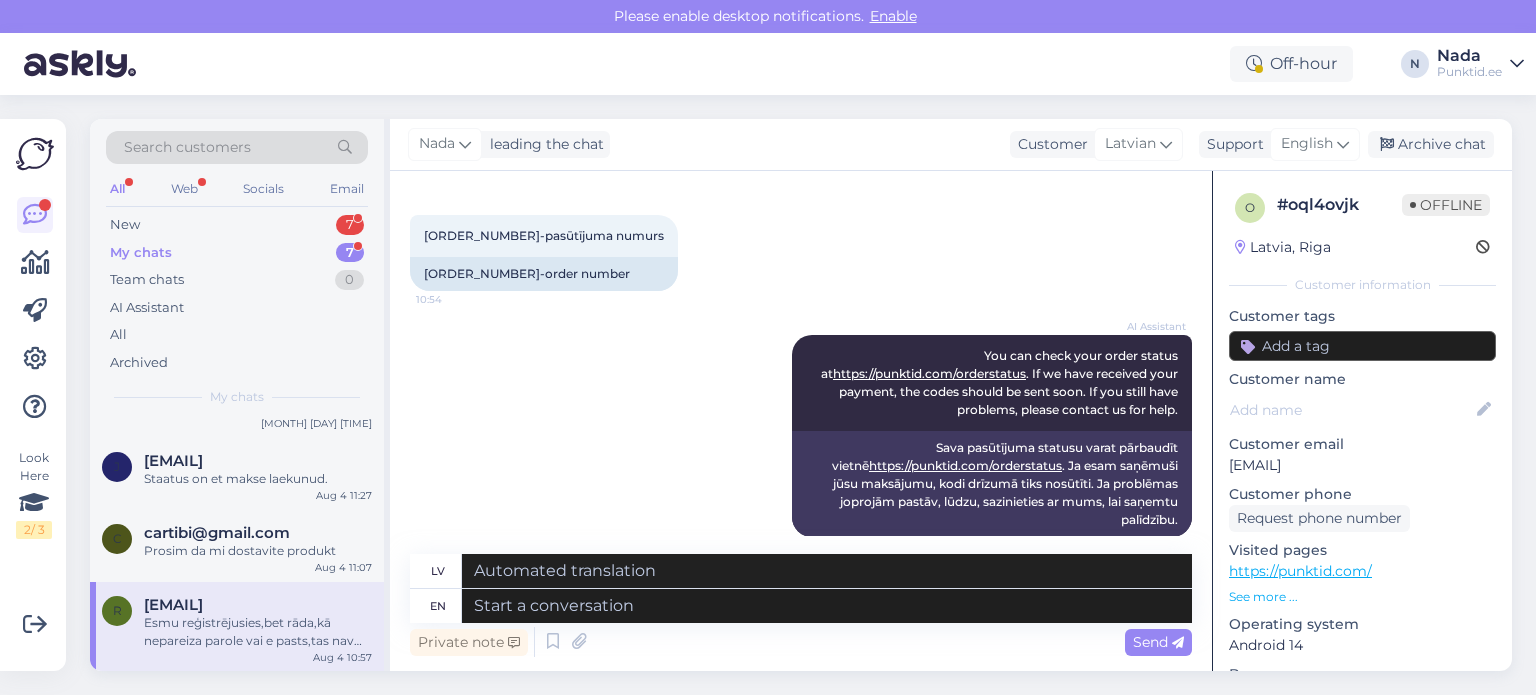 scroll, scrollTop: 1540, scrollLeft: 0, axis: vertical 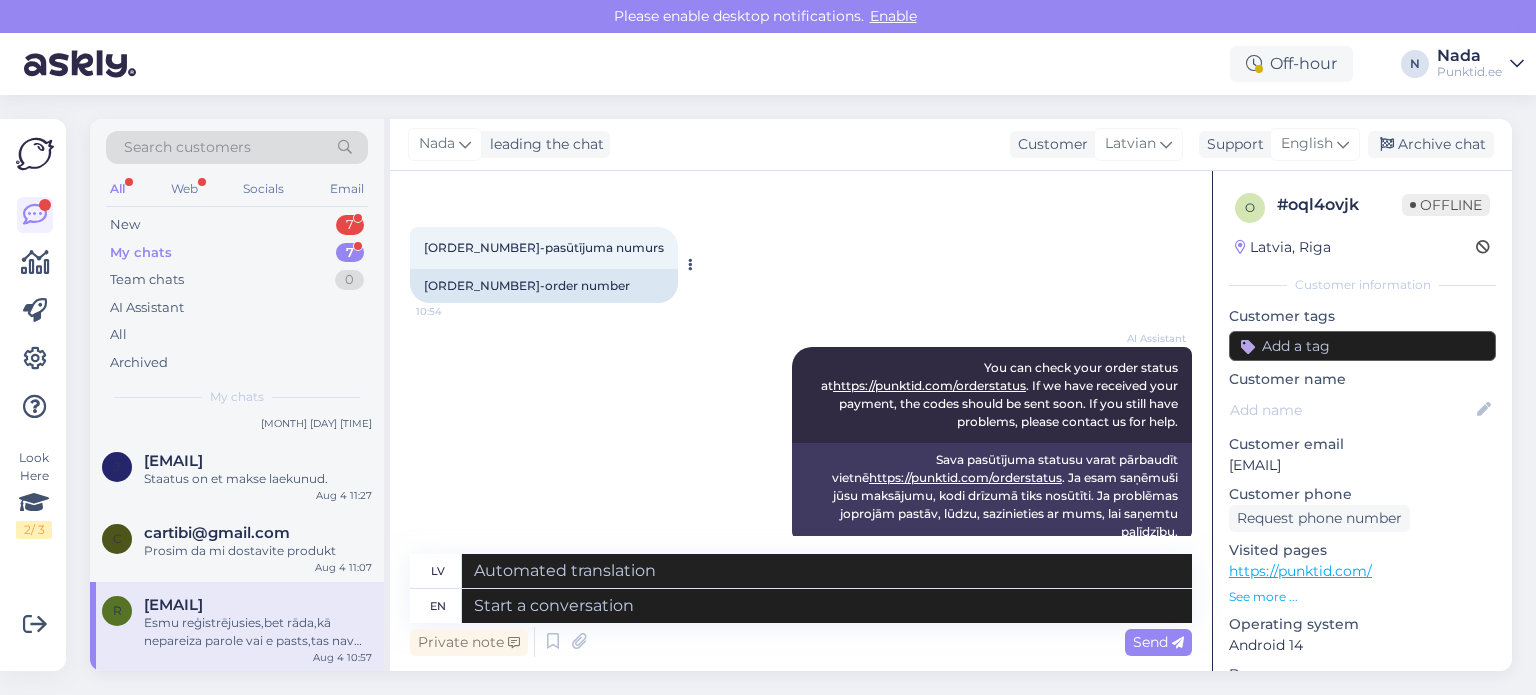 click on "[ORDER_NUMBER]-order number" at bounding box center (544, 286) 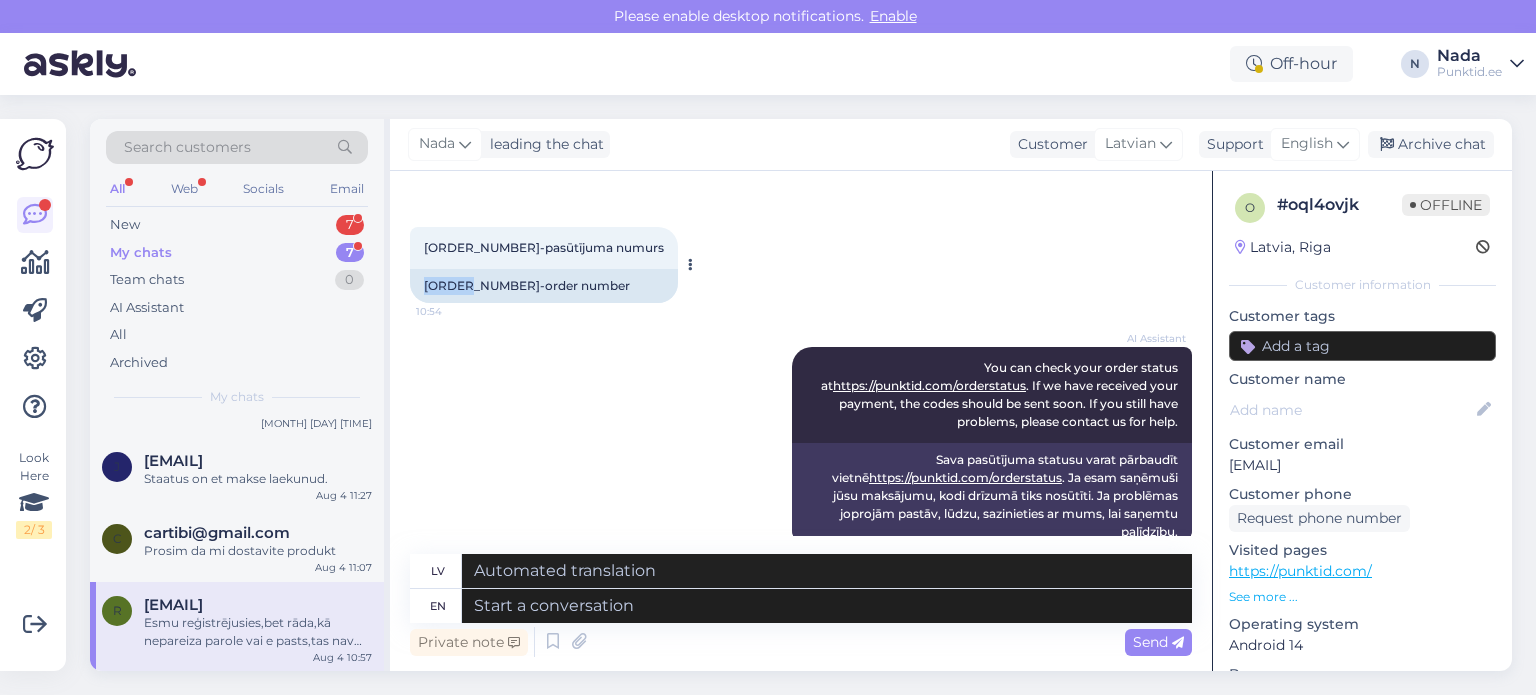 click on "[ORDER_NUMBER]-order number" at bounding box center [544, 286] 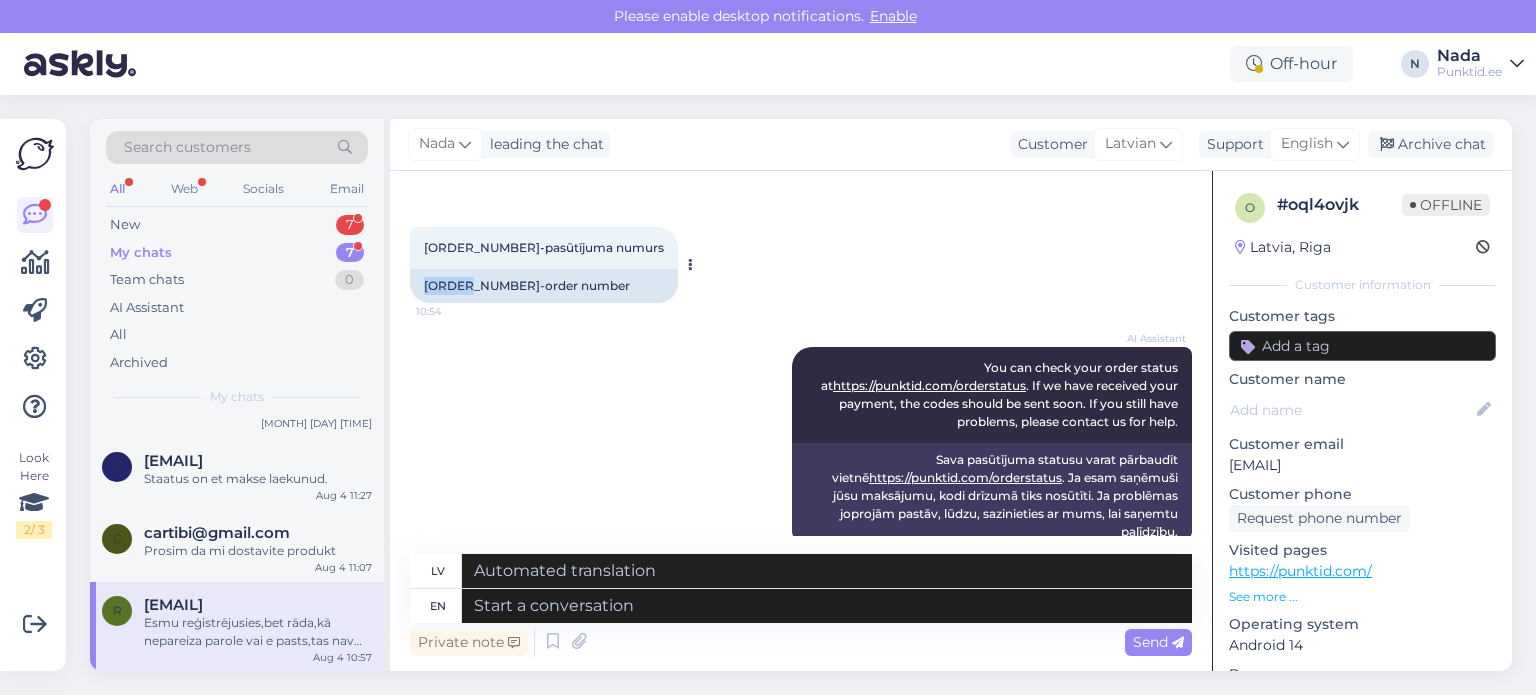 copy on "847083" 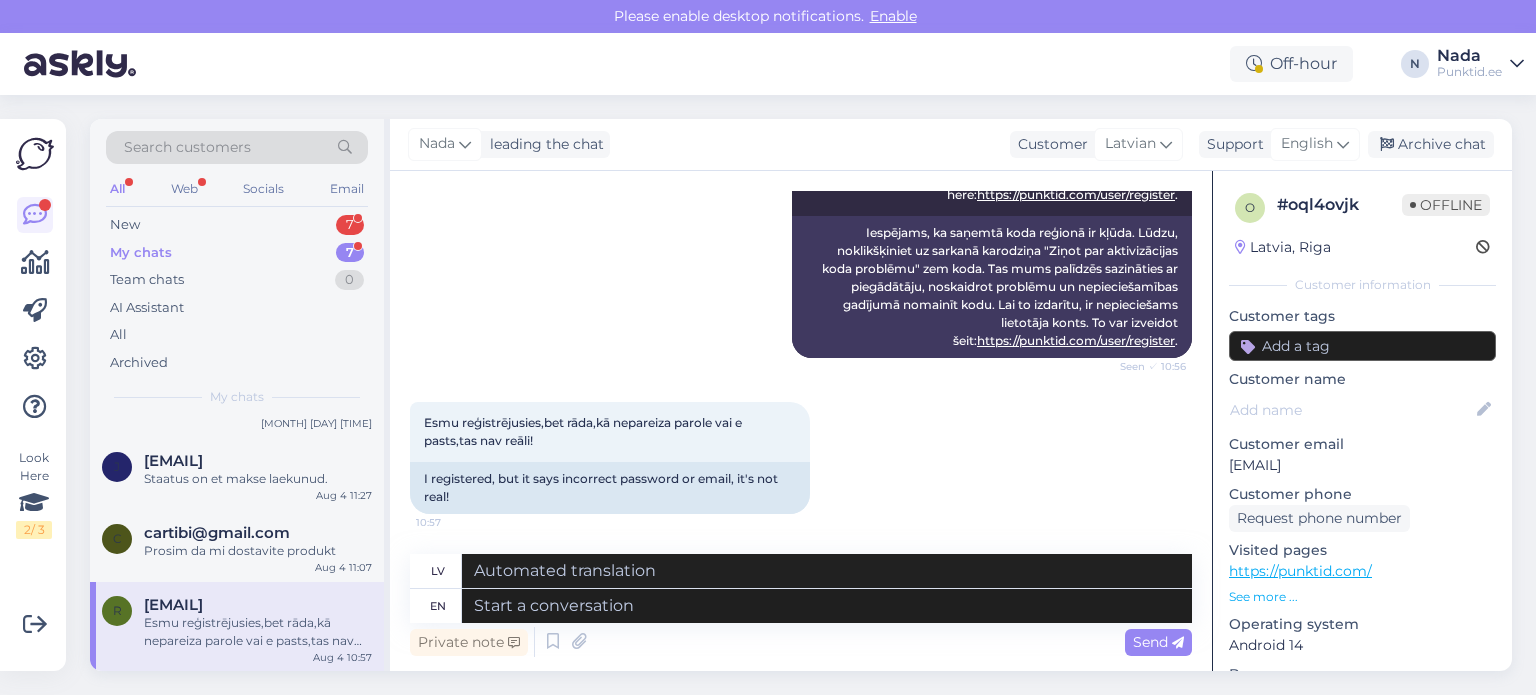 scroll, scrollTop: 2240, scrollLeft: 0, axis: vertical 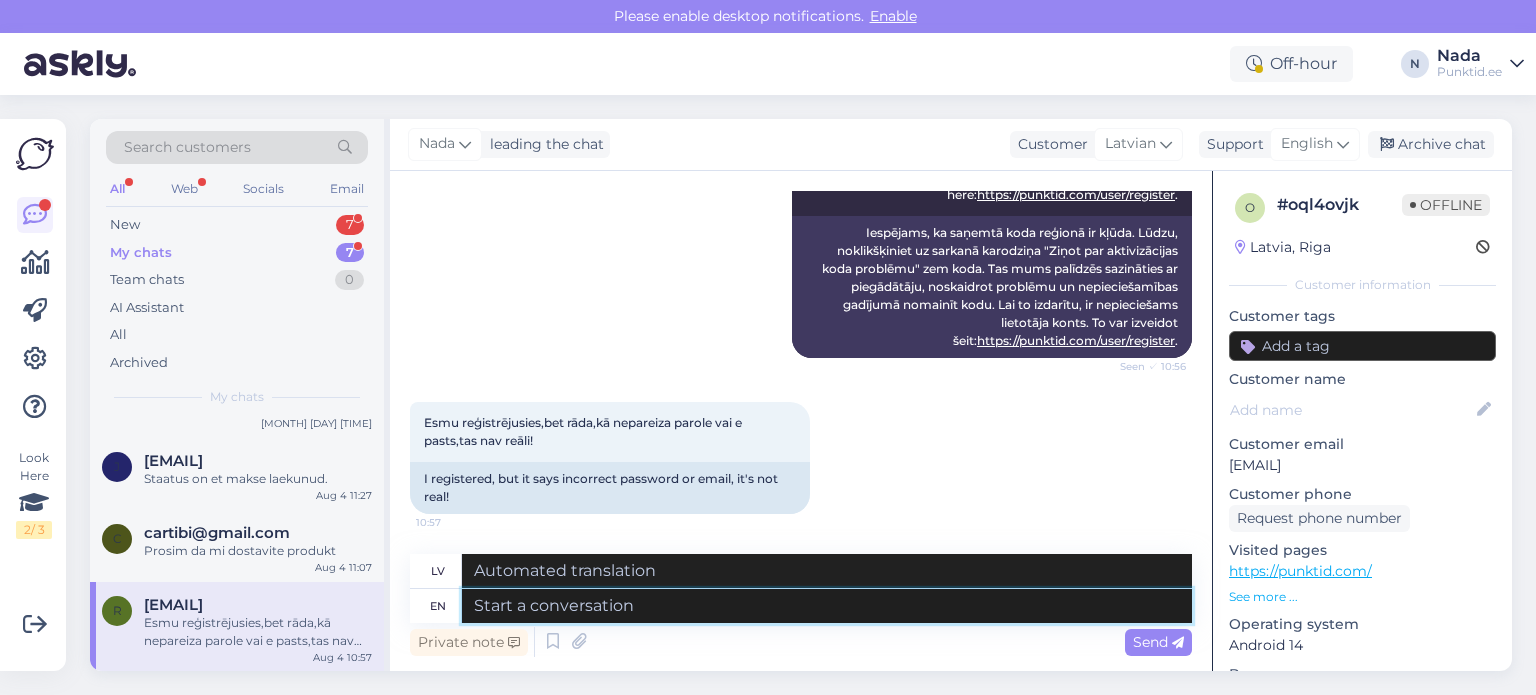 click at bounding box center (827, 606) 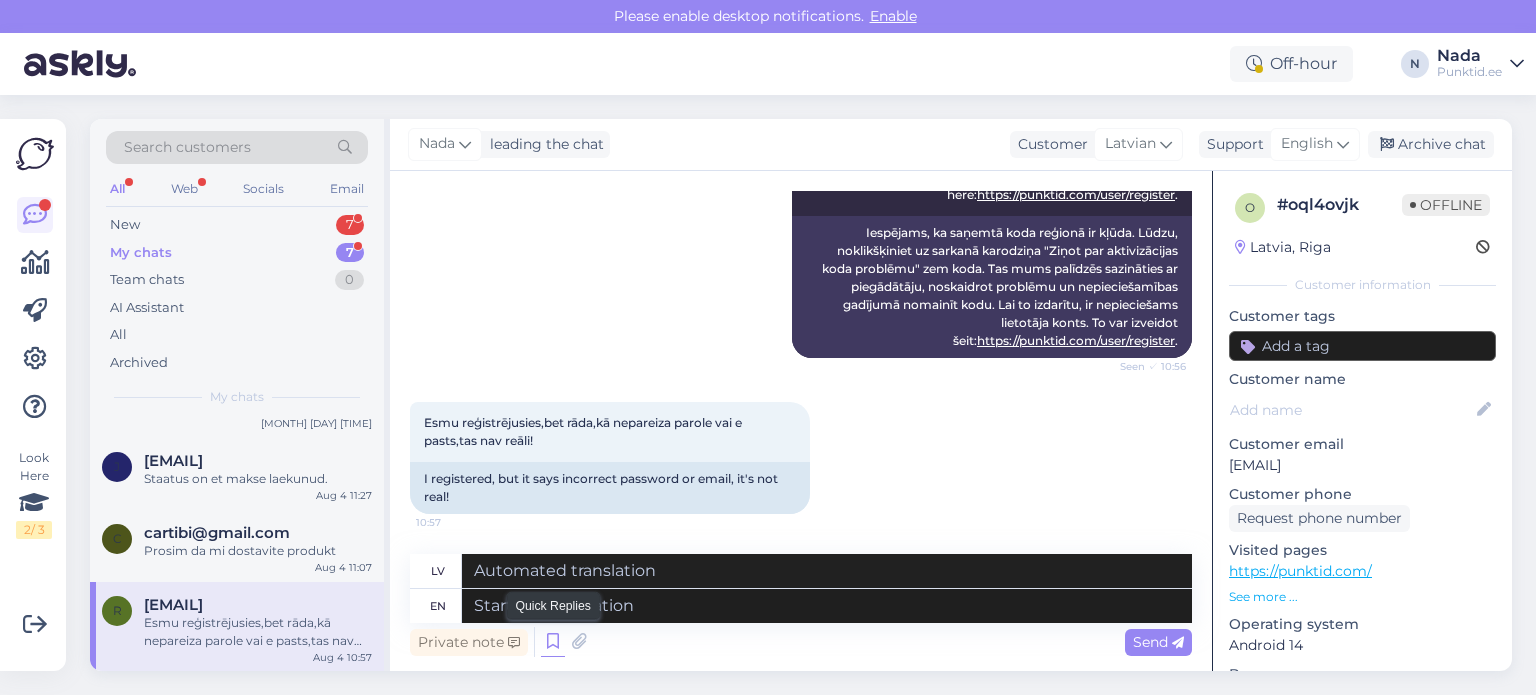 click at bounding box center [553, 642] 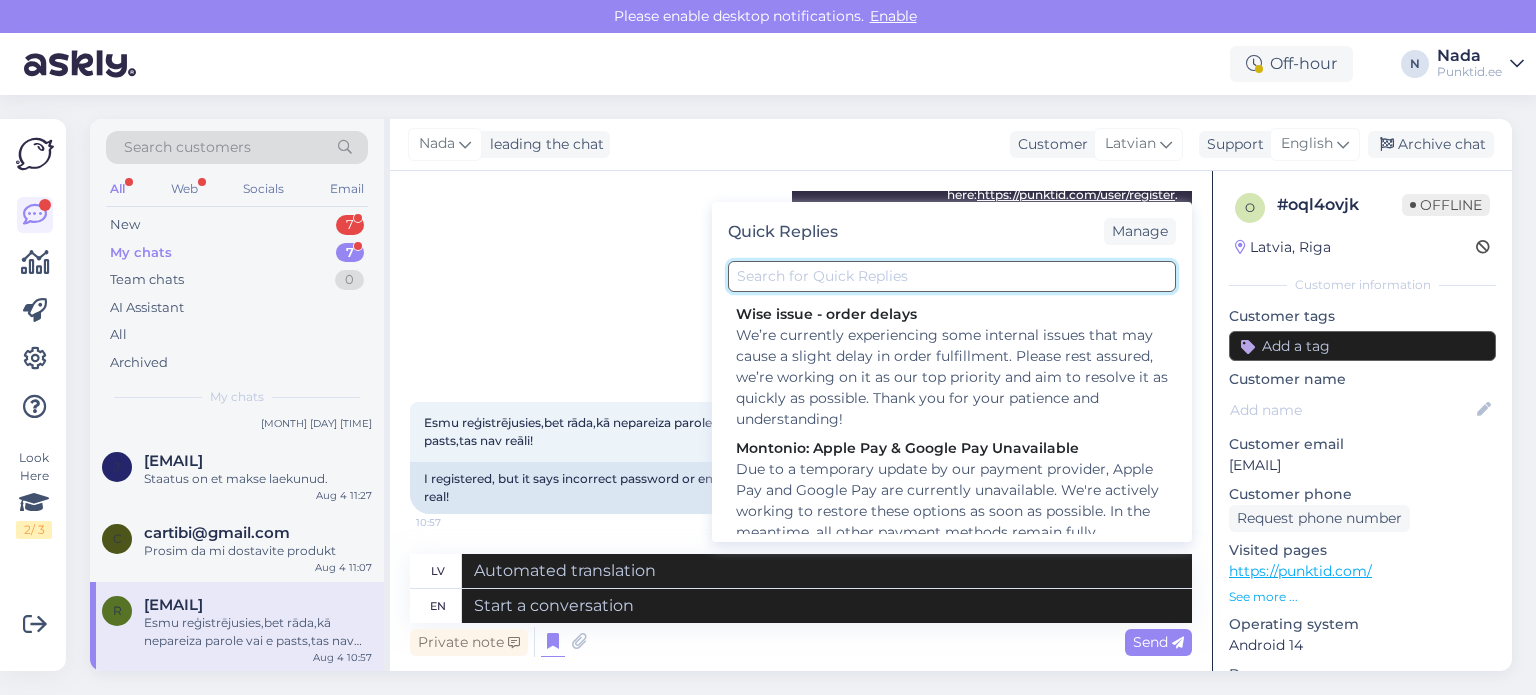 click at bounding box center (952, 276) 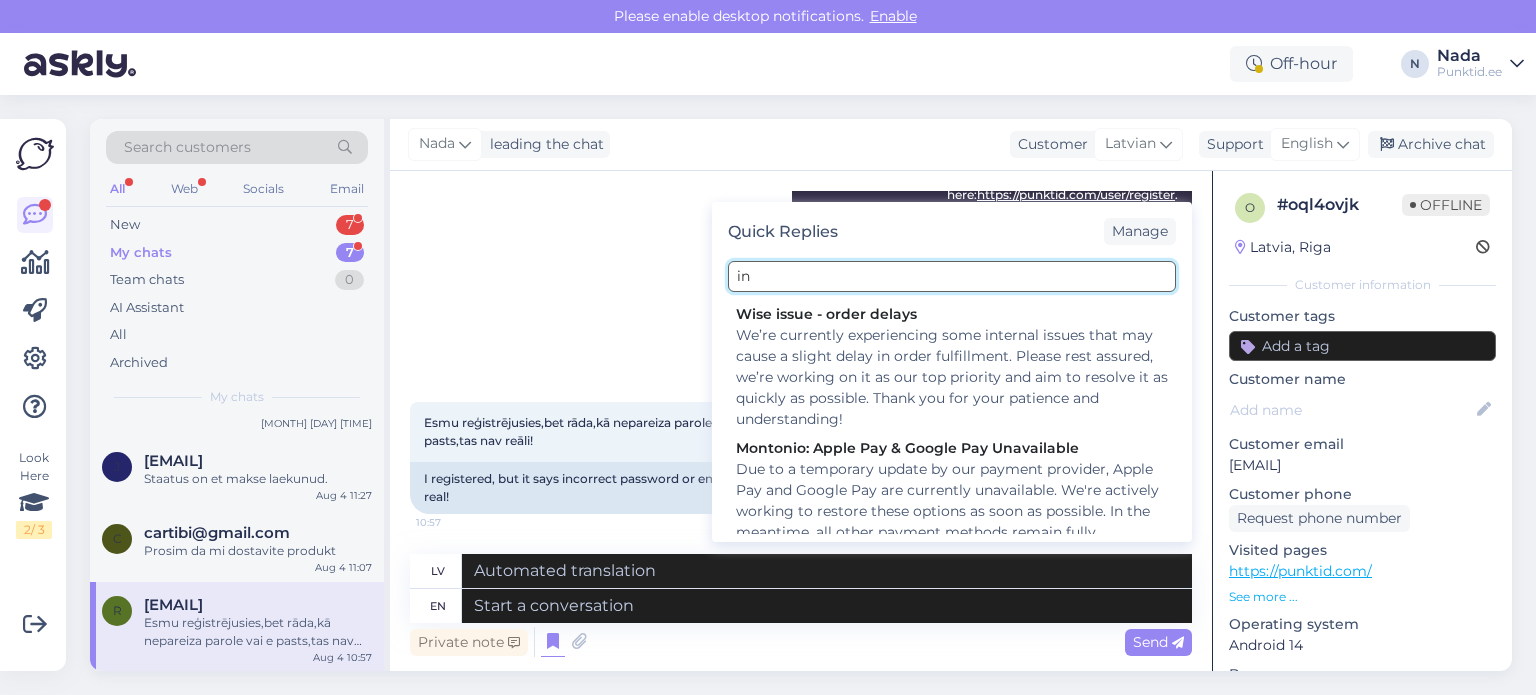 type on "i" 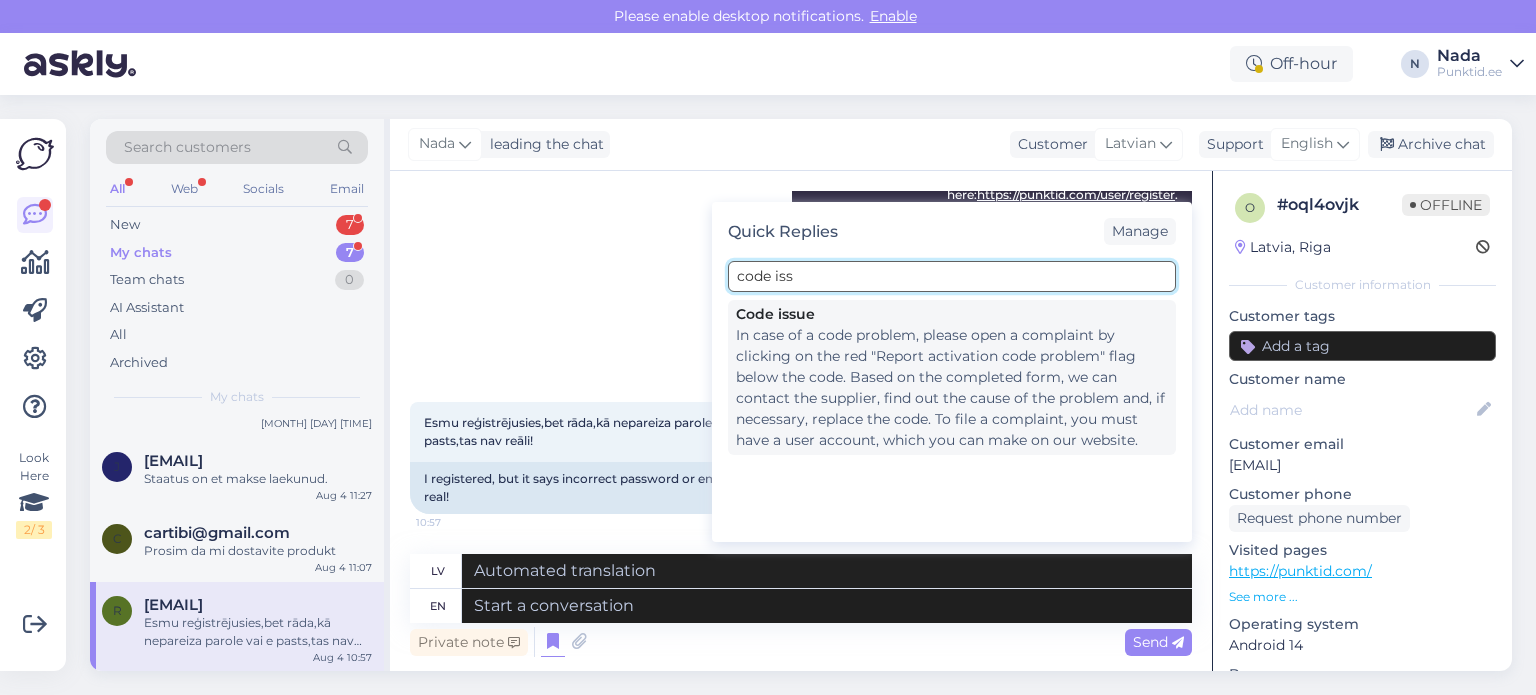 type on "code iss" 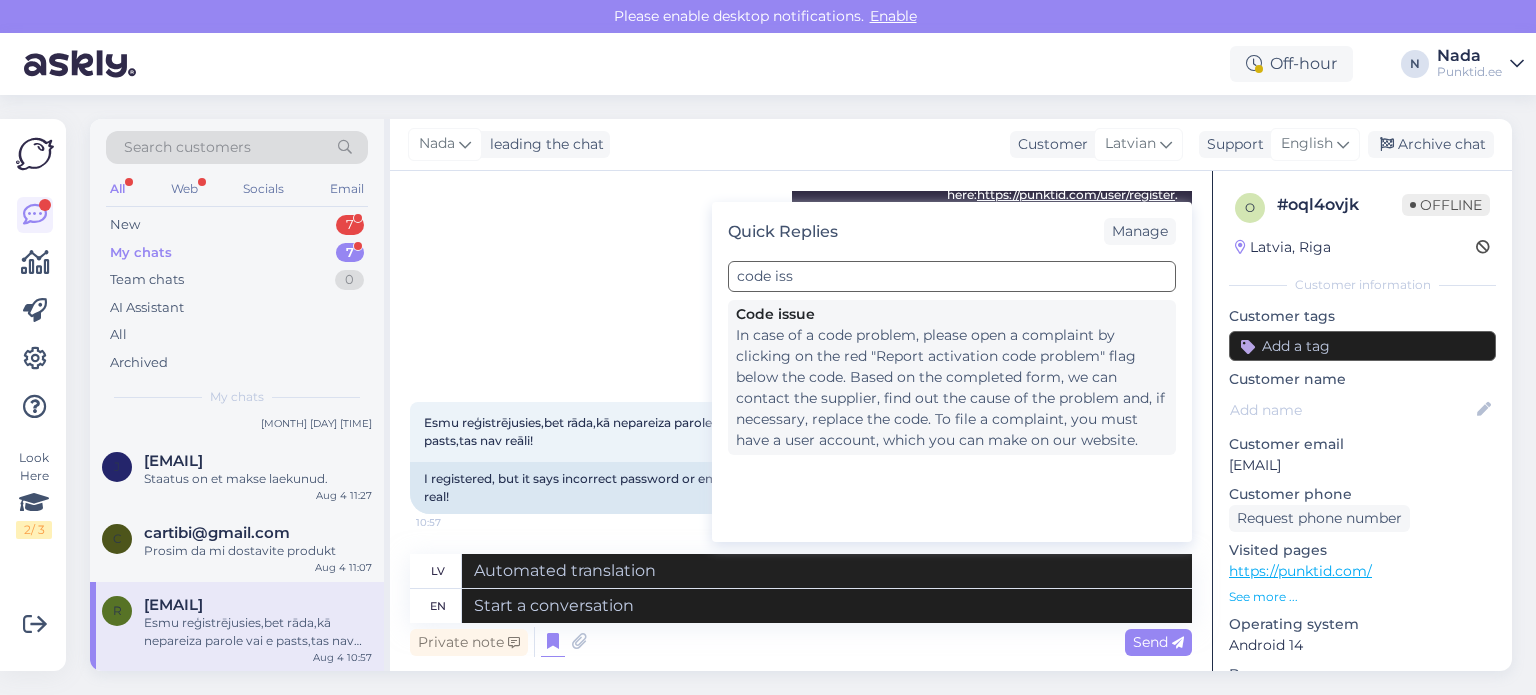 click on "In case of a code problem, please open a complaint by clicking on the red "Report activation code problem" flag below the code.
Based on the completed form, we can contact the supplier, find out the cause of the problem and, if necessary, replace the code.
To file a complaint, you must have a user account, which you can make on our website." at bounding box center [952, 388] 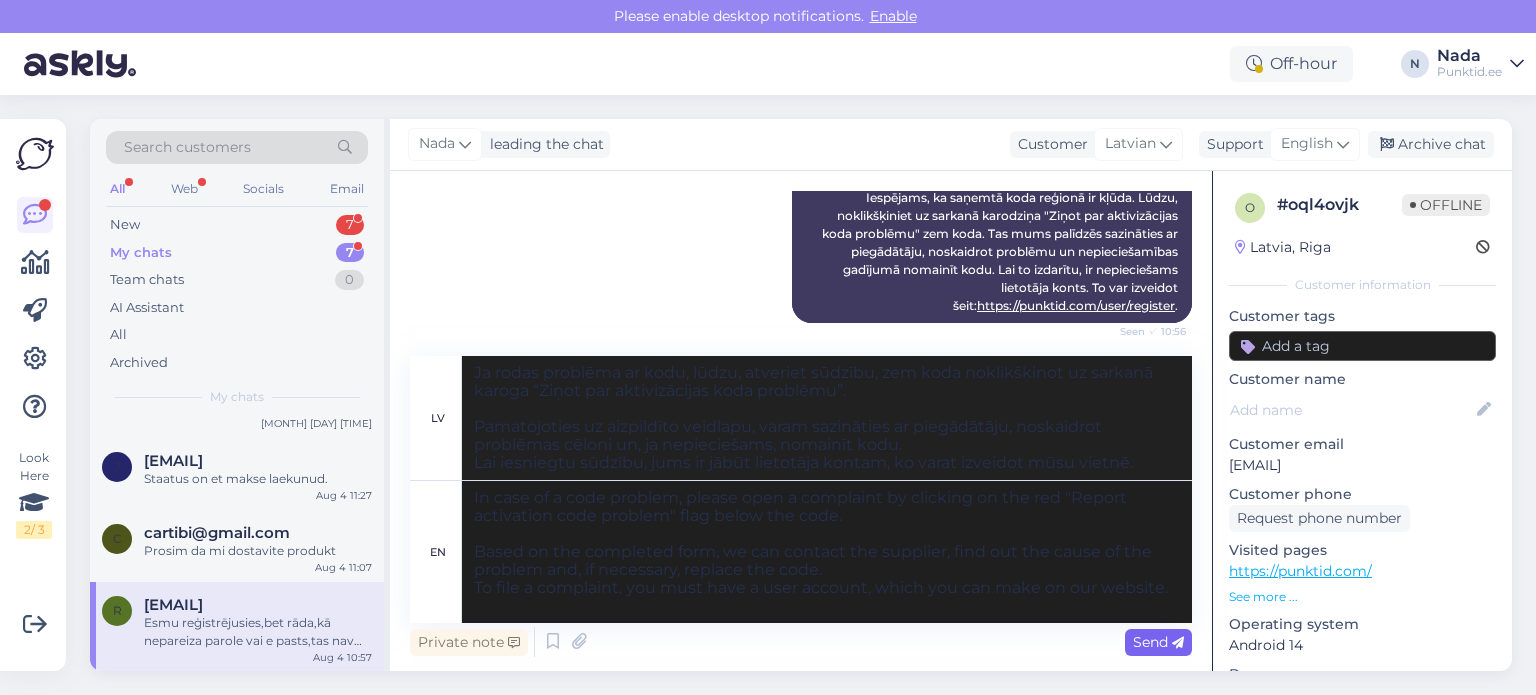 click on "Send" at bounding box center (1158, 642) 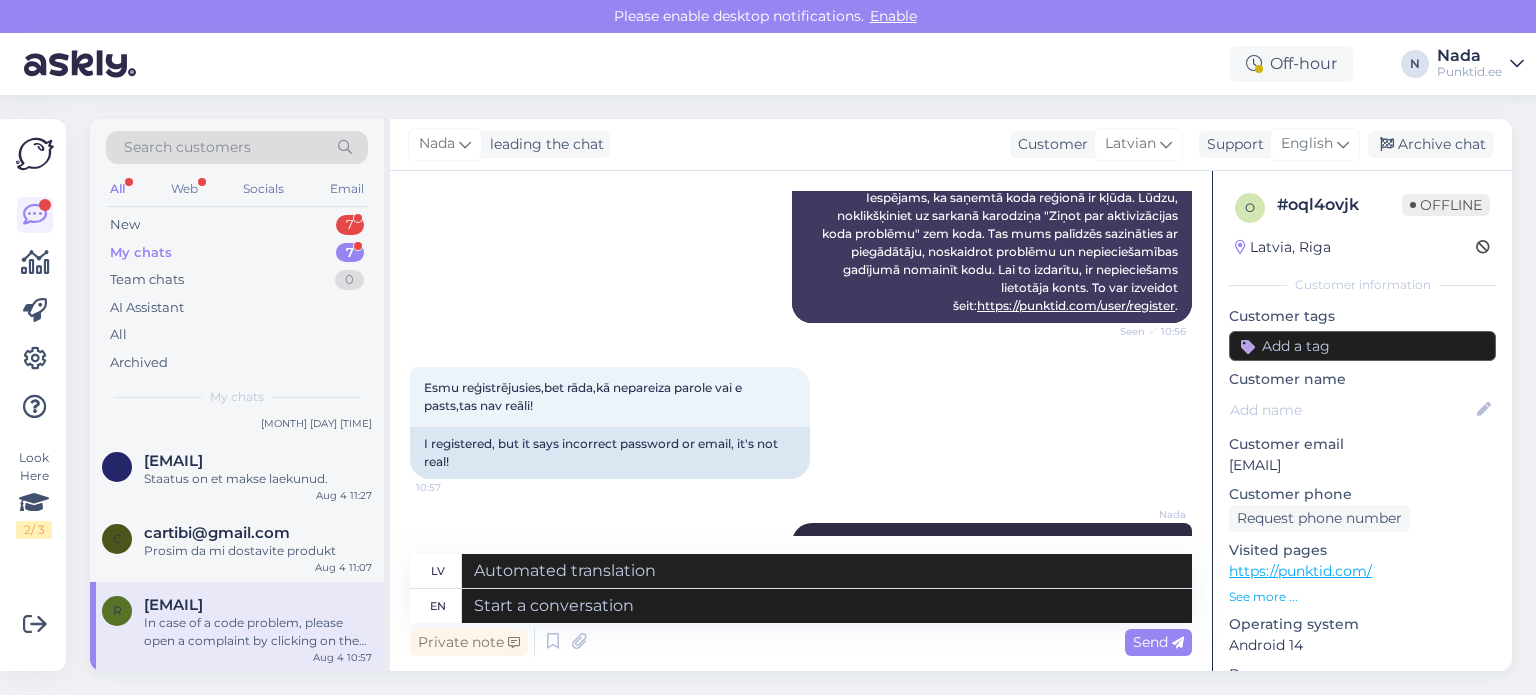 scroll, scrollTop: 2648, scrollLeft: 0, axis: vertical 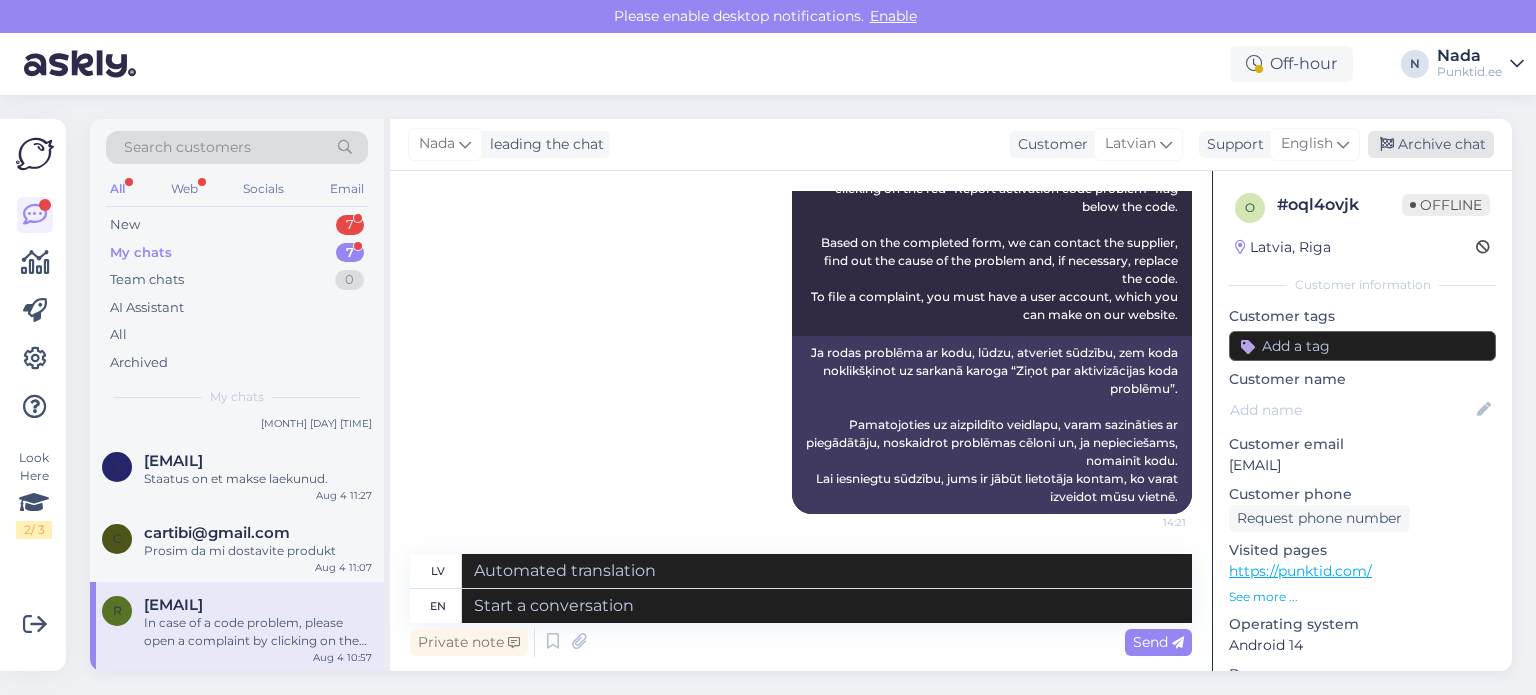 click on "Archive chat" at bounding box center [1431, 144] 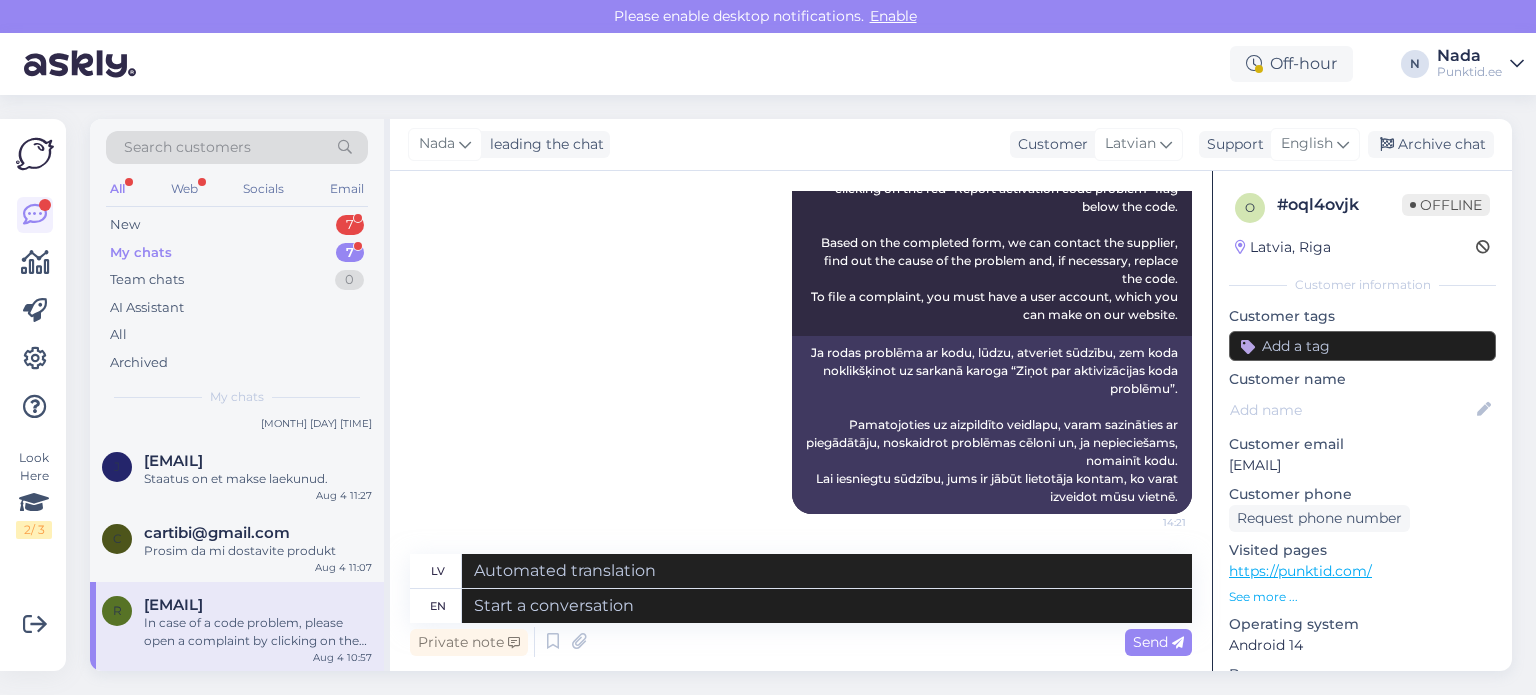scroll, scrollTop: 0, scrollLeft: 0, axis: both 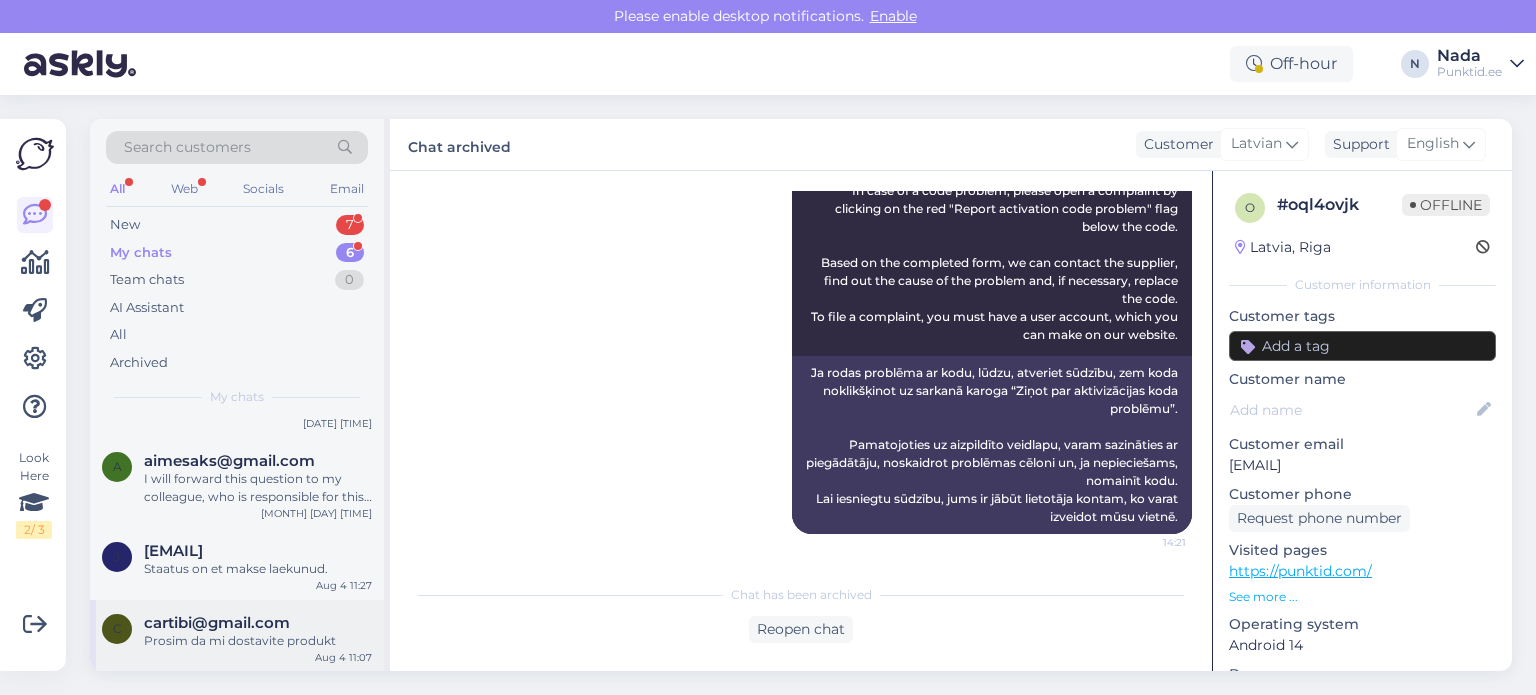 click on "cartibi@gmail.com" at bounding box center [217, 623] 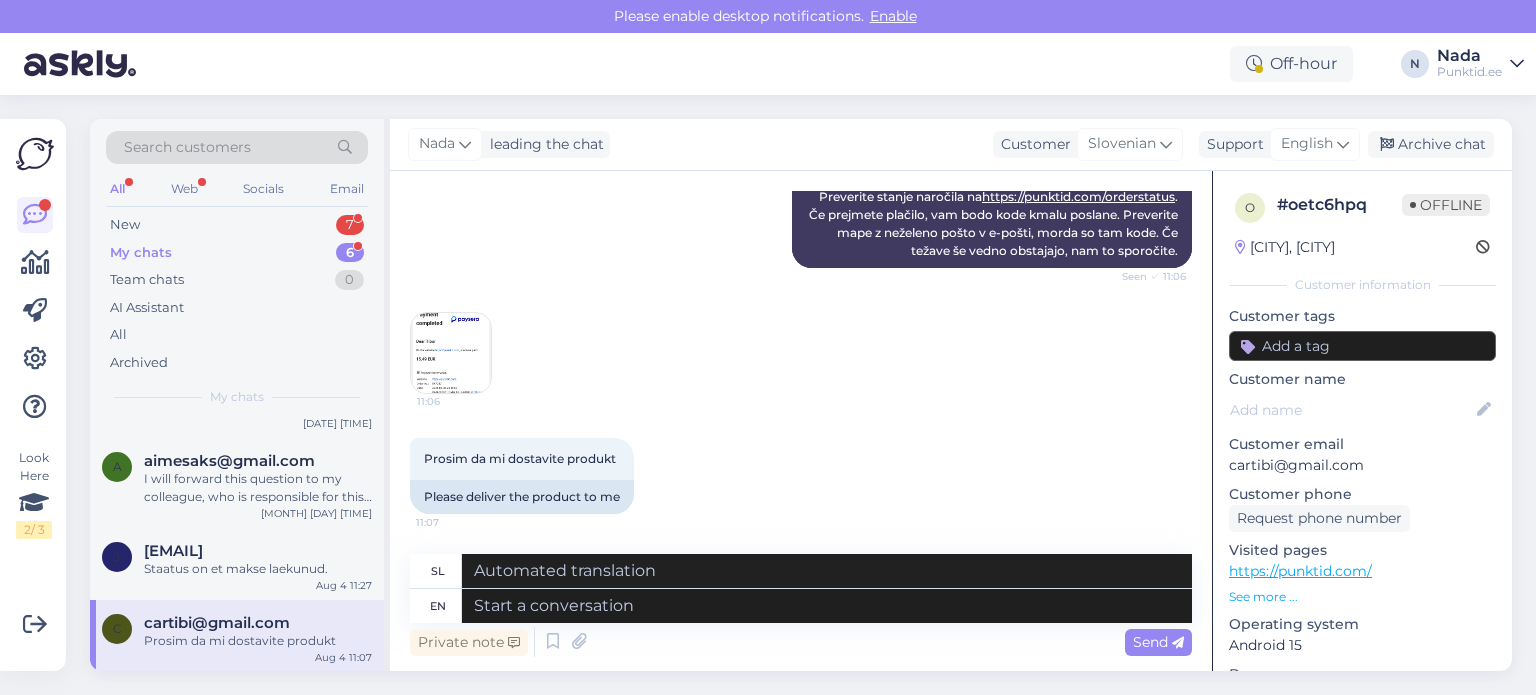 scroll, scrollTop: 2580, scrollLeft: 0, axis: vertical 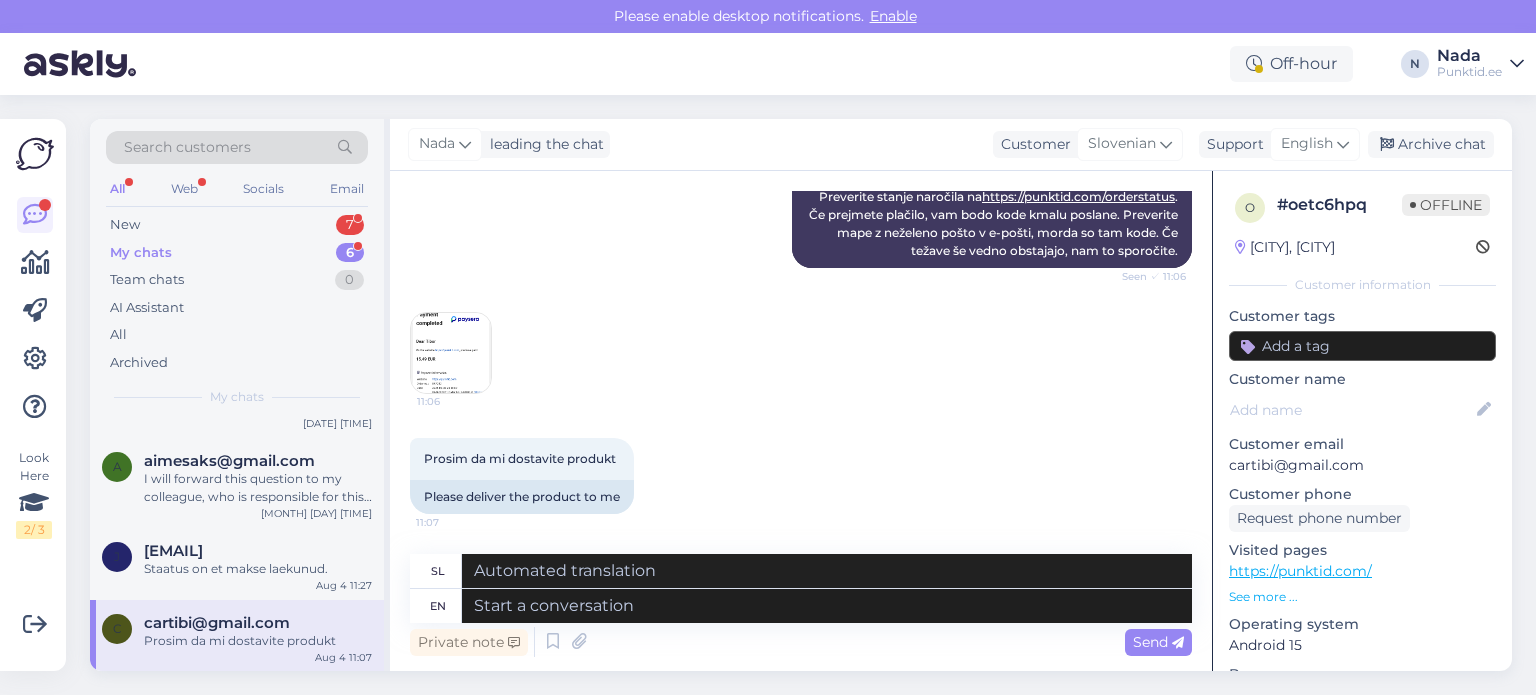 click at bounding box center [451, 353] 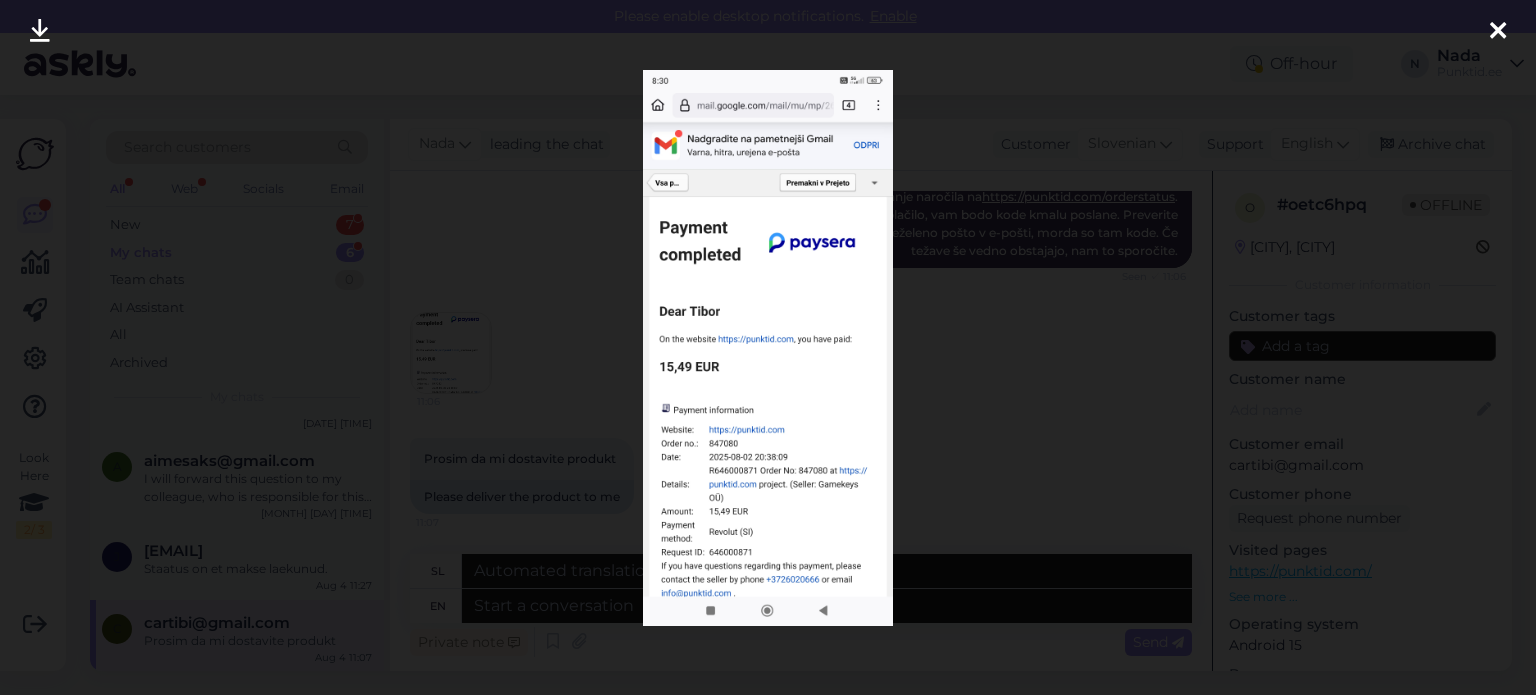 click at bounding box center [768, 347] 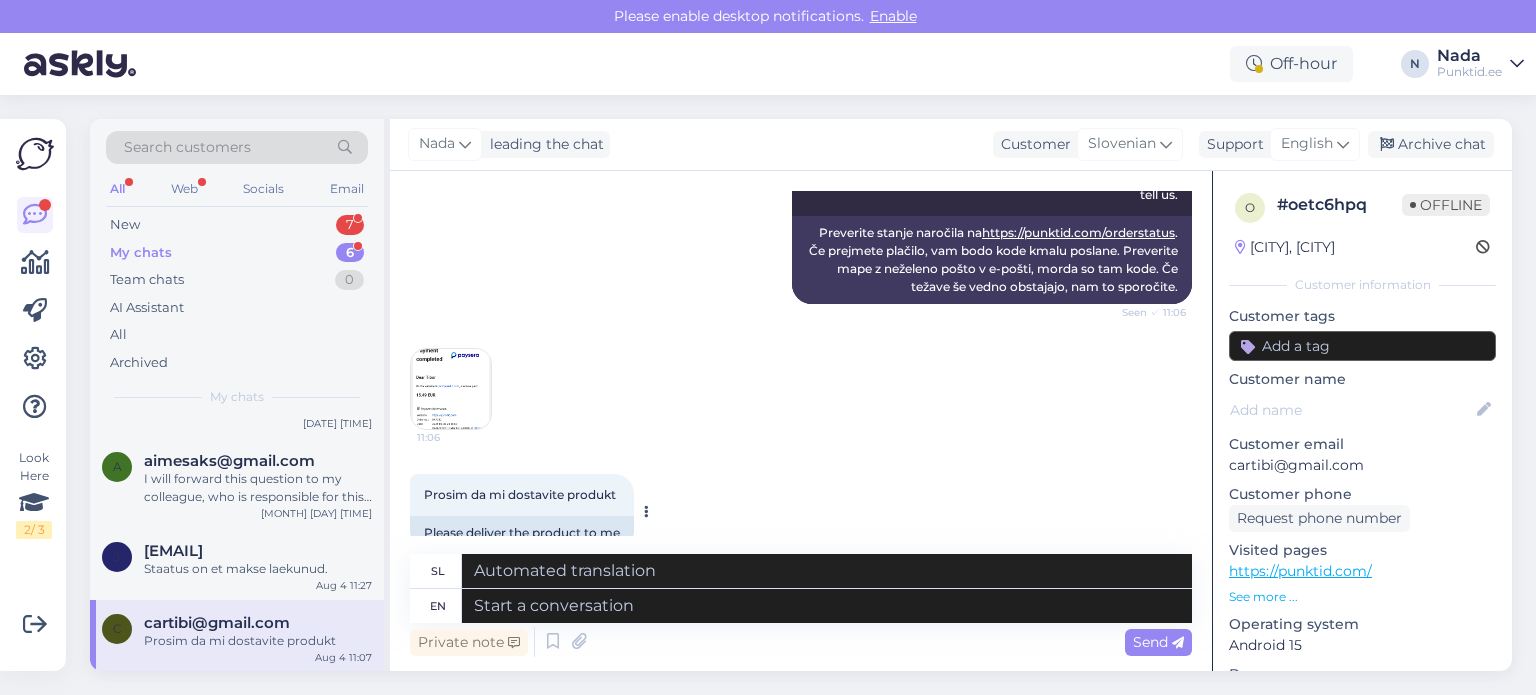 scroll, scrollTop: 2580, scrollLeft: 0, axis: vertical 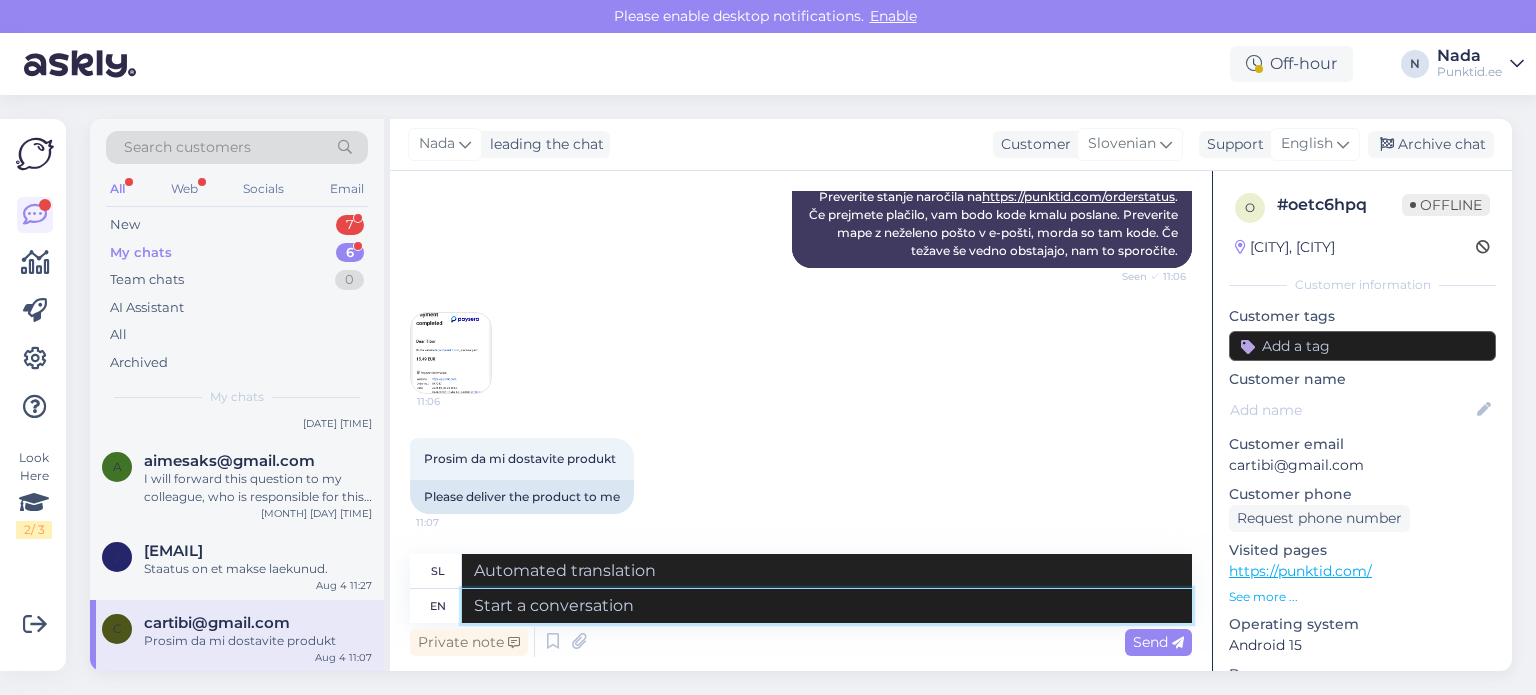 click at bounding box center (827, 606) 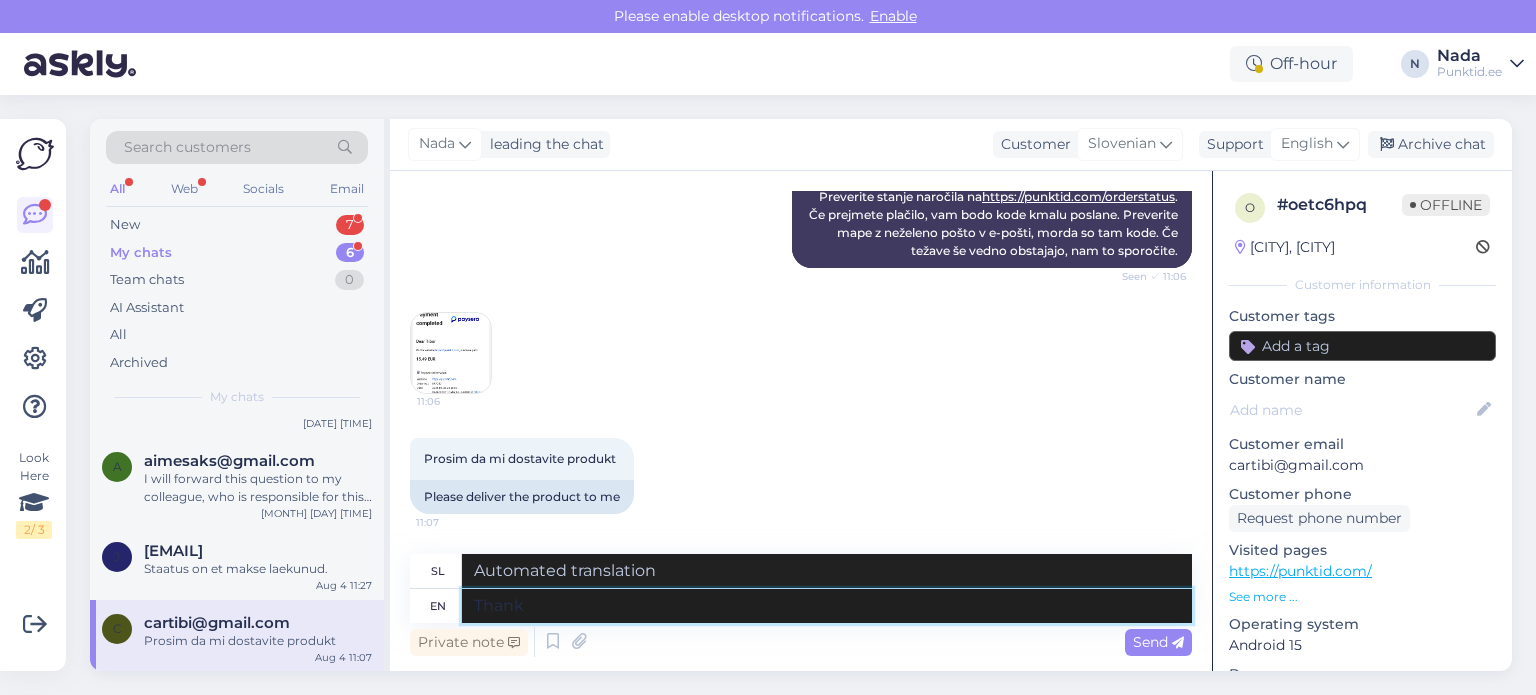 type on "Thank y" 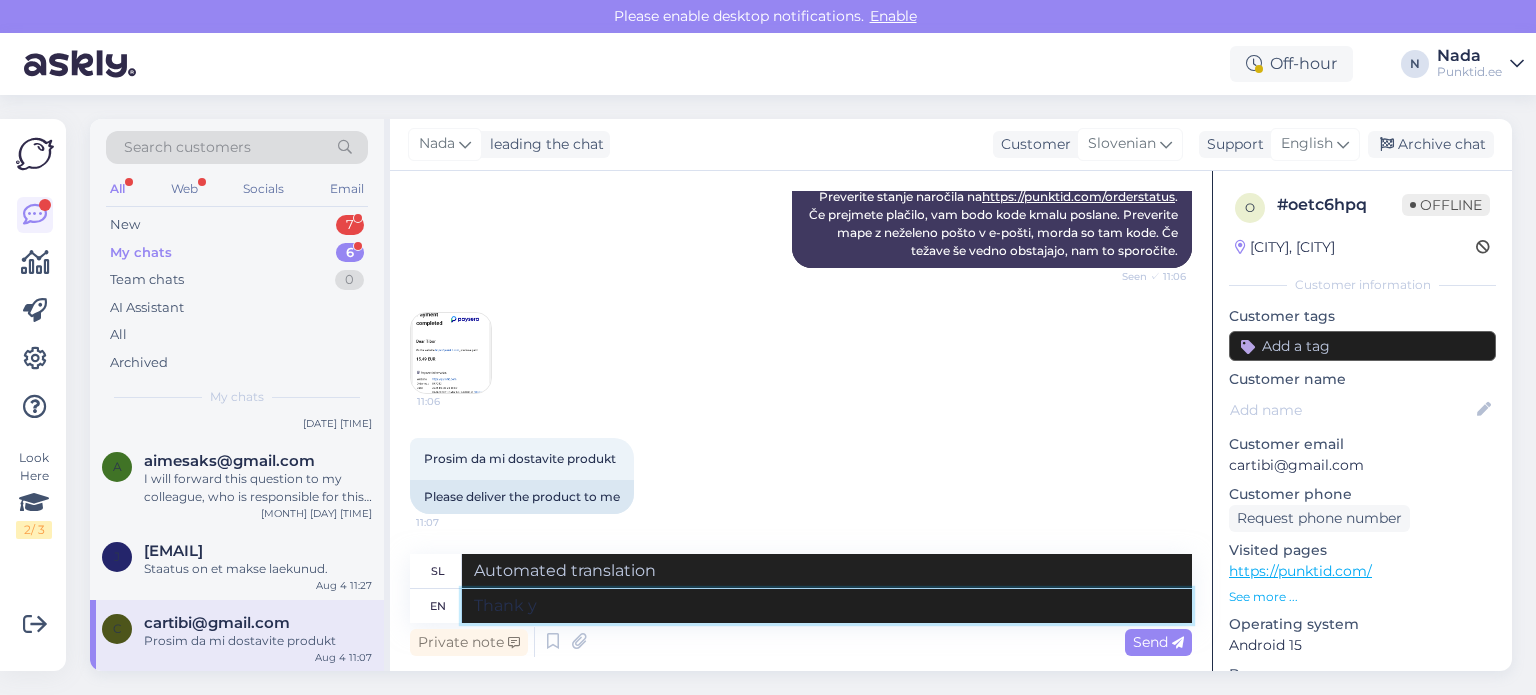 type on "Hvala" 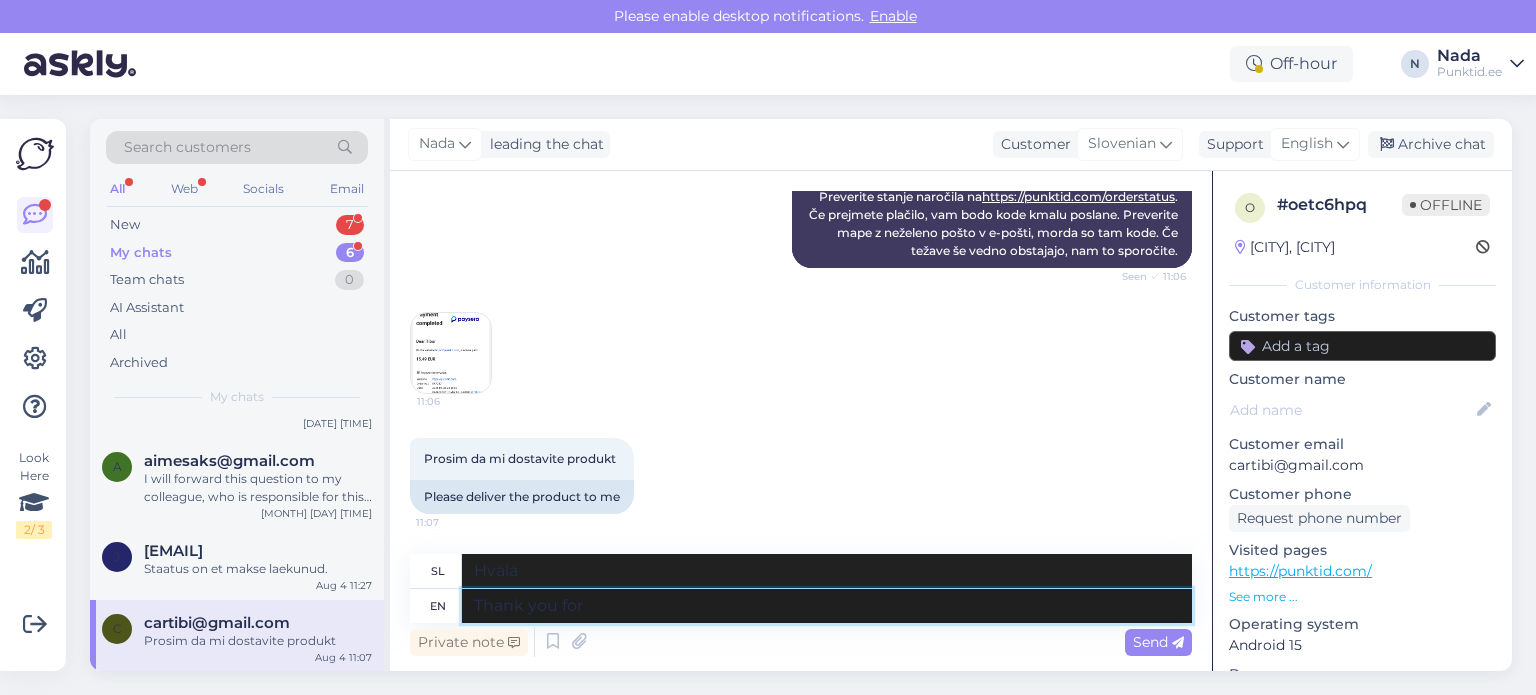 type on "Thank you for y" 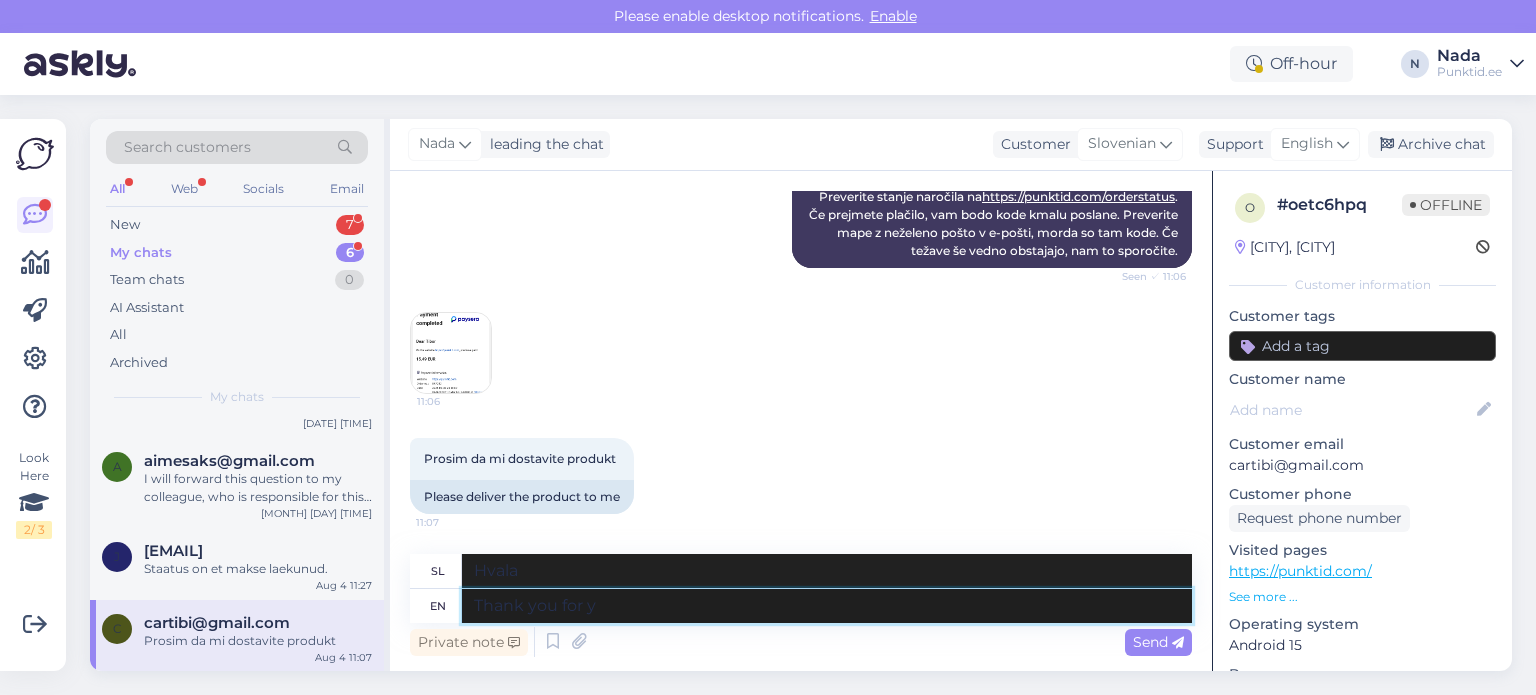 type on "Hvala za" 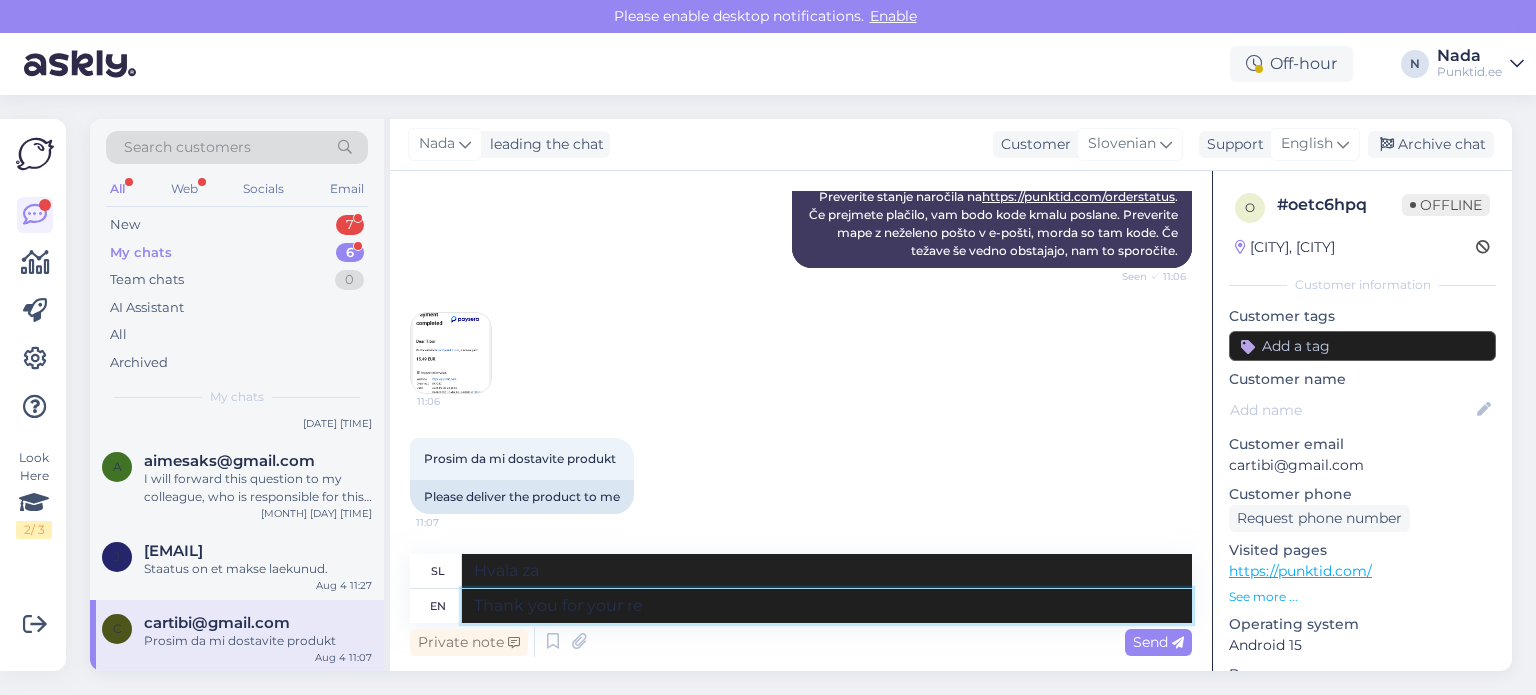type on "Thank you for your rep" 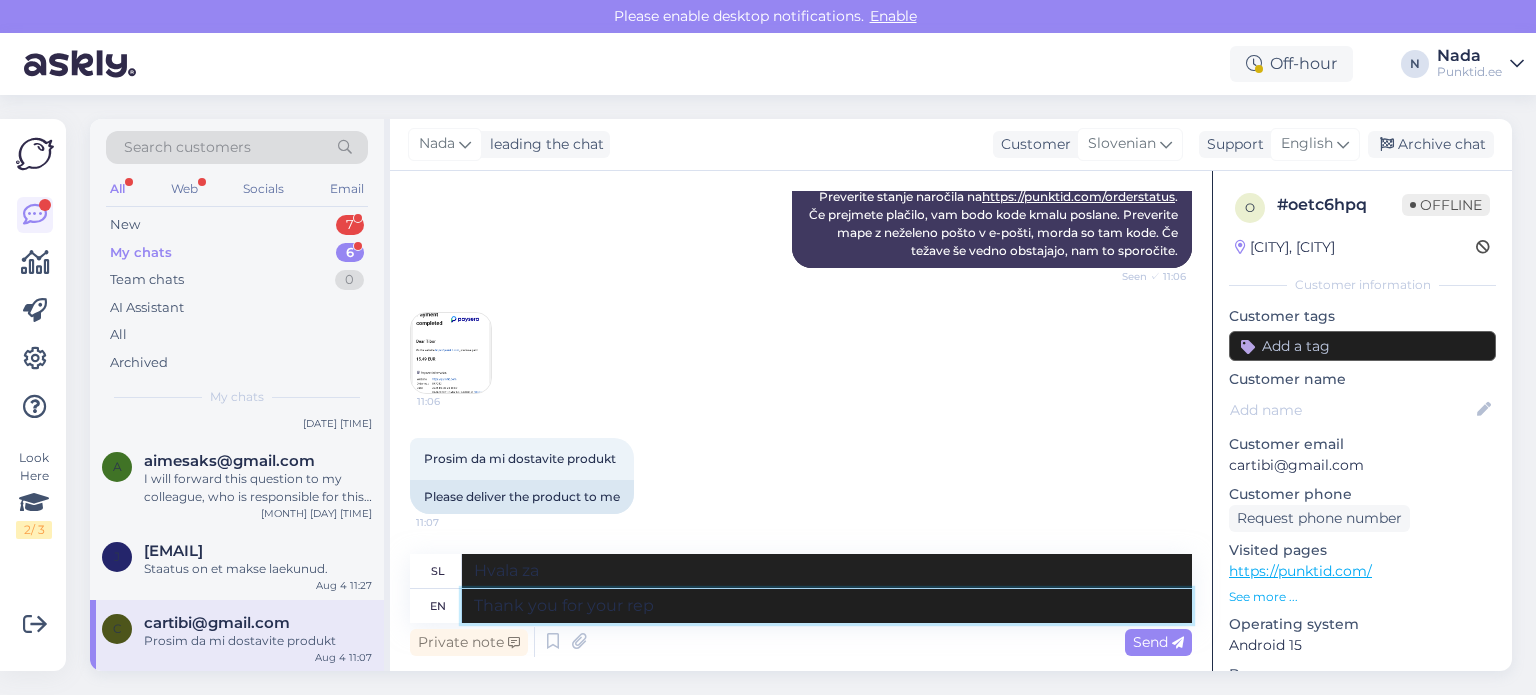type on "Hvala za vaš" 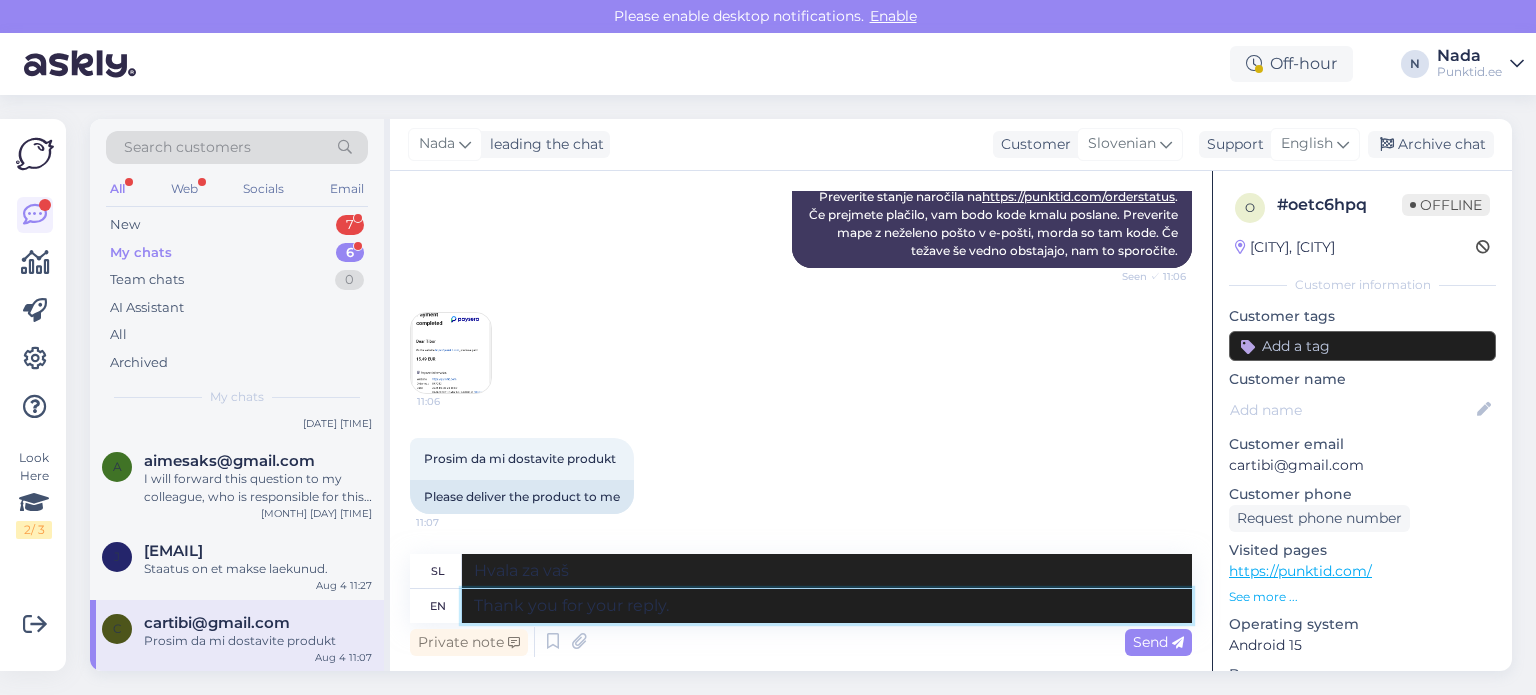 type on "Thank you for your reply." 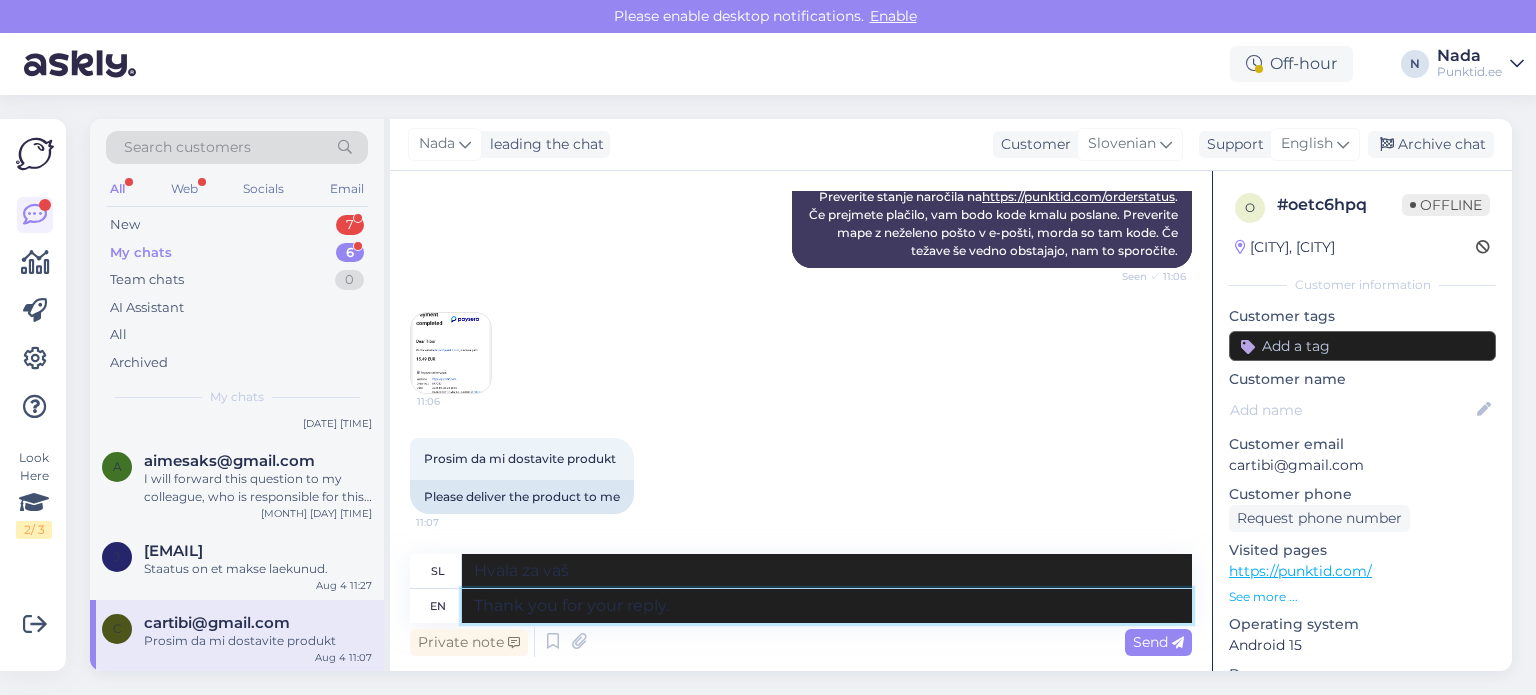 type on "Hvala za vaš odgovor." 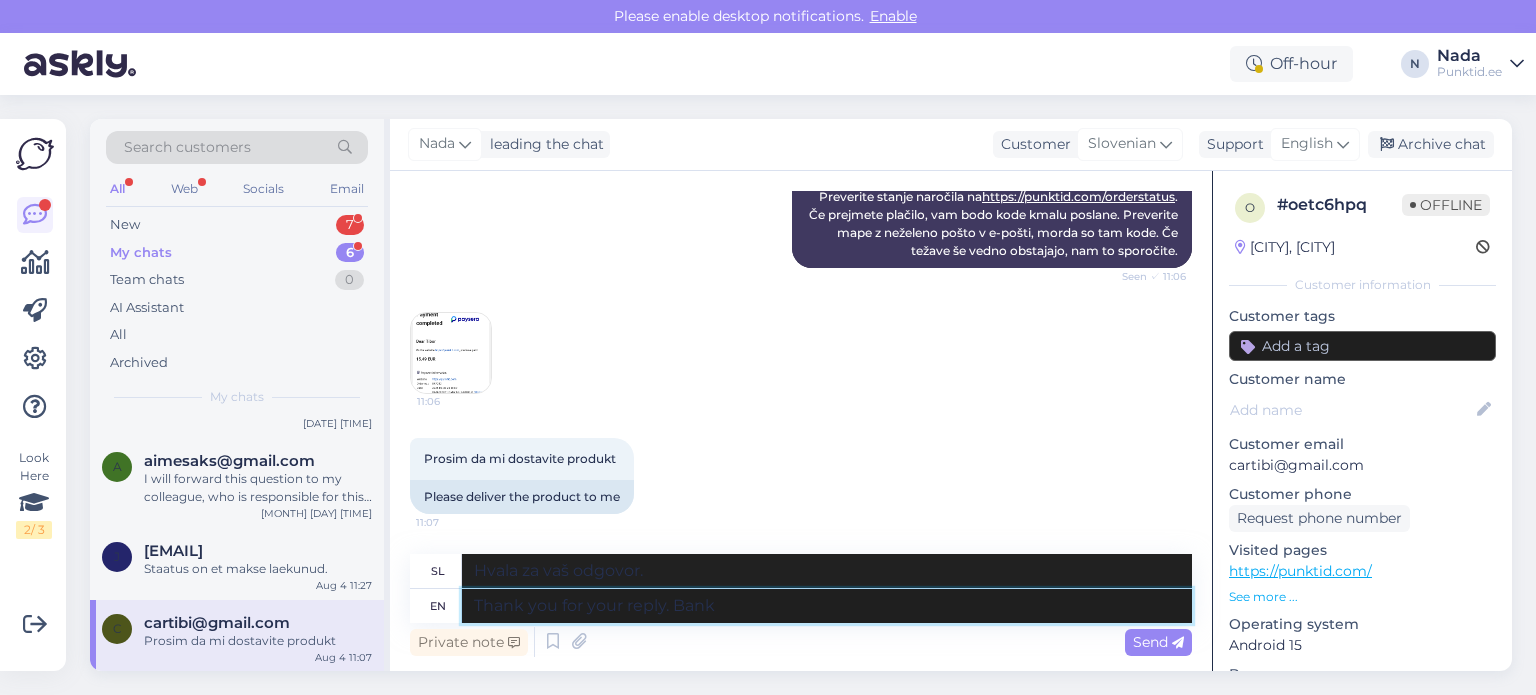 type on "Thank you for your reply. Bank" 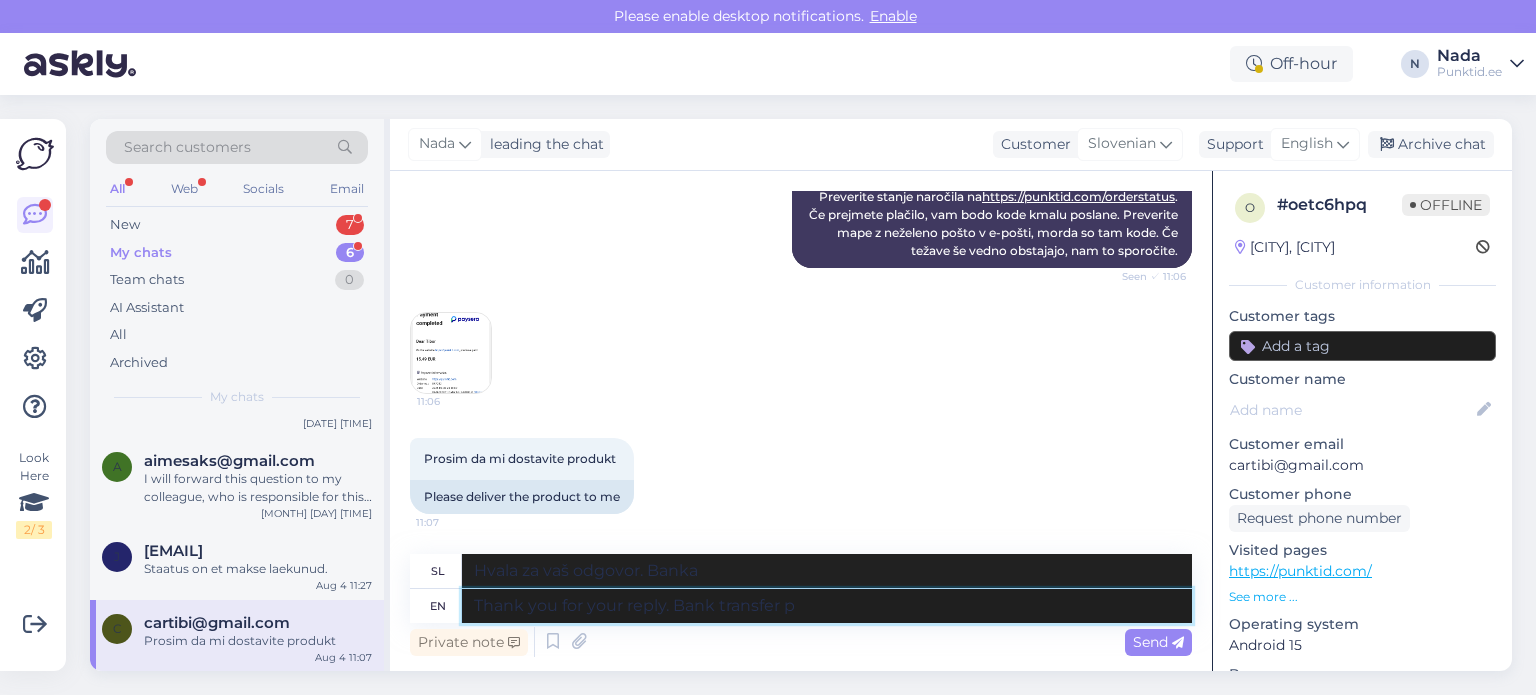 type on "Thank you for your reply. Bank transfer pa" 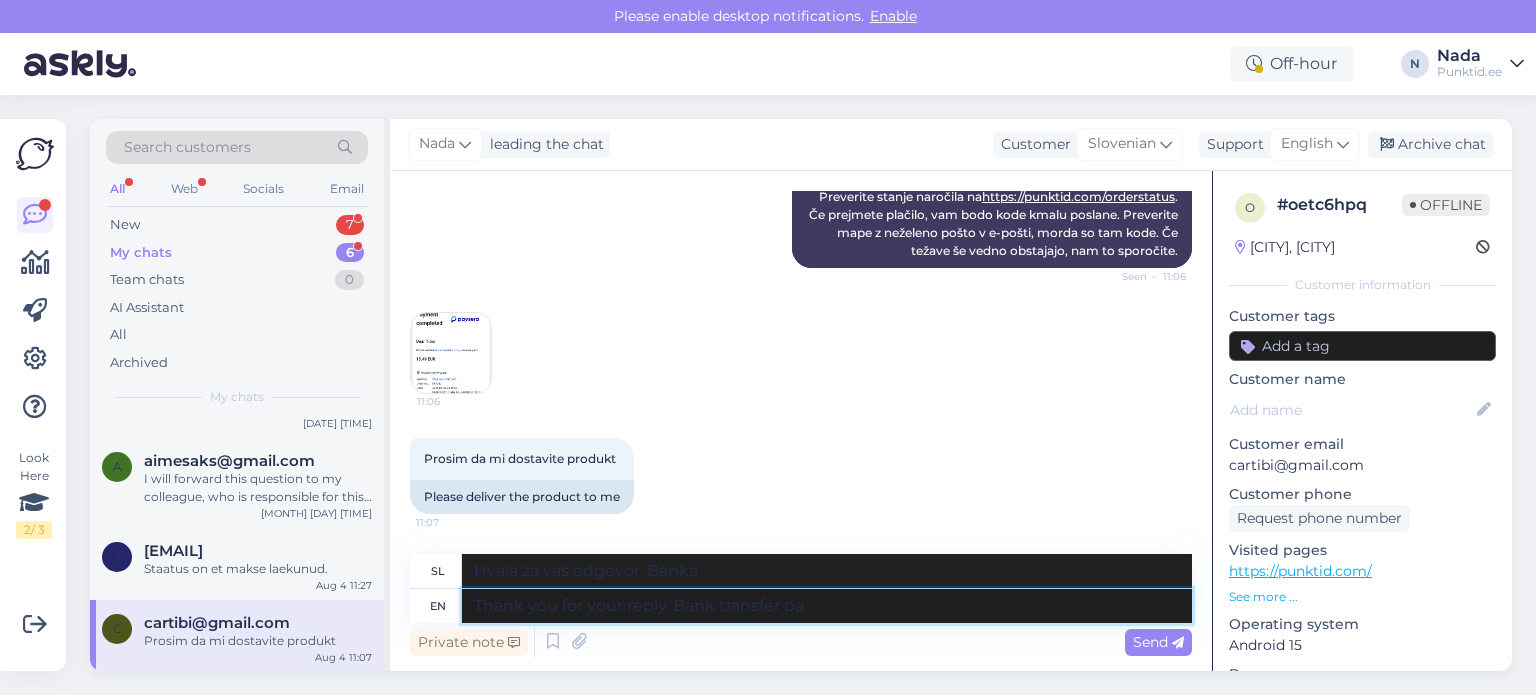 type on "Hvala za vaš odgovor. Bančno nakazilo" 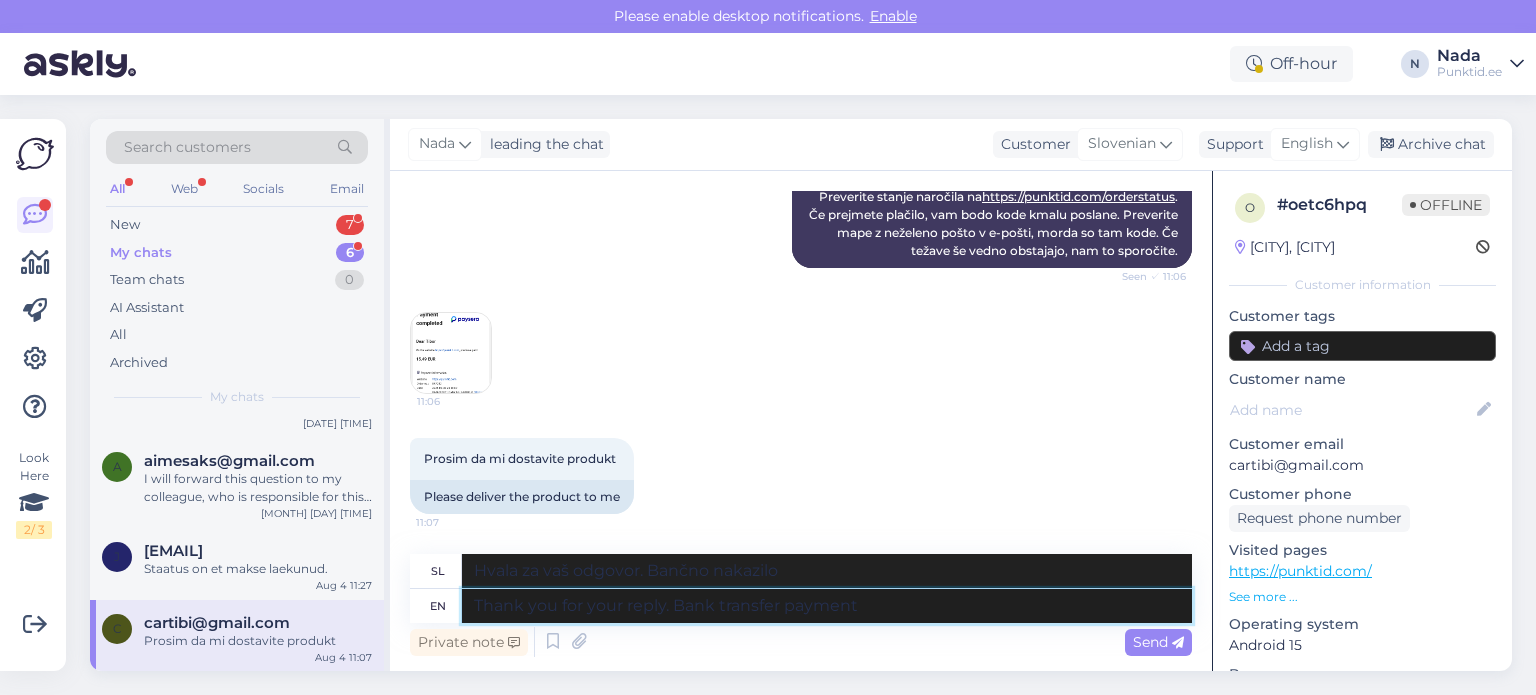 type on "Thank you for your reply. Bank transfer payment" 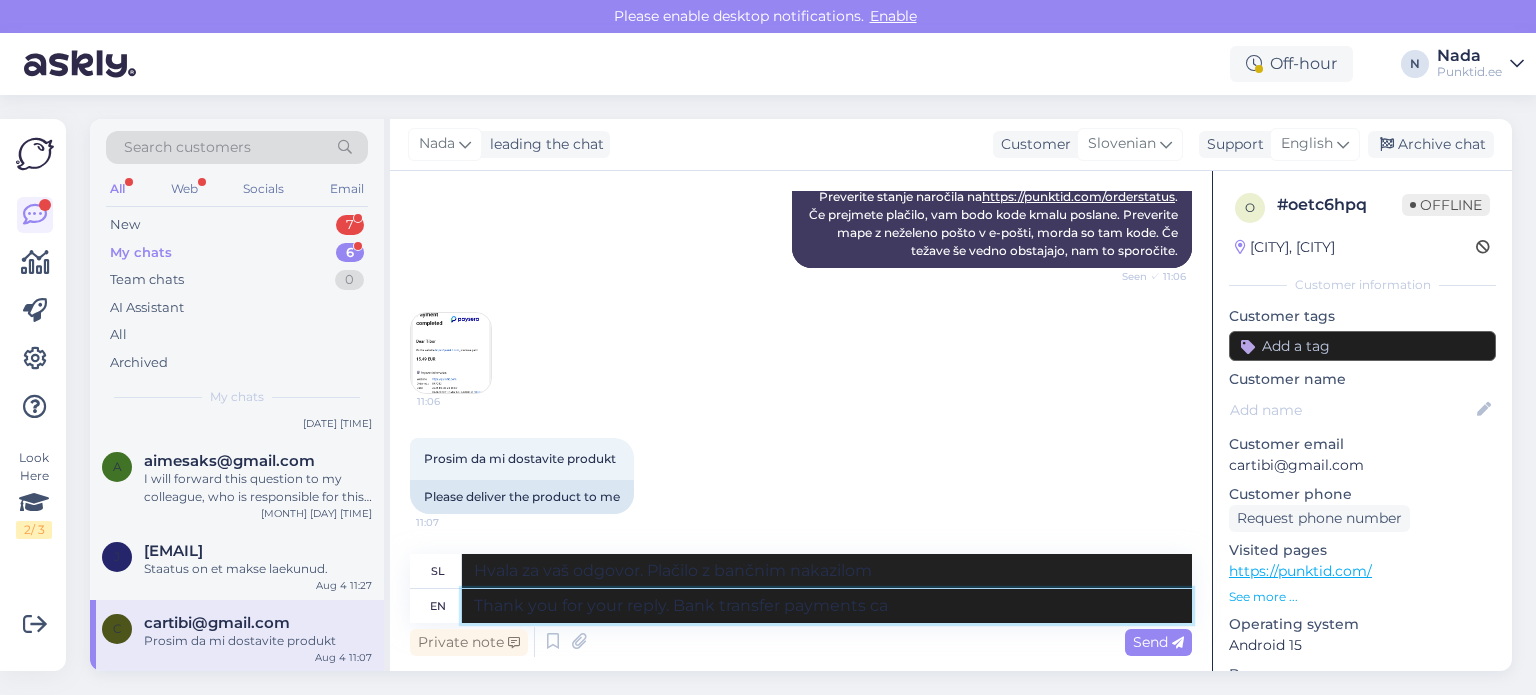 type on "Thank you for your reply. Bank transfer payments can" 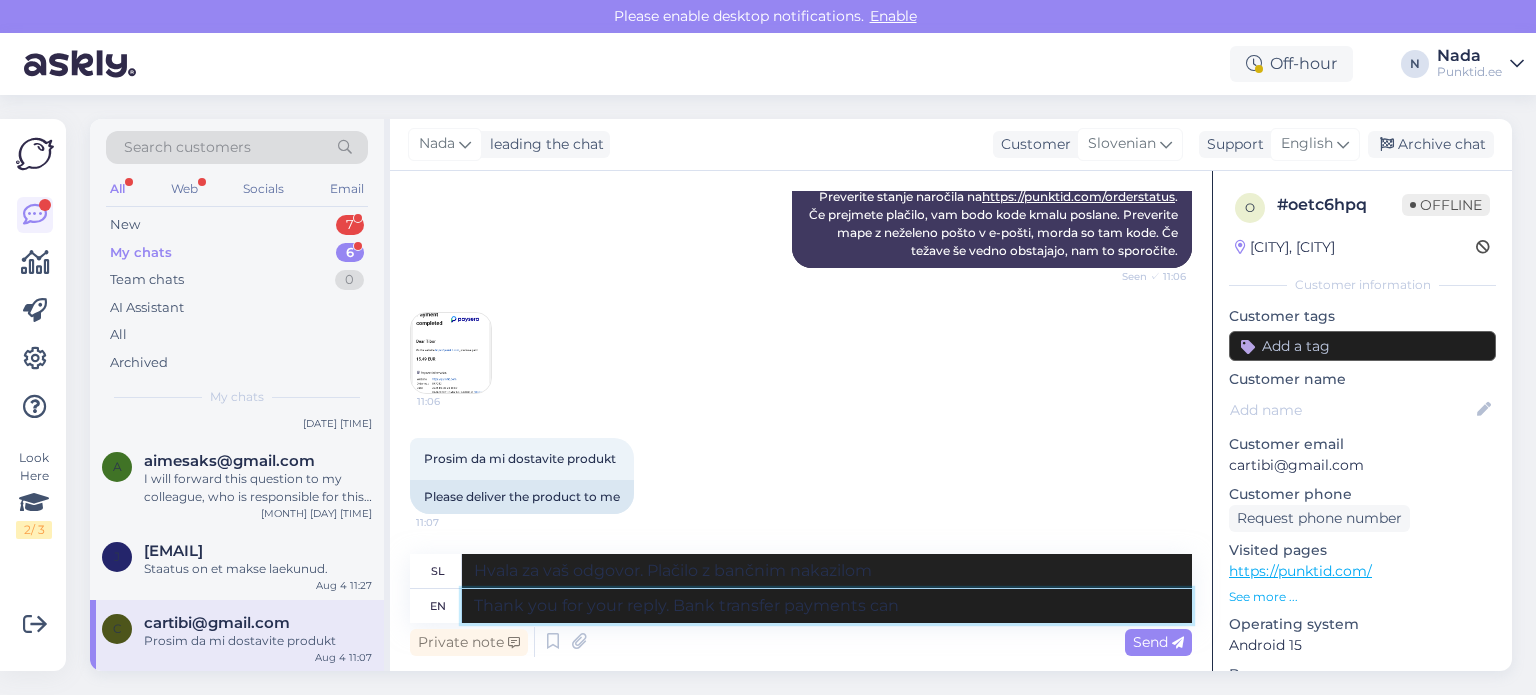type on "Hvala za vaš odgovor. Plačila z bančnim nakazilom" 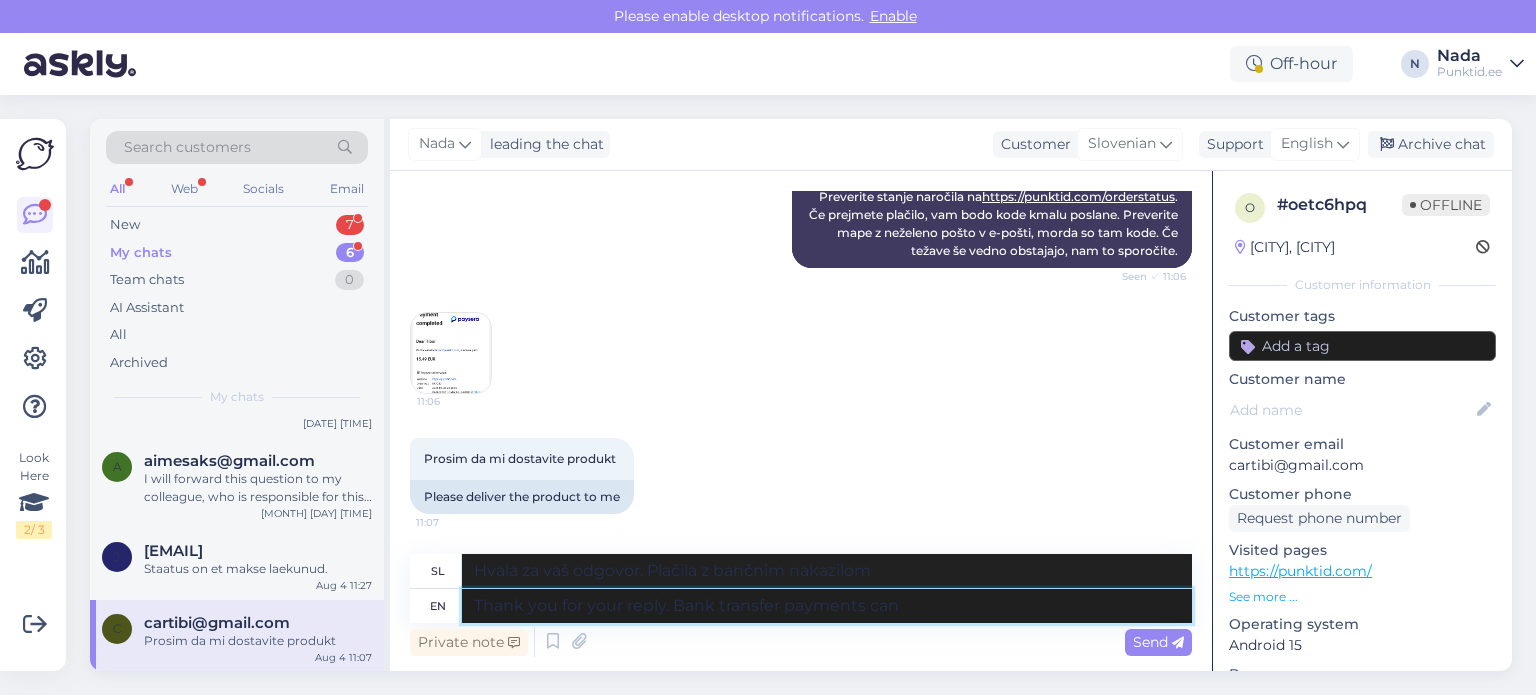 type on "Thank you for your reply. Bank transfer payments can t" 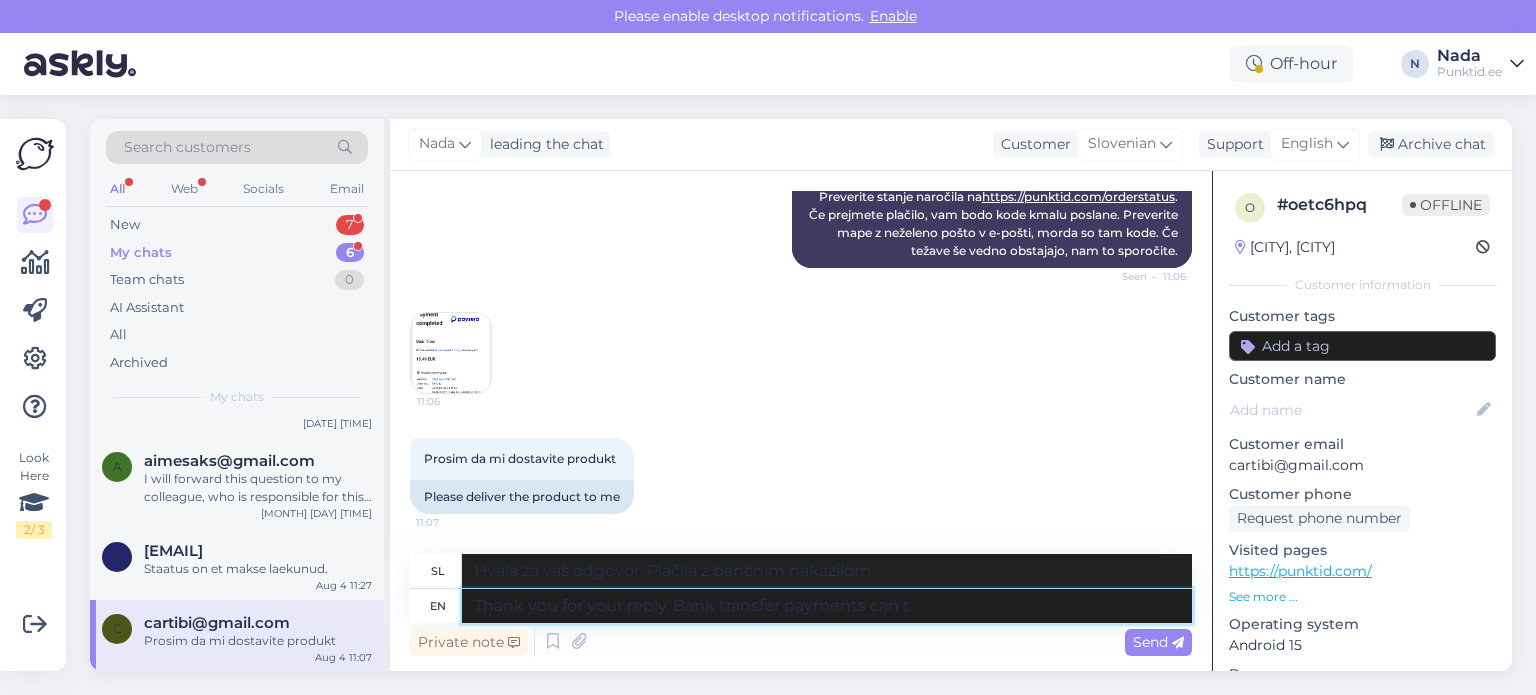 type on "Hvala za vaš odgovor. Plačila z bančnim nakazilom lahko" 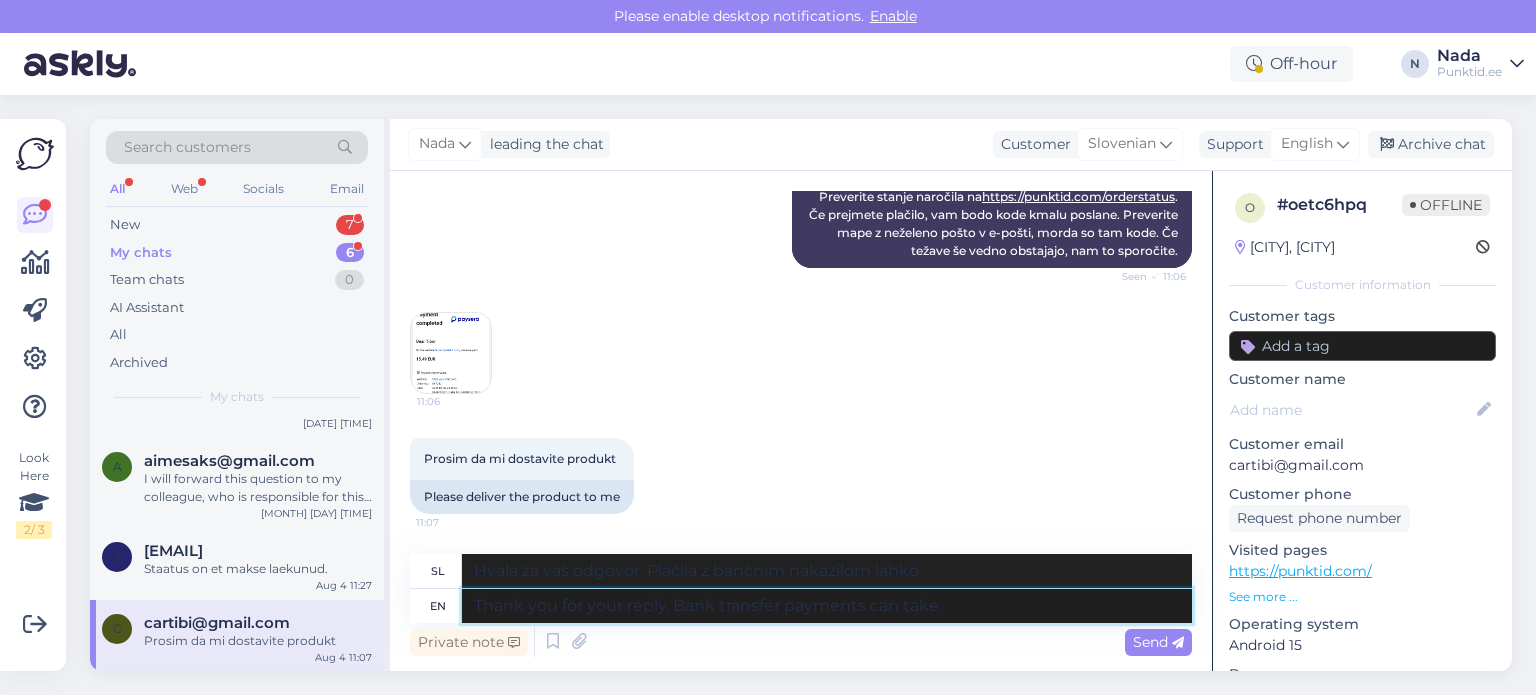 type on "Thank you for your reply. Bank transfer payments can take" 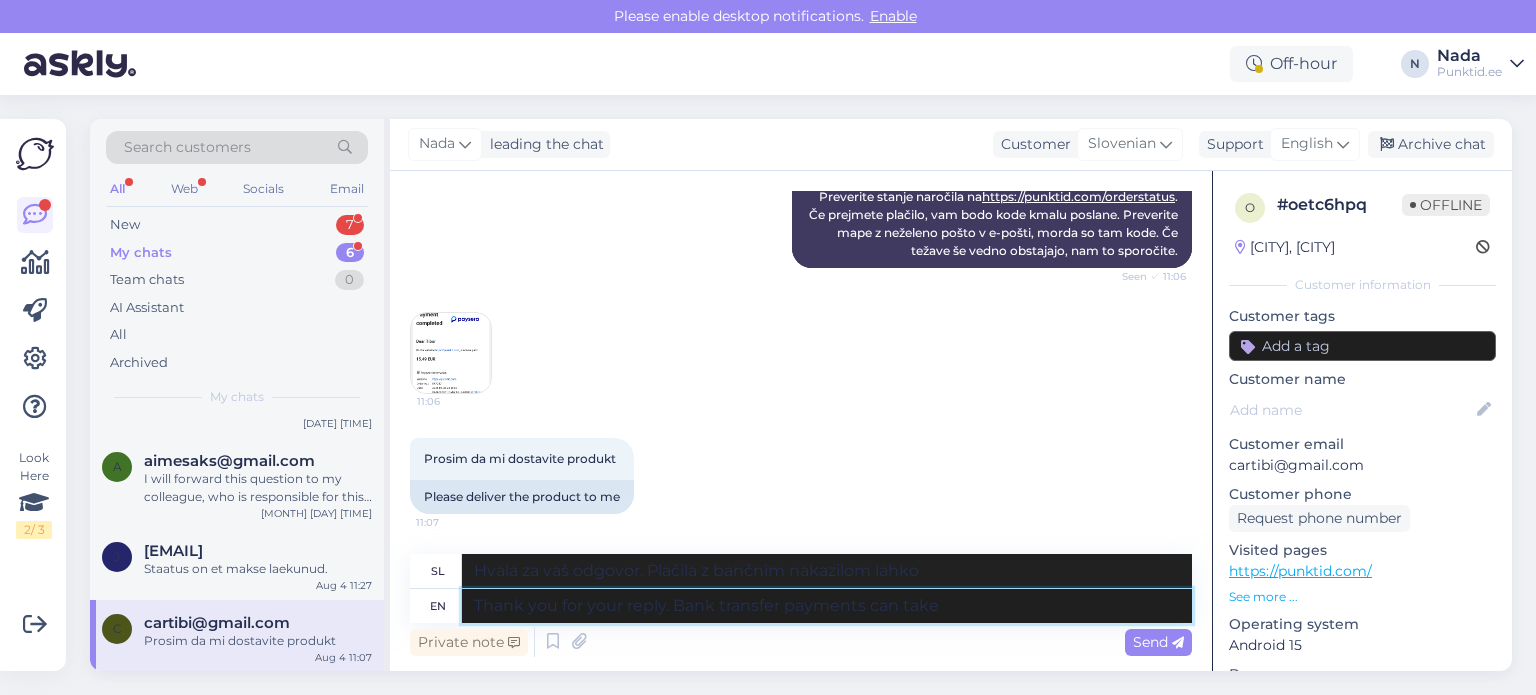 type on "Hvala za vaš odgovor. Plačila z bančnim nakazilom lahko trajajo" 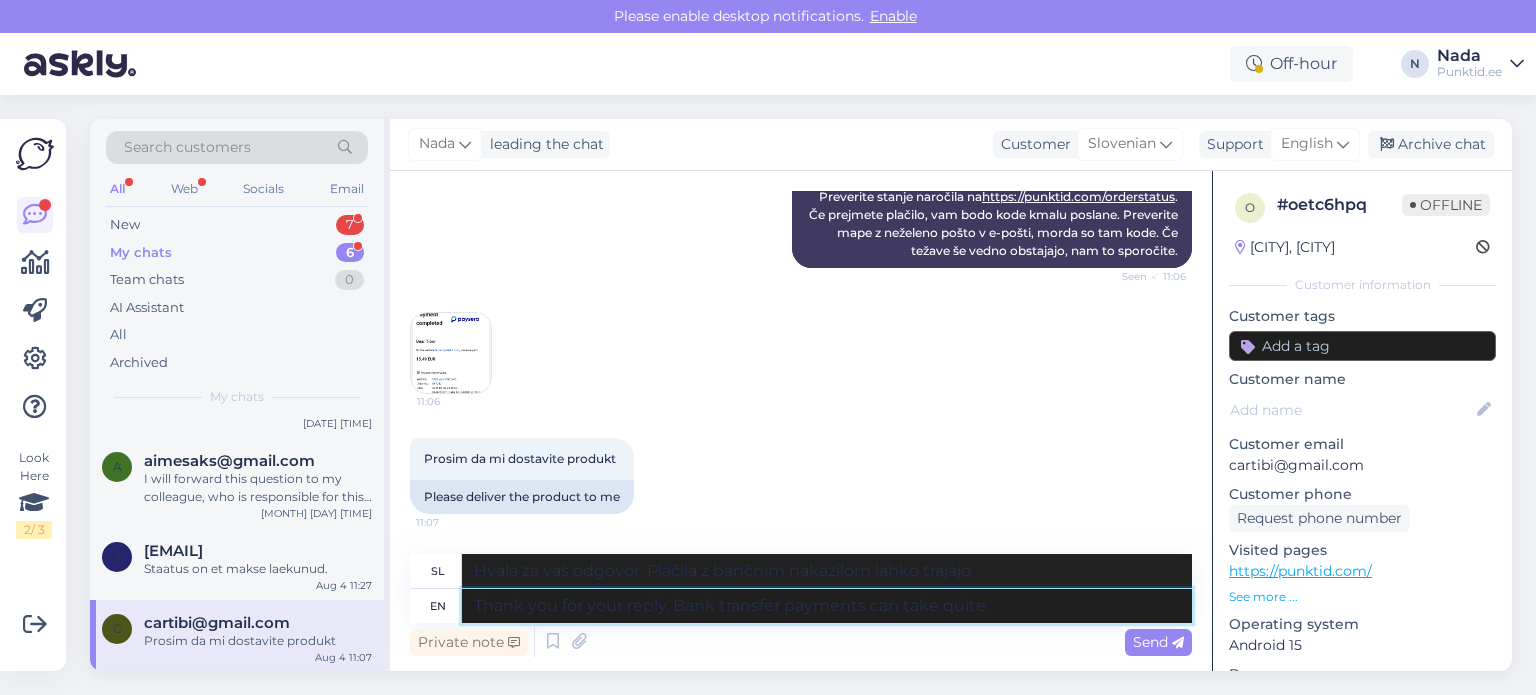 type on "Thank you for your reply. Bank transfer payments can take quite" 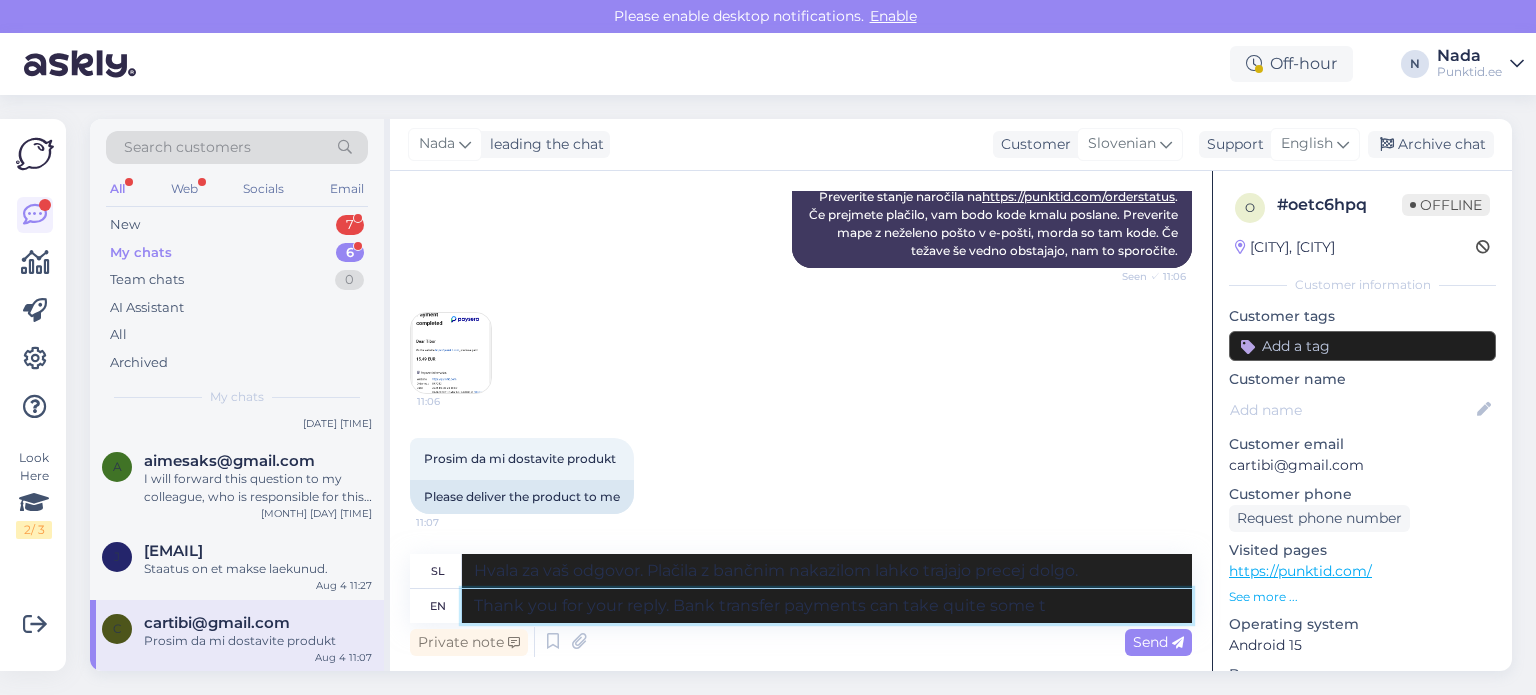 type on "Thank you for your reply. Bank transfer payments can take quite some ti" 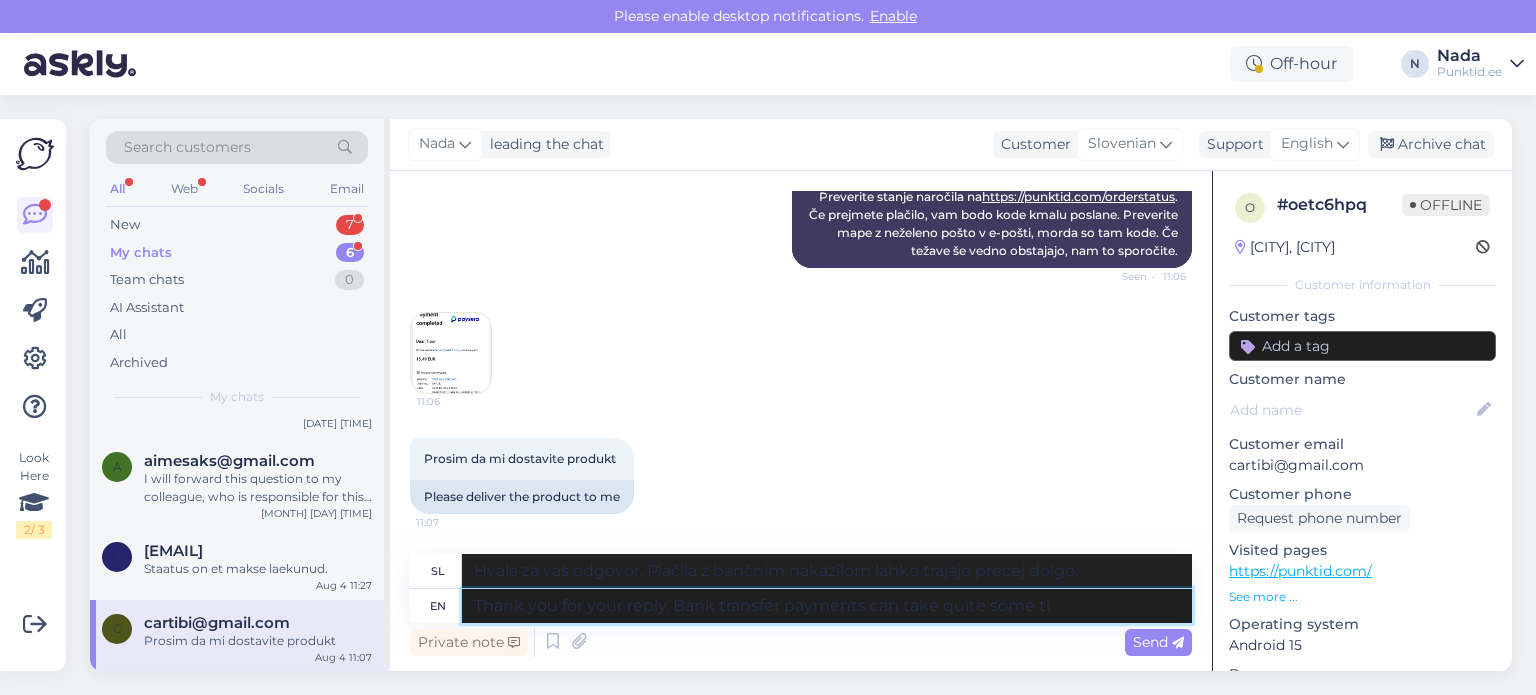 type on "Hvala za vaš odgovor. Plačila z bančnim nakazilom lahko trajajo kar nekaj časa." 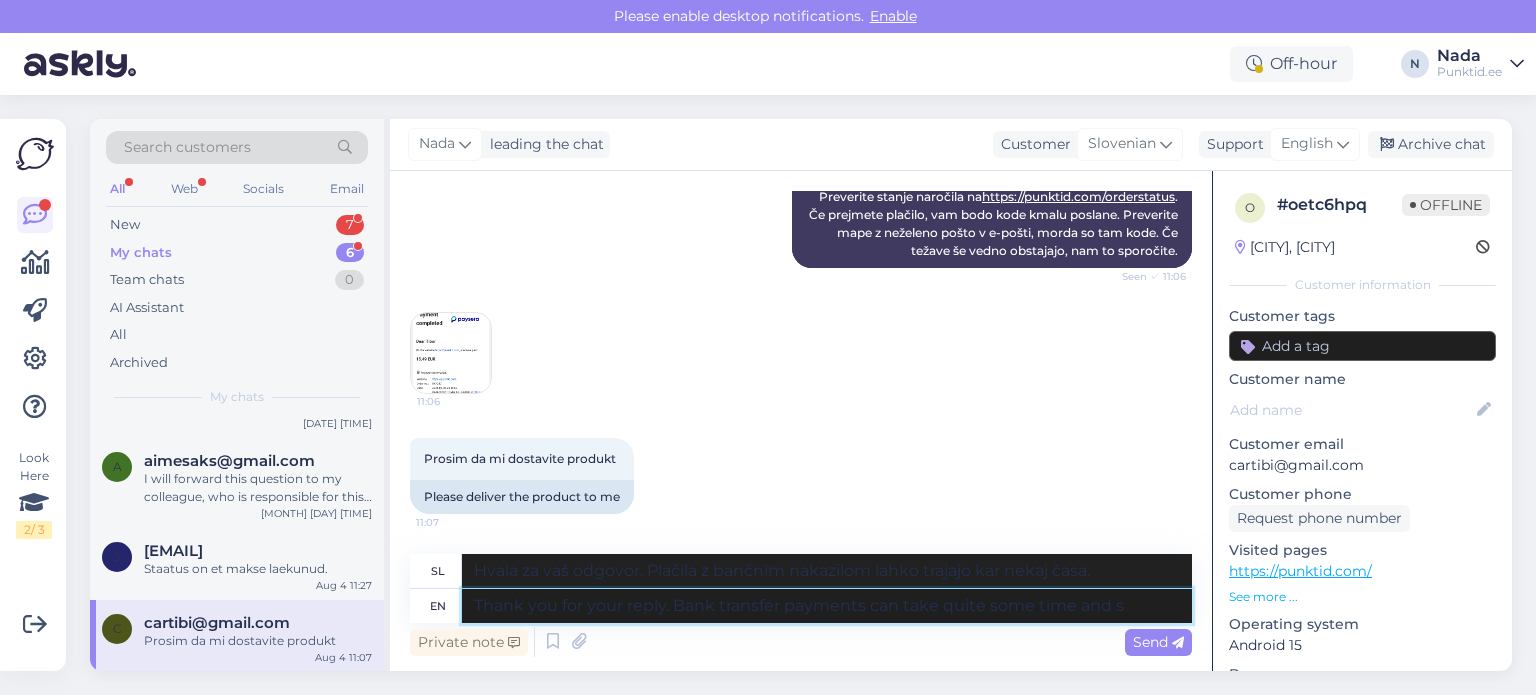 type on "Thank you for your reply. Bank transfer payments can take quite some time and si" 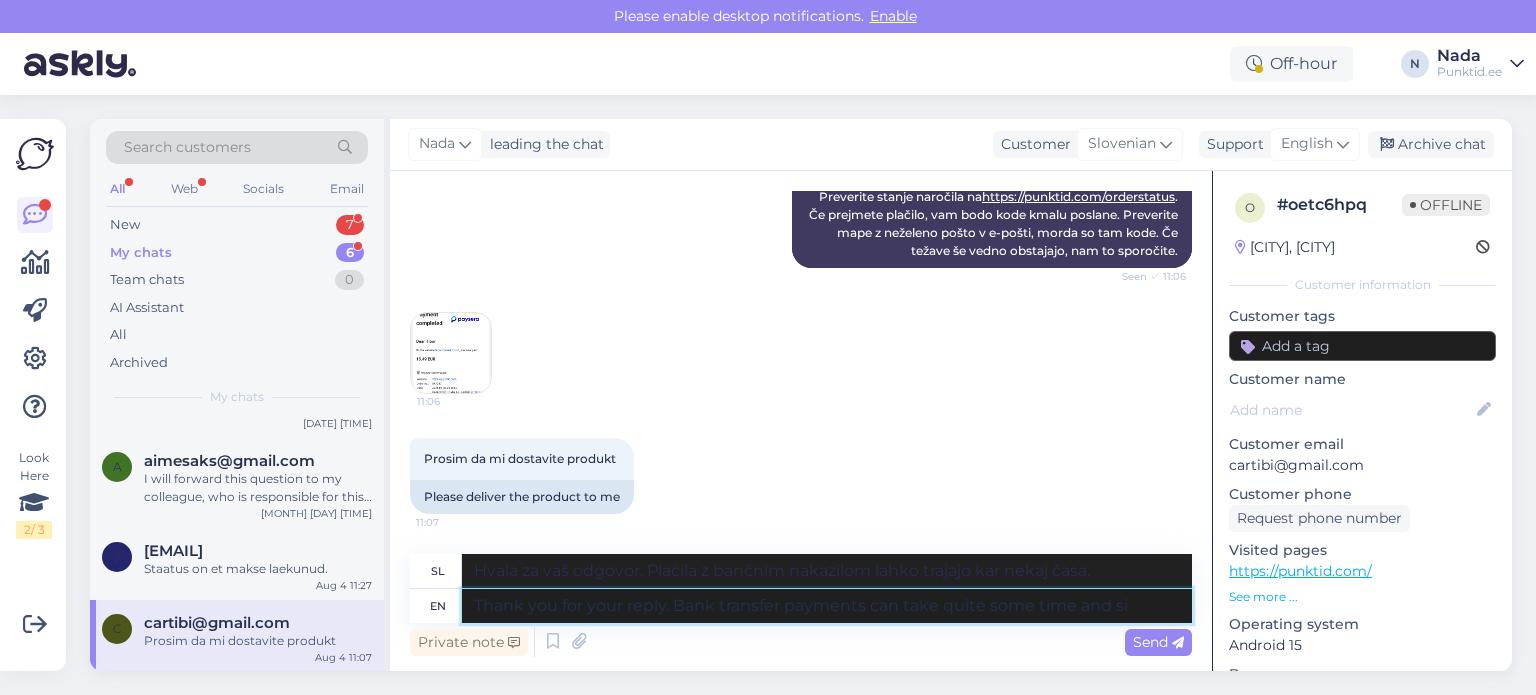 type on "Hvala za vaš odgovor. Plačila z bančnim nakazilom lahko trajajo kar nekaj časa in" 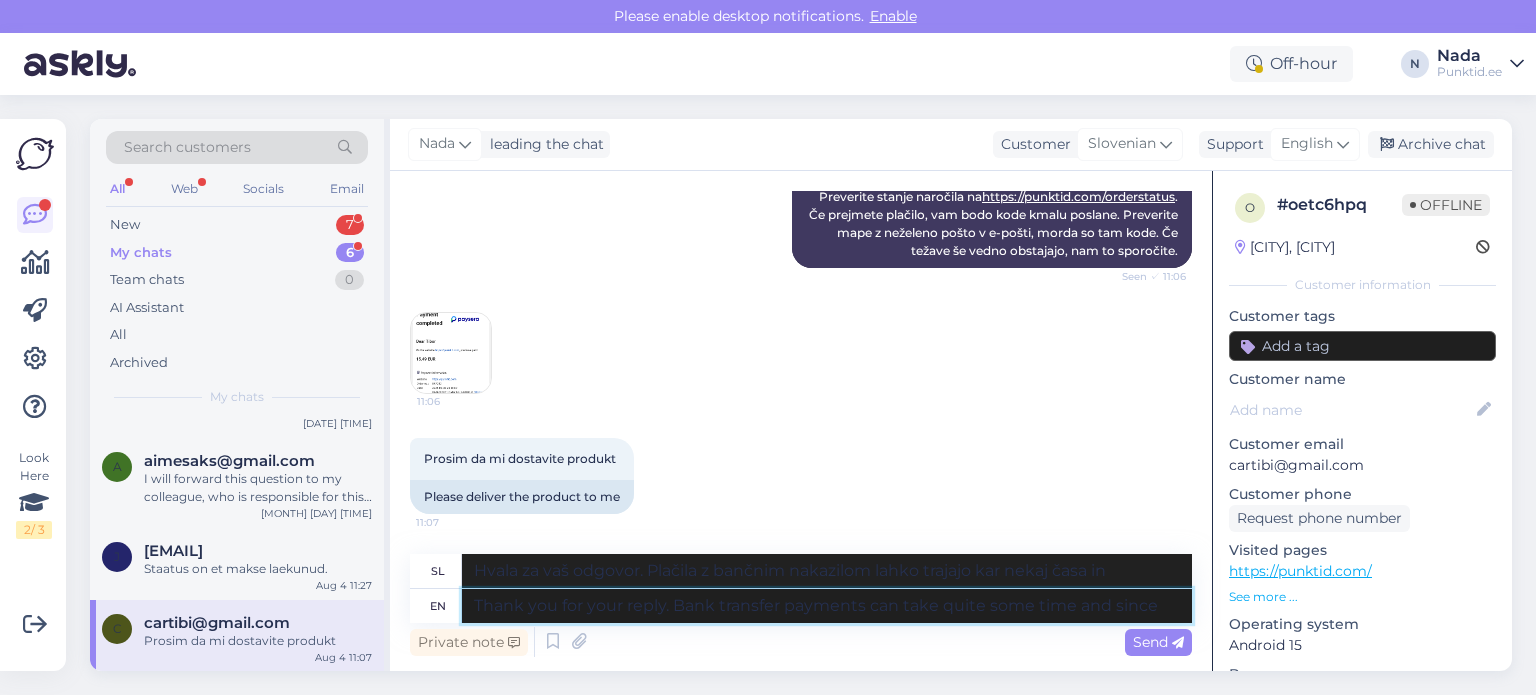 type on "Thank you for your reply. Bank transfer payments can take quite some time and since" 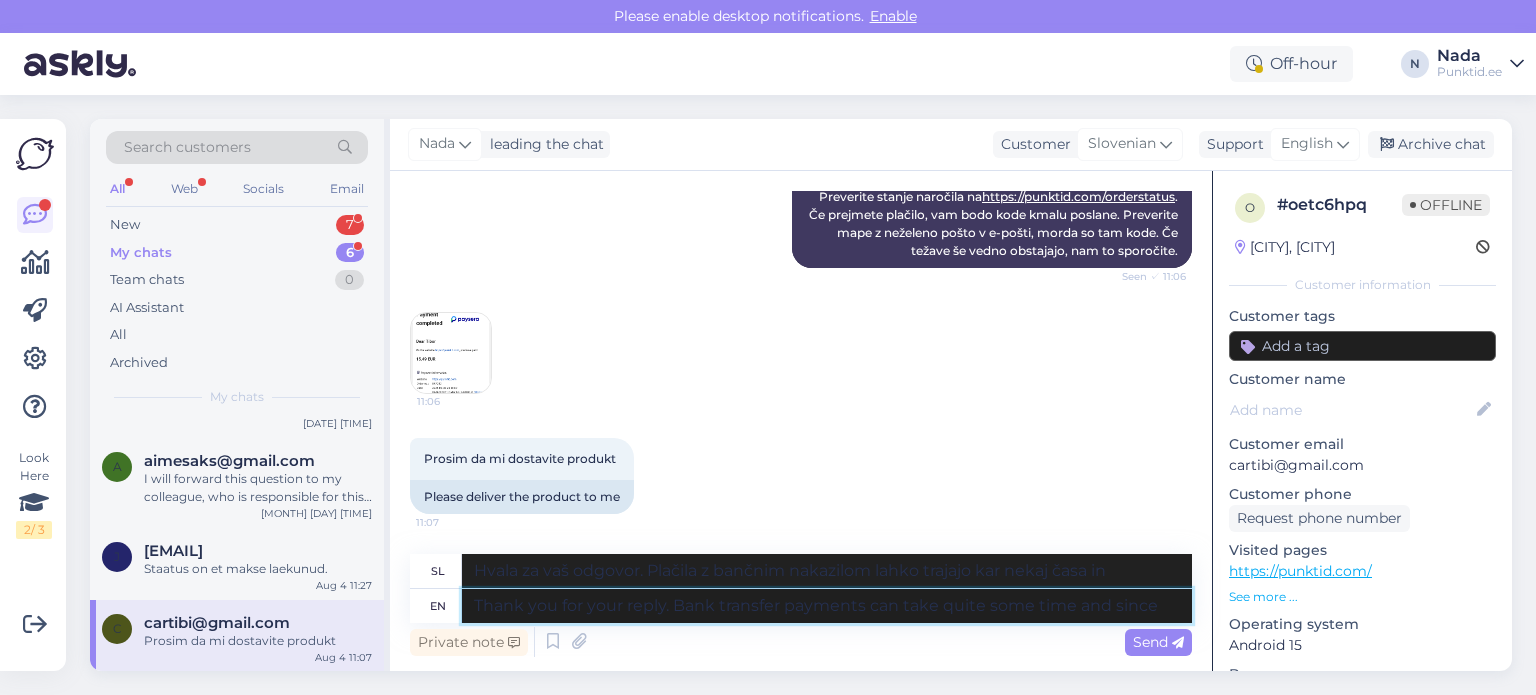 type on "Hvala za vaš odgovor. Plačila z bančnim nakazilom lahko trajajo kar nekaj časa in od takrat" 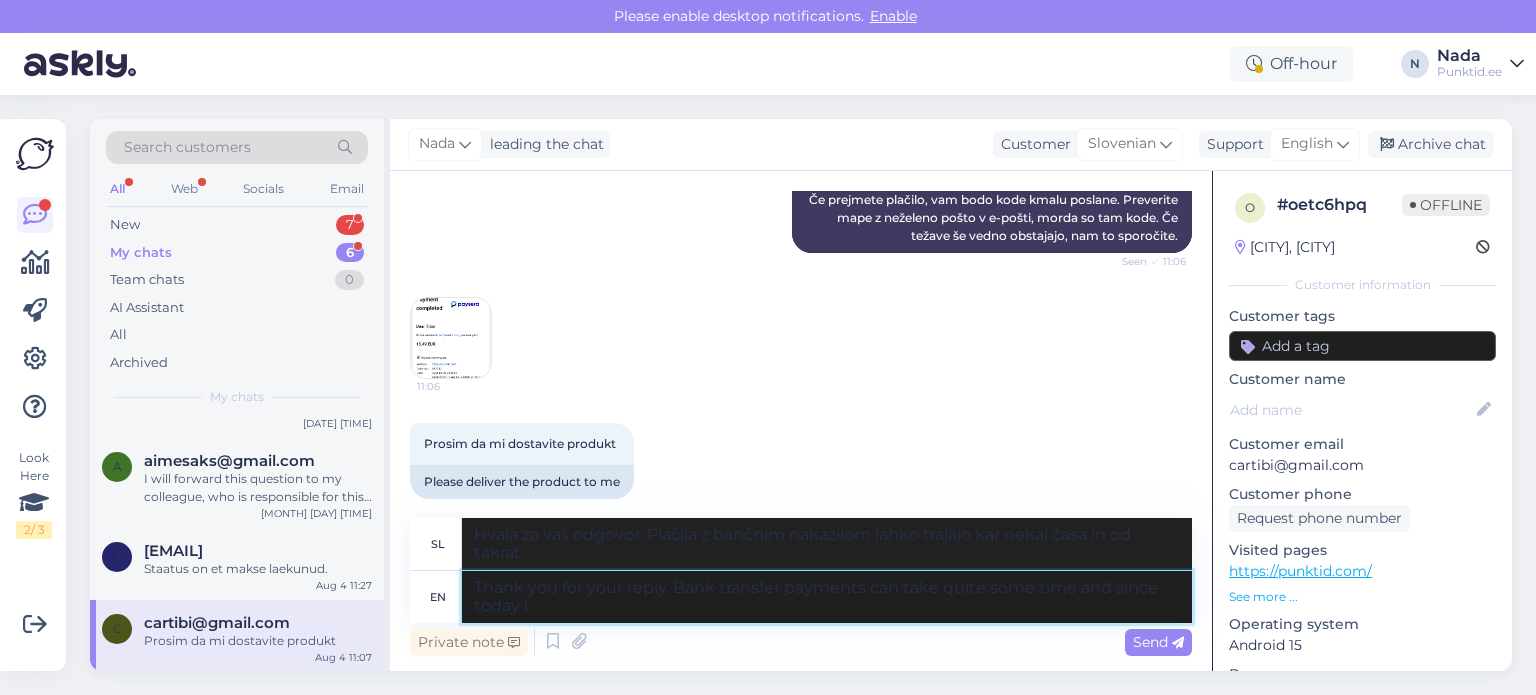 type on "Thank you for your reply. Bank transfer payments can take quite some time and since today is" 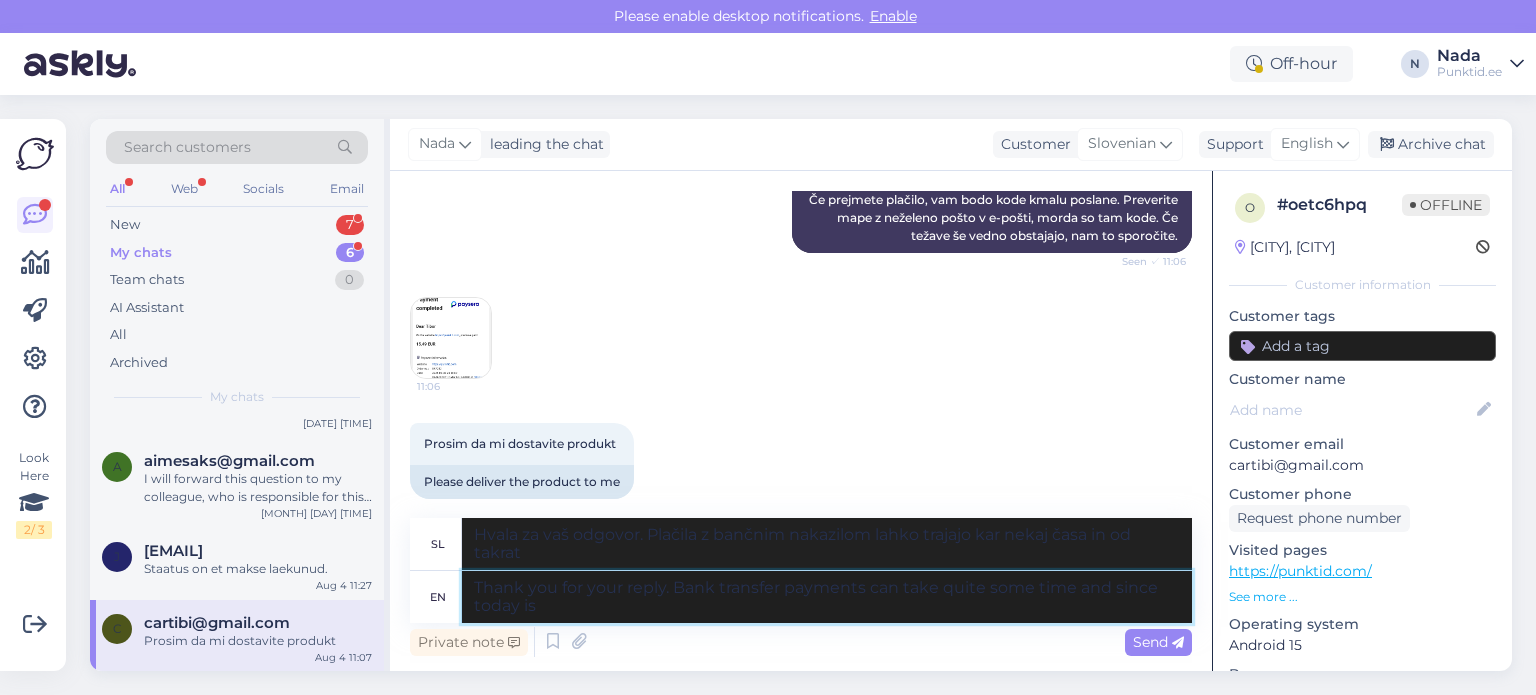 type on "Hvala za vaš odgovor. Plačila z bančnim nakazilom lahko trajajo kar nekaj časa in od danes naprej" 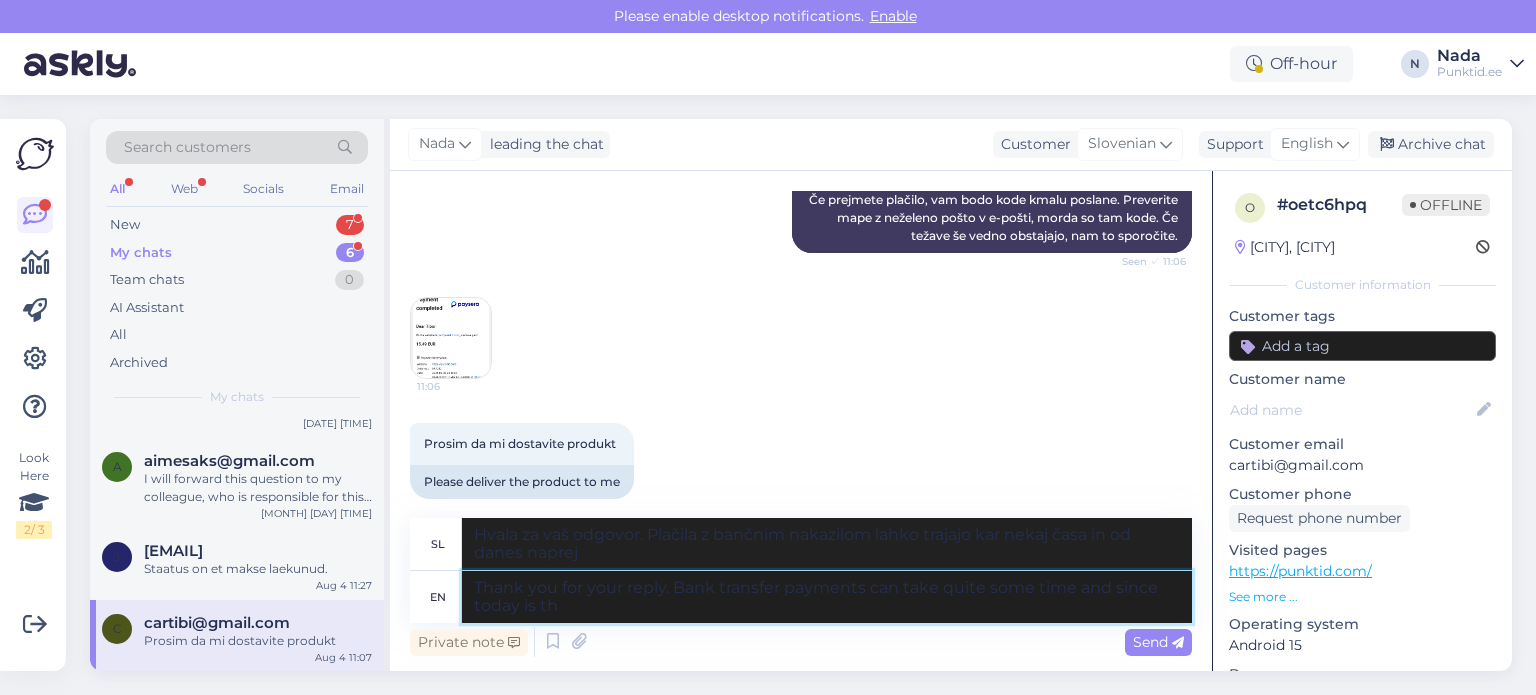 type on "Thank you for your reply. Bank transfer payments can take quite some time and since today is the" 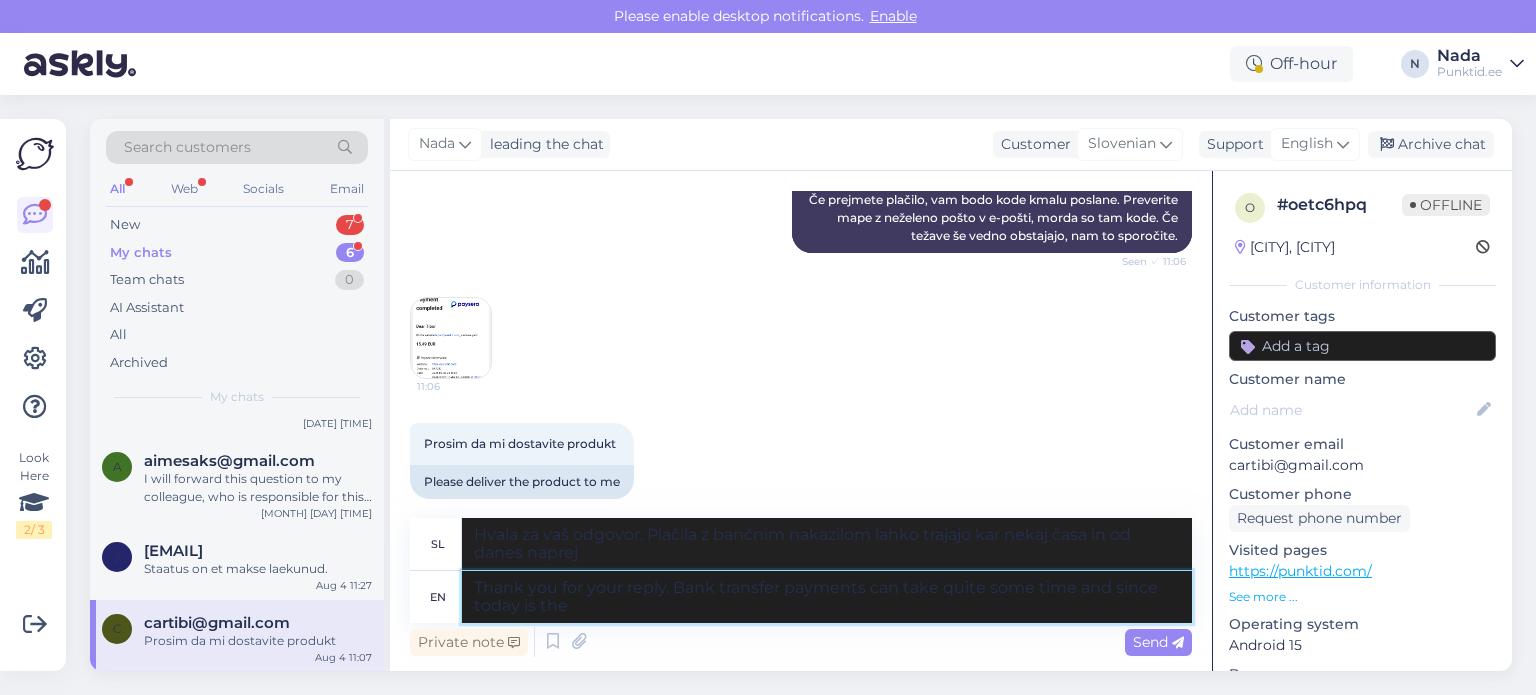 type on "Hvala za vaš odgovor. Plačila z bančnim nakazilom lahko trajajo kar nekaj časa in ker je danes" 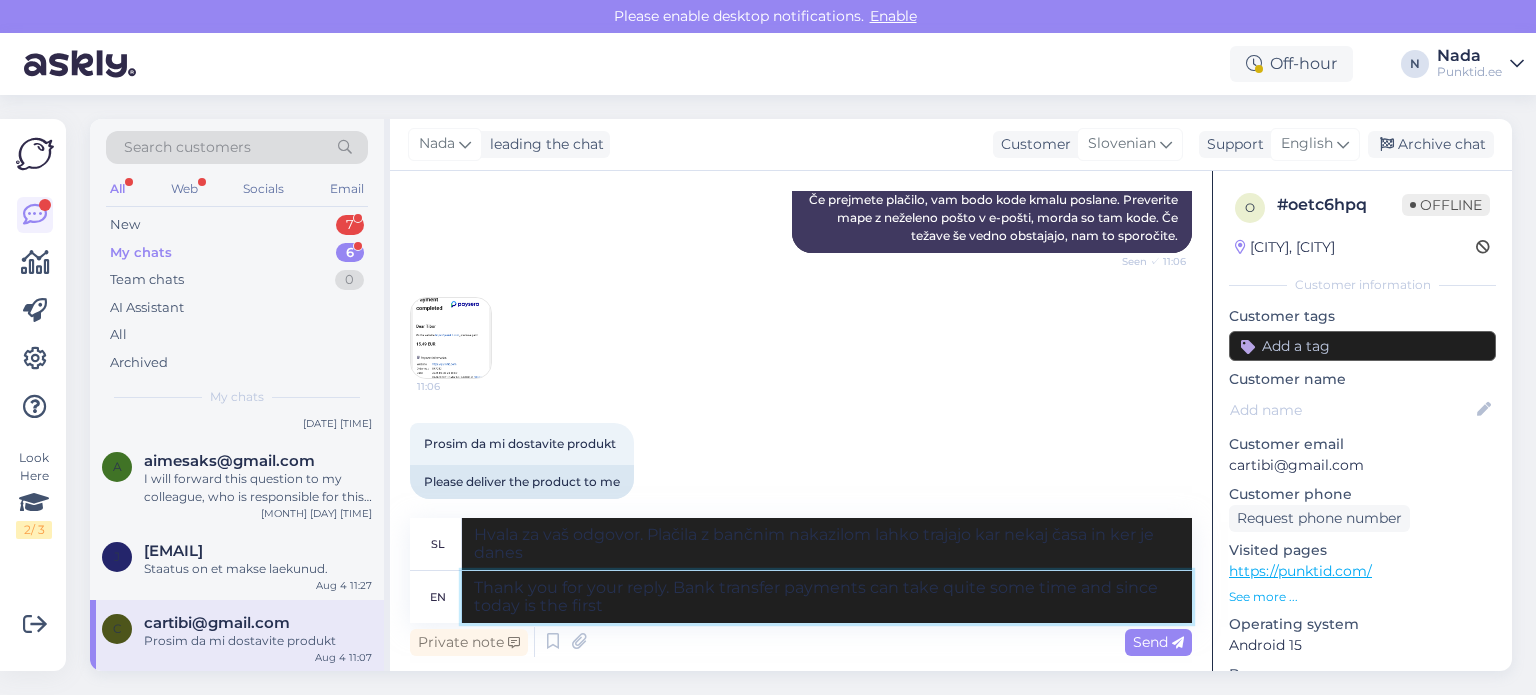 type on "Thank you for your reply. Bank transfer payments can take quite some time and since today is the first d" 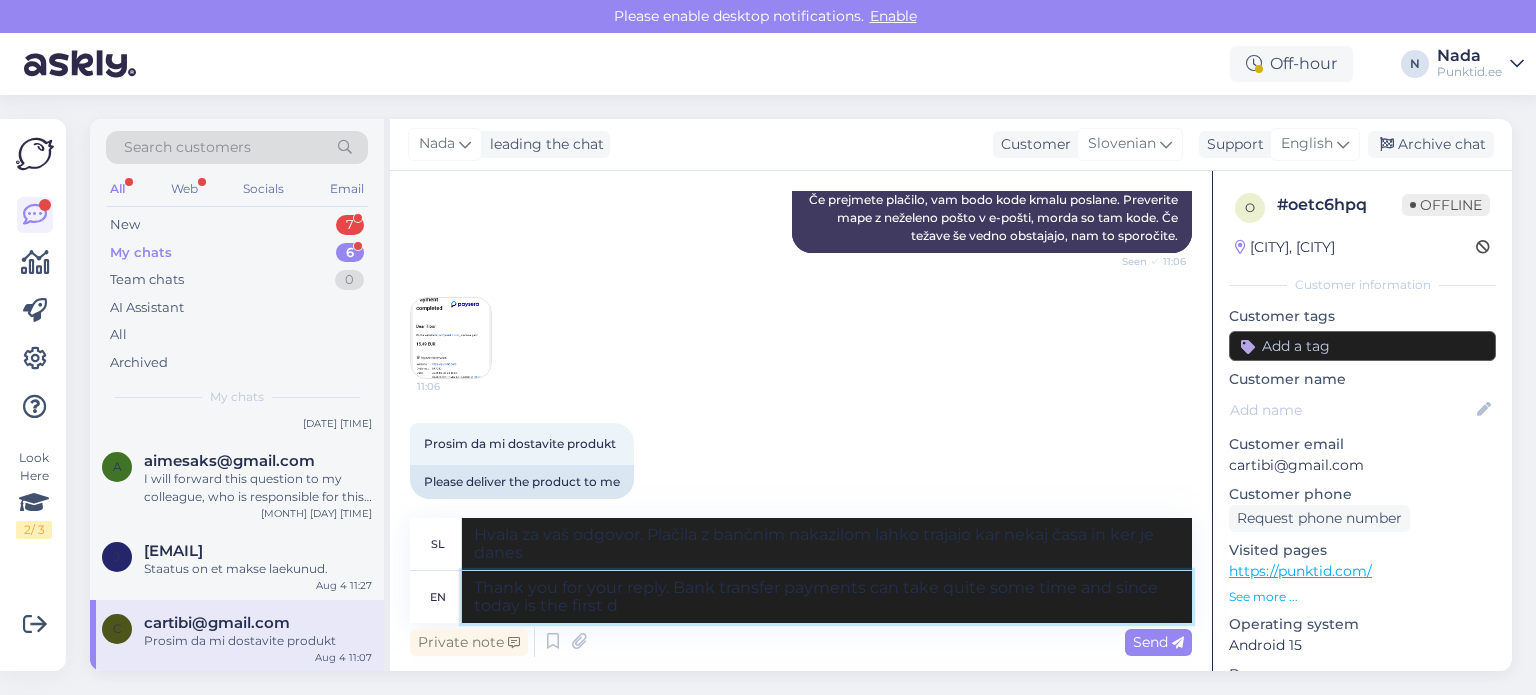 type on "Hvala za vaš odgovor. Plačila z bančnim nakazilom lahko trajajo kar nekaj časa in ker je danes prvi" 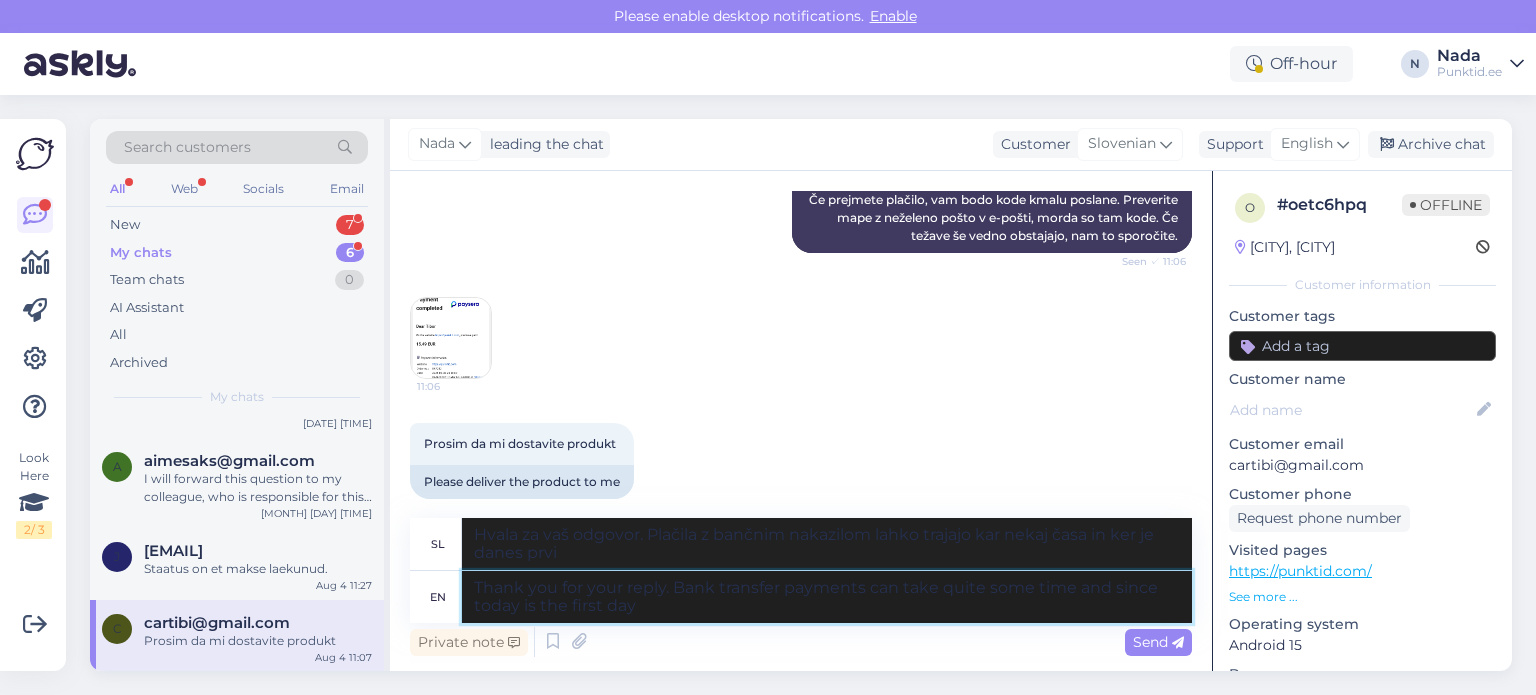 type on "Thank you for your reply. Bank transfer payments can take quite some time and since today is the first day" 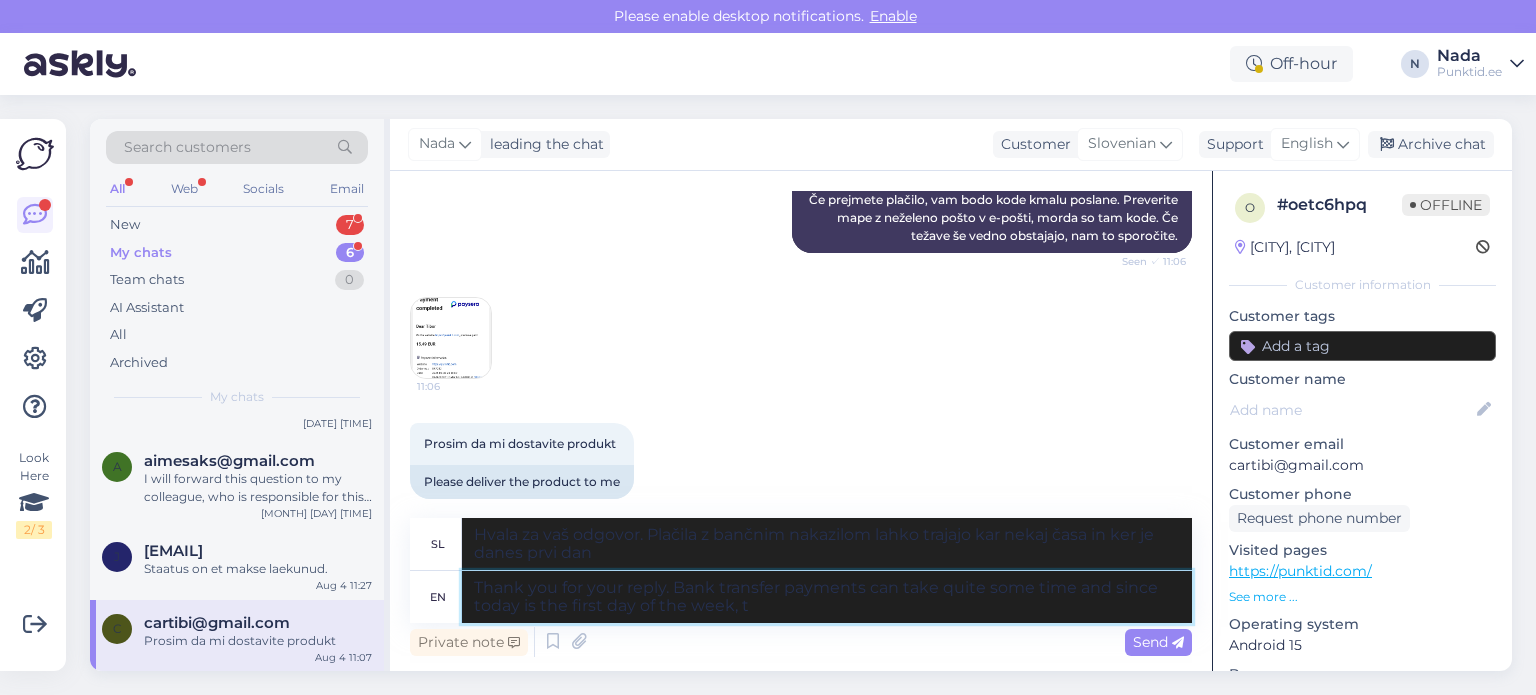 type on "Thank you for your reply. Bank transfer payments can take quite some time and since today is the first day of the week, th" 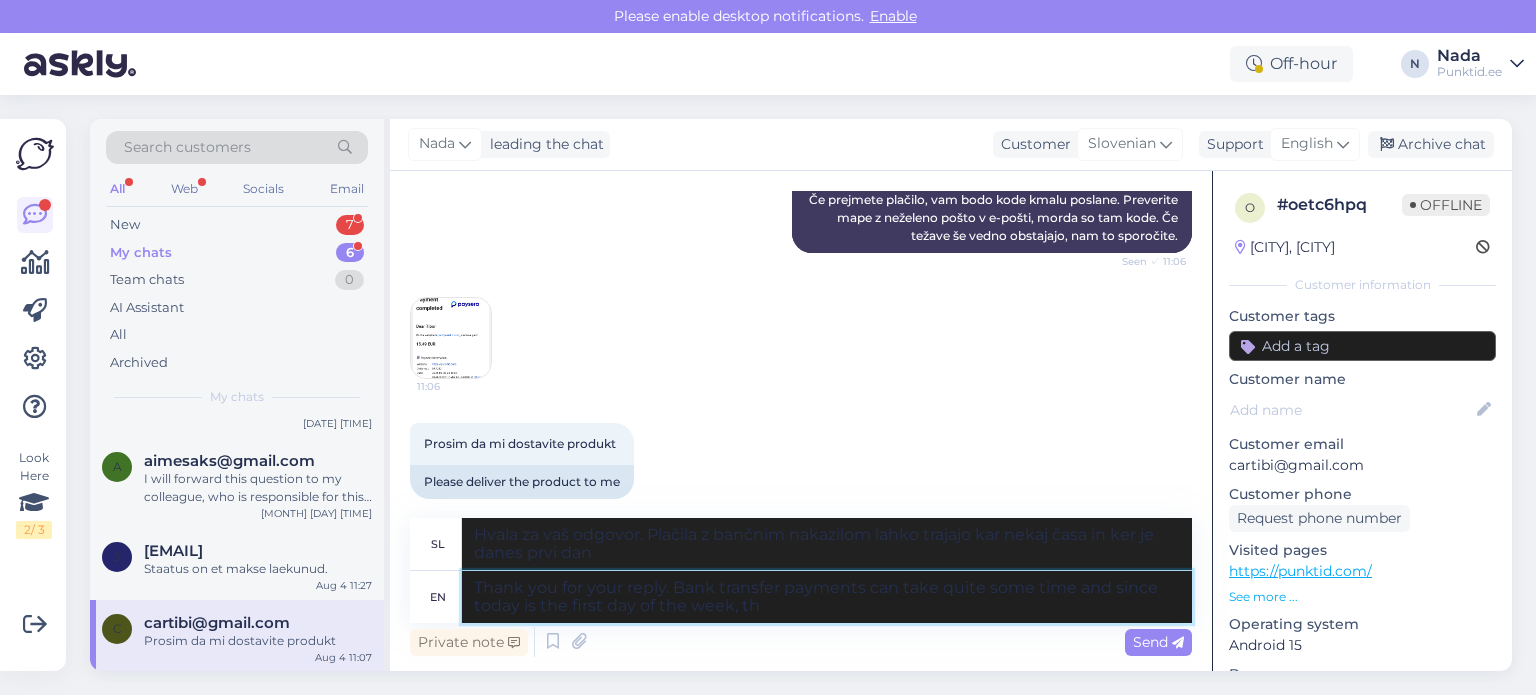 type on "Hvala za vaš odgovor. Plačila z bančnim nakazilom lahko trajajo kar nekaj časa in ker je danes prvi dan v tednu," 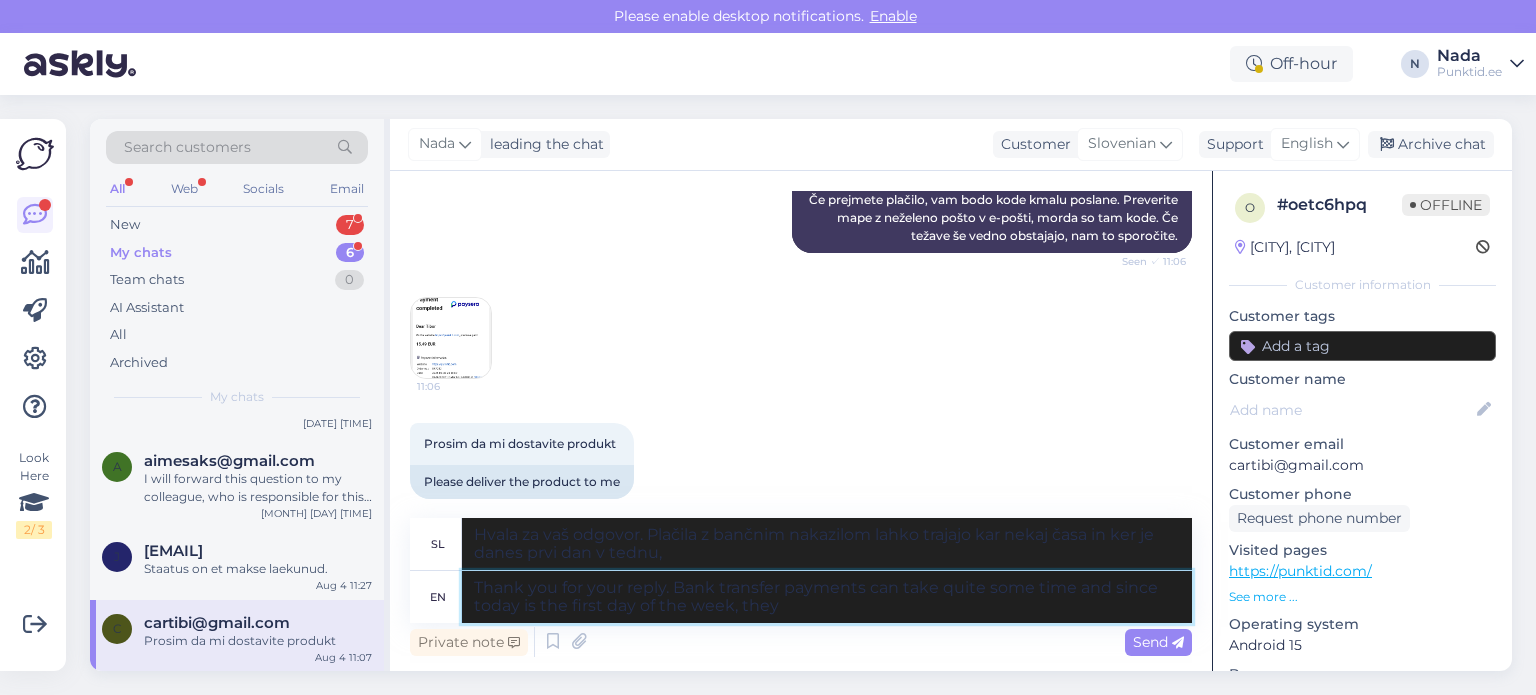 type on "Thank you for your reply. Bank transfer payments can take quite some time and since today is the first day of the week, they" 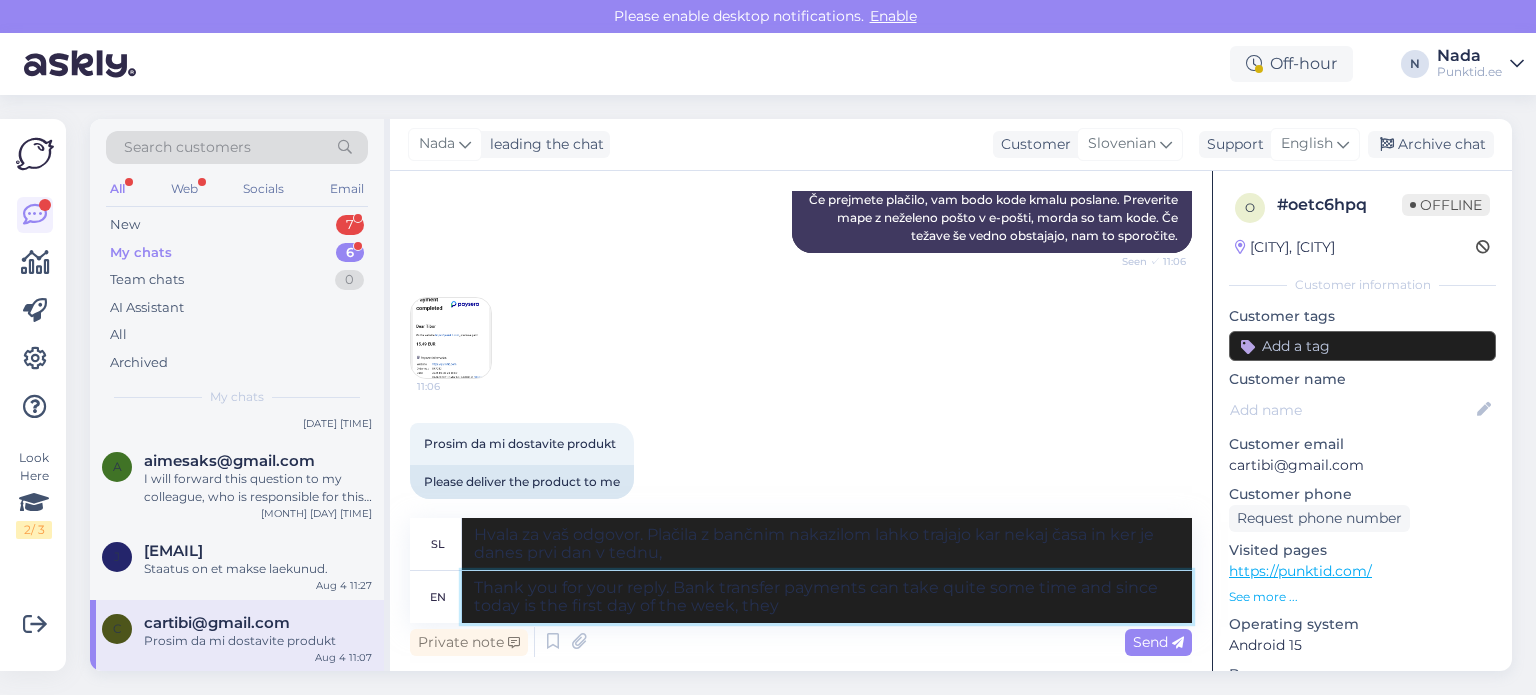 type on "Hvala za vaš odgovor. Plačila z bančnim nakazilom lahko trajajo kar nekaj časa in ker je danes prvi dan v tednu, so" 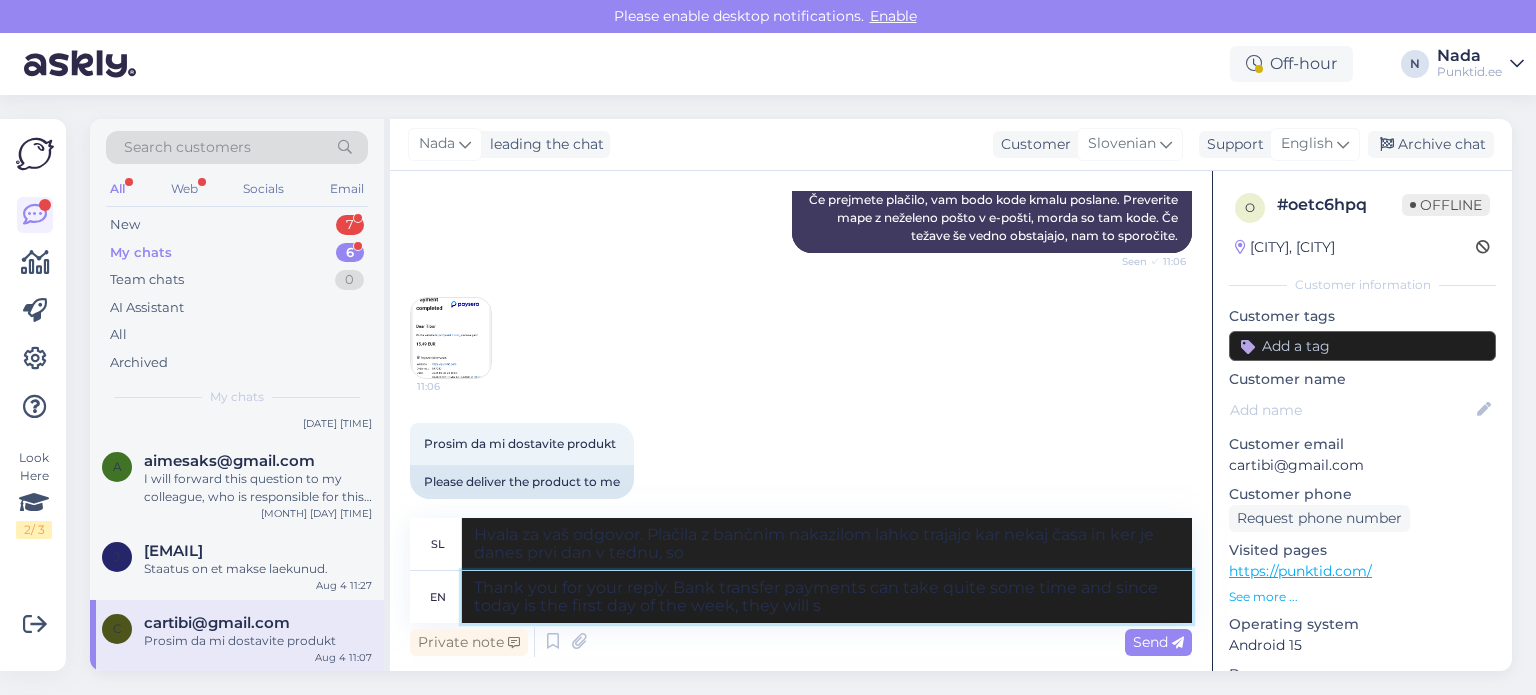 type on "Thank you for your reply. Bank transfer payments can take quite some time and since today is the first day of the week, they will st" 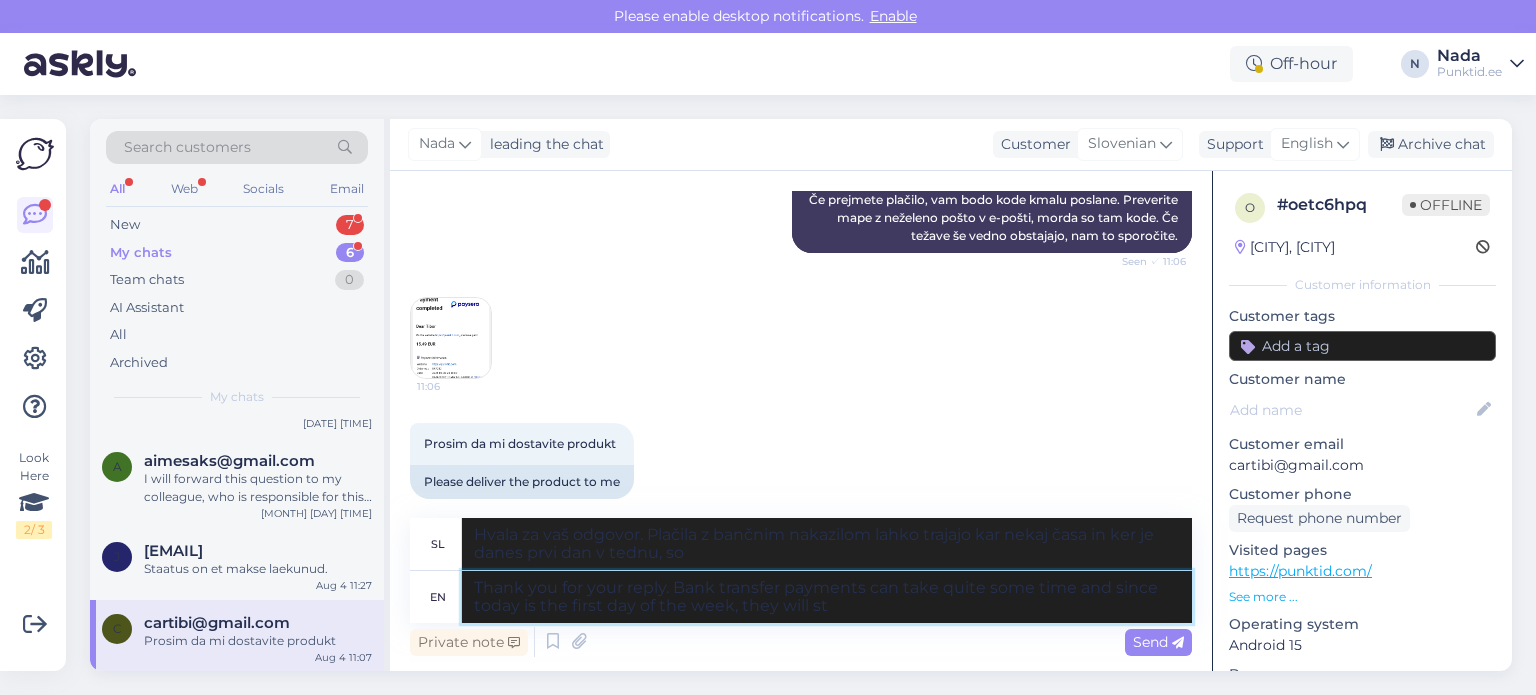 type on "Hvala za vaš odgovor. Plačila z bančnim nakazilom lahko trajajo kar nekaj časa in ker je danes prvi dan v tednu, bodo" 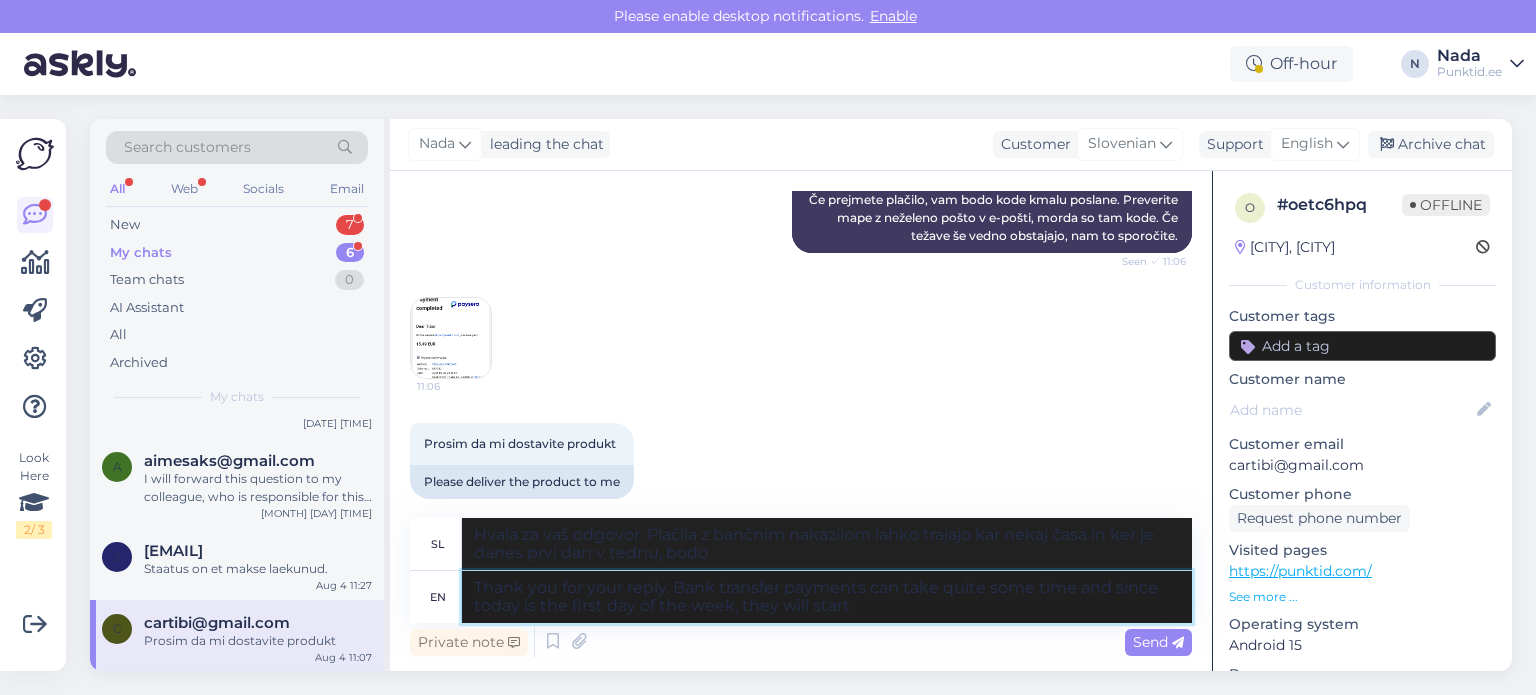 type on "Thank you for your reply. Bank transfer payments can take quite some time and since today is the first day of the week, they will start" 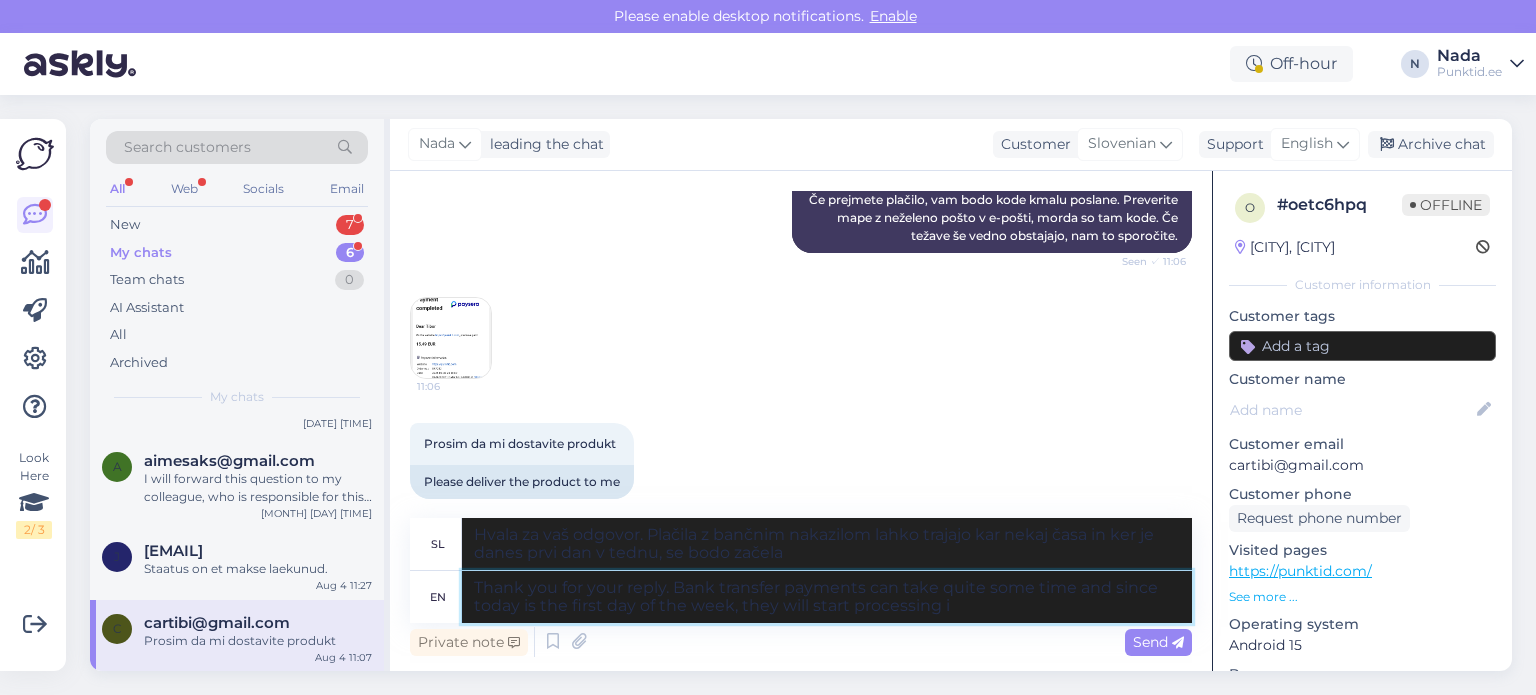 type on "Thank you for your reply. Bank transfer payments can take quite some time and since today is the first day of the week, they will start processing it" 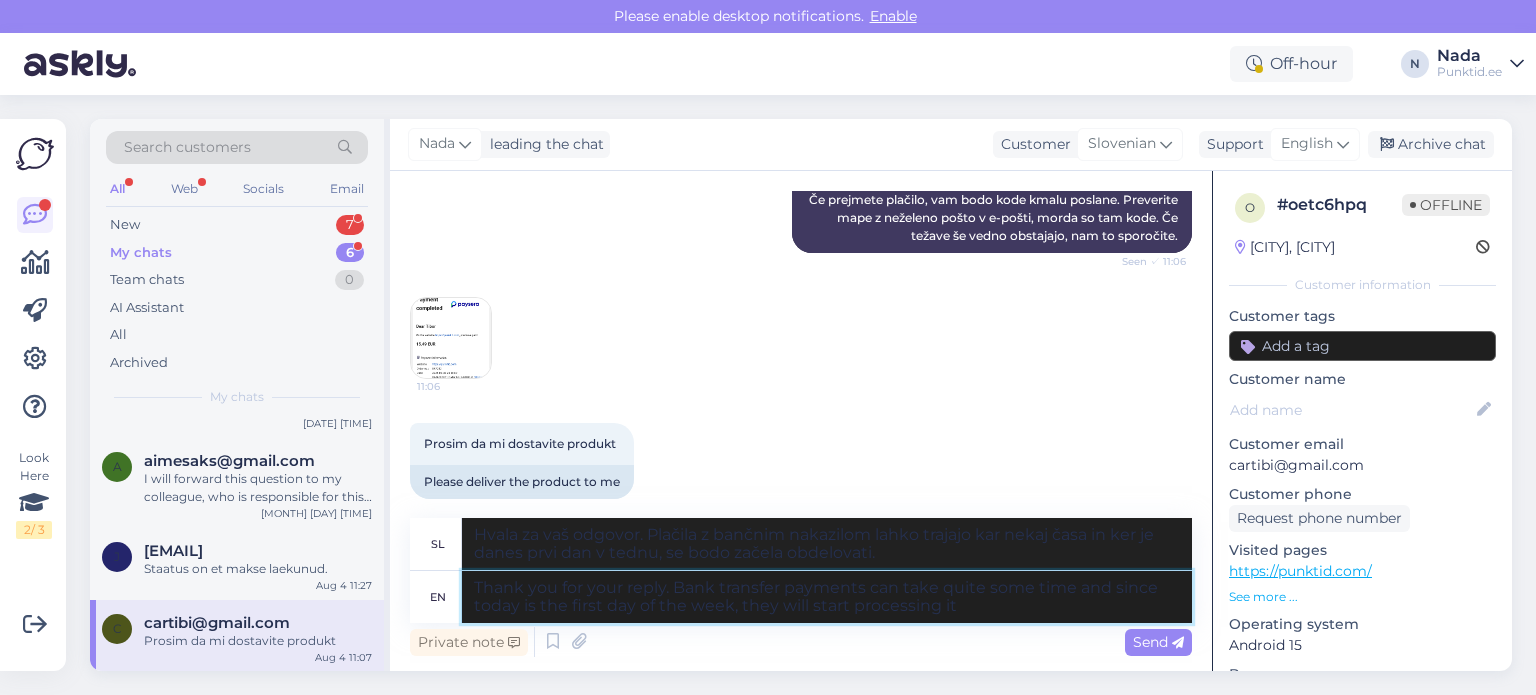 type on "Hvala za vaš odgovor. Plačila z bančnim nakazilom lahko trajajo kar nekaj časa in ker je danes prvi dan v tednu, jih bodo začeli obdelovati." 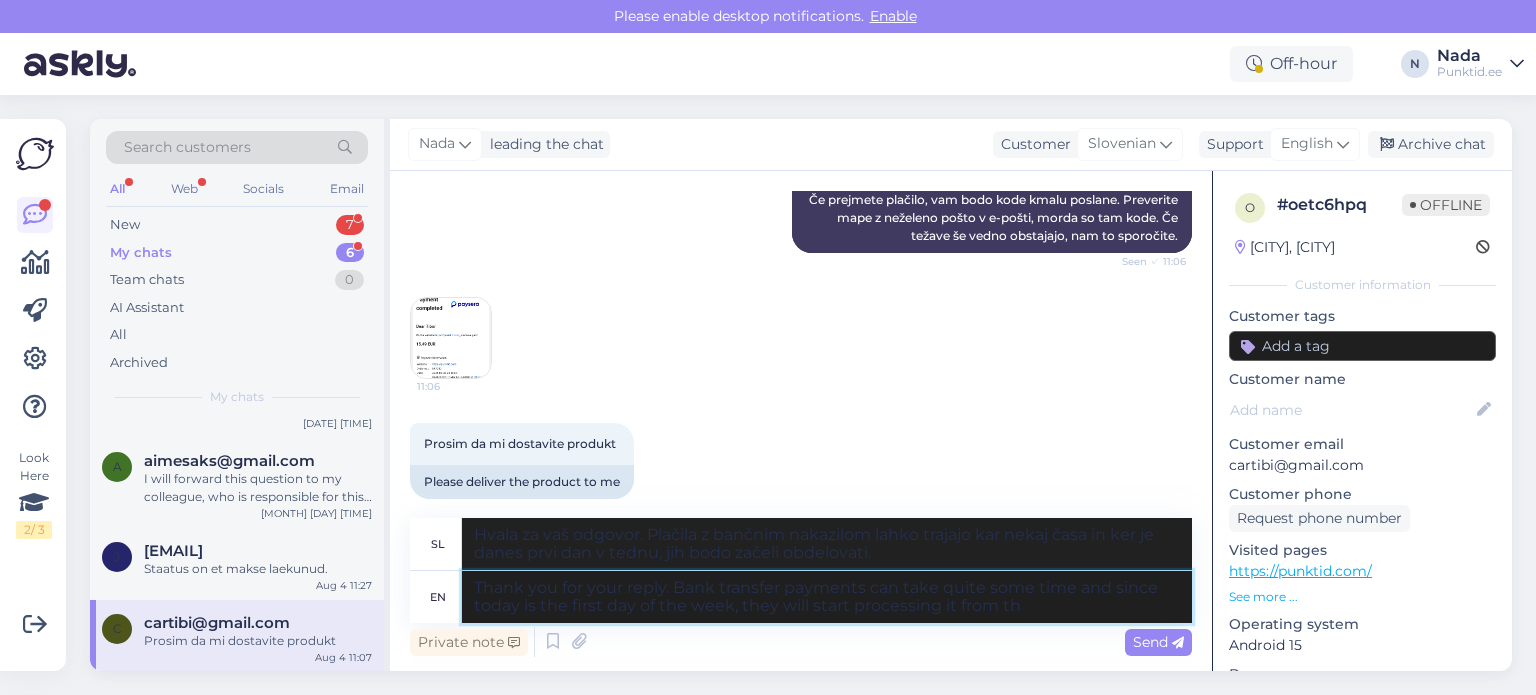 type on "Thank you for your reply. Bank transfer payments can take quite some time and since today is the first day of the week, they will start processing it from the" 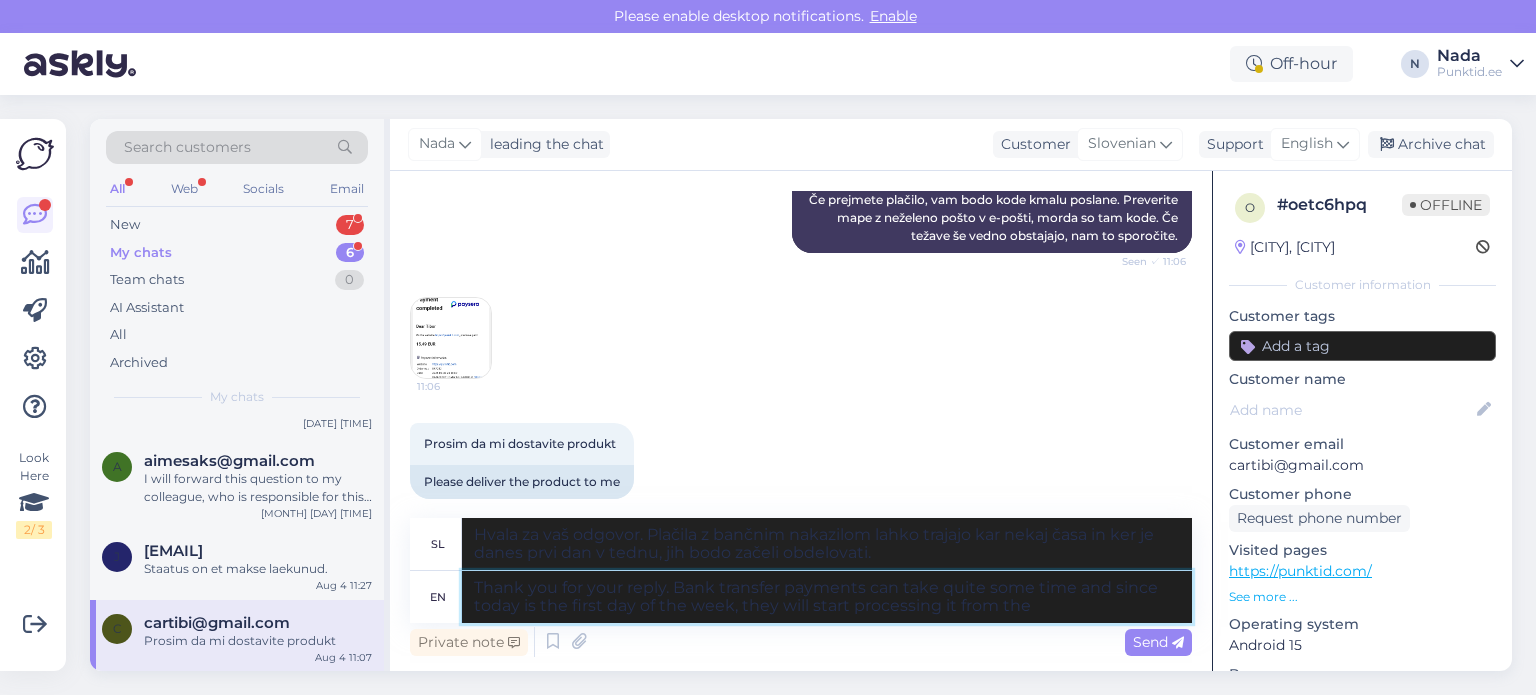 type on "Hvala za vaš odgovor. Plačila z bančnim nakazilom lahko trajajo kar nekaj časa in ker je danes prvi dan v tednu, jih bodo začeli obdelovati od" 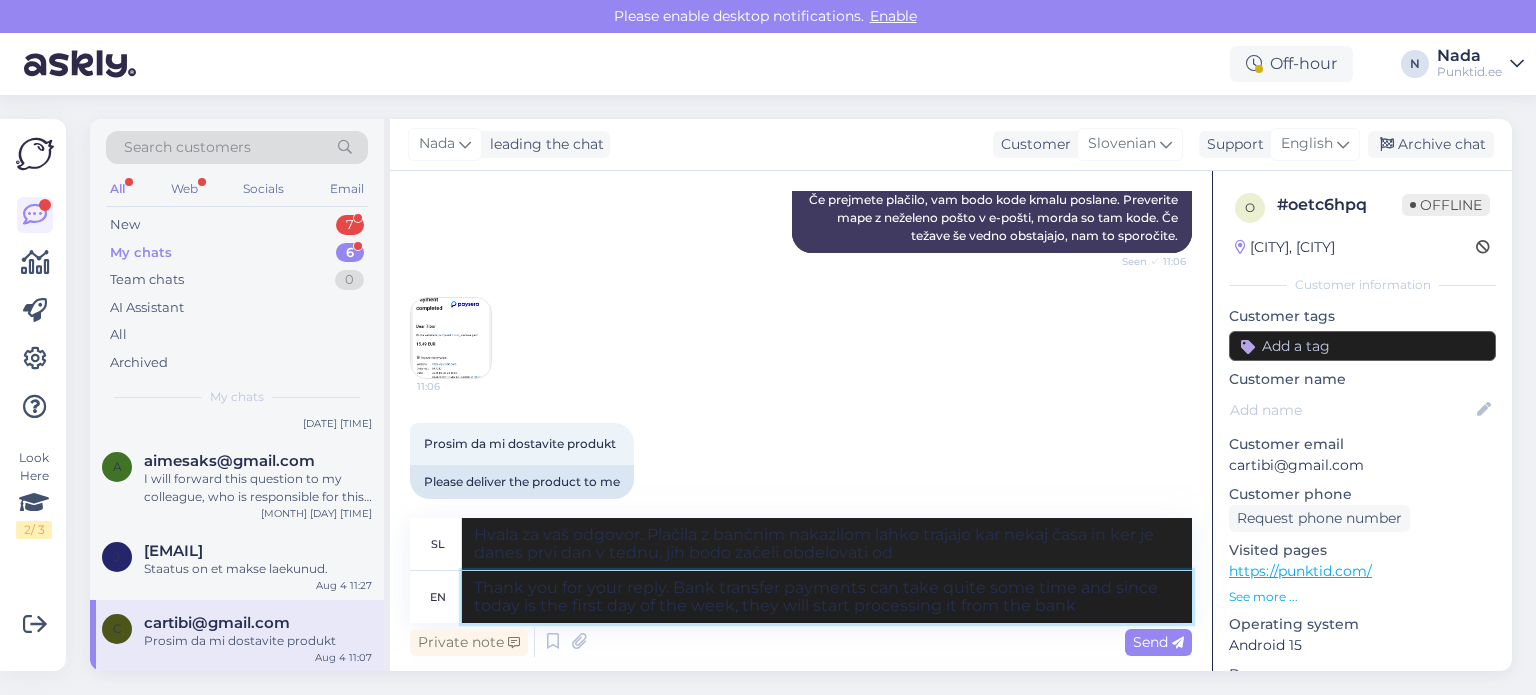 type on "Thank you for your reply. Bank transfer payments can take quite some time and since today is the first day of the week, they will start processing it from the bank" 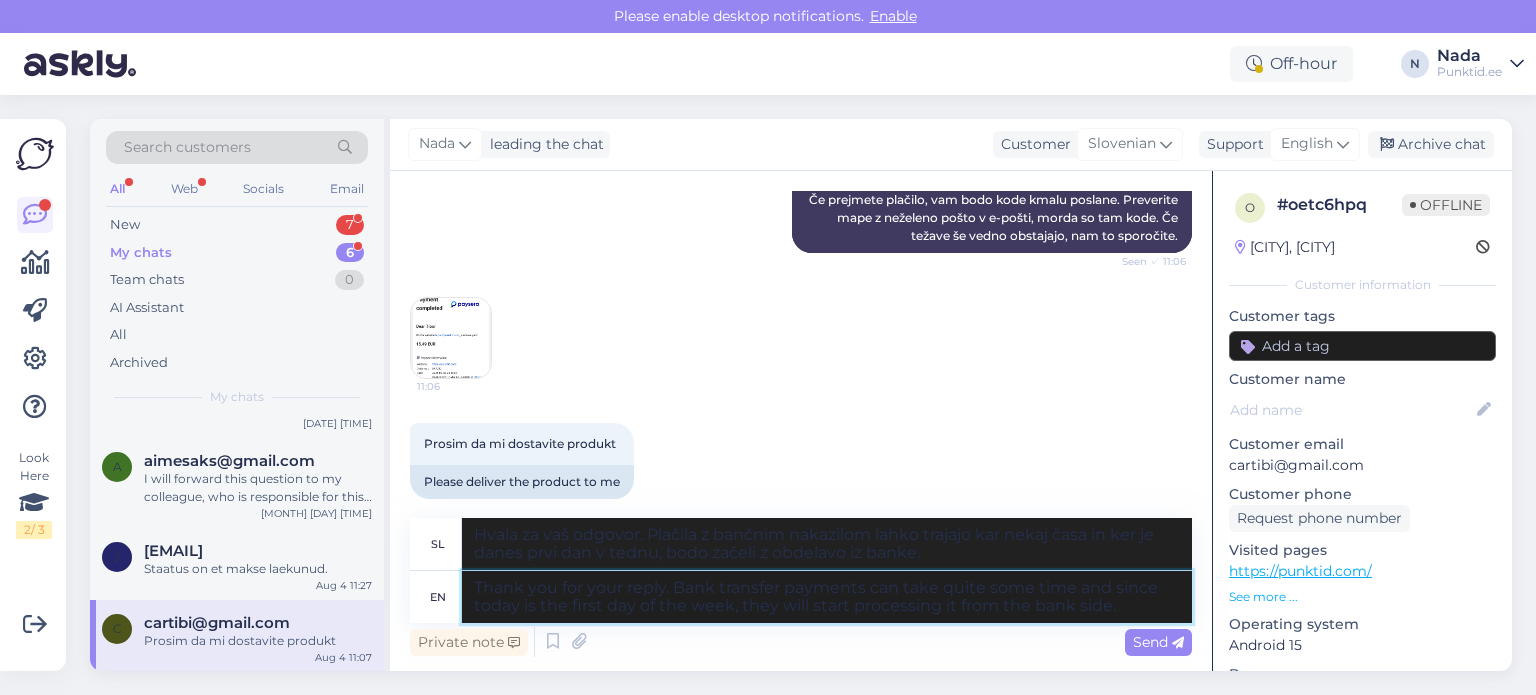 type on "Thank you for your reply. Bank transfer payments can take quite some time and since today is the first day of the week, they will start processing it from the bank side. O" 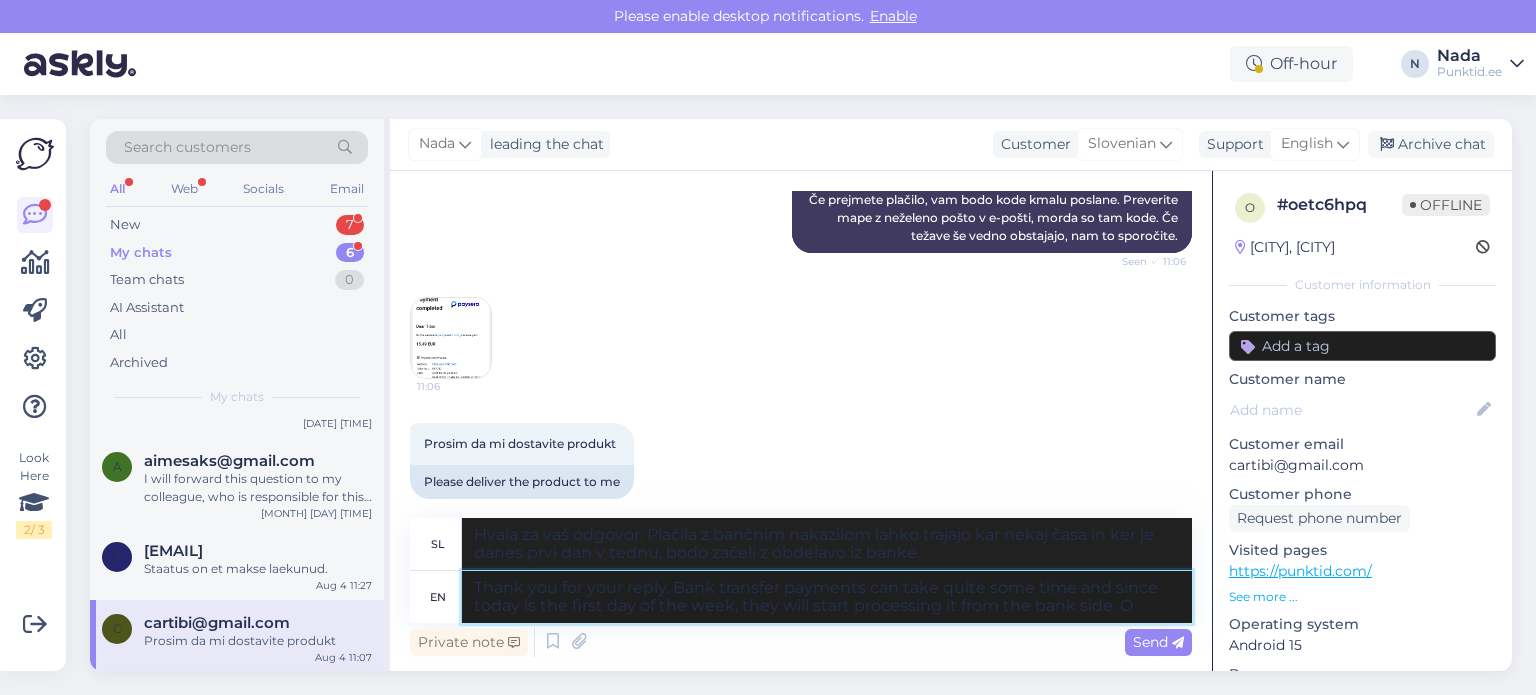 type on "Hvala za vaš odgovor. Plačila z bančnim nakazilom lahko trajajo kar nekaj časa in ker je danes prvi dan v tednu, bodo začeli z obdelavo na strani banke." 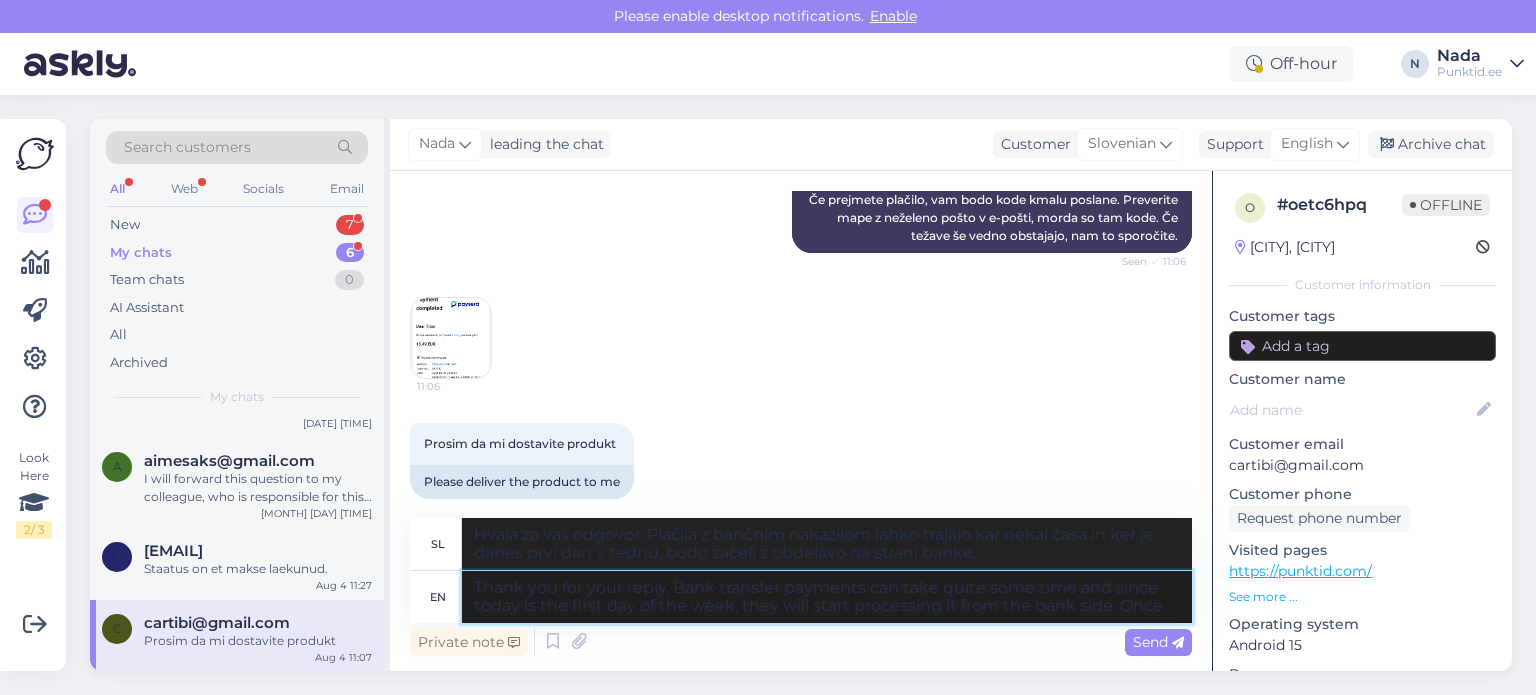 type on "Thank you for your reply. Bank transfer payments can take quite some time and since today is the first day of the week, they will start processing it from the bank side. Once" 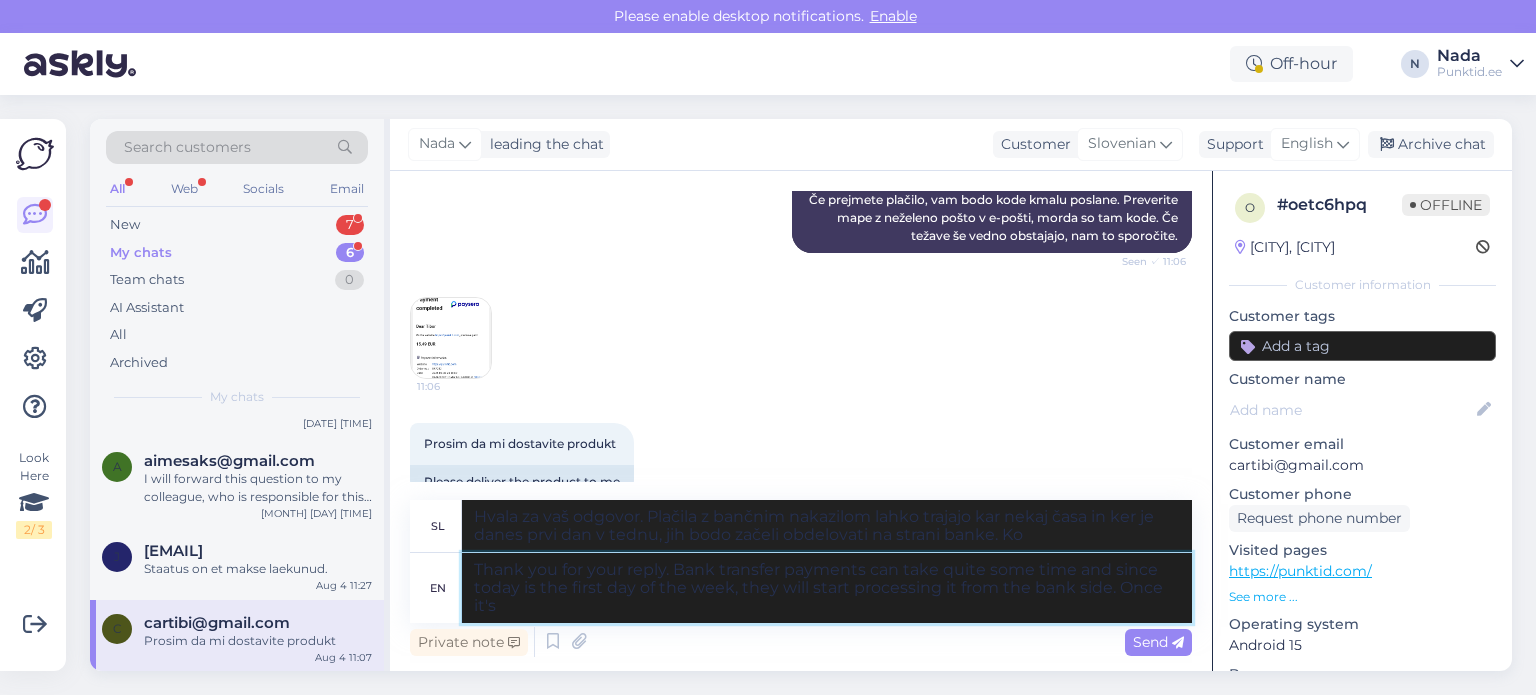 type on "Thank you for your reply. Bank transfer payments can take quite some time and since today is the first day of the week, they will start processing it from the bank side. Once it's p" 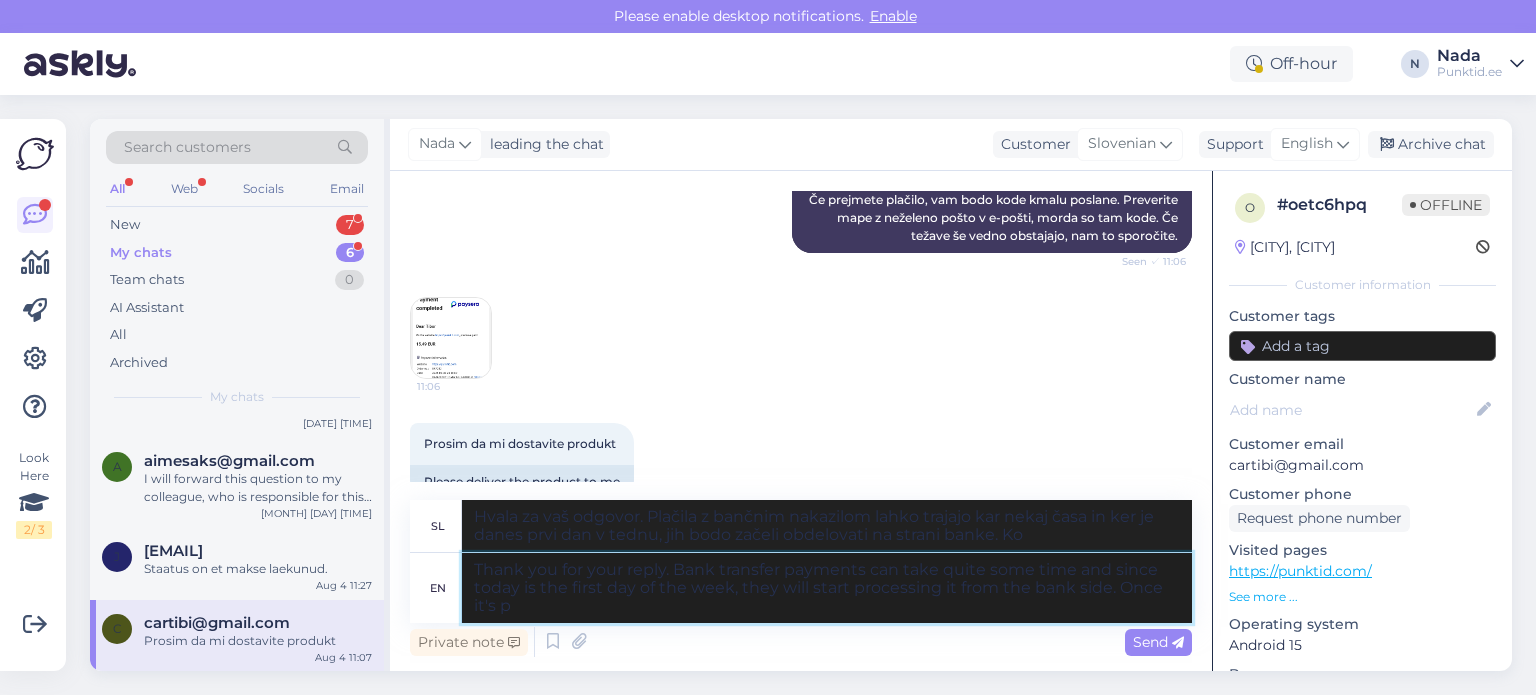 type on "Hvala za vaš odgovor. Plačila z bančnim nakazilom lahko trajajo kar nekaj časa in ker je danes prvi dan v tednu, jih bodo začeli obdelovati na strani banke. Ko bo" 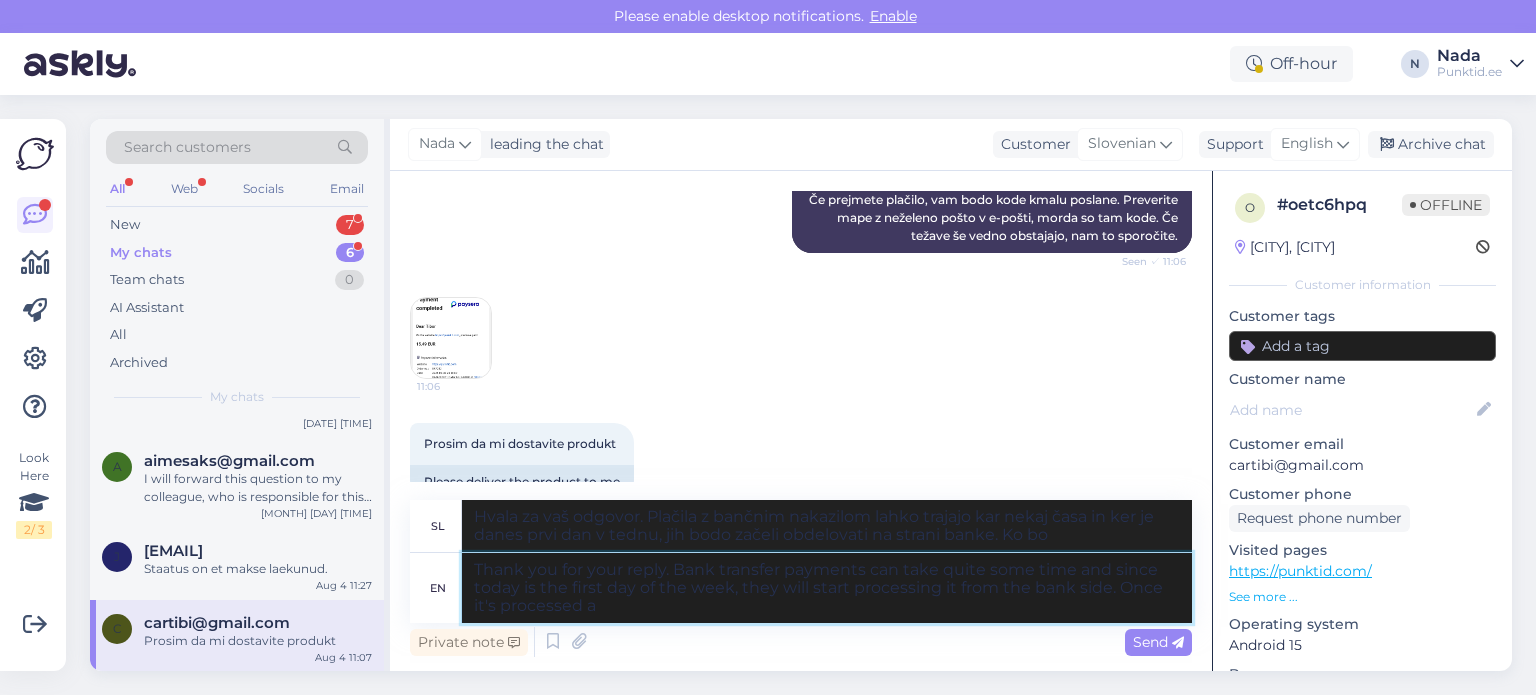 type on "Thank you for your reply. Bank transfer payments can take quite some time and since today is the first day of the week, they will start processing it from the bank side. Once it's processed an" 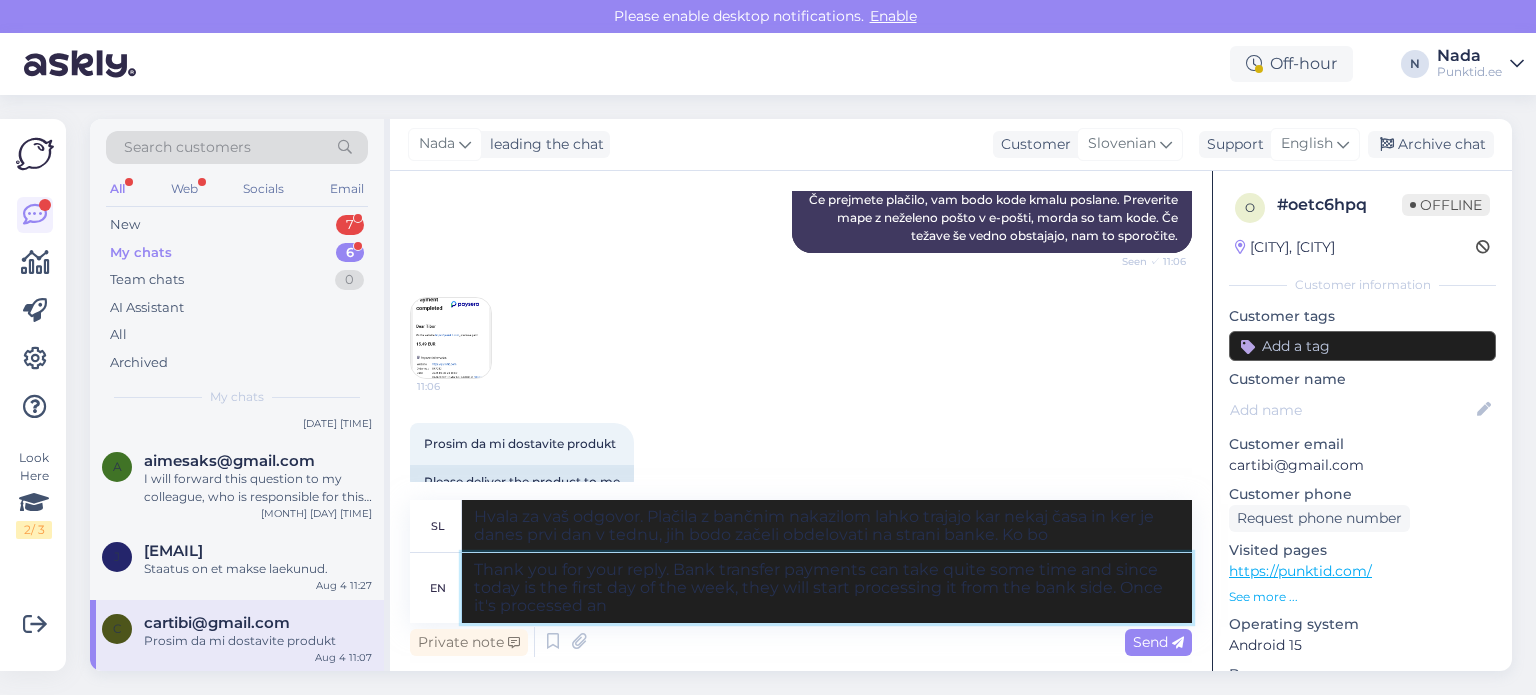 type on "Hvala za vaš odgovor. Plačila z bančnim nakazilom lahko trajajo kar nekaj časa in ker je danes prvi dan v tednu, jih bodo začeli obdelovati na strani banke. Ko bodo obdelana." 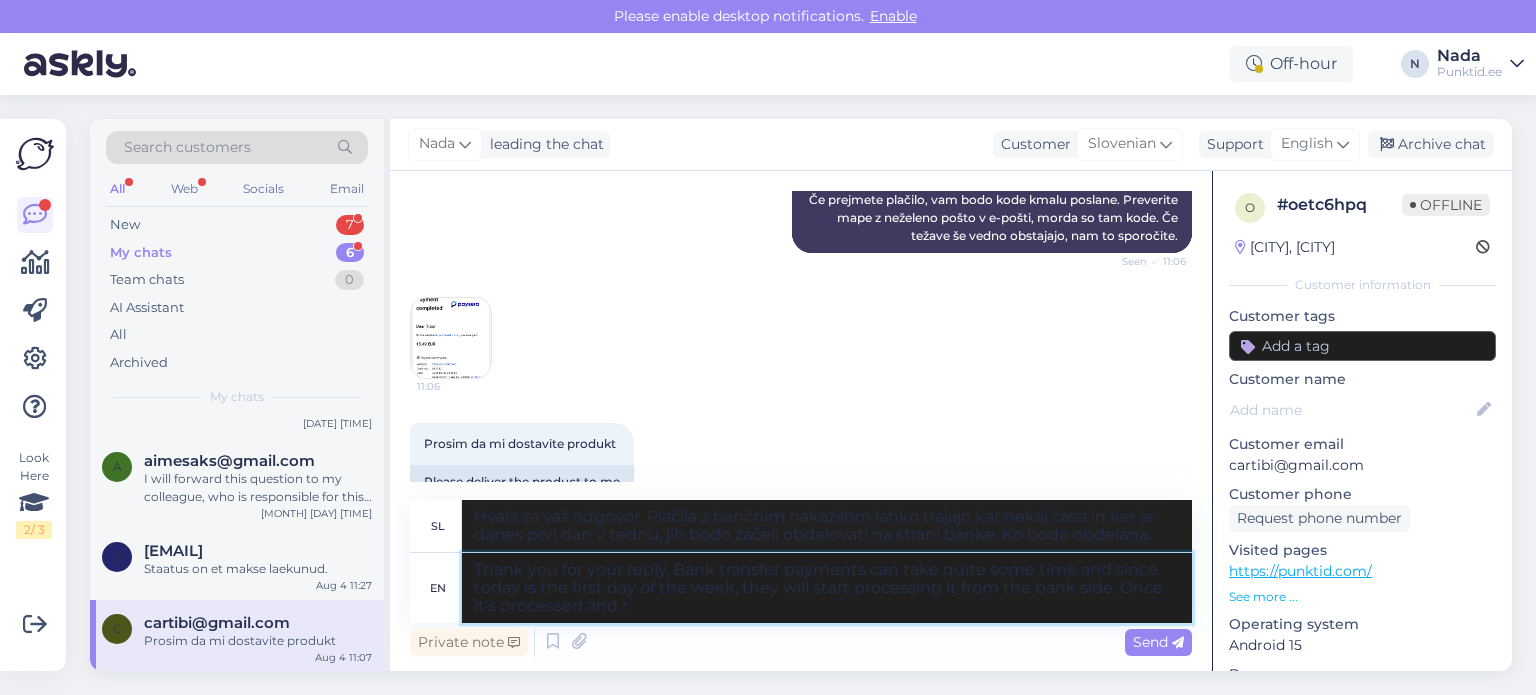 type on "Thank you for your reply. Bank transfer payments can take quite some time and since today is the first day of the week, they will start processing it from the bank side. Once it's processed and re" 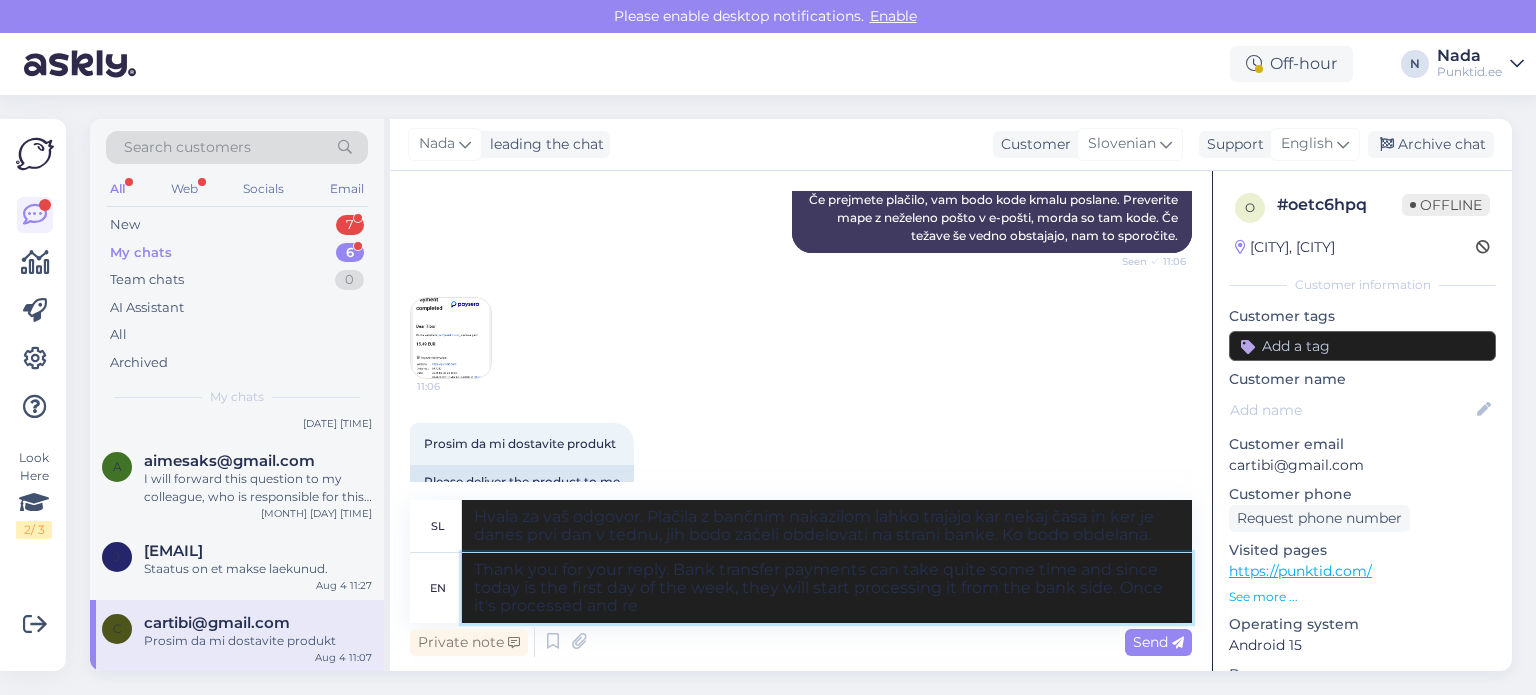 type on "Hvala za vaš odgovor. Plačila z bančnim nakazilom lahko trajajo kar nekaj časa in ker je danes prvi dan v tednu, jih bodo začeli obdelovati na strani banke. Ko bodo obdelana in" 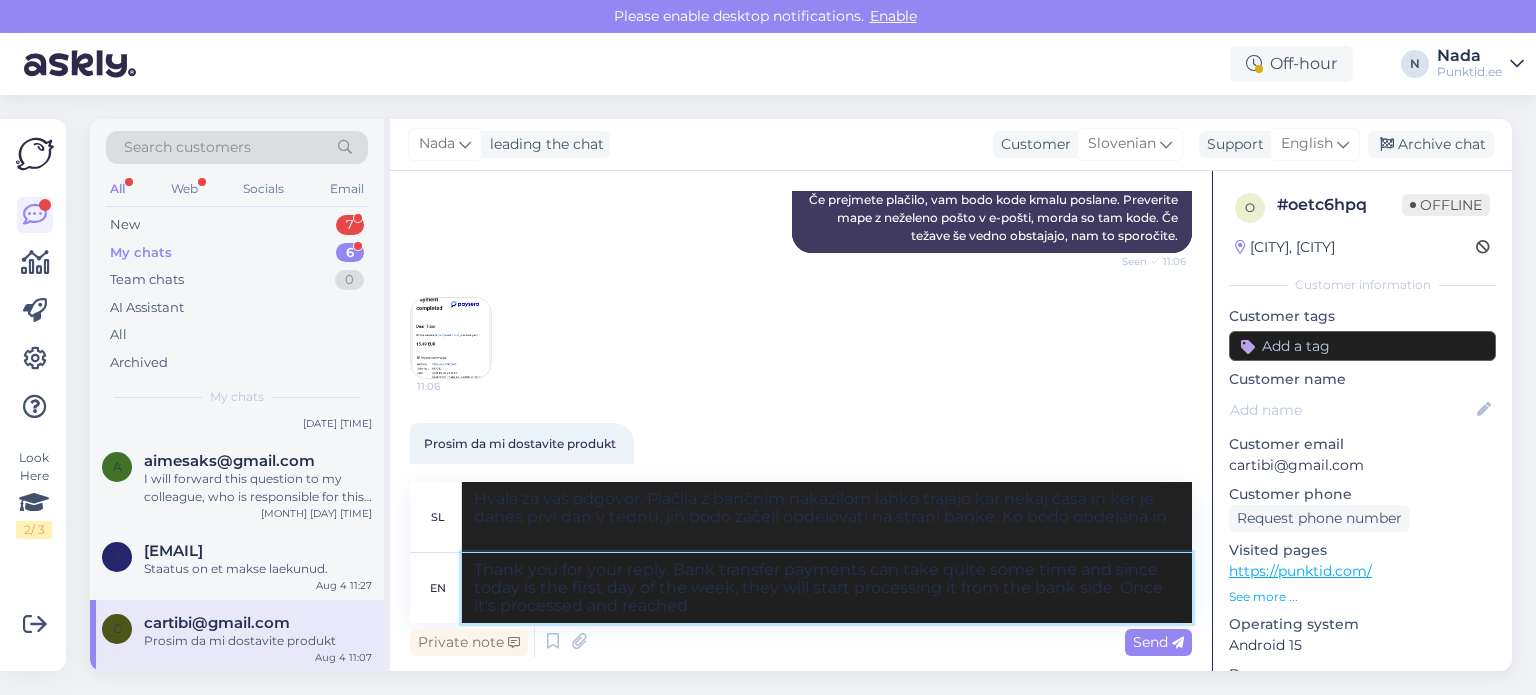 type on "Thank you for your reply. Bank transfer payments can take quite some time and since today is the first day of the week, they will start processing it from the bank side. Once it's processed and reached" 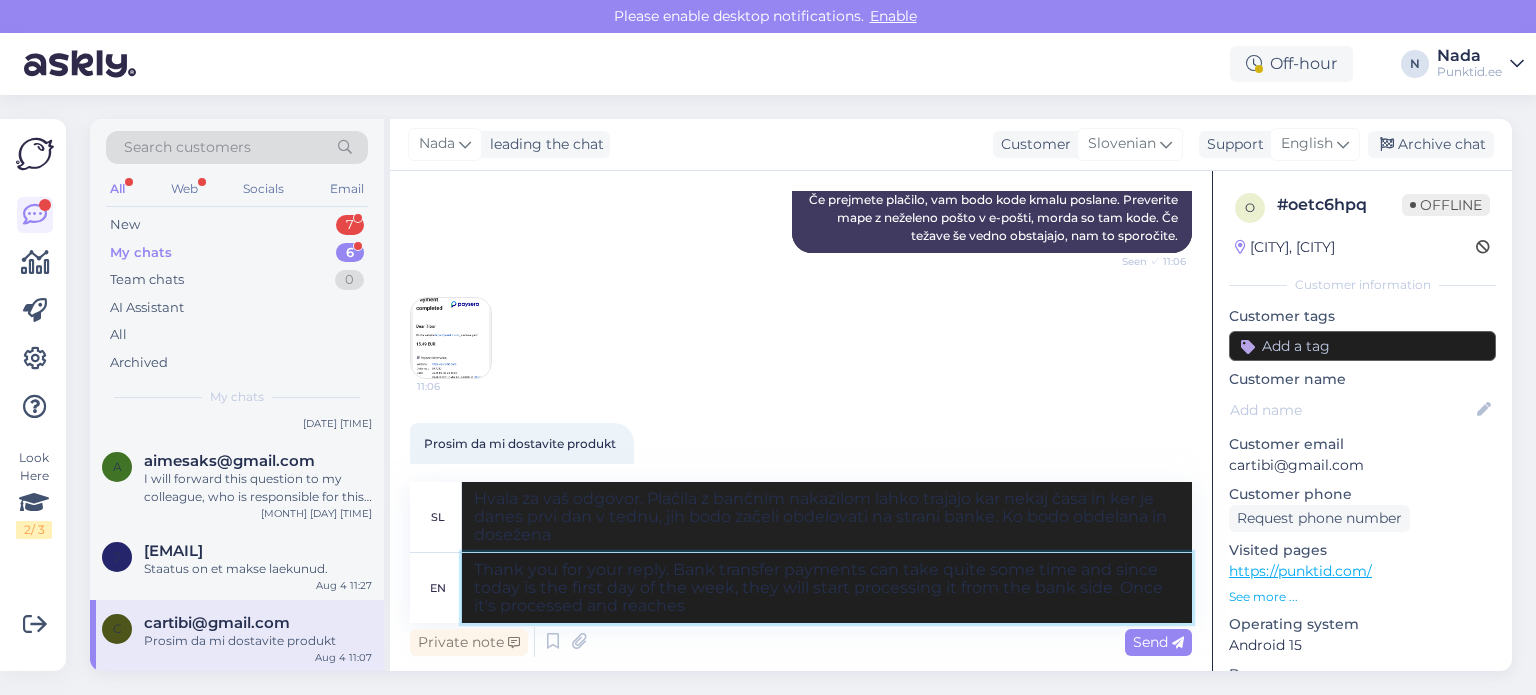 type on "Thank you for your reply. Bank transfer payments can take quite some time and since today is the first day of the week, they will start processing it from the bank side. Once it's processed and reaches u" 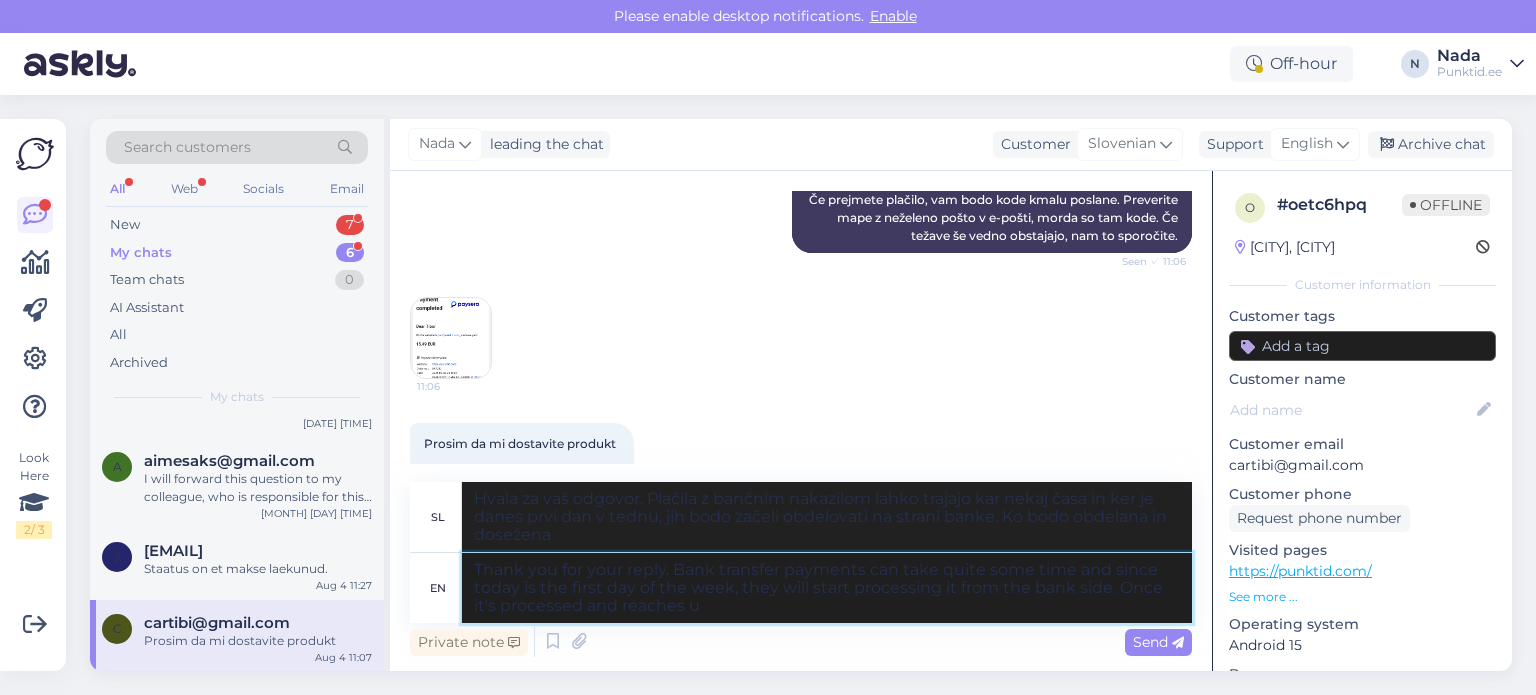 type on "Hvala za vaš odgovor. Plačila z bančnim nakazilom lahko trajajo kar nekaj časa in ker je danes prvi dan v tednu, jih bodo začeli obdelovati na strani banke. Ko bodo obdelana in prispejo na vaš račun." 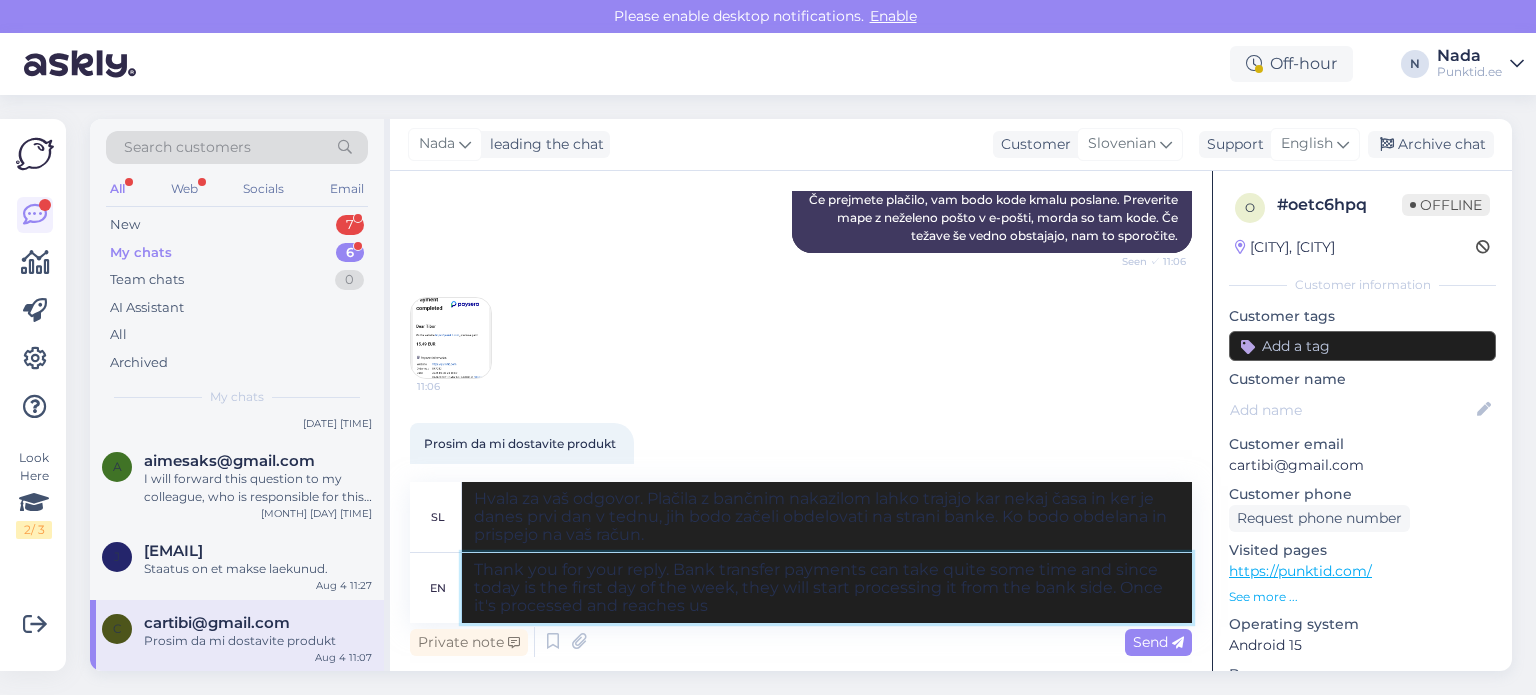 type on "Thank you for your reply. Bank transfer payments can take quite some time and since today is the first day of the week, they will start processing it from the bank side. Once it's processed and reaches us," 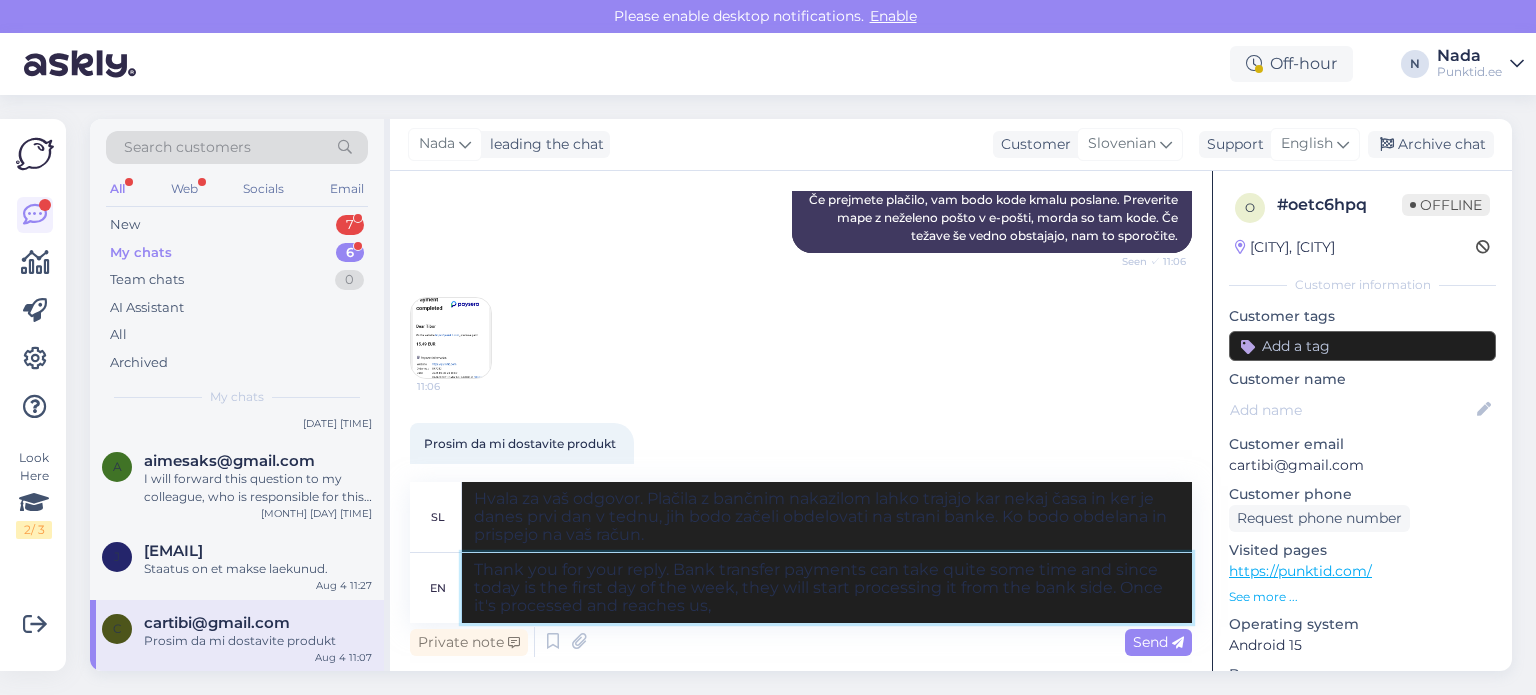type on "Hvala za vaš odgovor. Plačila z bančnim nakazilom lahko trajajo kar nekaj časa in ker je danes prvi dan v tednu, bodo začeli z obdelavo na strani banke. Ko bo obdelano in prispe k nam." 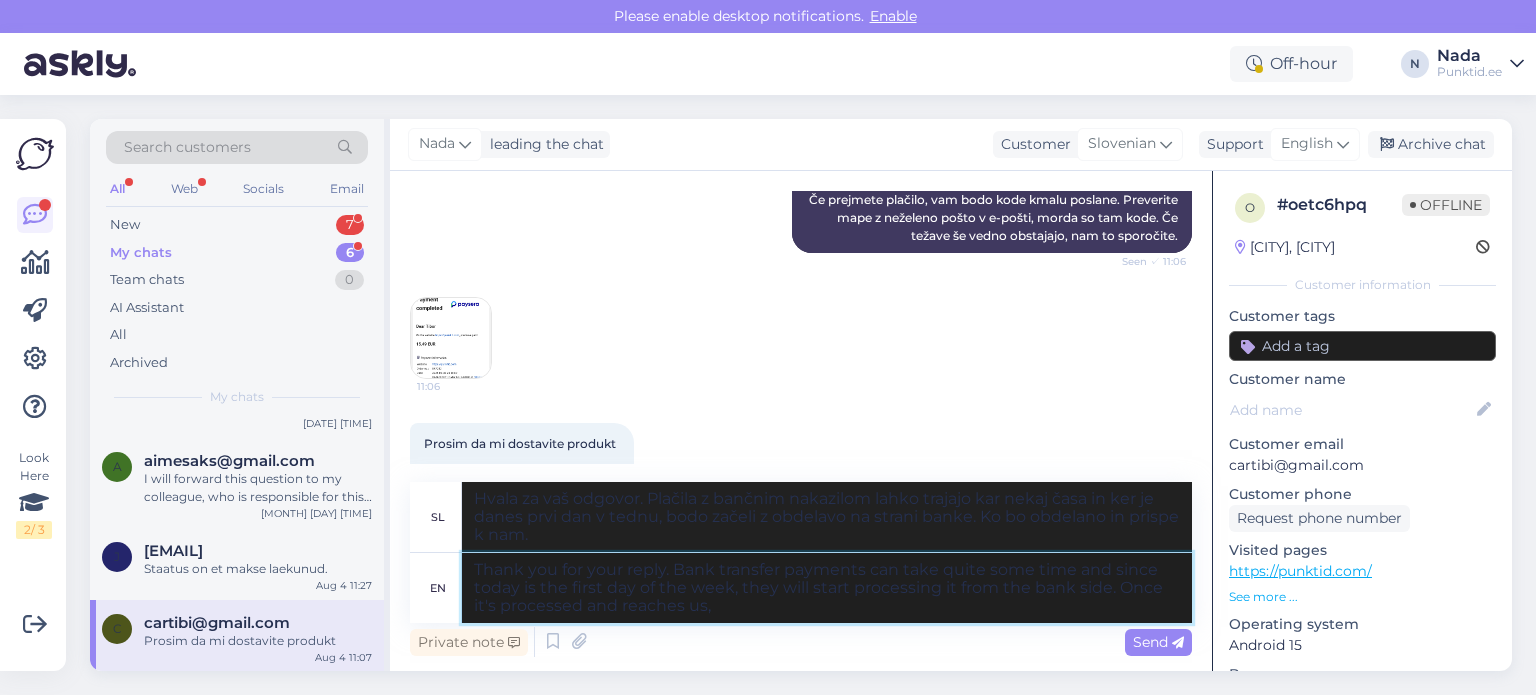 type on "Thank you for your reply. Bank transfer payments can take quite some time and since today is the first day of the week, they will start processing it from the bank side. Once it's processed and reaches us, t" 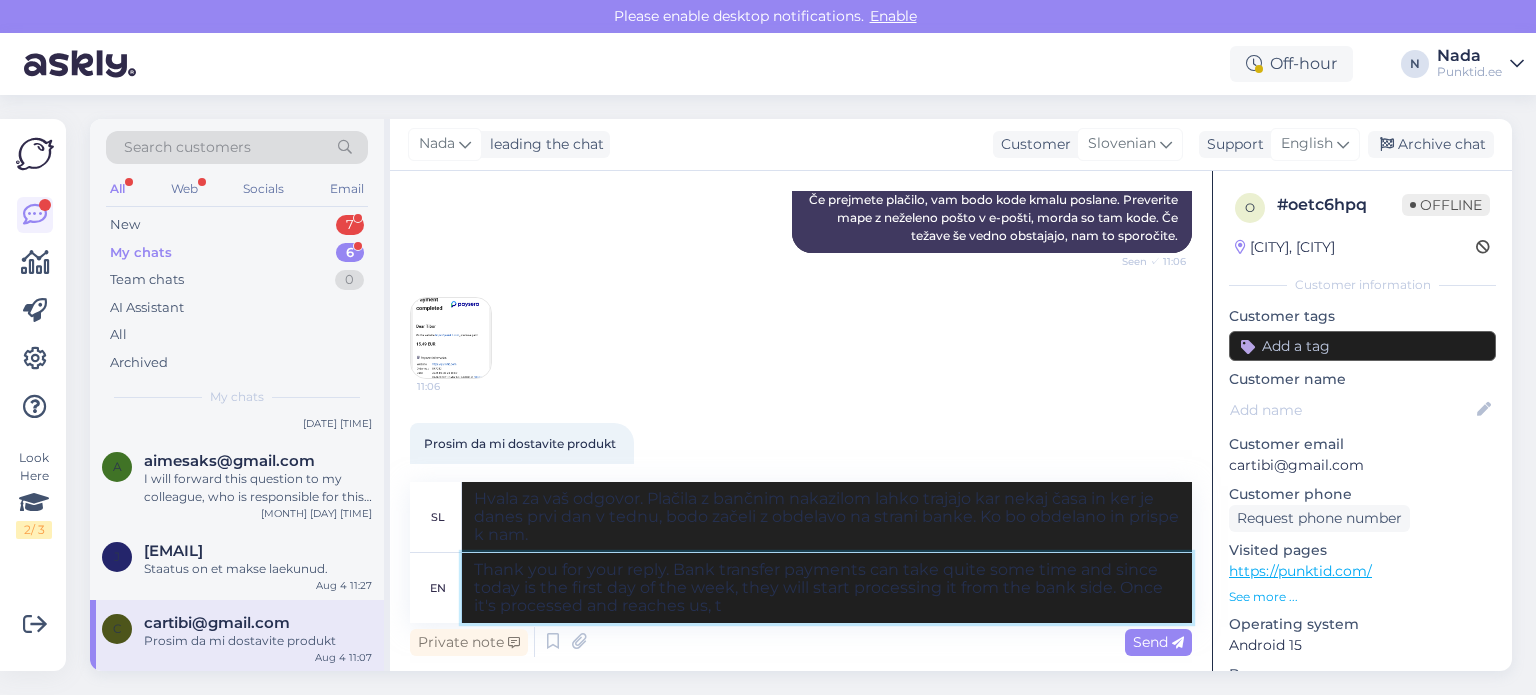 type on "Hvala za vaš odgovor. Plačila z bančnim nakazilom lahko trajajo kar nekaj časa in ker je danes prvi dan v tednu, jih bodo začeli obdelovati na strani banke. Ko bodo obdelana in prispejo k nam," 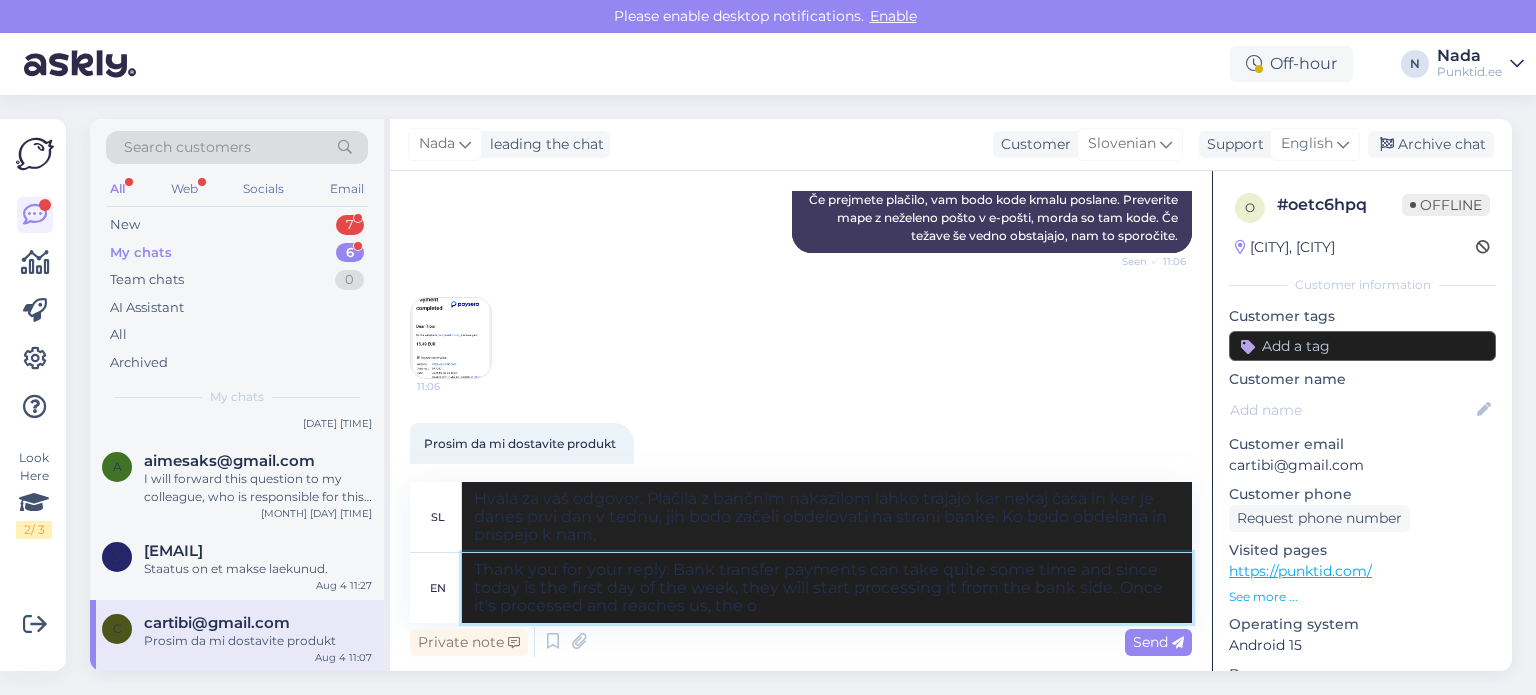type on "Thank you for your reply. Bank transfer payments can take quite some time and since today is the first day of the week, they will start processing it from the bank side. Once it's processed and reaches us, the or" 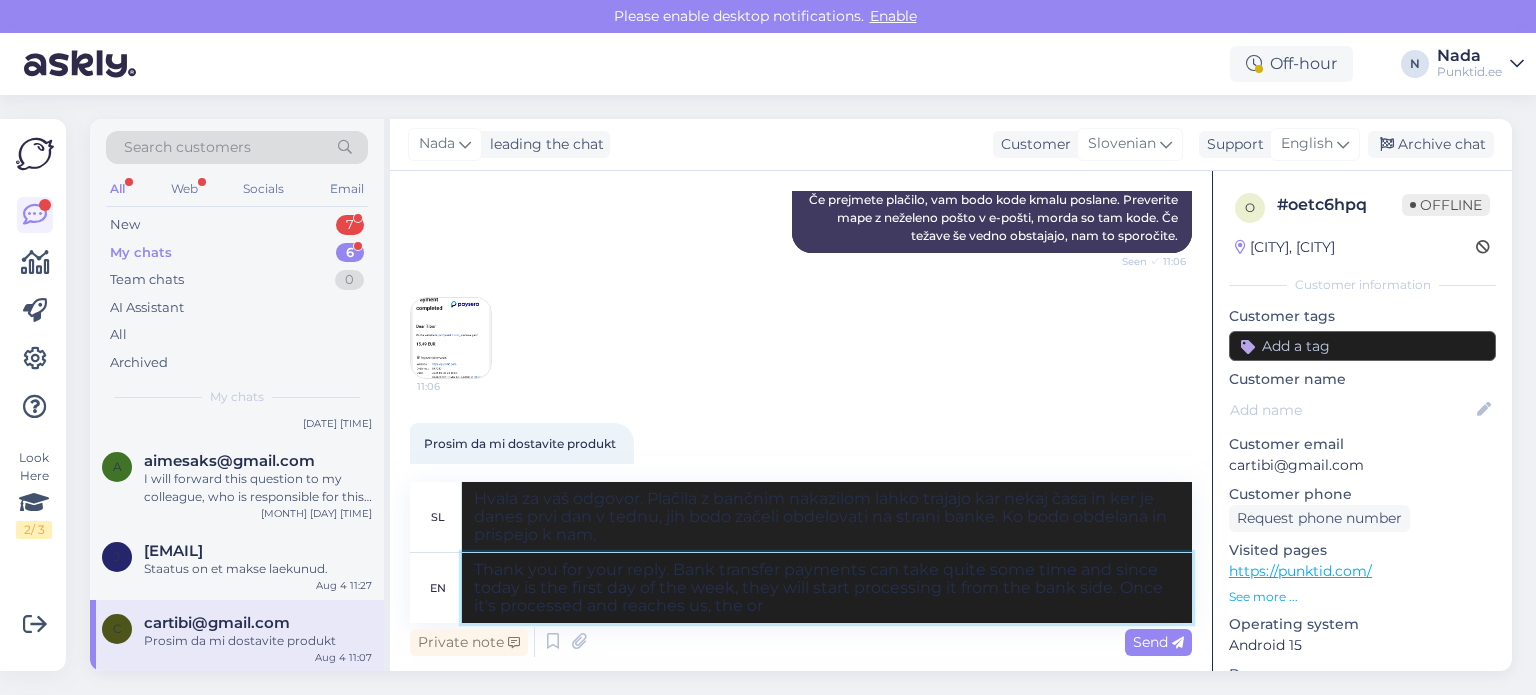 type on "Hvala za vaš odgovor. Plačila z bančnim nakazilom lahko trajajo kar nekaj časa in ker je danes prvi dan v tednu, jih bodo začeli obdelovati na strani banke. Ko bodo obdelana in prispejo k nam, ..." 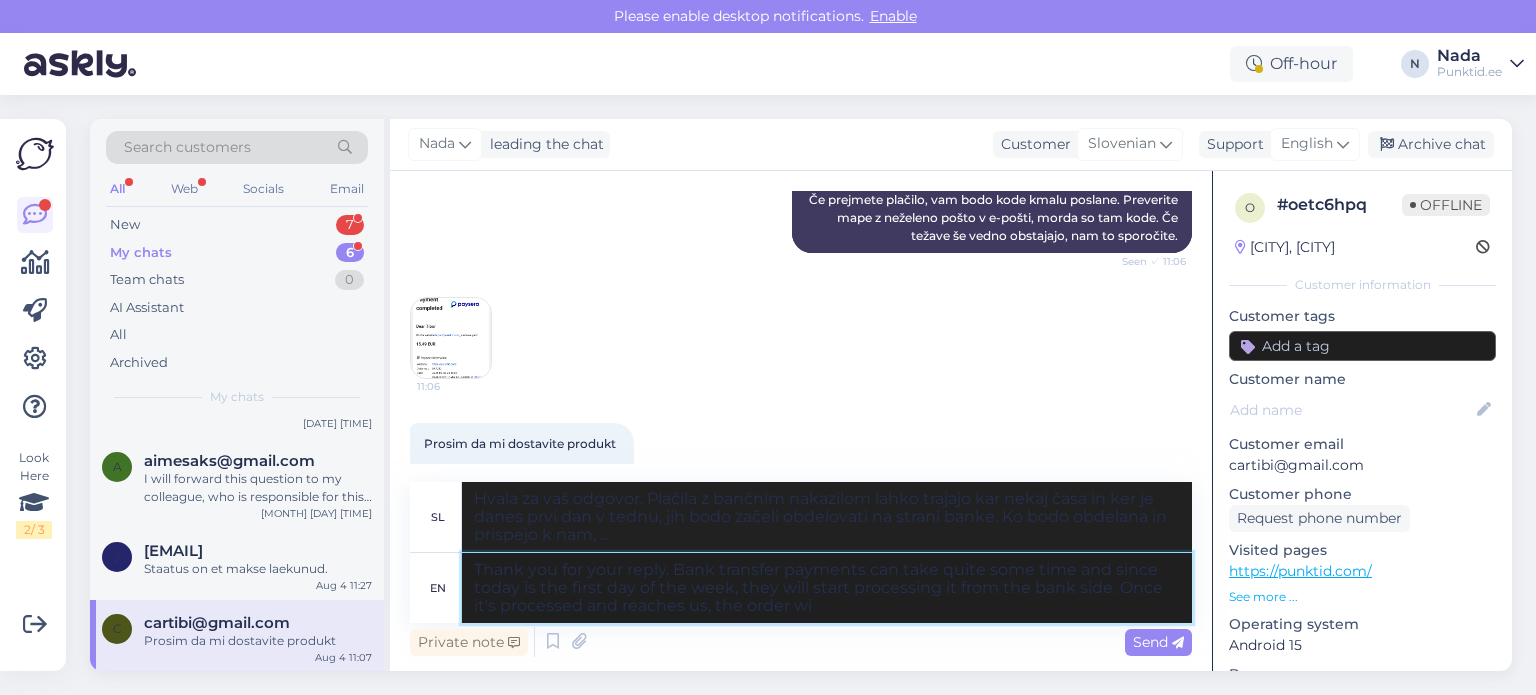 type on "Thank you for your reply. Bank transfer payments can take quite some time and since today is the first day of the week, they will start processing it from the bank side. Once it's processed and reaches us, the order wil" 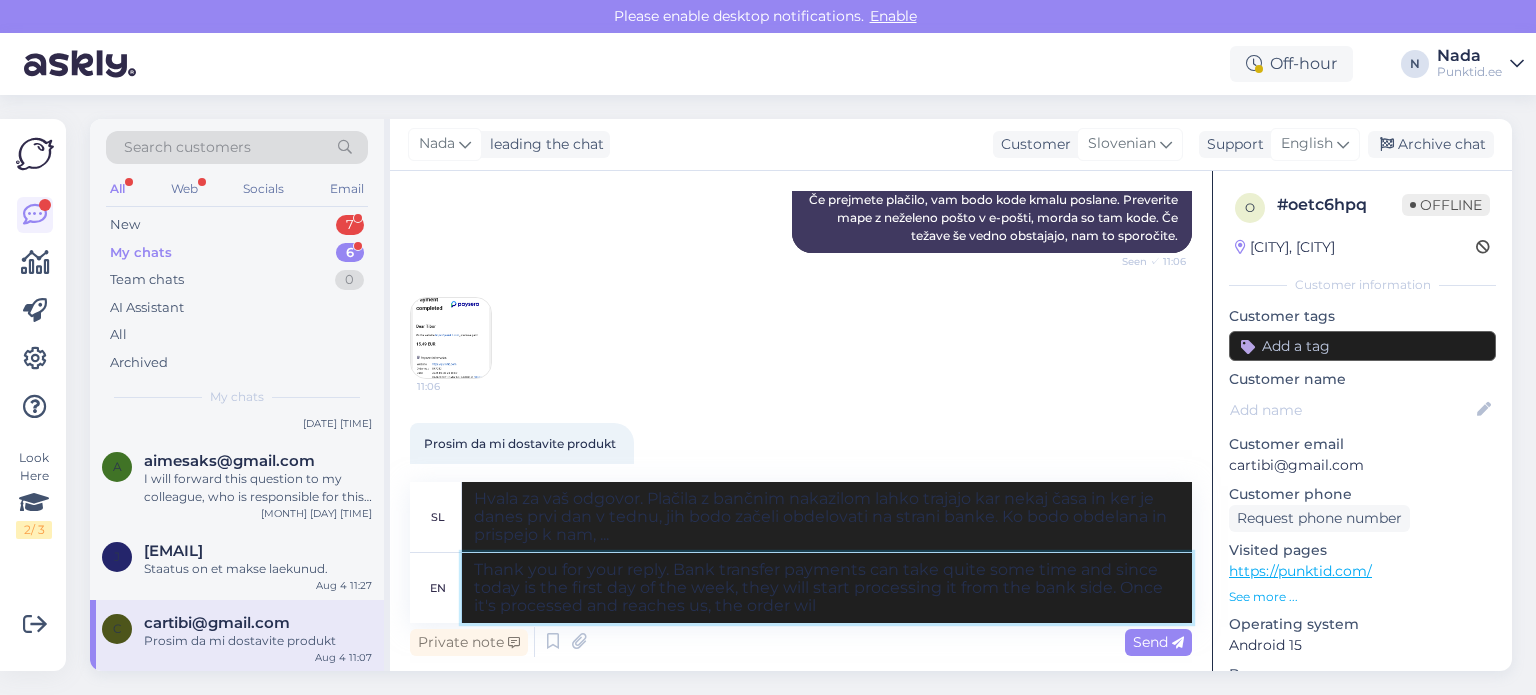 type on "Hvala za vaš odgovor. Plačila z bančnim nakazilom lahko trajajo kar nekaj časa in ker je danes prvi dan v tednu, bodo začeli z obdelavo na strani banke. Ko bo naročilo obdelano in prispe k nam, bo" 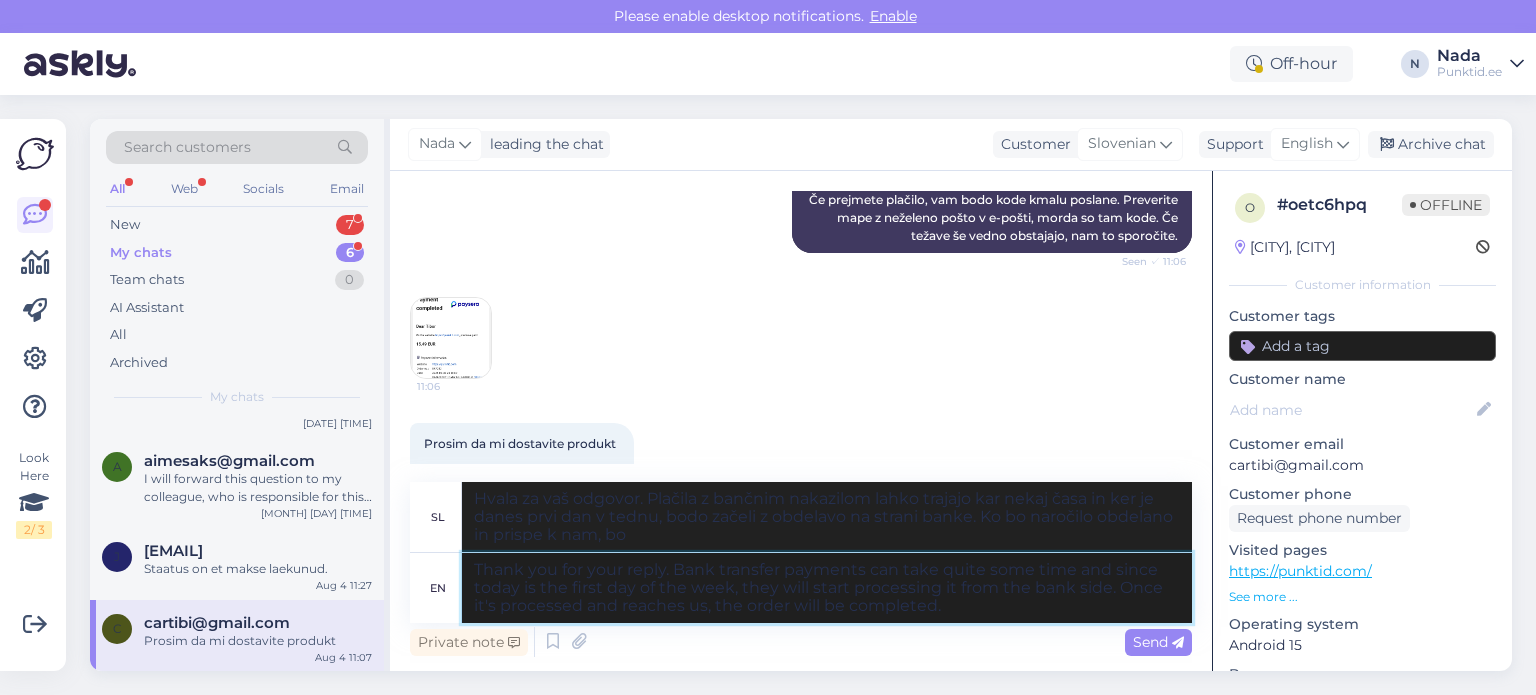 type on "Thank you for your reply. Bank transfer payments can take quite some time and since today is the first day of the week, they will start processing it from the bank side. Once it's processed and reaches us, the order will be completed." 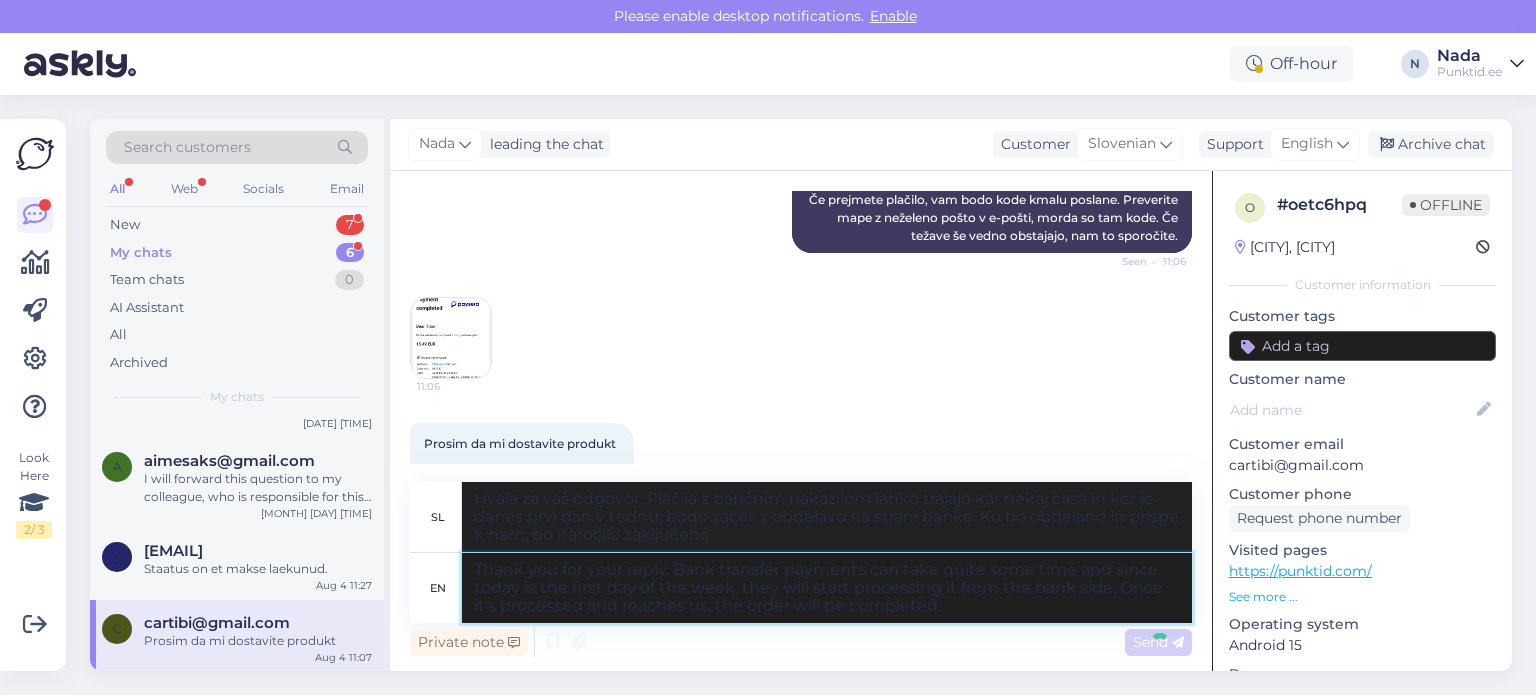 type 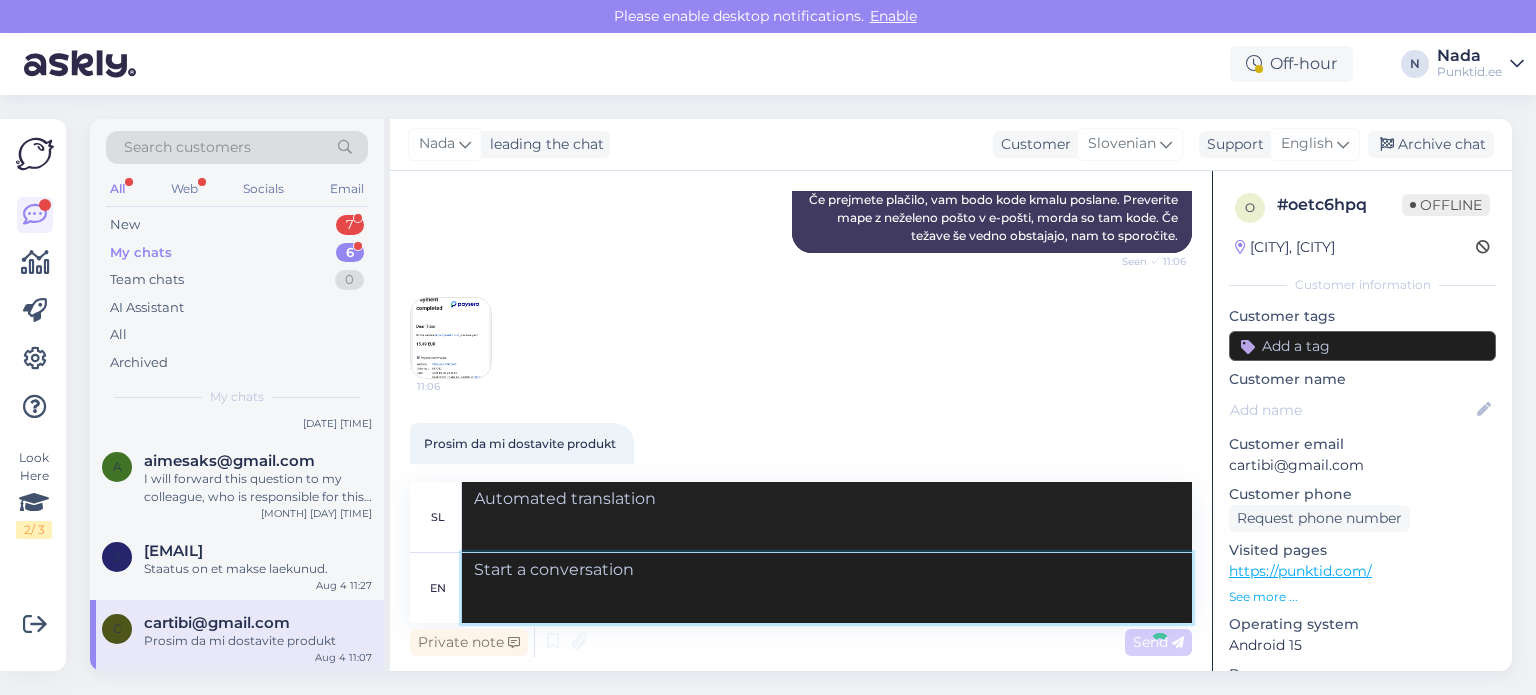 scroll, scrollTop: 2809, scrollLeft: 0, axis: vertical 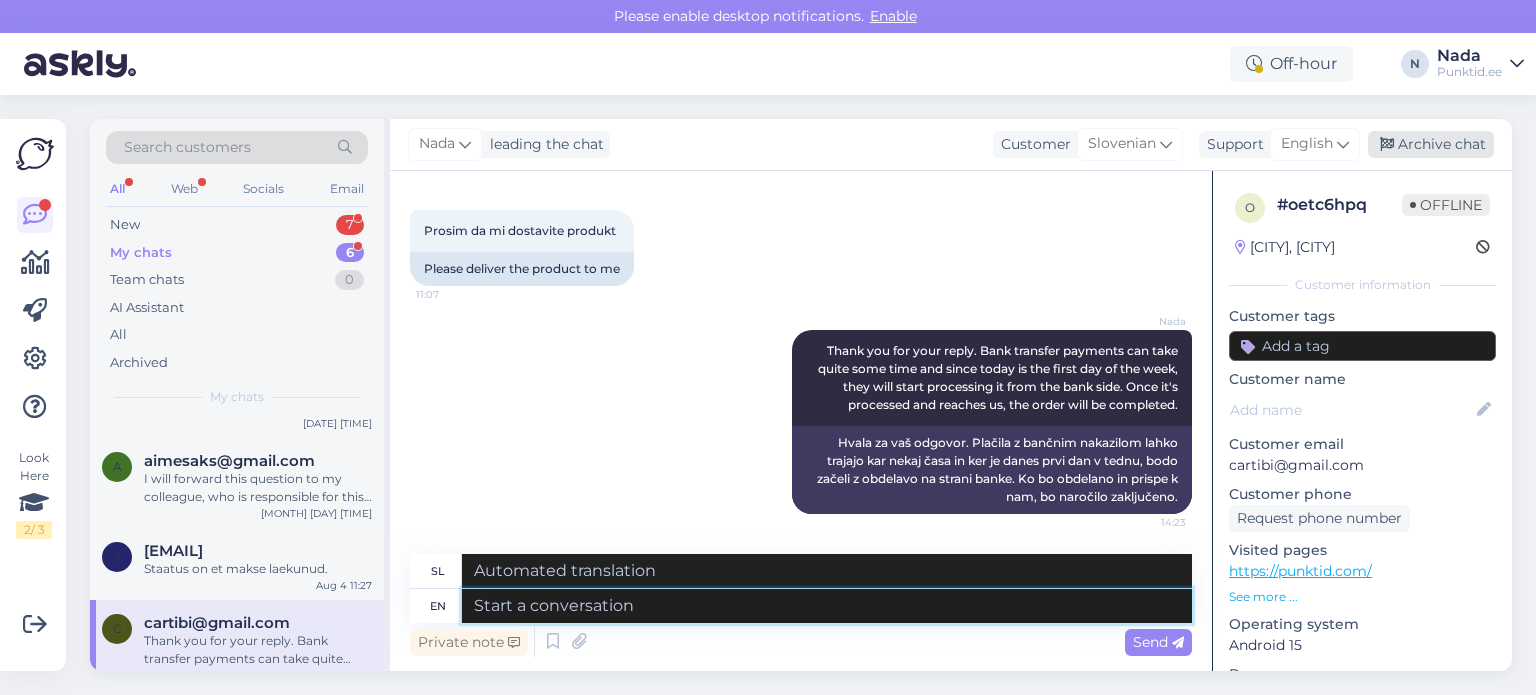 type 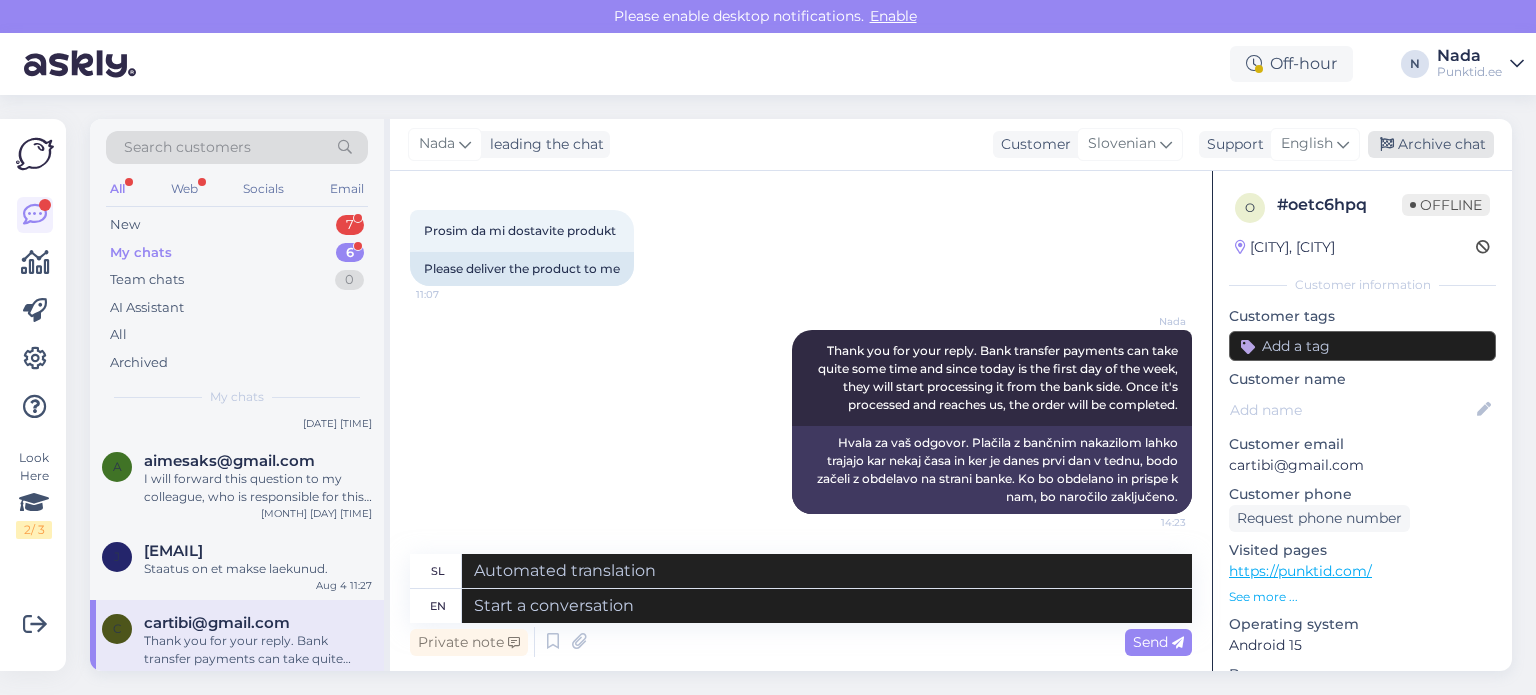 click on "Archive chat" at bounding box center (1431, 144) 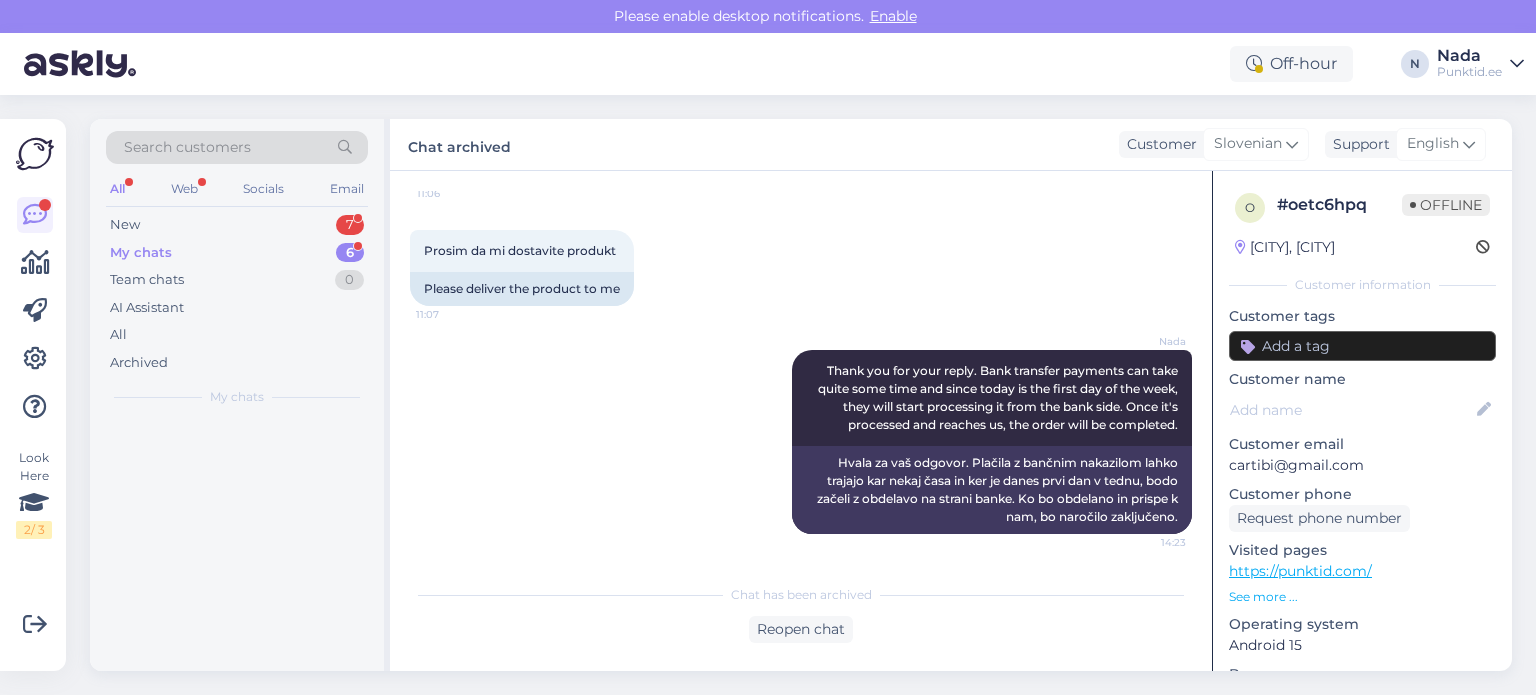 scroll, scrollTop: 0, scrollLeft: 0, axis: both 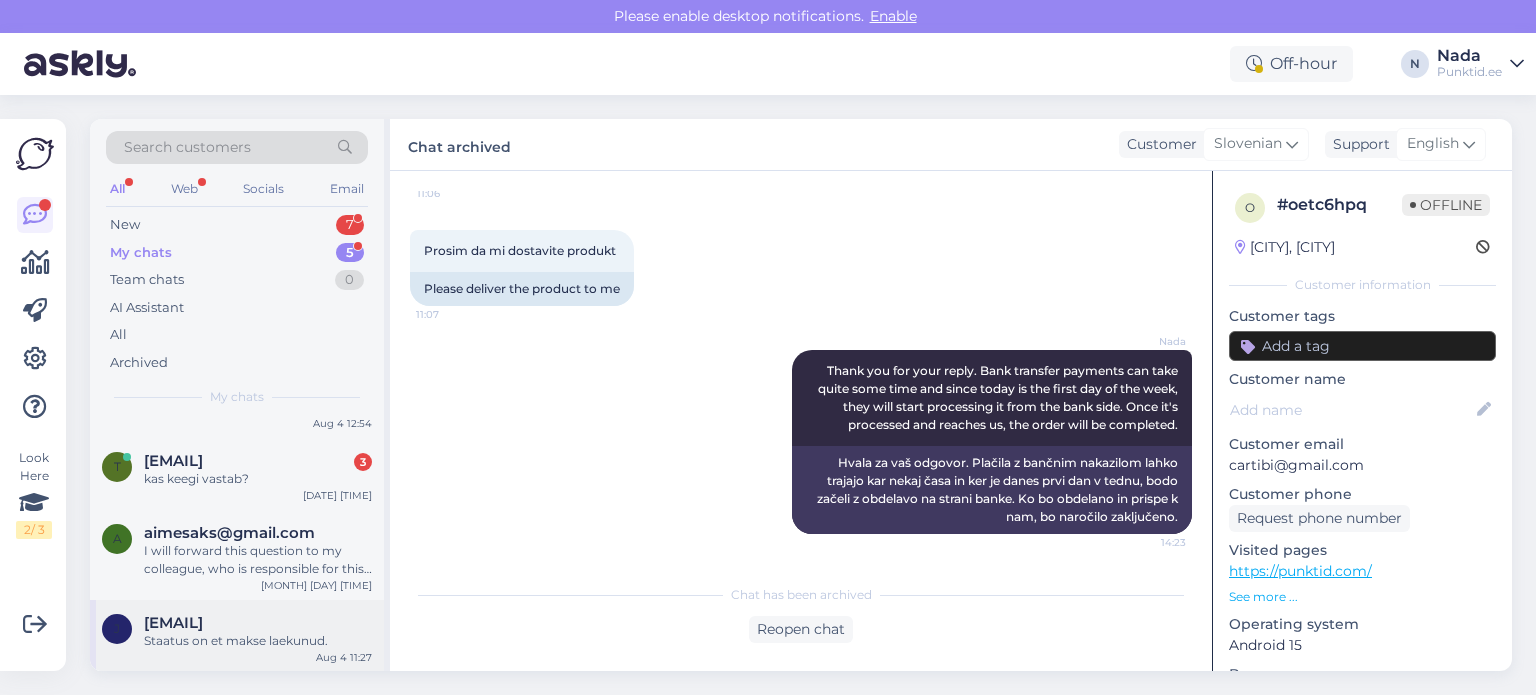 click on "[EMAIL] Staatus on et makse laekunud. Aug 4 11:27" at bounding box center [237, 636] 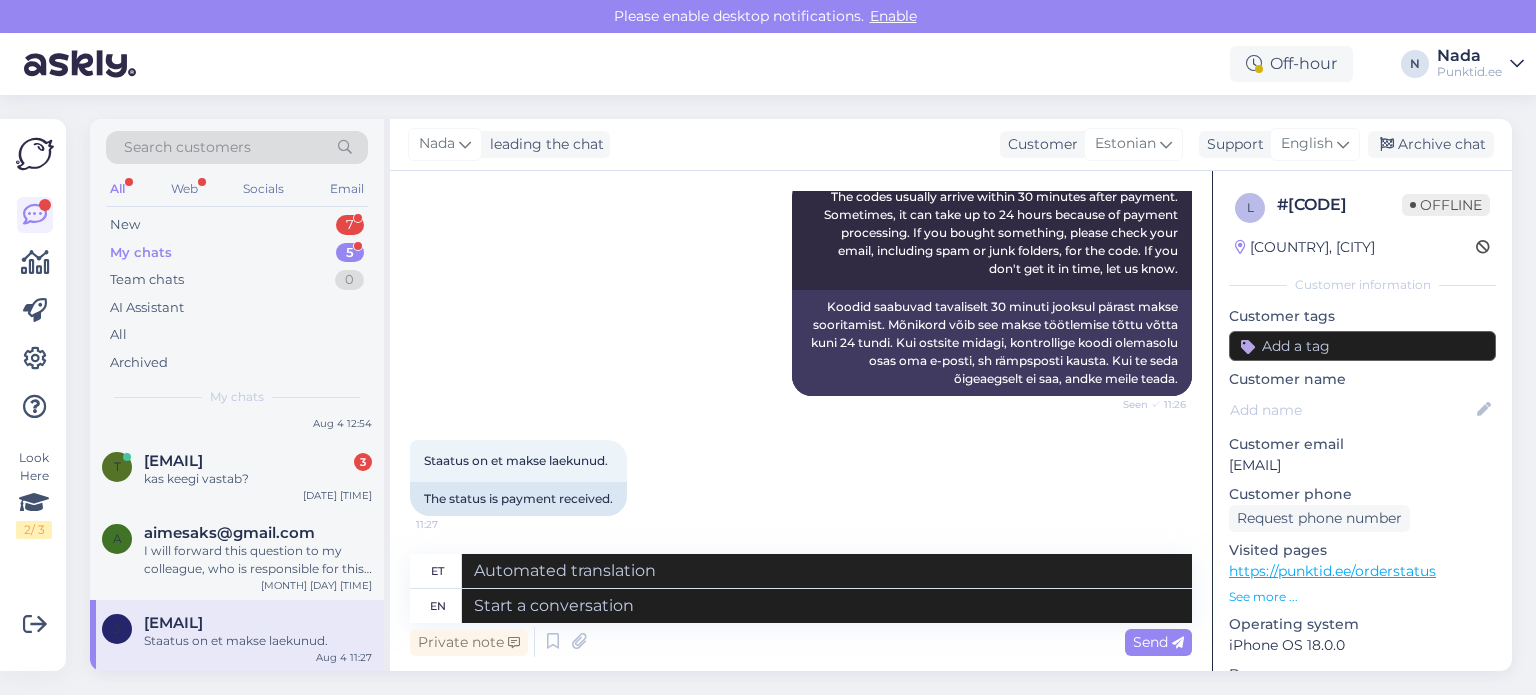 scroll, scrollTop: 278, scrollLeft: 0, axis: vertical 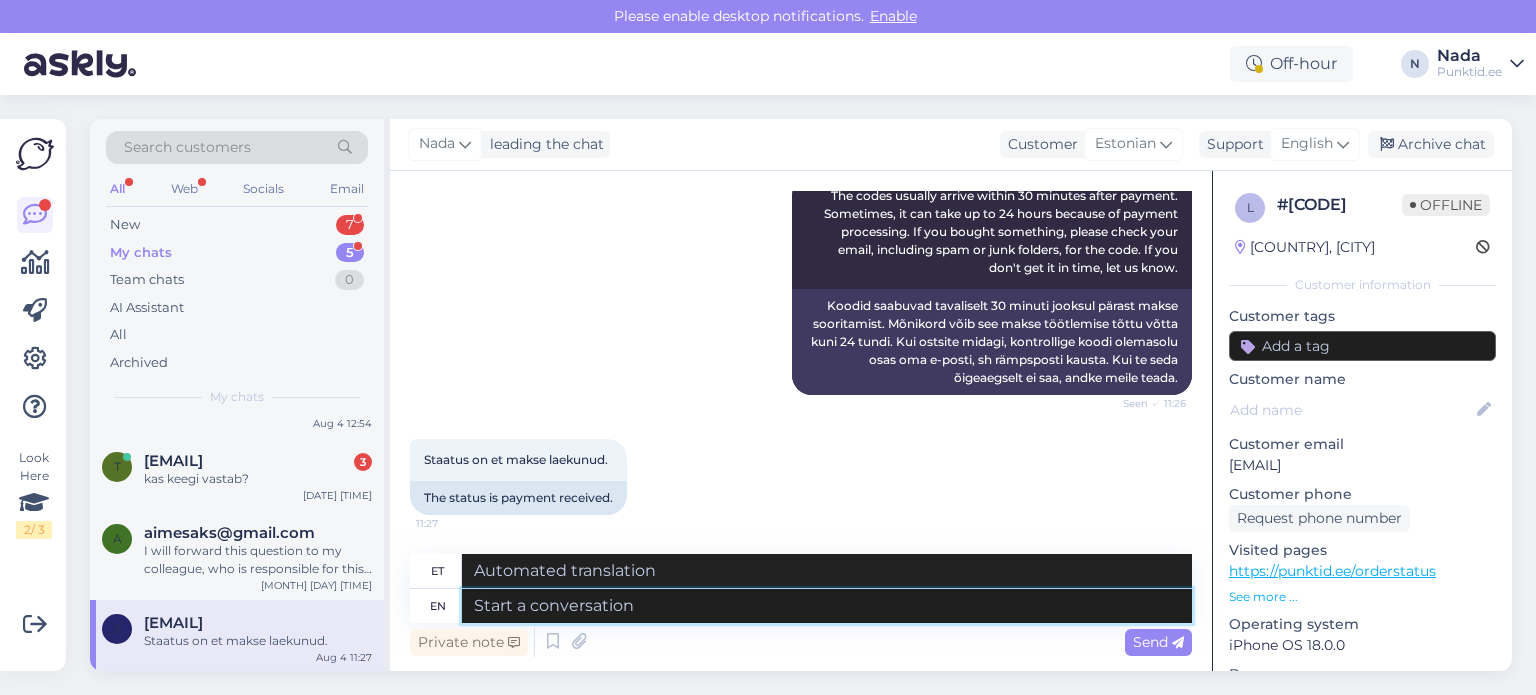 click at bounding box center [827, 606] 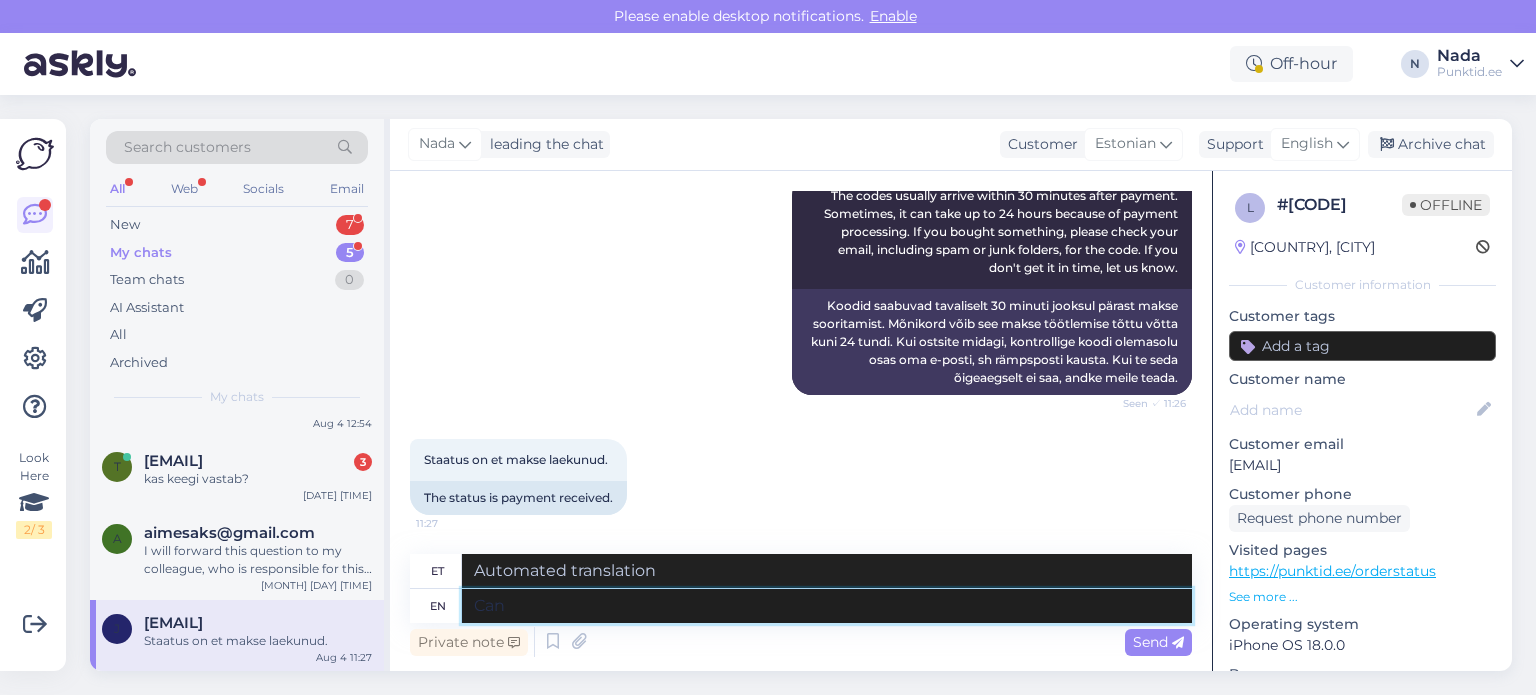 type on "Can y" 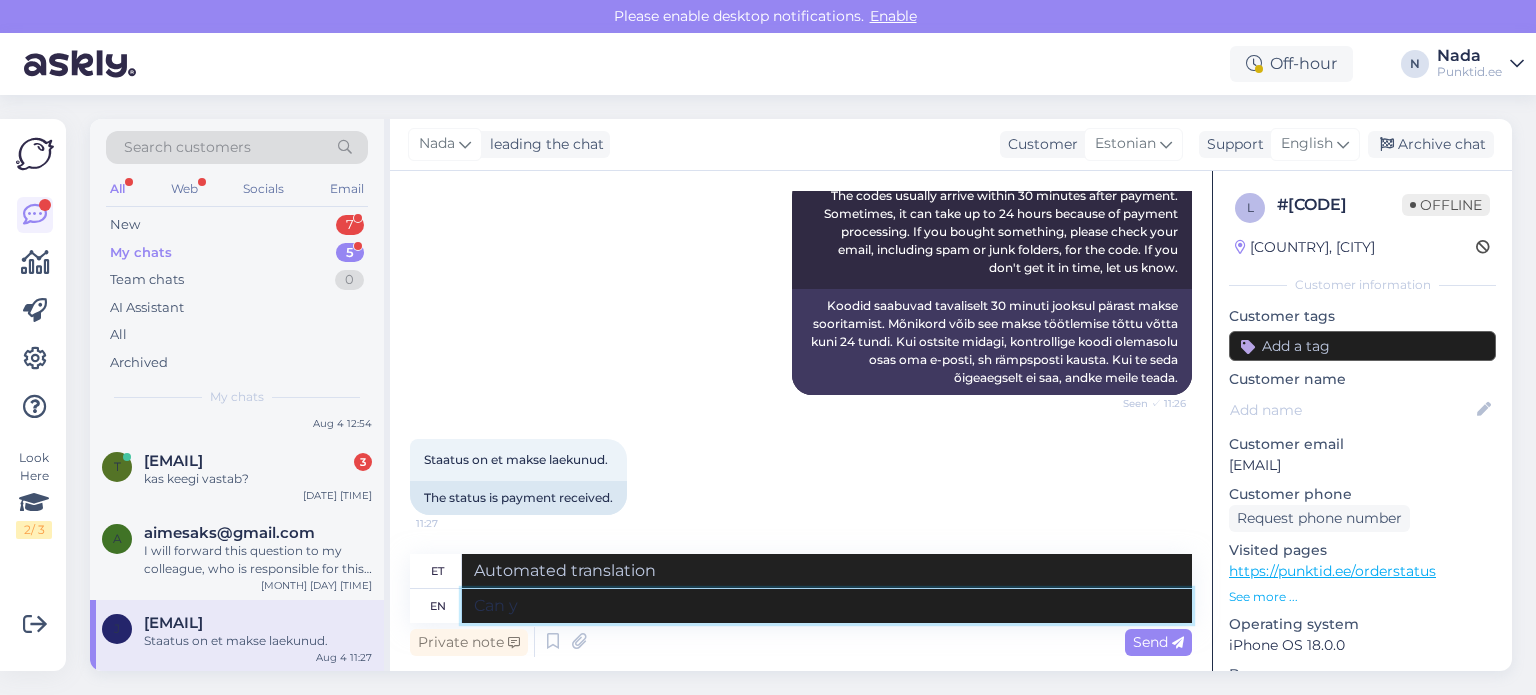 type on "Purk" 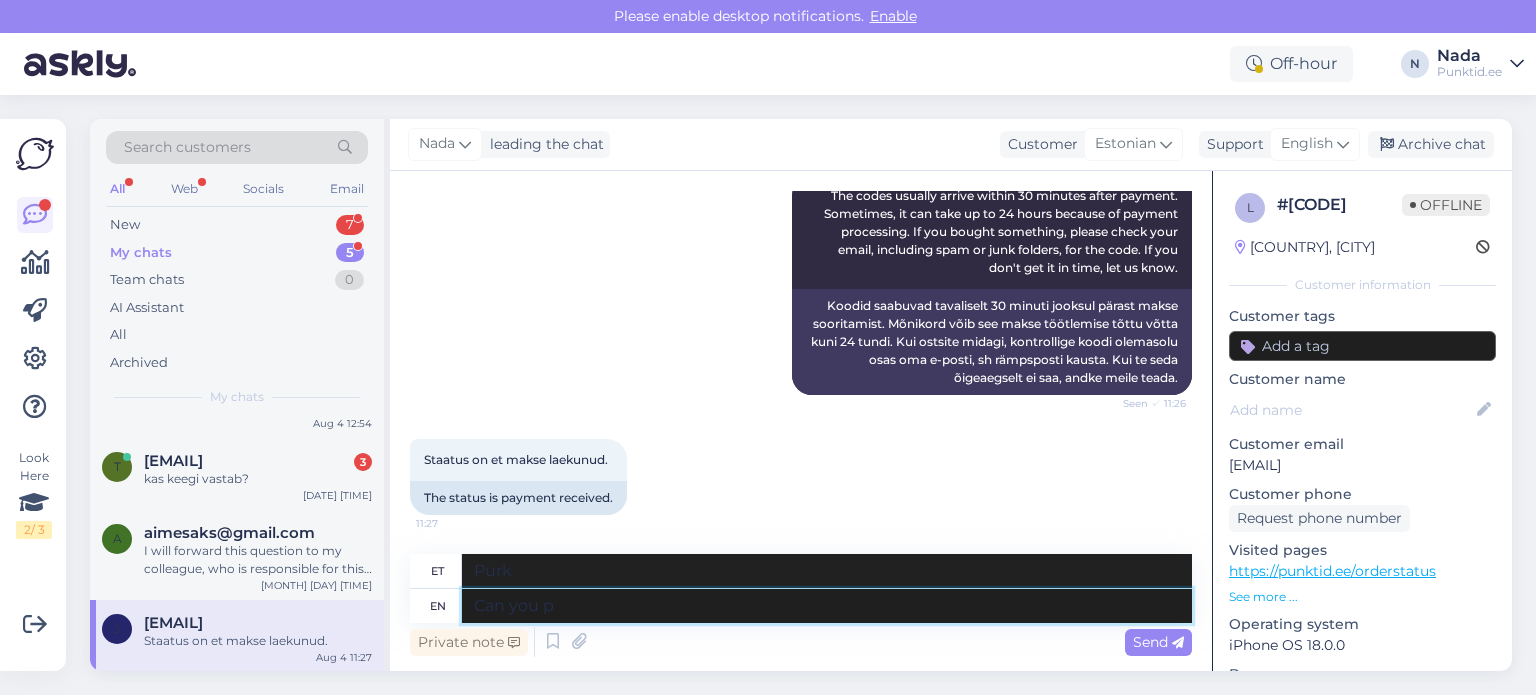 type on "Can you pr" 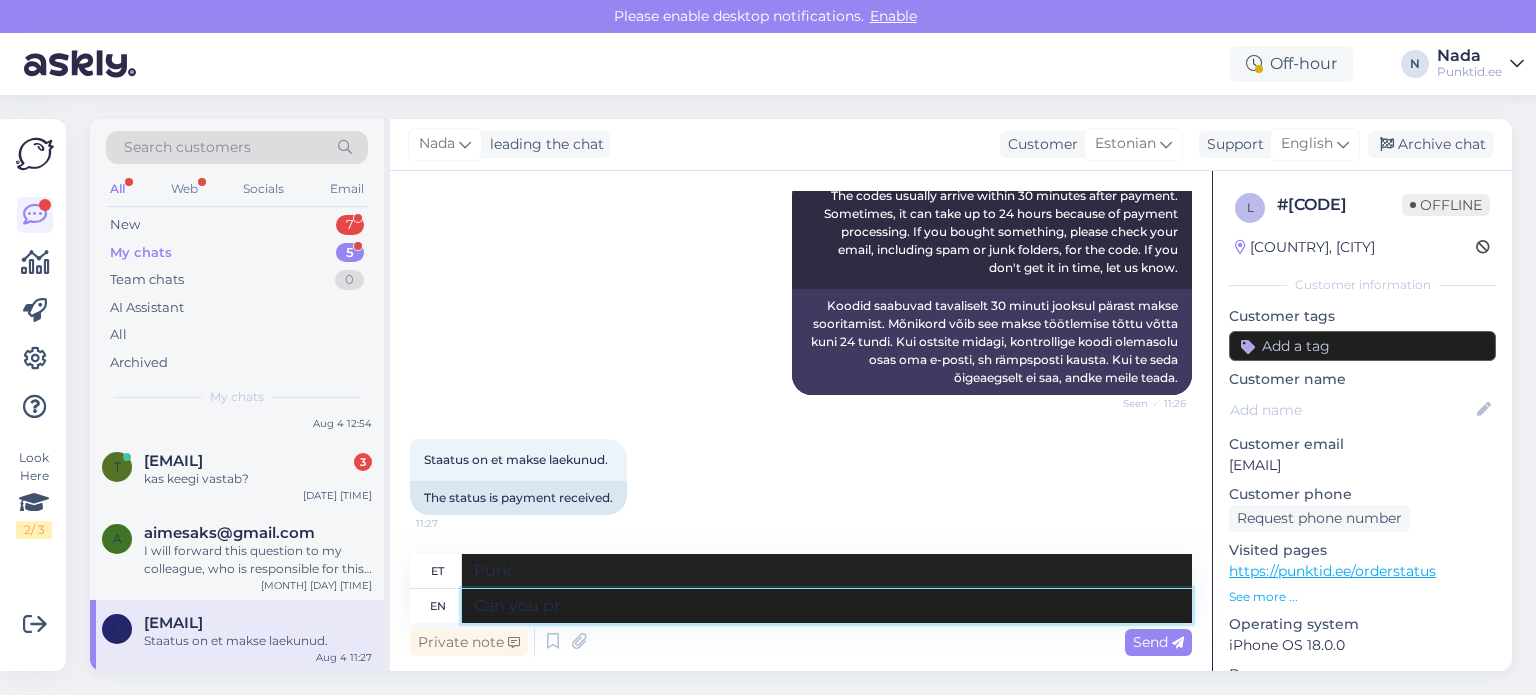 type on "Kas sa saad" 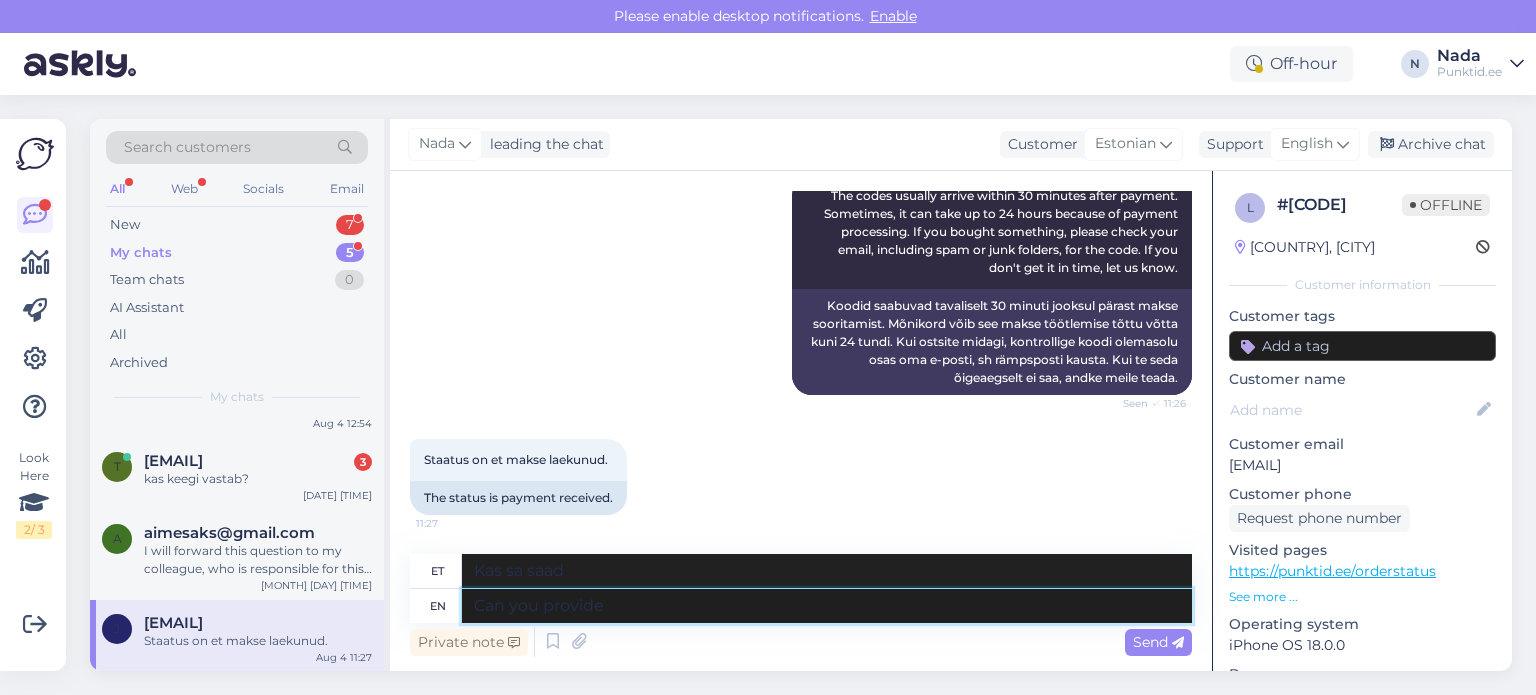 type on "Can you provide u" 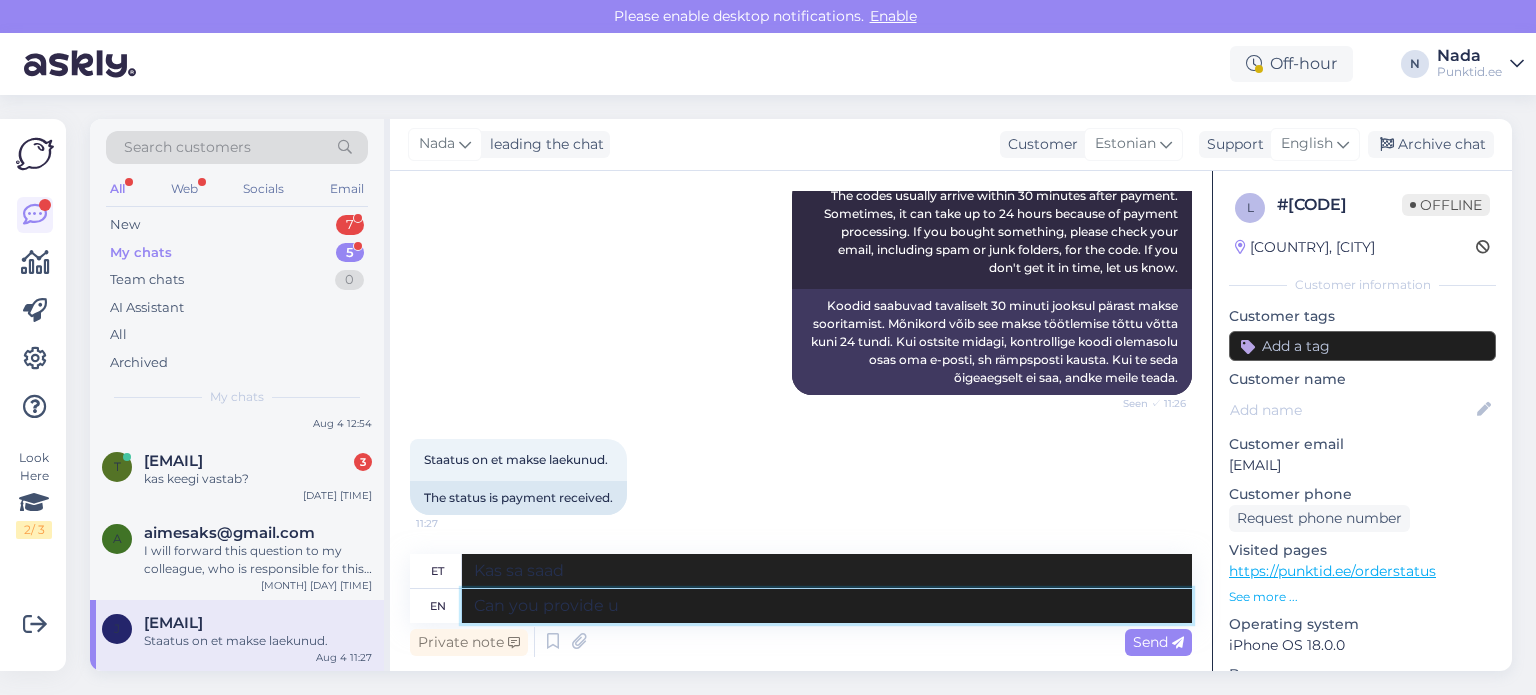 type on "Kas saate pakkuda" 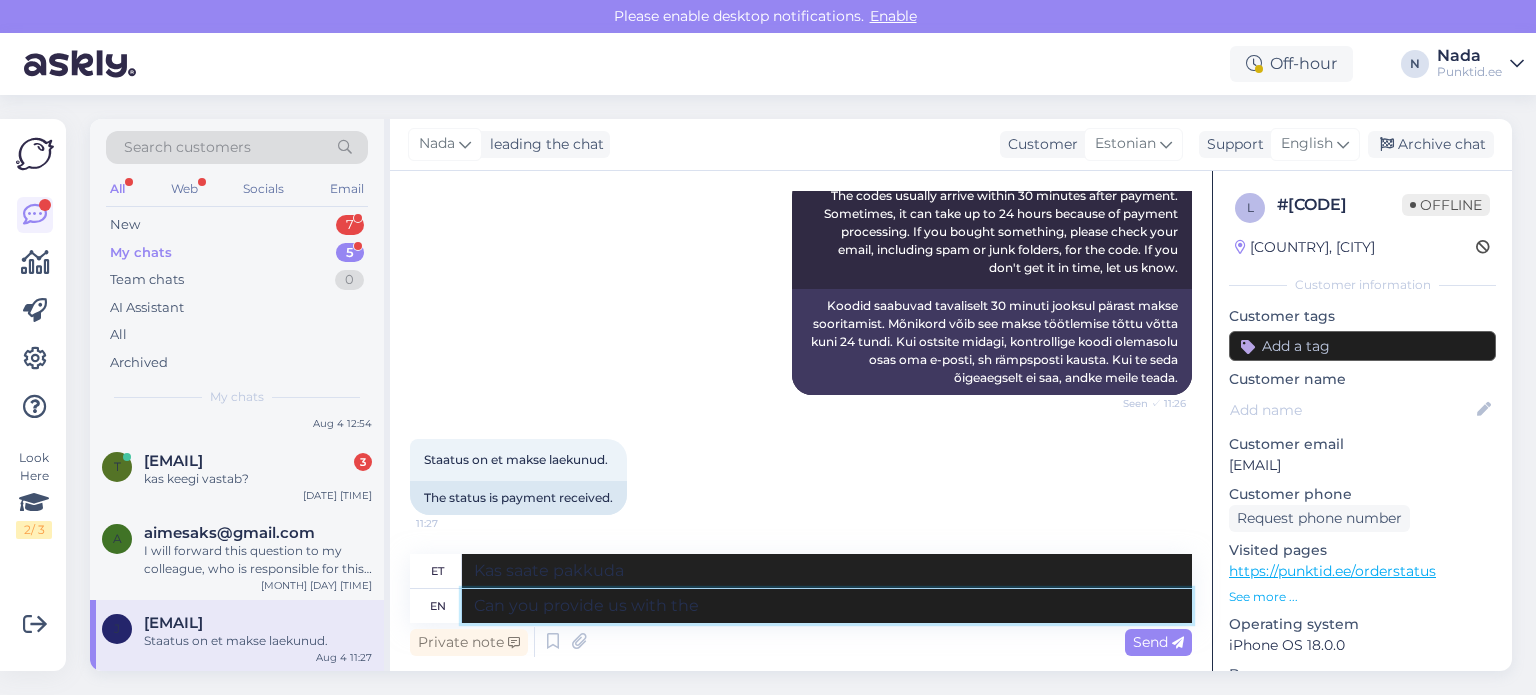 type on "Can you provide us with the" 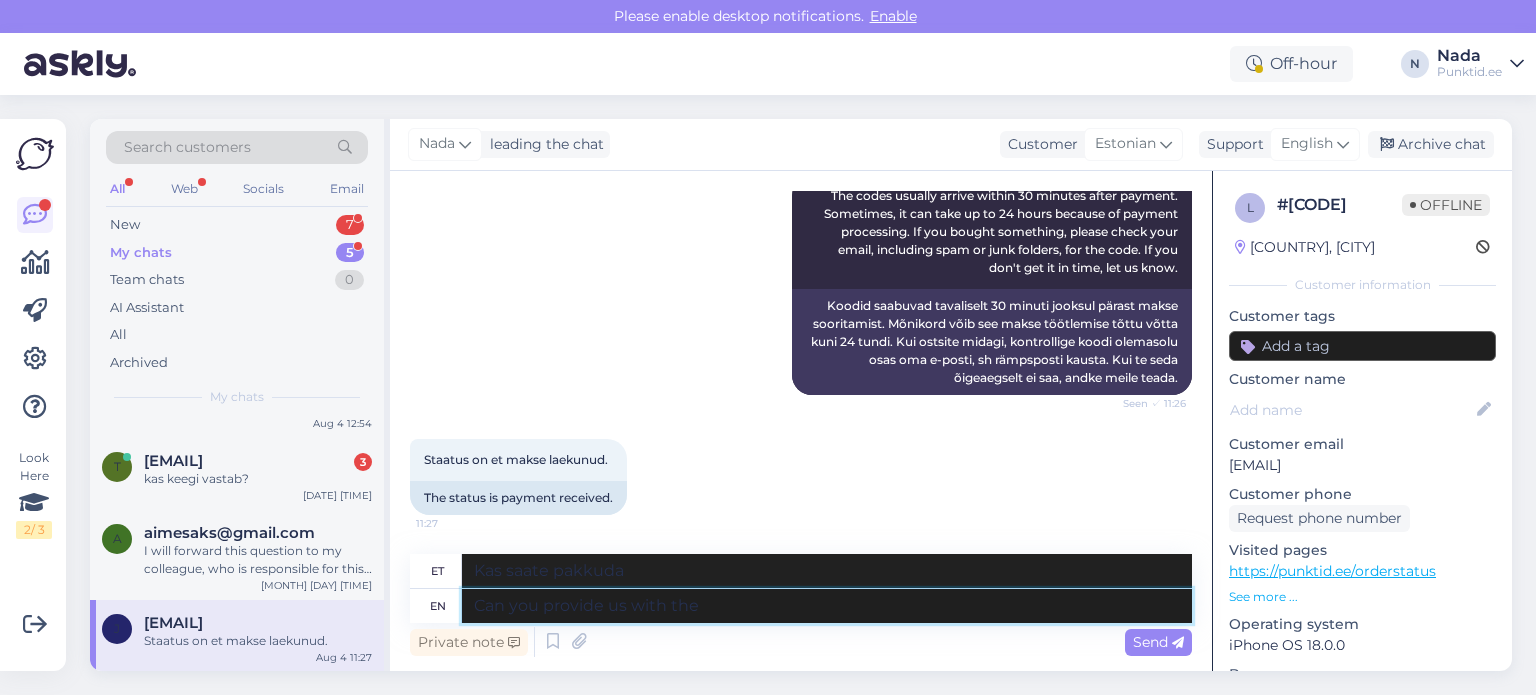 type on "Kas saate meile pakkuda" 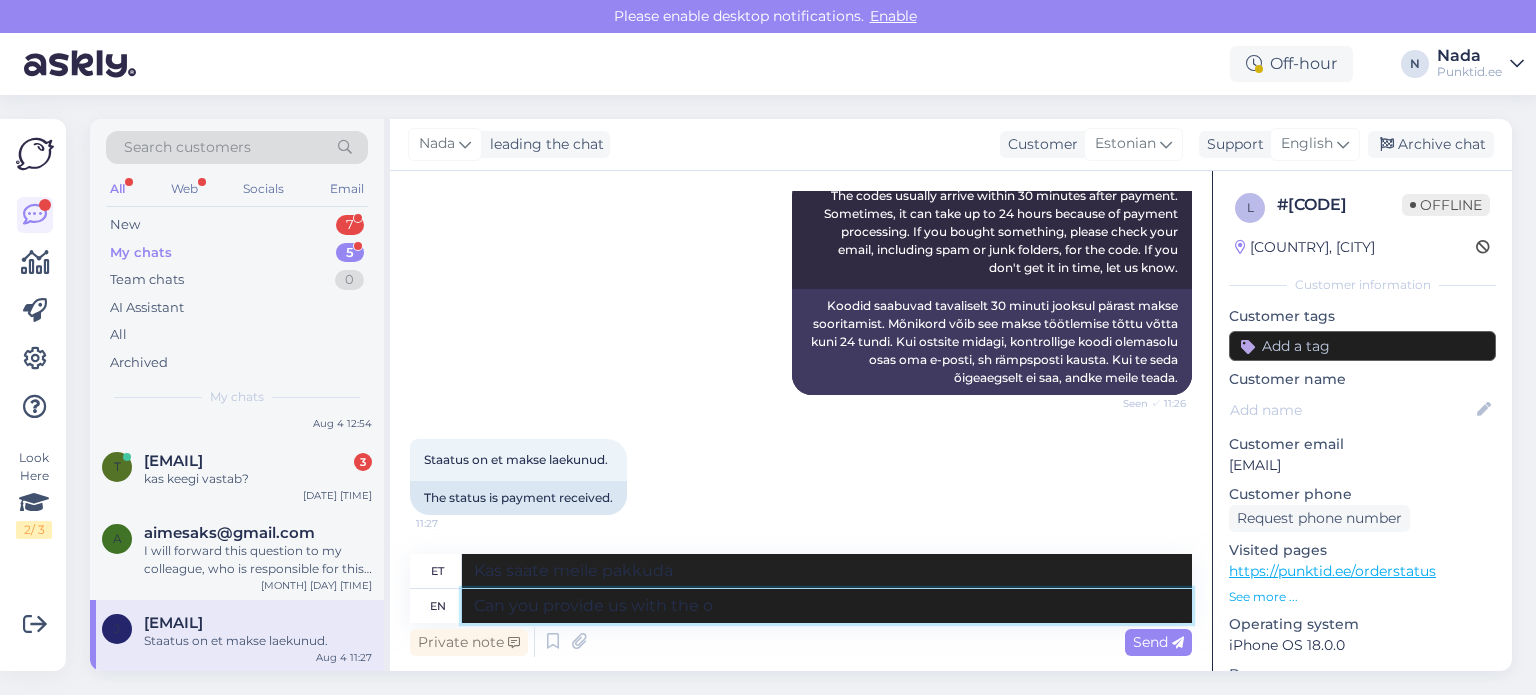 type on "Can you provide us with the or" 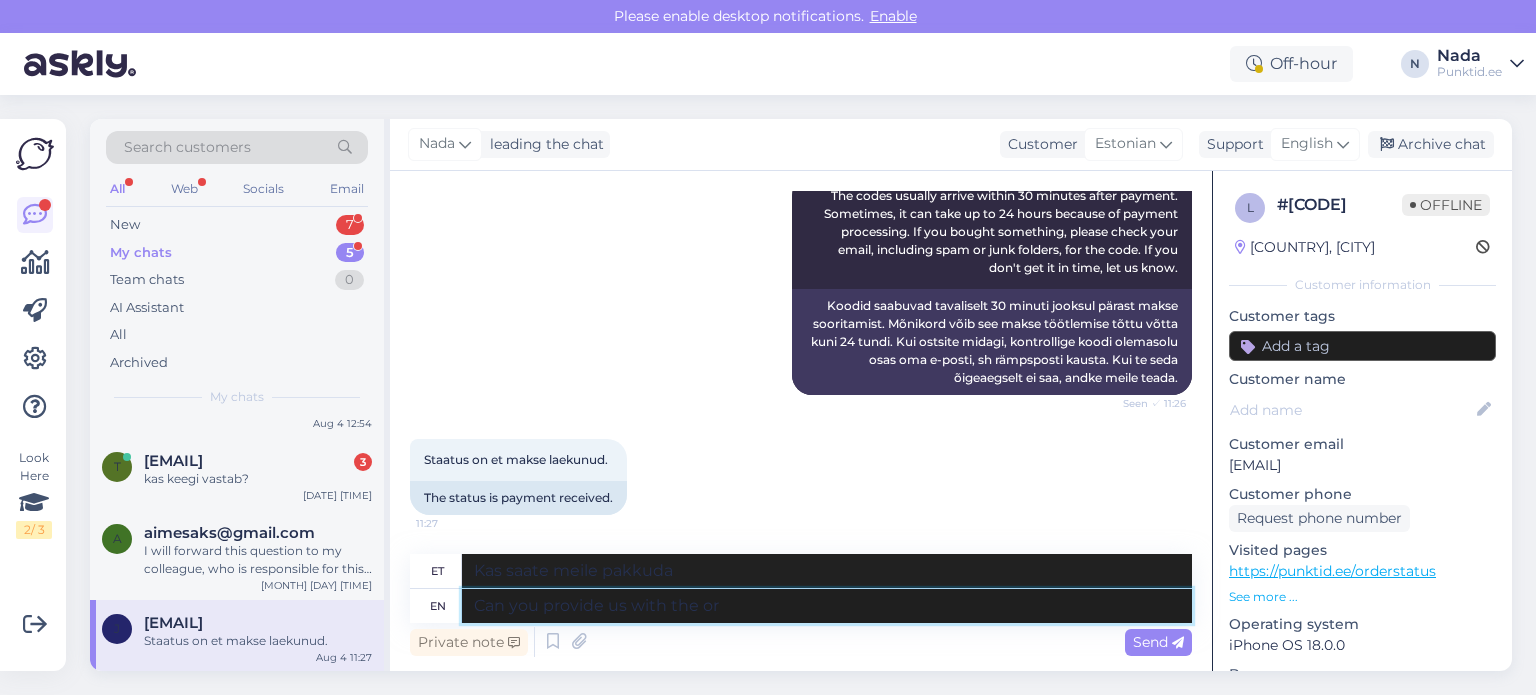 type on "Kas saate meile esitada" 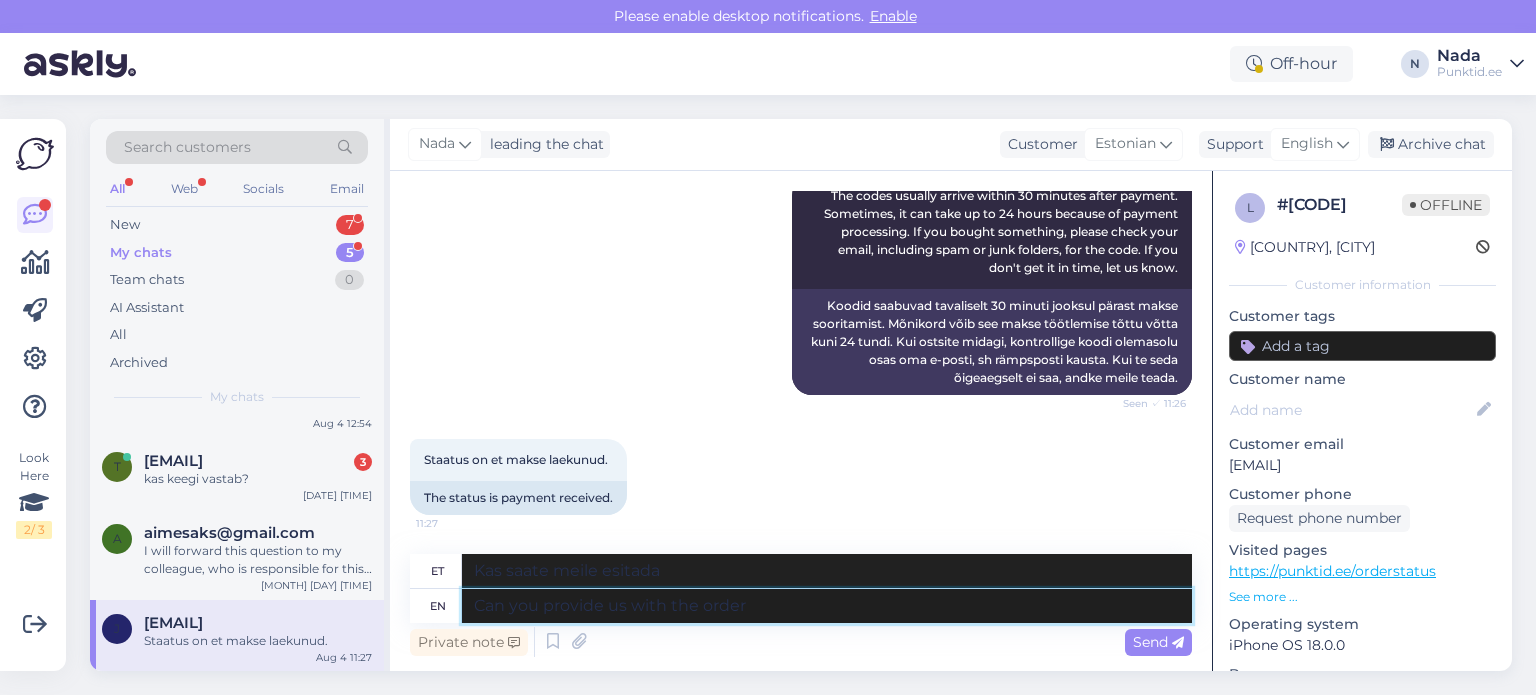 type on "Can you provide us with the order n" 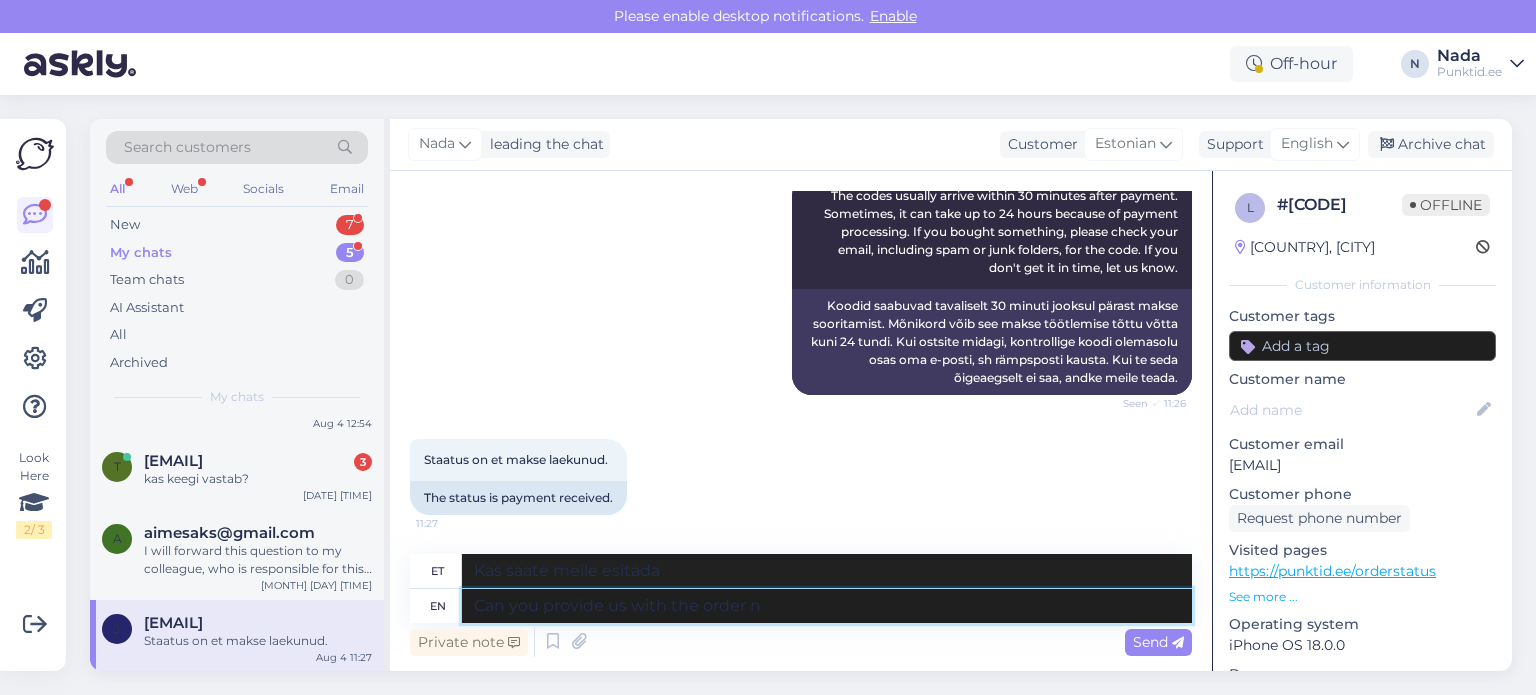 type on "Kas saate meile tellimuse esitada?" 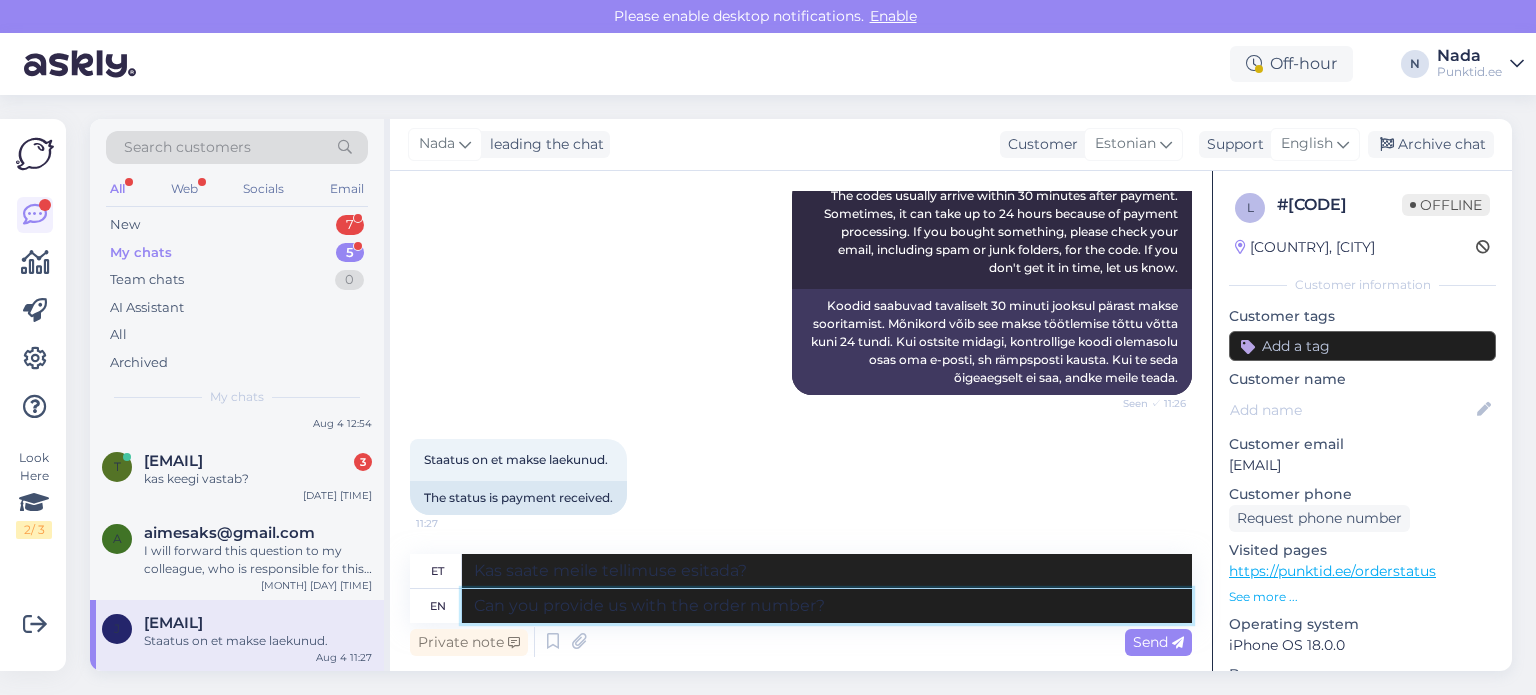 type on "Can you provide us with the order number?" 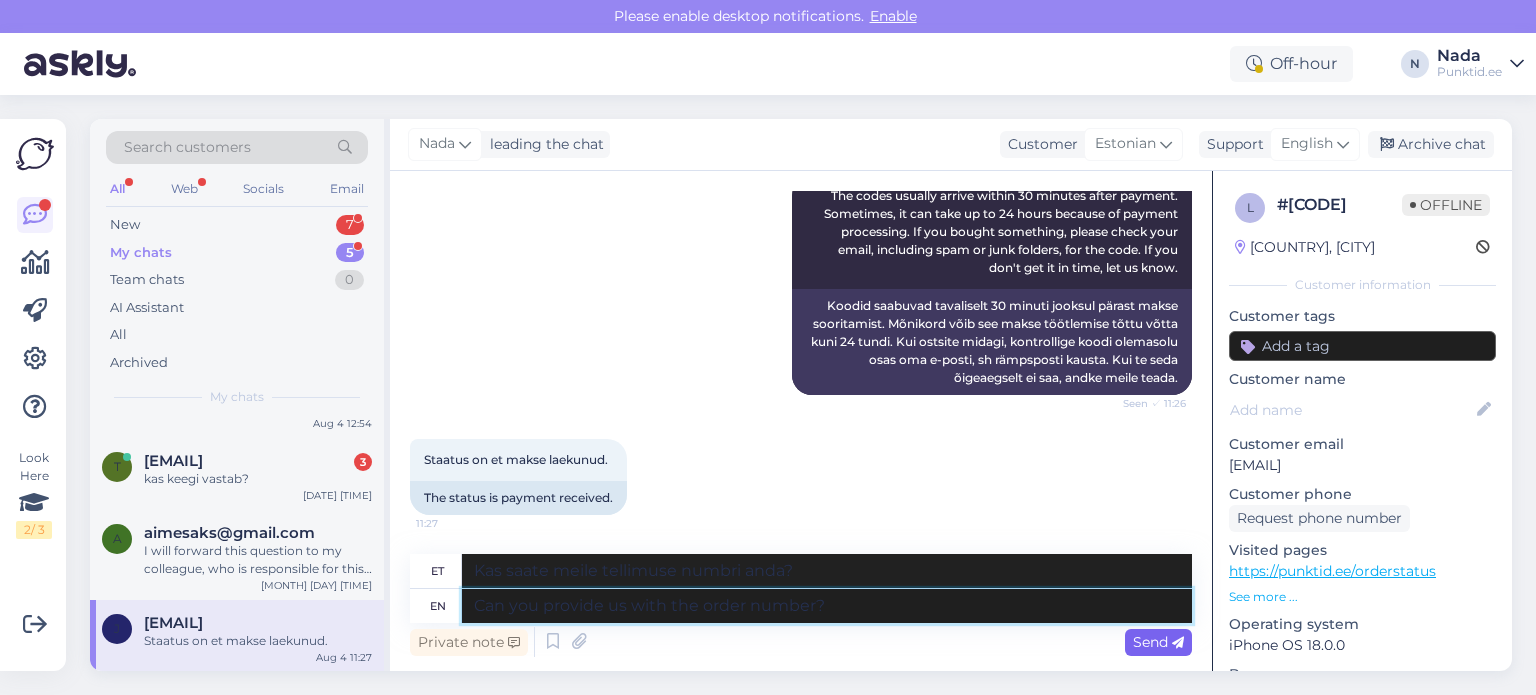 type on "Can you provide us with the order number?" 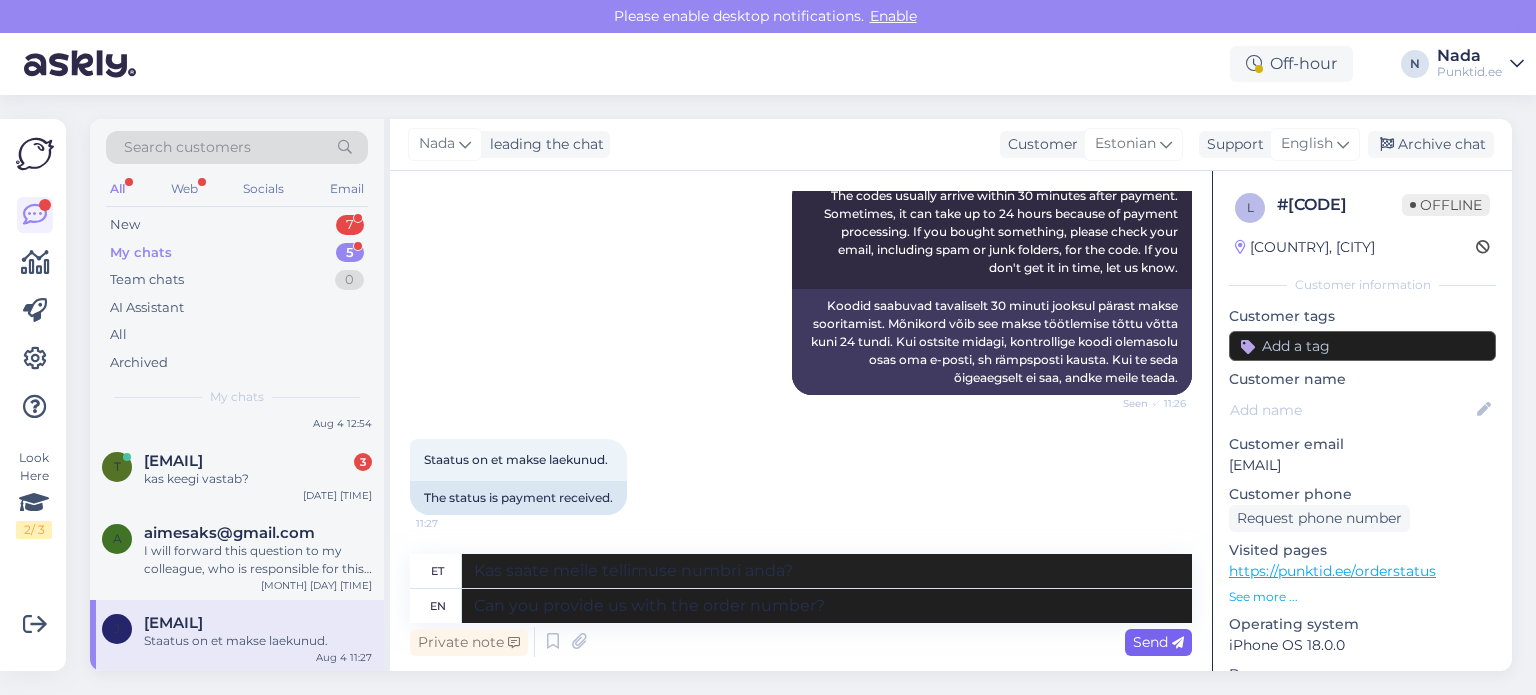 click on "Send" at bounding box center (1158, 642) 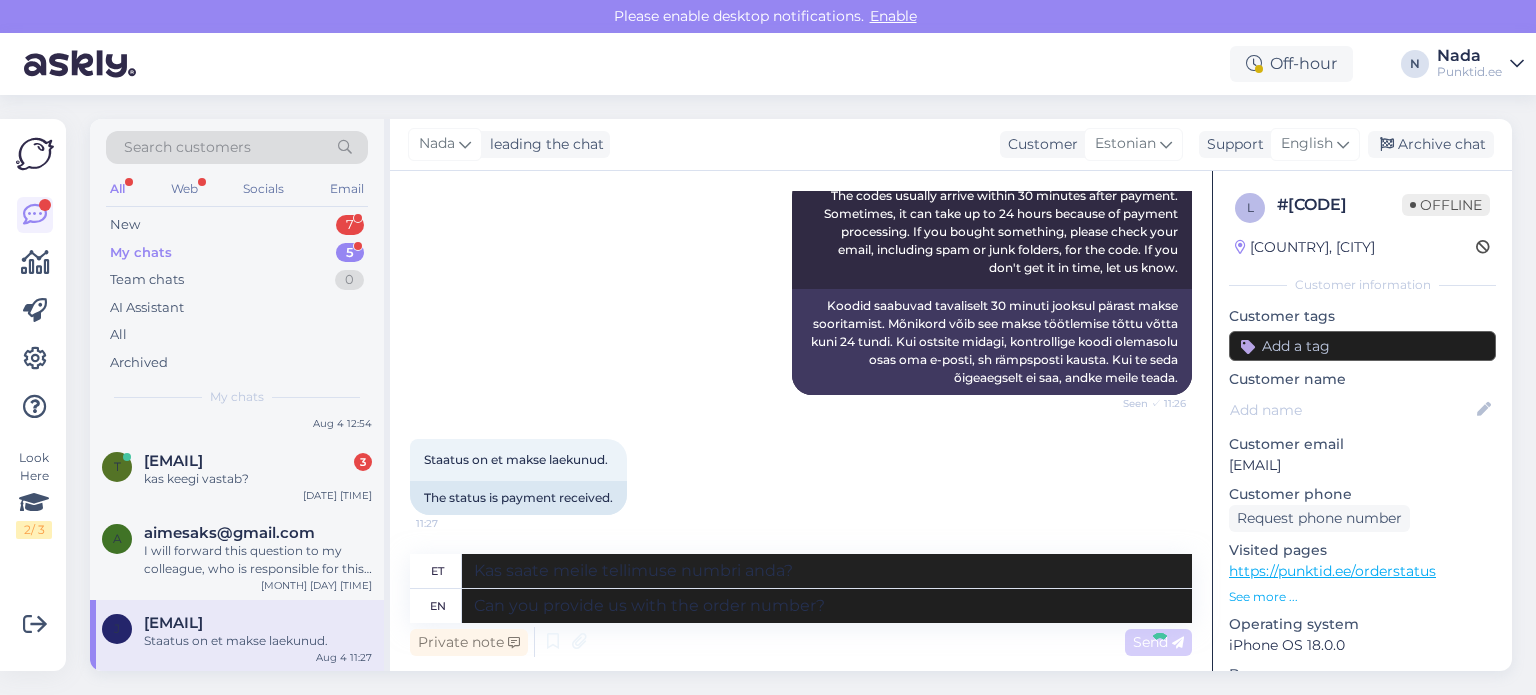 type 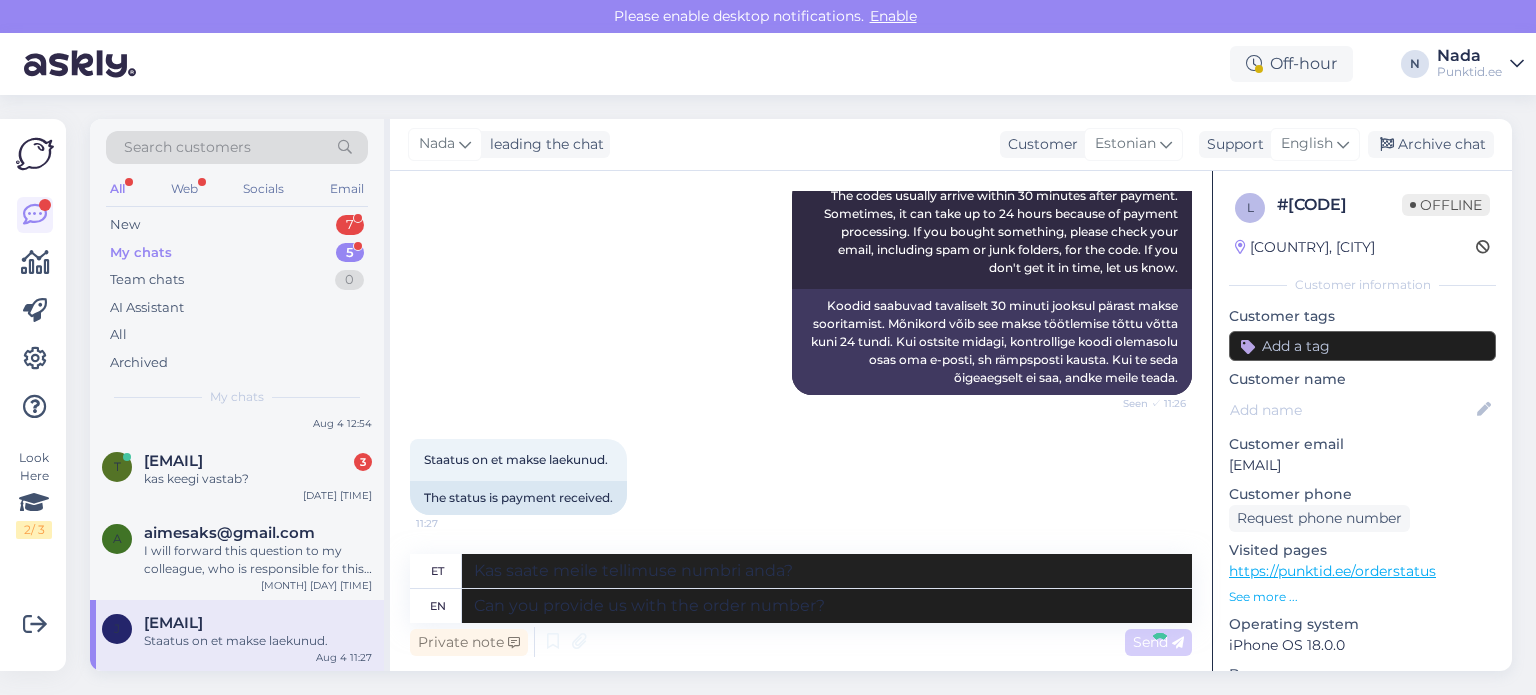 type 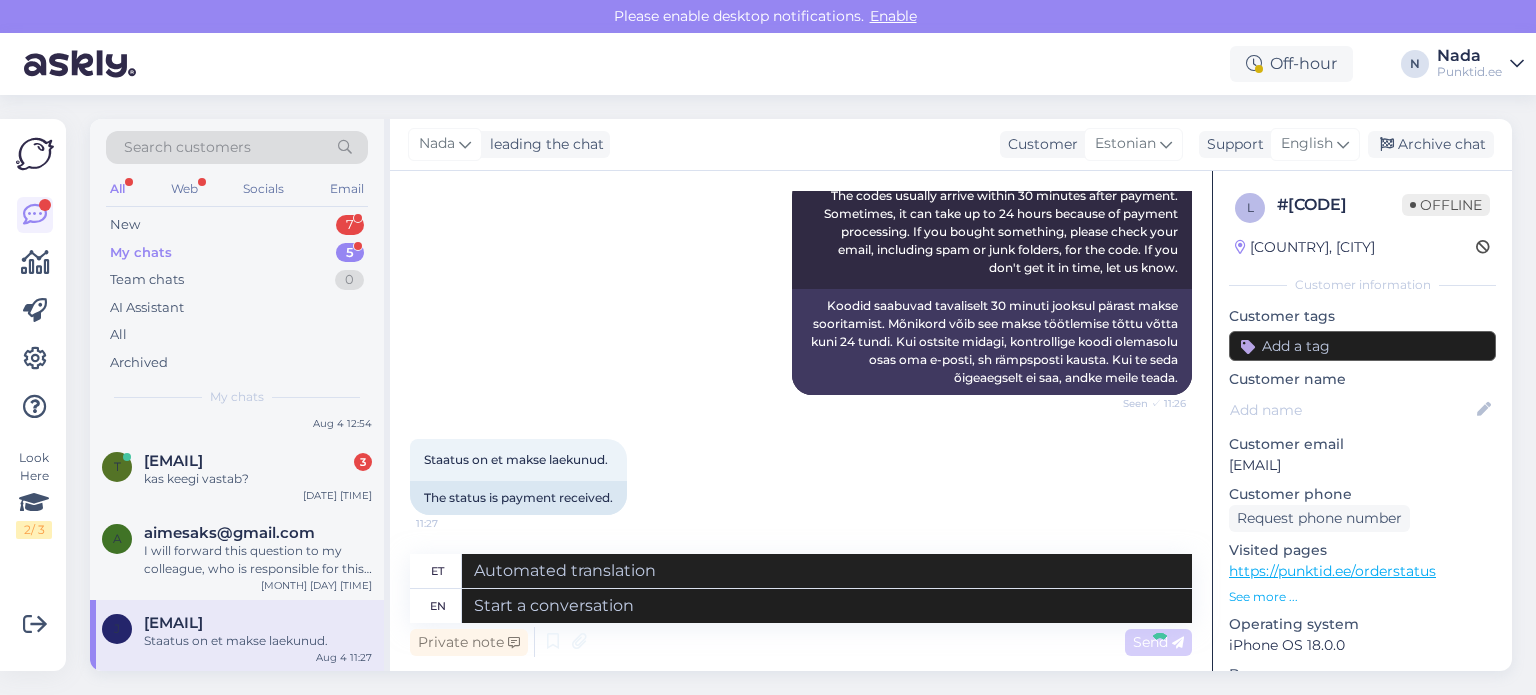 scroll, scrollTop: 398, scrollLeft: 0, axis: vertical 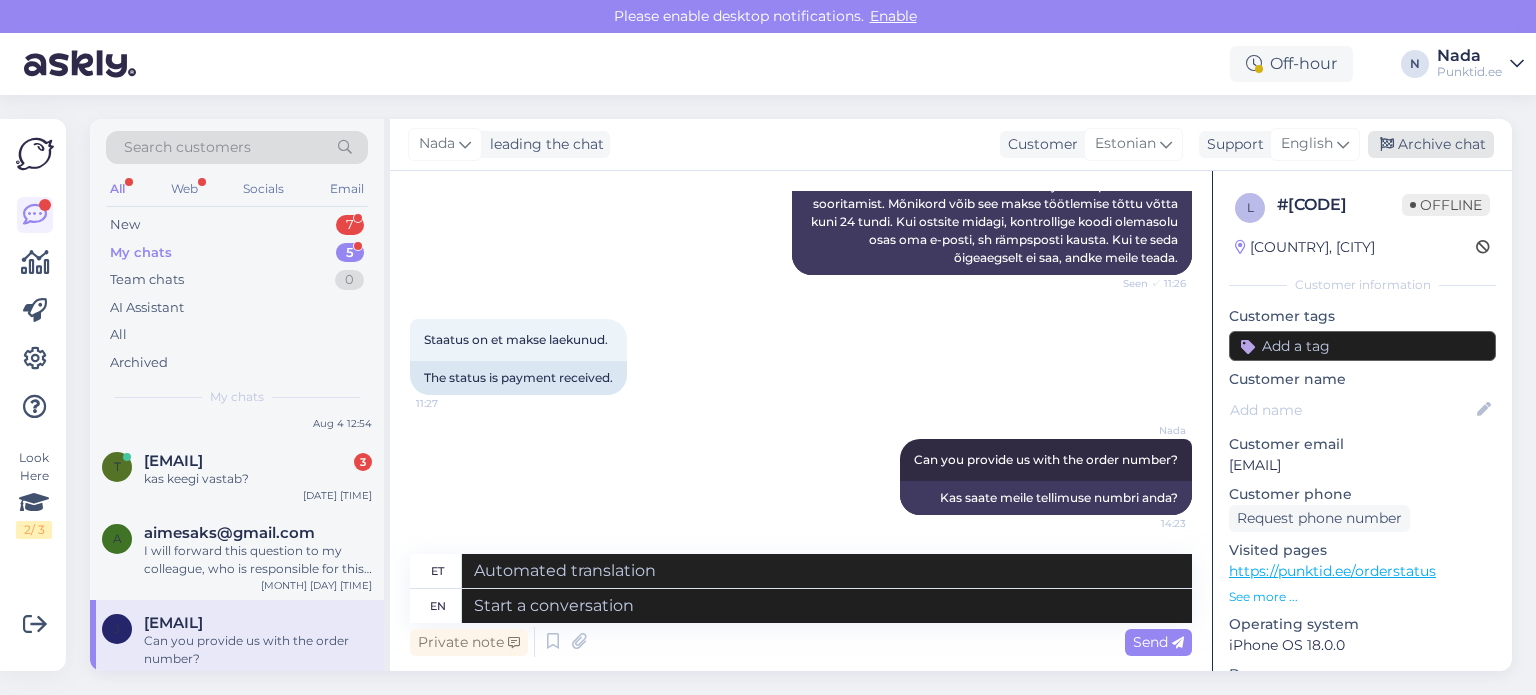 click on "Archive chat" at bounding box center [1431, 144] 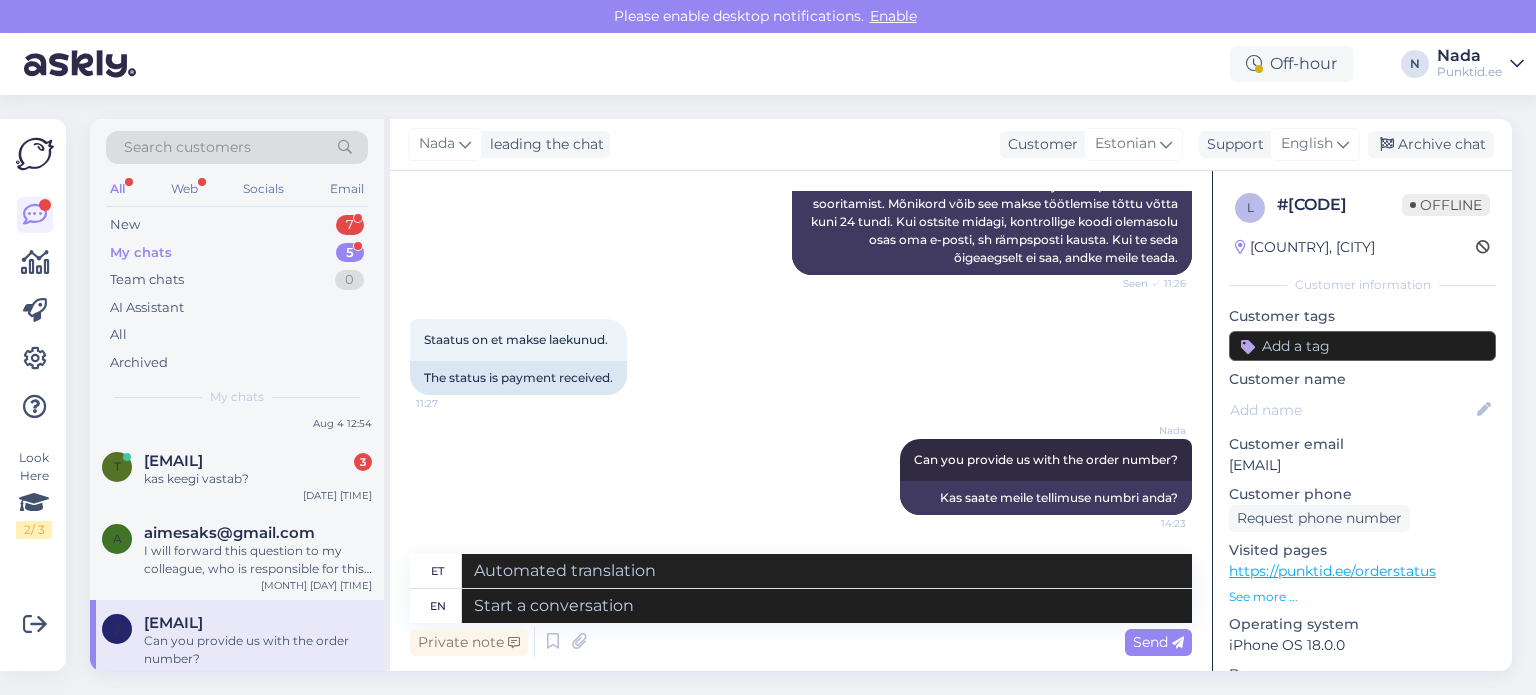 scroll, scrollTop: 0, scrollLeft: 0, axis: both 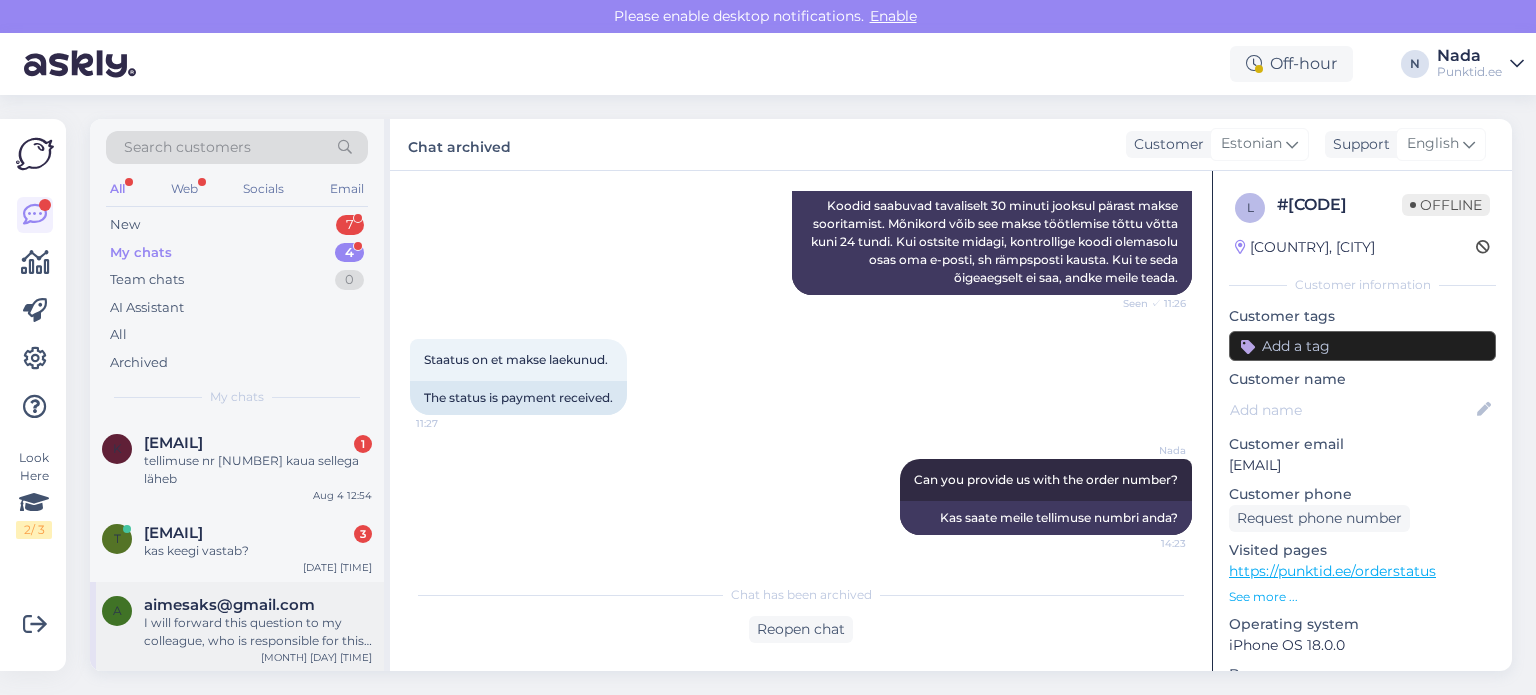 click on "I will forward this question to my colleague, who is responsible for this. The reply will be here during our working hours." at bounding box center [258, 632] 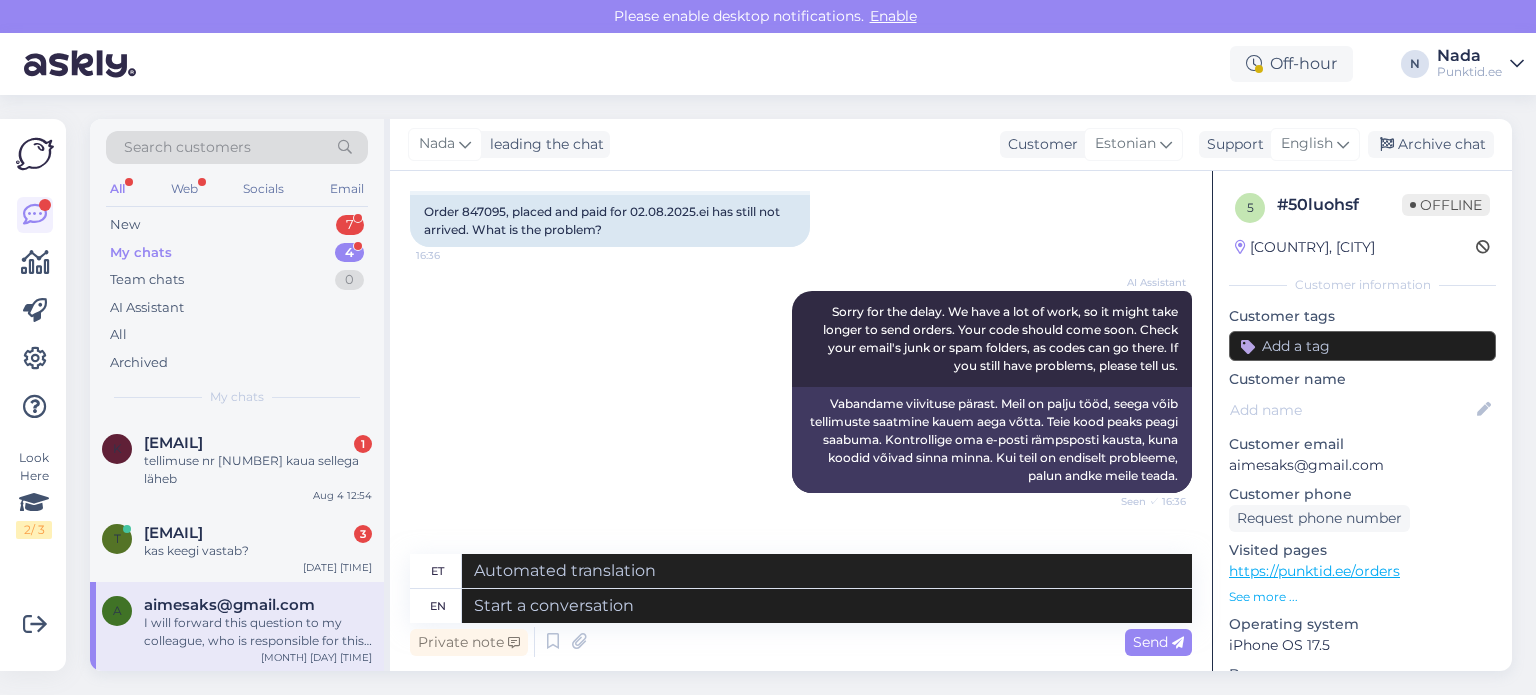 scroll, scrollTop: 2749, scrollLeft: 0, axis: vertical 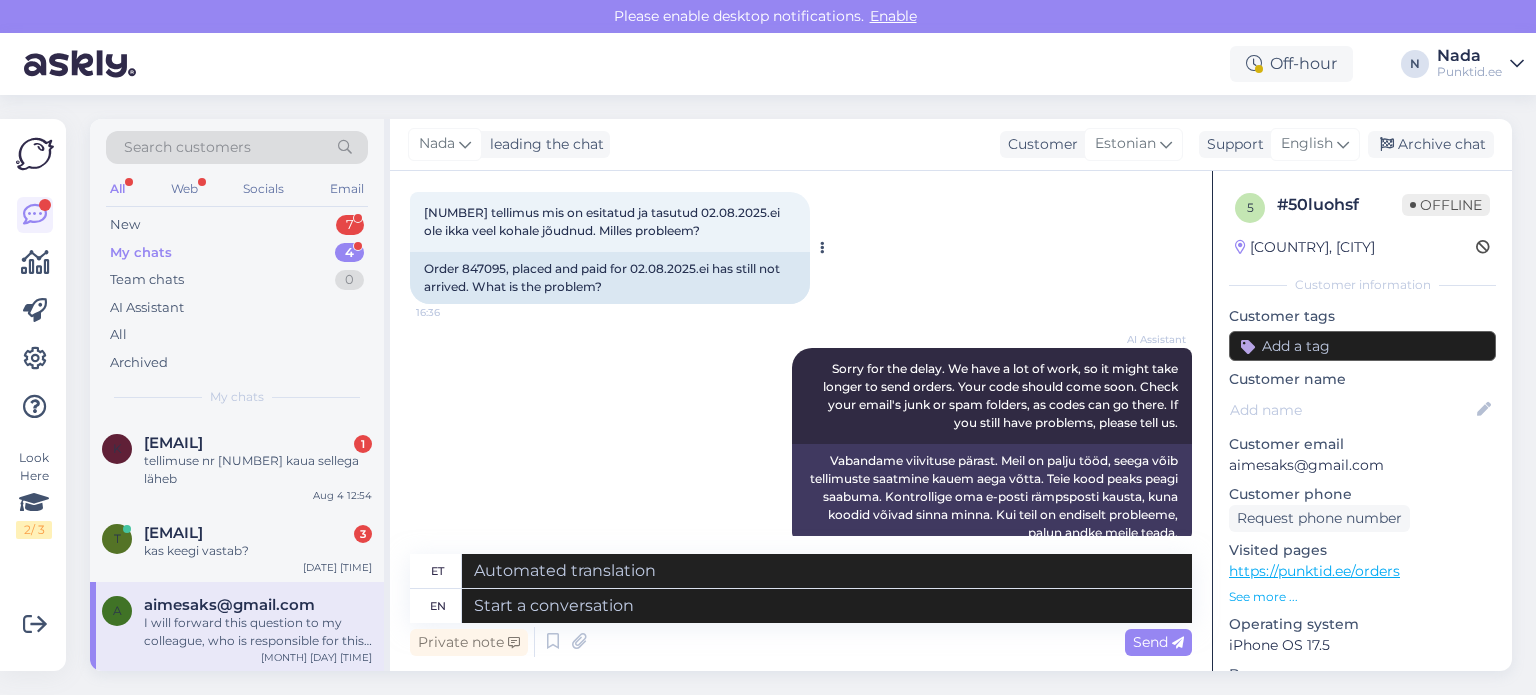 click on "Order 847095, placed and paid for 02.08.2025.ei has still not arrived. What is the problem?" at bounding box center [610, 278] 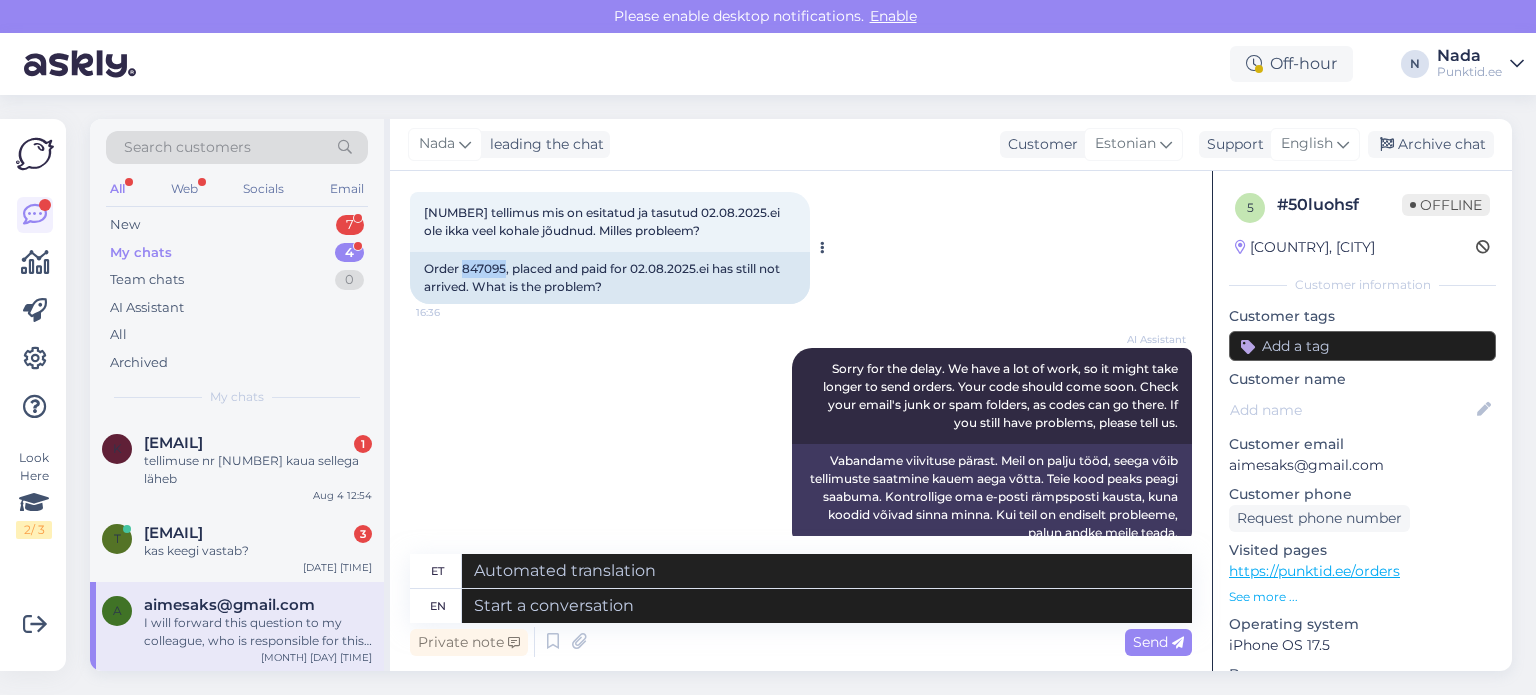 click on "Order 847095, placed and paid for 02.08.2025.ei has still not arrived. What is the problem?" at bounding box center [610, 278] 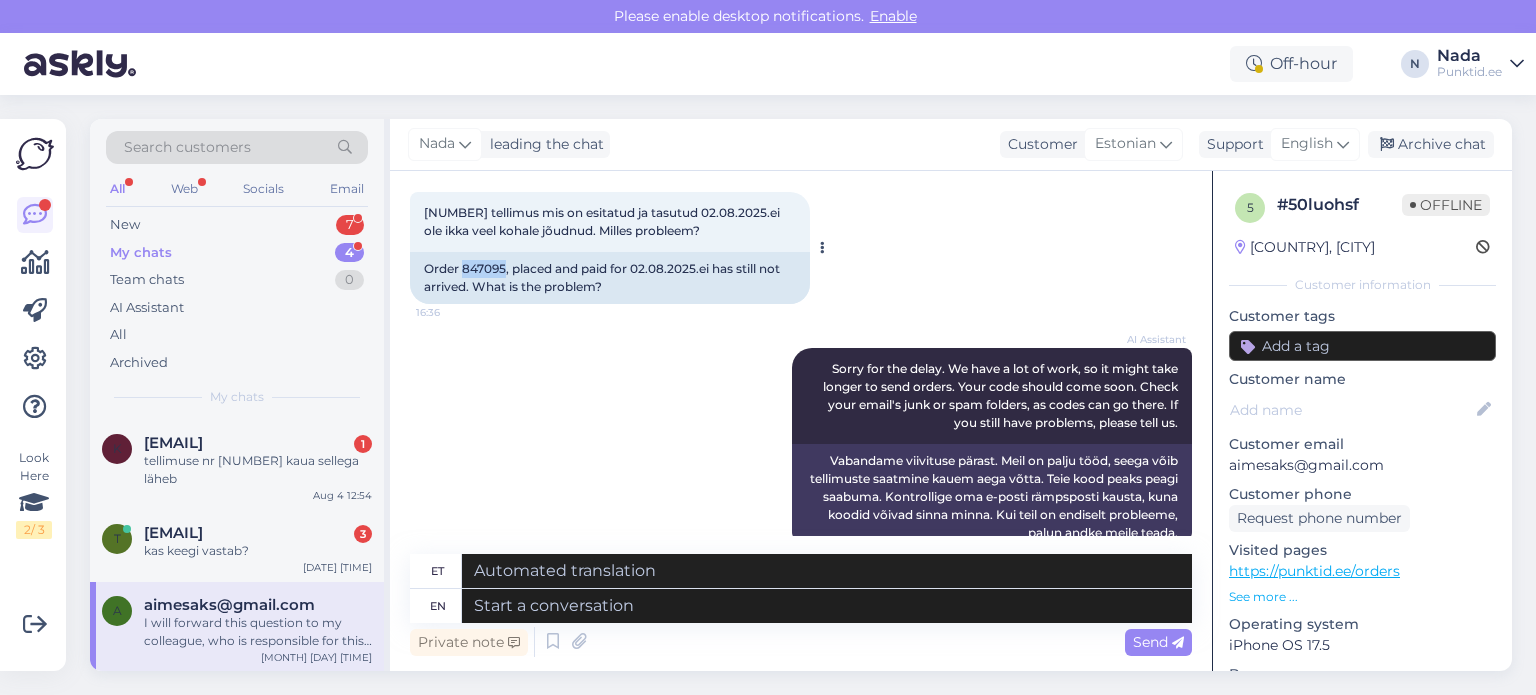 copy on "847095" 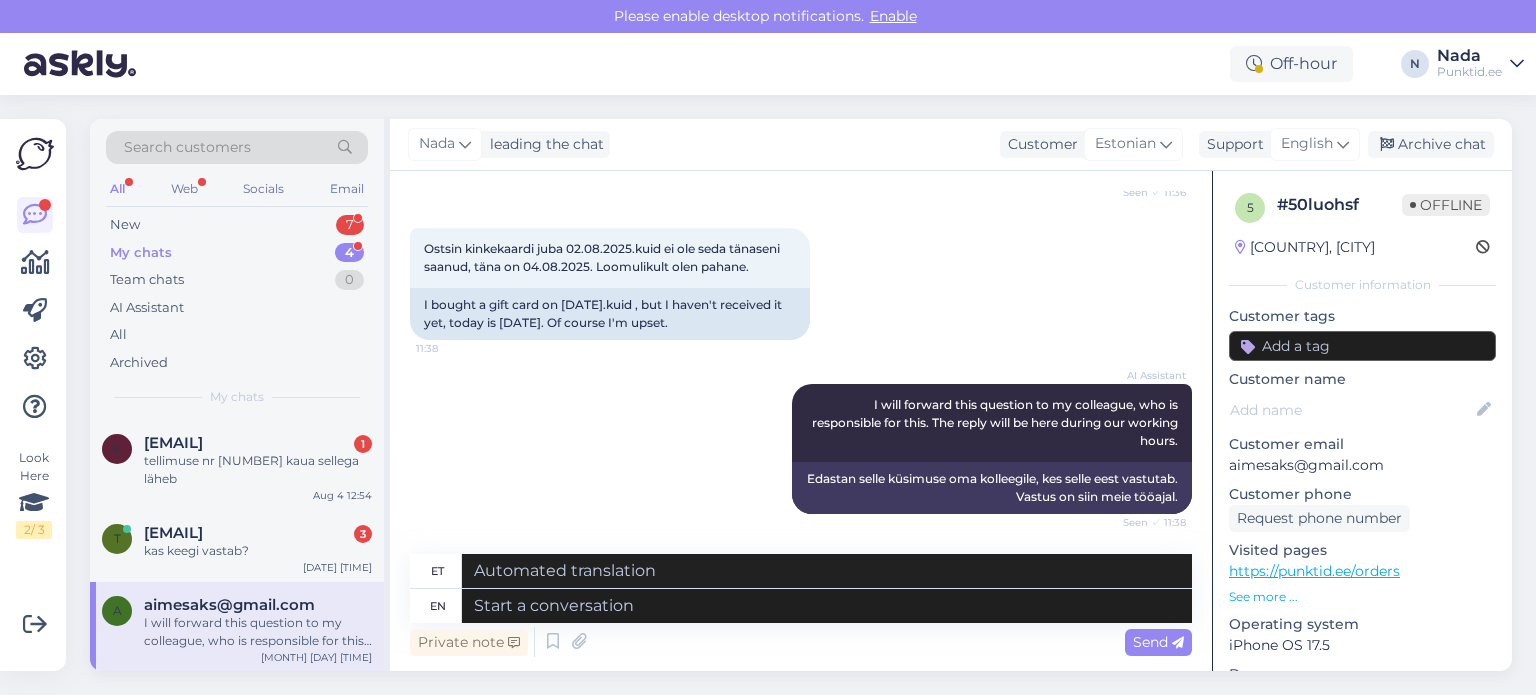 scroll, scrollTop: 4049, scrollLeft: 0, axis: vertical 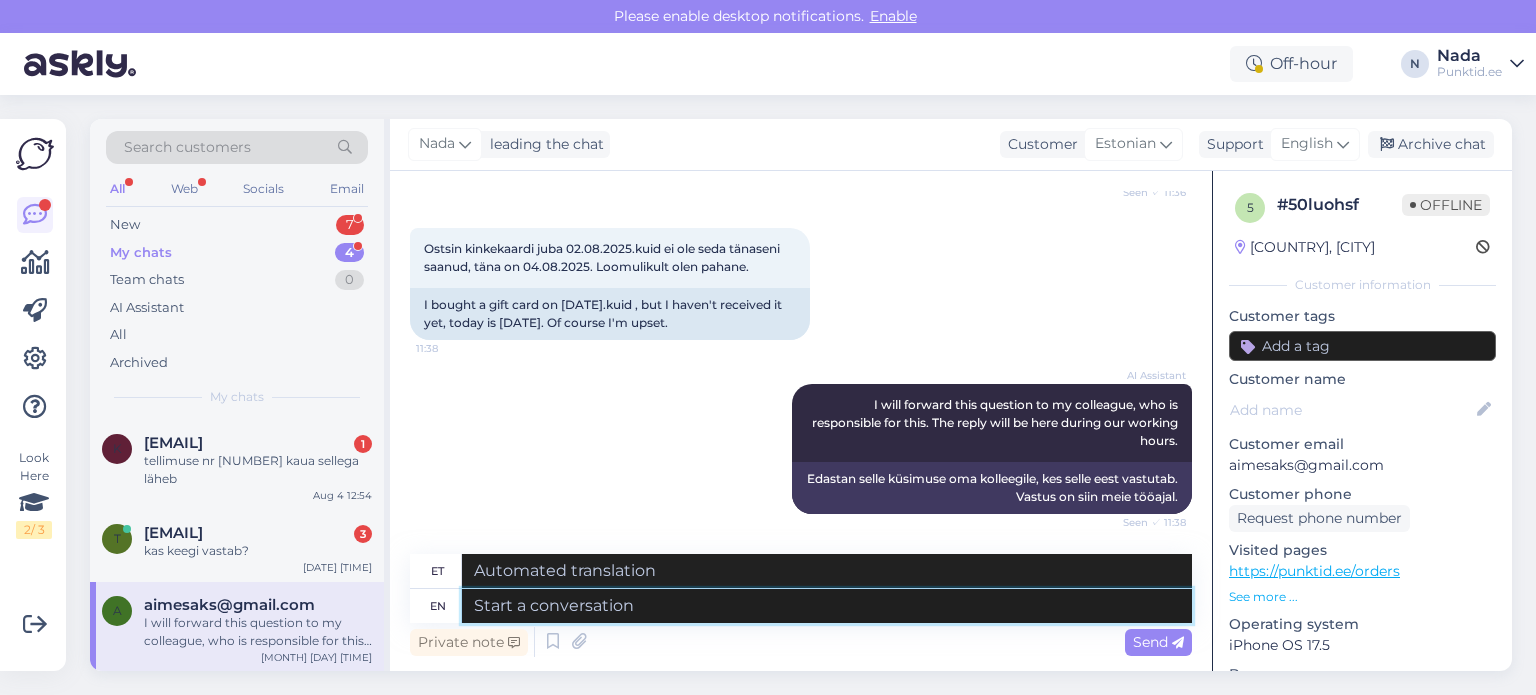 click at bounding box center (827, 606) 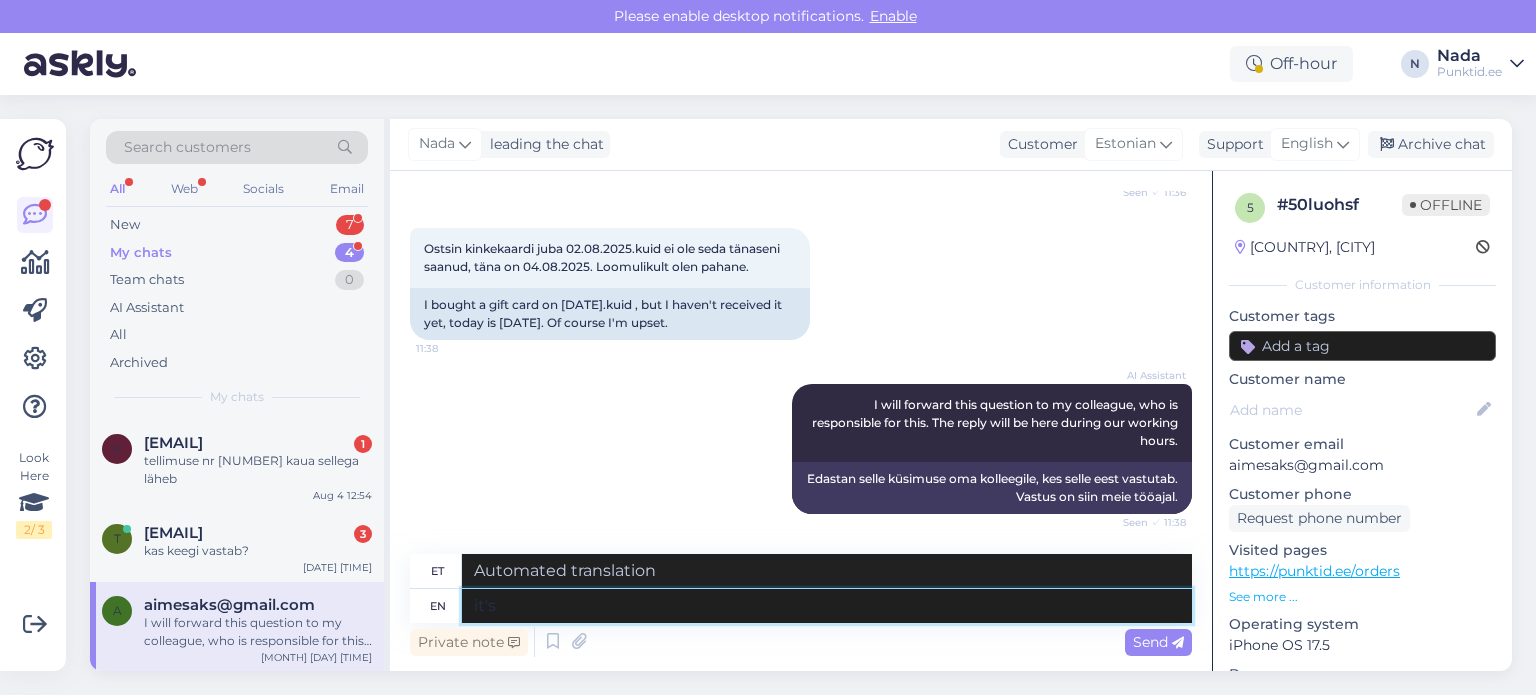 type on "it's i" 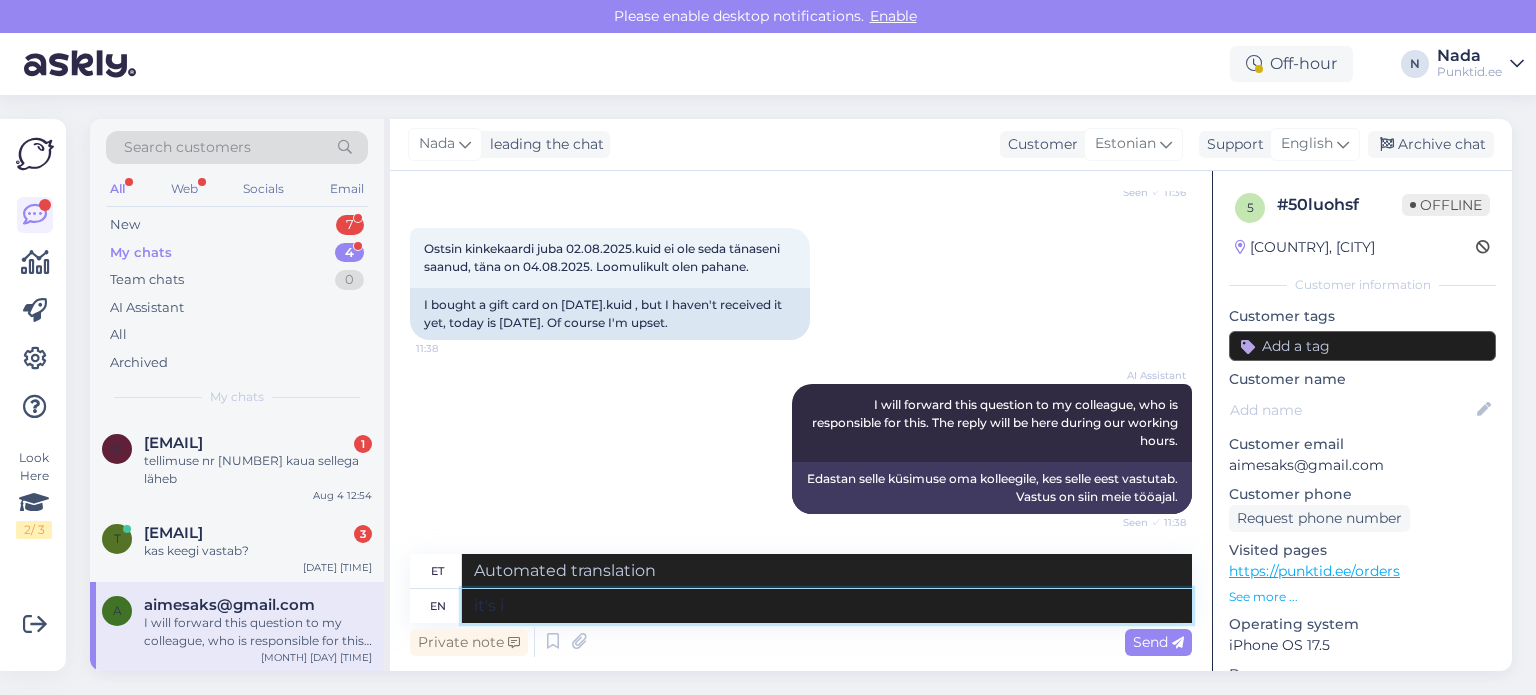 type on "see on" 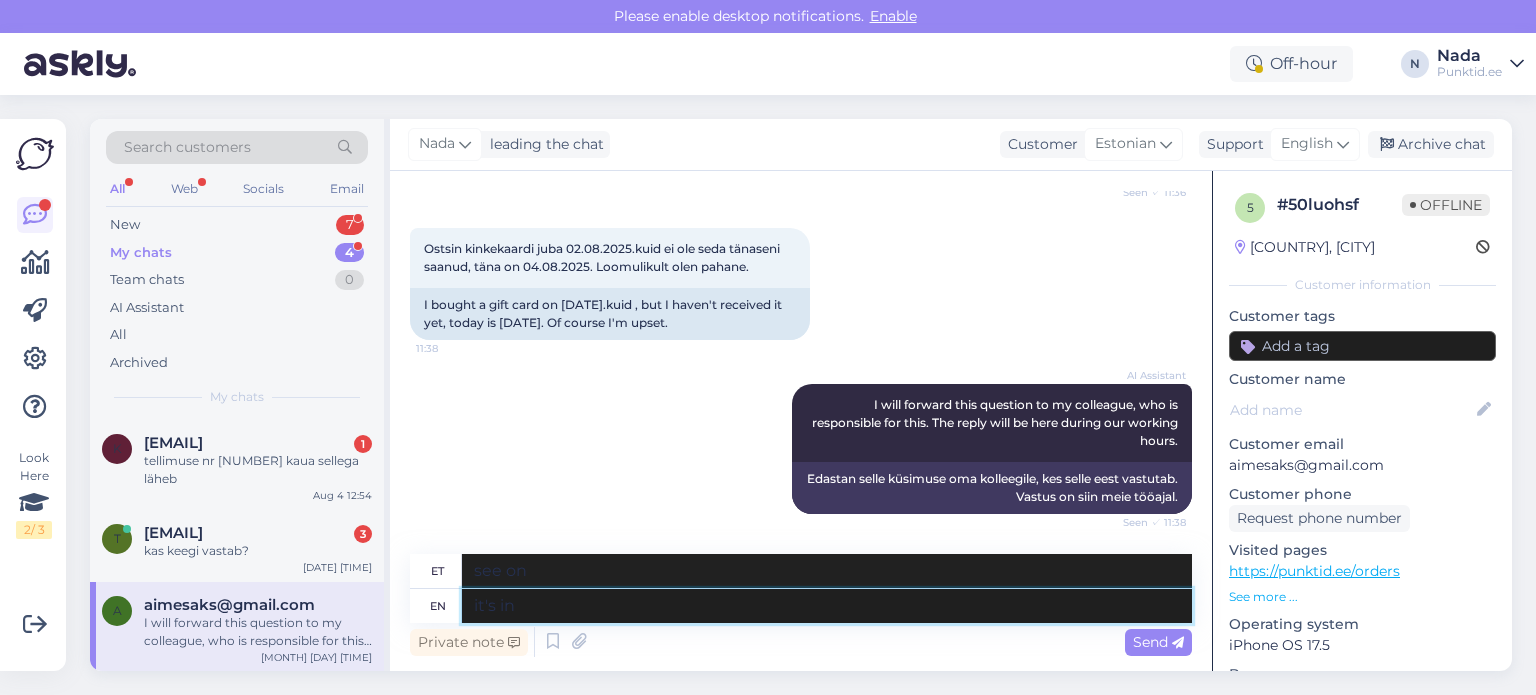 type on "it's in s" 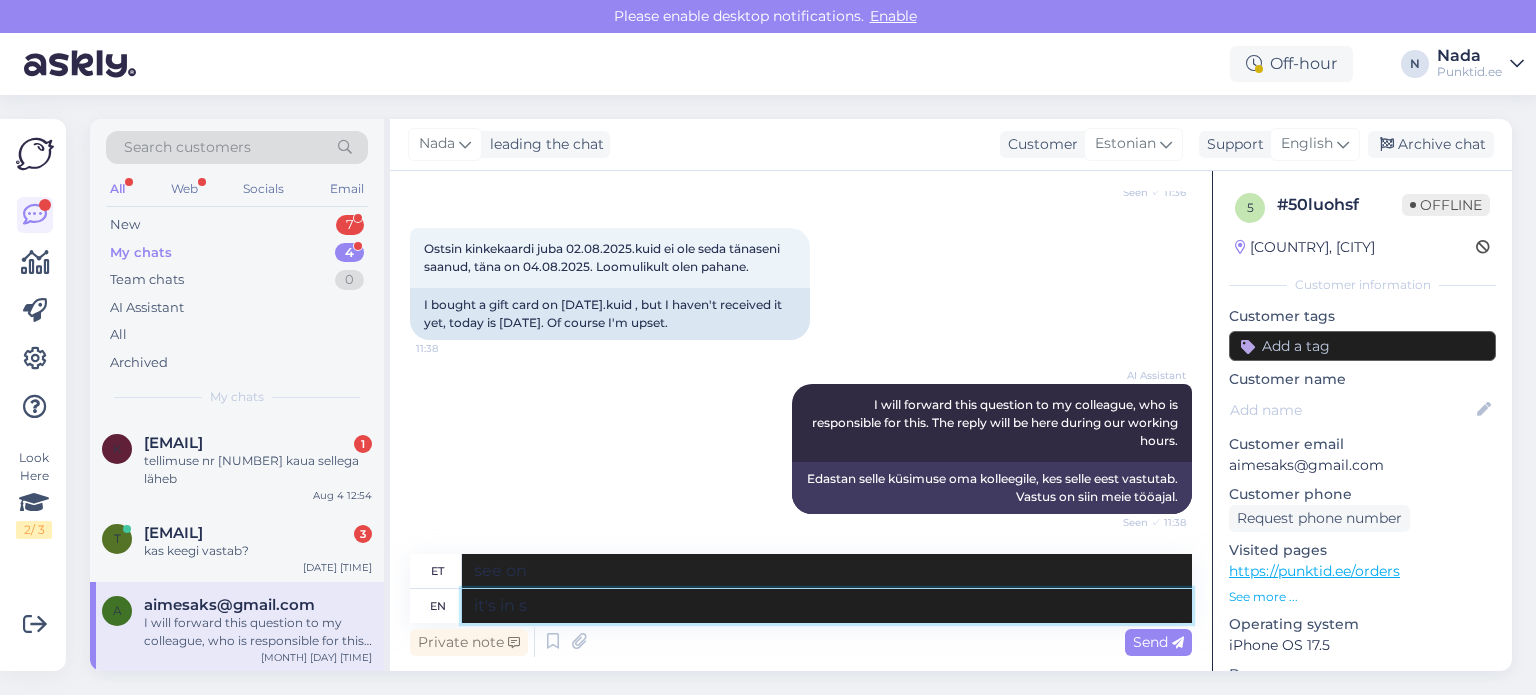 type on "see on sees" 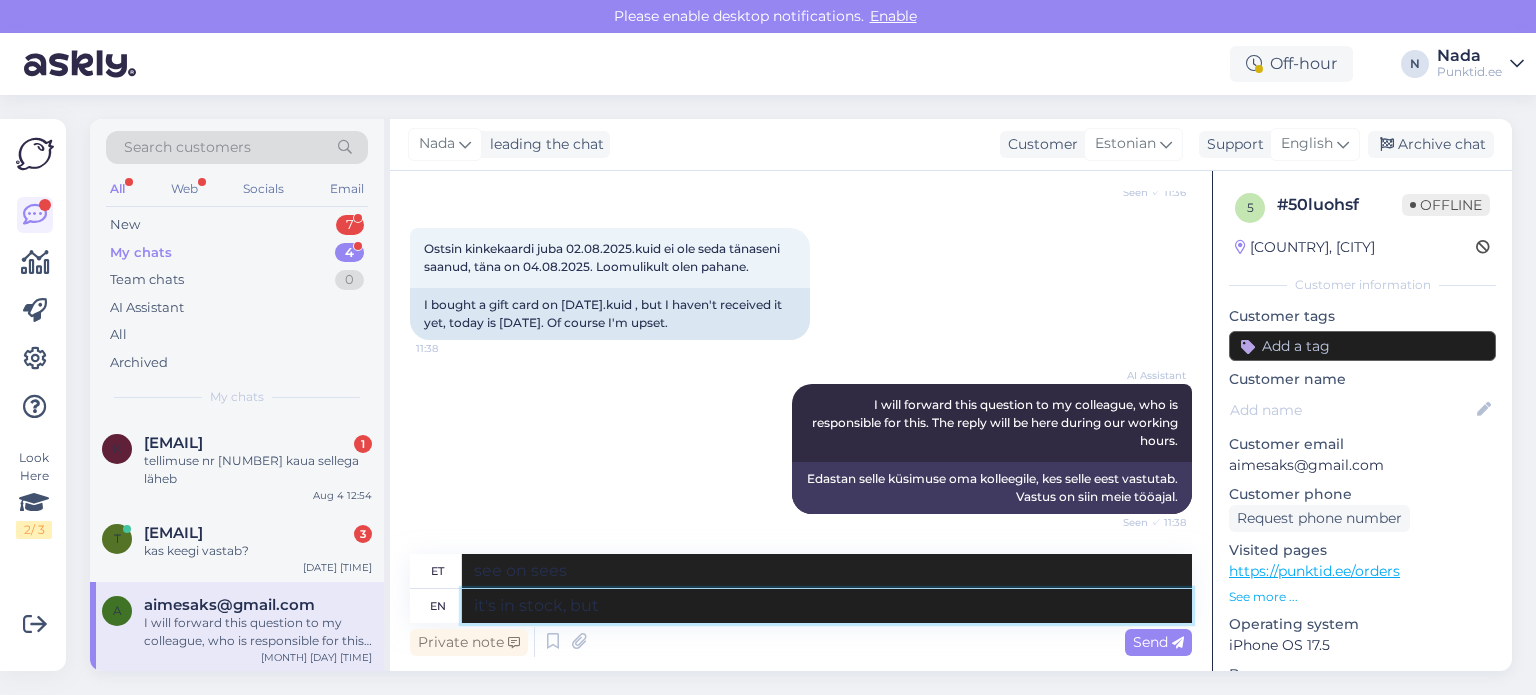 type on "it's in stock, but t" 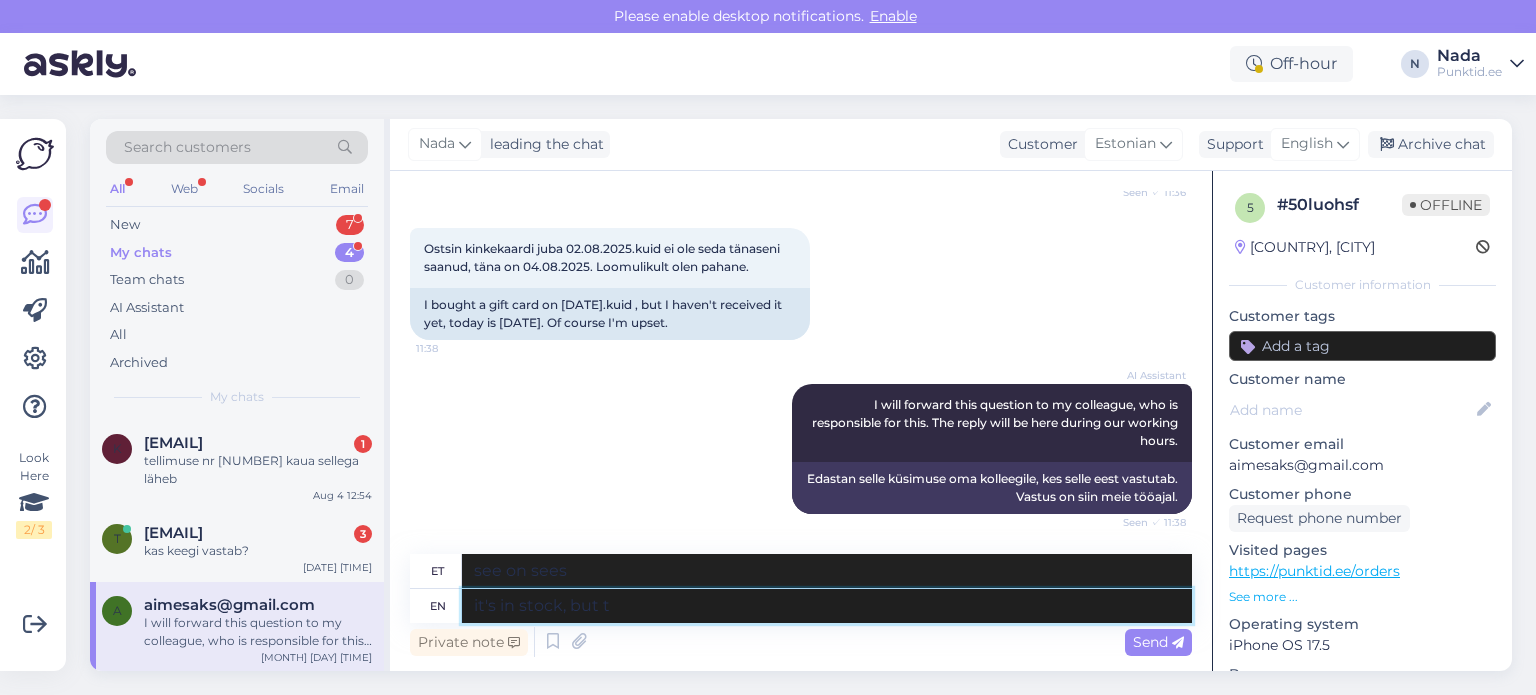 type on "see on laos," 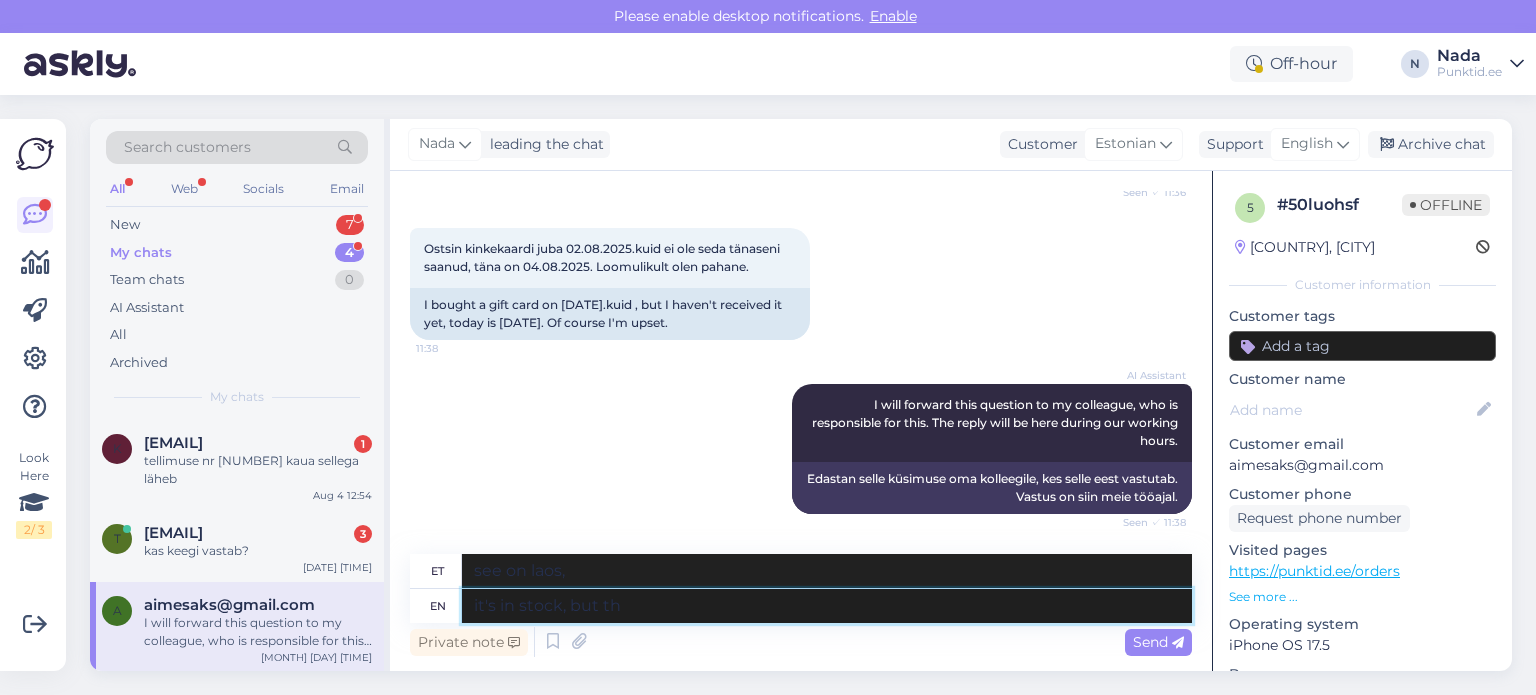type on "it's in stock, but the" 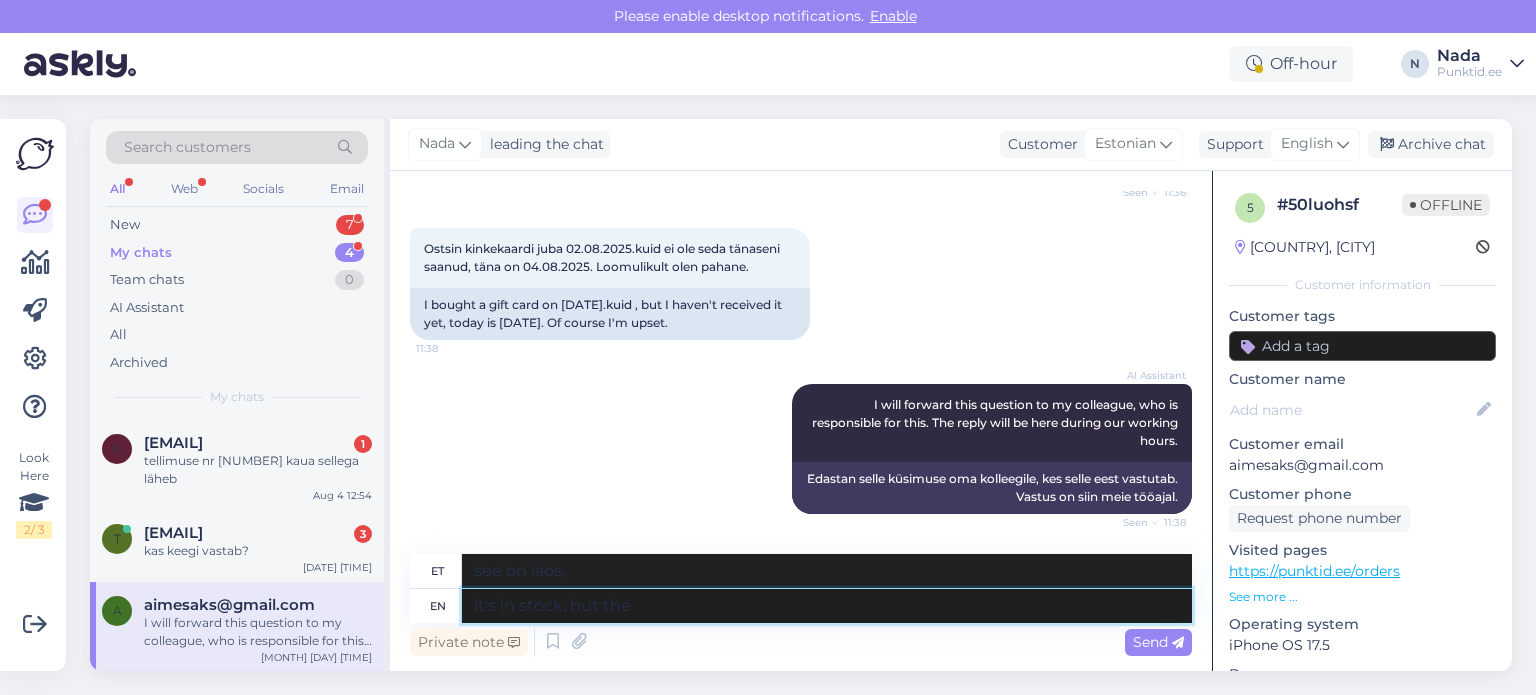 type on "see on laos olemas, aga" 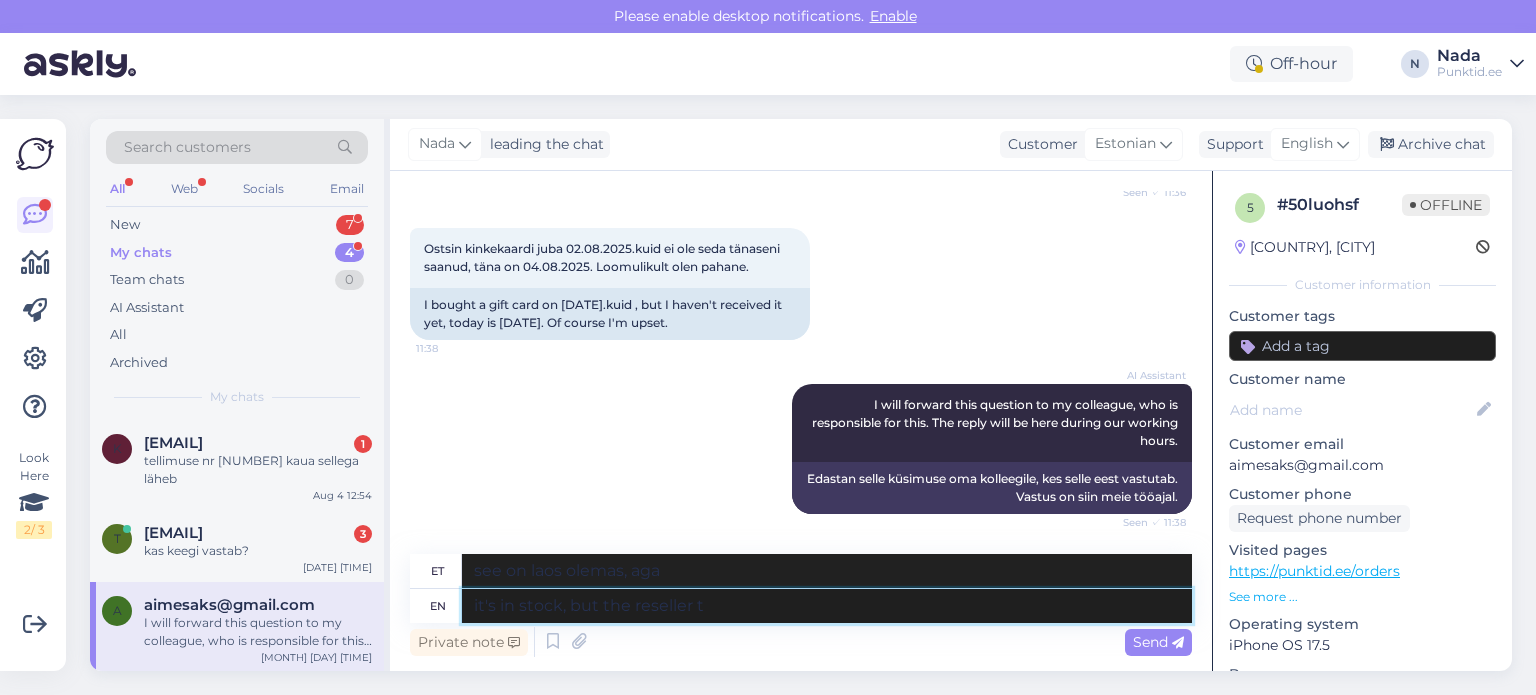 type on "it's in stock, but the reseller" 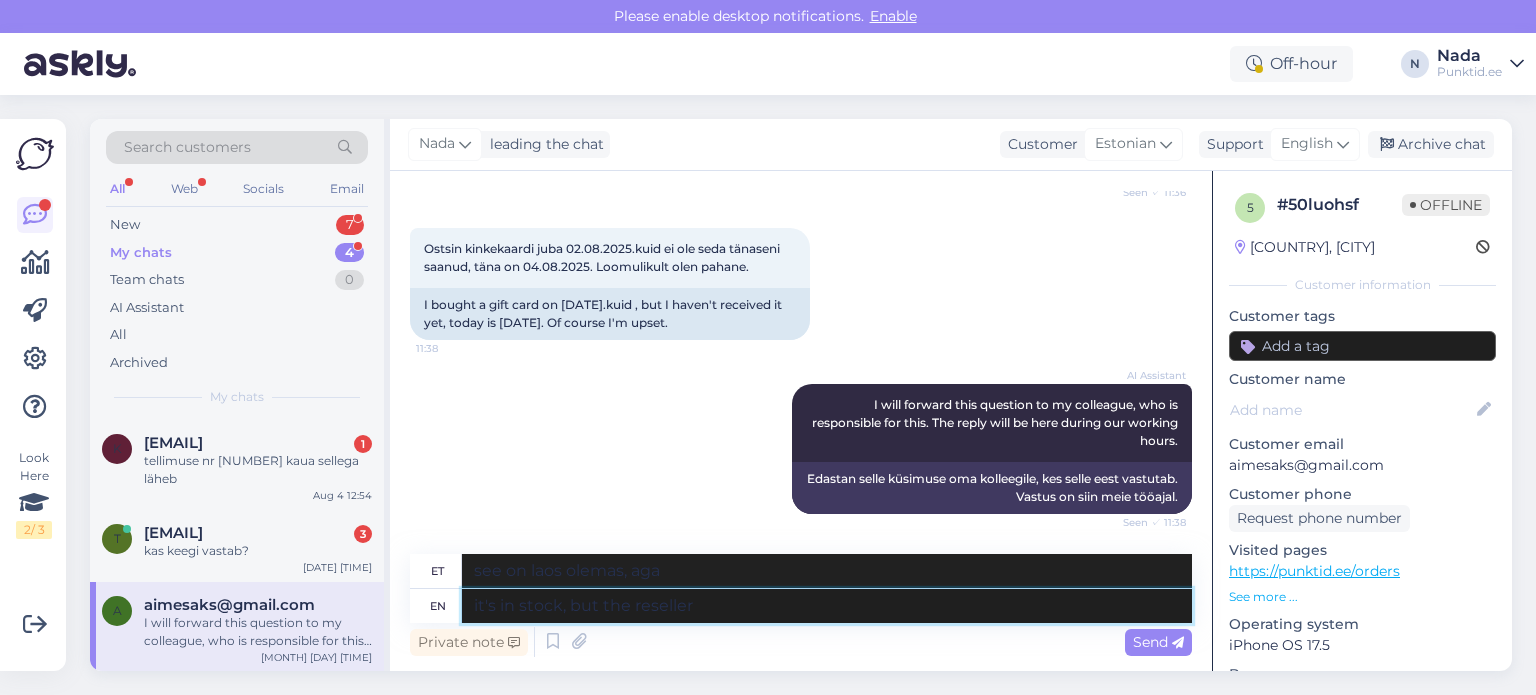 type on "see on laos olemas, aga edasimüüja" 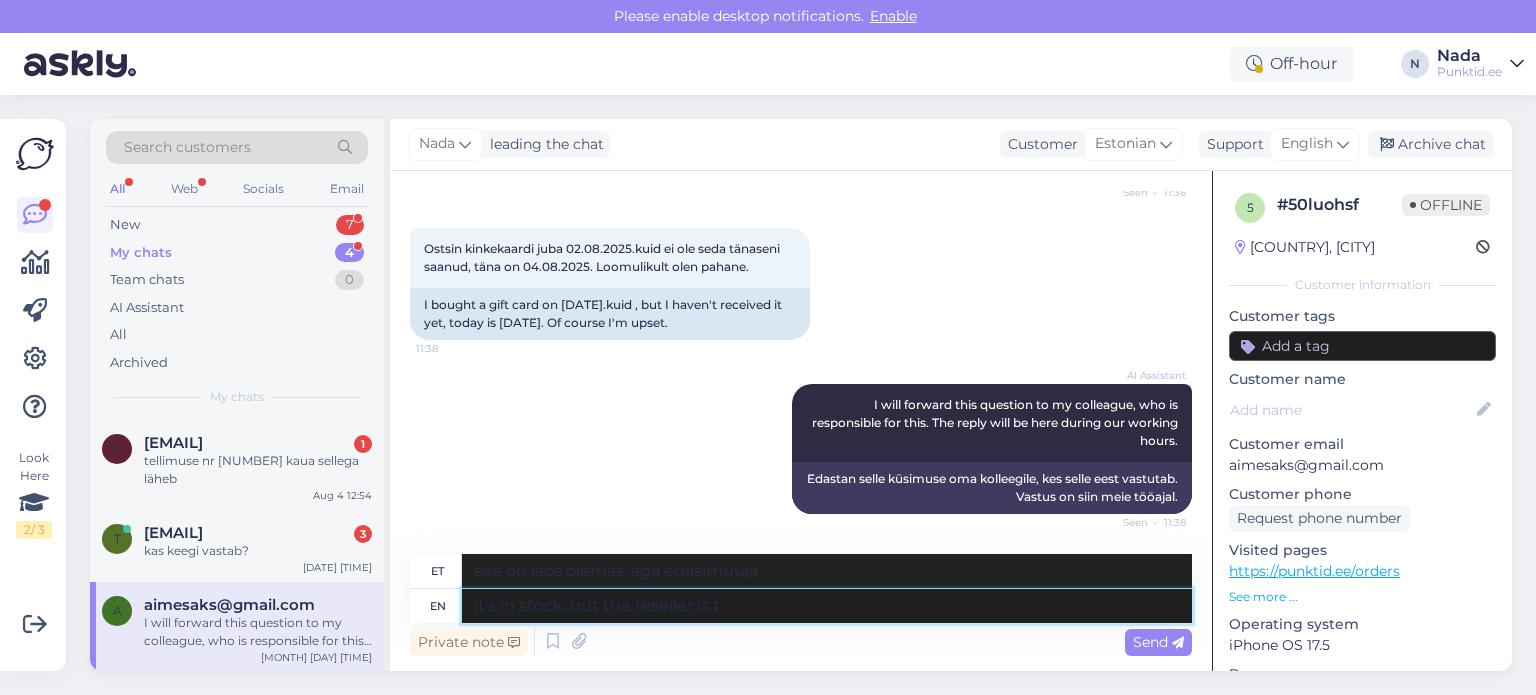 type on "it's in stock, but the reseller is th" 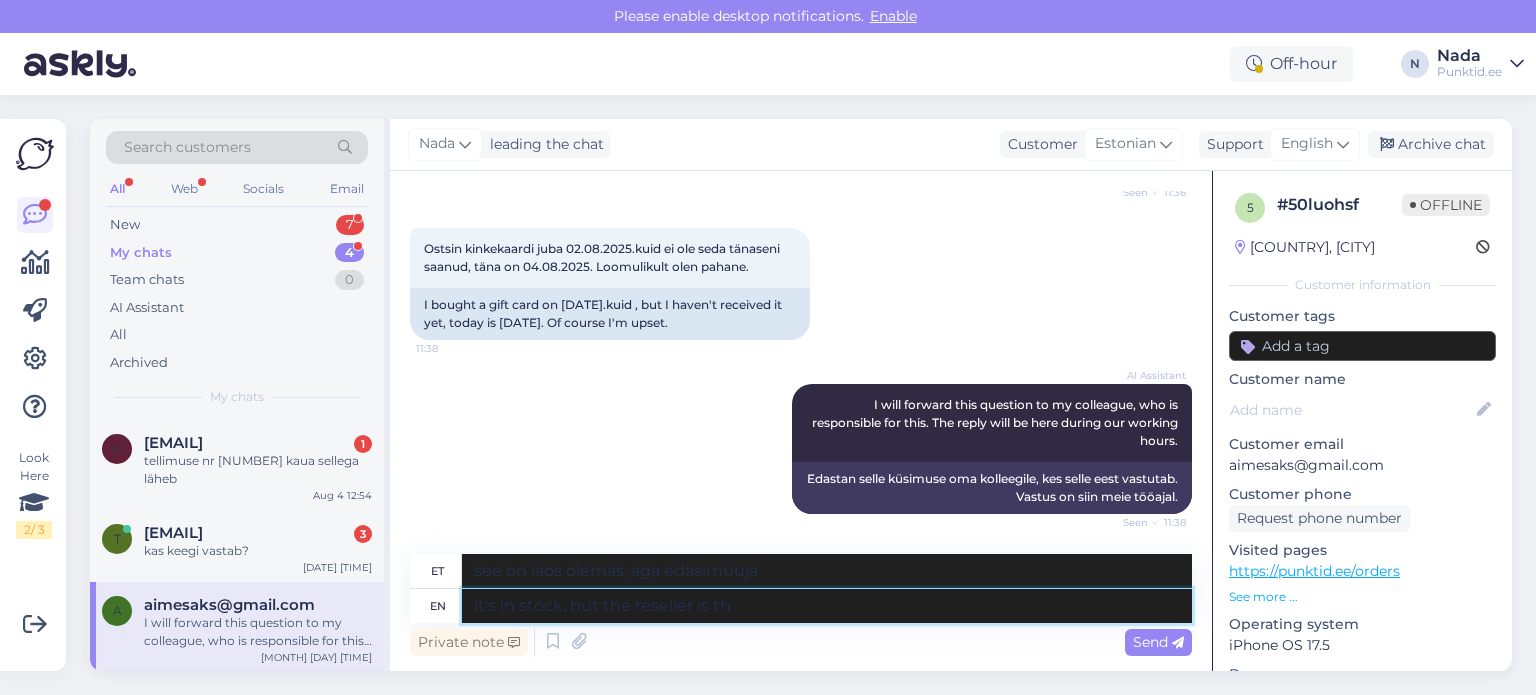 type on "see on laos, aga edasimüüja on" 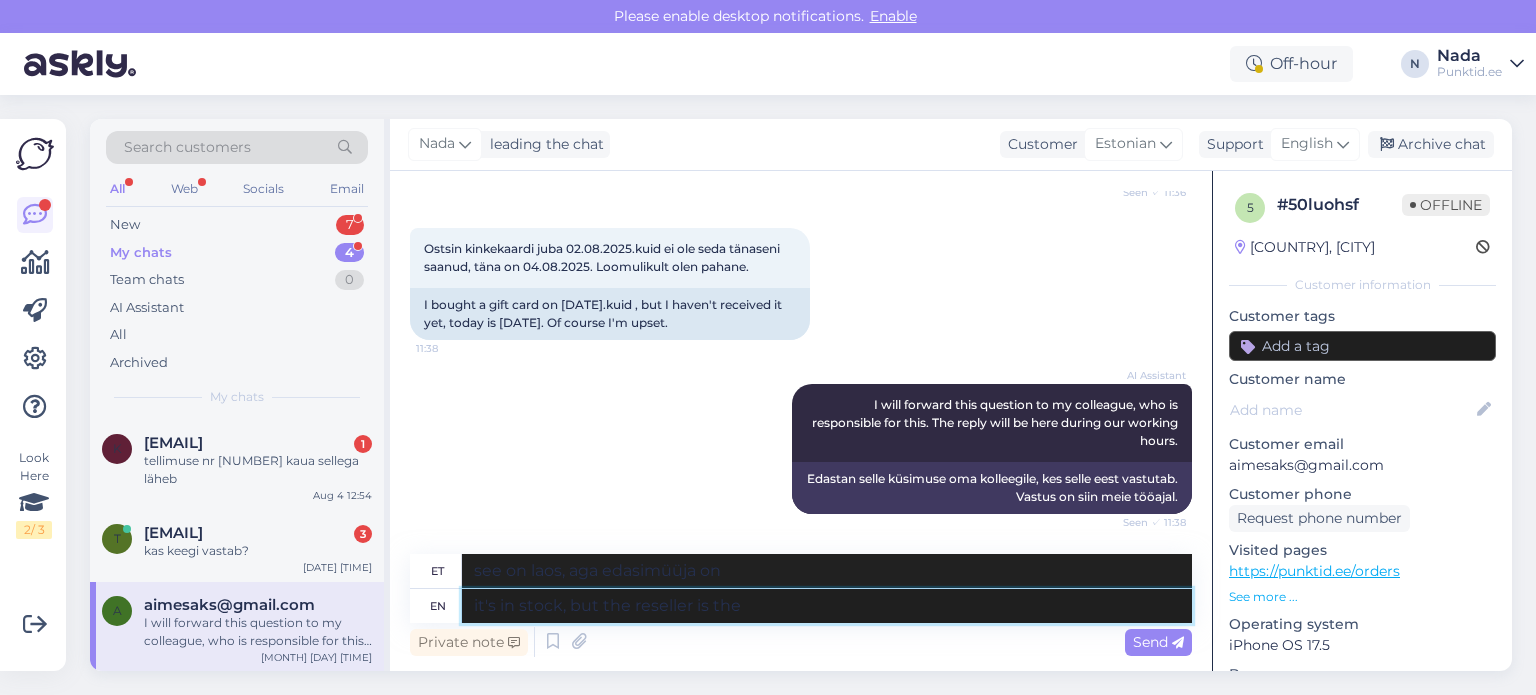 type on "it's in stock, but the reseller is the o" 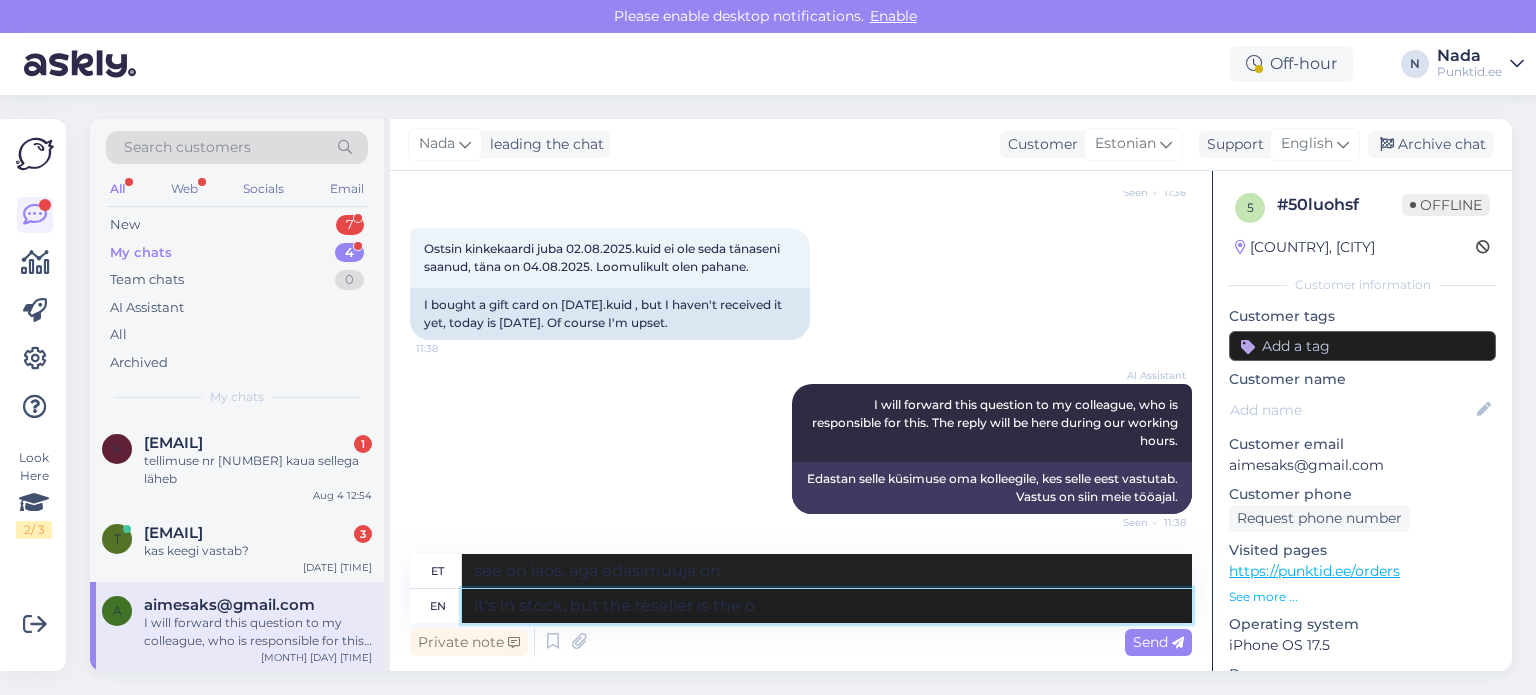 type on "see on laos, aga edasimüüja on see" 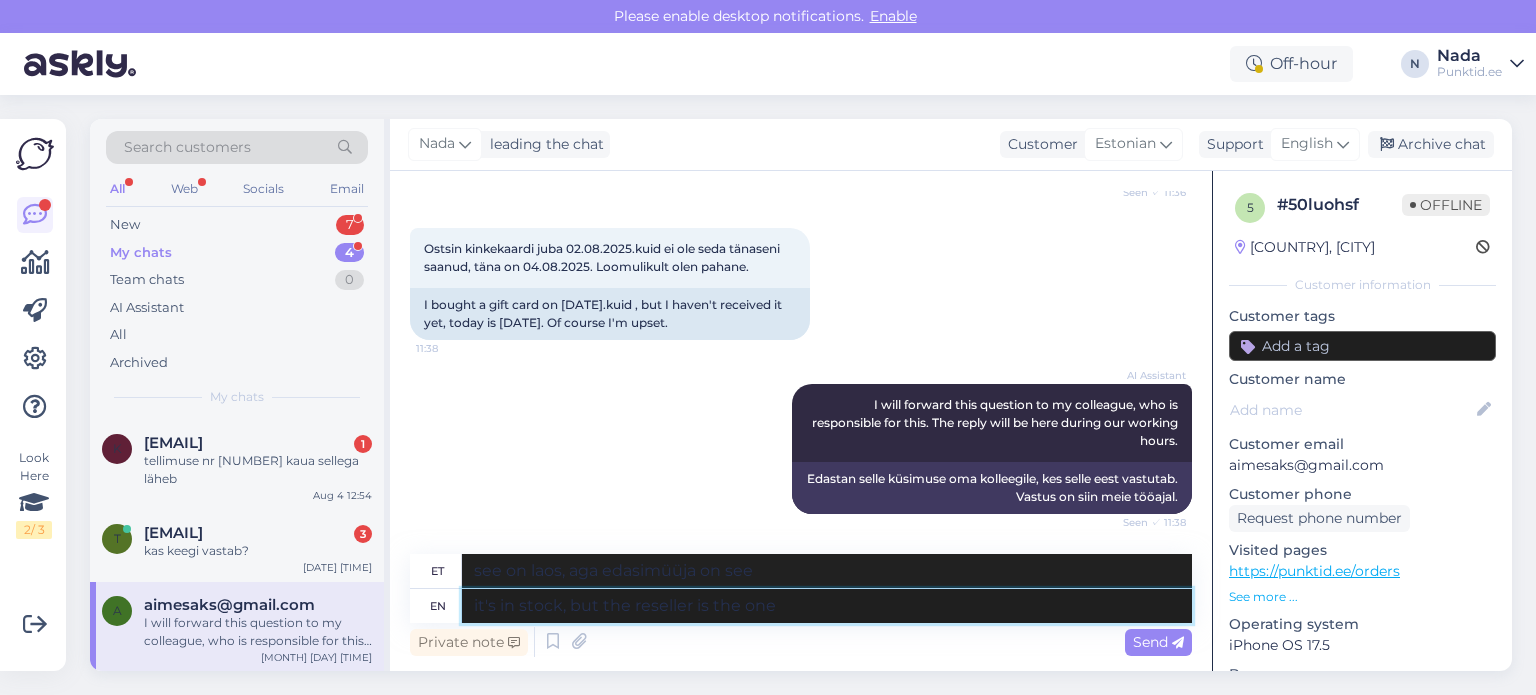 type on "it's in stock, but the reseller is the one a" 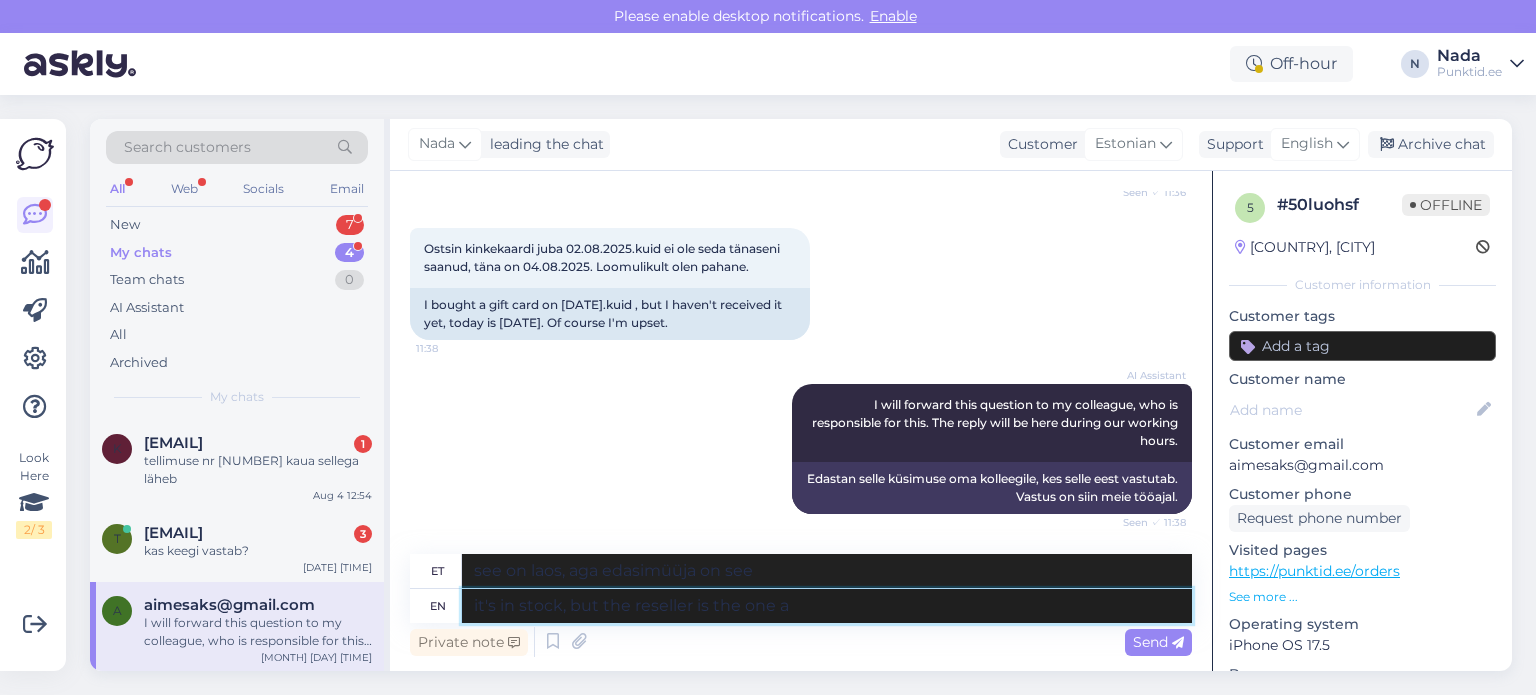 type on "See on laos olemas, aga edasimüüja on see, kes" 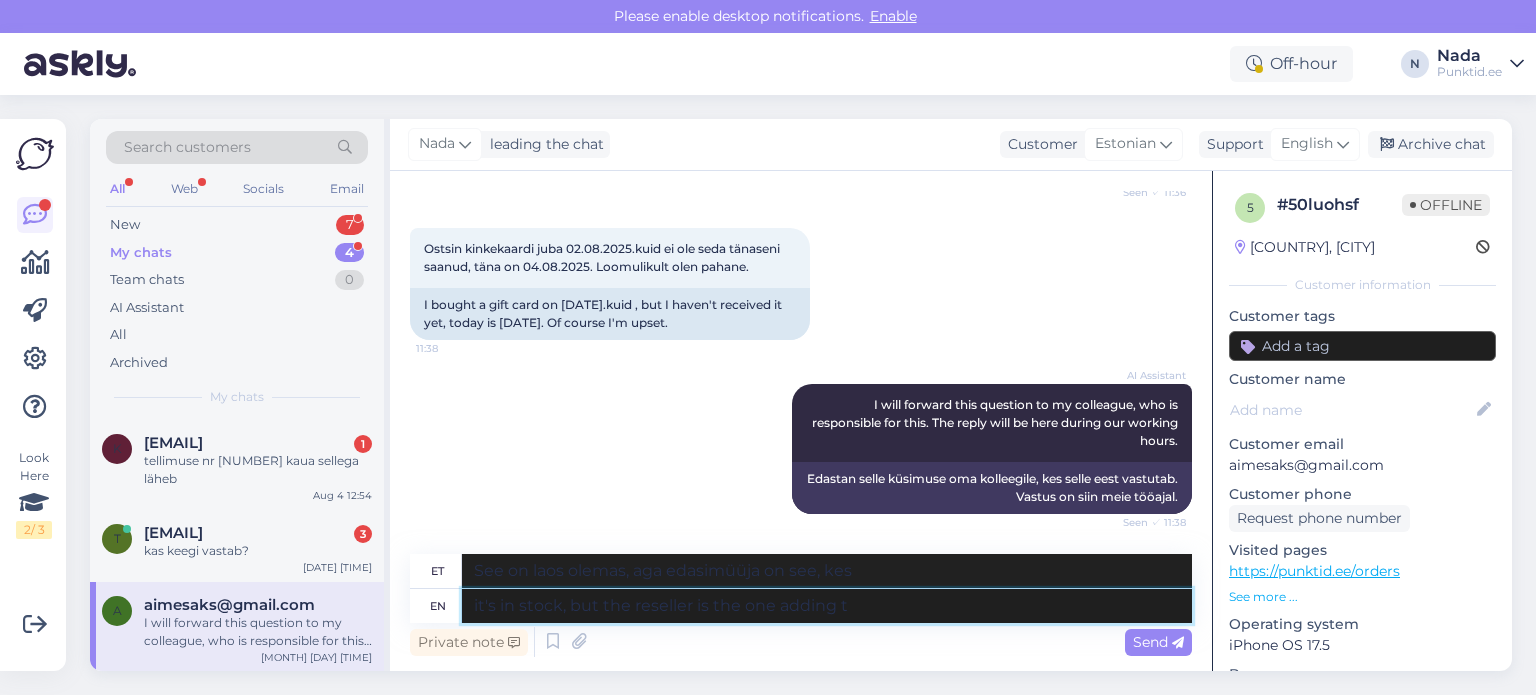 type on "it's in stock, but the reseller is the one adding th" 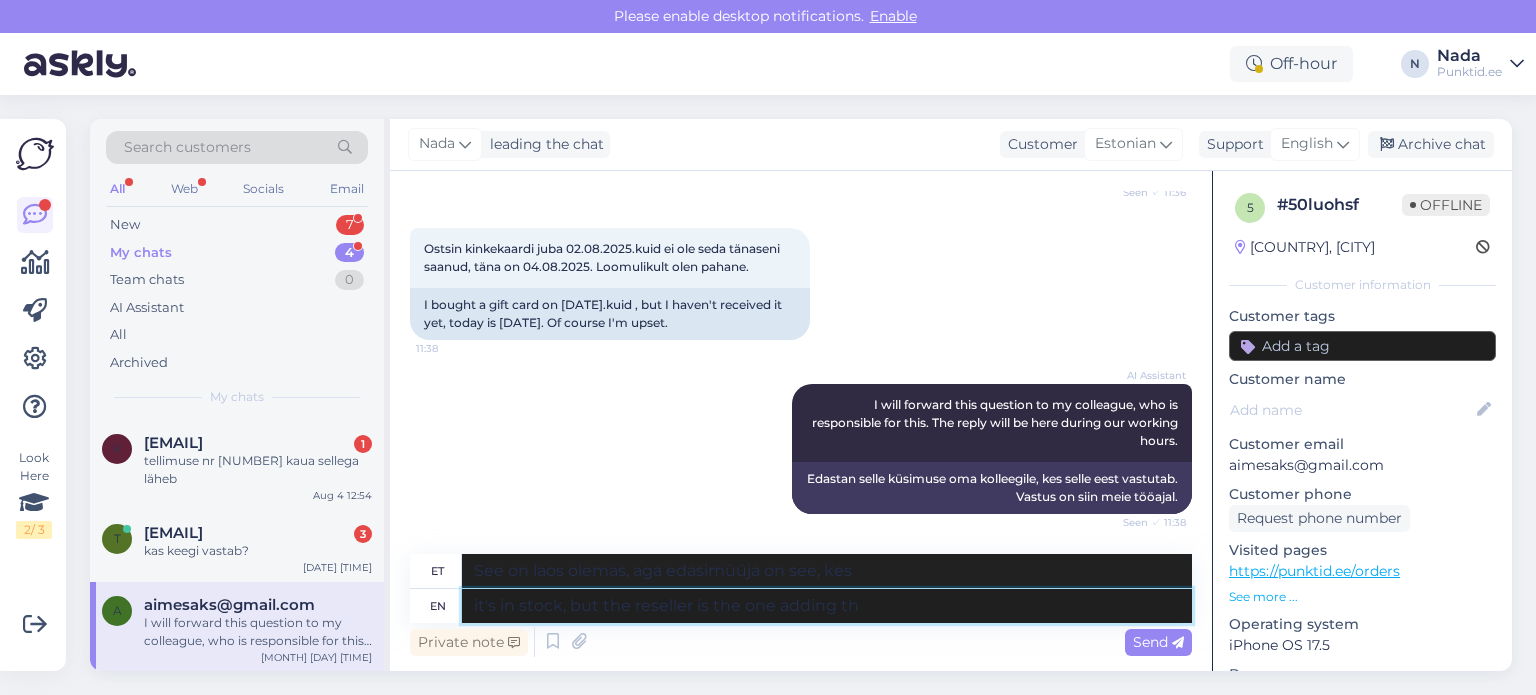 type on "See on laos olemas, aga edasimüüja lisab." 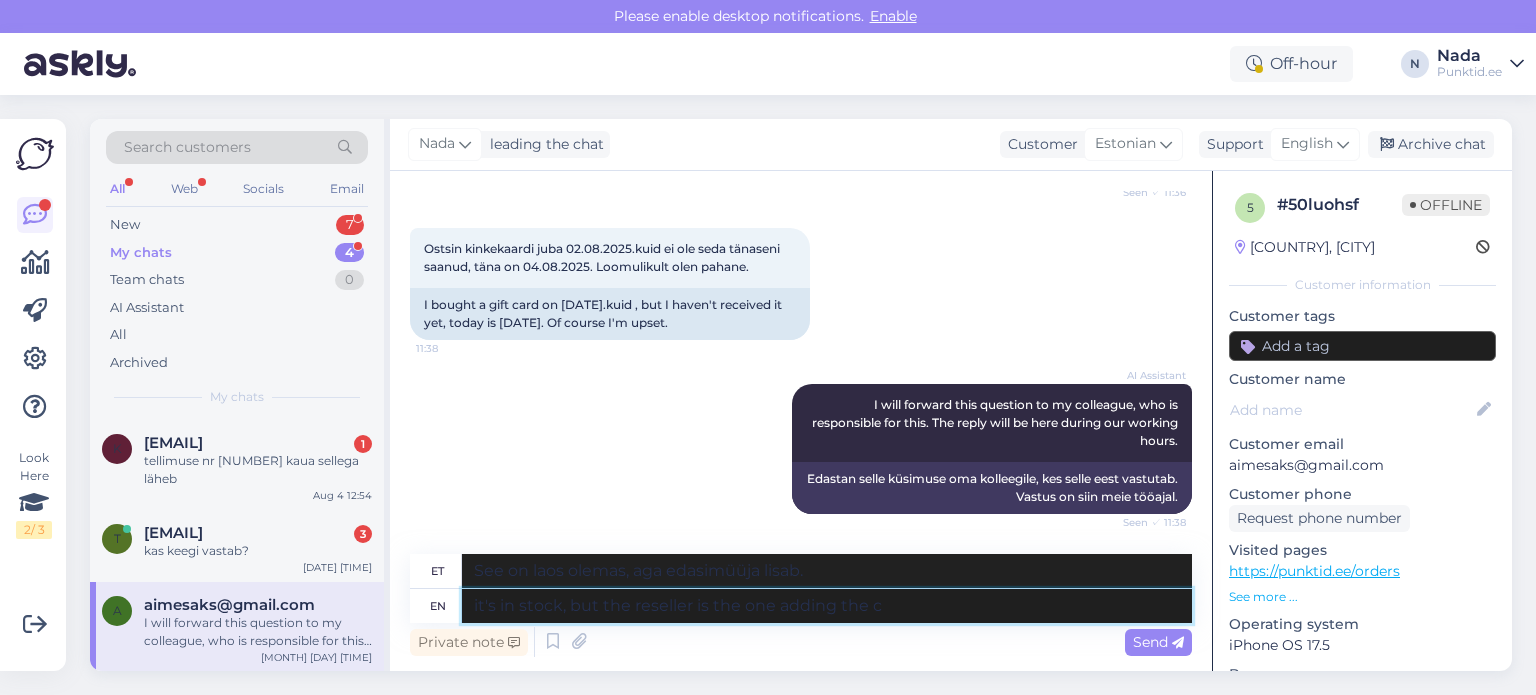type on "it's in stock, but the reseller is the one adding the co" 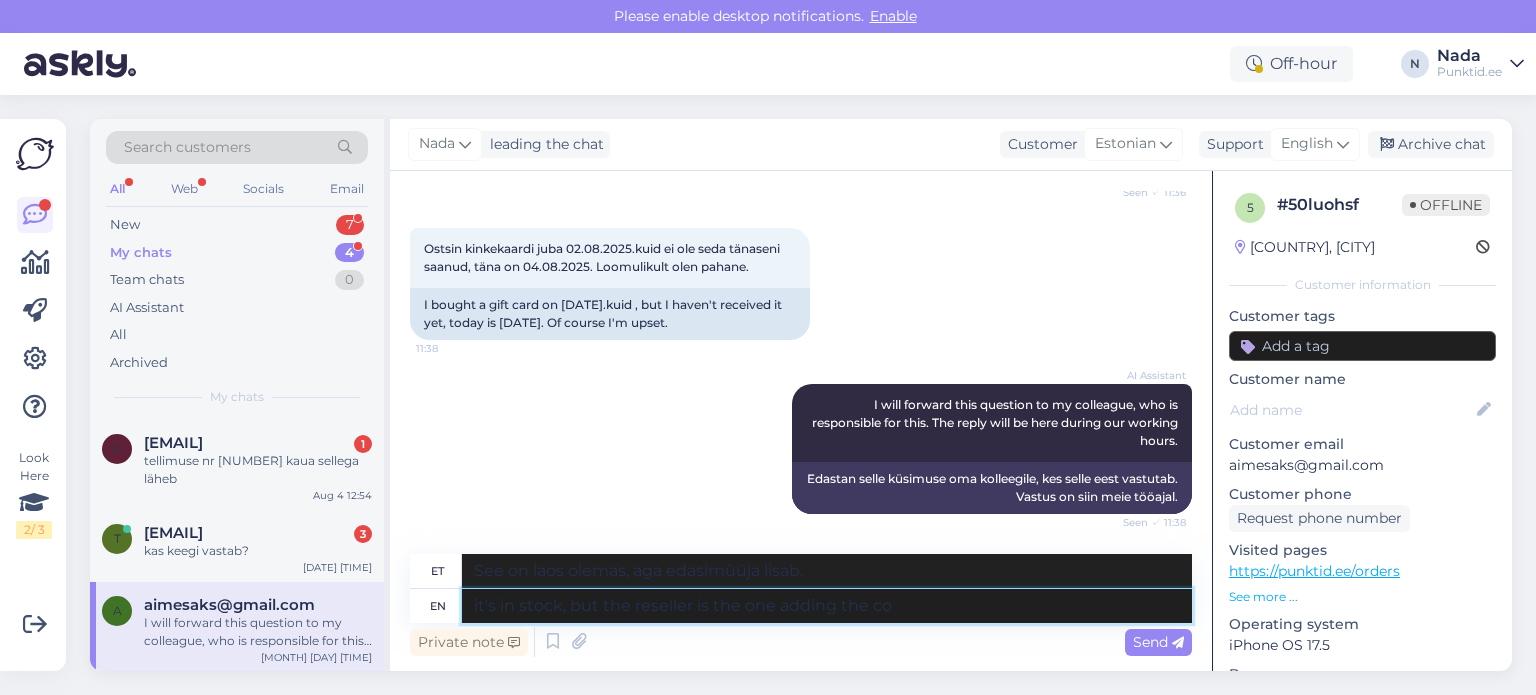 type on "see on laos olemas, aga edasimüüja lisab selle." 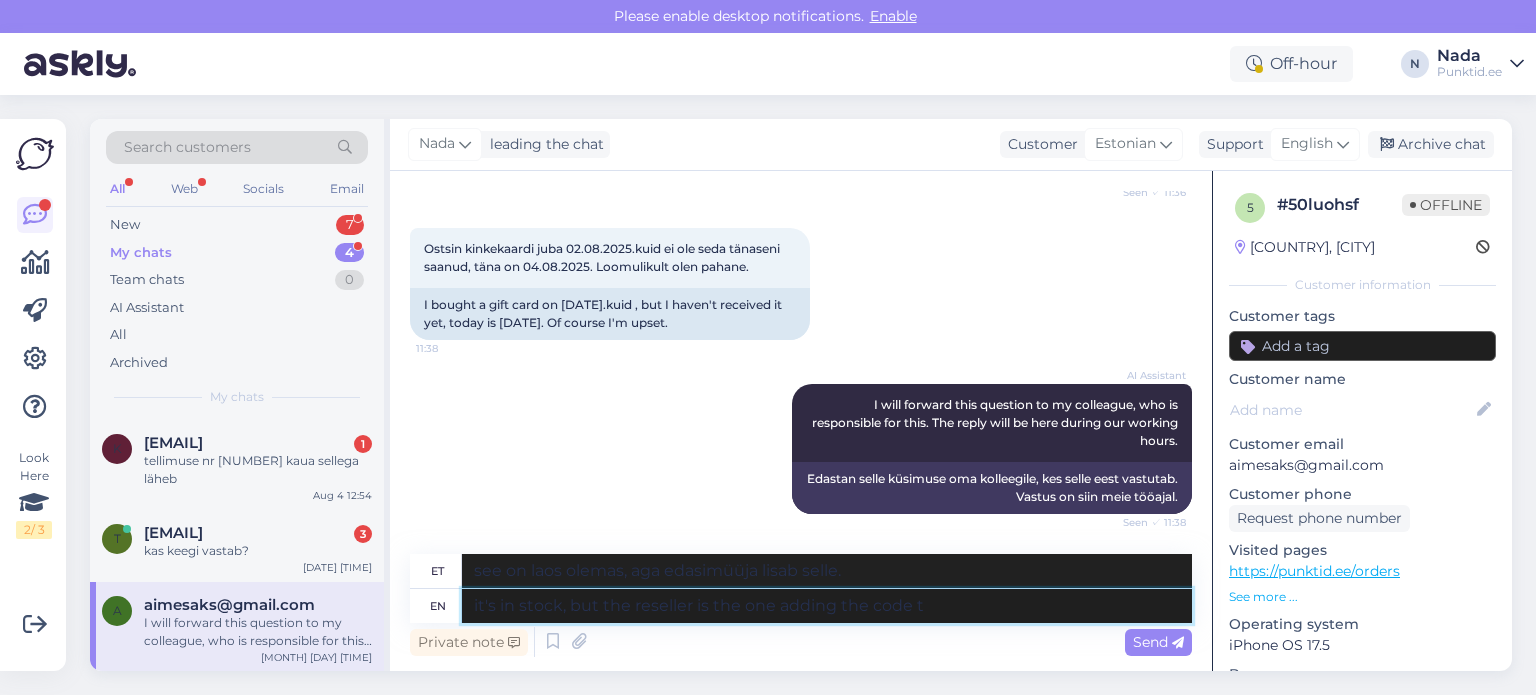 type on "it's in stock, but the reseller is the one adding the code to" 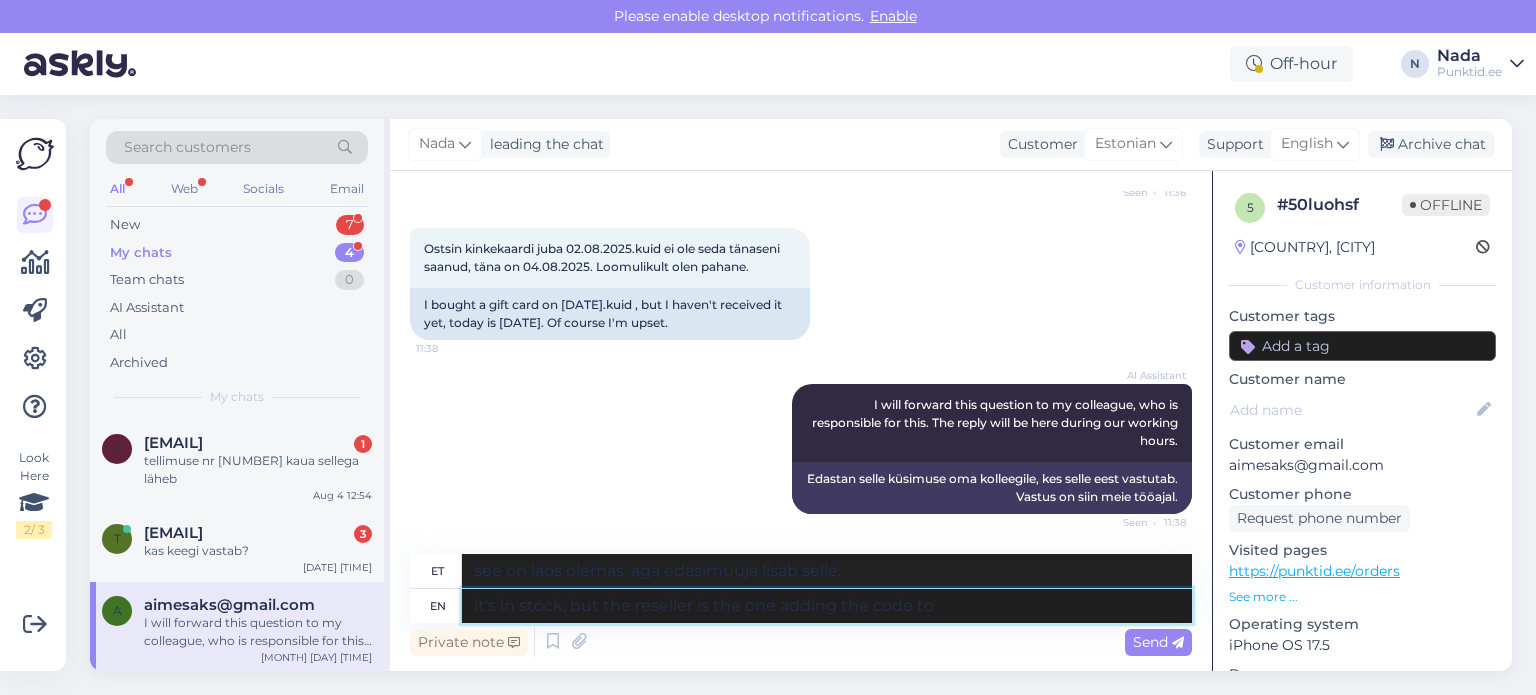 type on "See on laos olemas, aga koodi lisab edasimüüja." 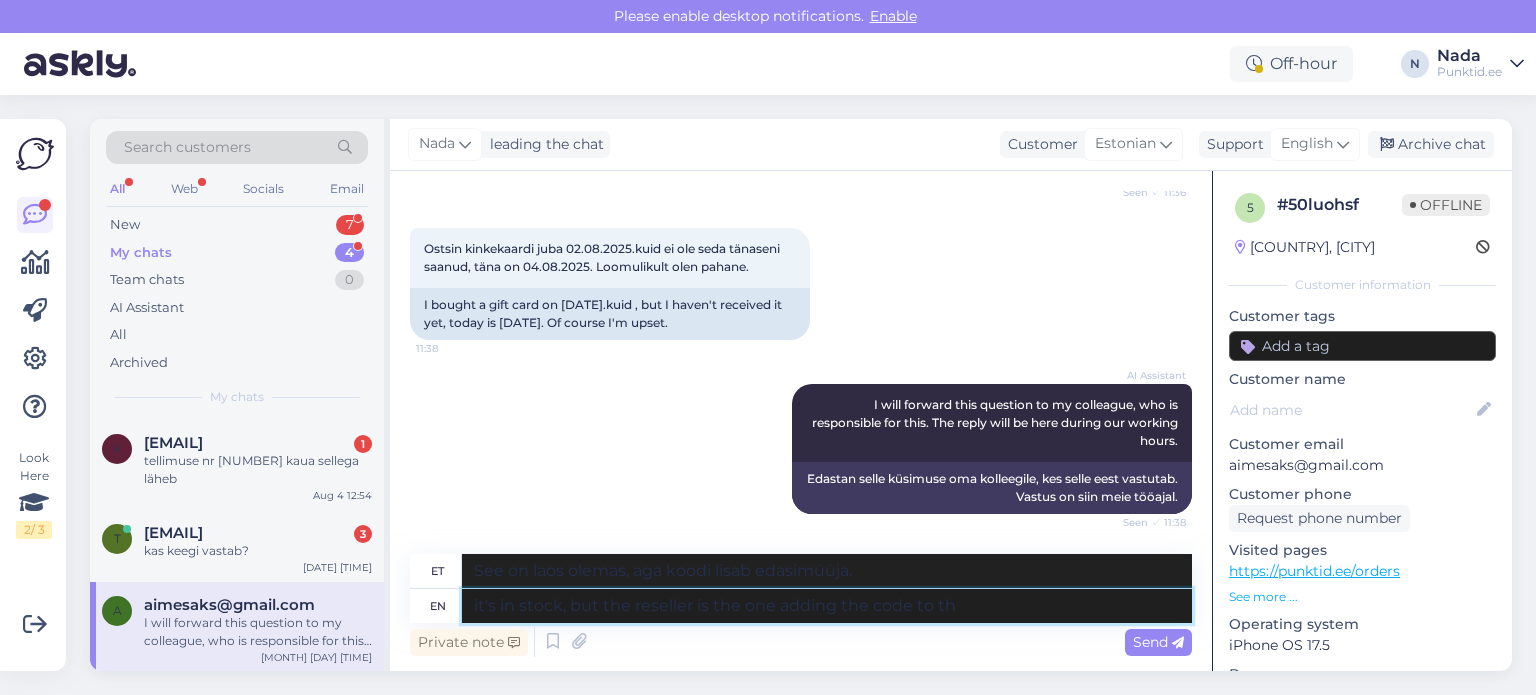 type on "it's in stock, but the reseller is the one adding the code to the" 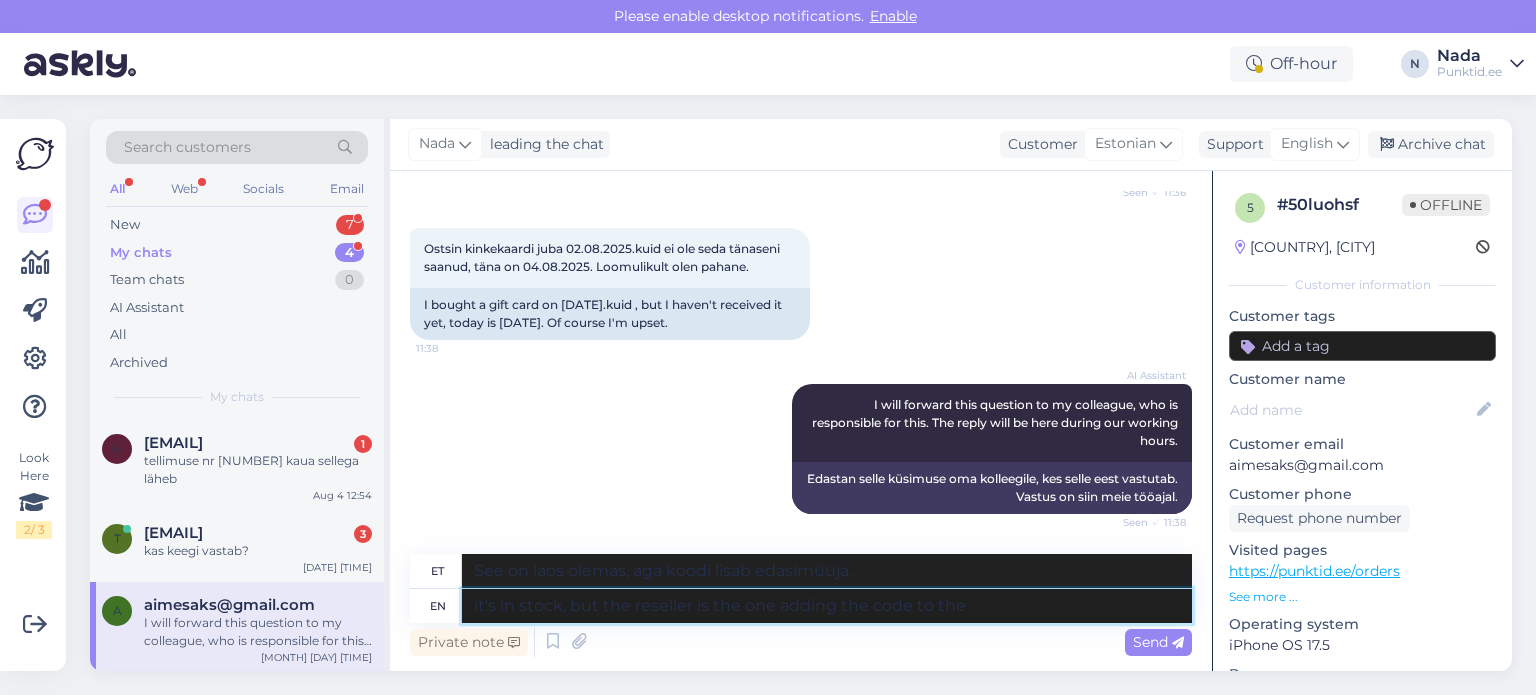 type on "see on laos, aga edasimüüja lisab koodi" 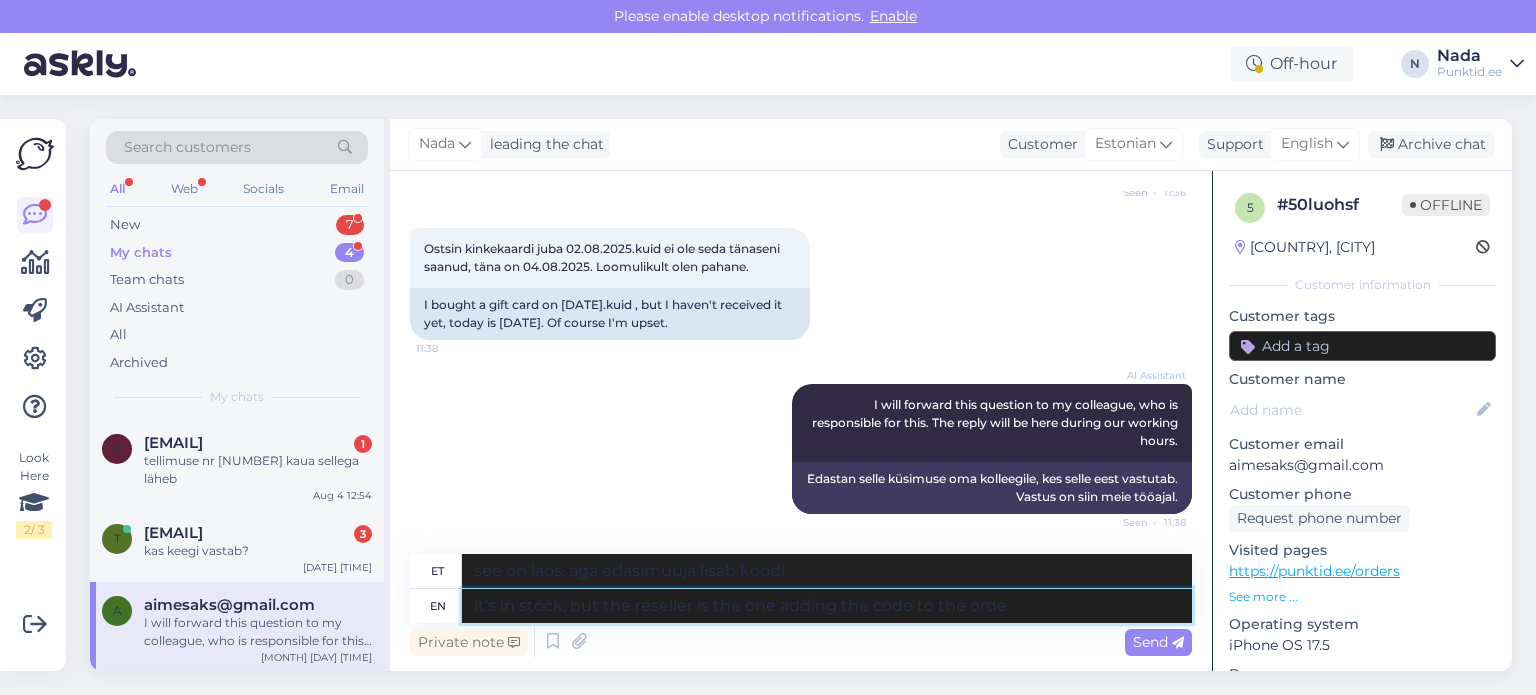type on "it's in stock, but the reseller is the one adding the code to the order" 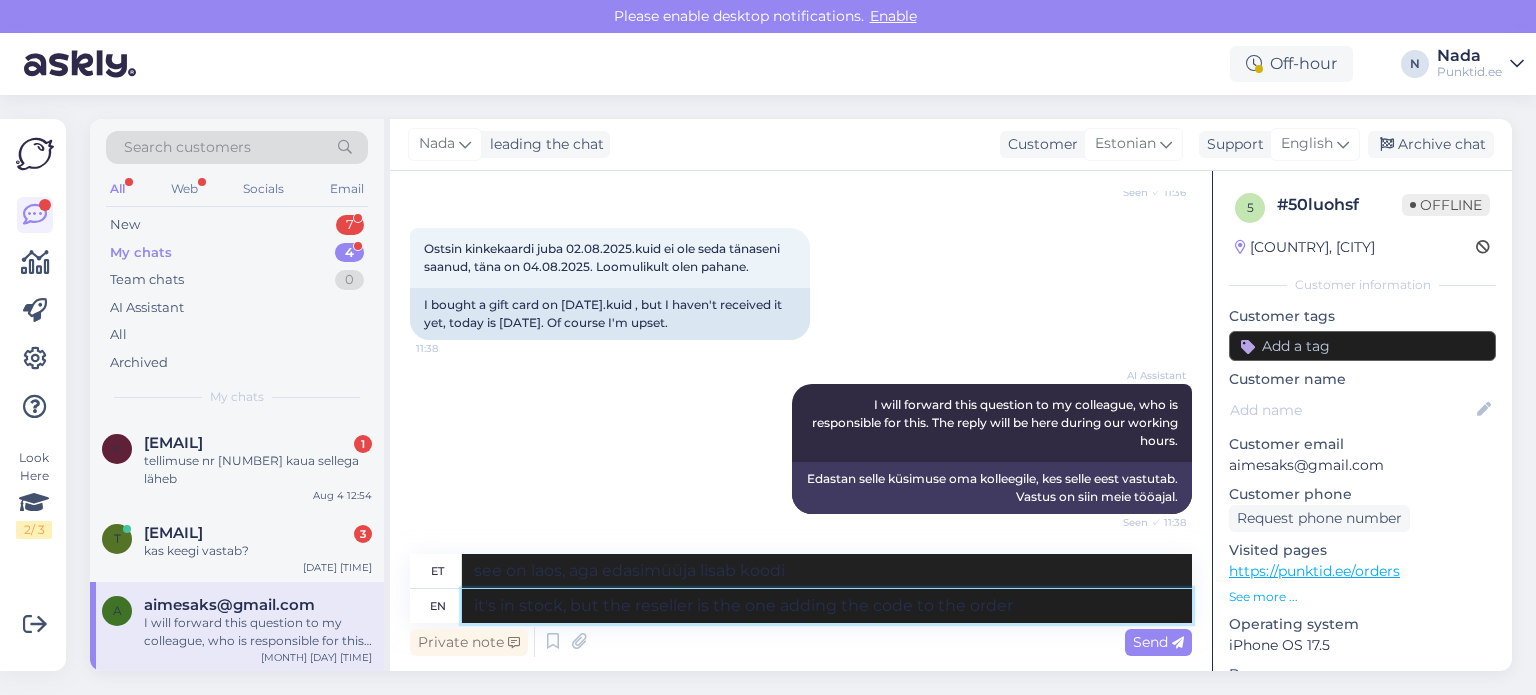 type on "See on laos olemas, aga edasimüüja lisab koodi tellimusele." 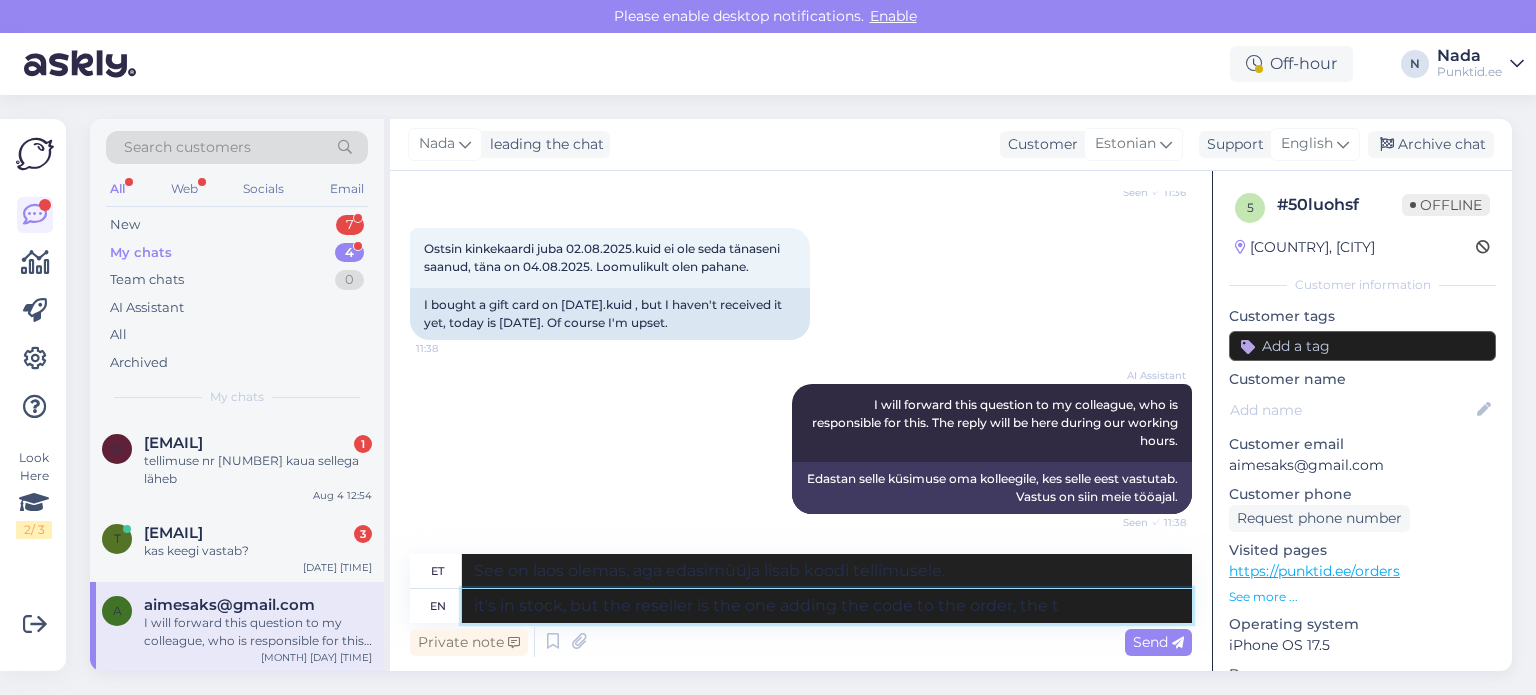 type on "it's in stock, but the reseller is the one adding the code to the order, the th" 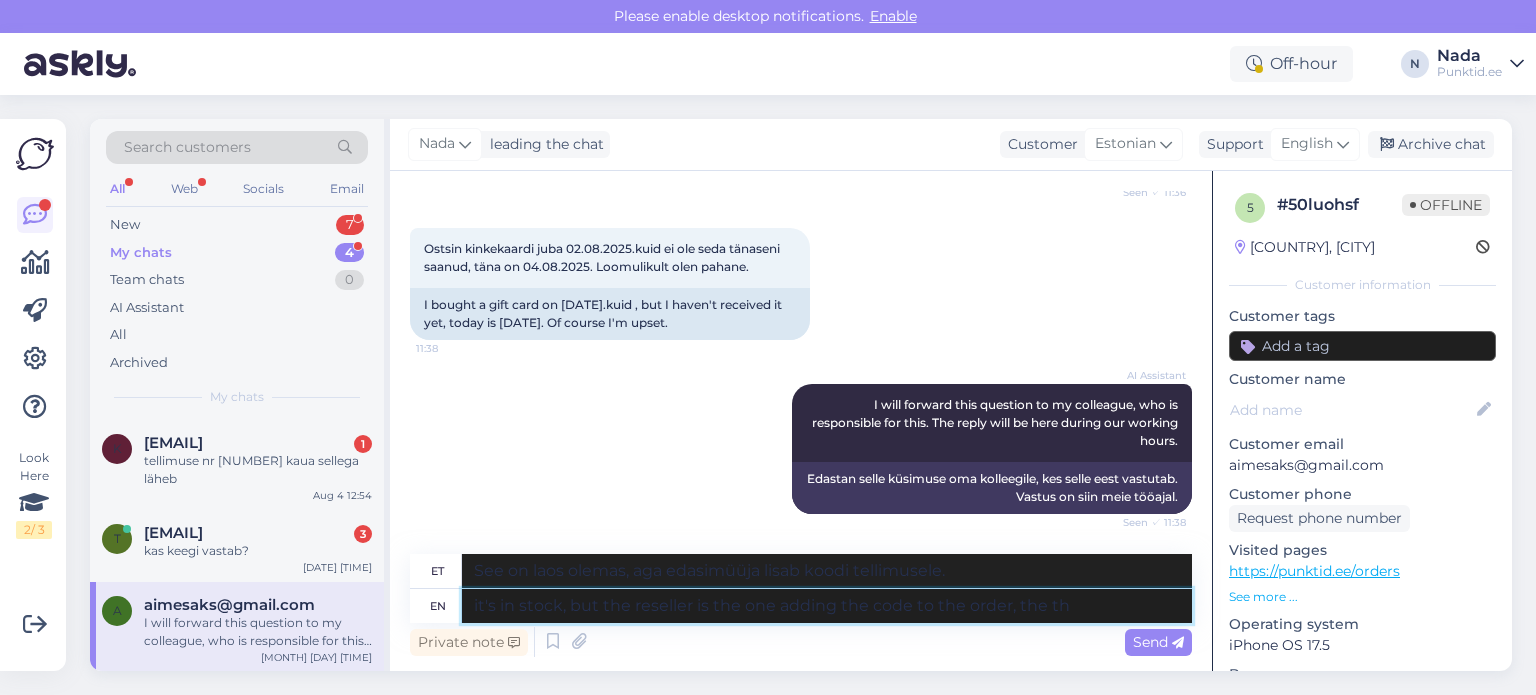 type on "see on laos olemas, aga edasimüüja lisab tellimusele koodi." 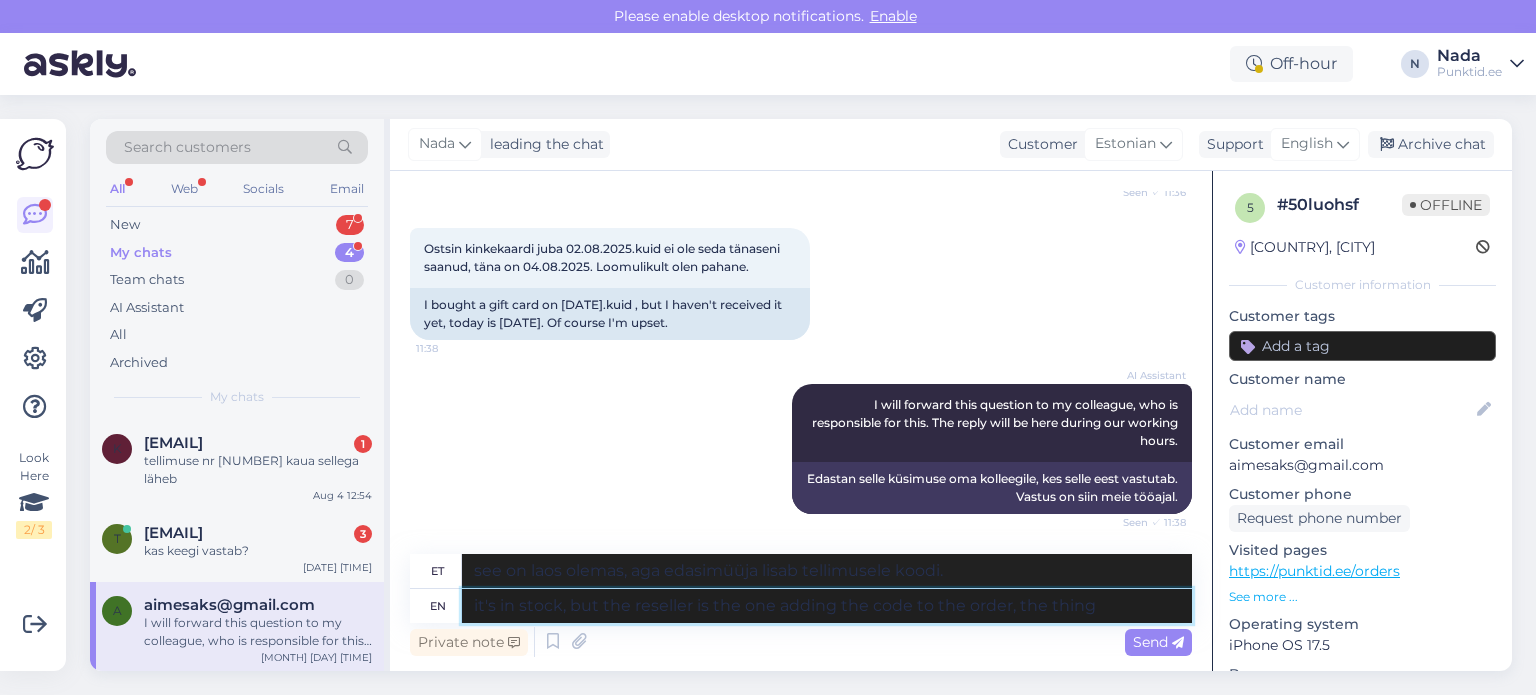 type on "it's in stock, but the reseller is the one adding the code to the order, the thing" 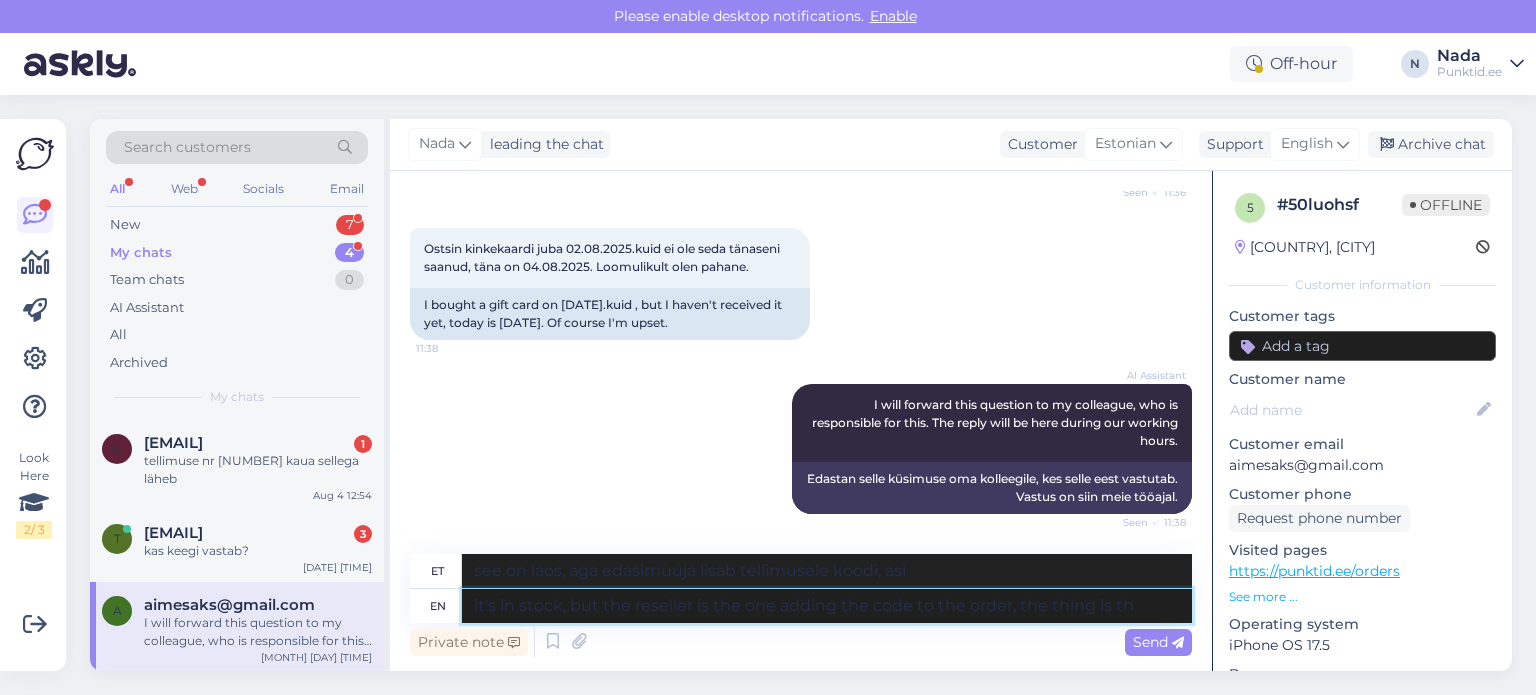 type on "it's in stock, but the reseller is the one adding the code to the order, the thing is tha" 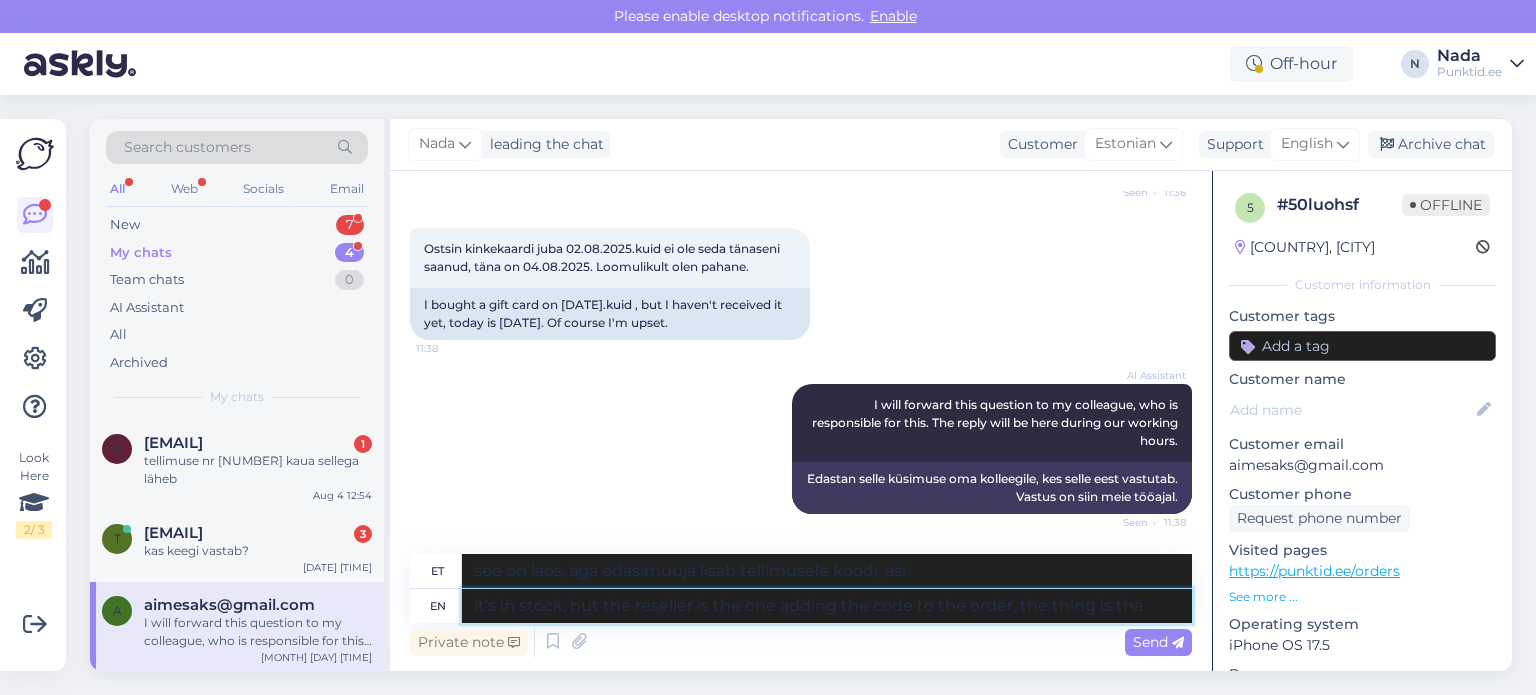 type on "see on laos, aga edasimüüja lisab koodi tellimusele, asi on selles, et" 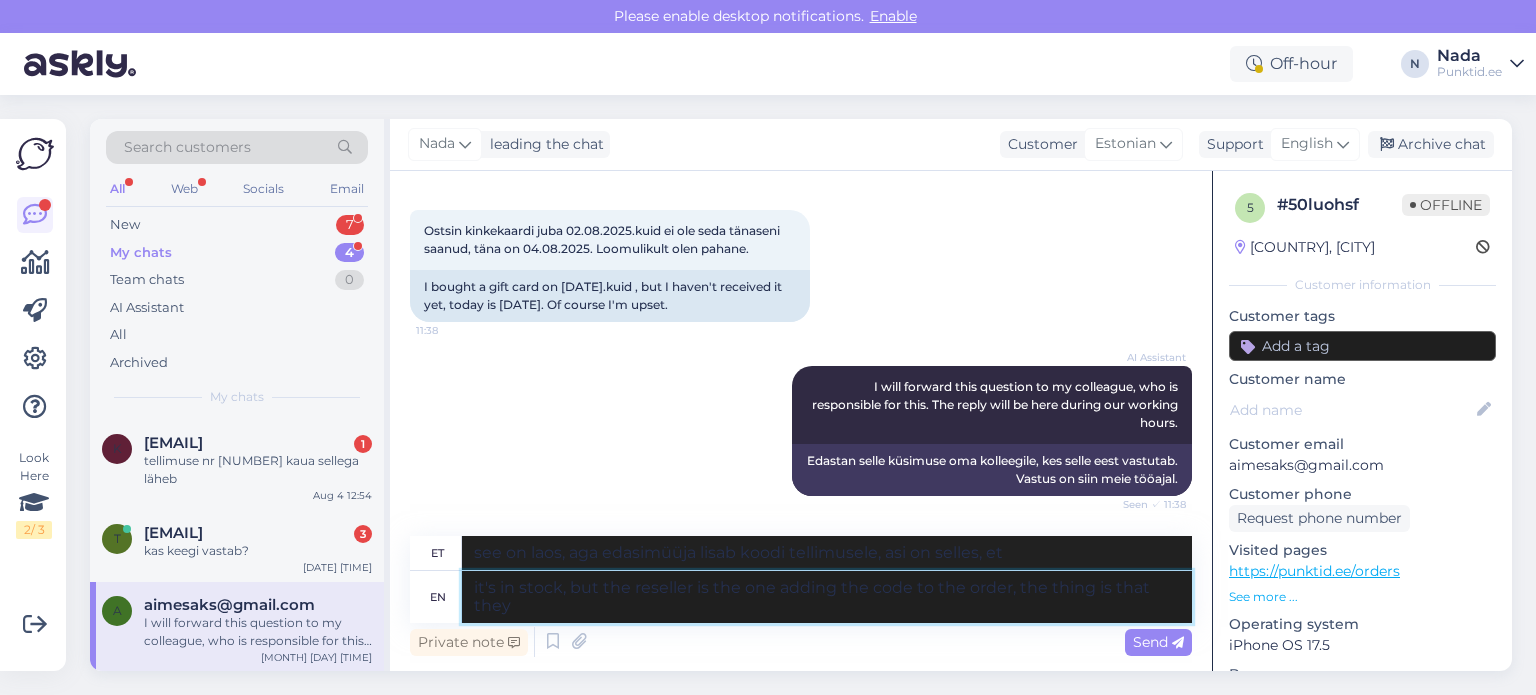 type on "it's in stock, but the reseller is the one adding the code to the order, the thing is that they c" 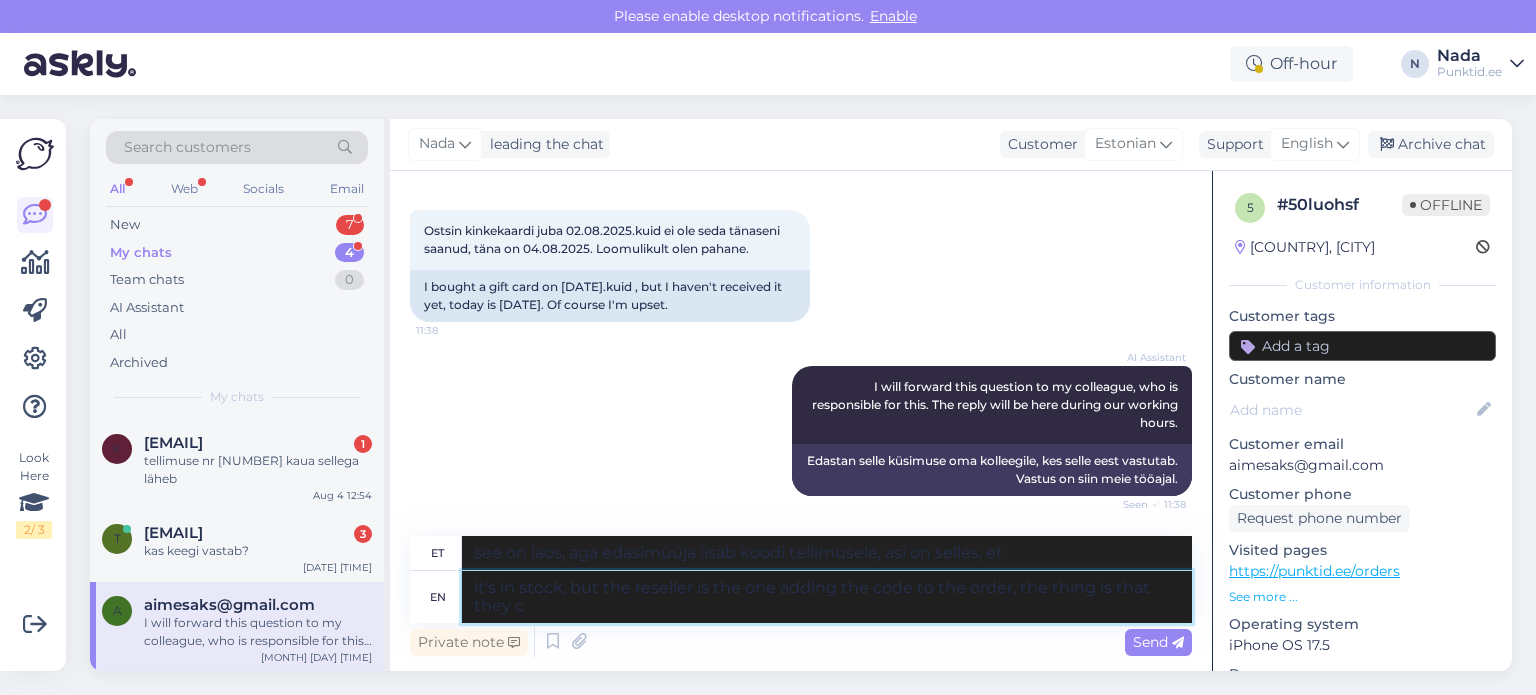 type on "see on laos, aga edasimüüja lisab koodi tellimusele, asi on selles, et nemad" 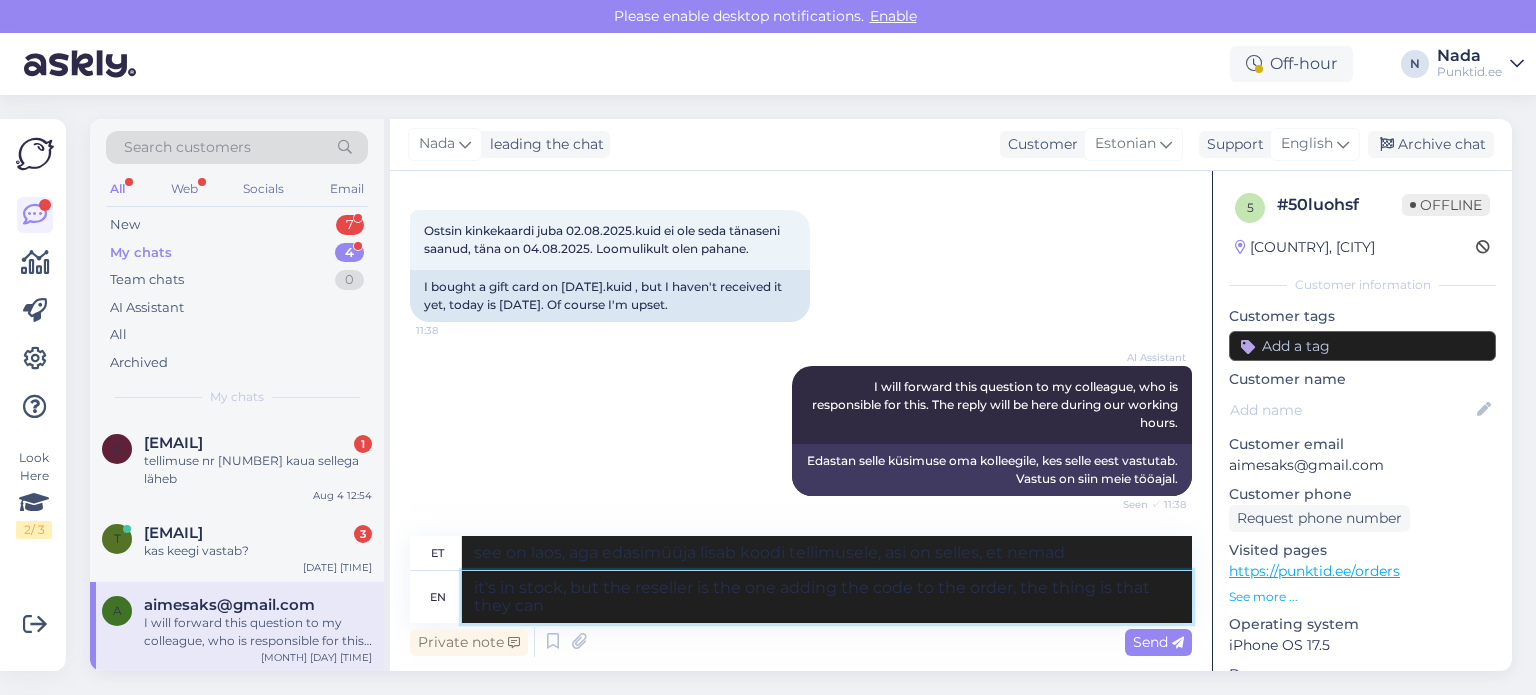 type on "it's in stock, but the reseller is the one adding the code to the order, the thing is that they can t" 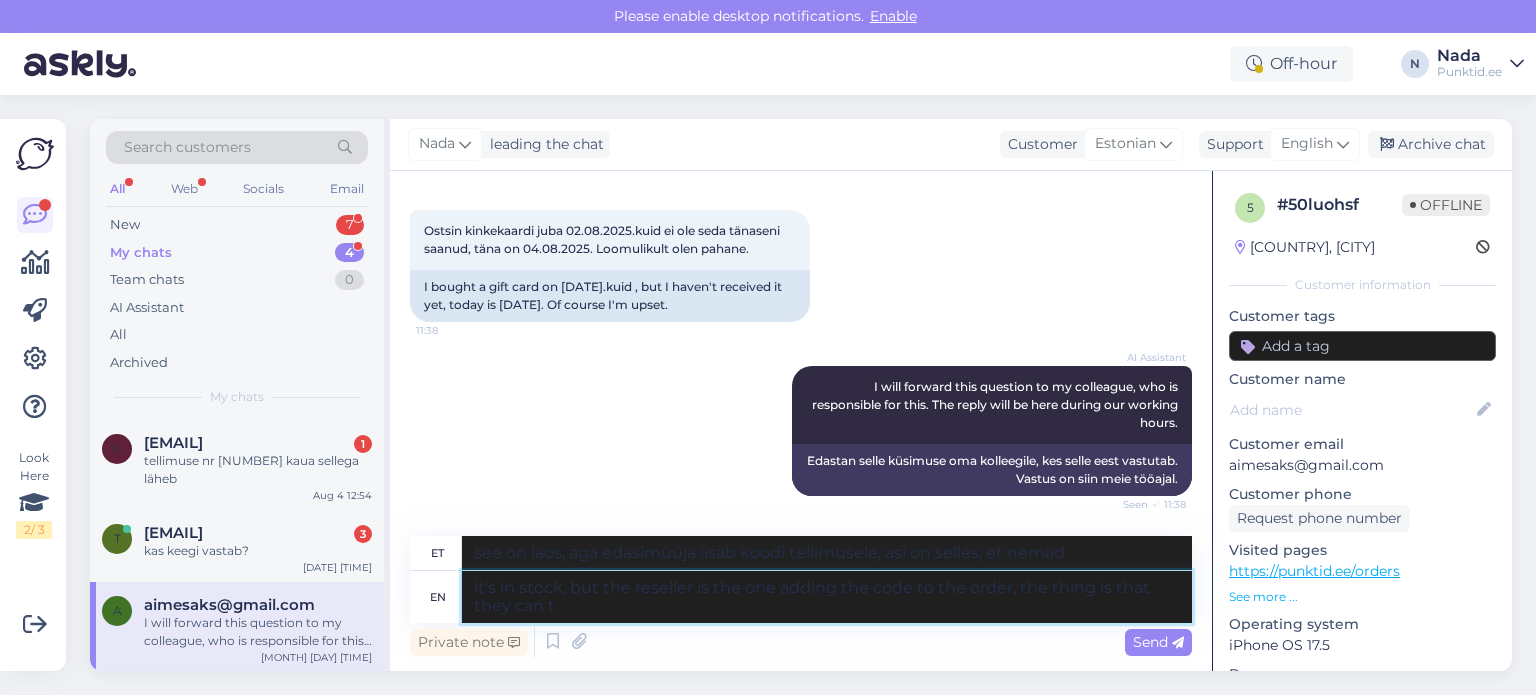 type on "see on laos, aga edasimüüja on see, kes koodi tellimusele lisab, asi on selles, et nemad saavad" 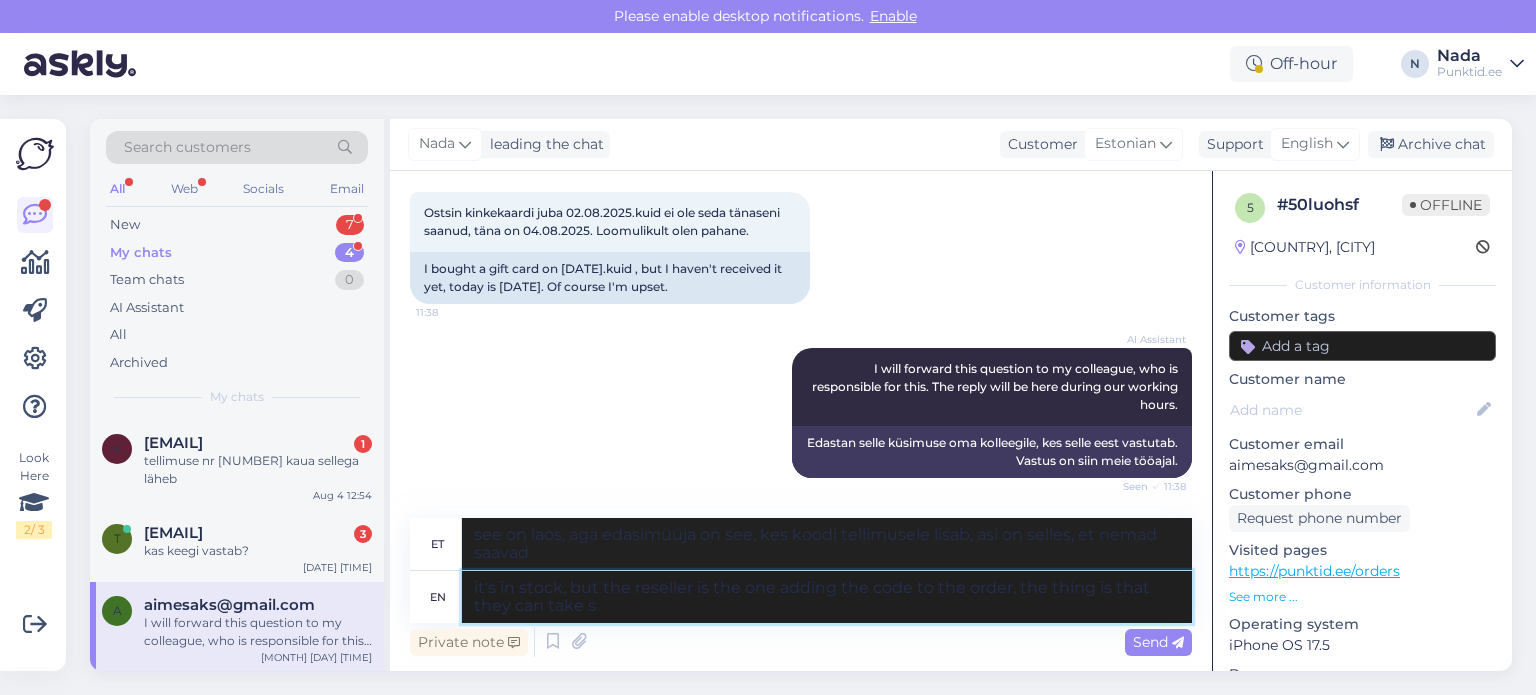 type on "it's in stock, but the reseller is the one adding the code to the order, the thing is that they can take so" 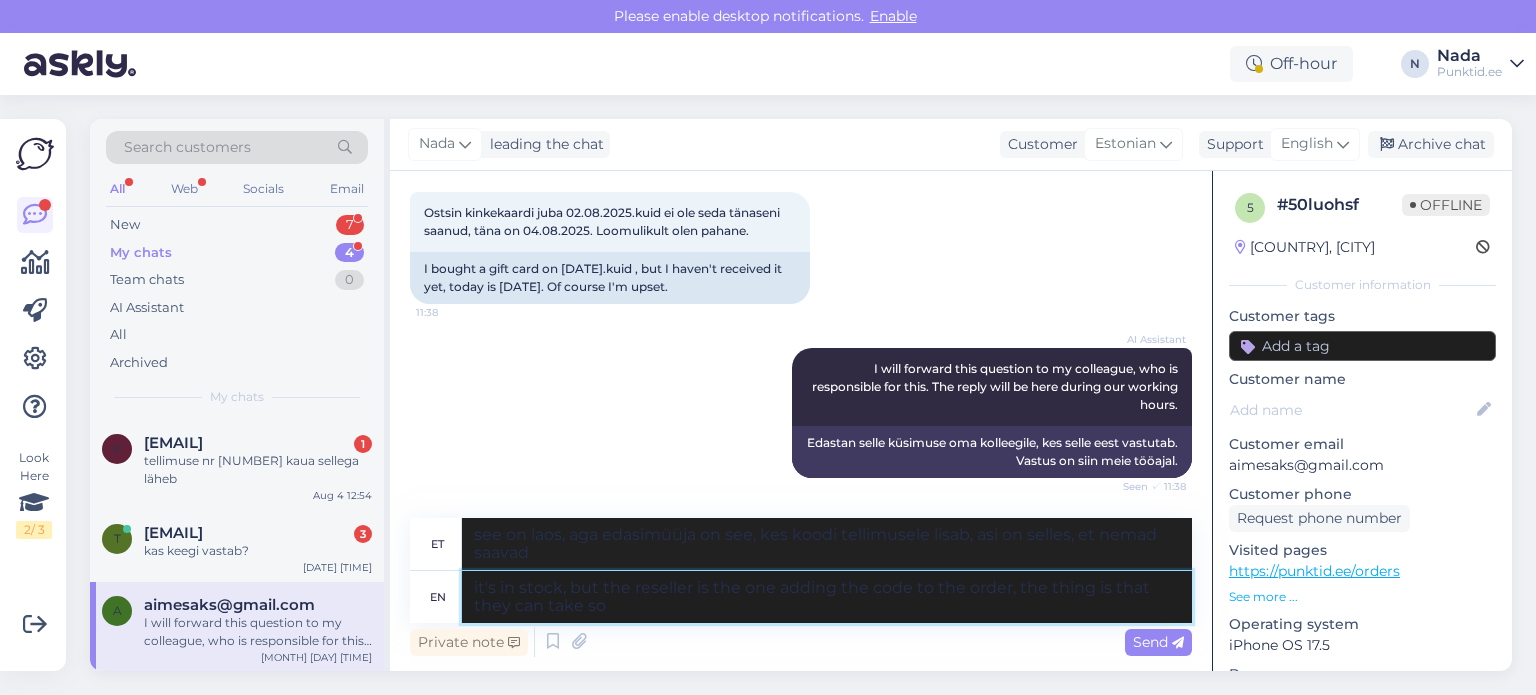 type on "see on laos, aga edasimüüja on see, kes koodi tellimusele lisab, asi on selles, et nemad saavad võtta" 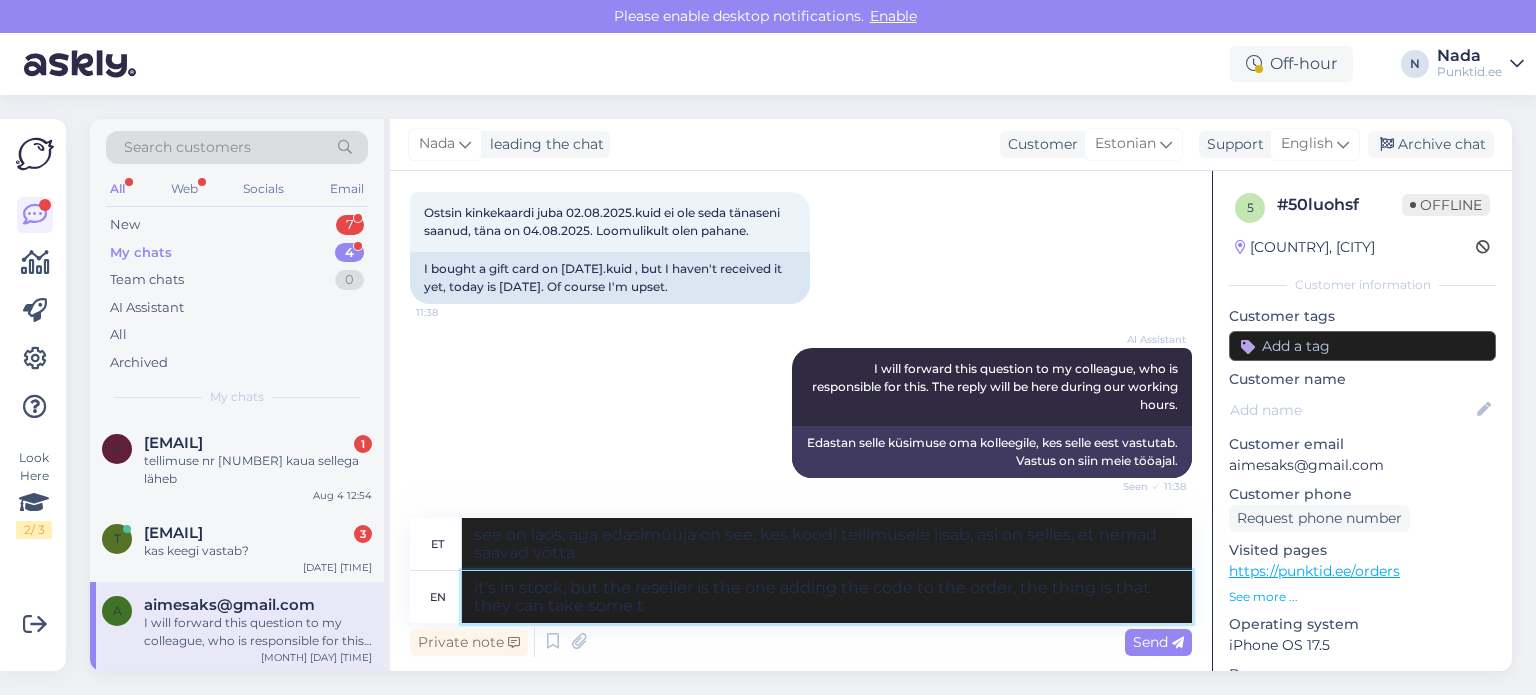 type on "it's in stock, but the reseller is the one adding the code to the order, the thing is that they can take some ti" 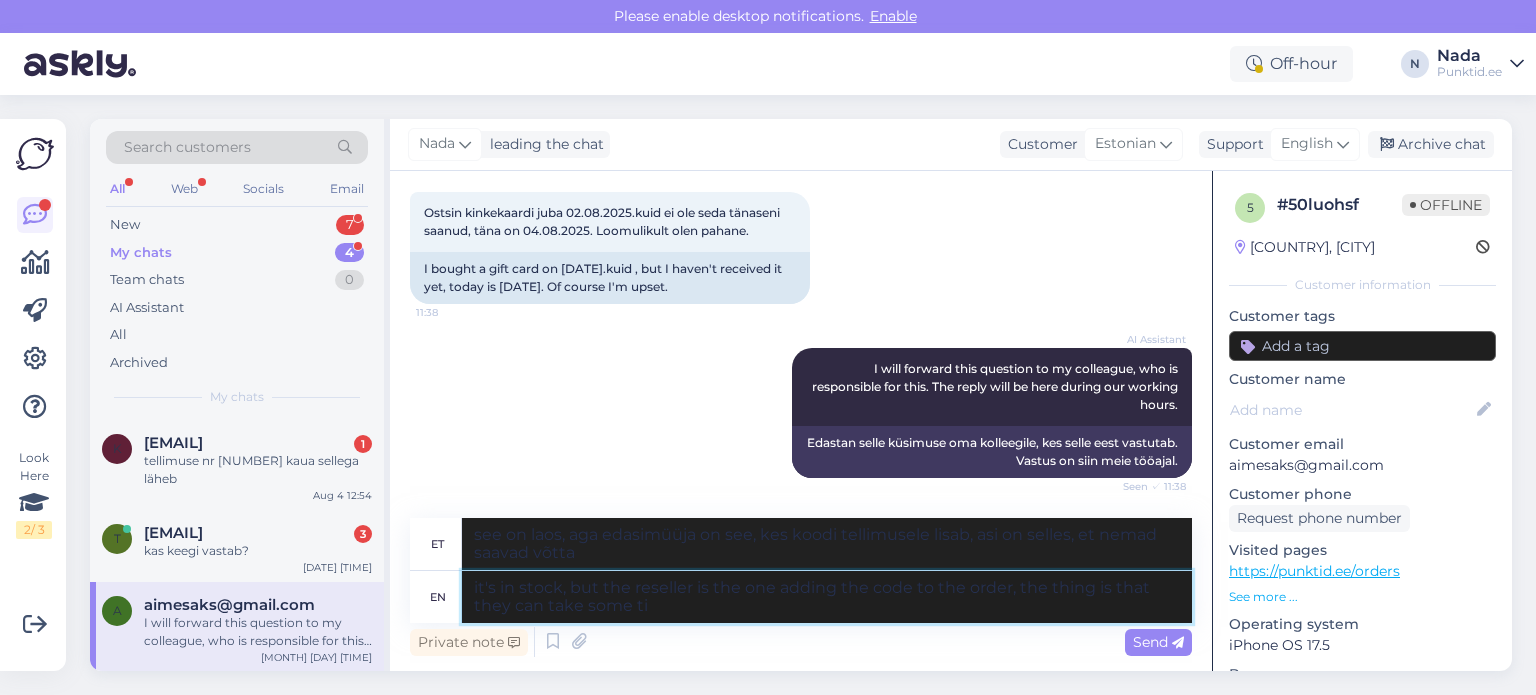 type on "see on laos, aga edasimüüja lisab tellimusele koodi, asi on selles, et nad võivad natuke võtta" 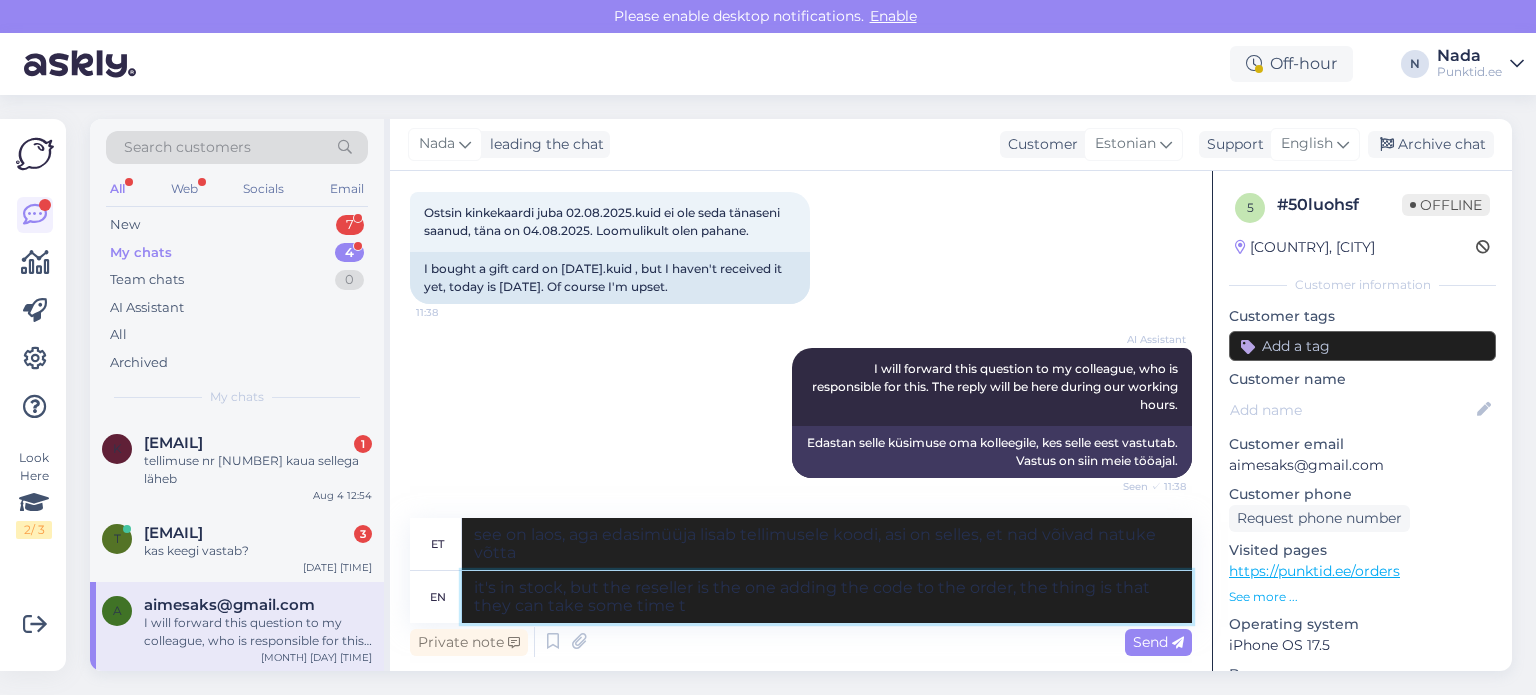 type on "it's in stock, but the reseller is the one adding the code to the order, the thing is that they can take some time to" 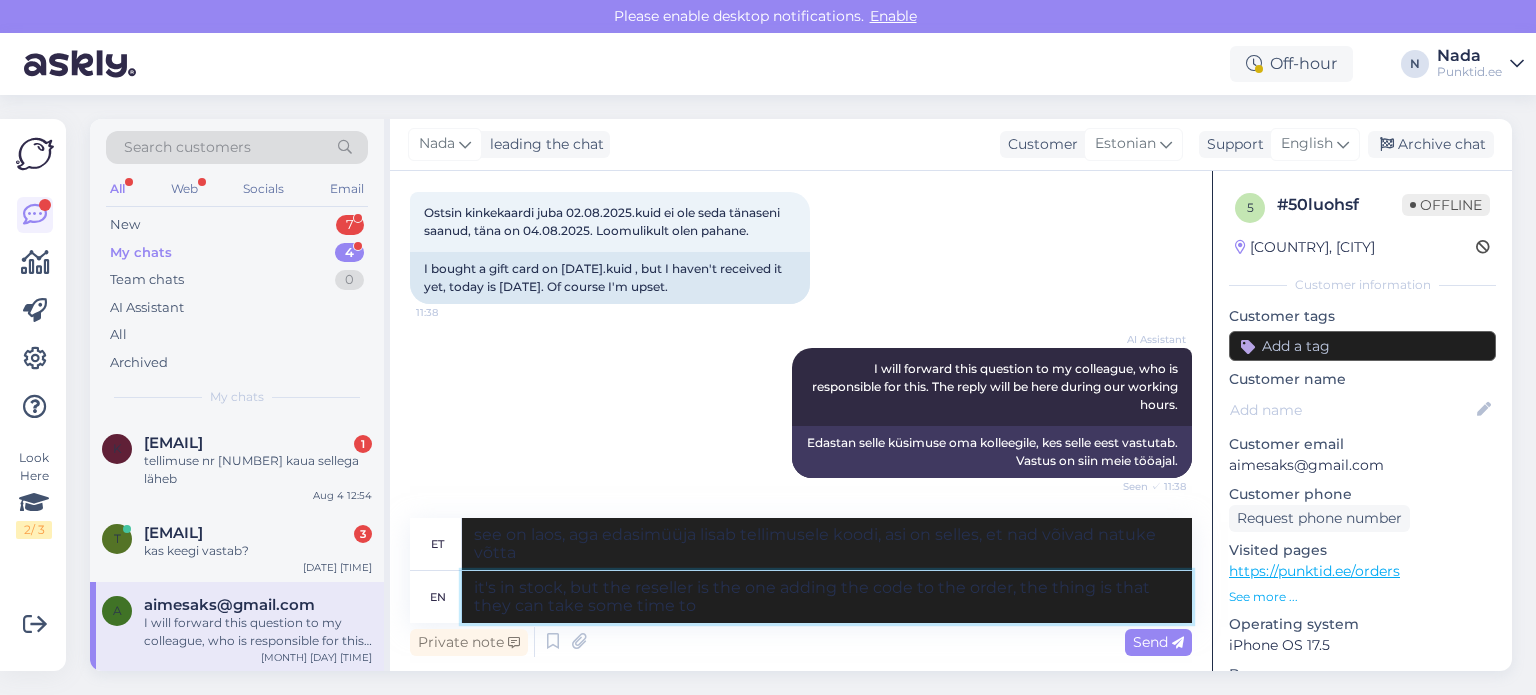 type on "See on laos olemas, aga edasimüüja lisab koodi tellimusele, asi on selles, et neil võib veidi aega minna." 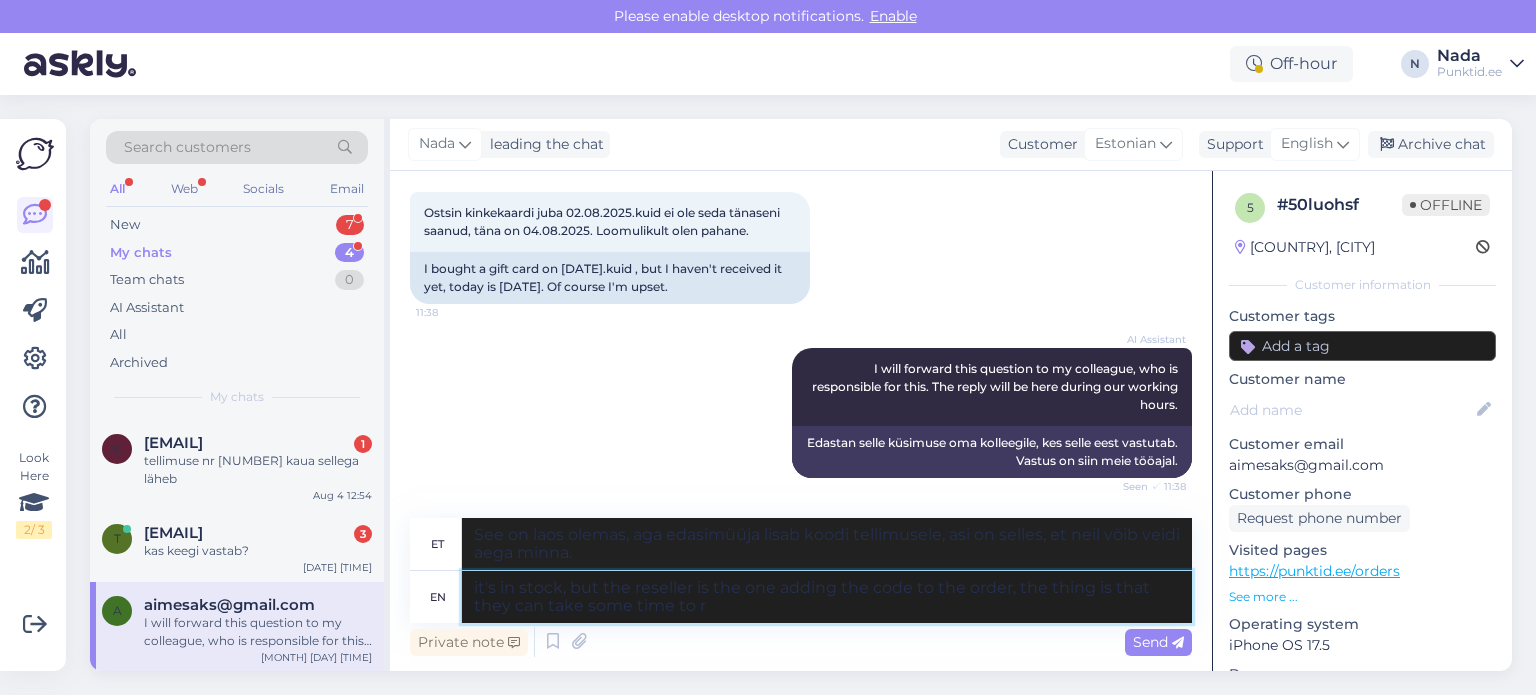type on "it's in stock, but the reseller is the one adding the code to the order, the thing is that they can take some time to re" 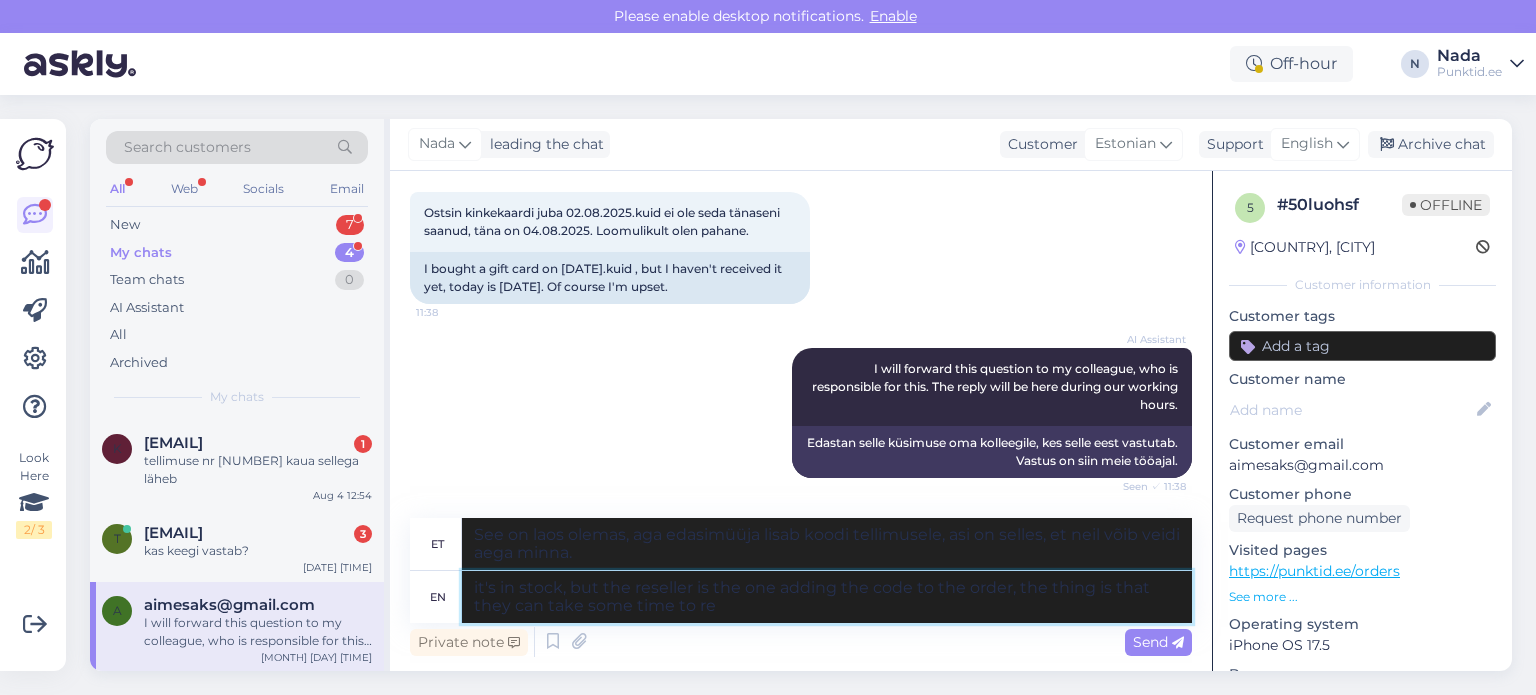 type on "See on laos olemas, aga edasimüüja lisab koodi tellimusele, asi on selles, et neil võib kuluda veidi aega." 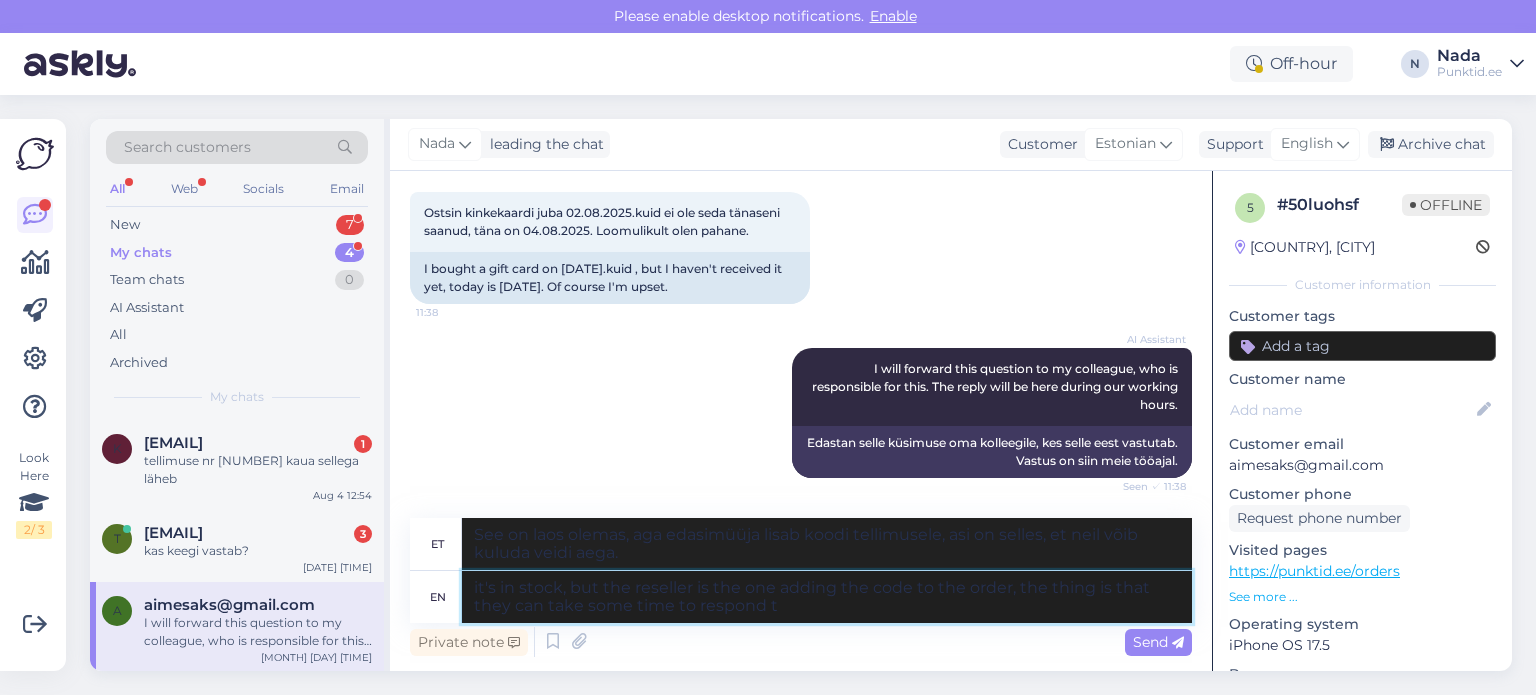 type on "it's in stock, but the reseller is the one adding the code to the order, the thing is that they can take some time to respond to" 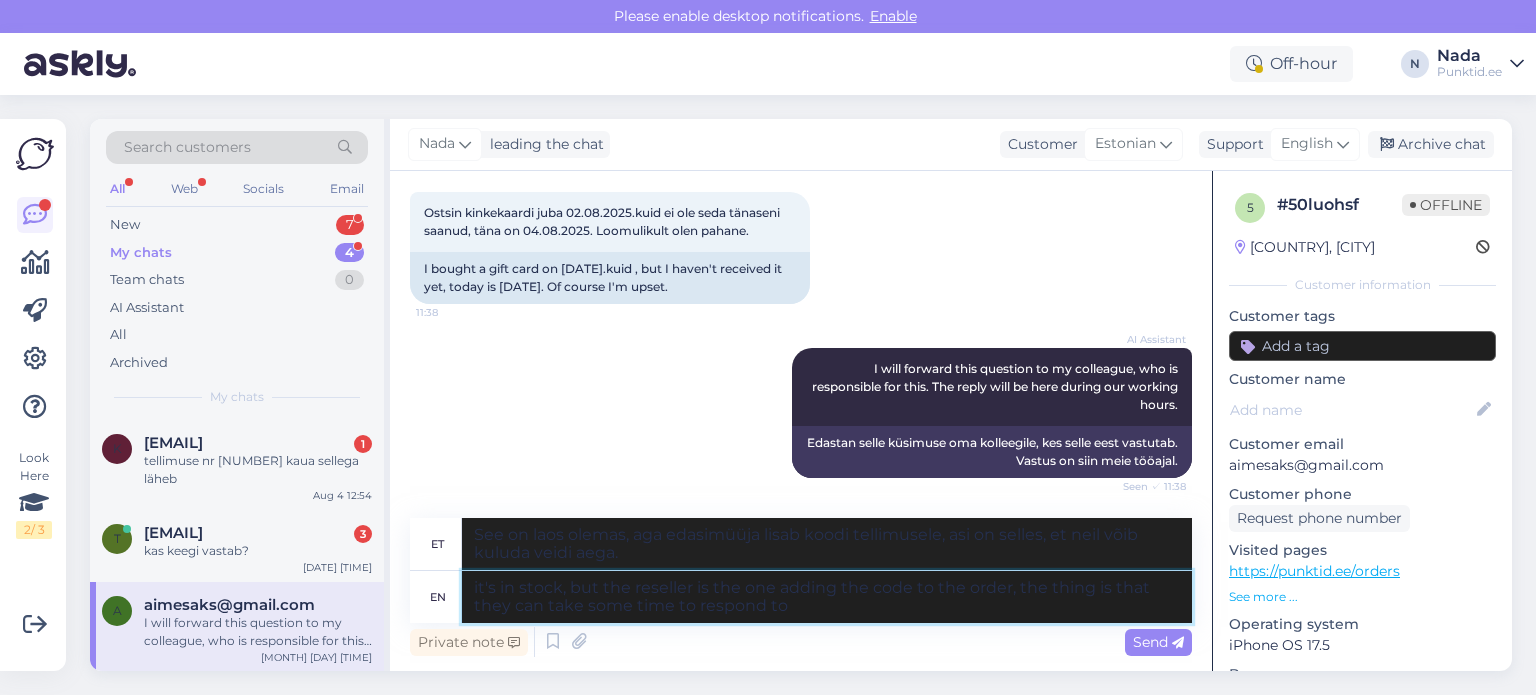 type on "See on laos olemas, aga edasimüüja lisab koodi tellimusele, asi on selles, et neil võib vastamine aega võtta." 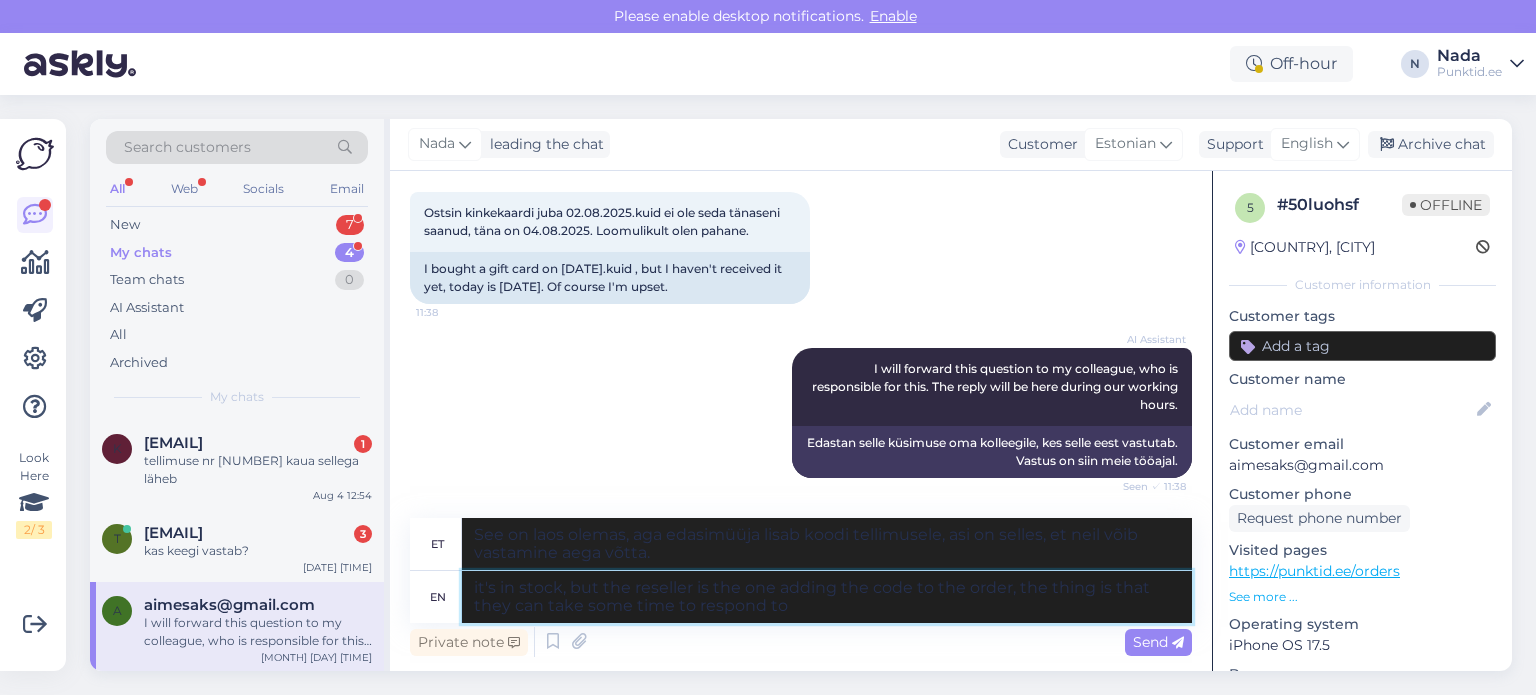 type on "it's in stock, but the reseller is the one adding the code to the order, the thing is that they can take some time to respond to o" 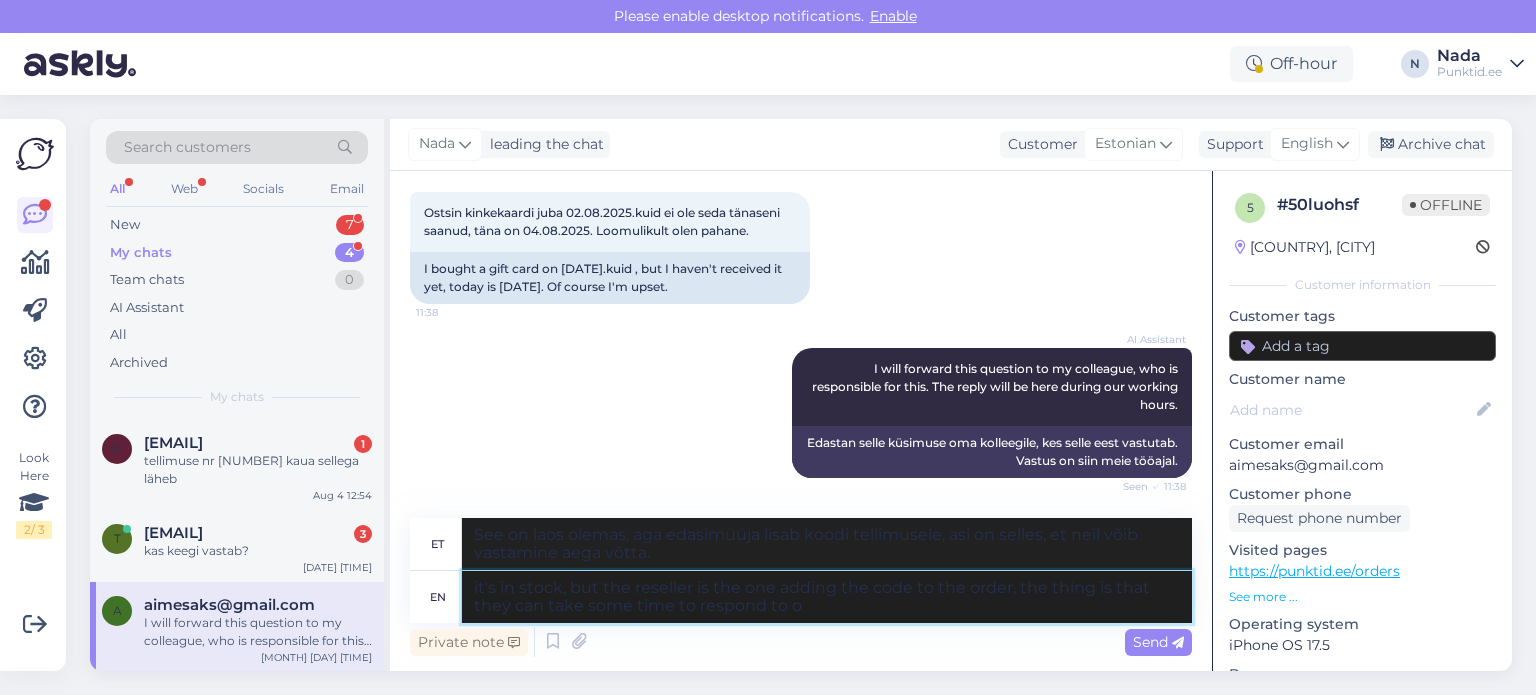 type on "See on laos olemas, aga edasimüüja lisab tellimusele koodi, asi on selles, et neil võib vastamine aega võtta." 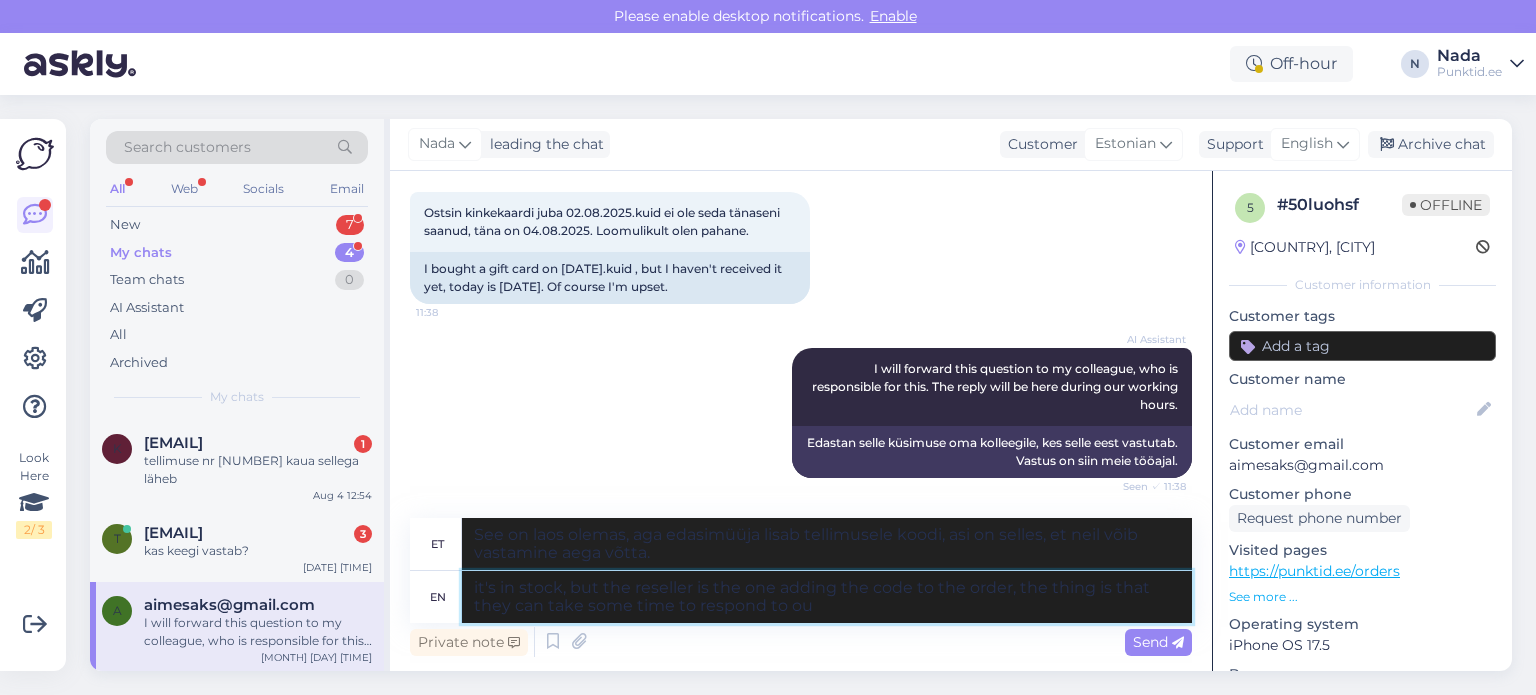 type on "it's in stock, but the reseller is the one adding the code to the order, the thing is that they can take some time to respond to our" 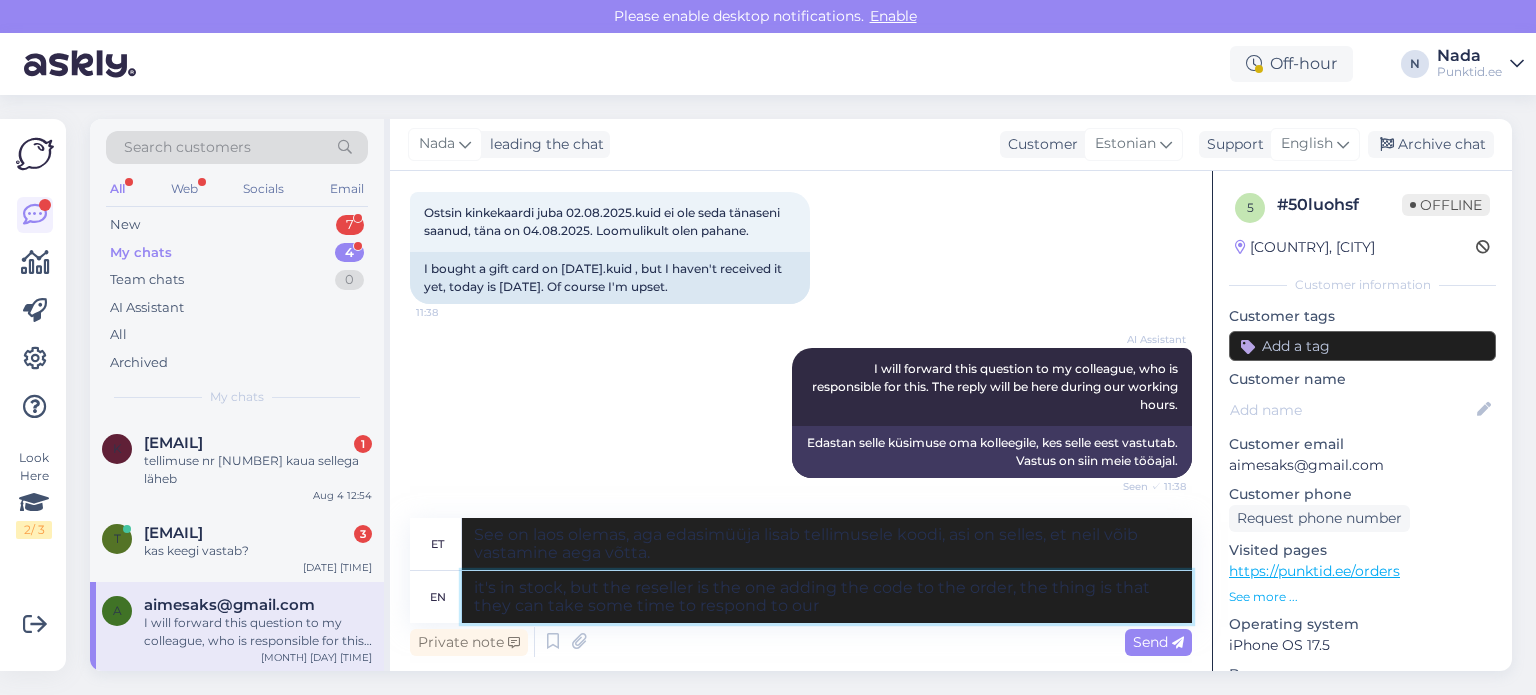 type on "See on laos olemas, aga edasimüüja lisab koodi tellimusele, asi on selles, et neil võib meie vastusega veidi aega minna." 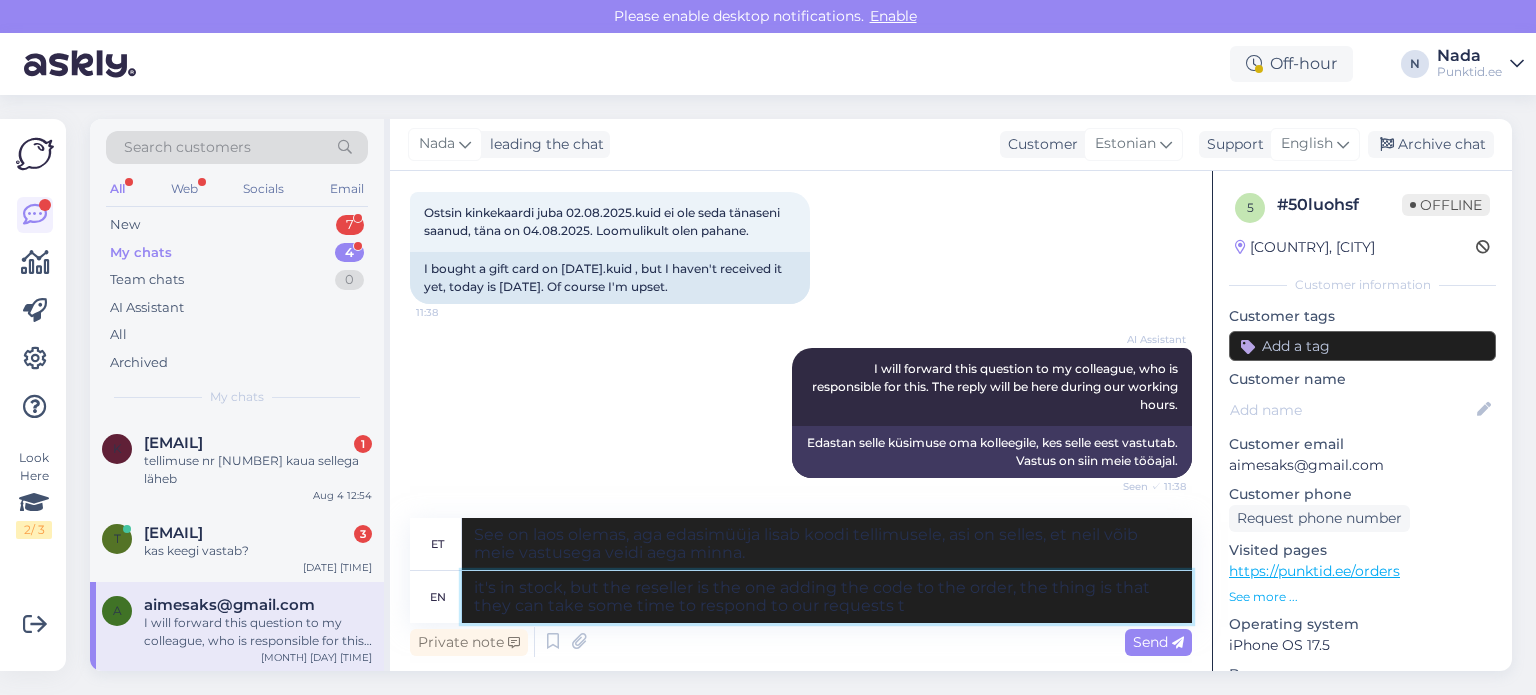 type on "it's in stock, but the reseller is the one adding the code to the order, the thing is that they can take some time to respond to our requests to" 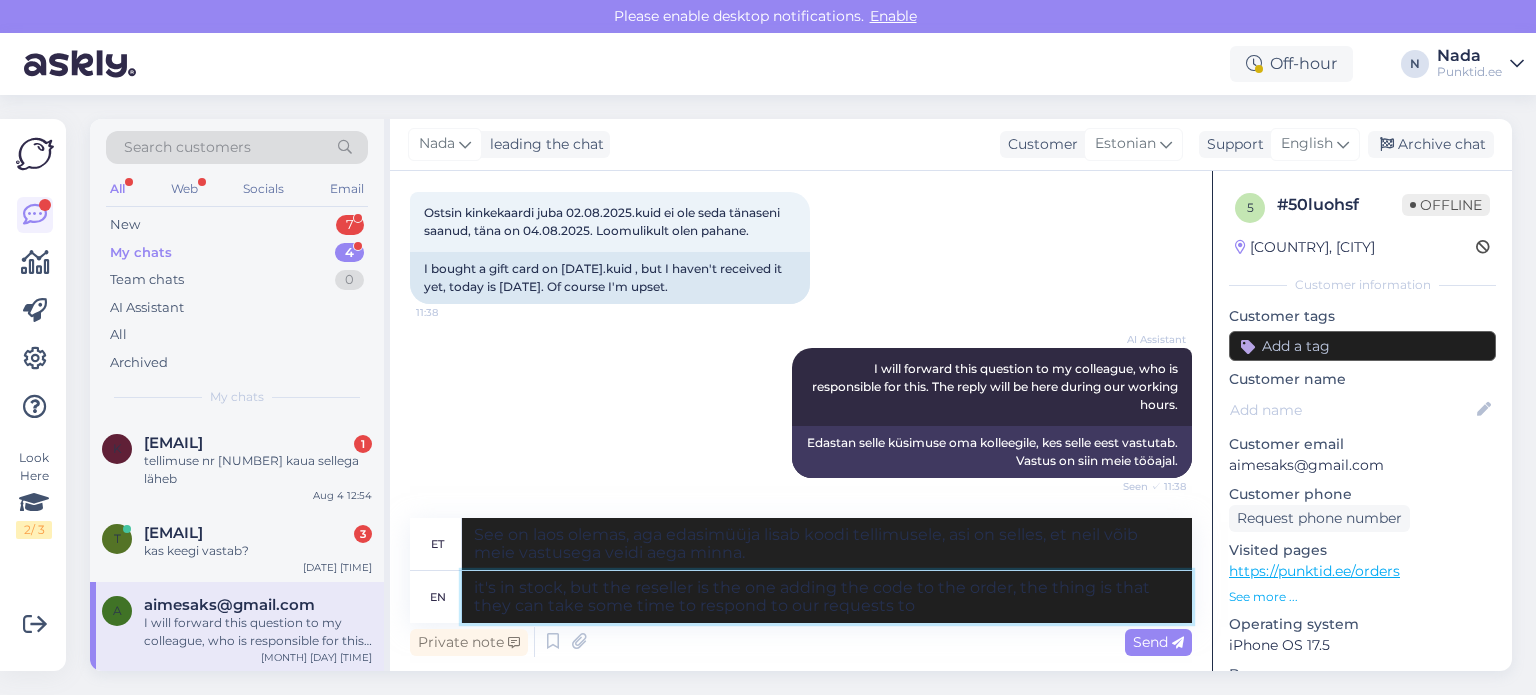type on "See on laos olemas, aga edasimüüja lisab koodi tellimusele, asi on selles, et neil võib meie päringutele vastamine aega võtta." 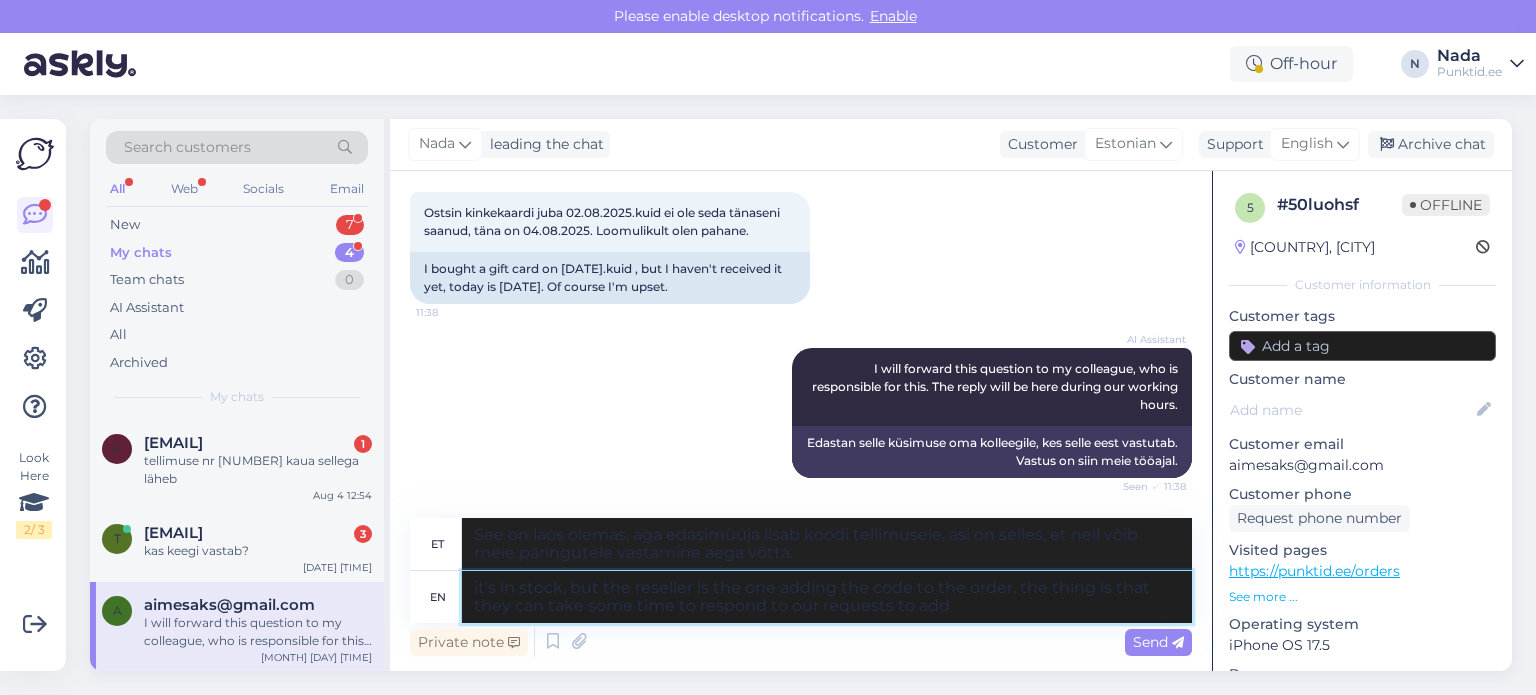 type on "it's in stock, but the reseller is the one adding the code to the order, the thing is that they can take some time to respond to our requests to add c" 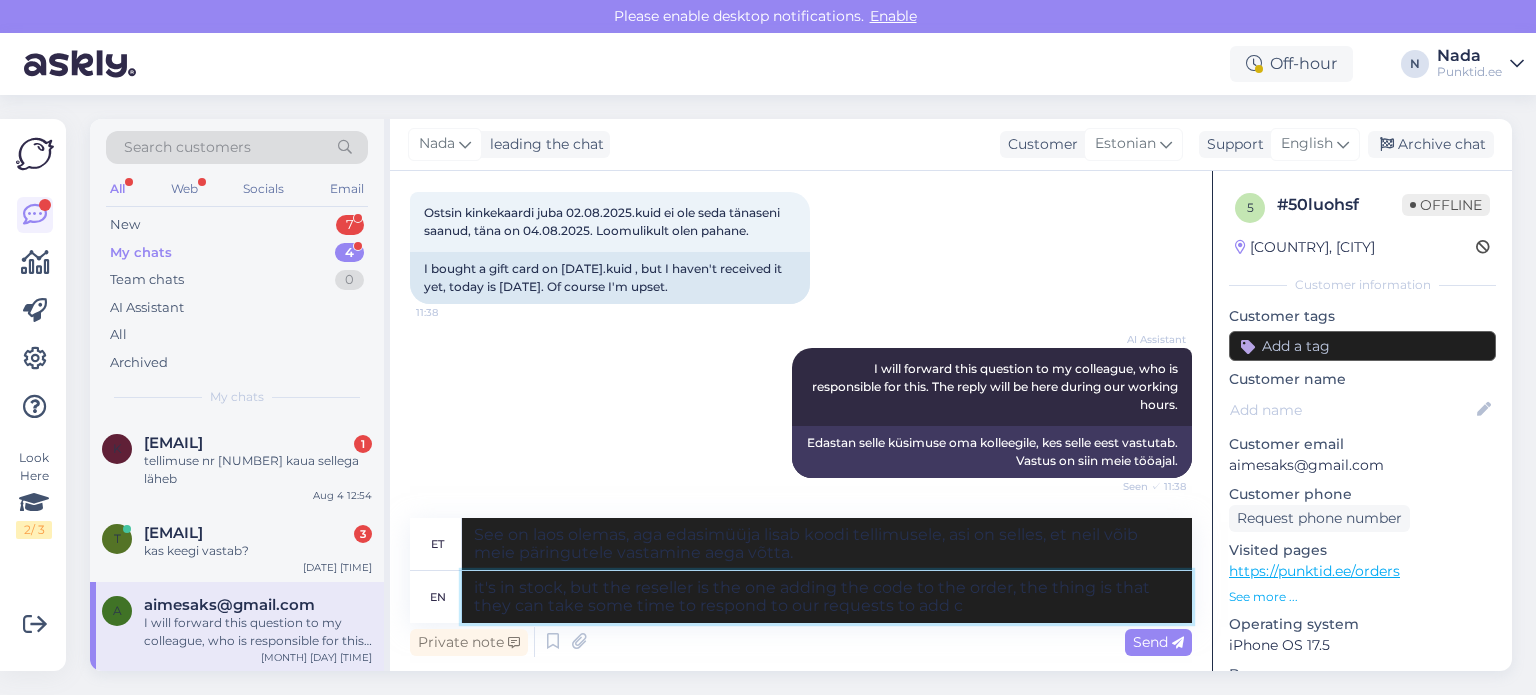 type on "See on laos olemas, aga edasimüüja lisab koodi tellimusele, asi on selles, et neil võib meie lisamistaotlustele vastamine aega võtta." 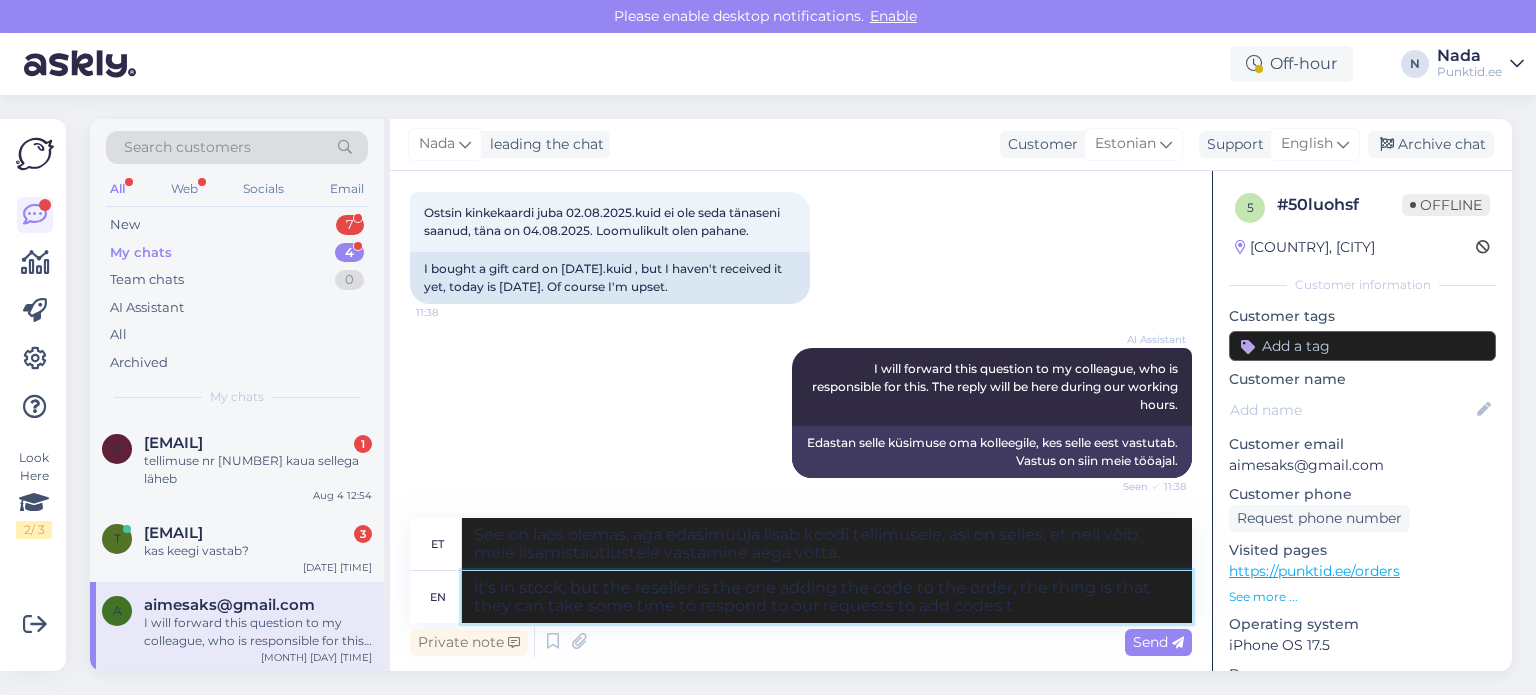 type on "it's in stock, but the reseller is the one adding the code to the order, the thing is that they can take some time to respond to our requests to add codes to" 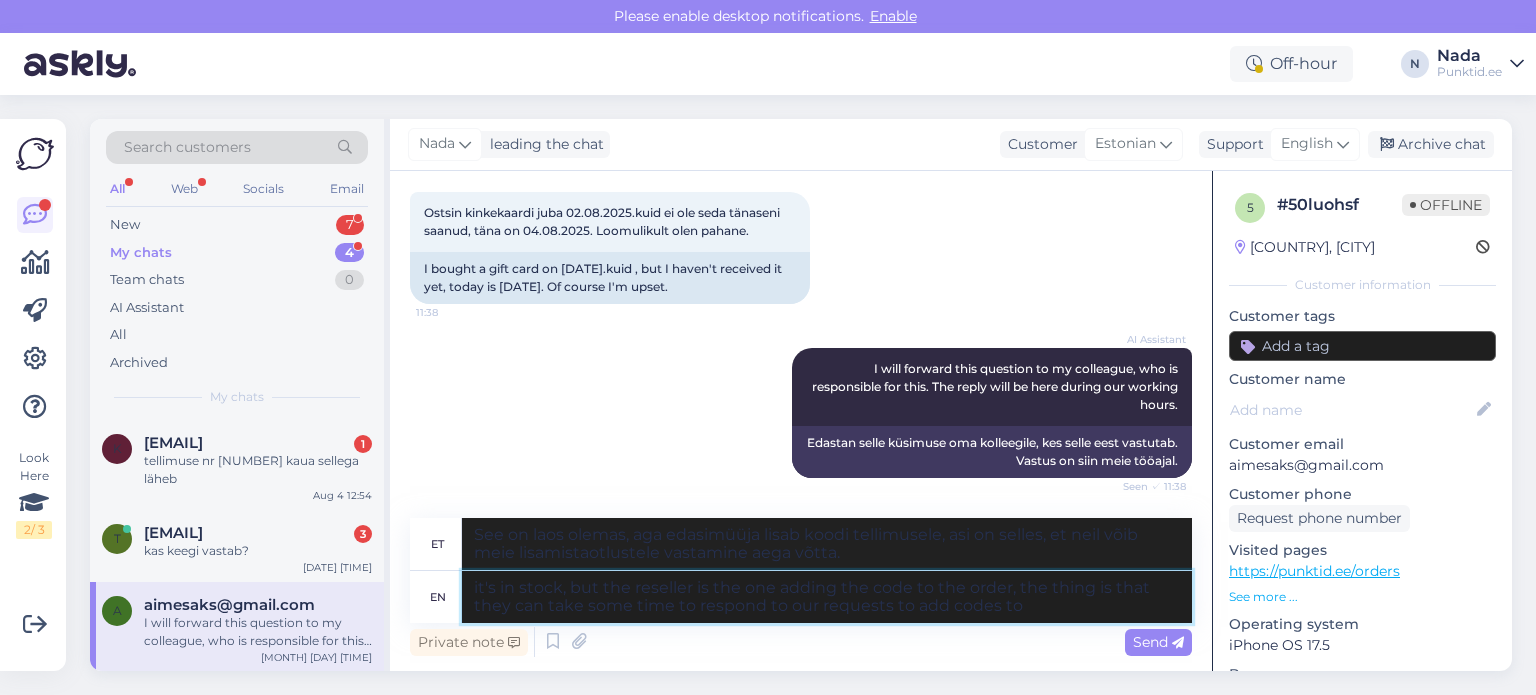 type on "See on laos olemas, aga edasimüüja lisab koodi tellimusele, asi on selles, et neil võib meie koodide lisamise taotlustele vastamine aega võtta." 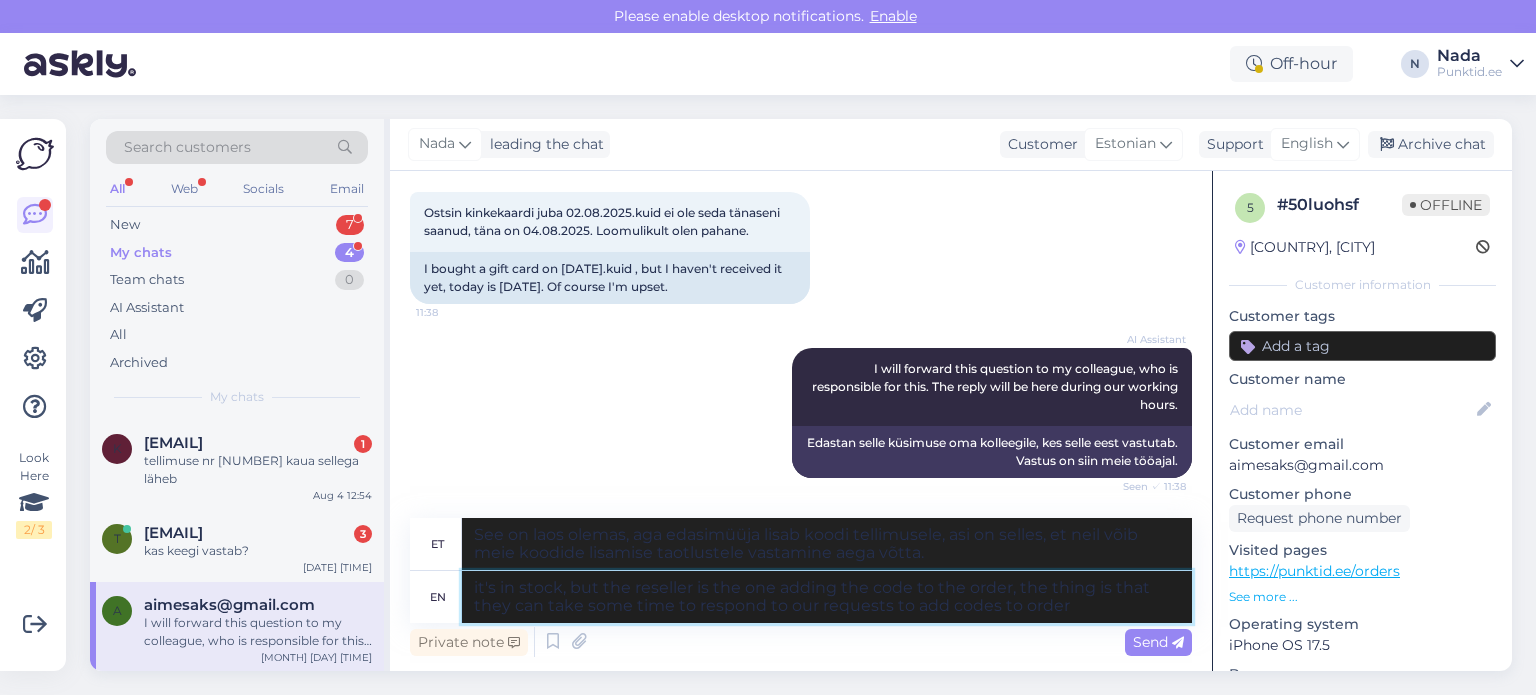 type on "it's in stock, but the reseller is the one adding the code to the order, the thing is that they can take some time to respond to our requests to add codes to orders" 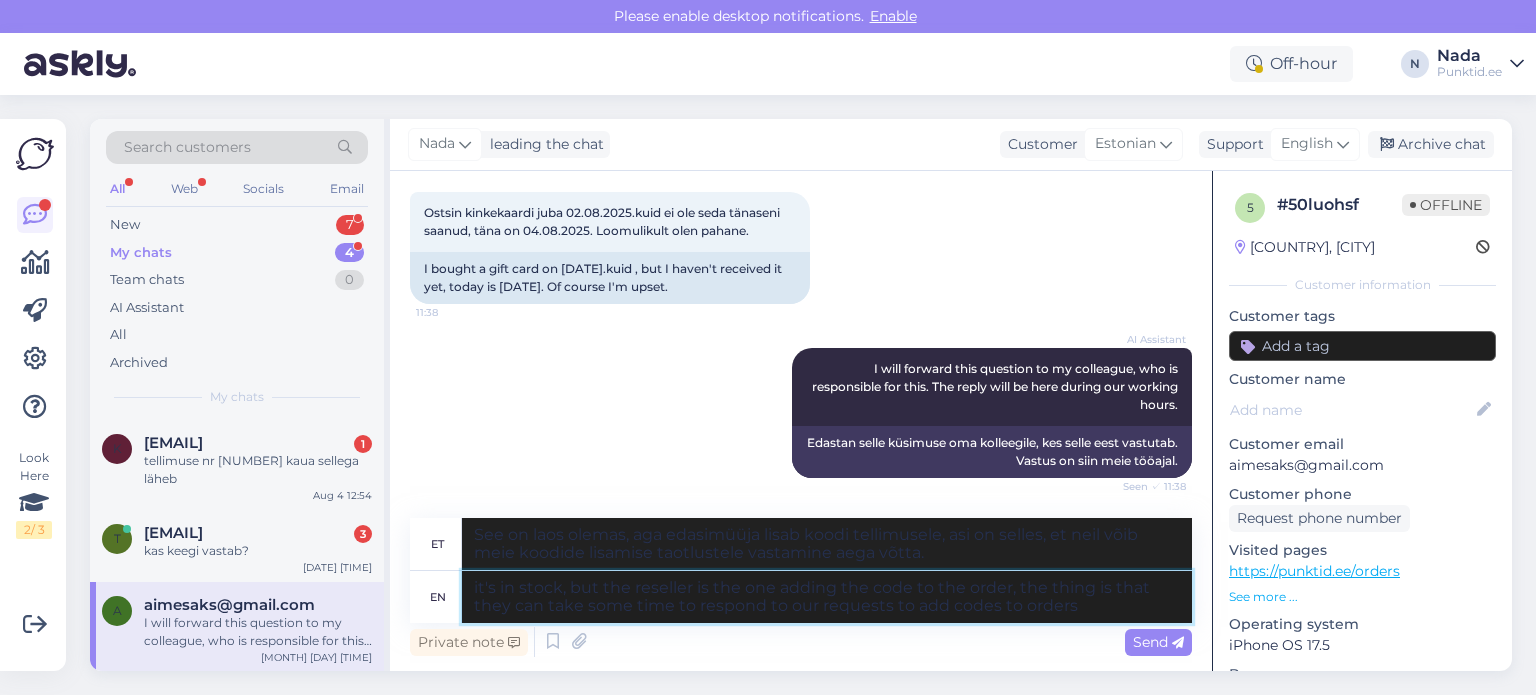 type on "See on laos olemas, aga edasimüüja lisab koodi tellimusele, asi on selles, et neil võib meie tellimustele koodide lisamise taotlustele vastamine aega võtta." 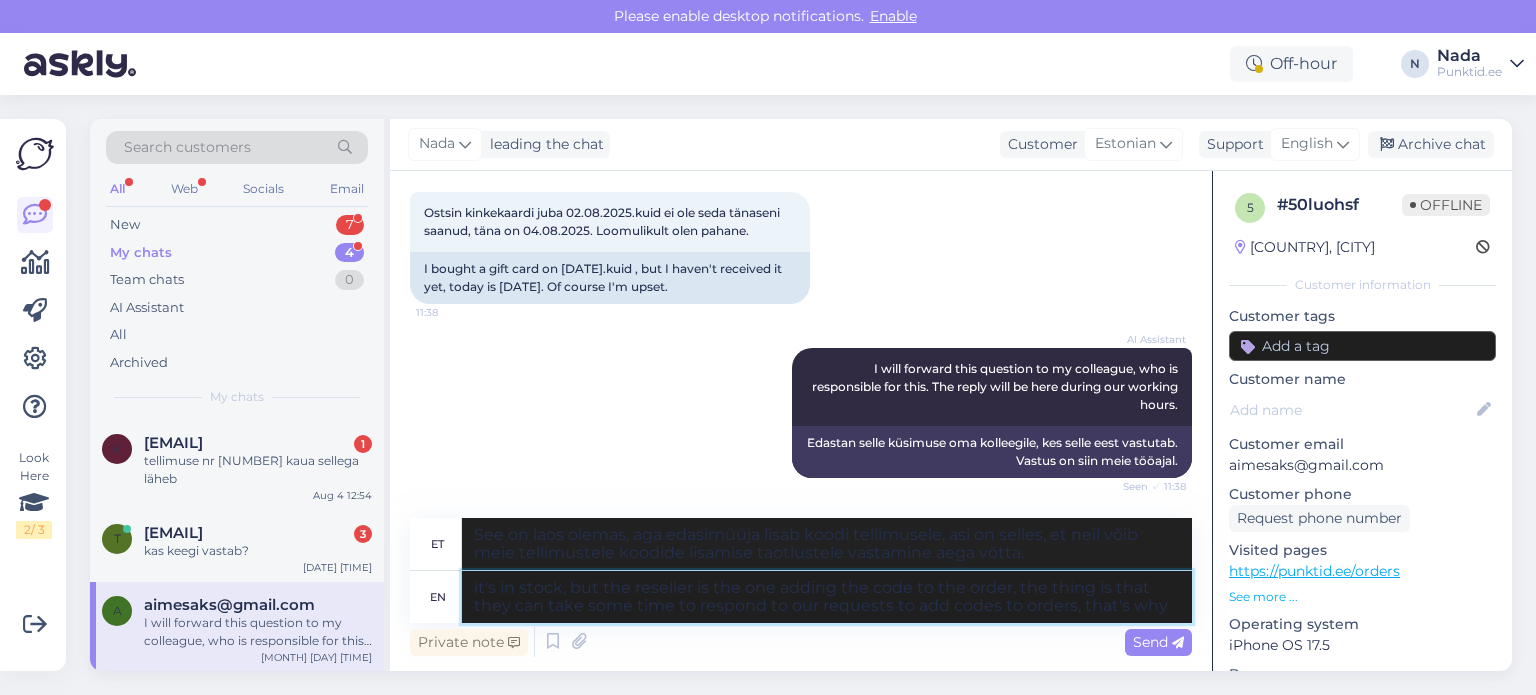 type on "it's in stock, but the reseller is the one adding the code to the order, the thing is that they can take some time to respond to our requests to add codes to orders, that's why" 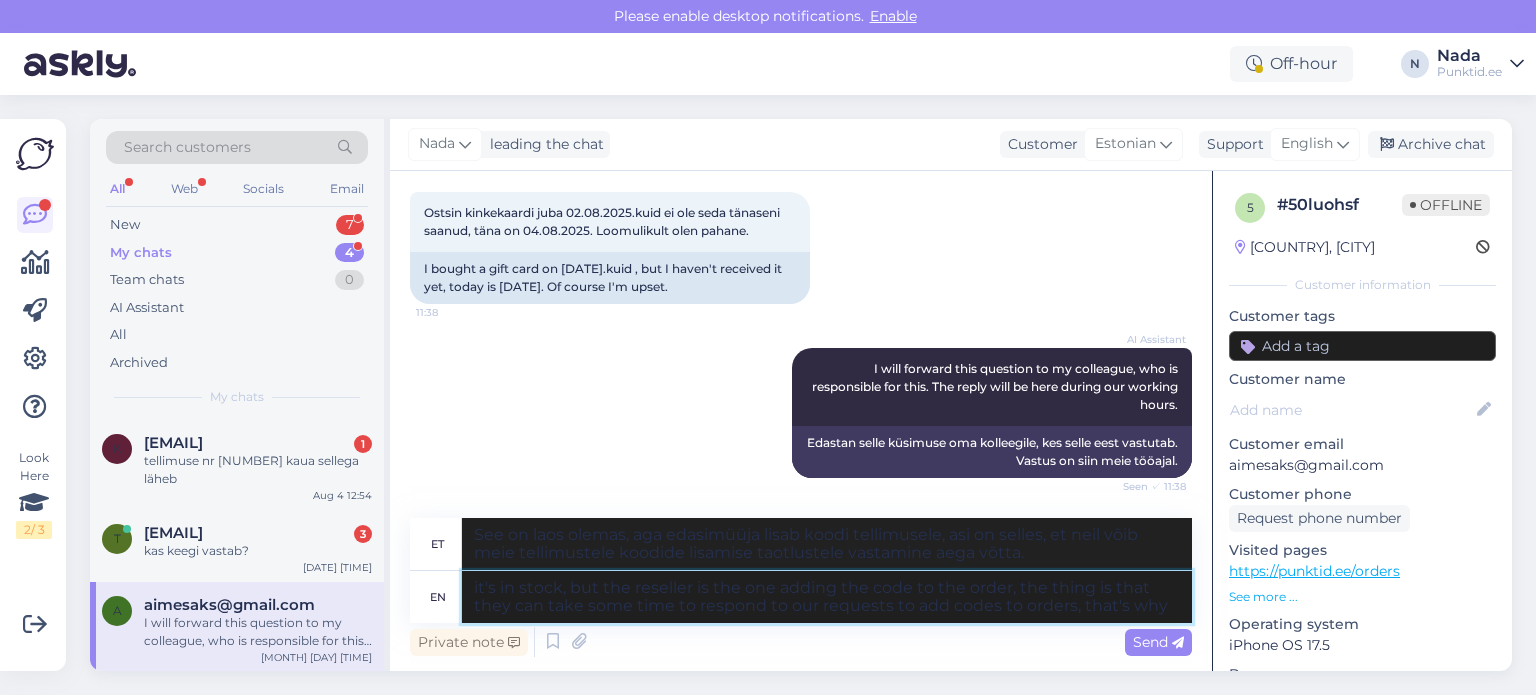 type on "See on laos olemas, aga edasimüüja lisab koodi tellimusele, asi on selles, et neil võib meie tellimustele koodide lisamise taotlustele vastamine aega võtta, seepärast" 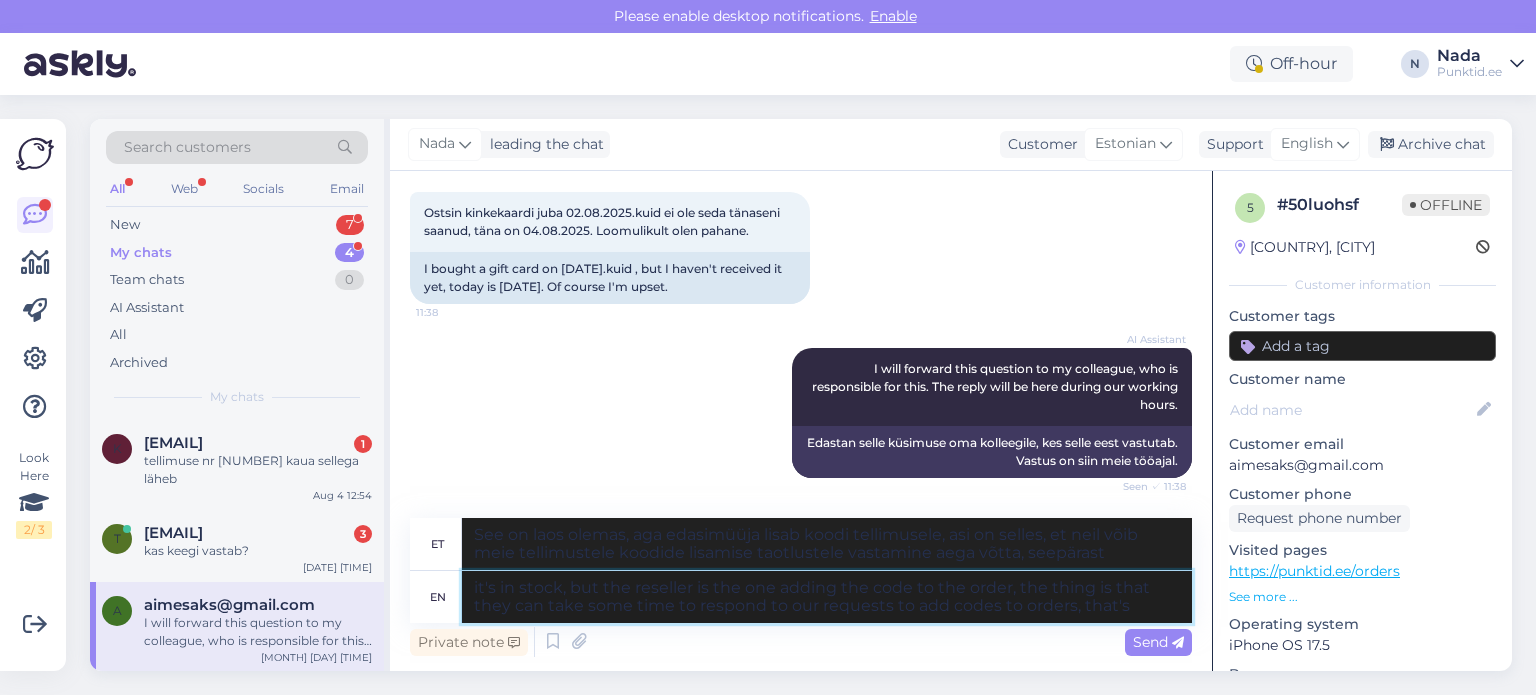 type on "it's in stock, but the reseller is the one adding the code to the order, the thing is that they can take some time to respond to our requests to add codes to orders, that'" 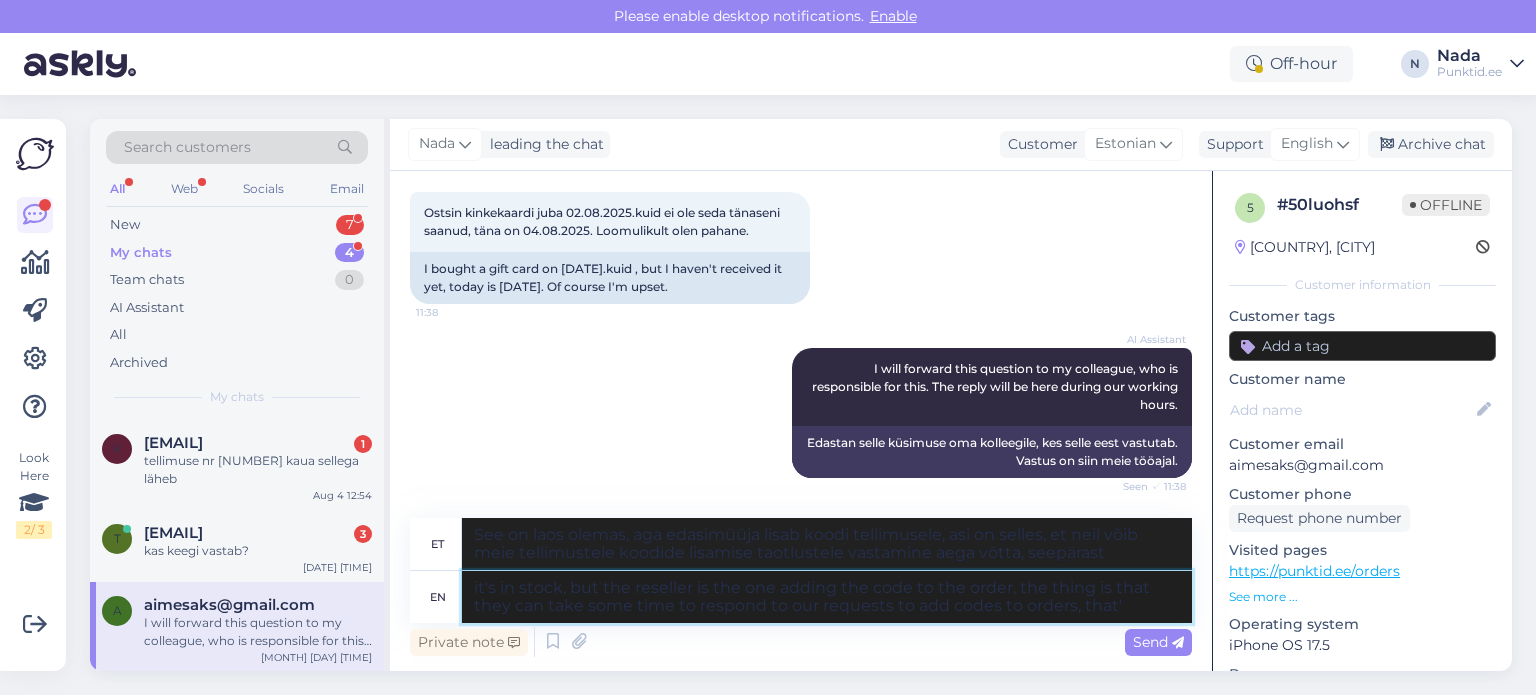 type on "See on laos olemas, aga edasimüüja lisab koodi tellimusele, asi on selles, et neil võib meie tellimustele koodide lisamise taotlustele vastamine aega võtta." 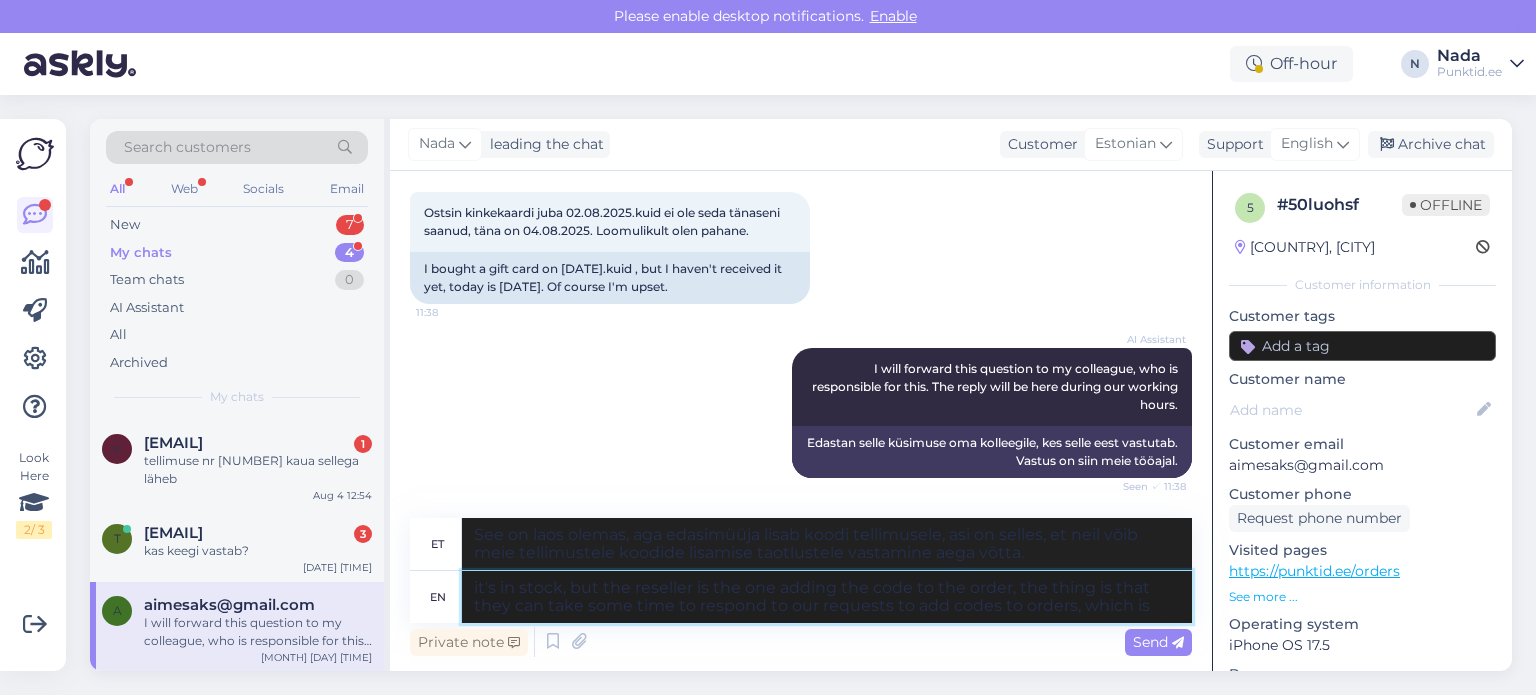 type on "it's in stock, but the reseller is the one adding the code to the order, the thing is that they can take some time to respond to our requests to add codes to orders, which is" 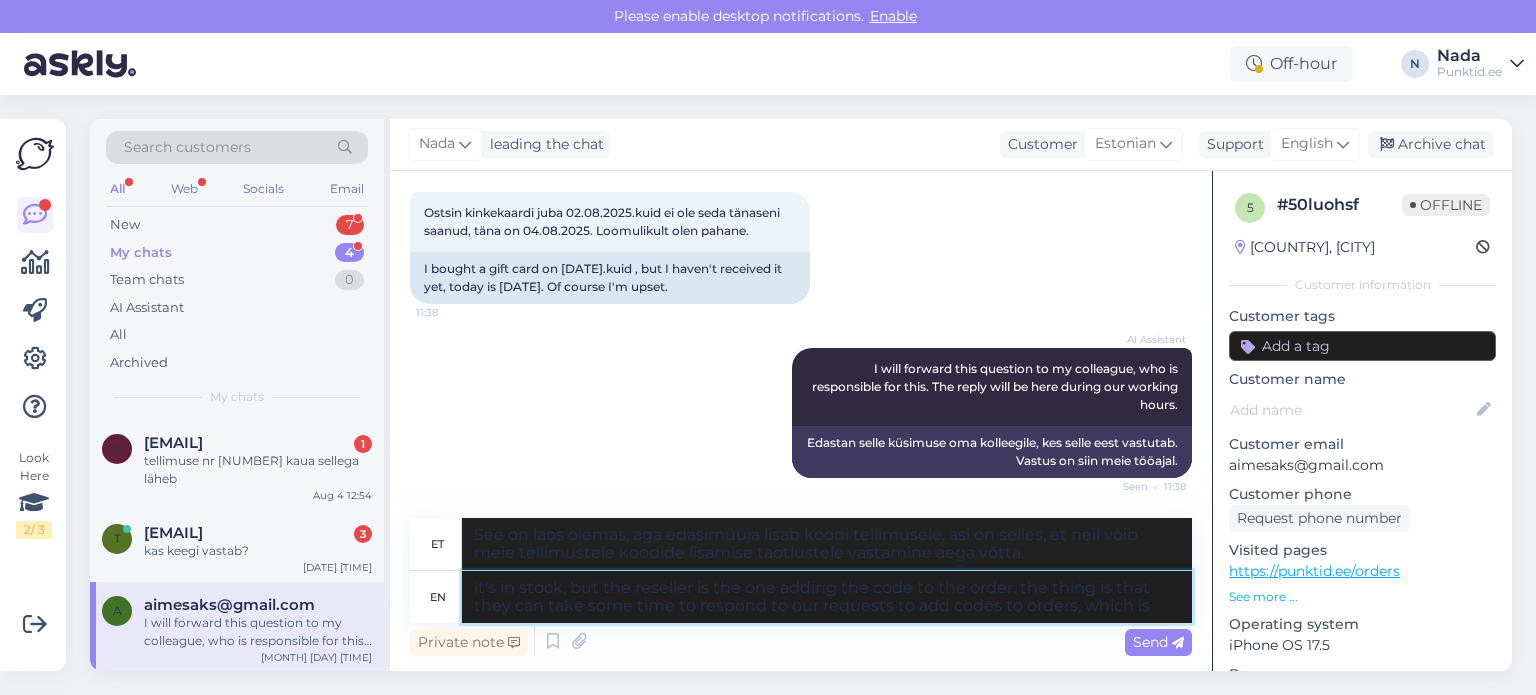 type on "See on laos olemas, aga edasimüüja lisab koodi tellimusele, asi on selles, et neil võib meie tellimustele koodide lisamise taotlustele vastamine aega võtta, mis" 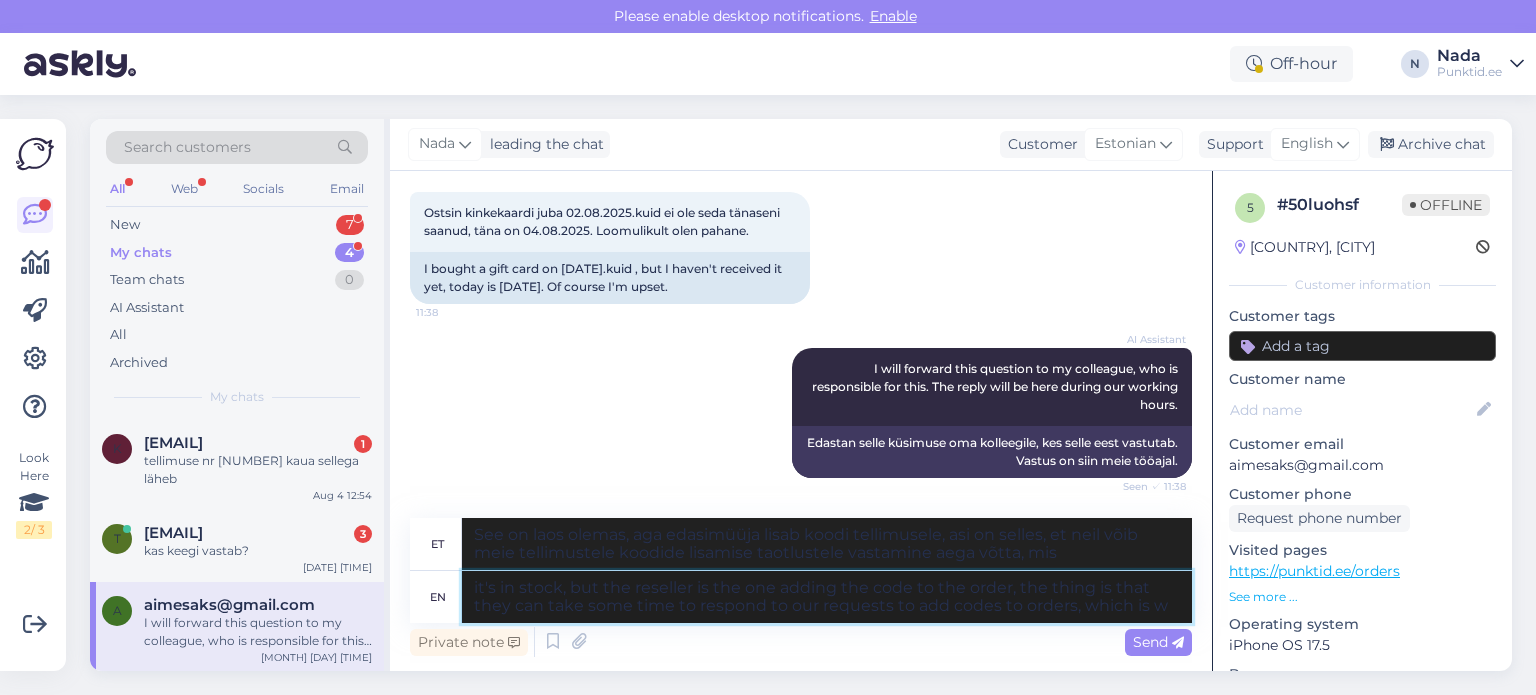 type on "it's in stock, but the reseller is the one adding the code to the order, the thing is that they can take some time to respond to our requests to add codes to orders, which is wh" 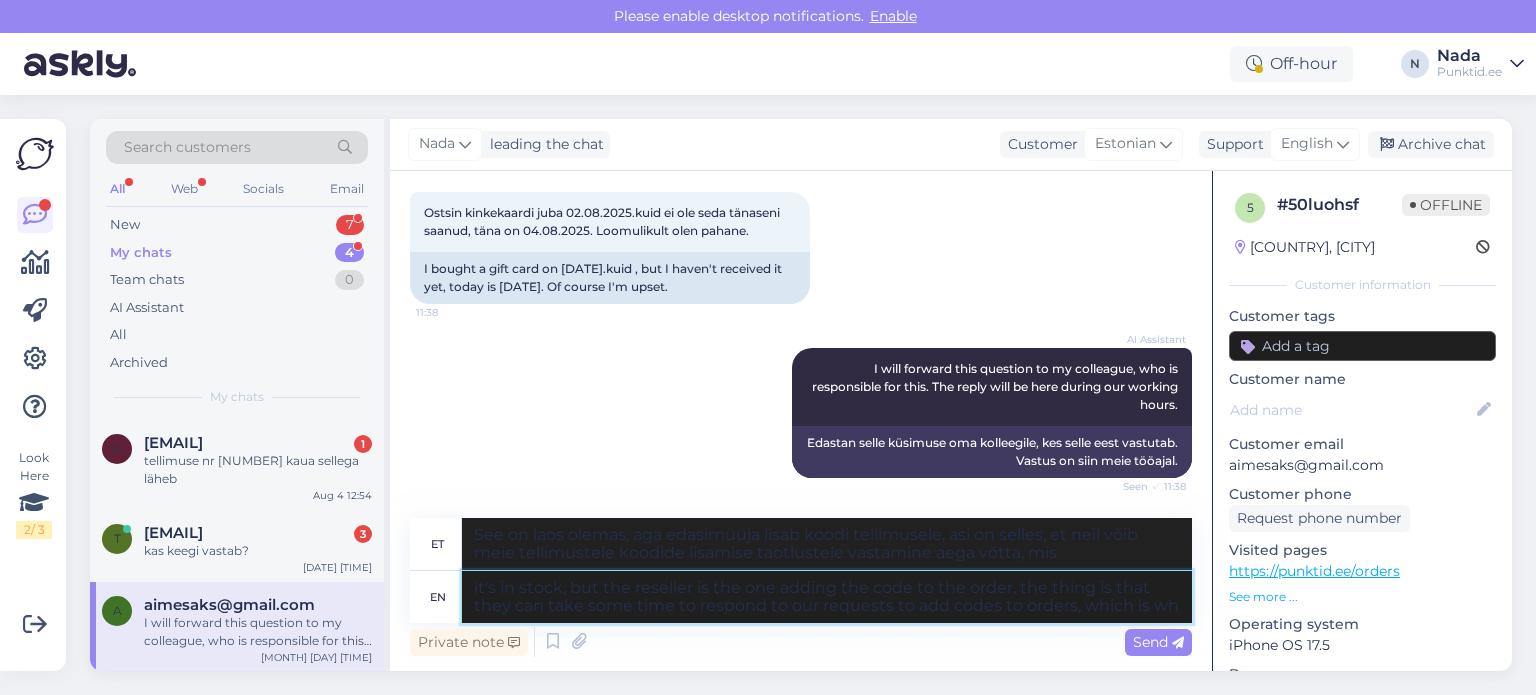 type on "See on laos olemas, aga edasimüüja lisab koodi tellimusele, asi on selles, et neil võib meie tellimustele koodide lisamise taotlustele vastamine aega võtta, mis on" 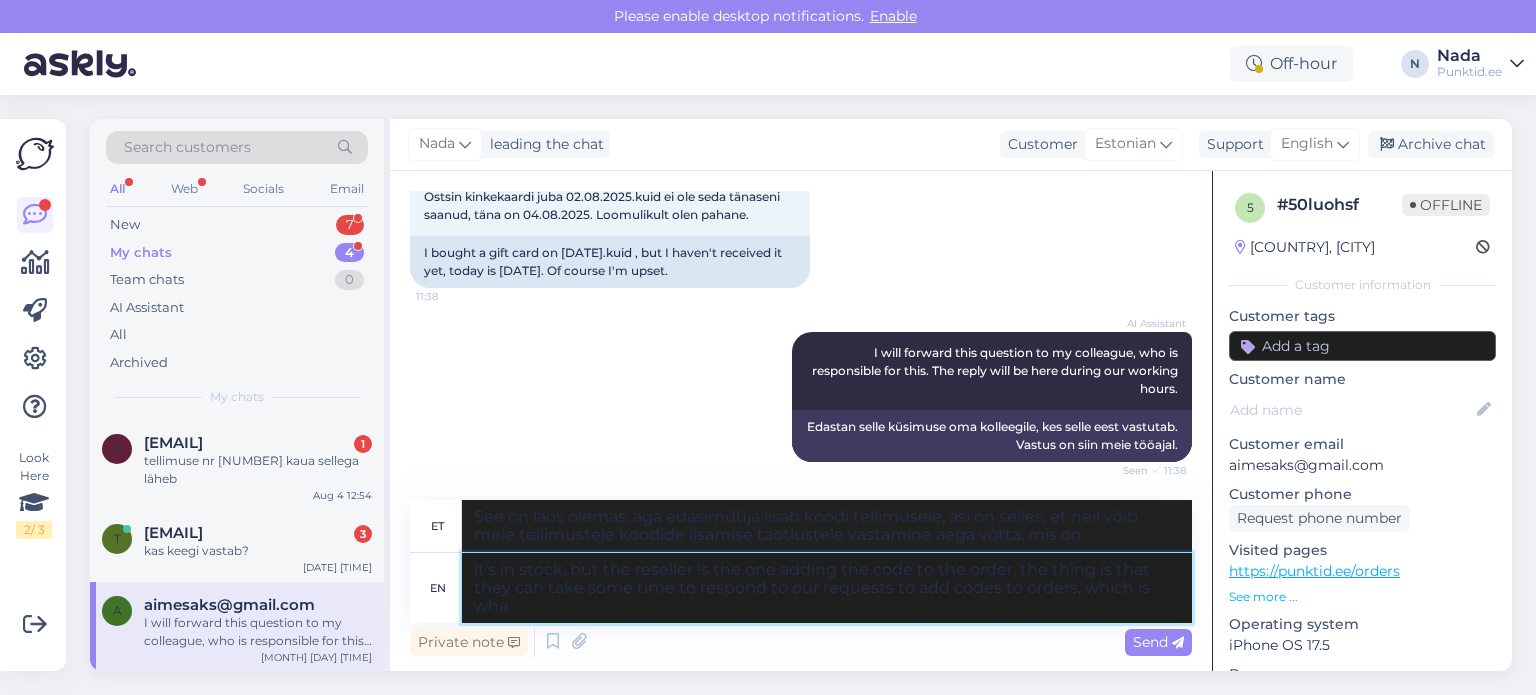 type on "it's in stock, but the reseller is the one adding the code to the order, the thing is that they can take some time to respond to our requests to add codes to orders, which is what" 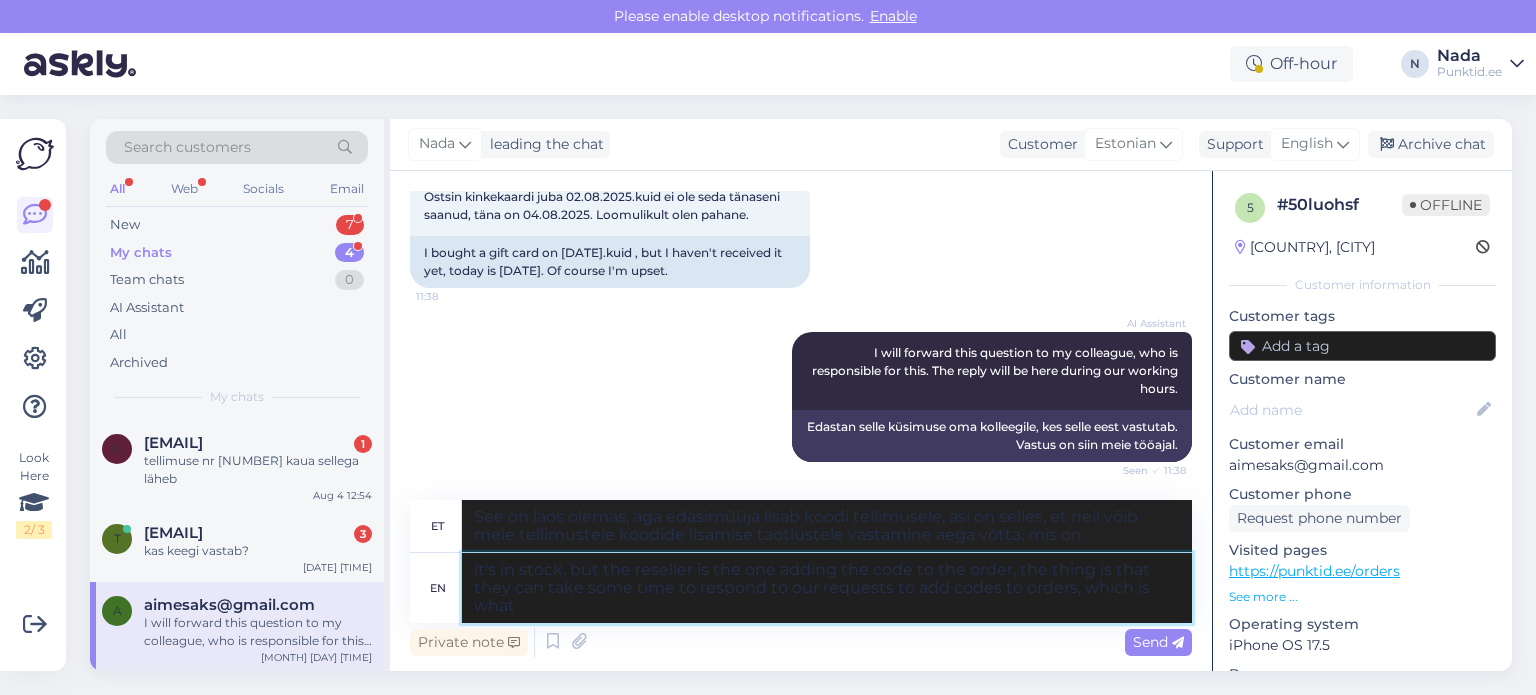 type on "see on laos, aga edasimüüja lisab koodi tellimusele, asi on selles, et neil võib meie tellimustele koodide lisamise taotlustele vastamine aega võtta, mis ongi see, mida" 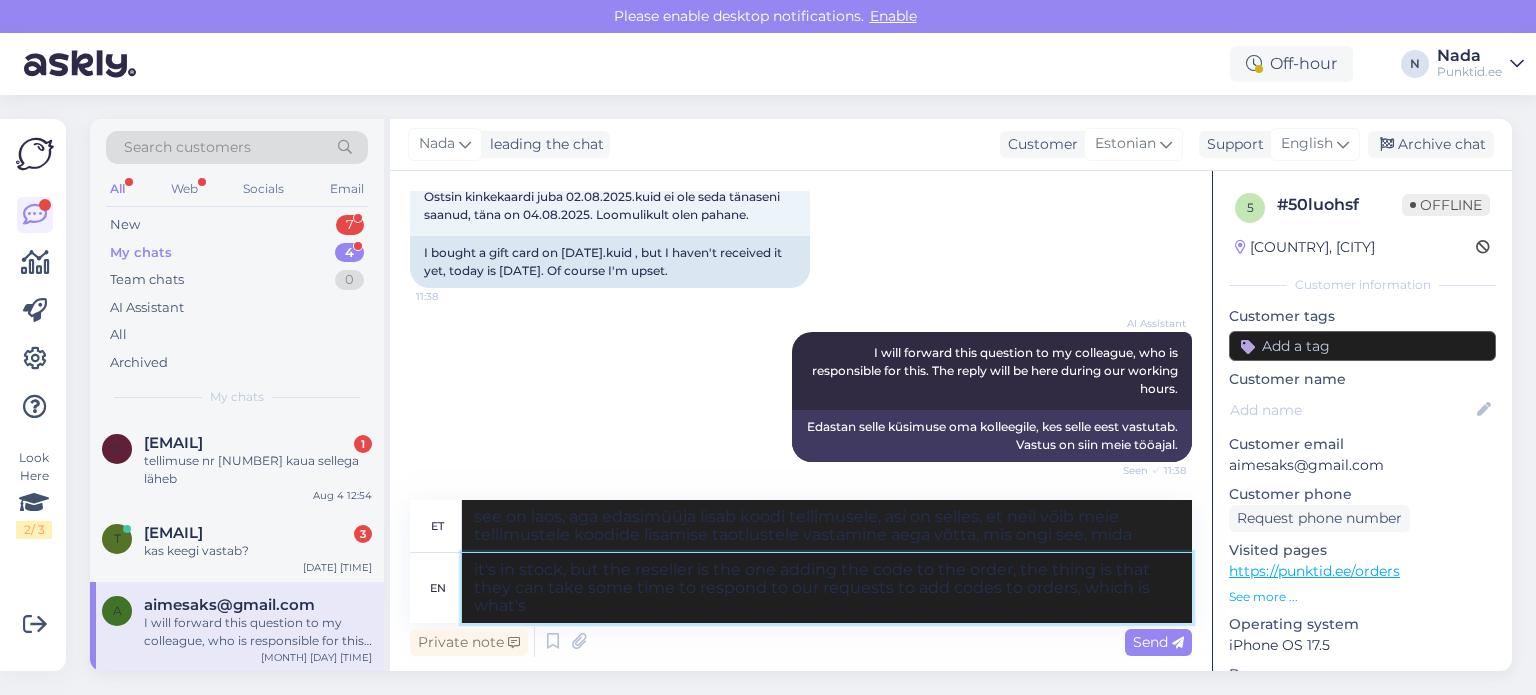 type on "it's in stock, but the reseller is the one adding the code to the order, the thing is that they can take some time to respond to our requests to add codes to orders, which is what's" 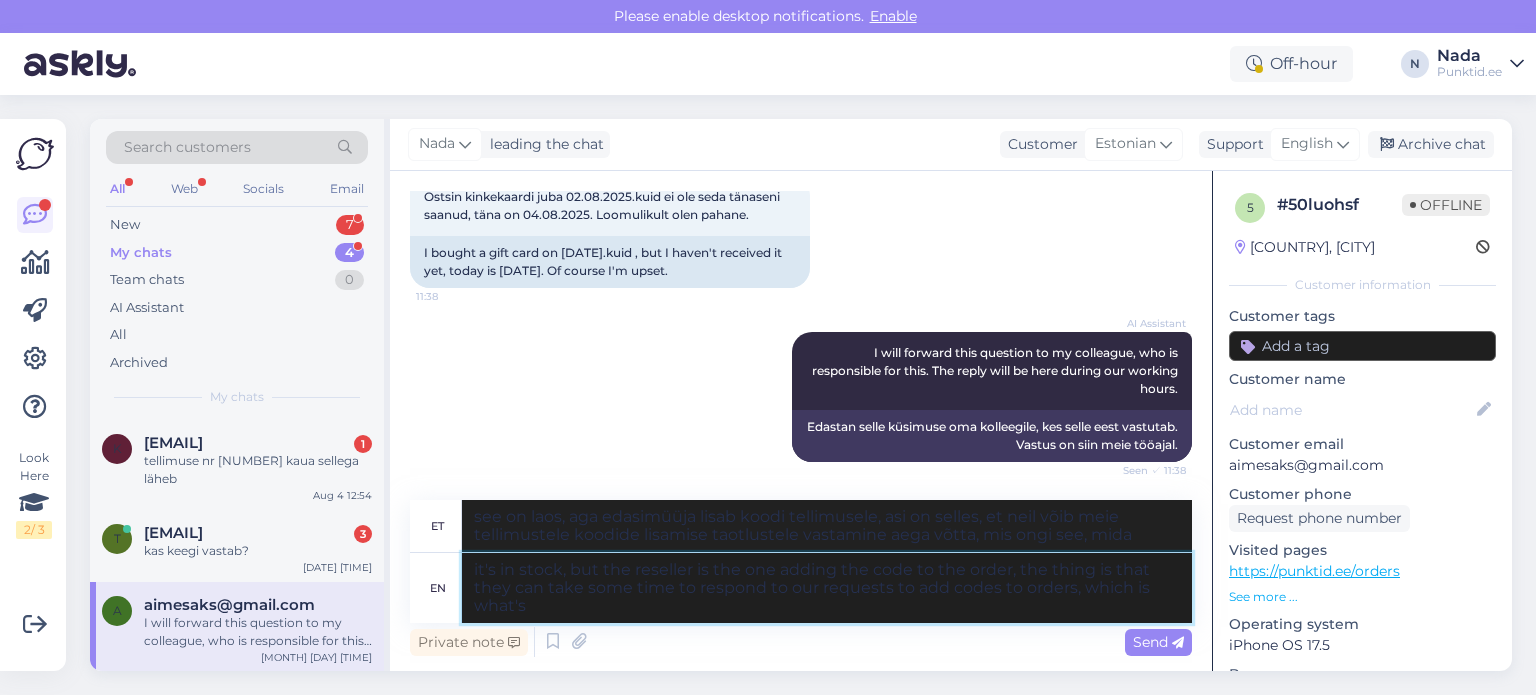 type on "See on laos olemas, aga edasimüüja lisab koodi tellimusele, asi on selles, et neil võib meie tellimustele koodide lisamise taotlustele vastamine aega võtta, mis ongi see, mis..." 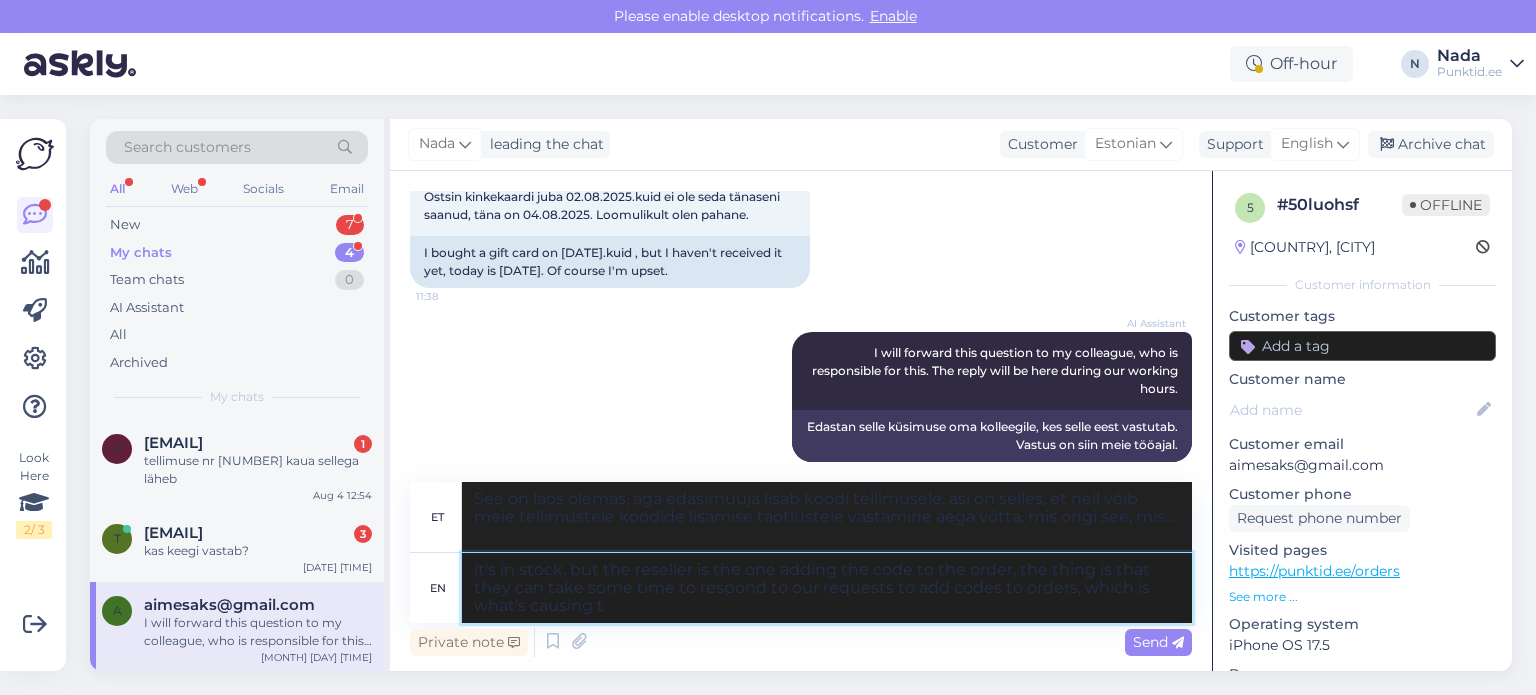 type on "it's in stock, but the reseller is the one adding the code to the order, the thing is that they can take some time to respond to our requests to add codes to orders, which is what's causing th" 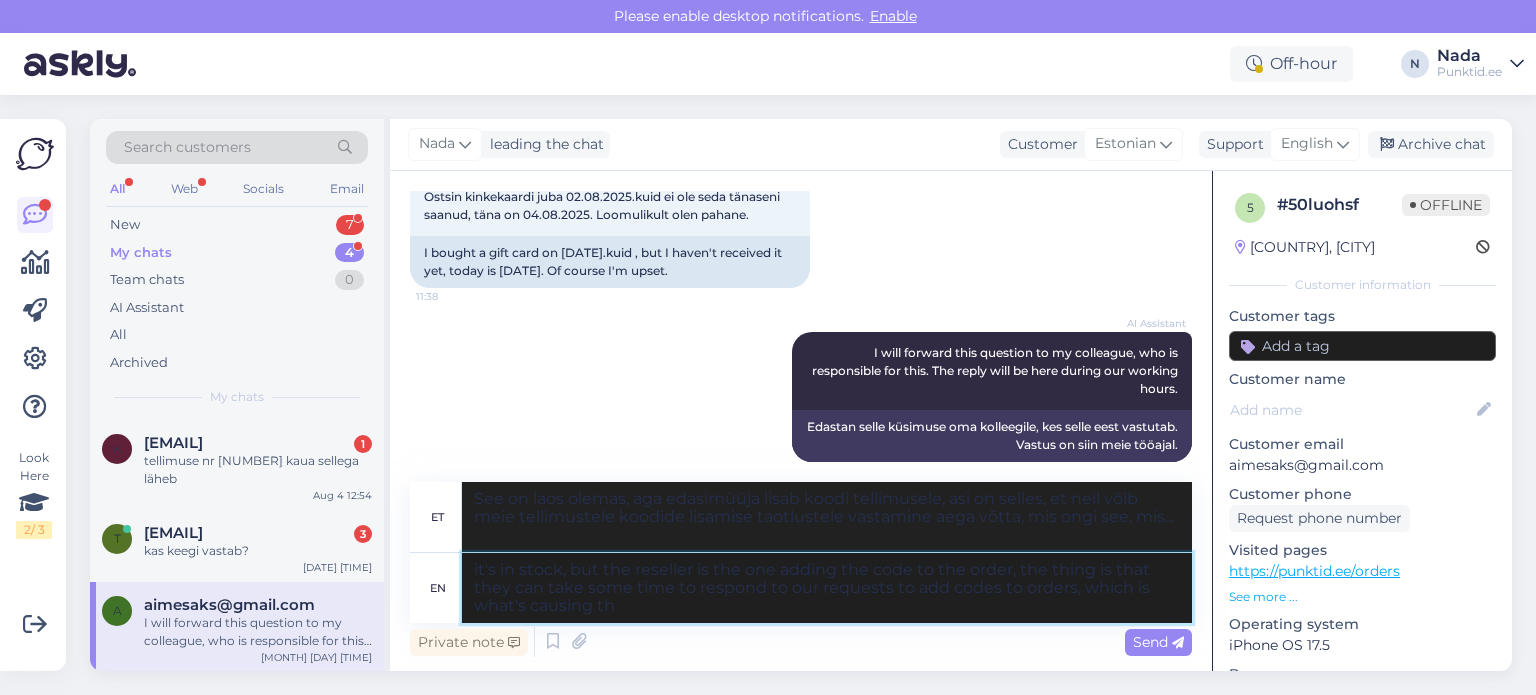 type on "see on laos, aga edasimüüja lisab koodi tellimusele, asi on selles, et neil võib meie tellimustele koodide lisamise taotlustele vastamine aega võtta, mis põhjustabki..." 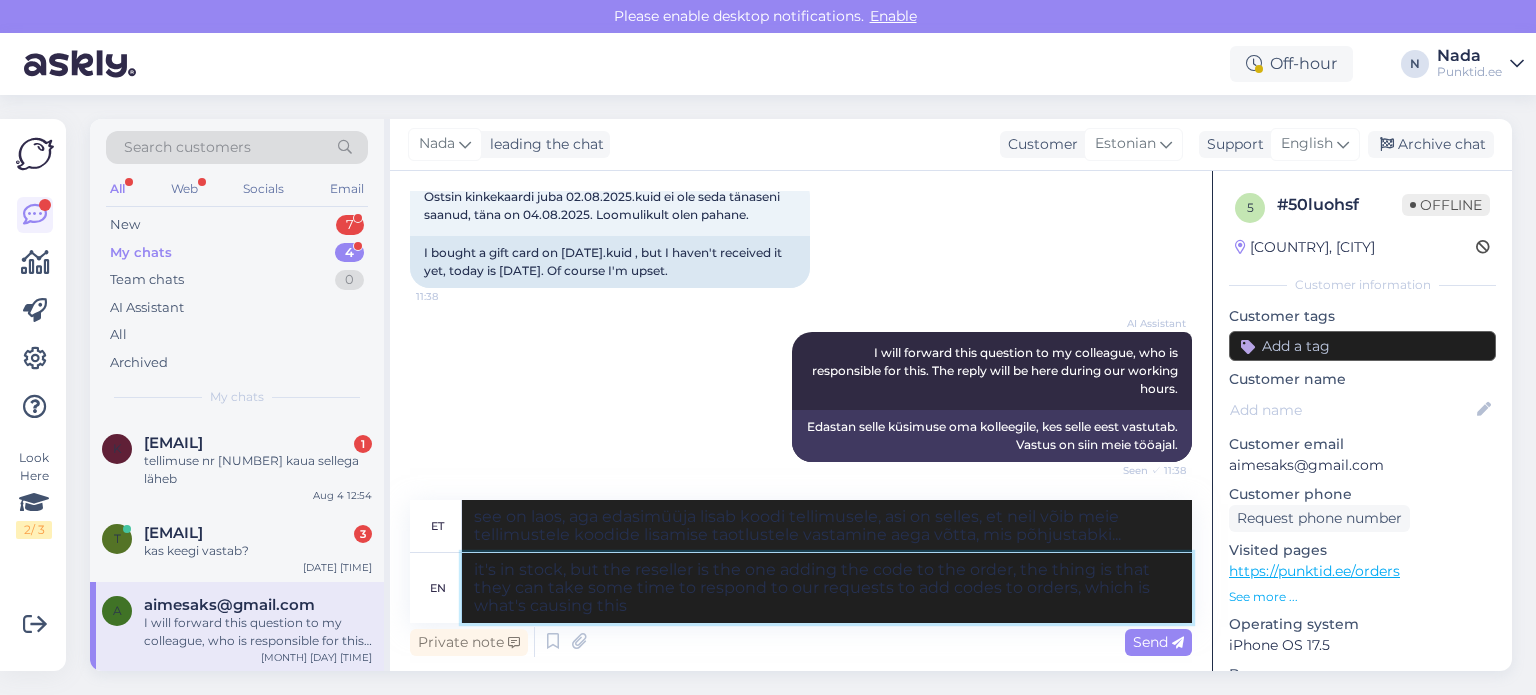 type on "it's in stock, but the reseller is the one adding the code to the order, the thing is that they can take some time to respond to our requests to add codes to orders, which is what's causing this" 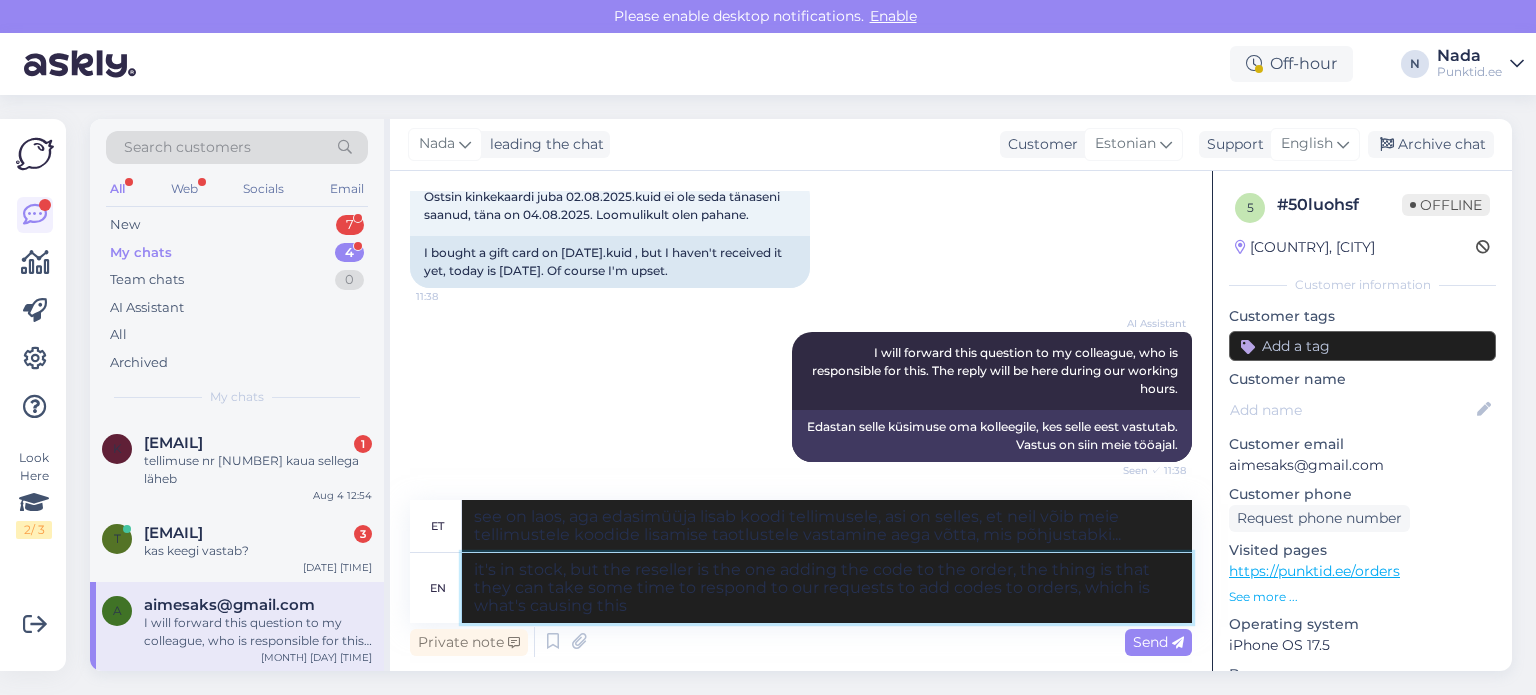 type on "See on laos olemas, aga edasimüüja lisab koodi tellimusele, asi on selles, et neil võib meie tellimustele koodide lisamise taotlustele vastamine aega võtta, mis seda põhjustabki." 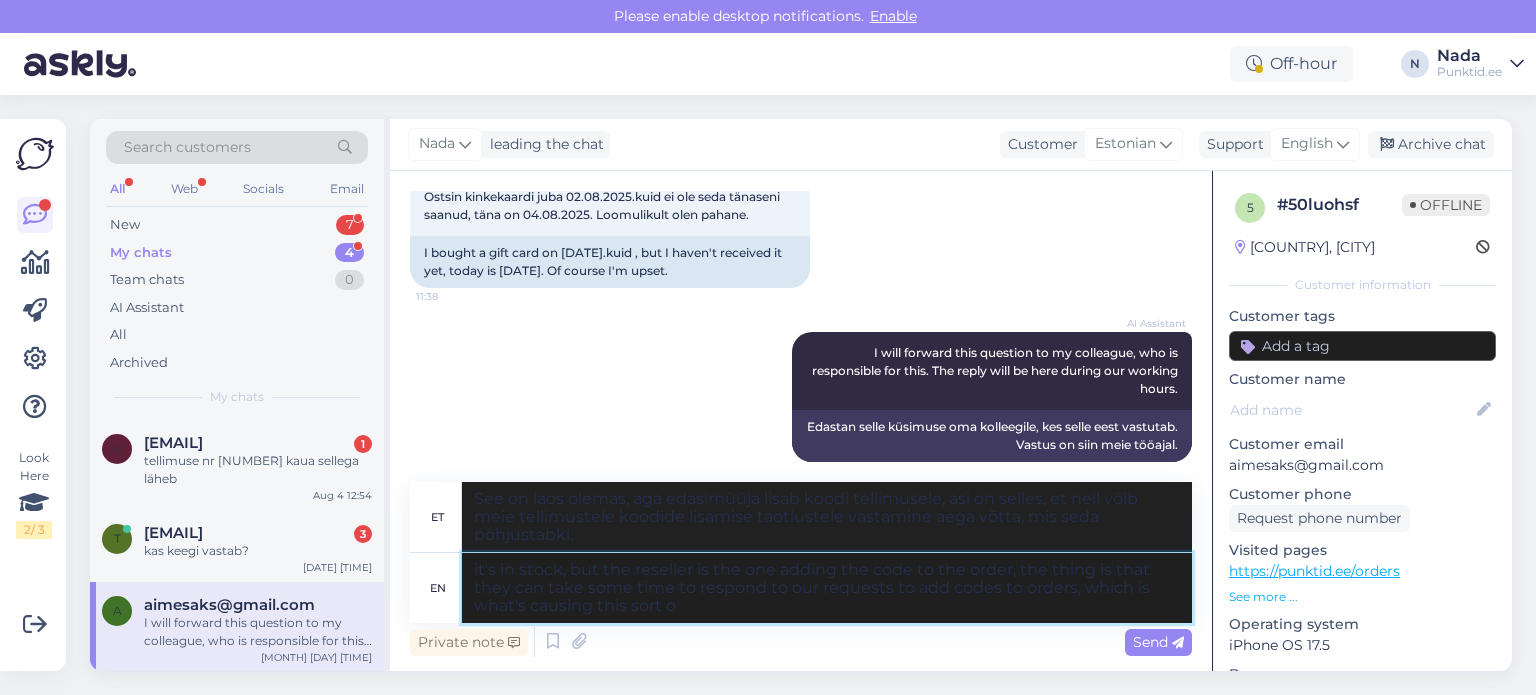 type on "it's in stock, but the reseller is the one adding the code to the order, the thing is that they can take some time to respond to our requests to add codes to orders, which is what's causing this sort of" 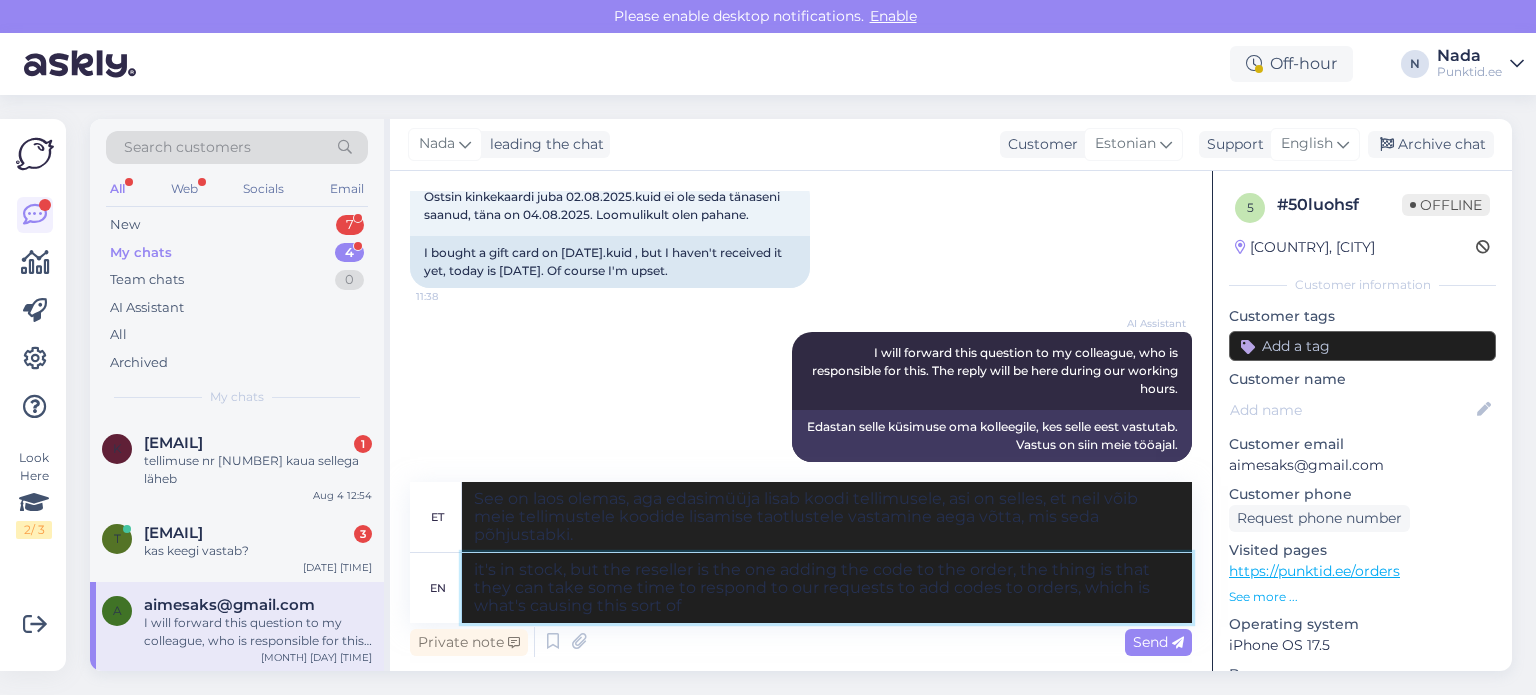 type on "See on laos olemas, aga edasimüüja lisab koodi tellimusele, asi on selles, et neil võib meie tellimustele koodide lisamise taotlustele vastamine aega võtta, mis põhjustabki sellist probleemi." 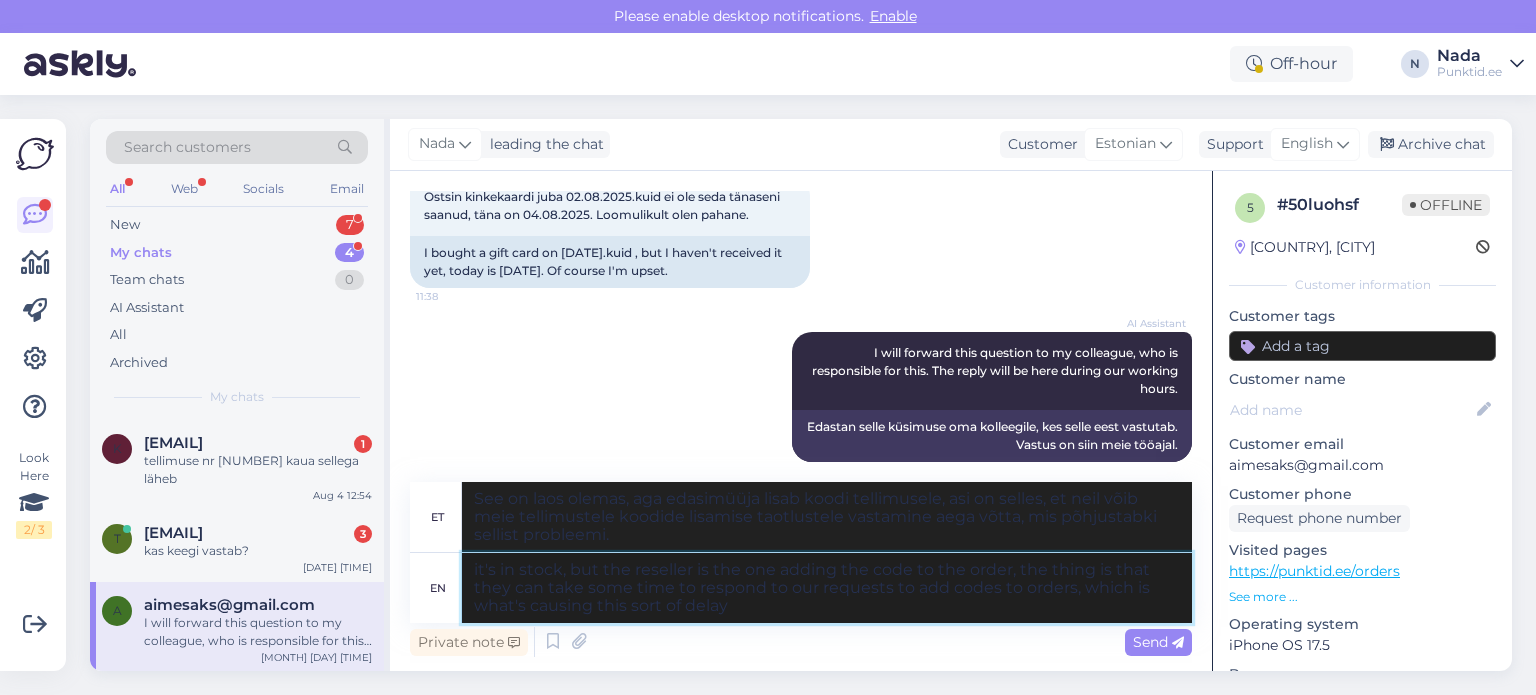 type on "it's in stock, but the reseller is the one adding the code to the order, the thing is that they can take some time to respond to our requests to add codes to orders, which is what's causing this sort of delay" 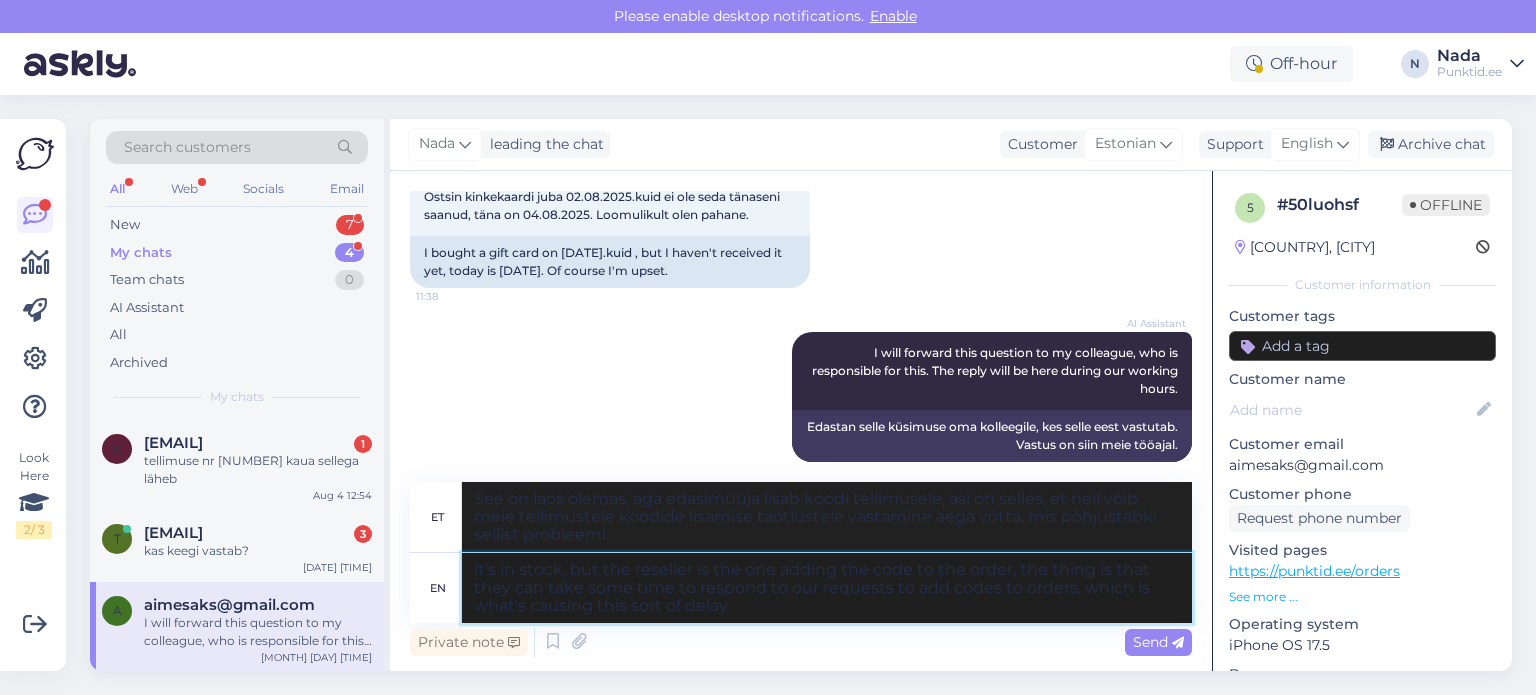 type on "See on laos olemas, aga edasimüüja lisab koodi tellimusele, asi on selles, et neil võib meie tellimustele koodide lisamise taotlustele vastamine aega võtta, mis põhjustabki sellist viivitust." 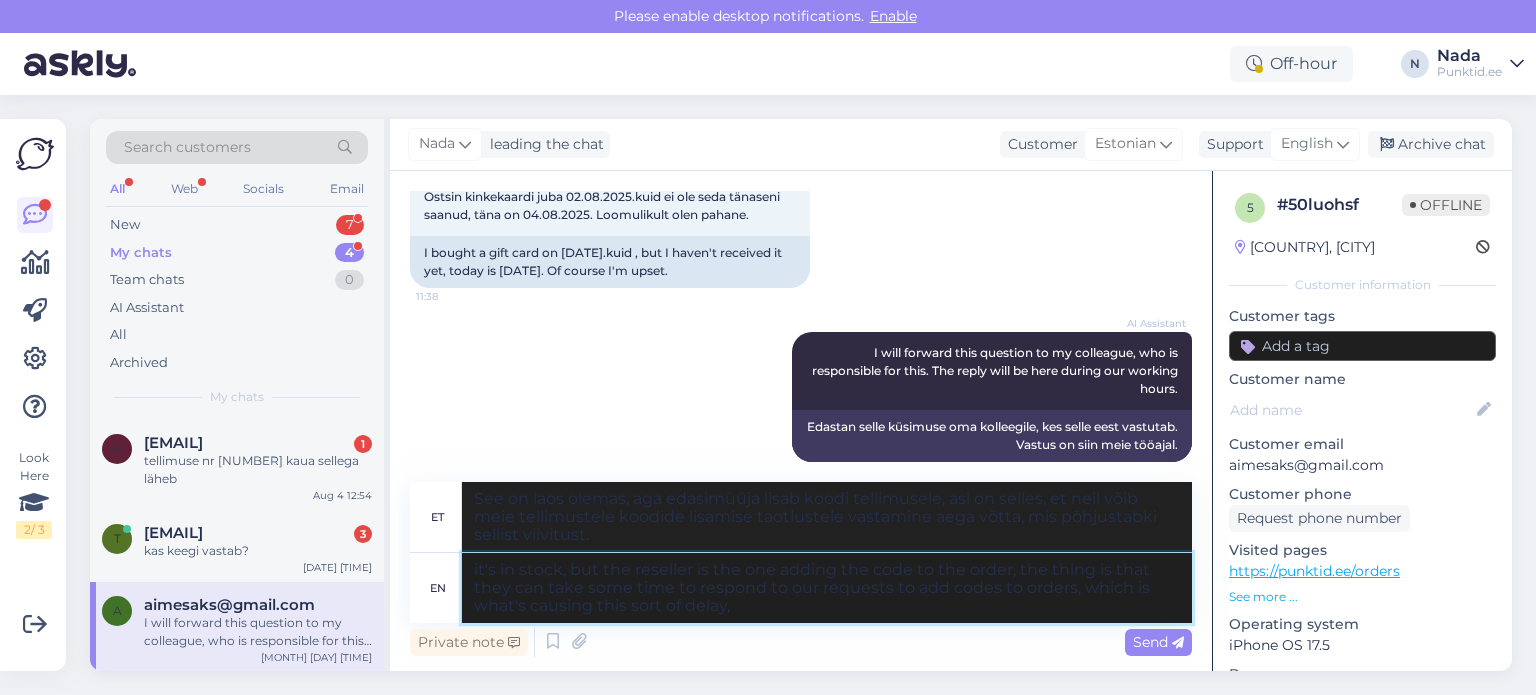 type on "it's in stock, but the reseller is the one adding the code to the order, the thing is that they can take some time to respond to our requests to add codes to orders, which is what's causing this sort of delay, b" 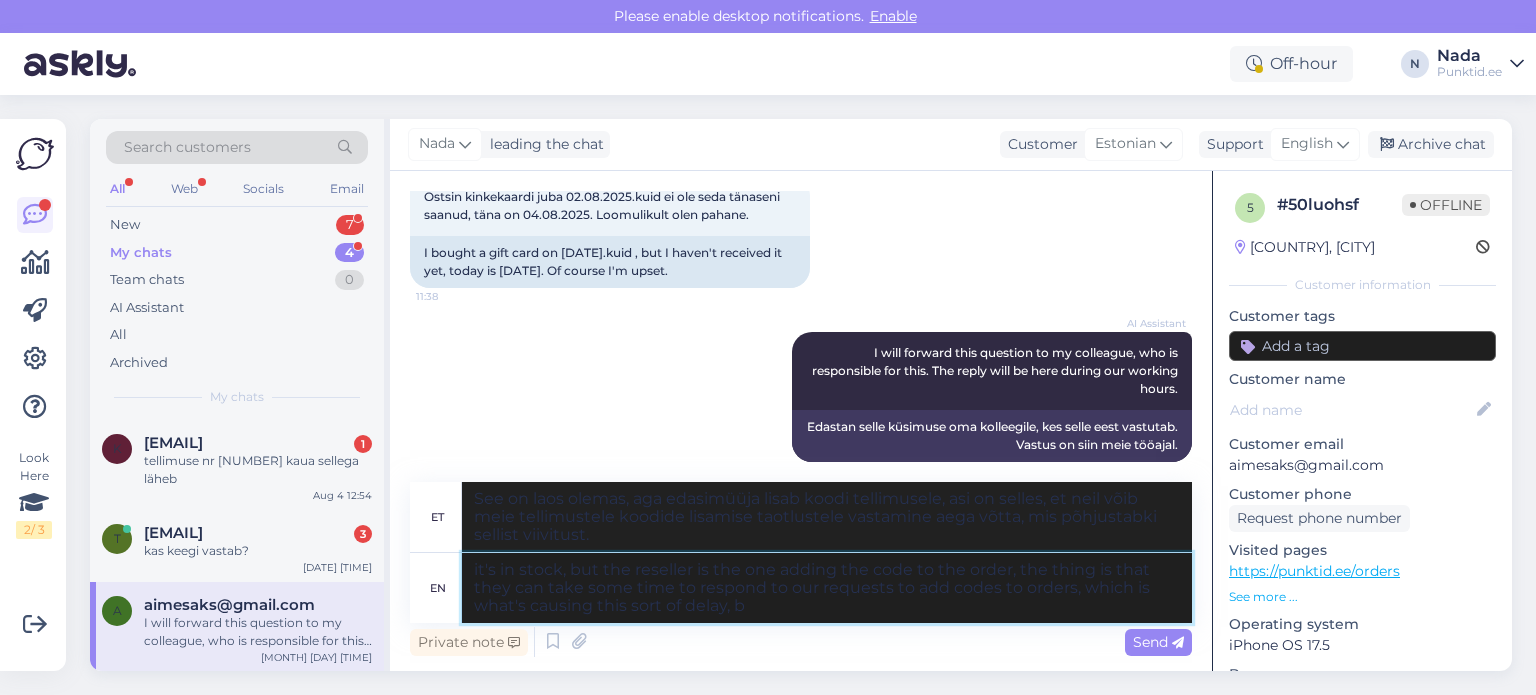 type on "See on laos olemas, aga edasimüüja lisab tellimusele koodi, asi on selles, et neil võib meie tellimustele koodide lisamise taotlustele vastamine aega võtta, mis põhjustabki sellist viivitust." 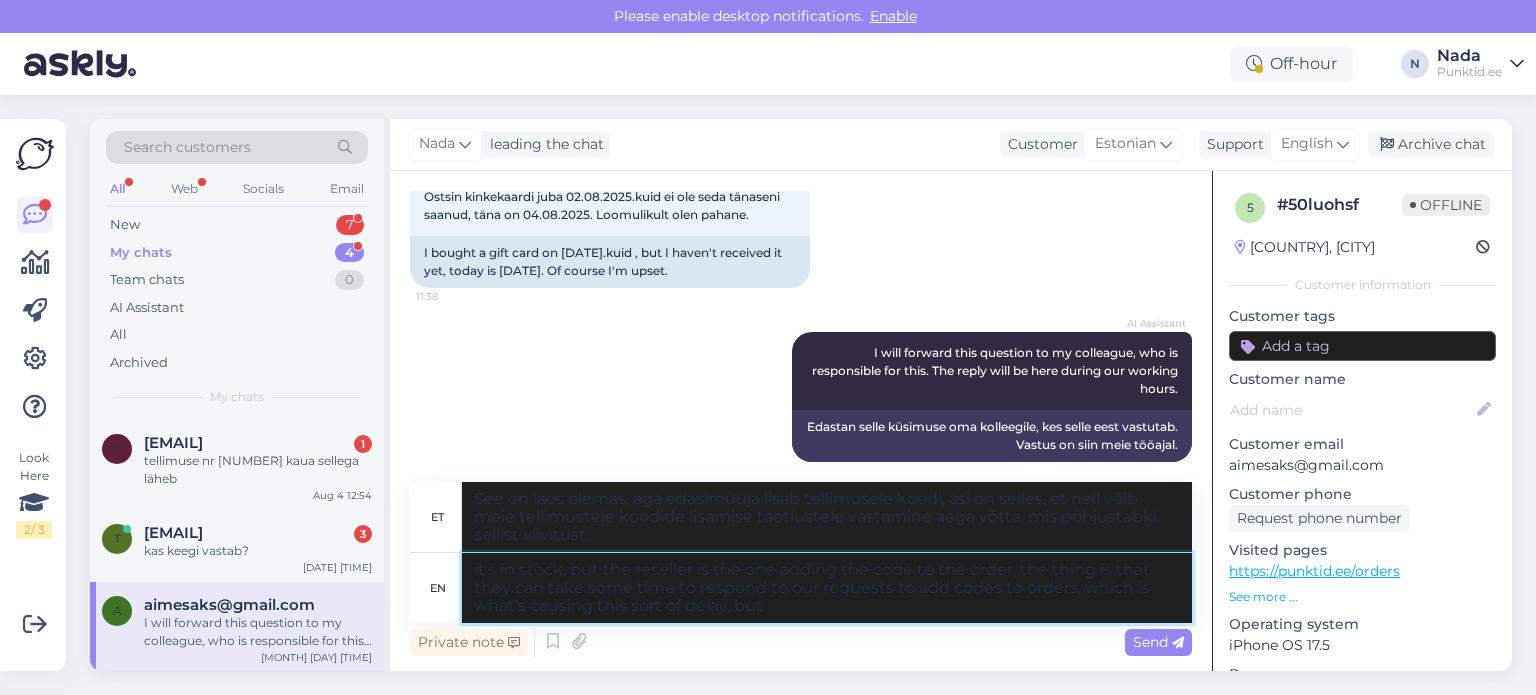 type on "it's in stock, but the reseller is the one adding the code to the order, the thing is that they can take some time to respond to our requests to add codes to orders, which is what's causing this sort of delay, but h" 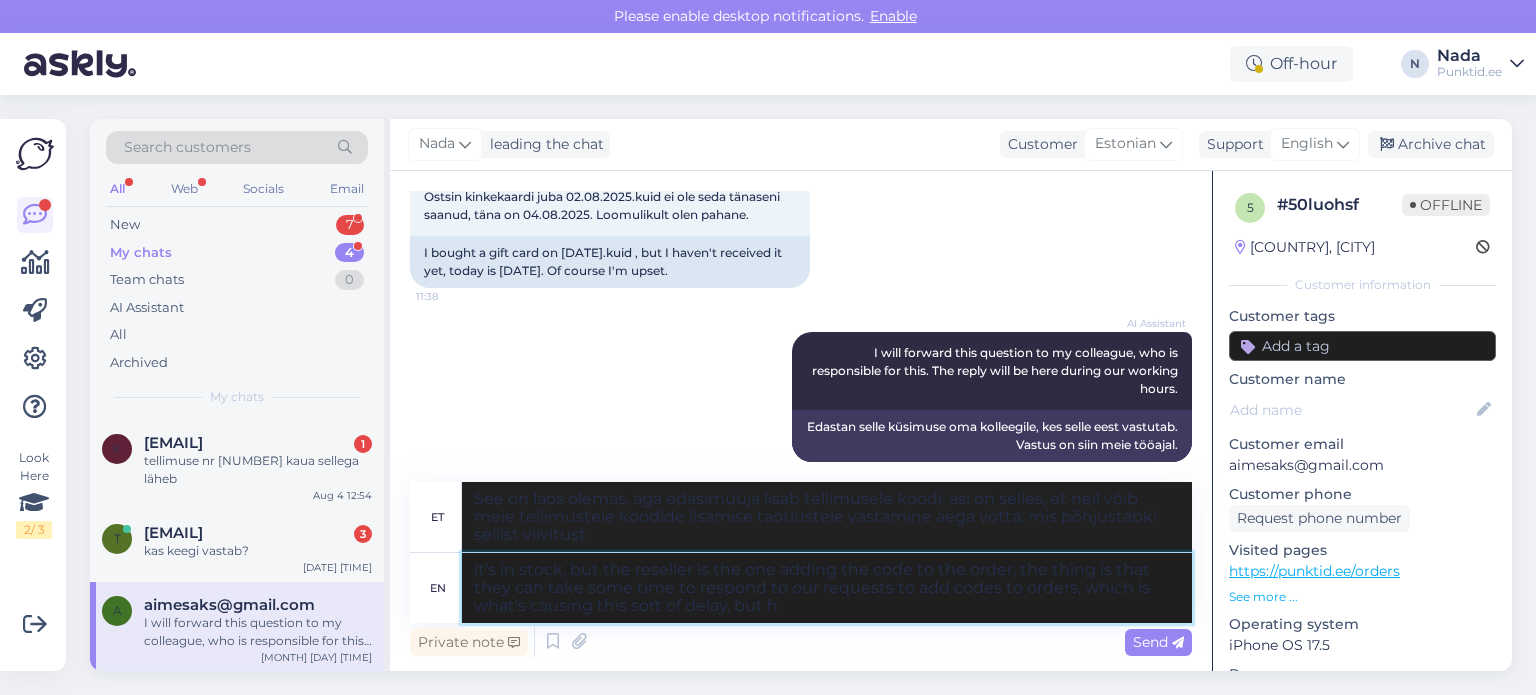 type on "See on laos olemas, aga edasimüüja lisab koodi tellimusele, asi on selles, et neil võib meie tellimustele koodide lisamise taotlustele vastamine aega võtta, mis põhjustabki sellist viivitust, aga" 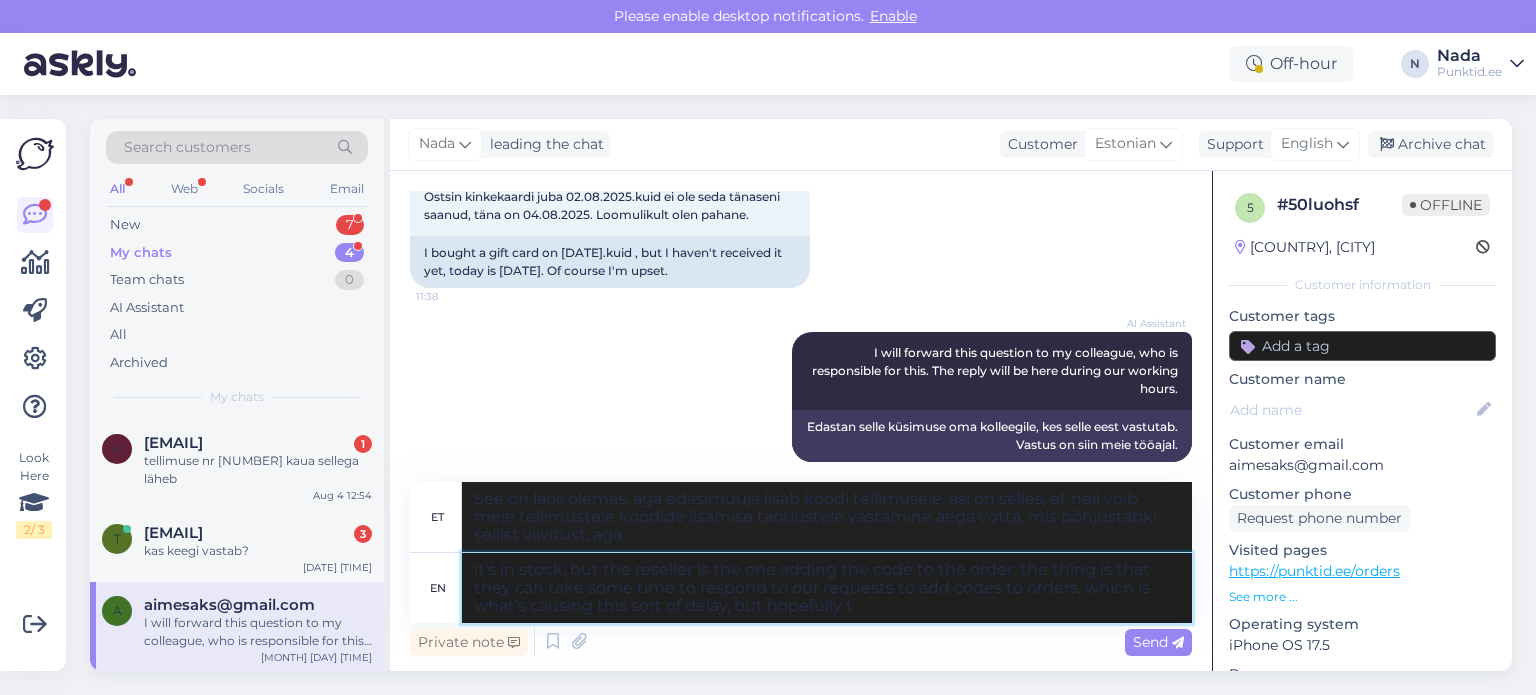 type 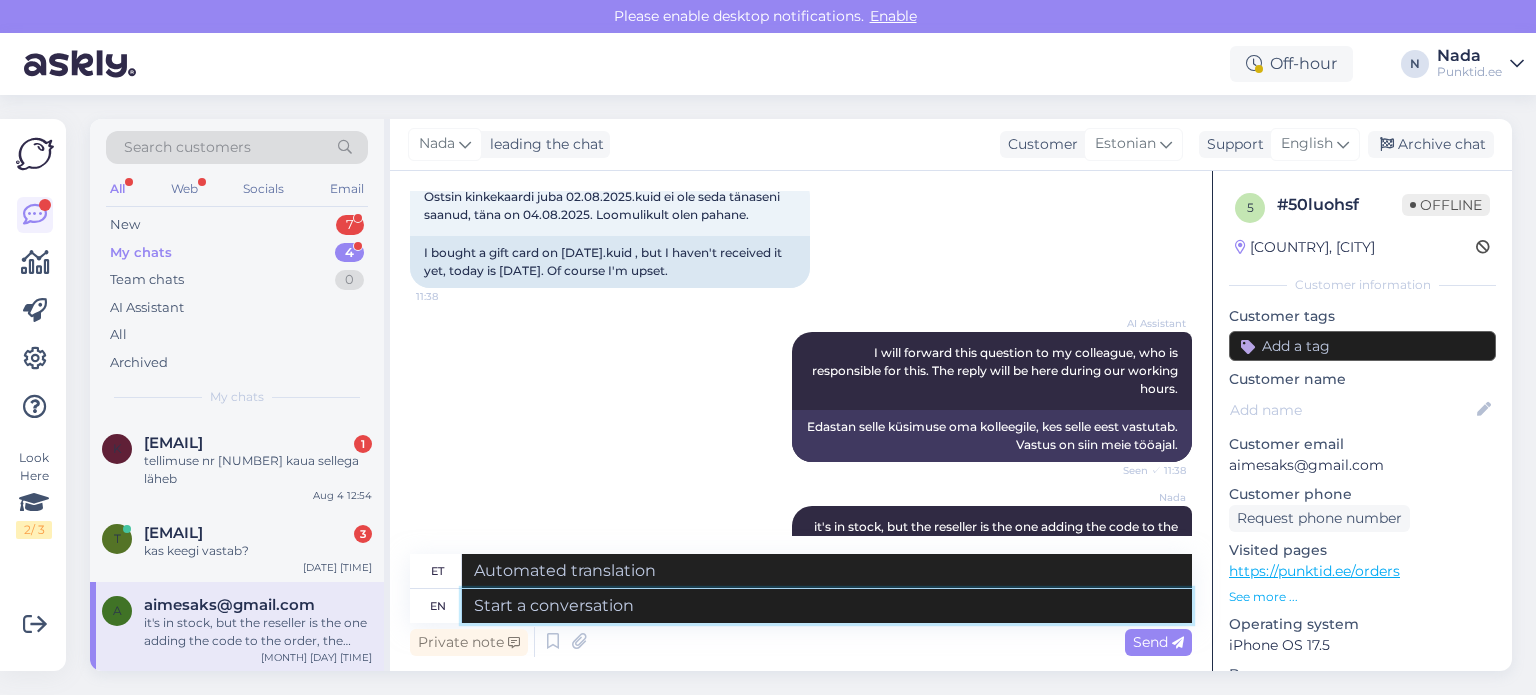 scroll, scrollTop: 4296, scrollLeft: 0, axis: vertical 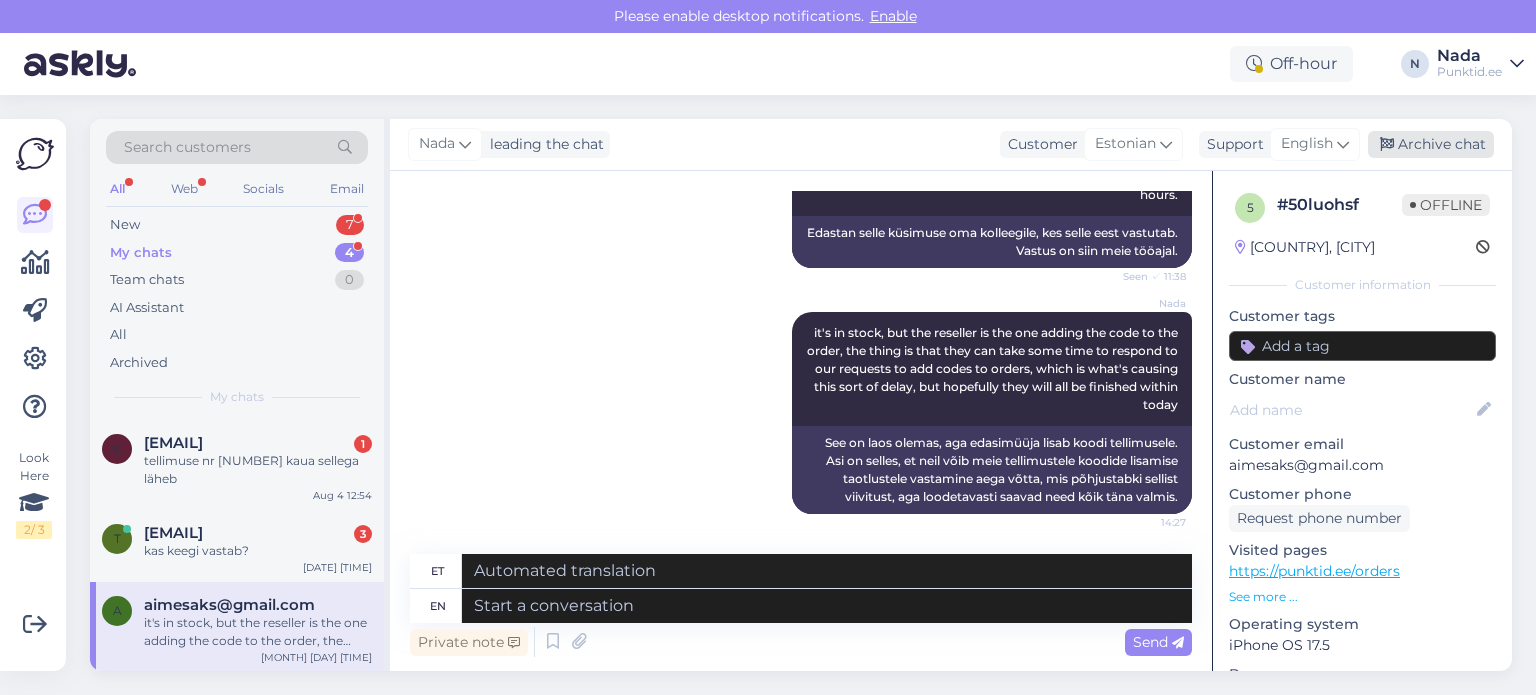 click on "Archive chat" at bounding box center [1431, 144] 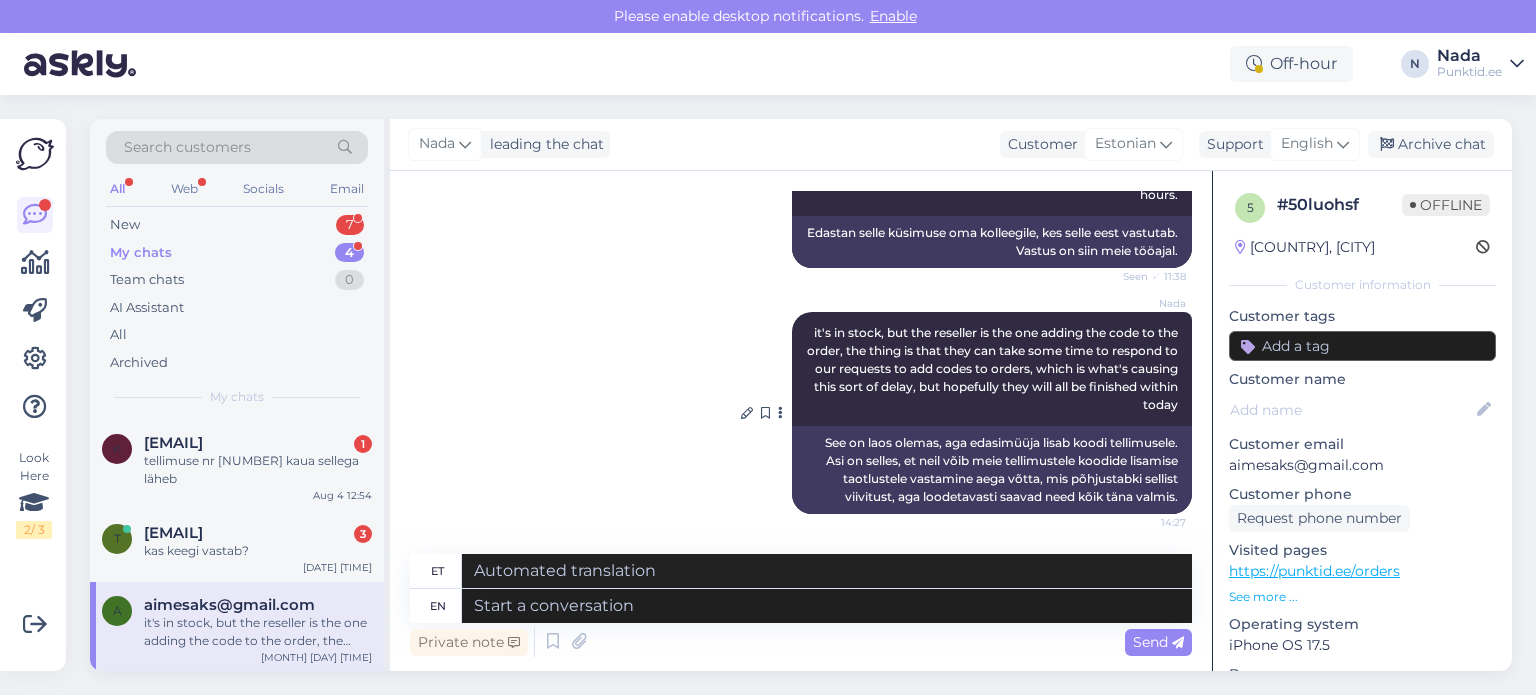 scroll, scrollTop: 0, scrollLeft: 0, axis: both 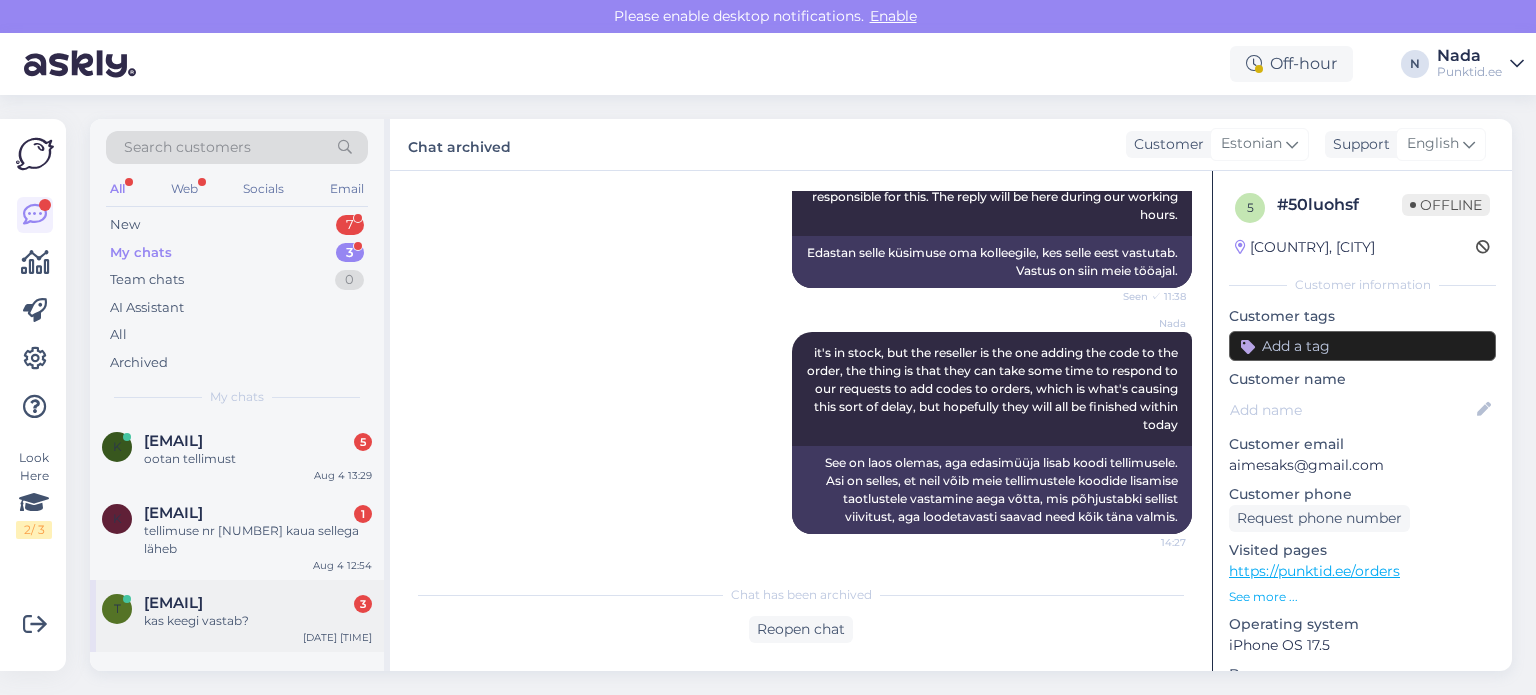 click on "[EMAIL]" at bounding box center (173, 603) 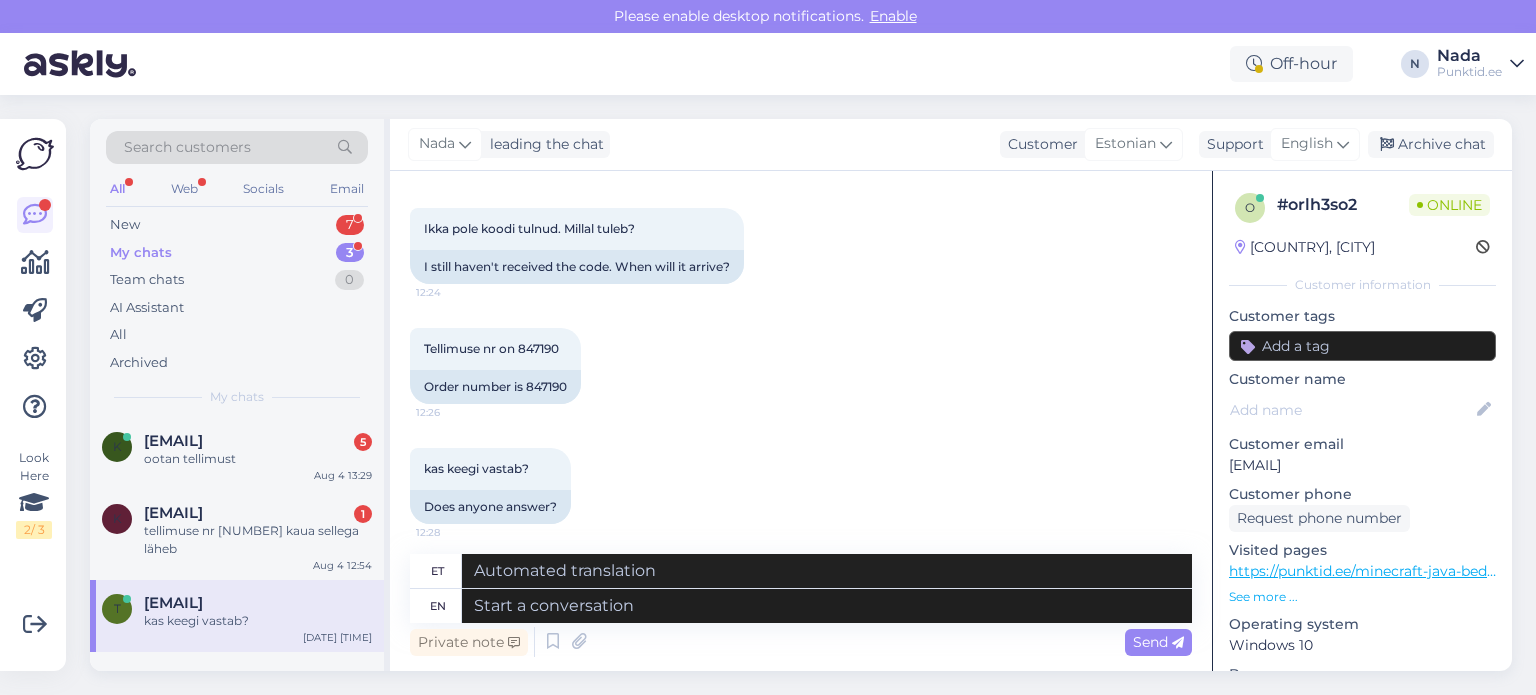 scroll, scrollTop: 454, scrollLeft: 0, axis: vertical 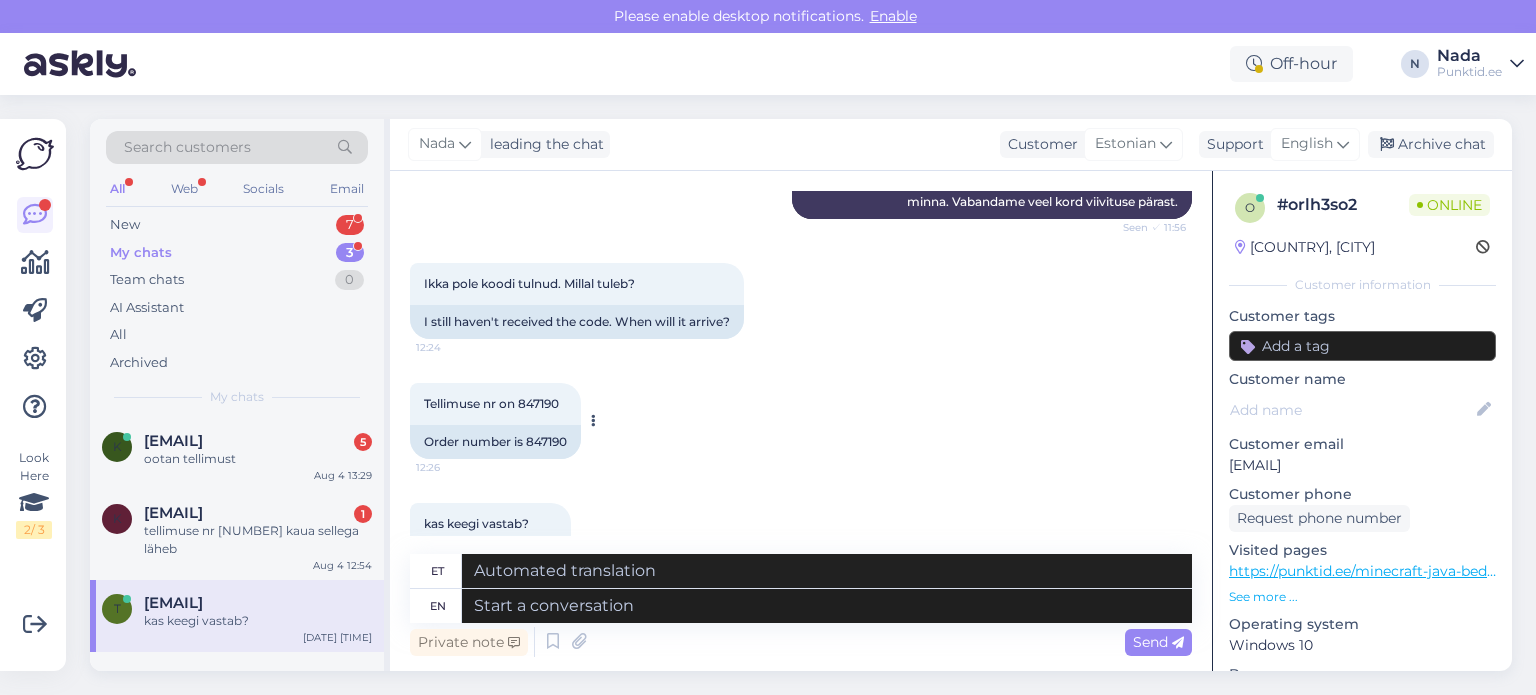 click on "Order number is 847190" at bounding box center (495, 442) 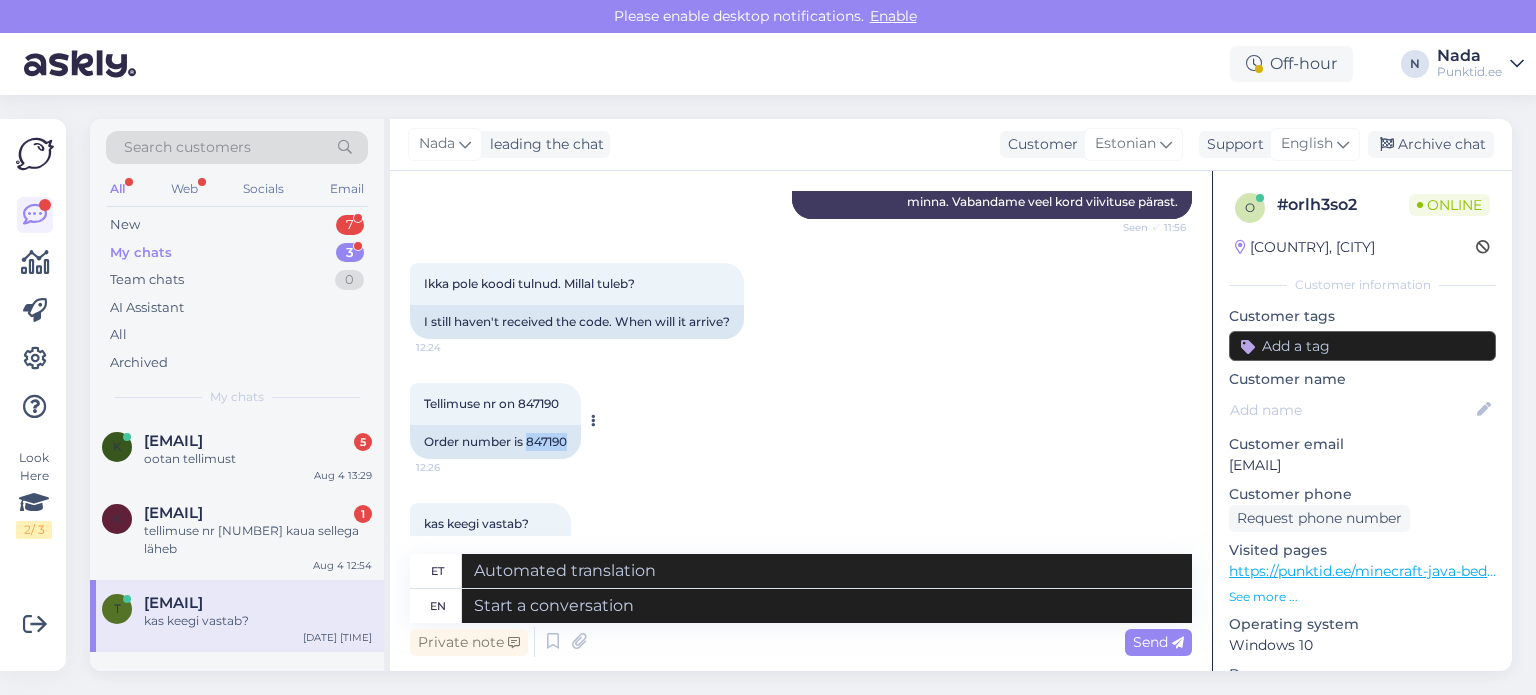 click on "Order number is 847190" at bounding box center (495, 442) 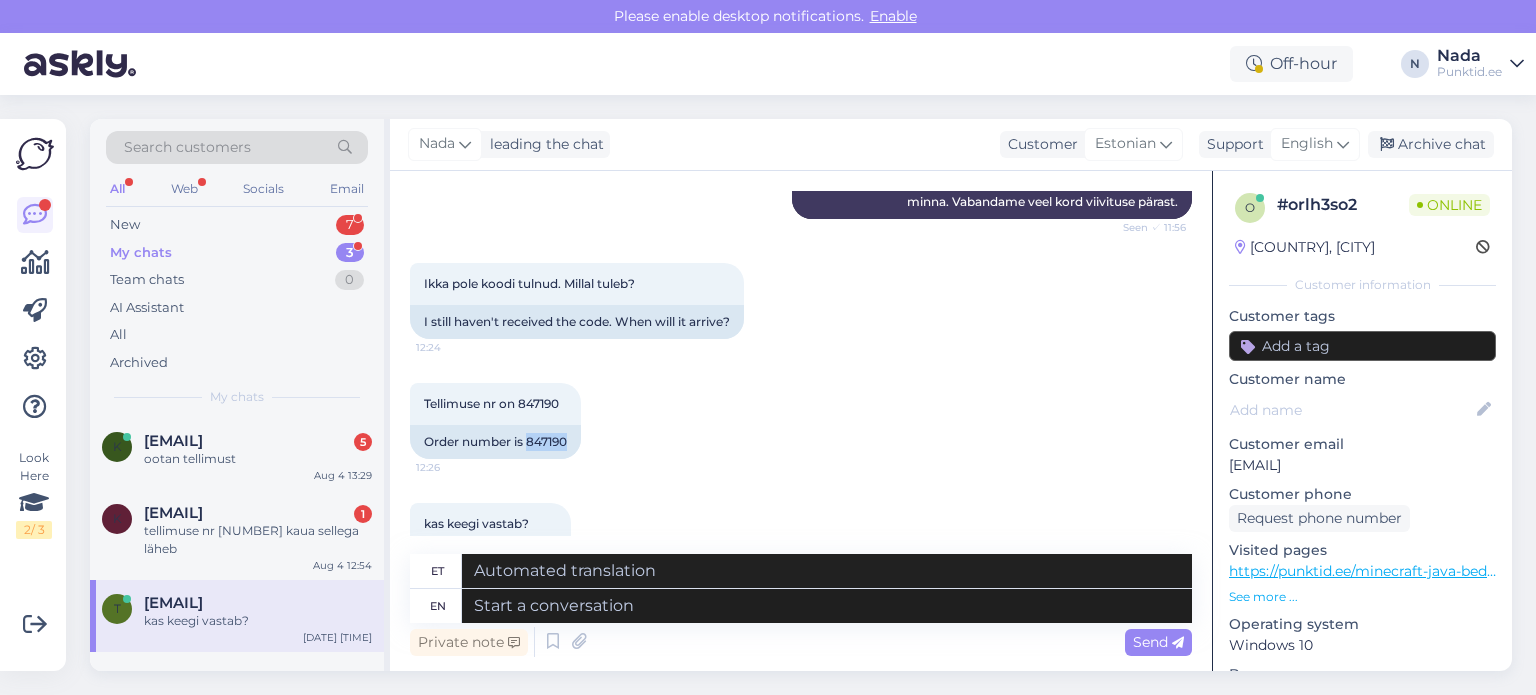 copy on "[NUMBER]" 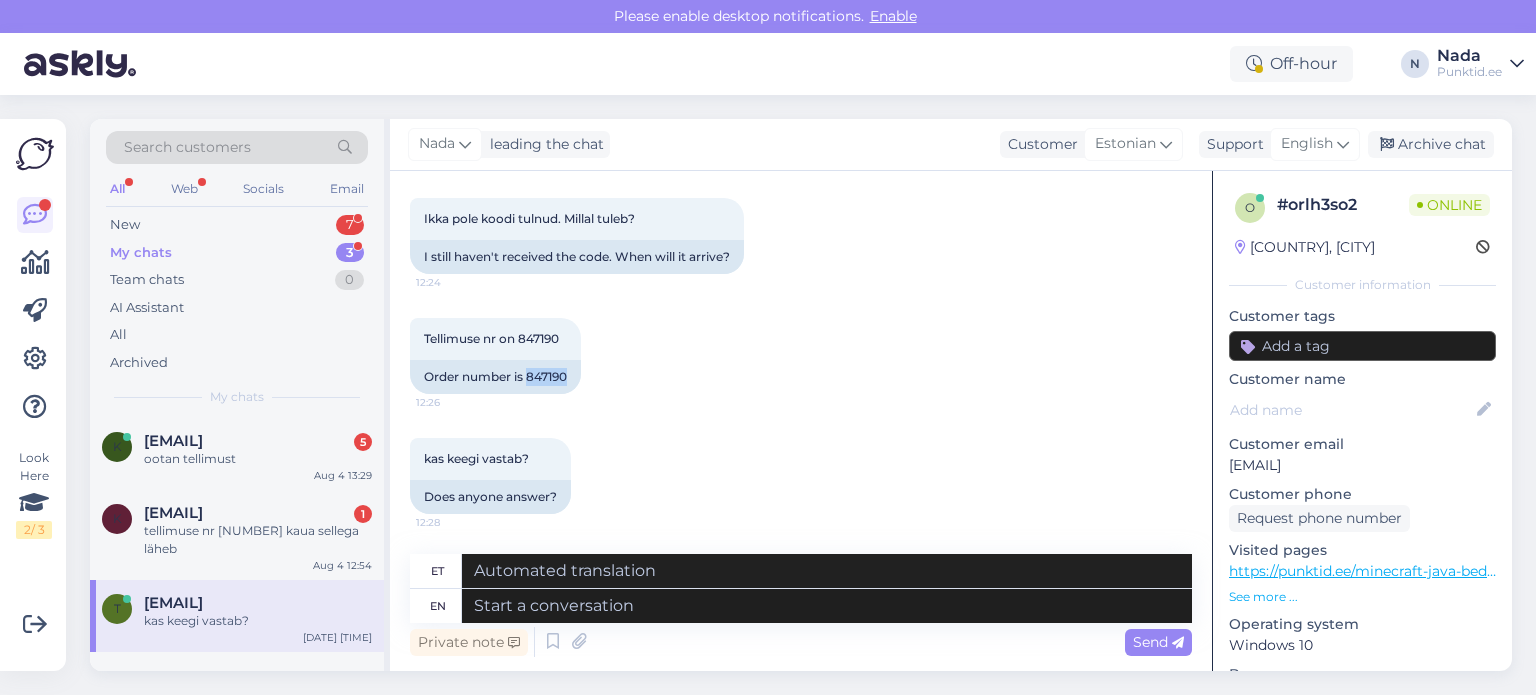 scroll, scrollTop: 554, scrollLeft: 0, axis: vertical 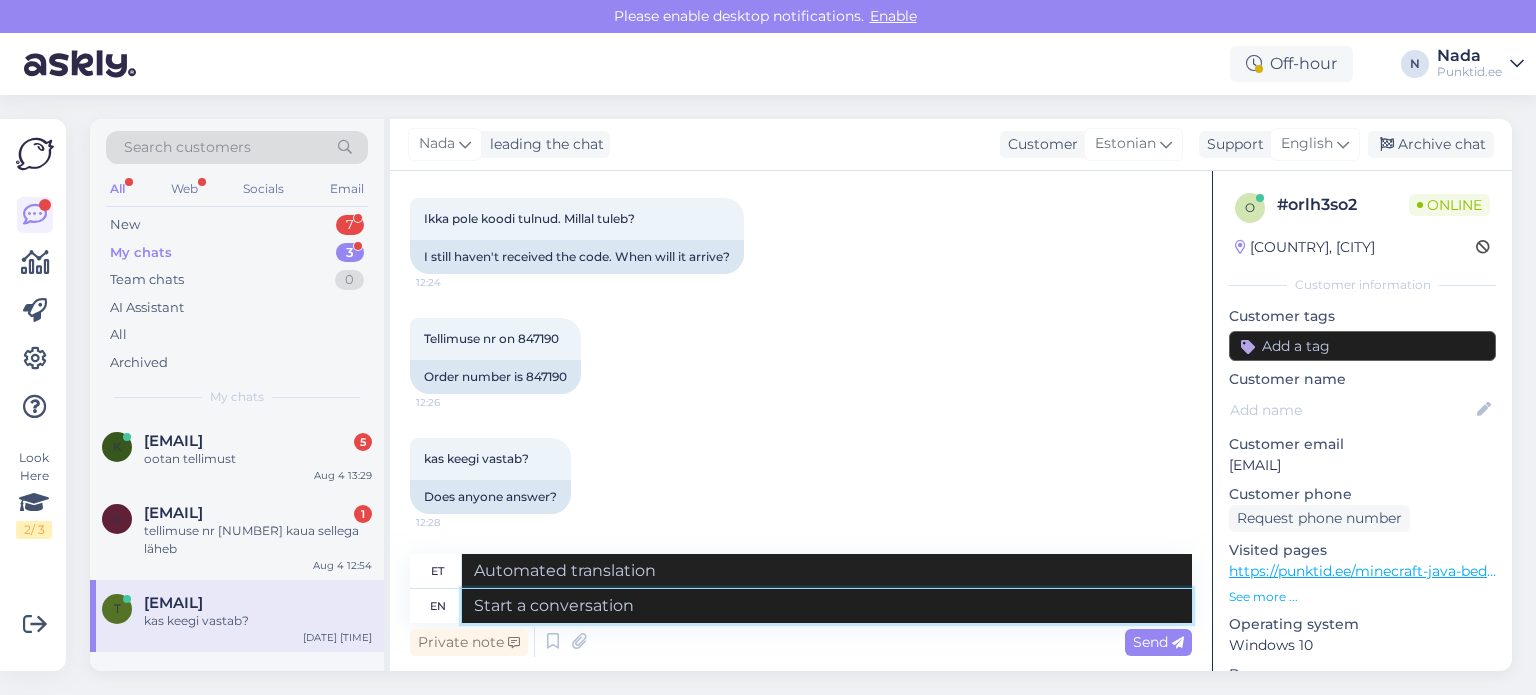 click at bounding box center (827, 606) 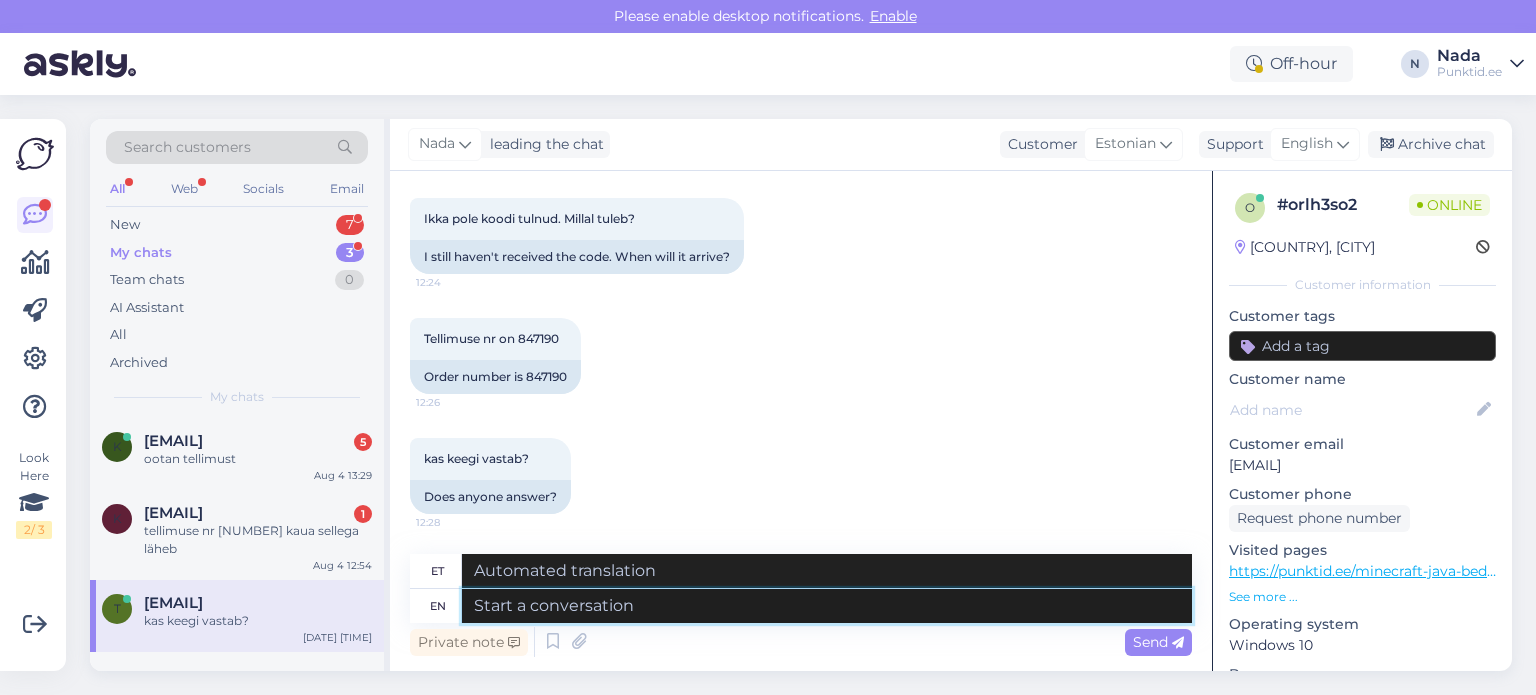 paste on "Hello there! Thank you for your patience and we apologize for this inconvenience as we are facing a delay issue from the reseller that's why orders are taking longer than usual to be fulfilled. Once your order is completed, it will be delivered to you immediately. Once again, we appreciate your patience and understanding." 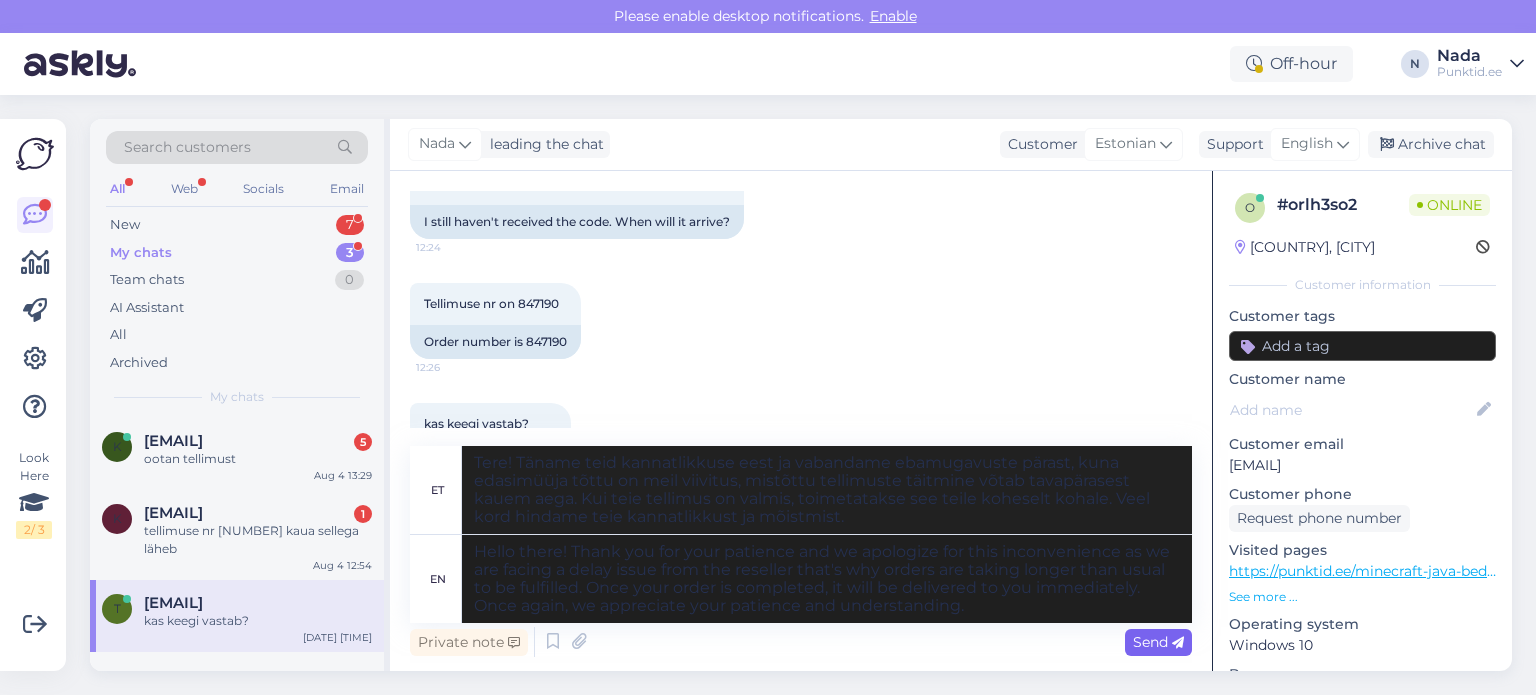 click on "Send" at bounding box center (1158, 642) 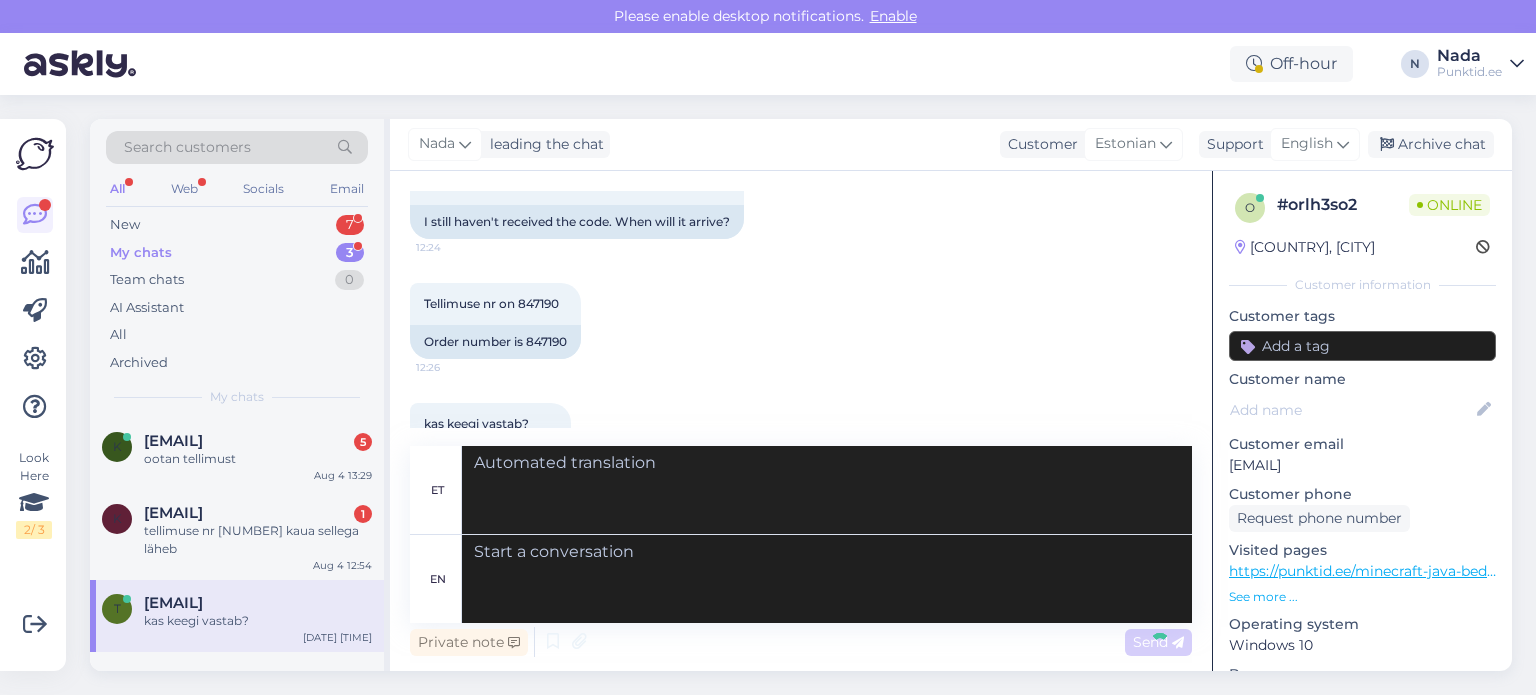 scroll, scrollTop: 854, scrollLeft: 0, axis: vertical 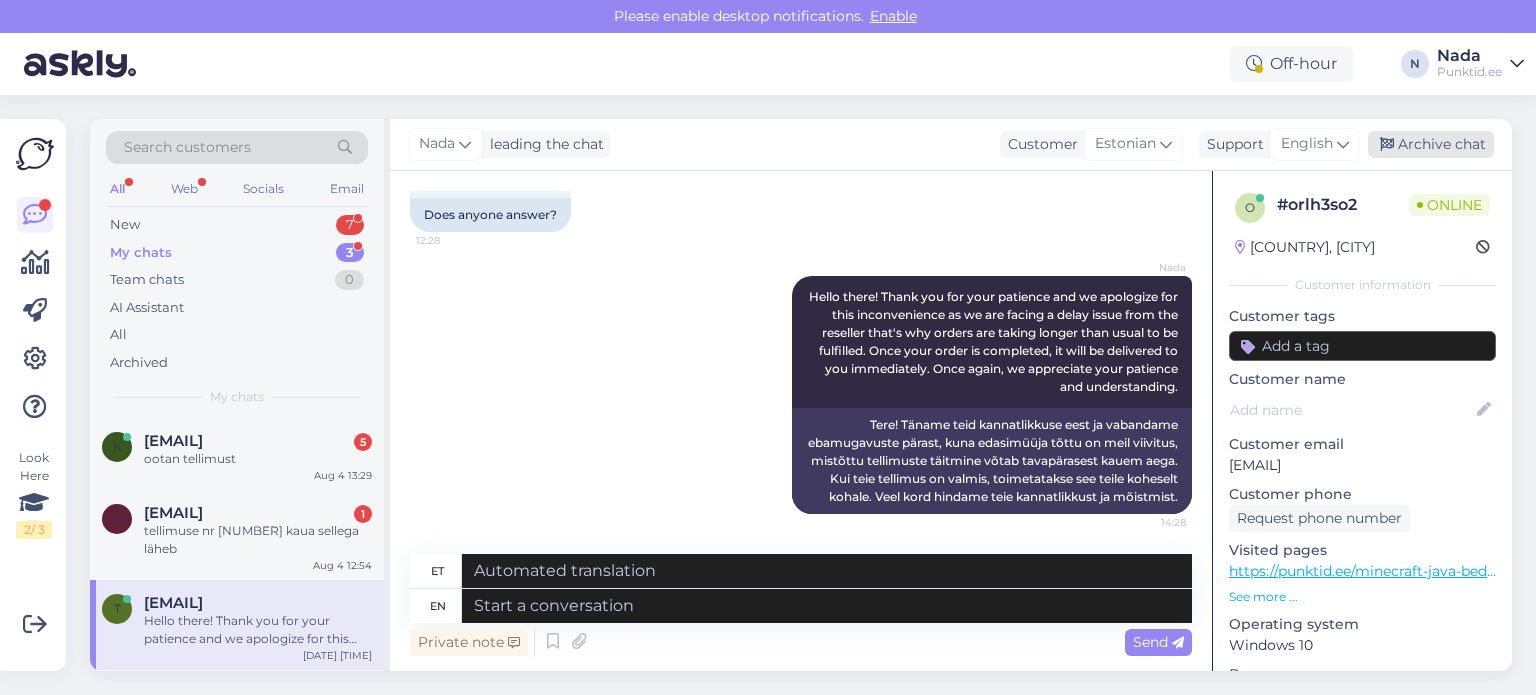click on "Archive chat" at bounding box center [1431, 144] 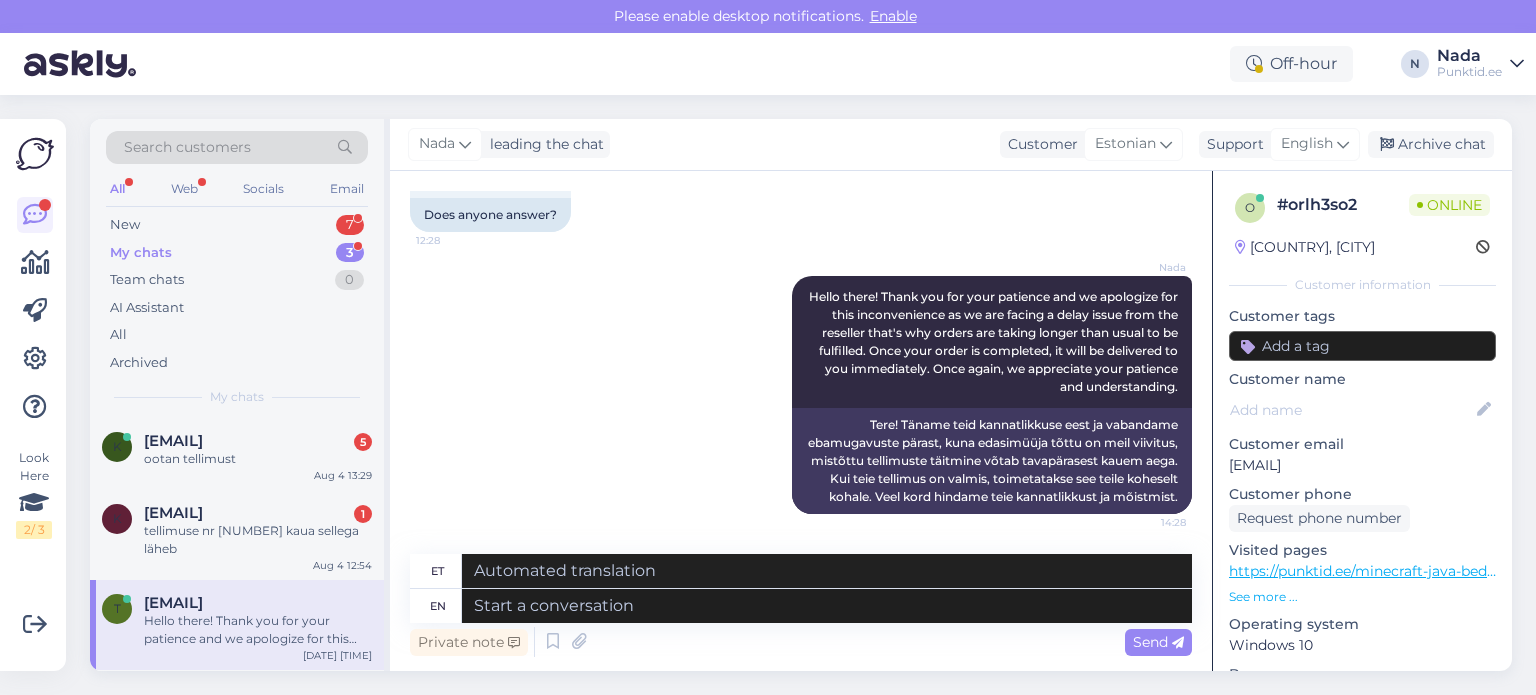 scroll, scrollTop: 834, scrollLeft: 0, axis: vertical 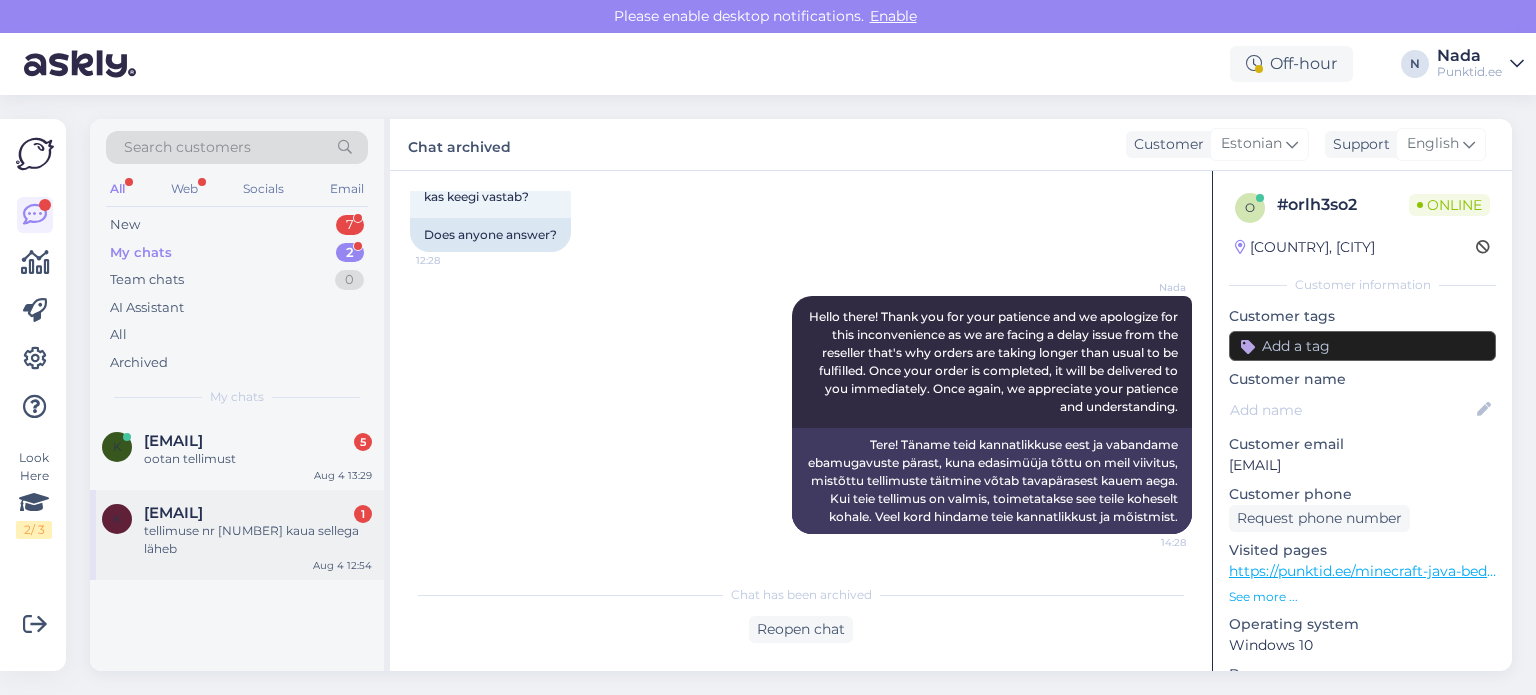 click on "tellimuse nr [NUMBER] kaua sellega  läheb" at bounding box center (258, 540) 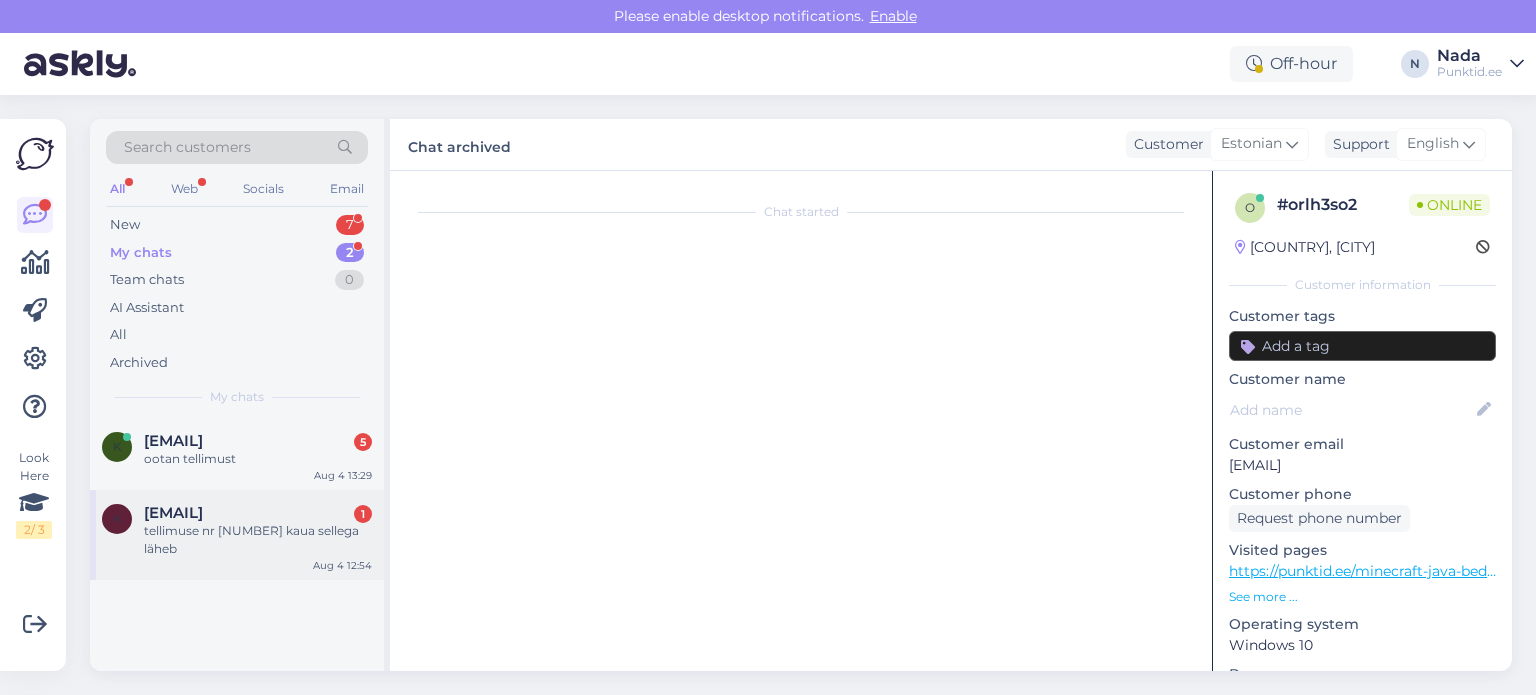 scroll, scrollTop: 1412, scrollLeft: 0, axis: vertical 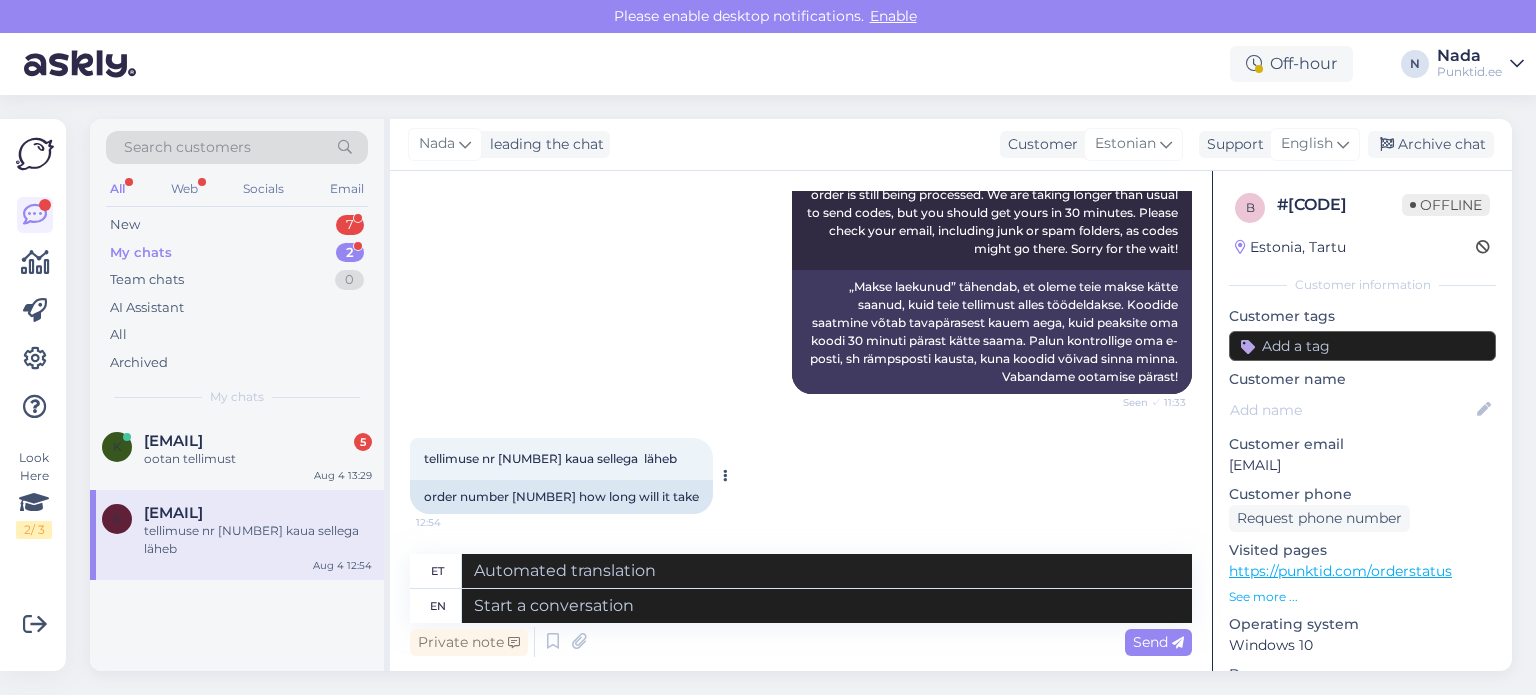 click on "order number [NUMBER] how long will it take" at bounding box center [561, 497] 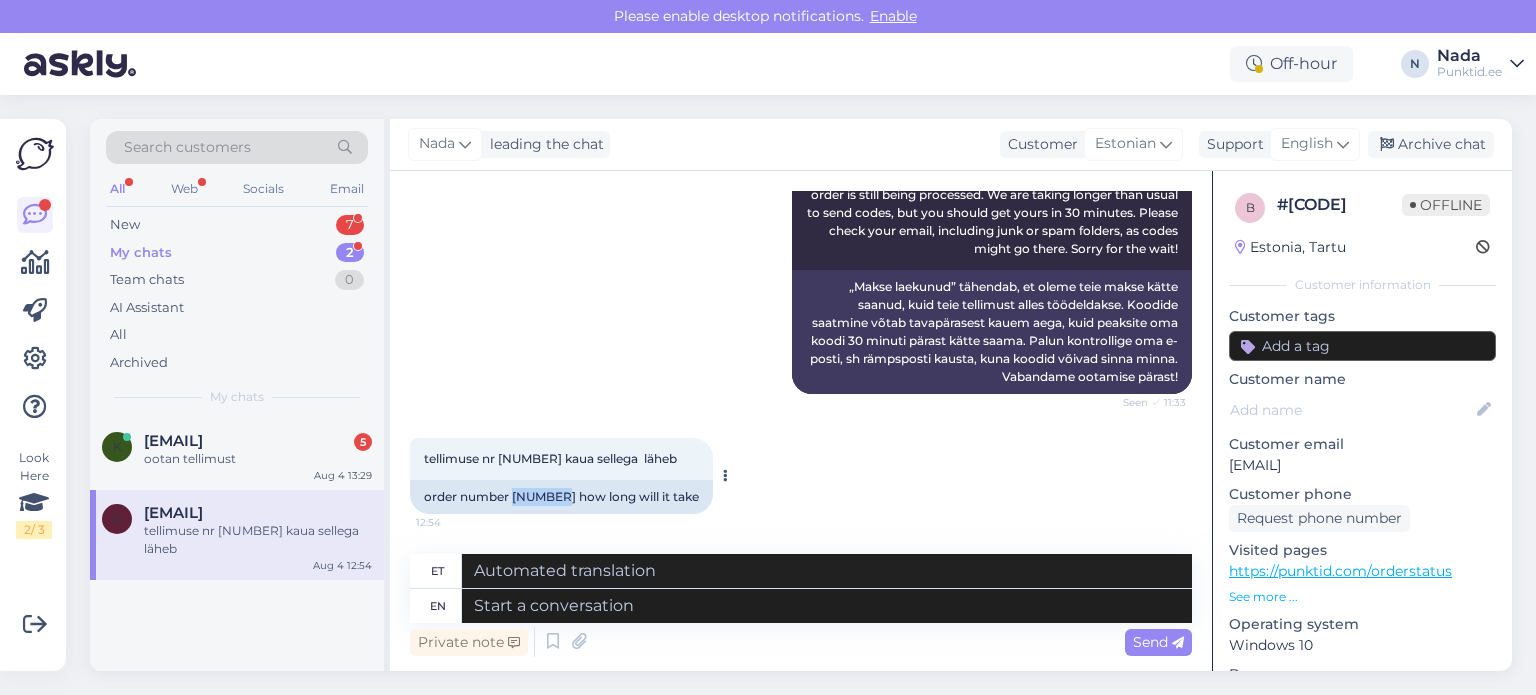 click on "order number [NUMBER] how long will it take" at bounding box center [561, 497] 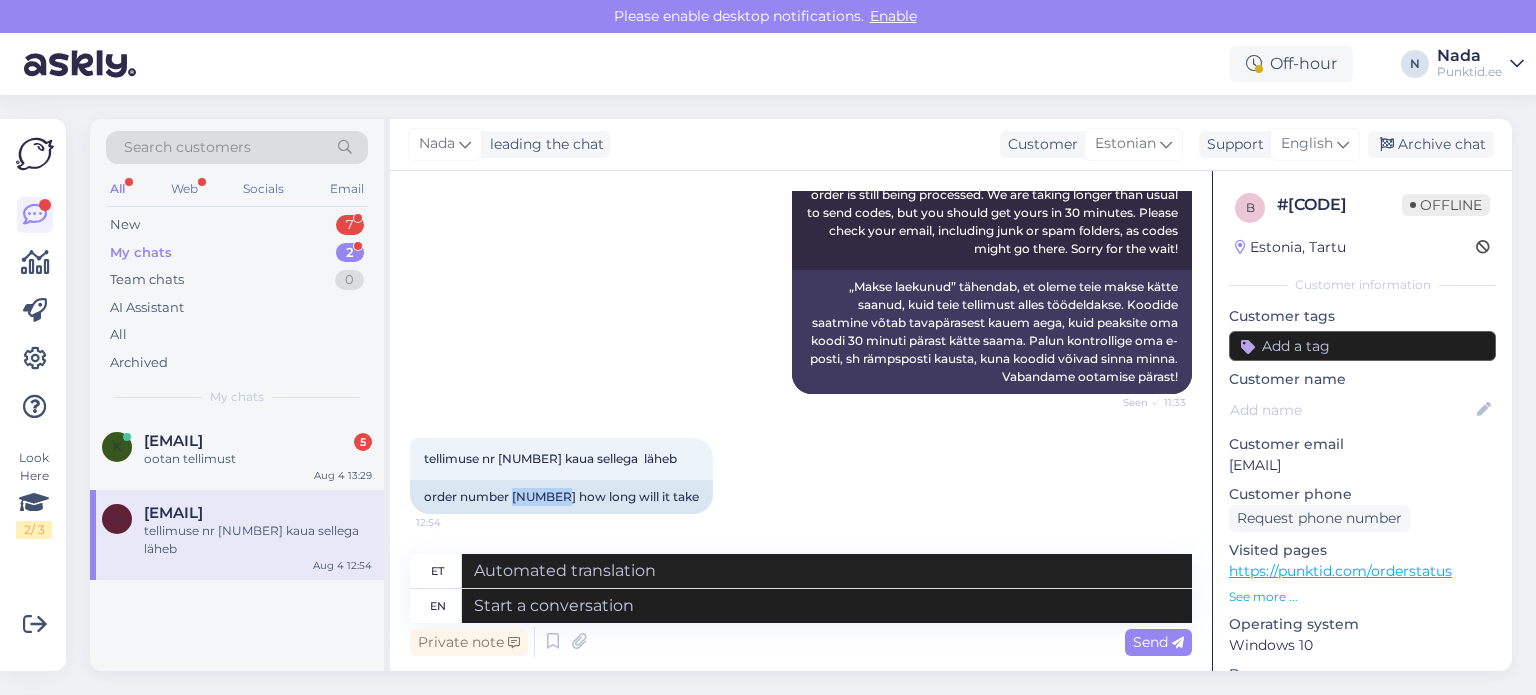 scroll, scrollTop: 1412, scrollLeft: 0, axis: vertical 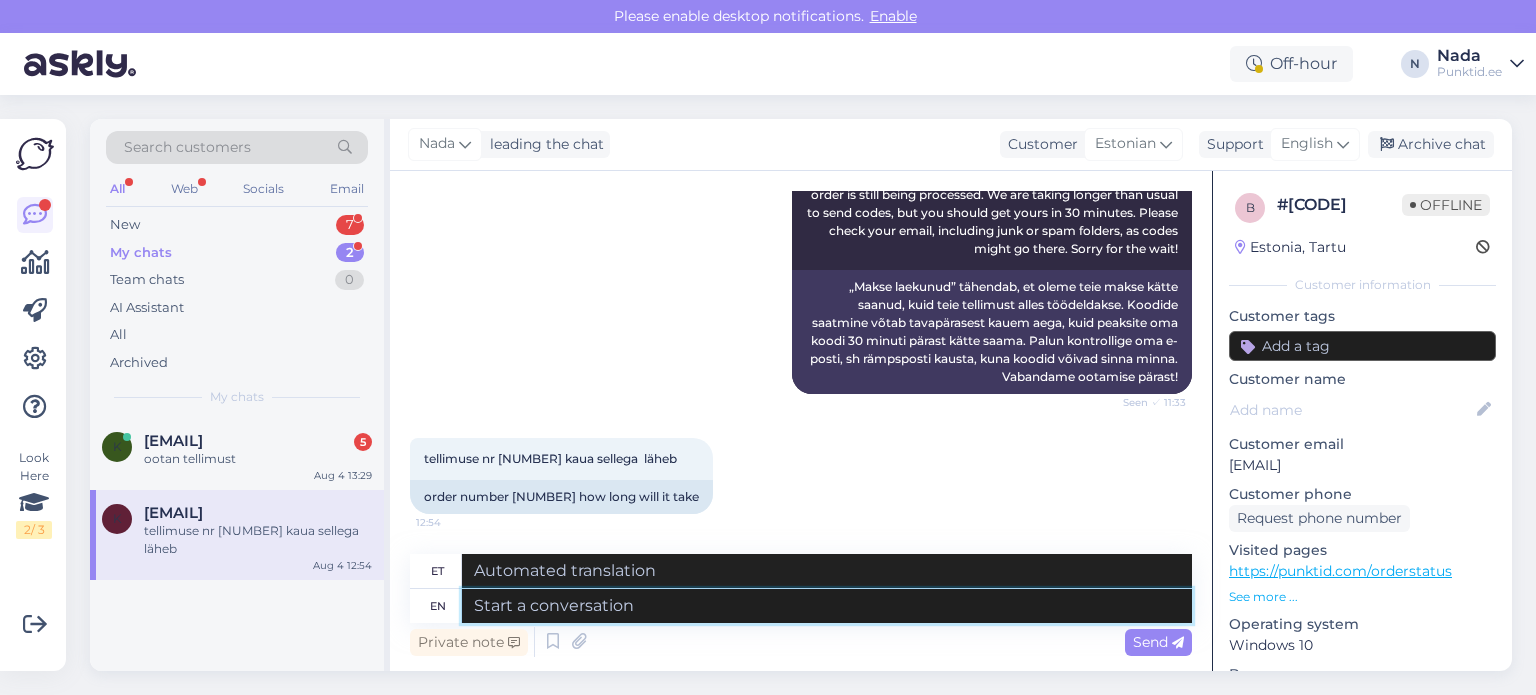 click at bounding box center [827, 606] 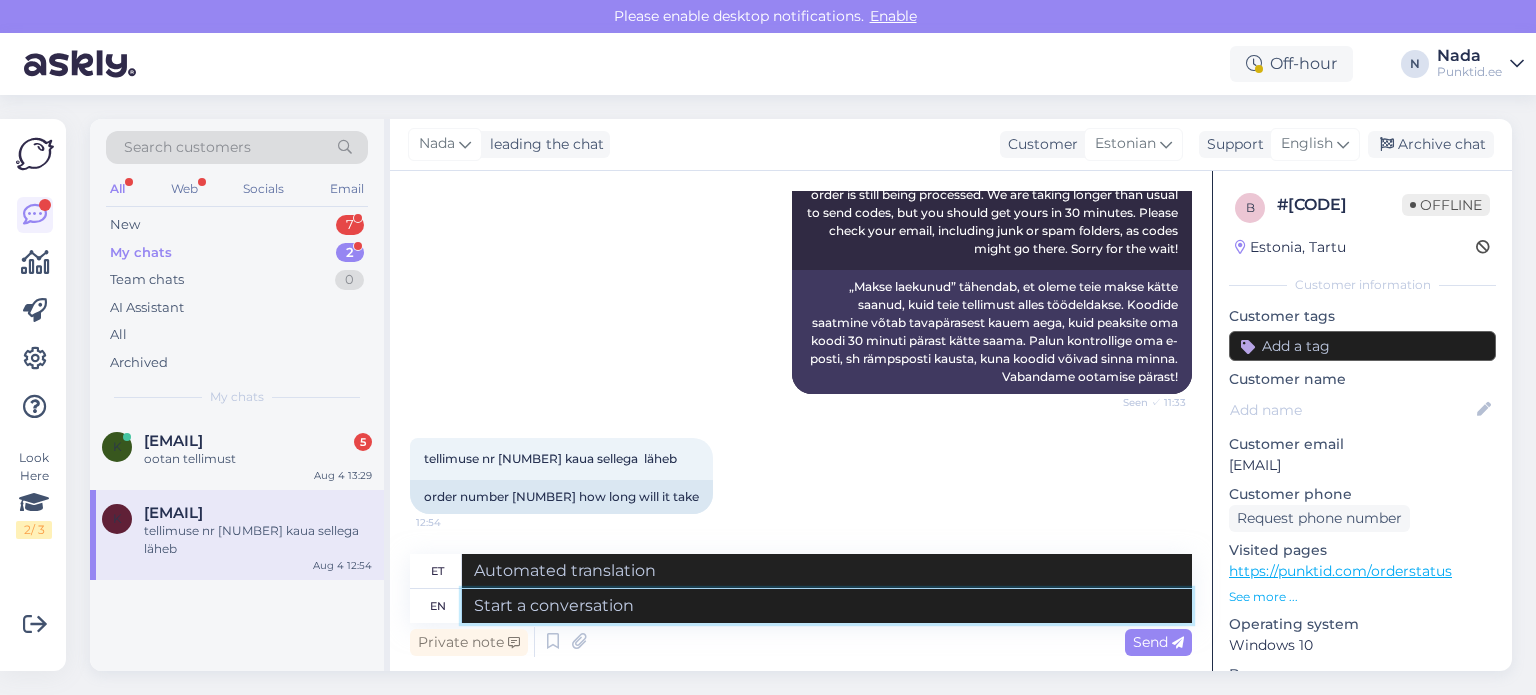 paste on "Hello there! Thank you for your patience and we apologize for this inconvenience as we are facing a delay issue from the reseller that's why orders are taking longer than usual to be fulfilled. Once your order is completed, it will be delivered to you immediately. Once again, we appreciate your patience and understanding." 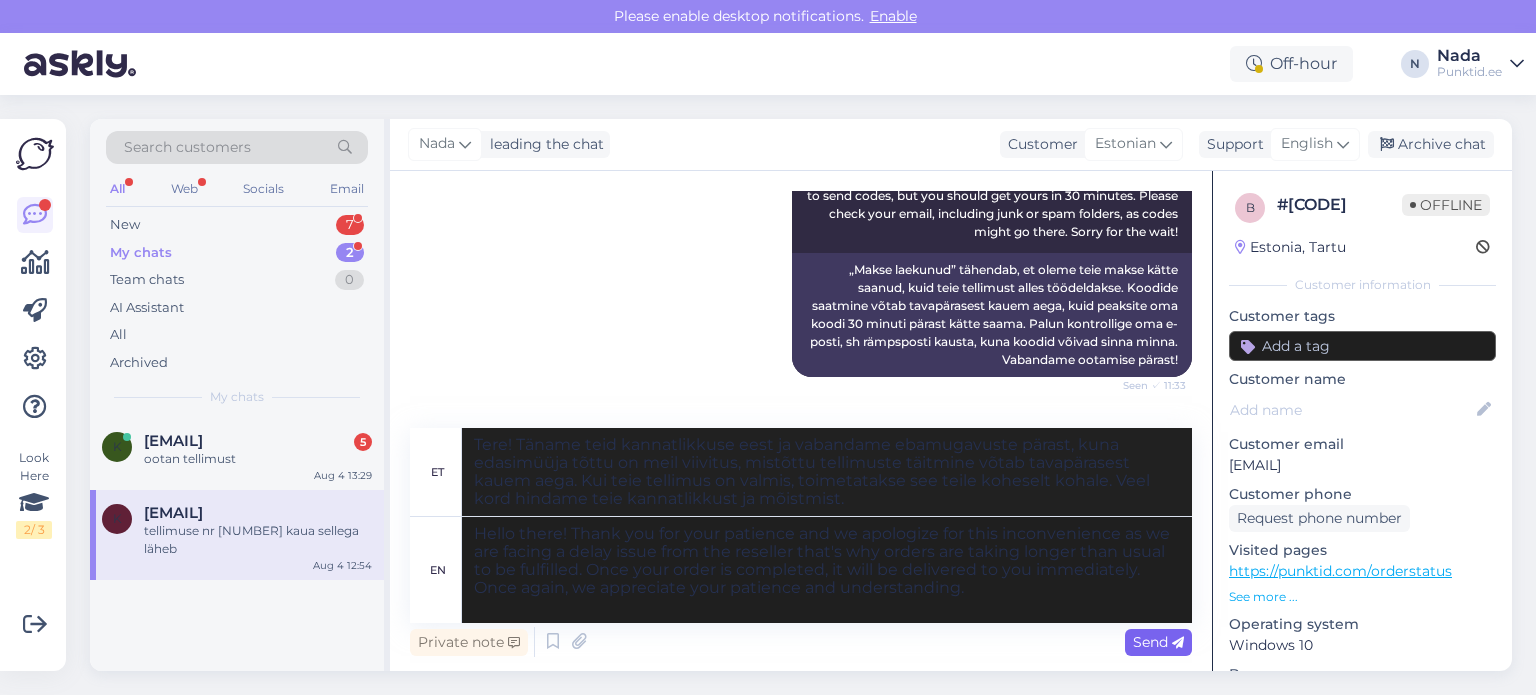 click on "Send" at bounding box center (1158, 642) 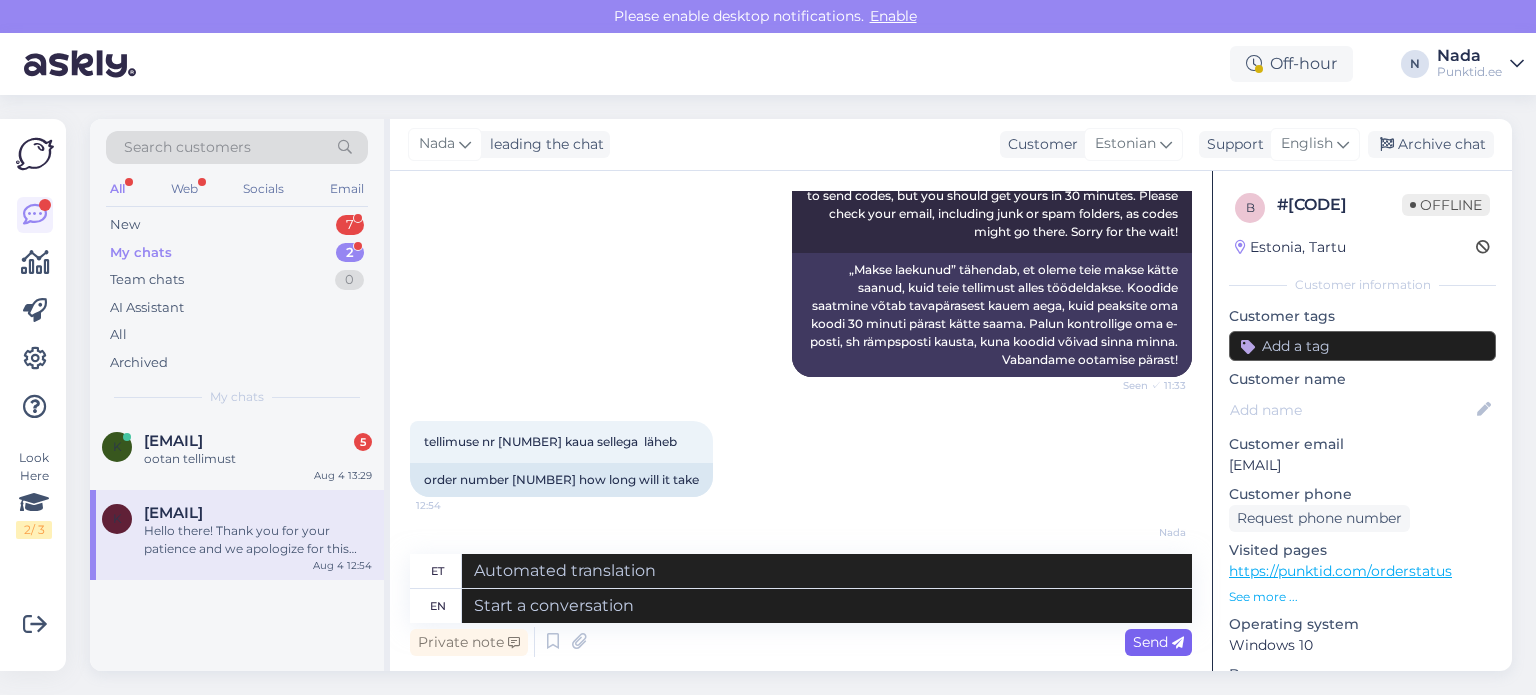 scroll, scrollTop: 1712, scrollLeft: 0, axis: vertical 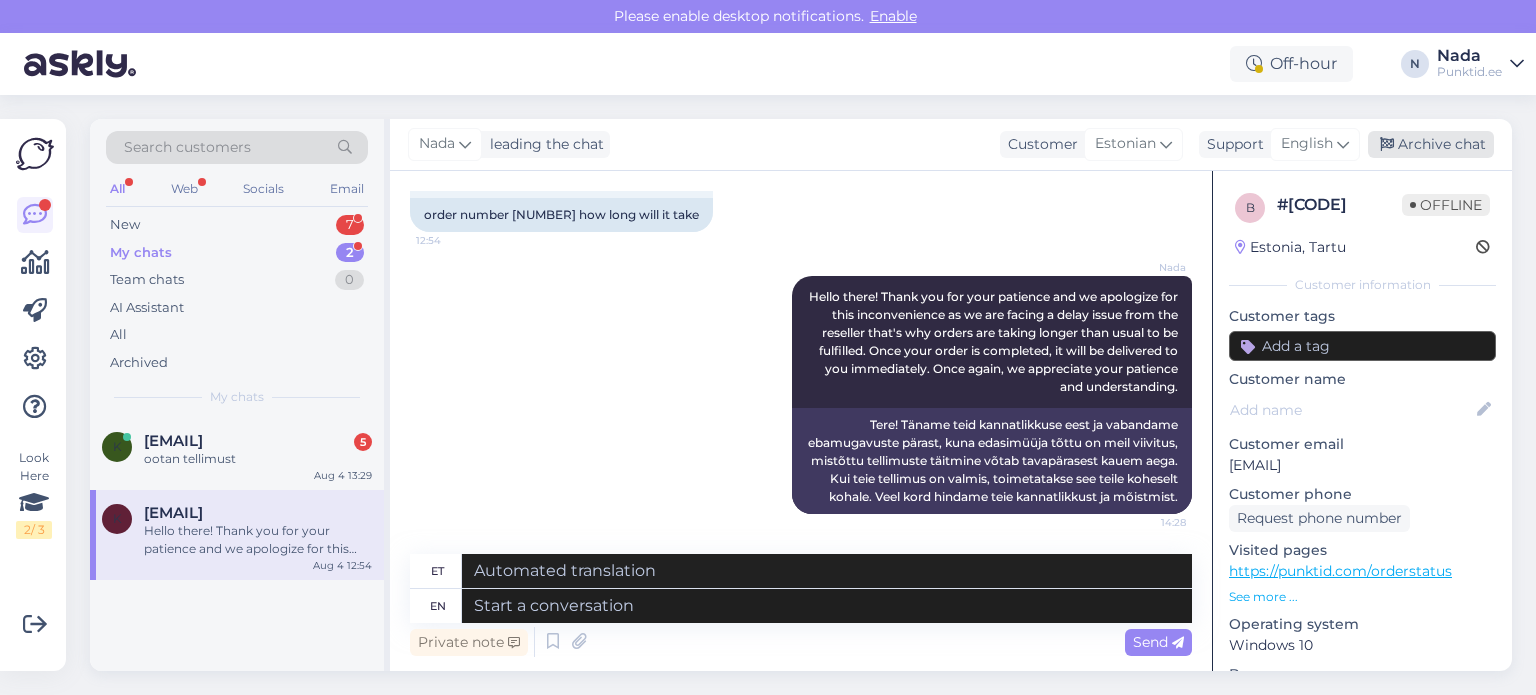 click on "Archive chat" at bounding box center (1431, 144) 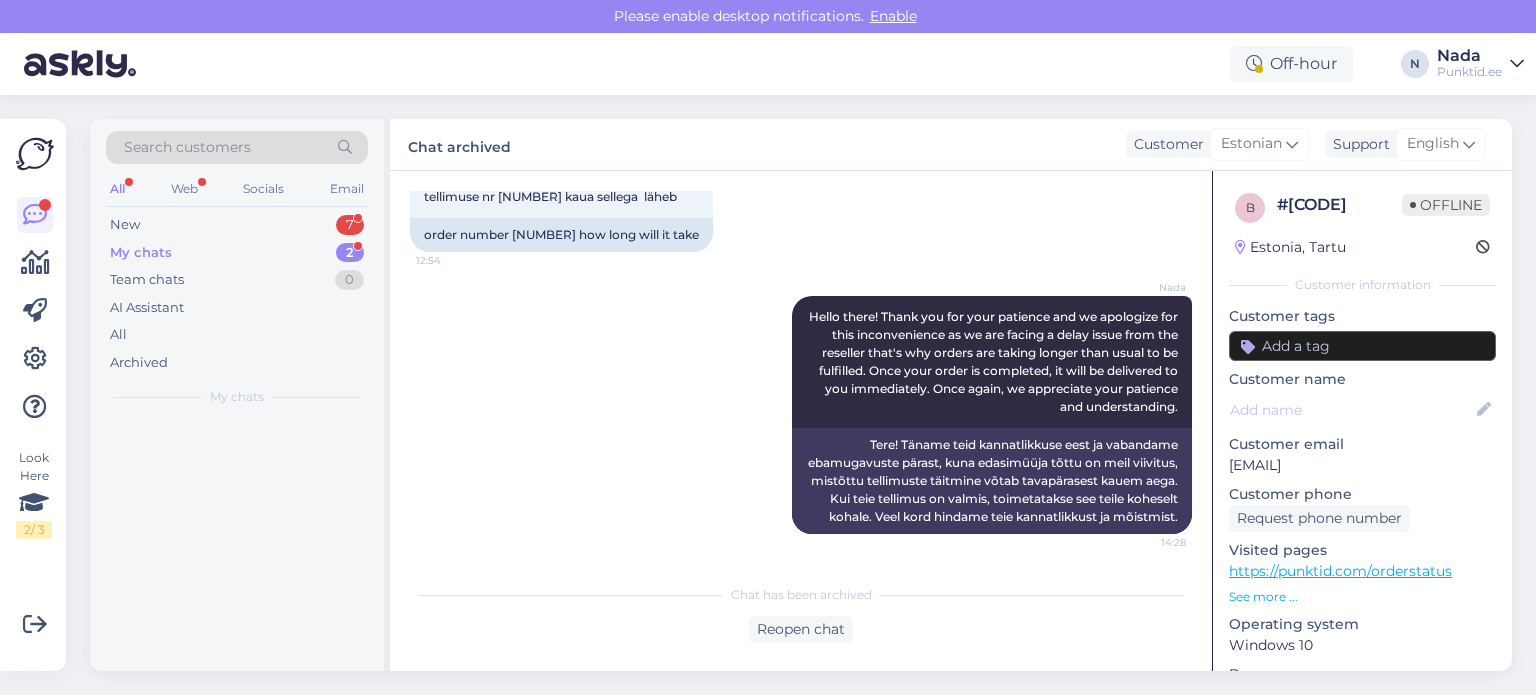 scroll, scrollTop: 1692, scrollLeft: 0, axis: vertical 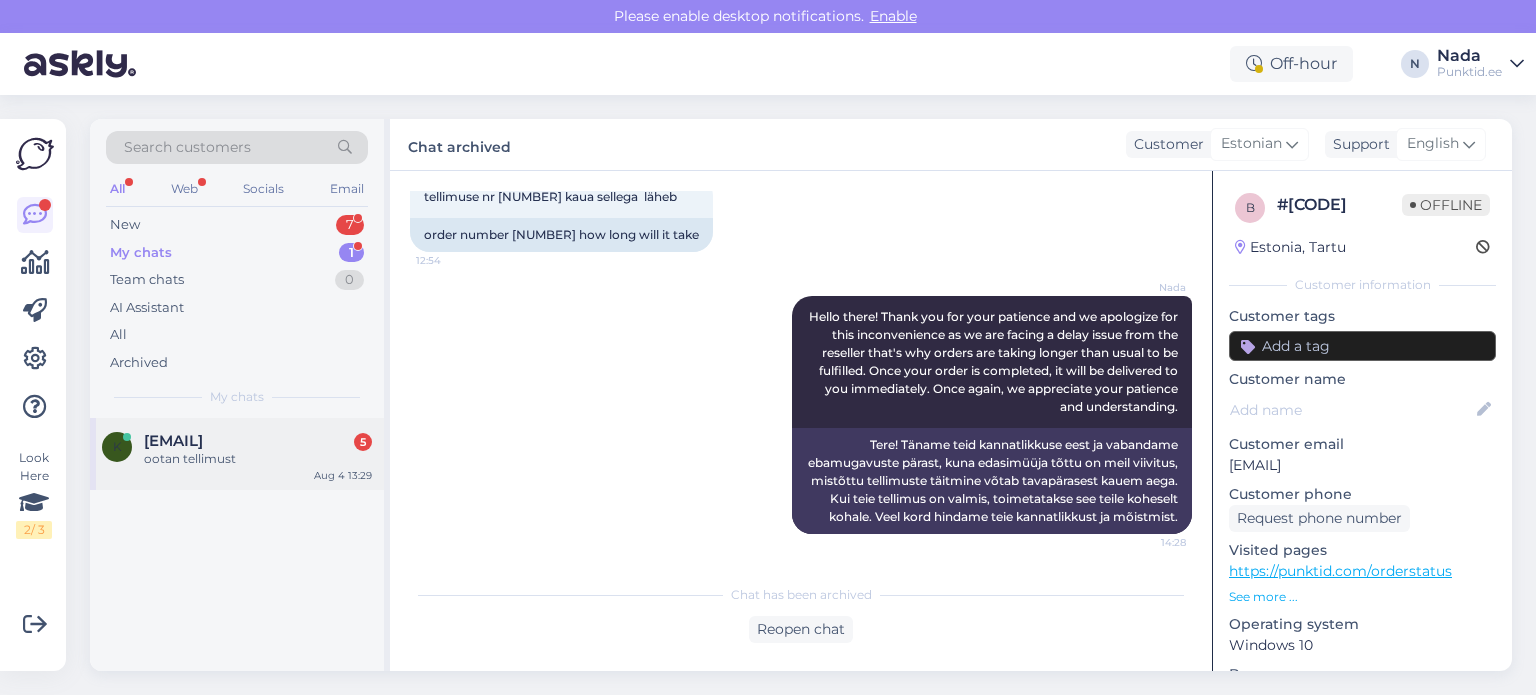 click on "[EMAIL] [NUMBER]" at bounding box center (258, 441) 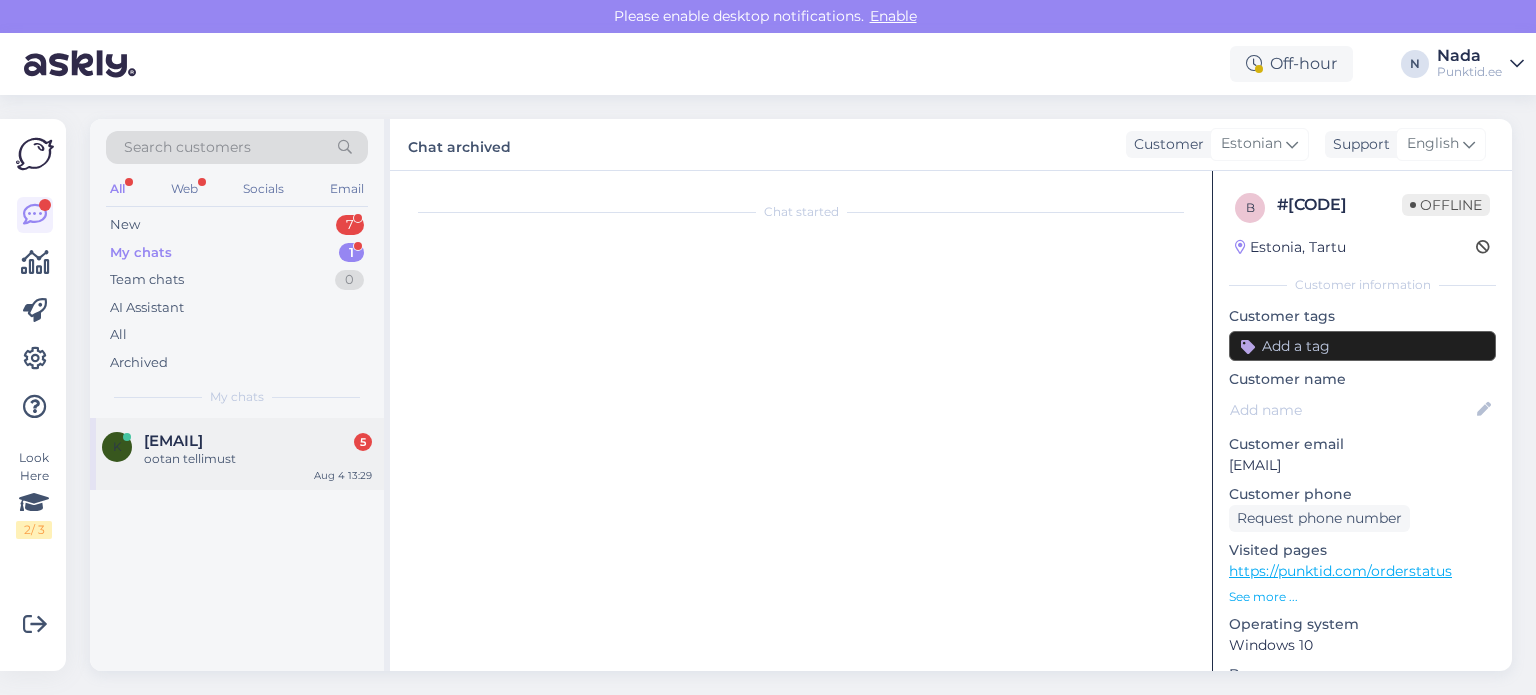 scroll, scrollTop: 1286, scrollLeft: 0, axis: vertical 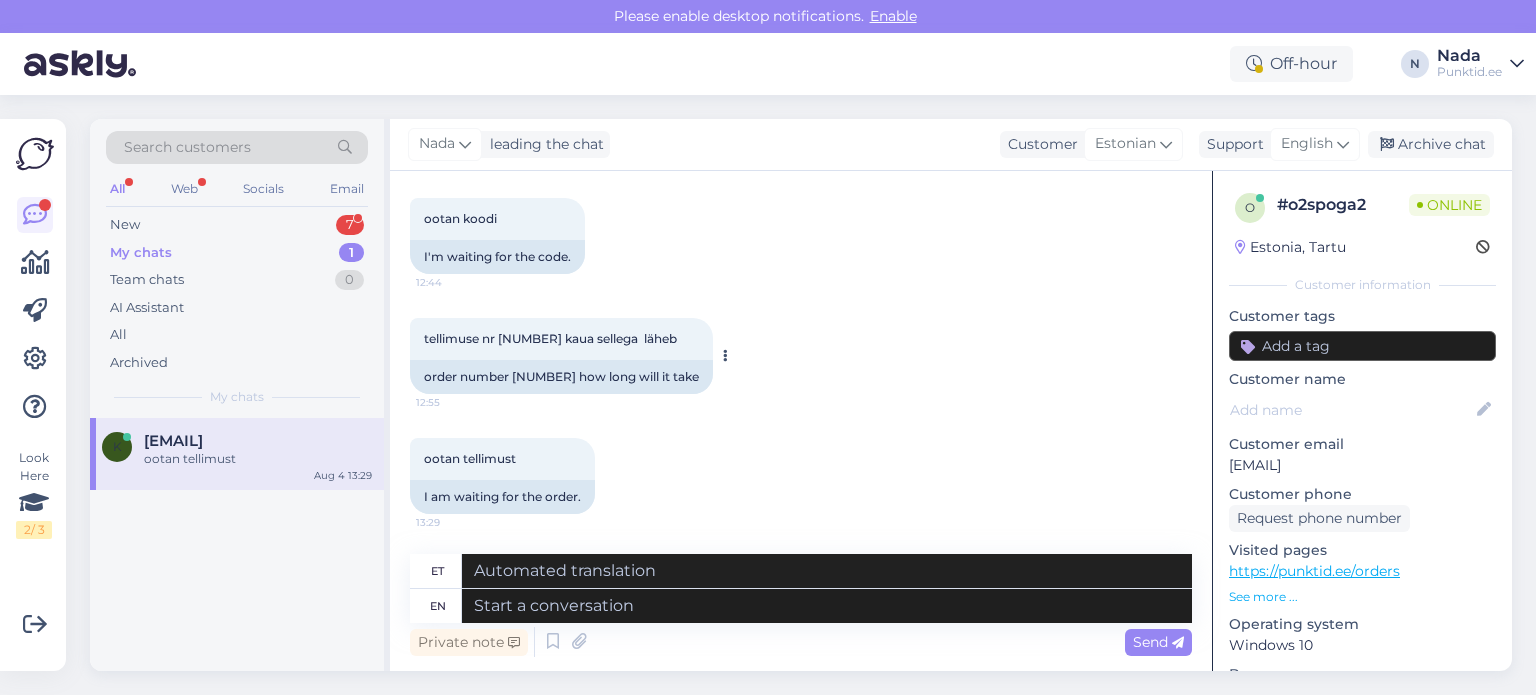click on "order number [NUMBER] how long will it take" at bounding box center (561, 377) 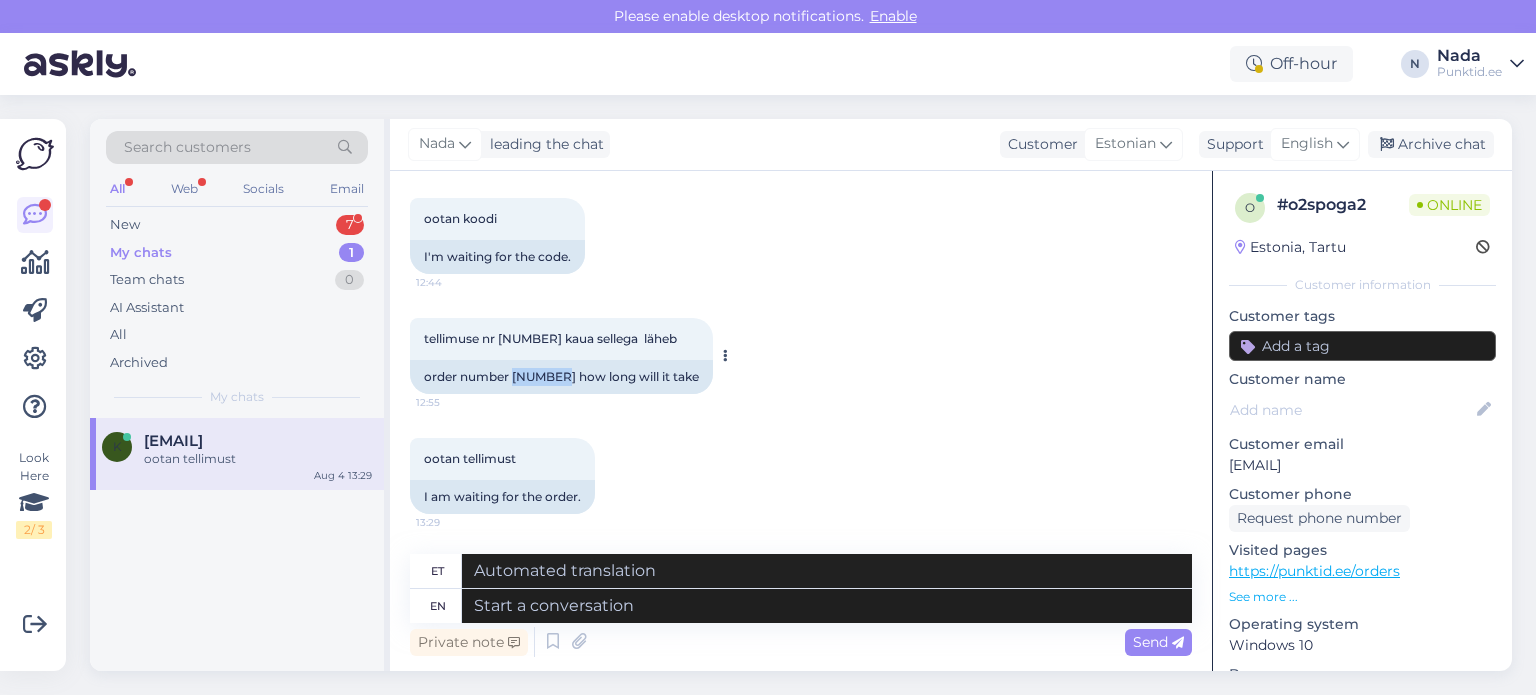click on "order number [NUMBER] how long will it take" at bounding box center [561, 377] 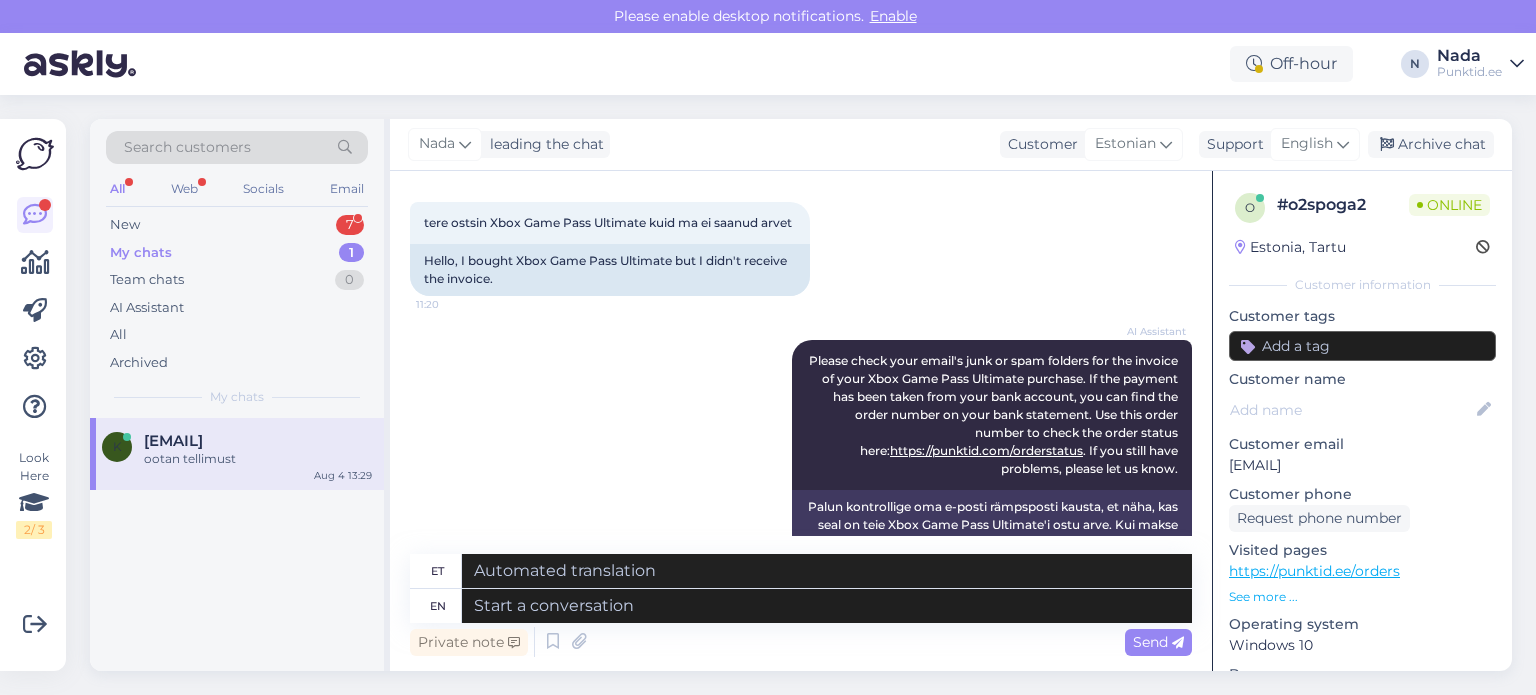 scroll, scrollTop: 86, scrollLeft: 0, axis: vertical 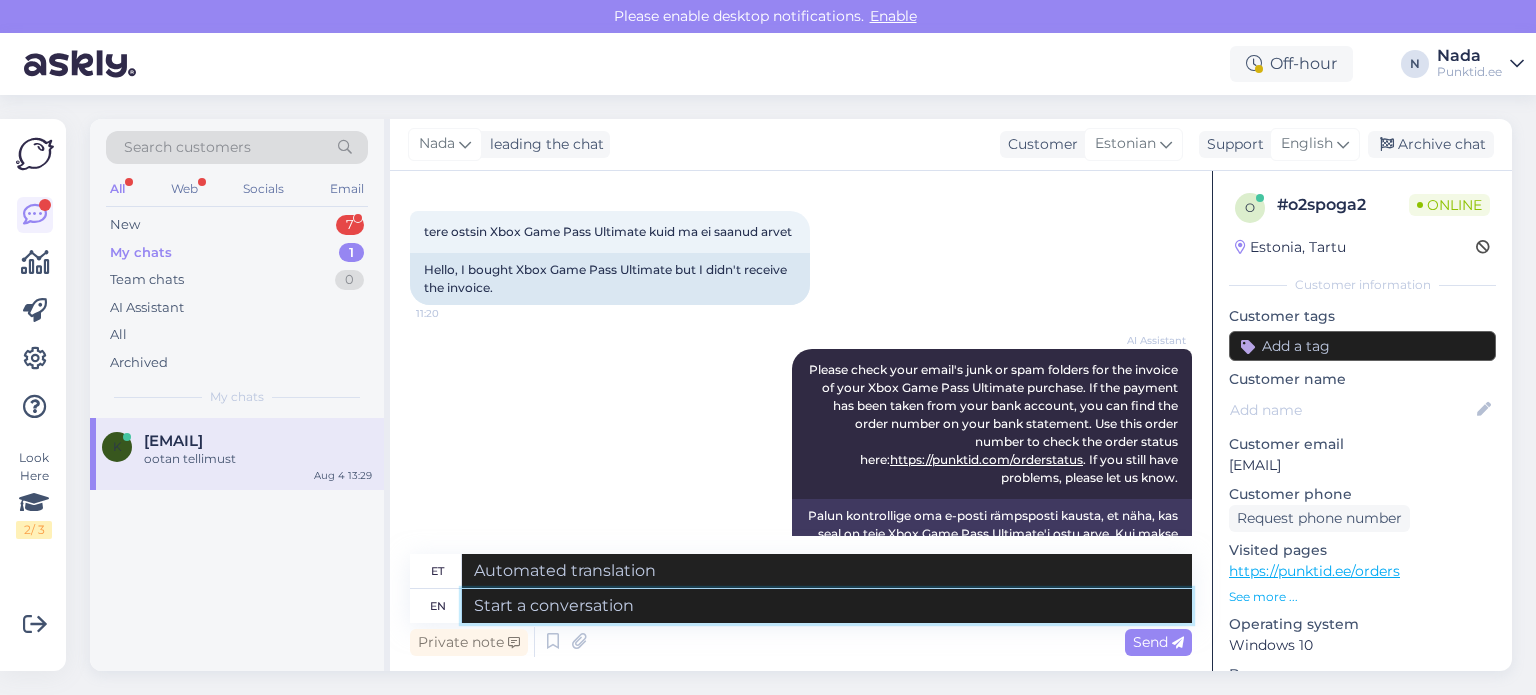 click at bounding box center (827, 606) 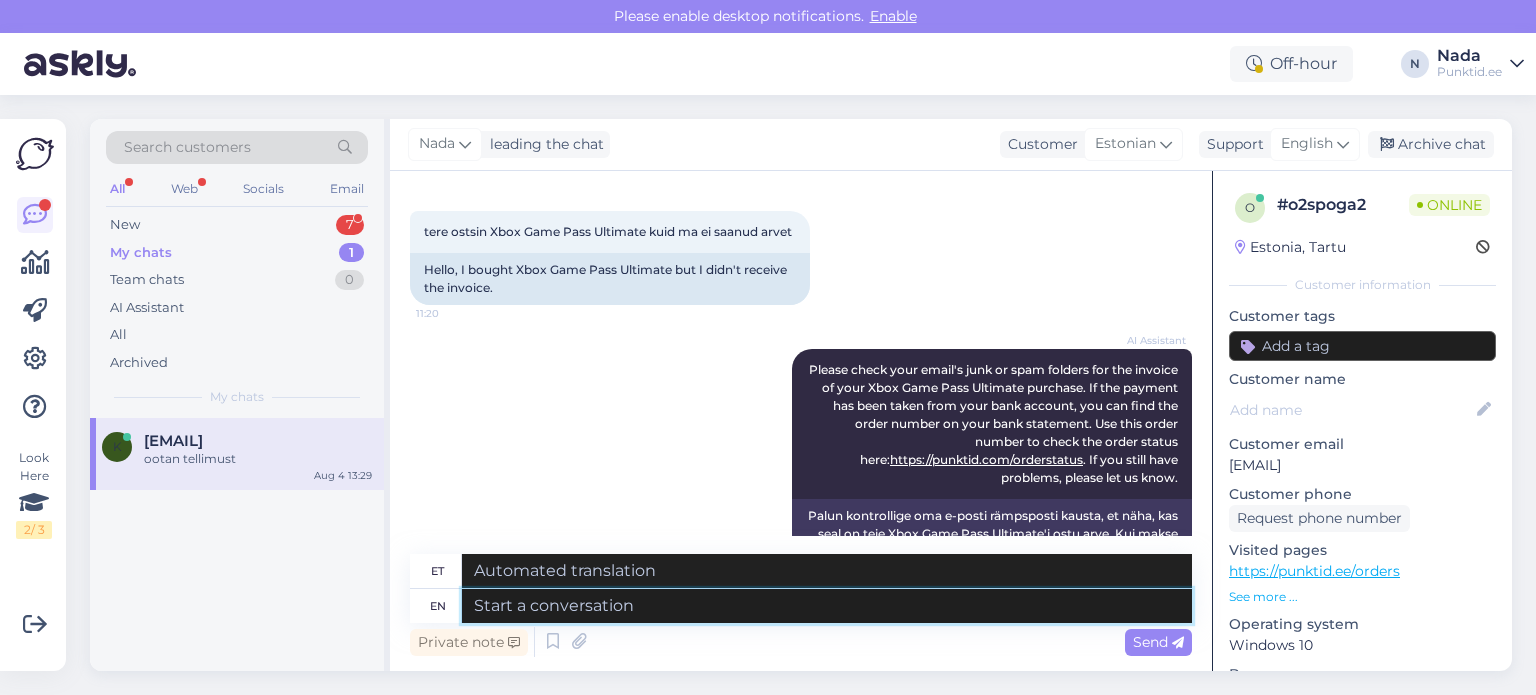 paste on "Hello there! Thank you for your patience and we apologize for this inconvenience as we are facing a delay issue from the reseller that's why orders are taking longer than usual to be fulfilled. Once your order is completed, it will be delivered to you immediately. Once again, we appreciate your patience and understanding." 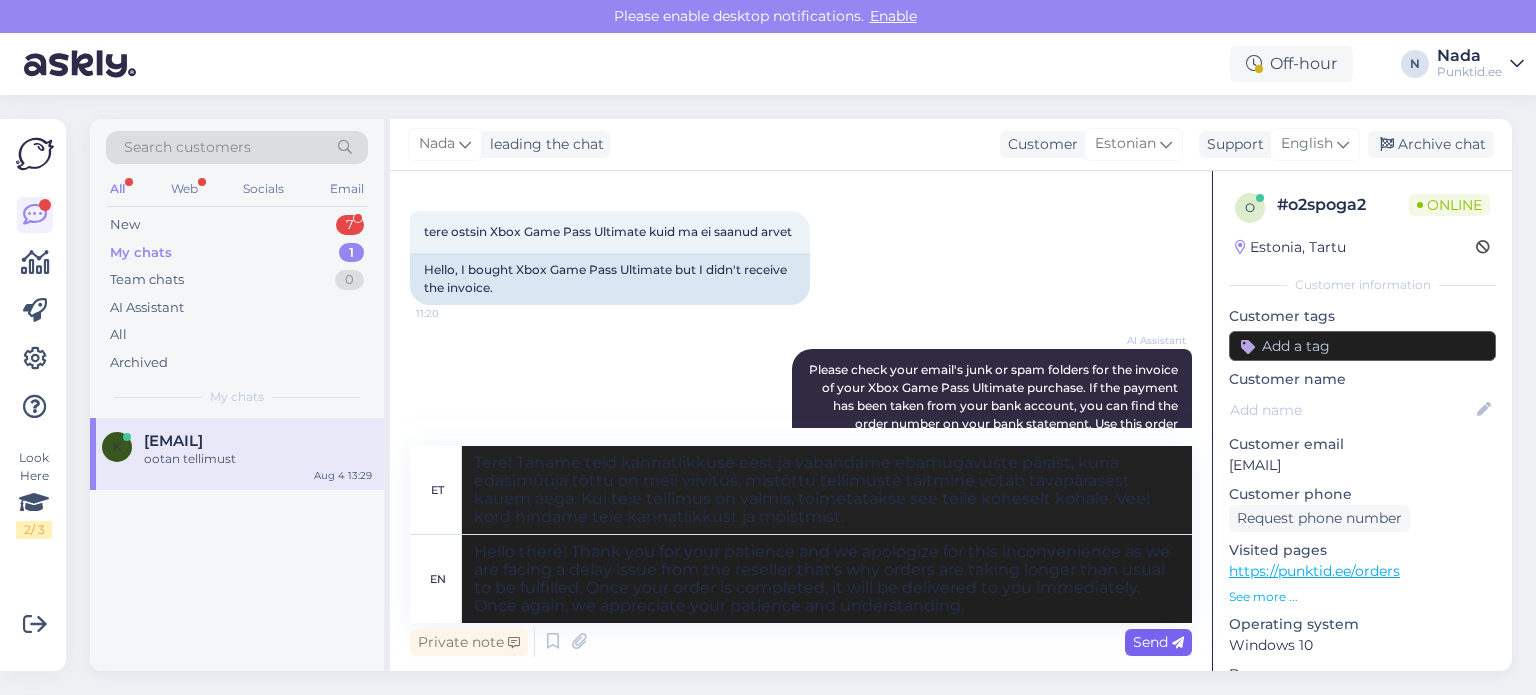 click on "Send" at bounding box center (1158, 642) 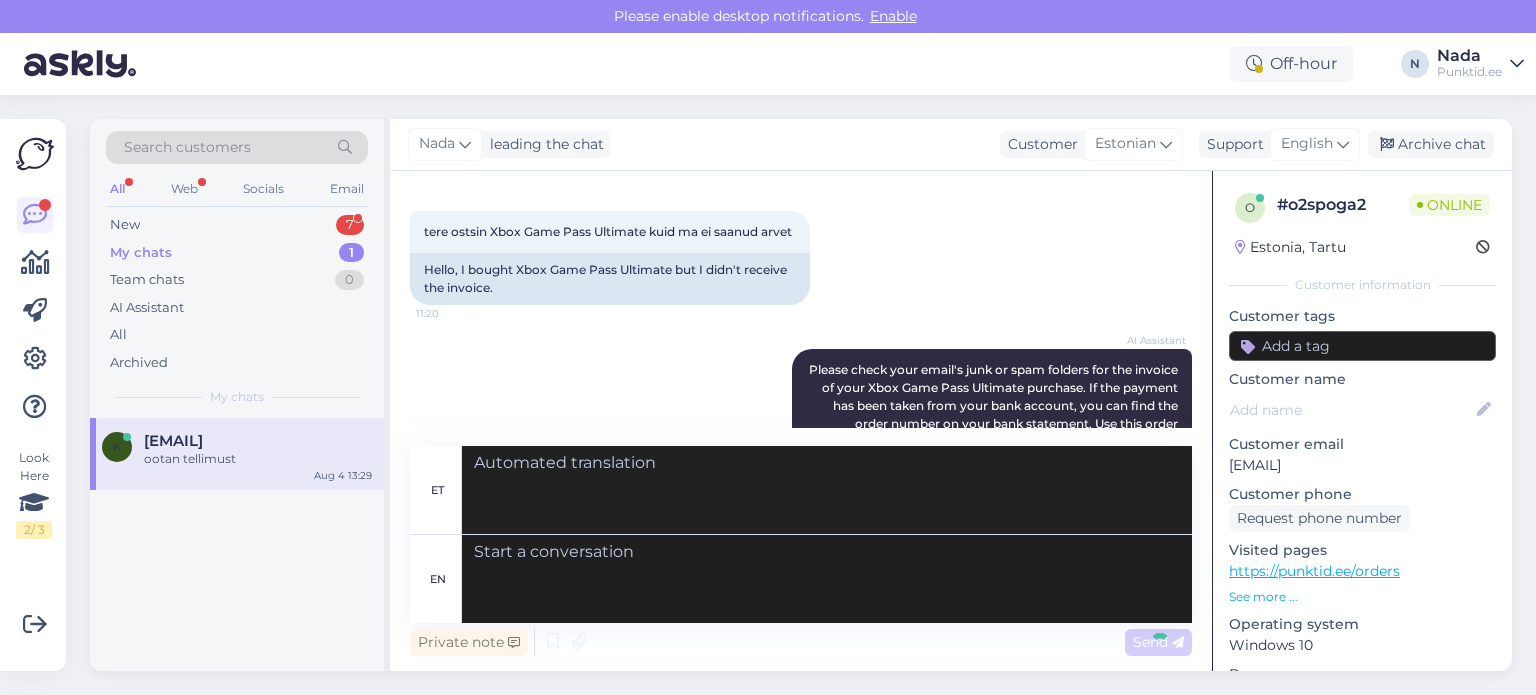 scroll, scrollTop: 1586, scrollLeft: 0, axis: vertical 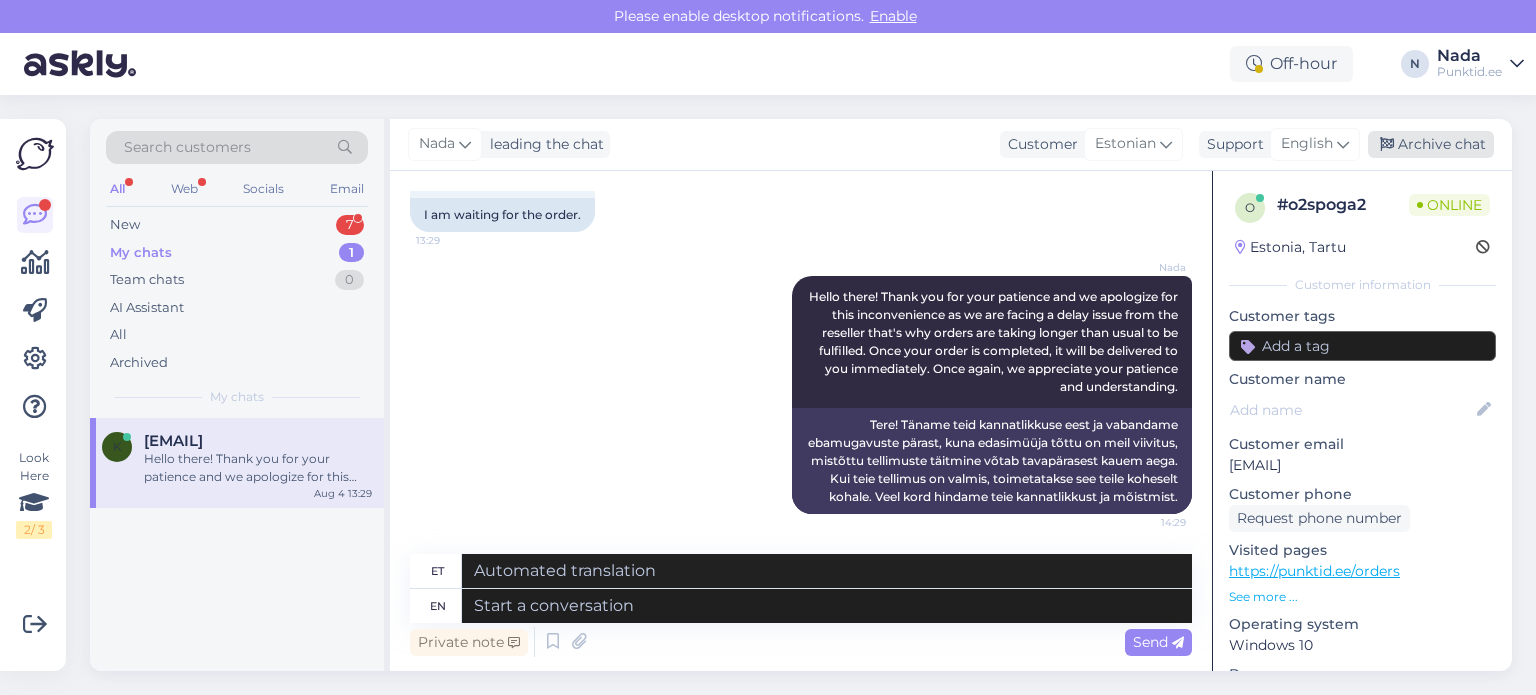 click on "Archive chat" at bounding box center (1431, 144) 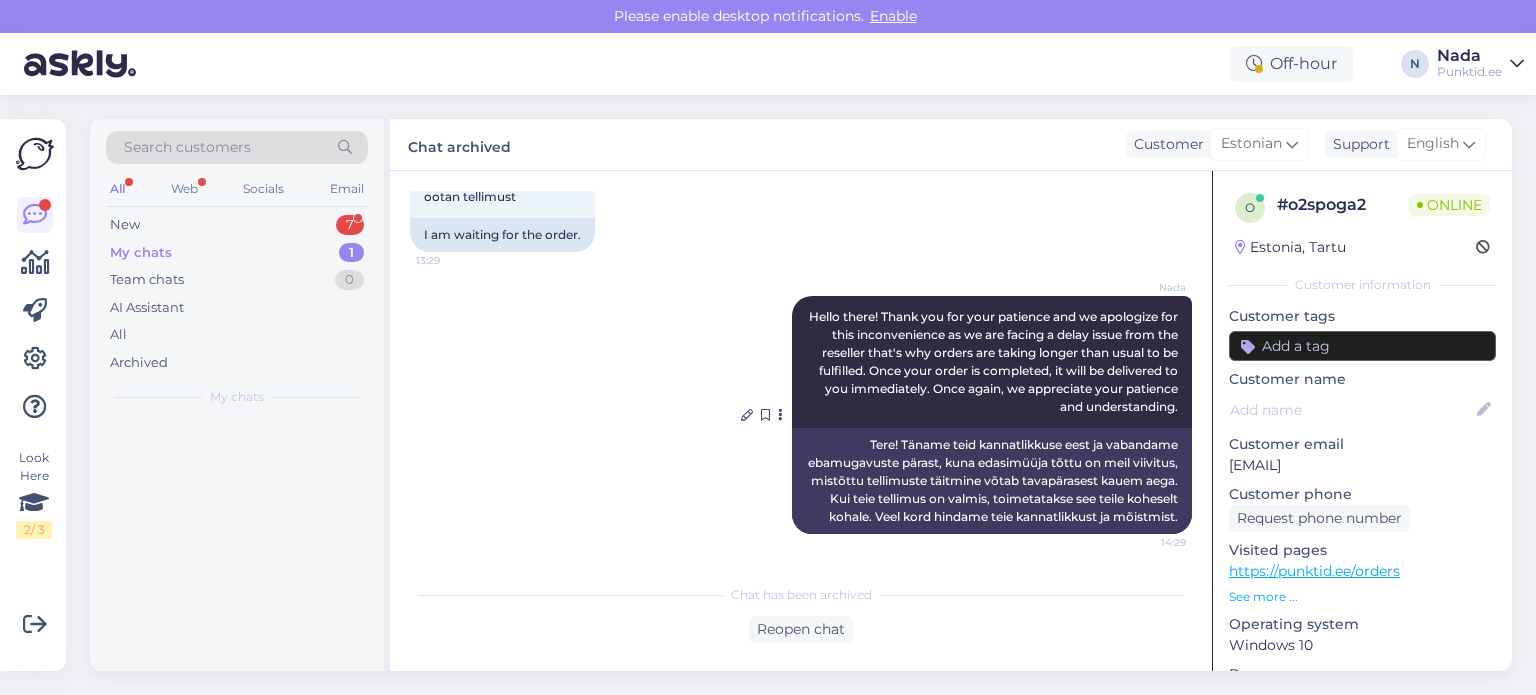 scroll, scrollTop: 1566, scrollLeft: 0, axis: vertical 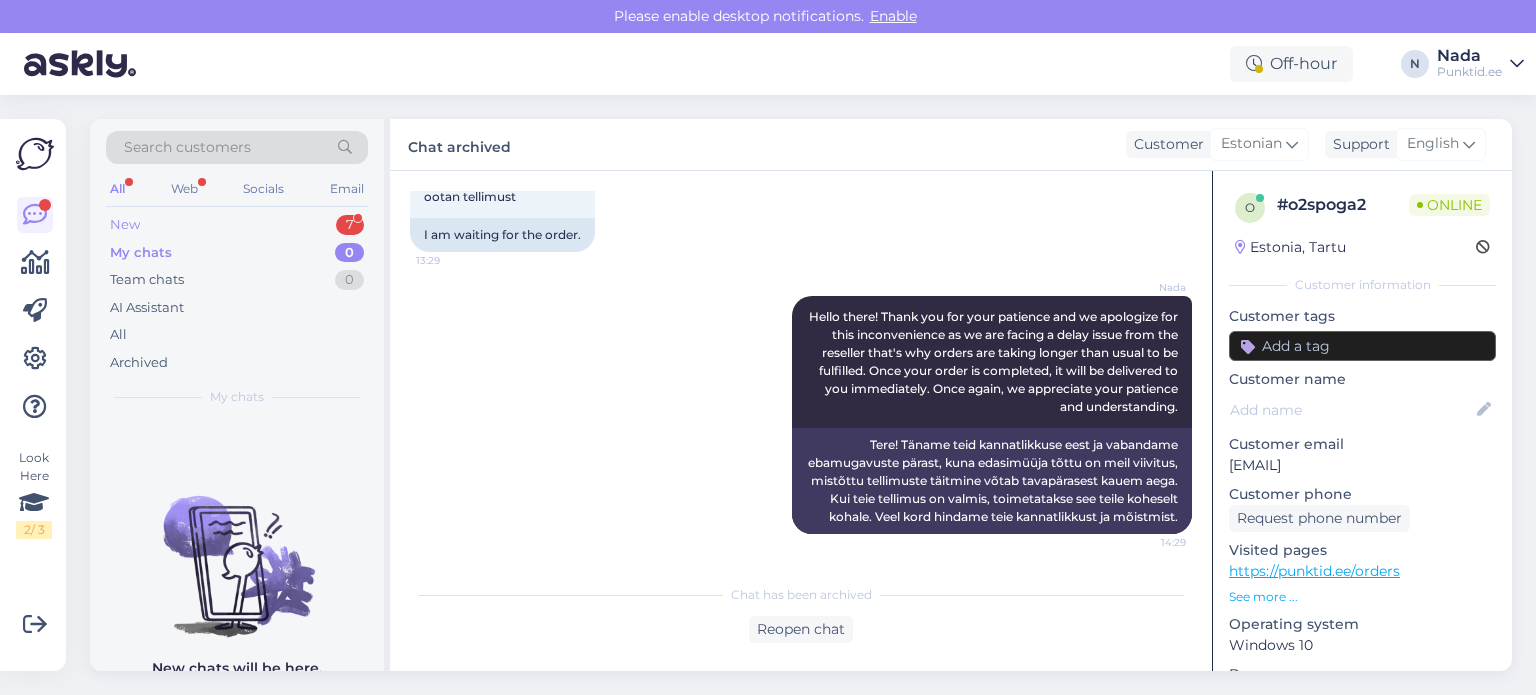 click on "New 7" at bounding box center [237, 225] 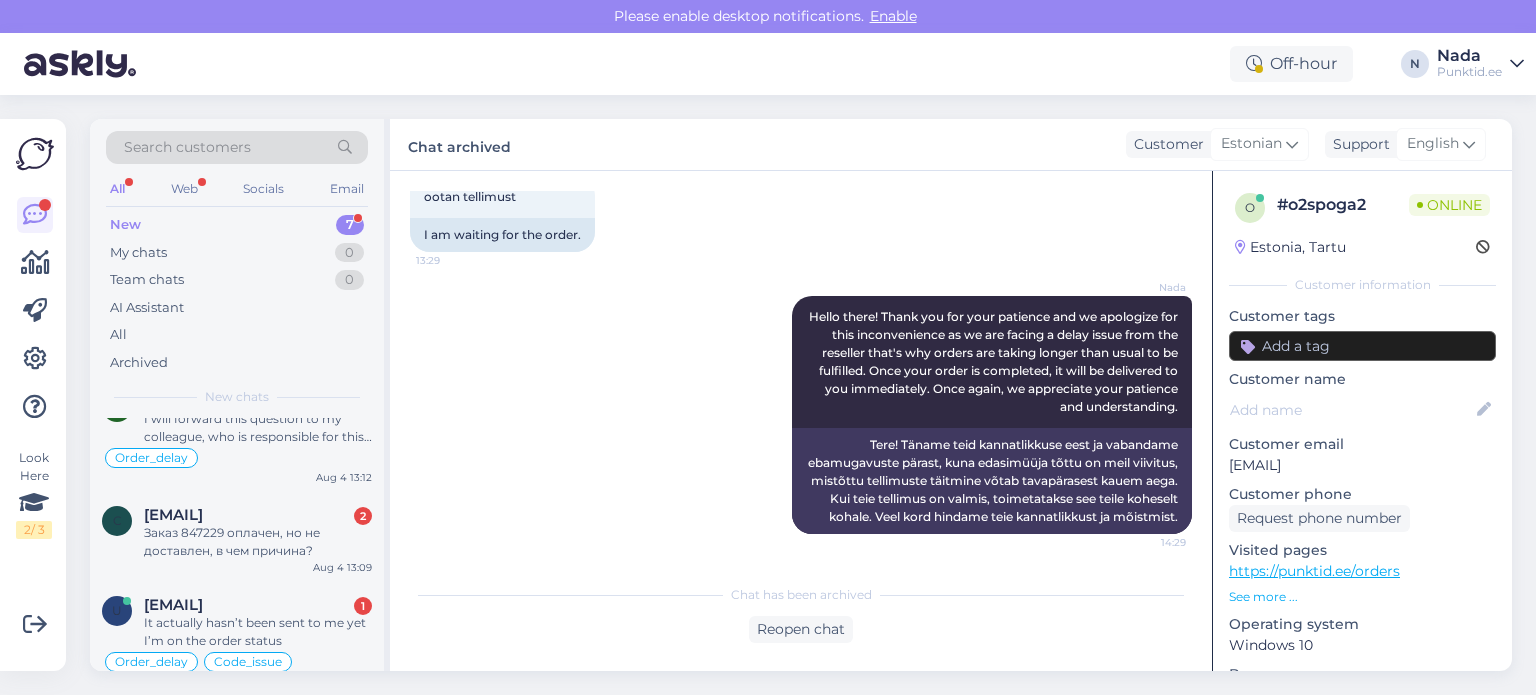 scroll, scrollTop: 423, scrollLeft: 0, axis: vertical 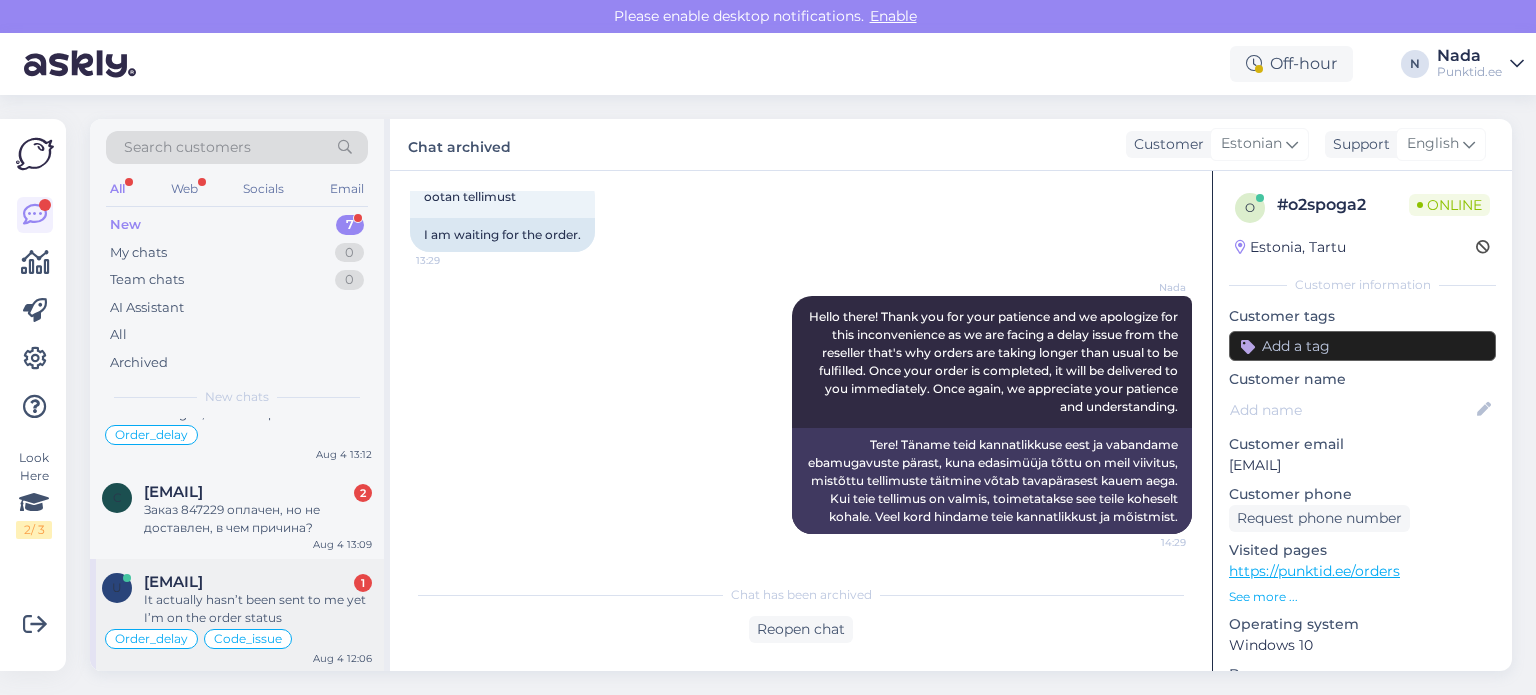 click on "It actually hasn’t been sent to me yet I’m on the order status" at bounding box center [258, 609] 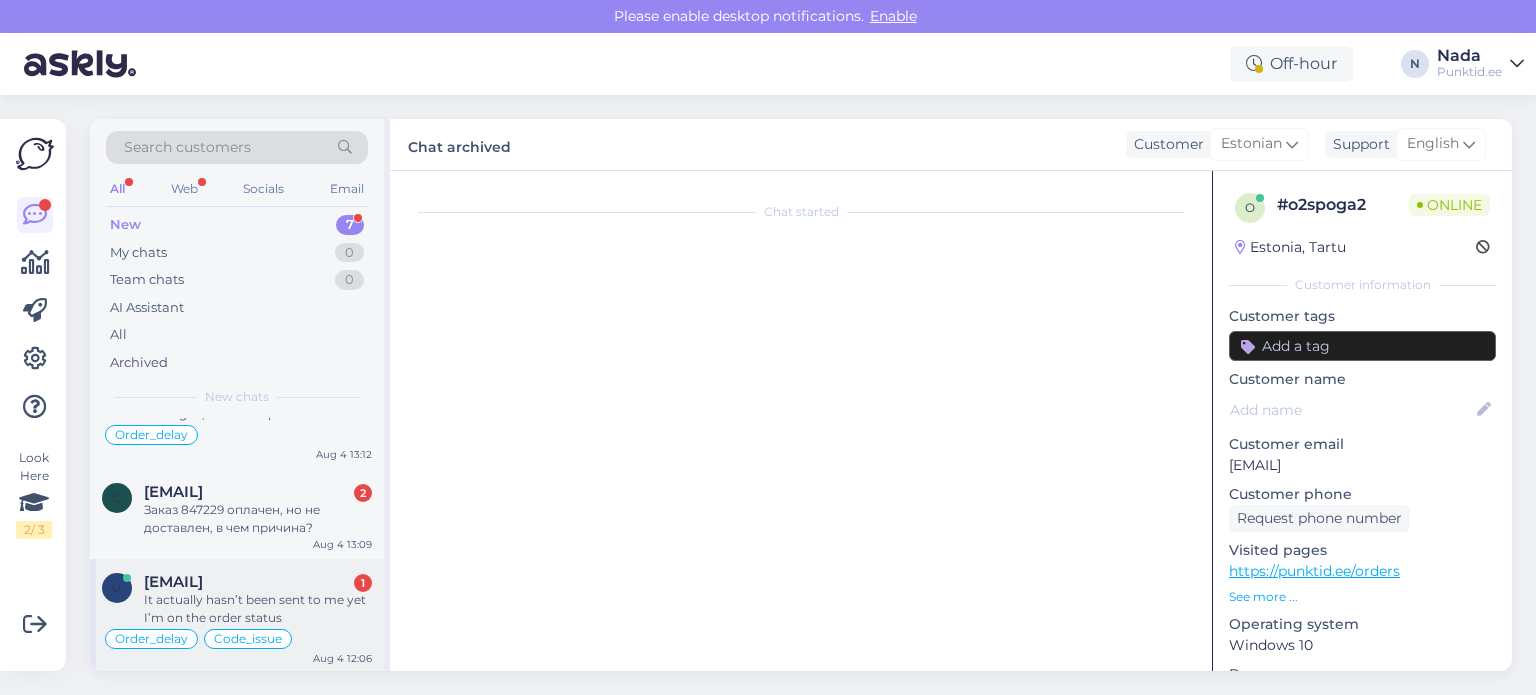 scroll, scrollTop: 0, scrollLeft: 0, axis: both 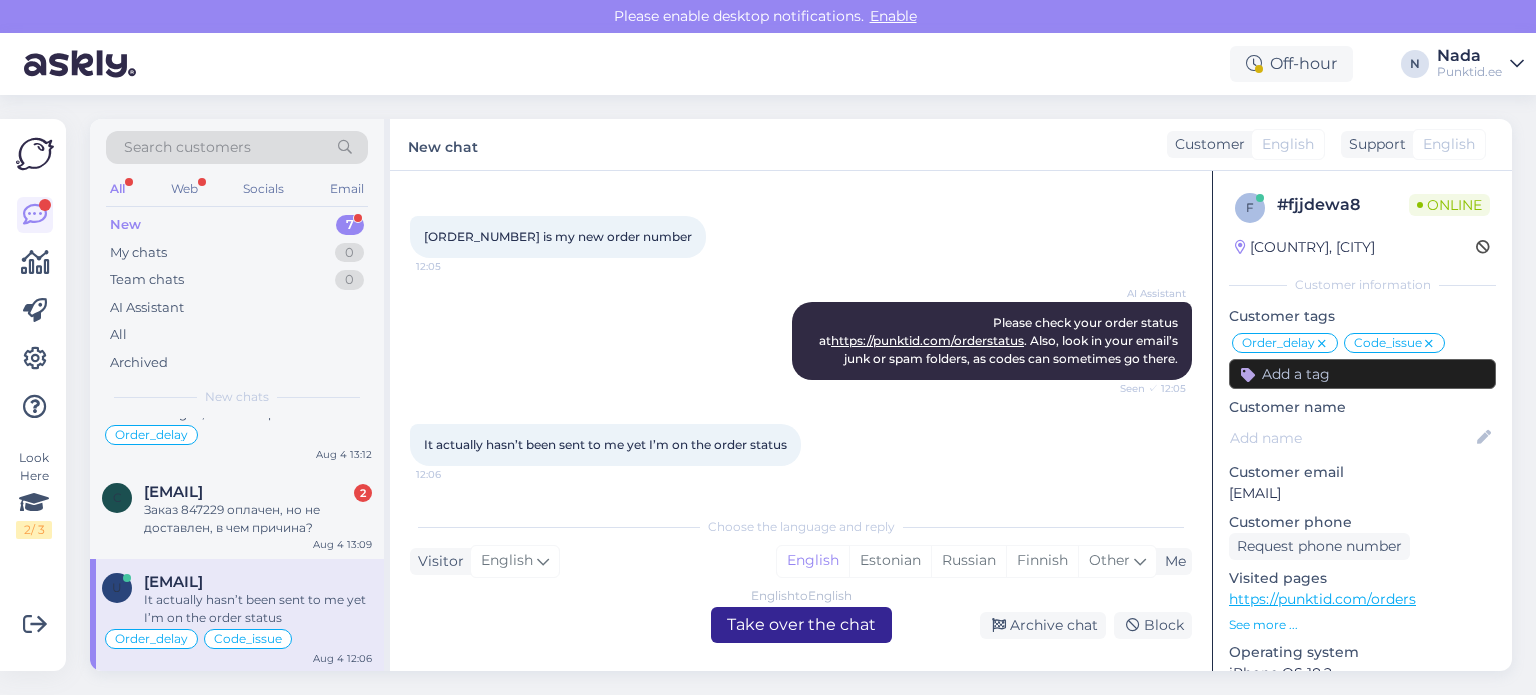 click on "English  to  English Take over the chat" at bounding box center (801, 625) 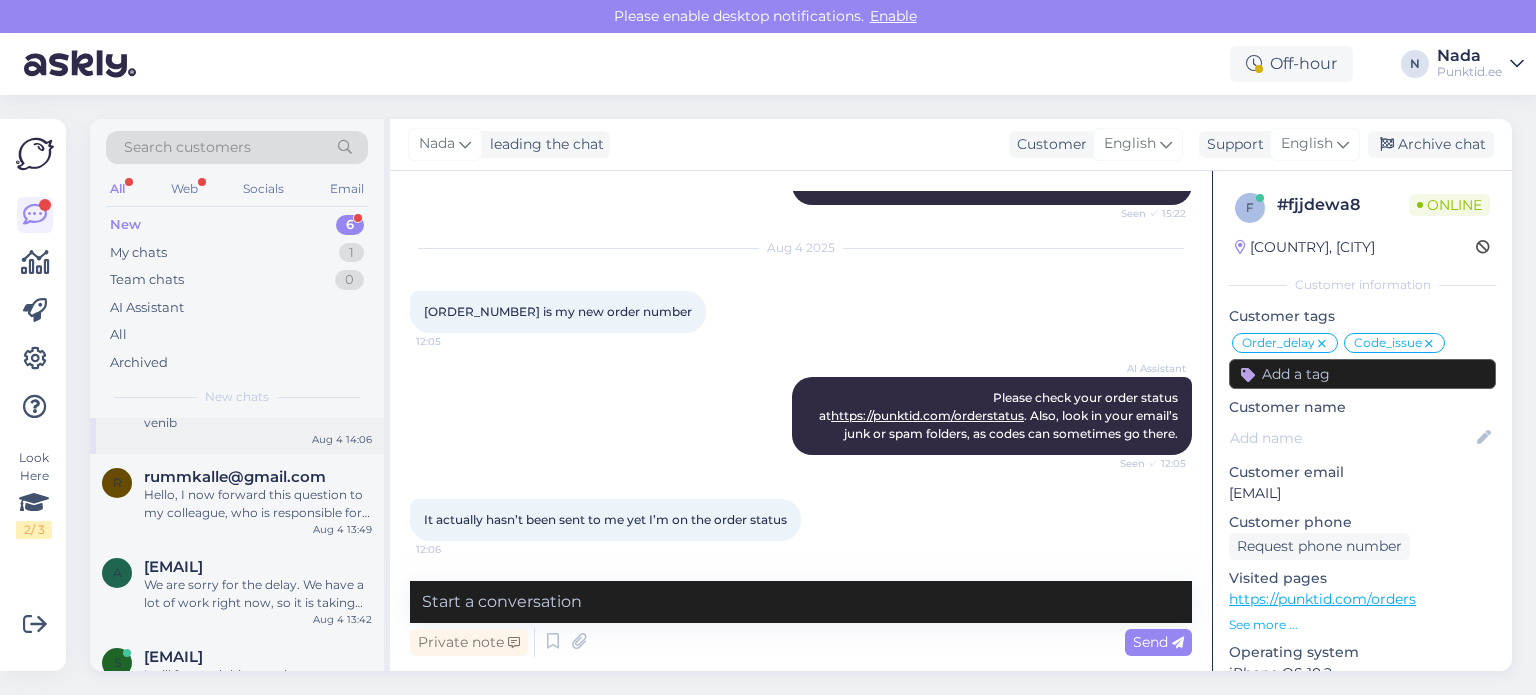 scroll, scrollTop: 309, scrollLeft: 0, axis: vertical 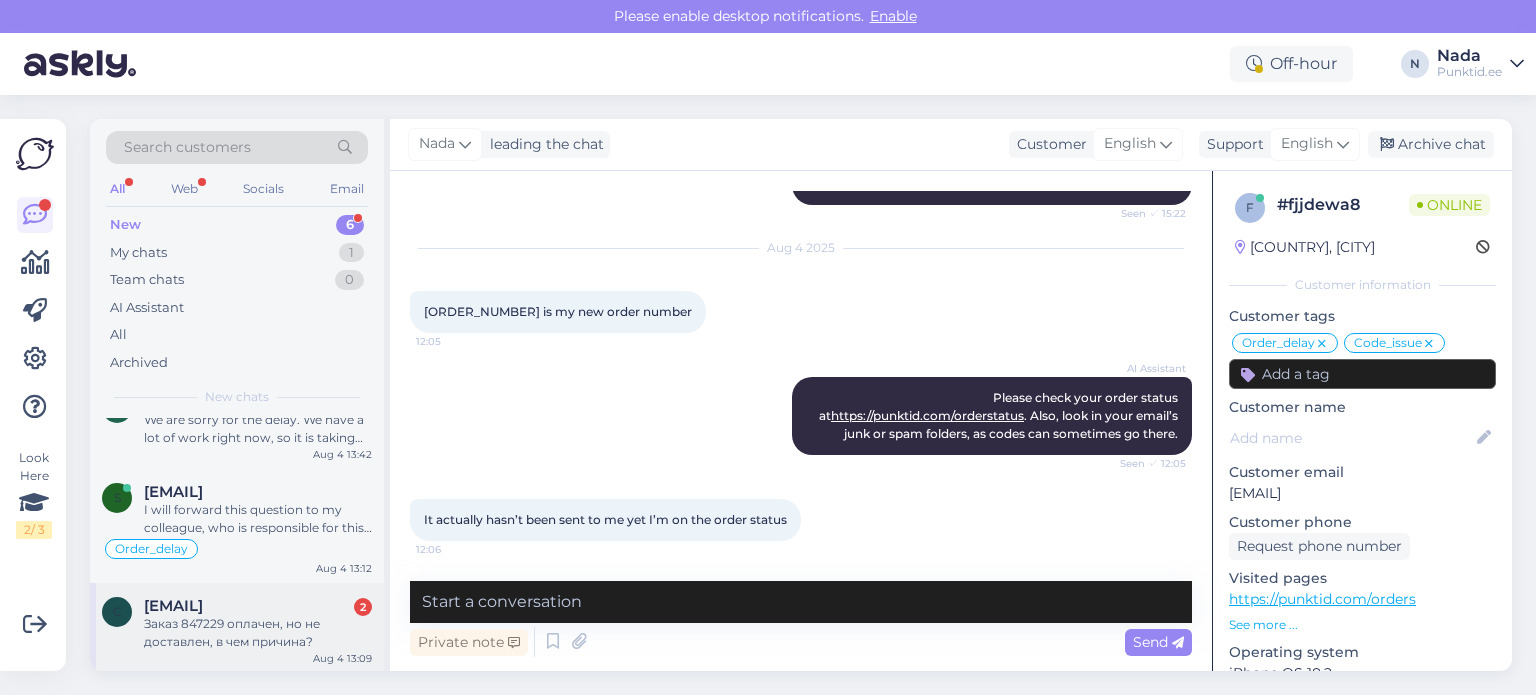click on "[EMAIL] [NUMBER]" at bounding box center [258, 606] 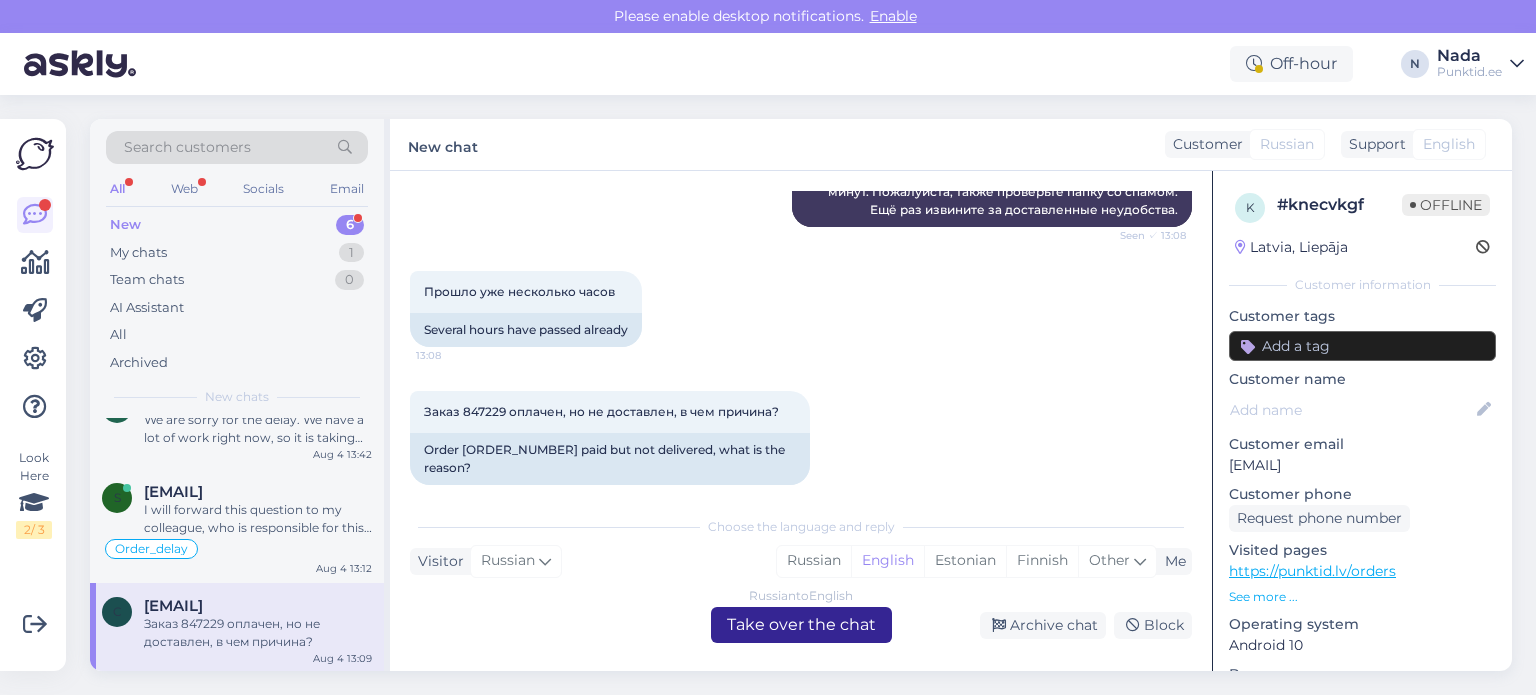 click on "Russian  to  English Take over the chat" at bounding box center [801, 625] 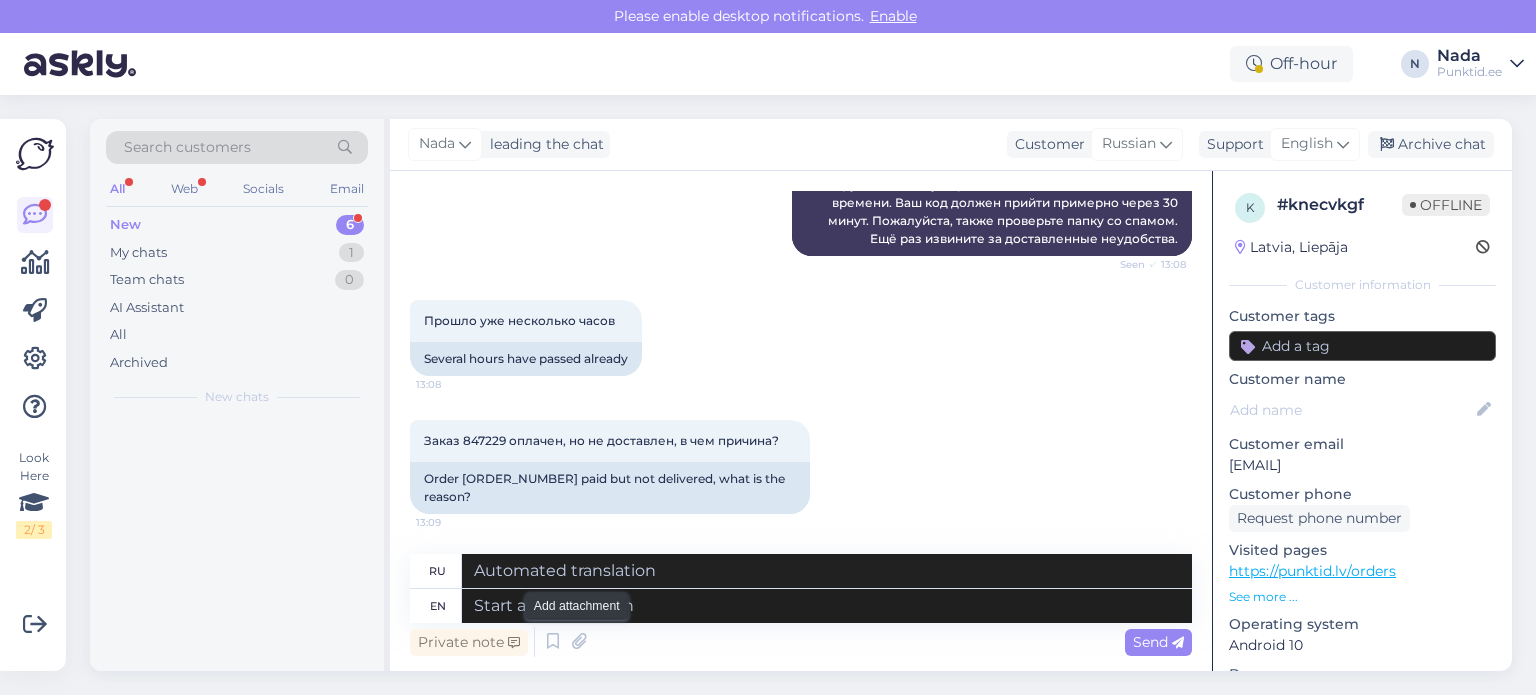 scroll, scrollTop: 764, scrollLeft: 0, axis: vertical 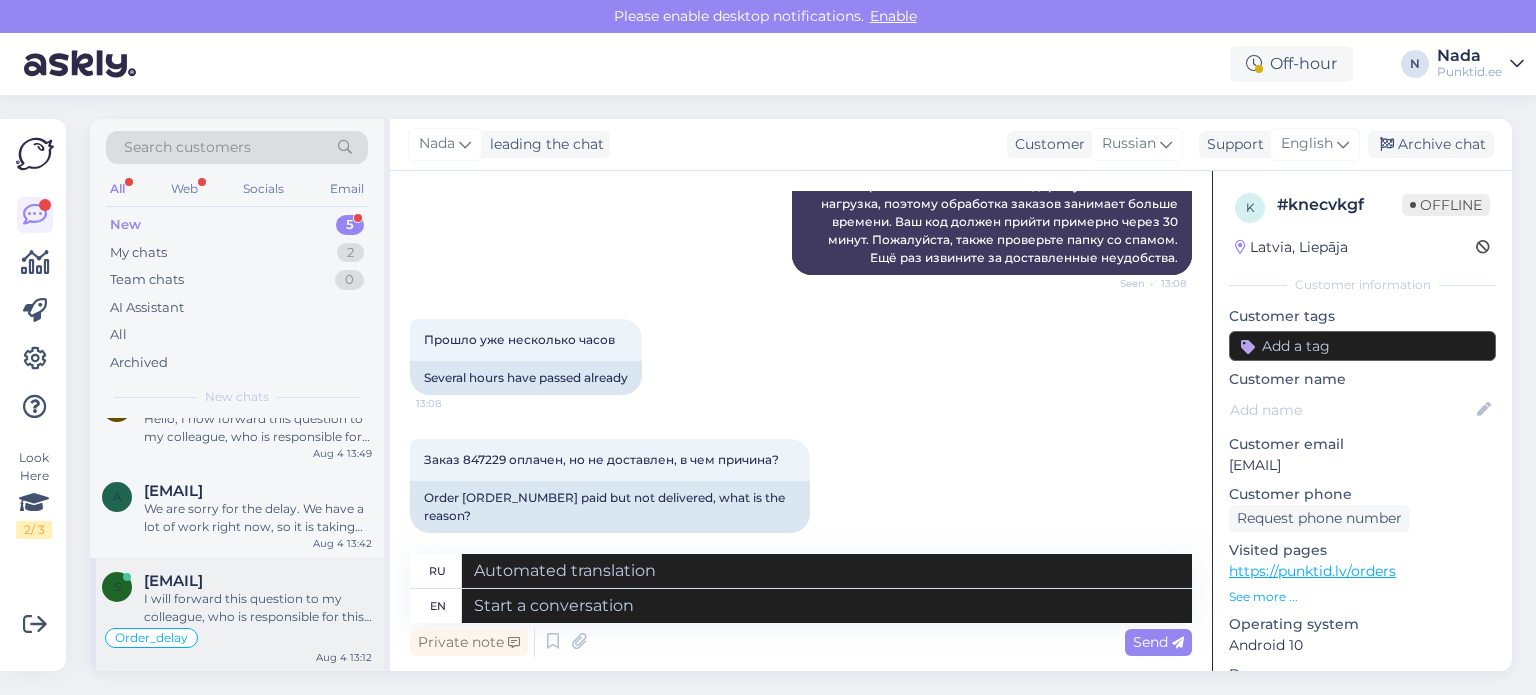 click on "I will forward this question to my colleague, who is responsible for this. The reply will be here during our working hours." at bounding box center [258, 608] 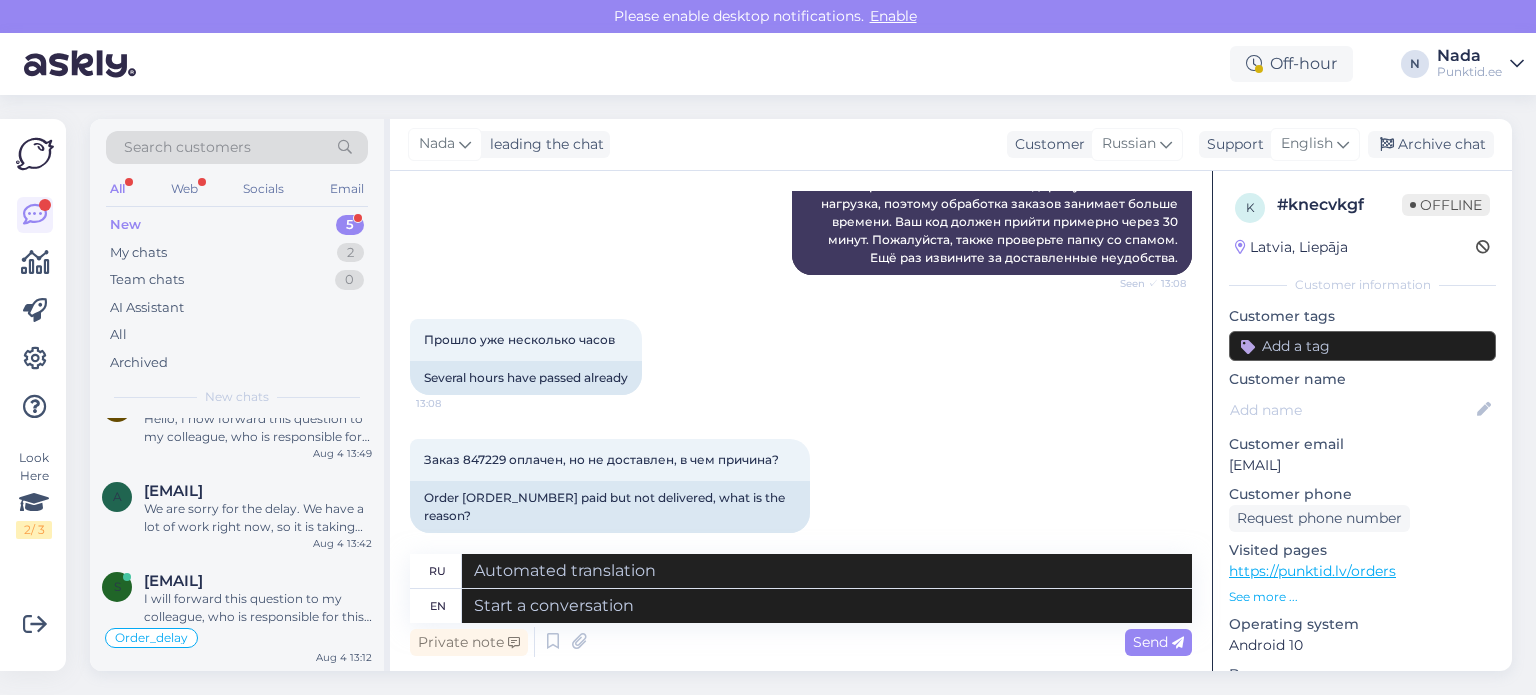 scroll, scrollTop: 0, scrollLeft: 0, axis: both 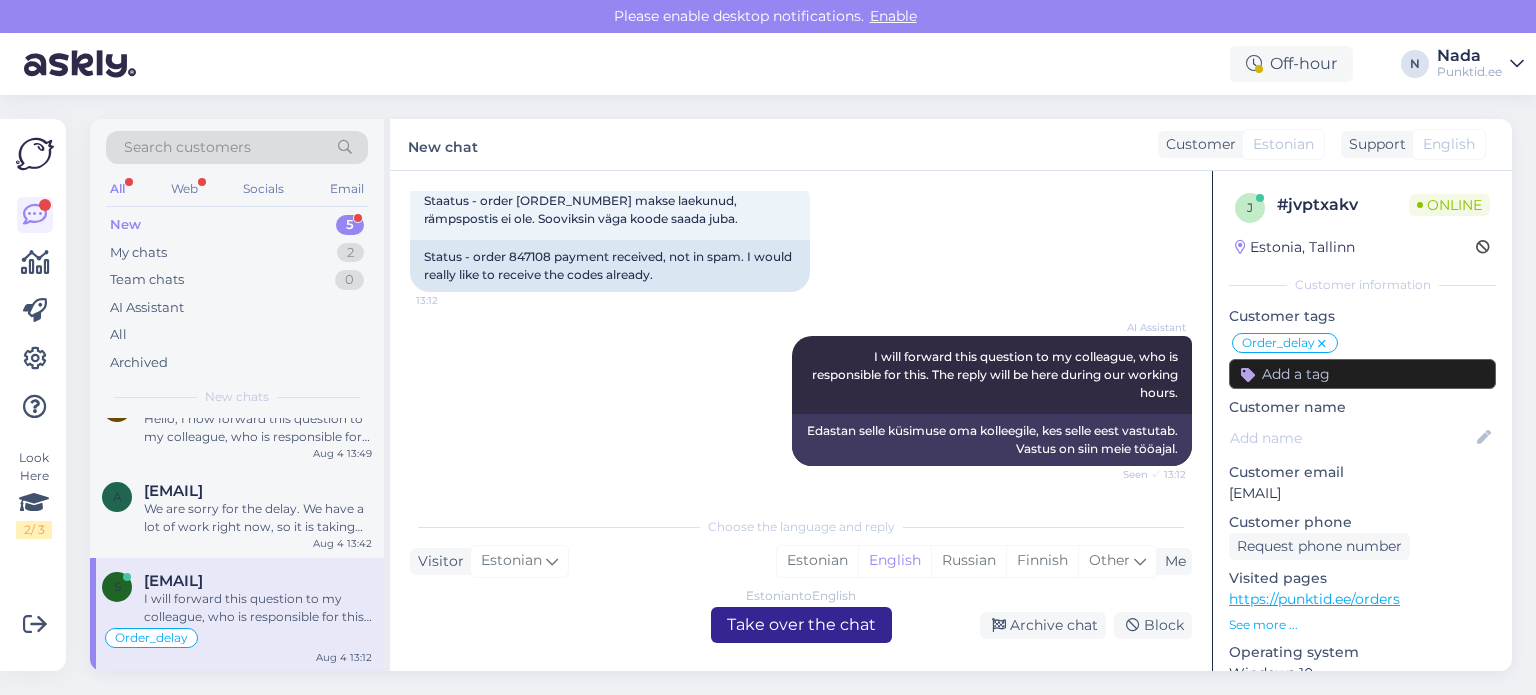 click on "Estonian  to  English Take over the chat" at bounding box center [801, 625] 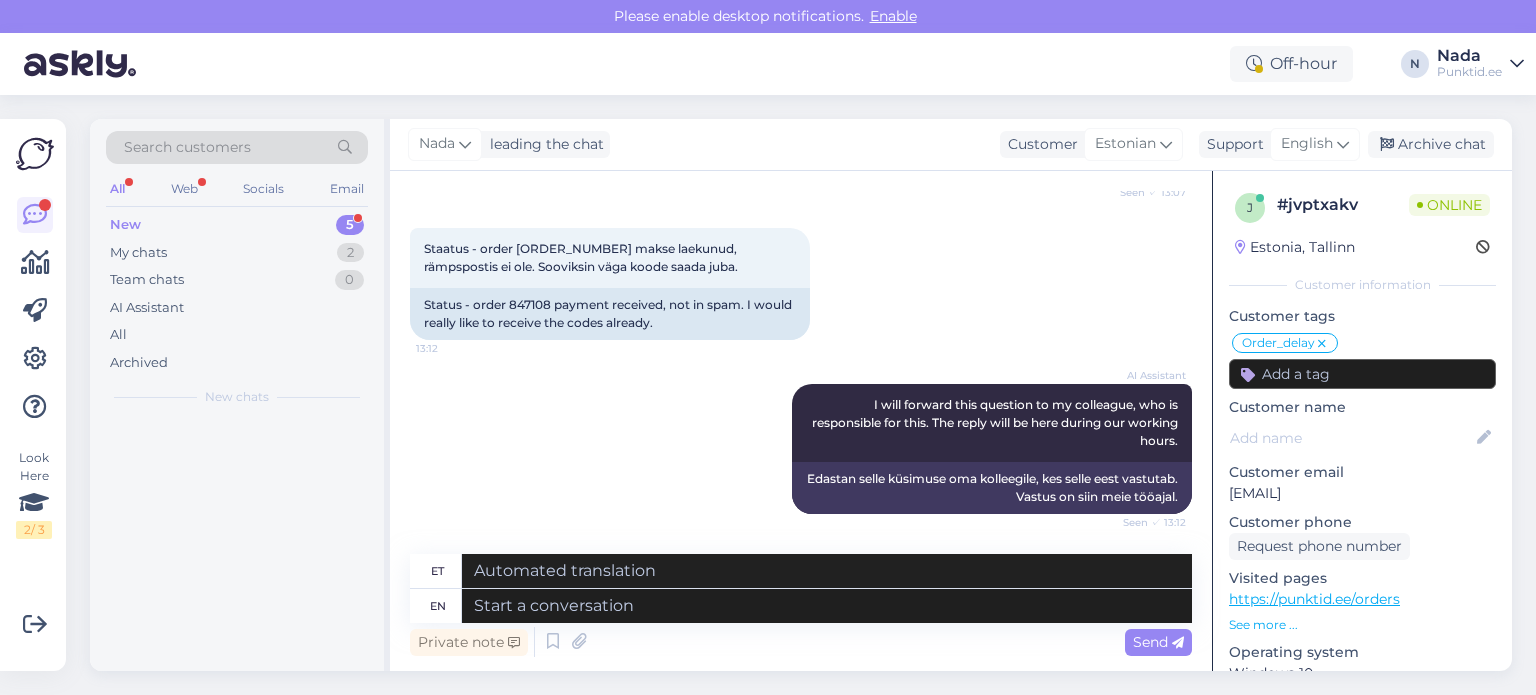 scroll, scrollTop: 19921, scrollLeft: 0, axis: vertical 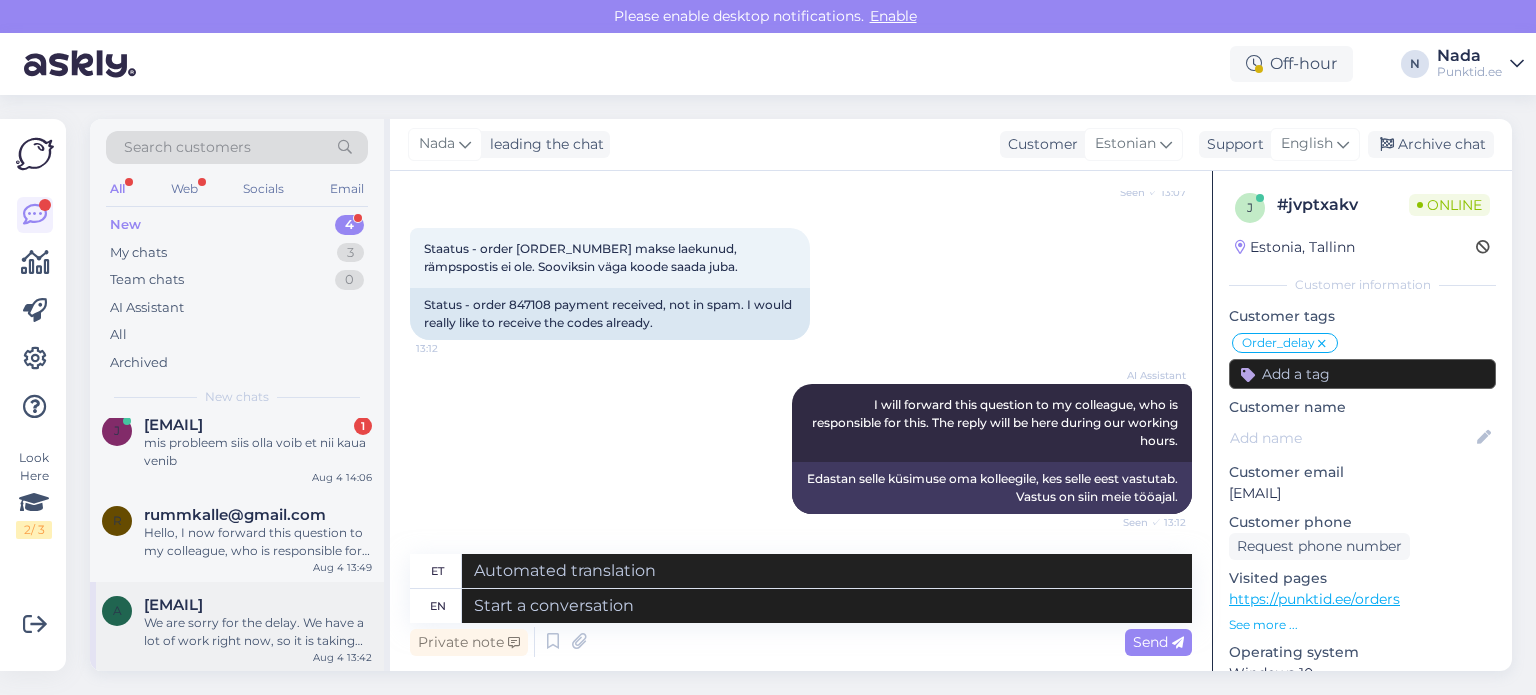 click on "We are sorry for the delay. We have a lot of work right now, so it is taking longer to send orders. Your code should arrive in 30 minutes. Please check your email's junk or spam folders, as codes might go there. Sorry again for the delay." at bounding box center [258, 632] 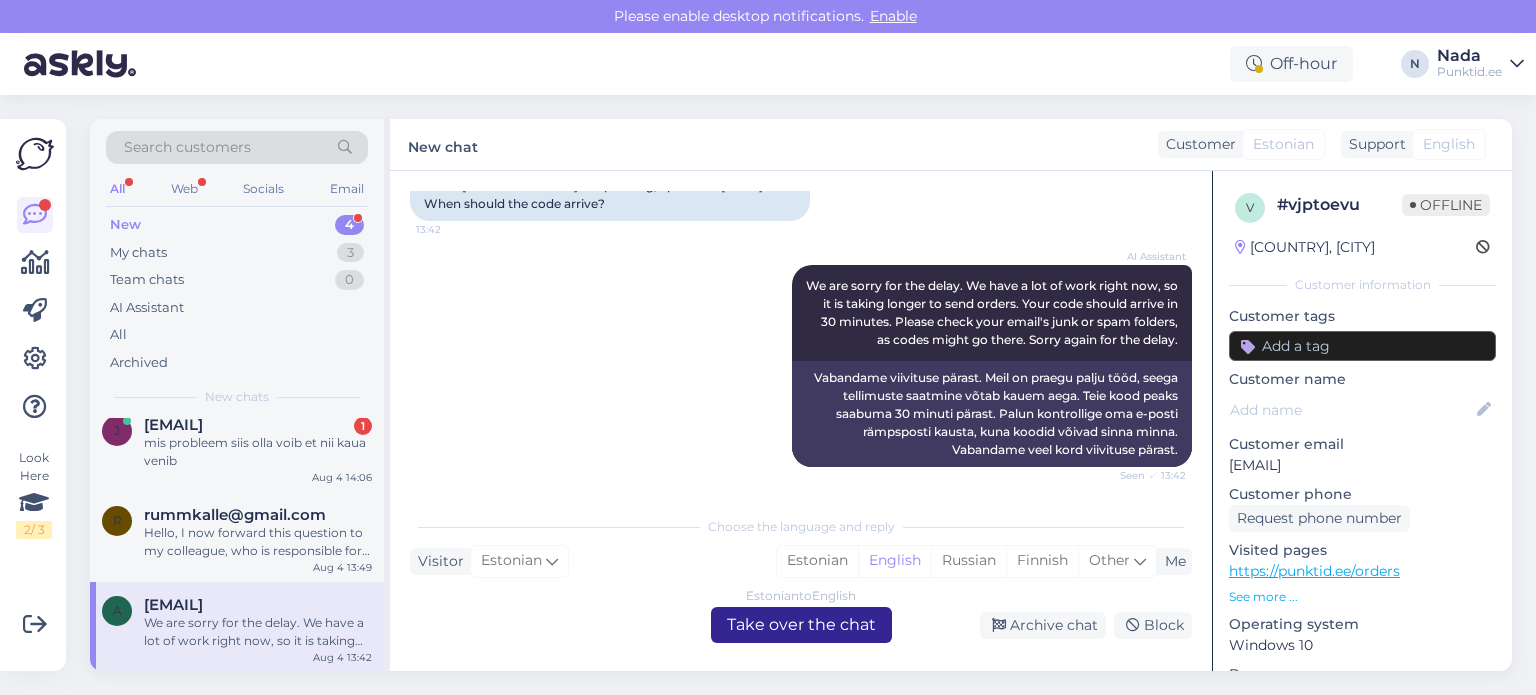 click on "Estonian  to  English Take over the chat" at bounding box center (801, 625) 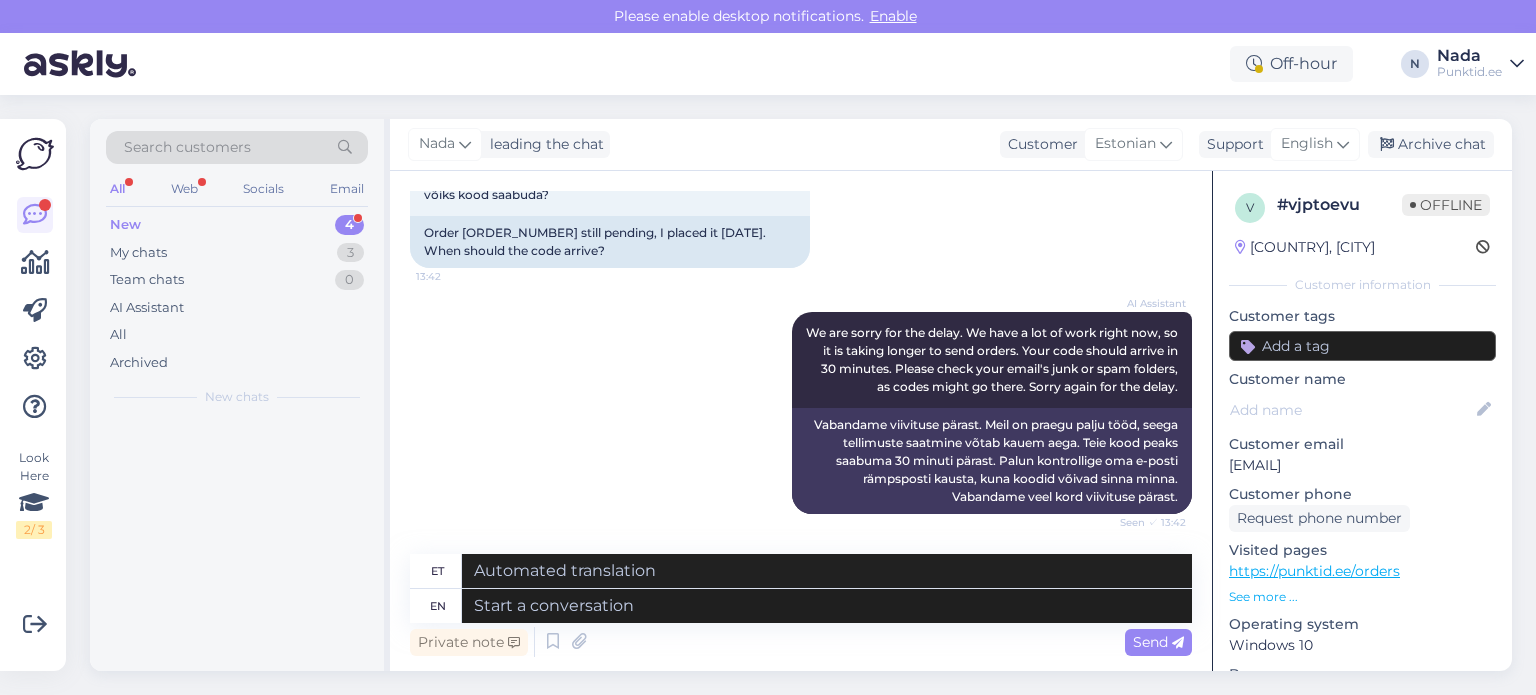 scroll, scrollTop: 380, scrollLeft: 0, axis: vertical 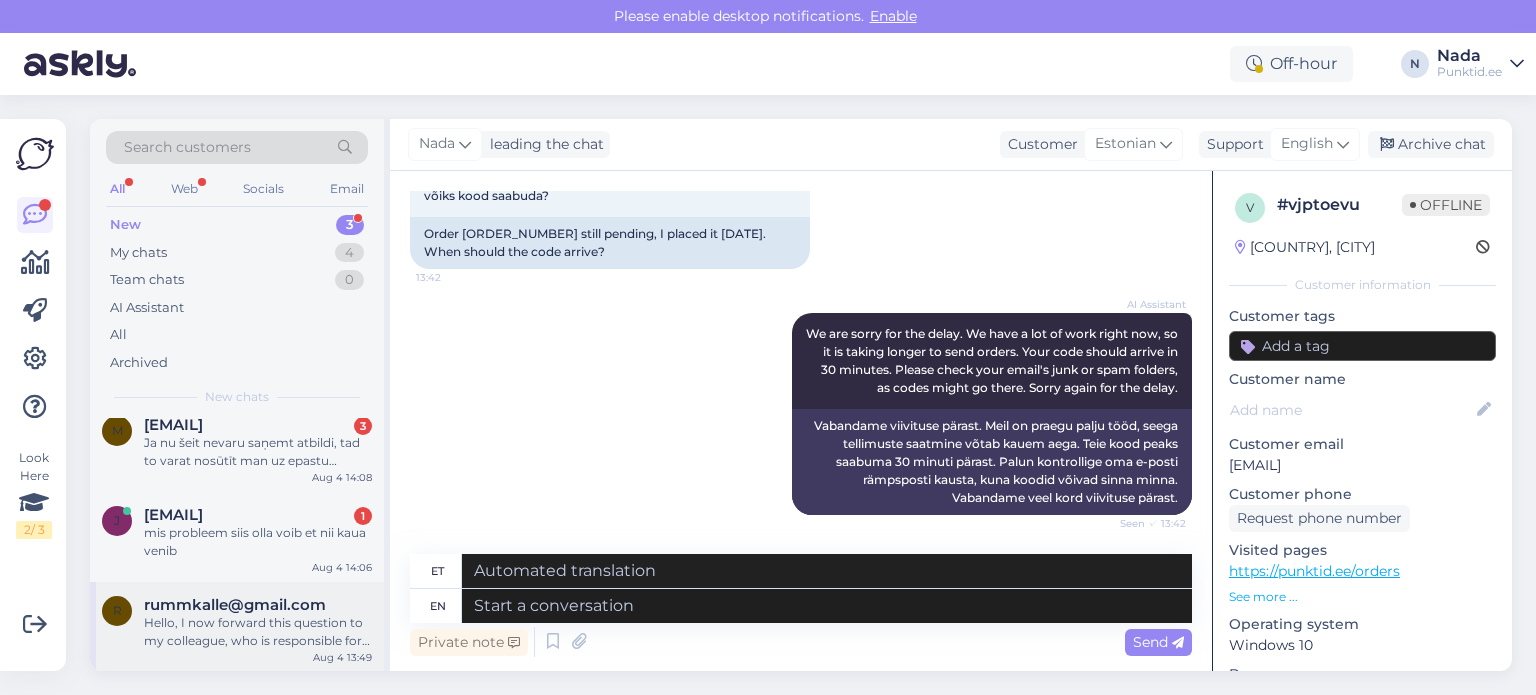 drag, startPoint x: 272, startPoint y: 603, endPoint x: 312, endPoint y: 602, distance: 40.012497 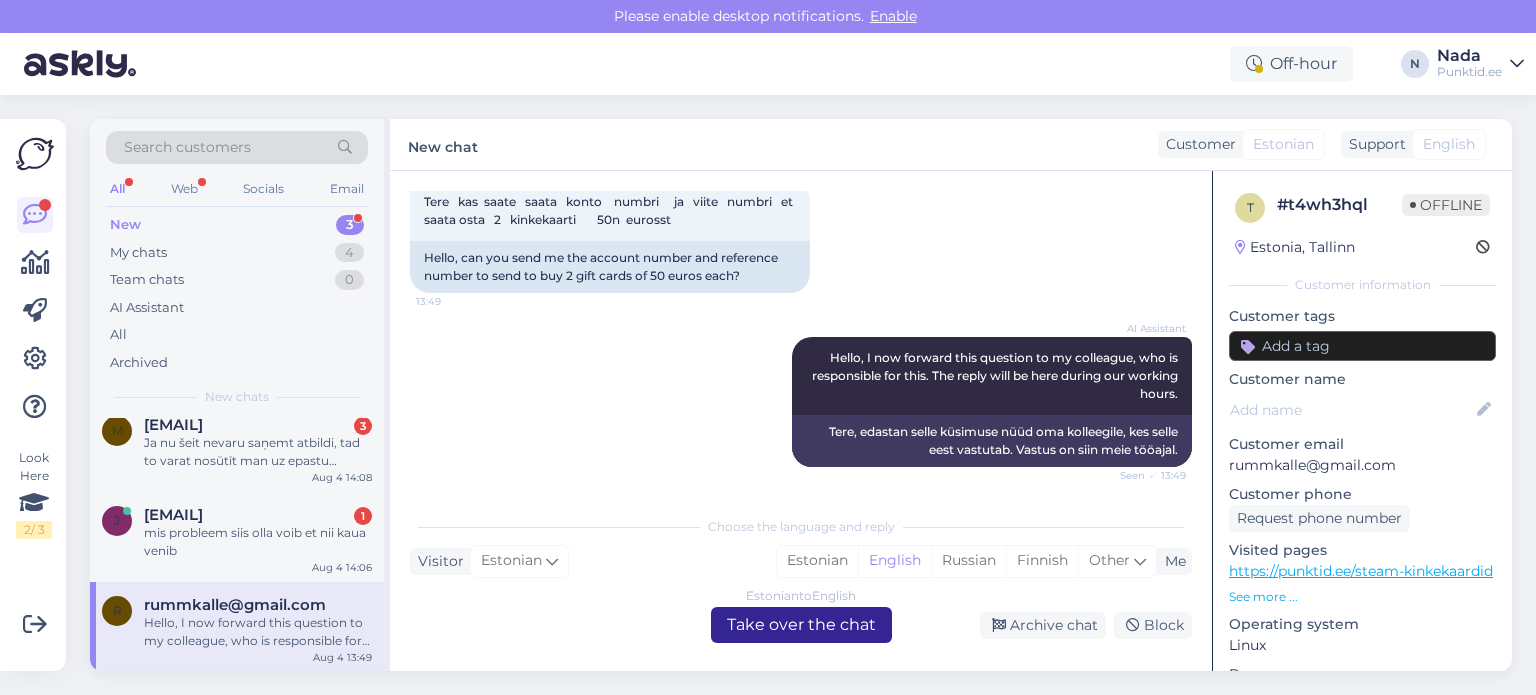 click on "Estonian  to  English Take over the chat" at bounding box center [801, 625] 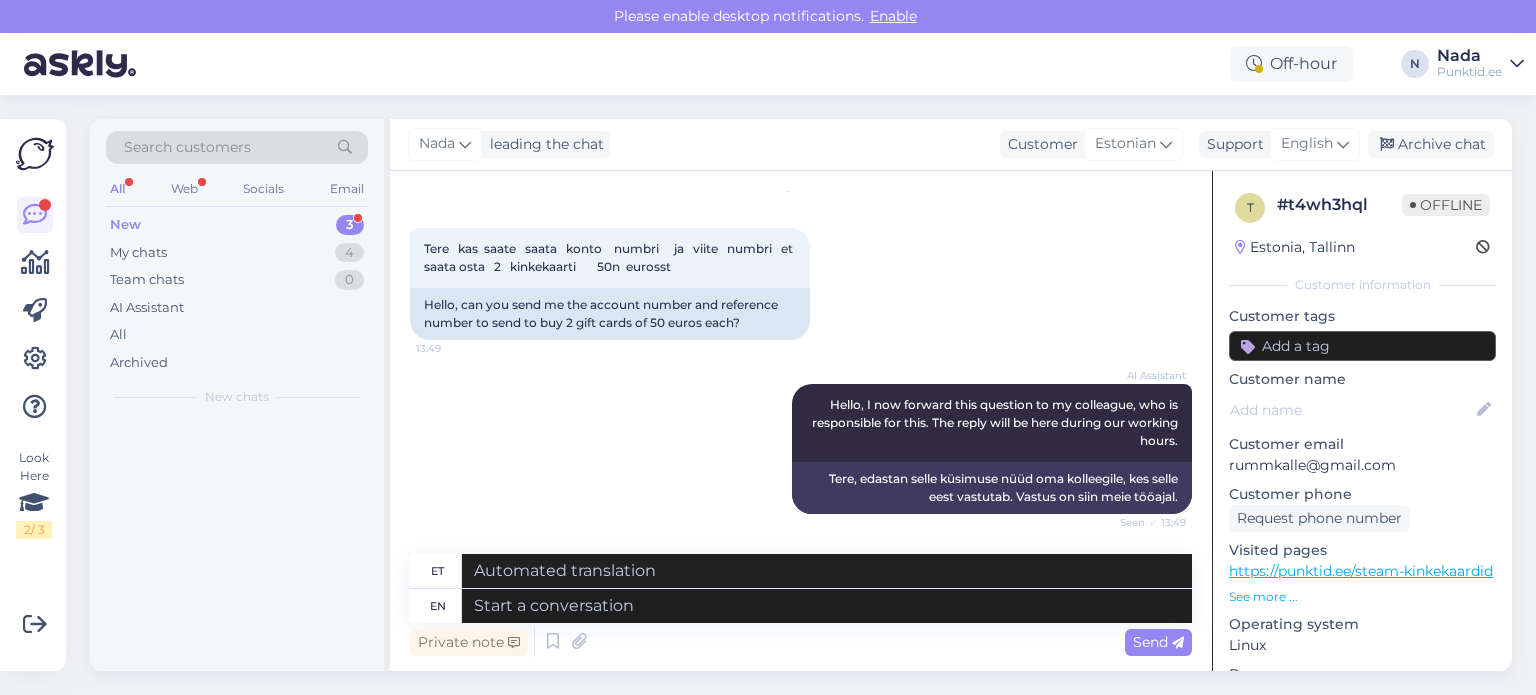 scroll, scrollTop: 902, scrollLeft: 0, axis: vertical 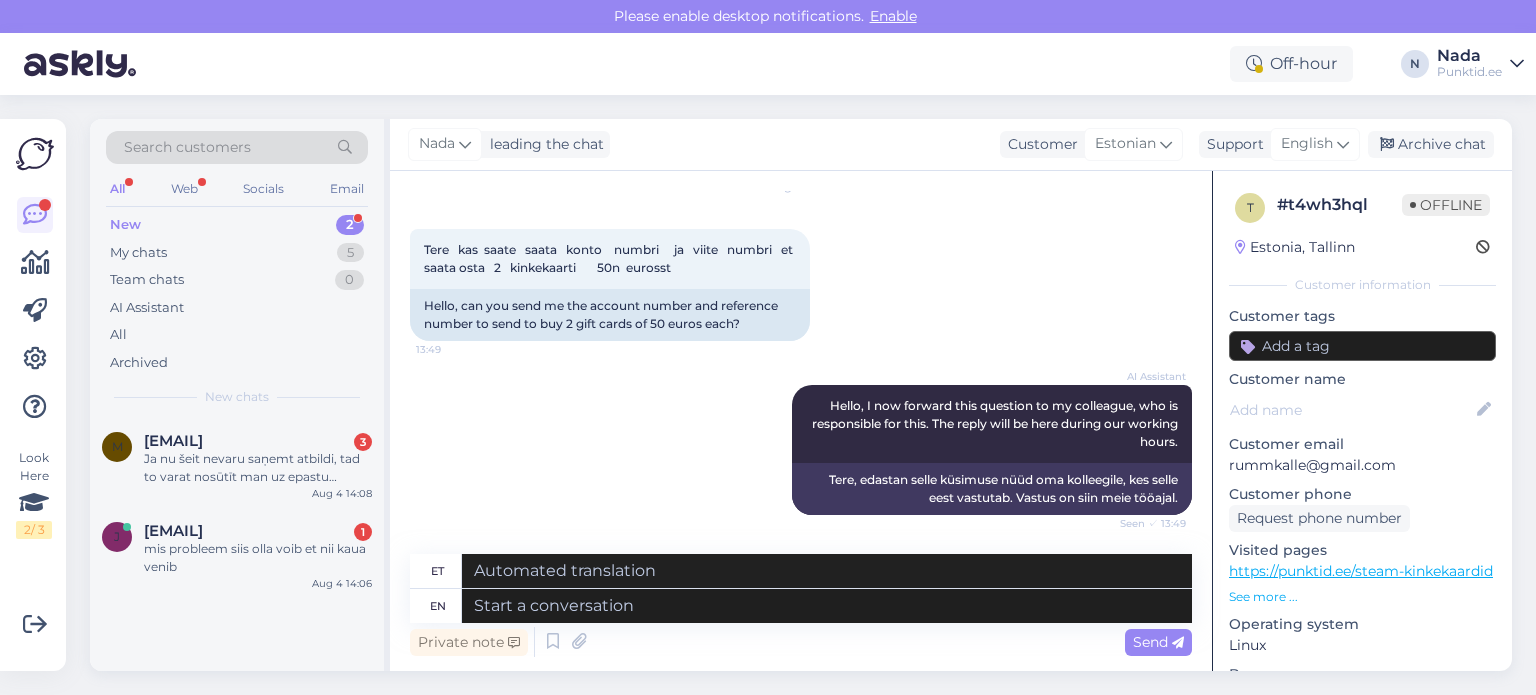 click on "mis probleem siis olla voib et nii kaua venib" at bounding box center (258, 558) 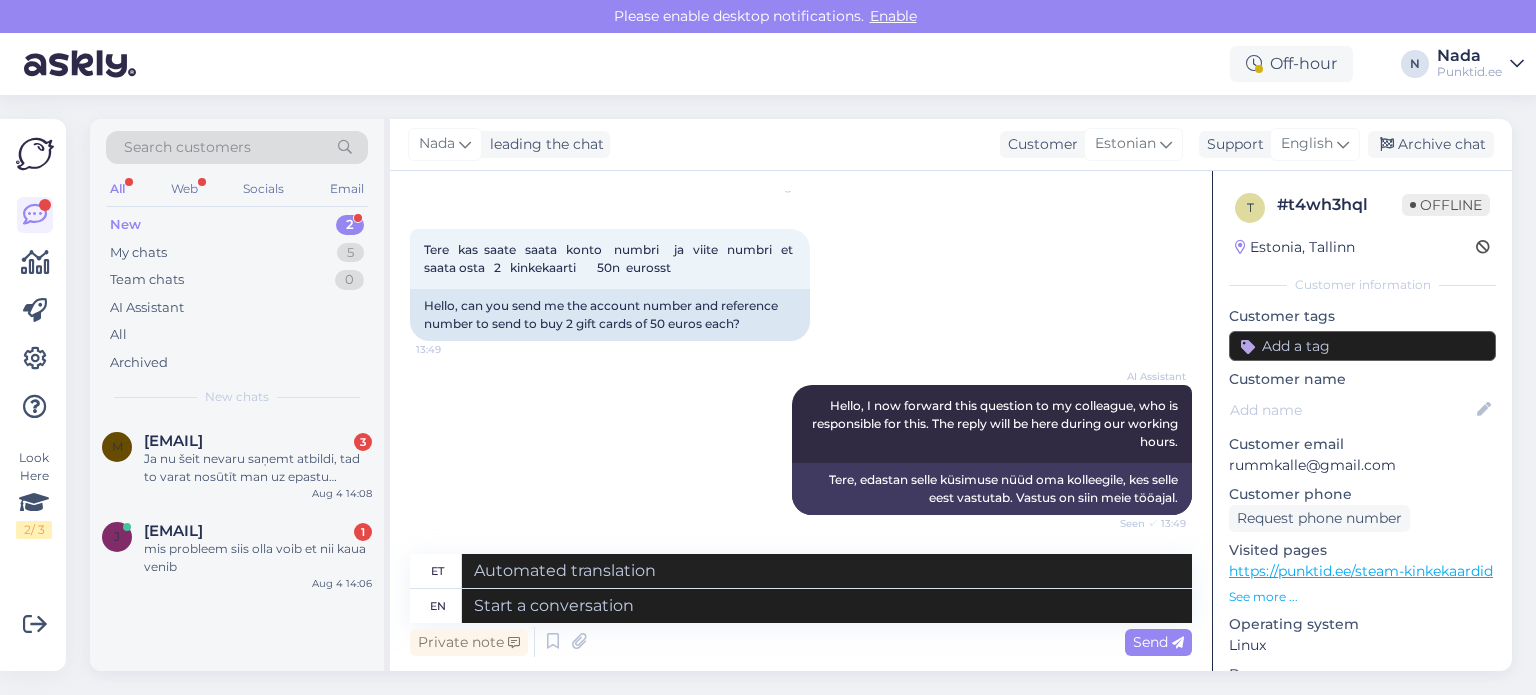 scroll, scrollTop: 0, scrollLeft: 0, axis: both 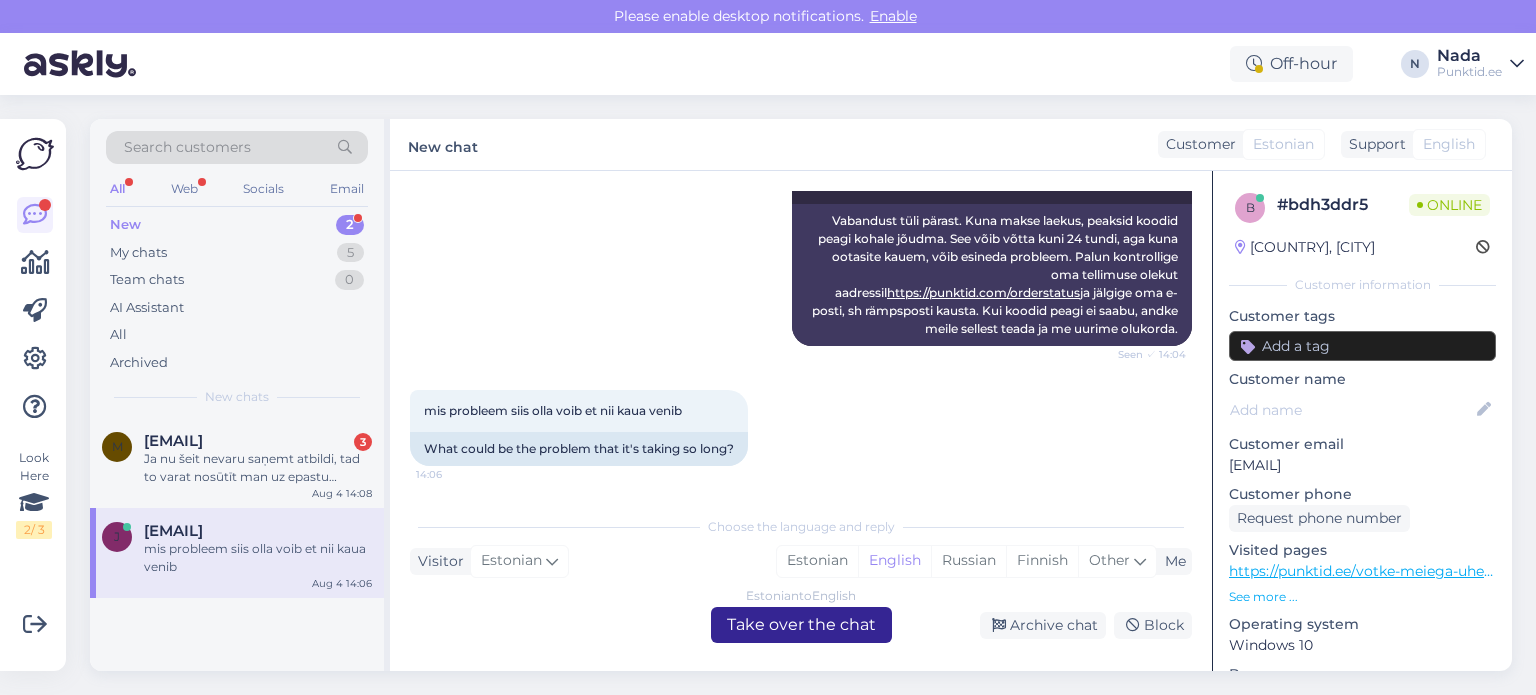 click on "Estonian  to  English Take over the chat" at bounding box center (801, 625) 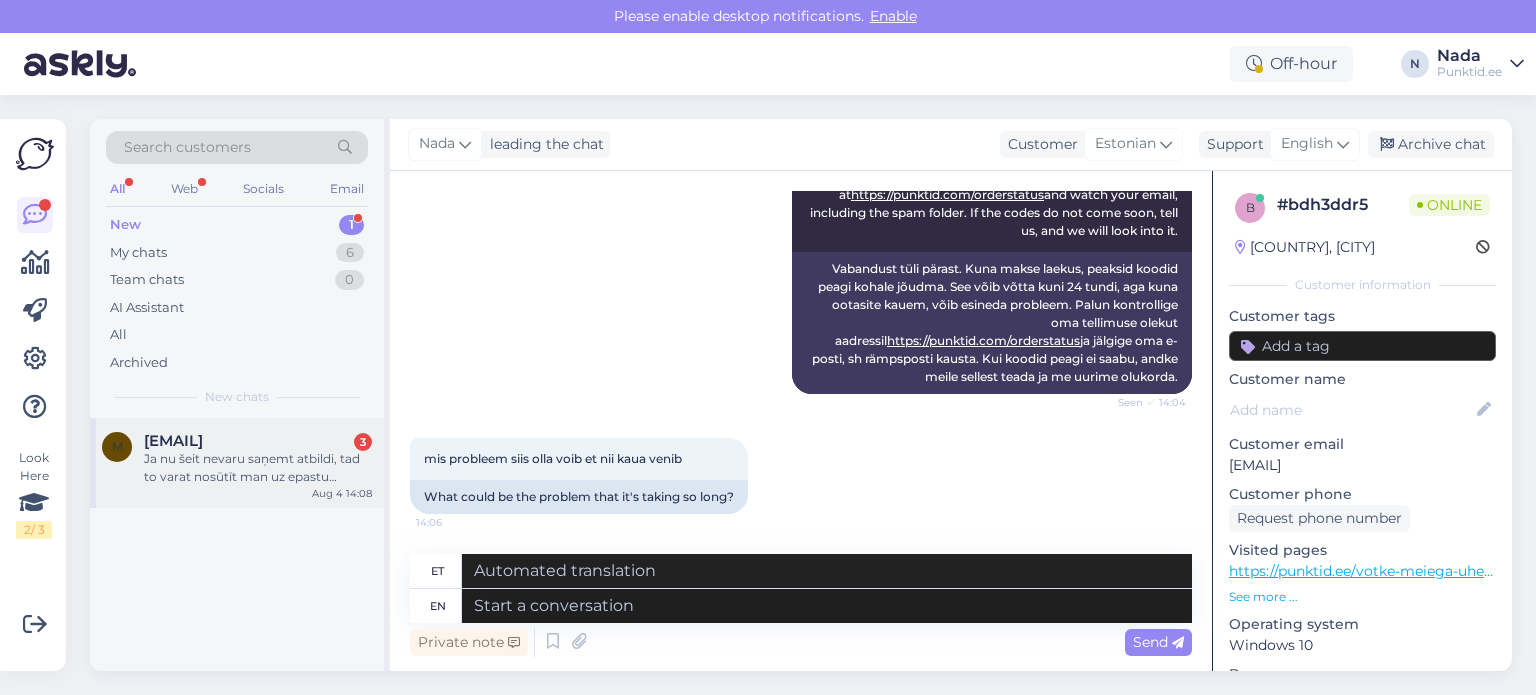 drag, startPoint x: 279, startPoint y: 480, endPoint x: 452, endPoint y: 545, distance: 184.80801 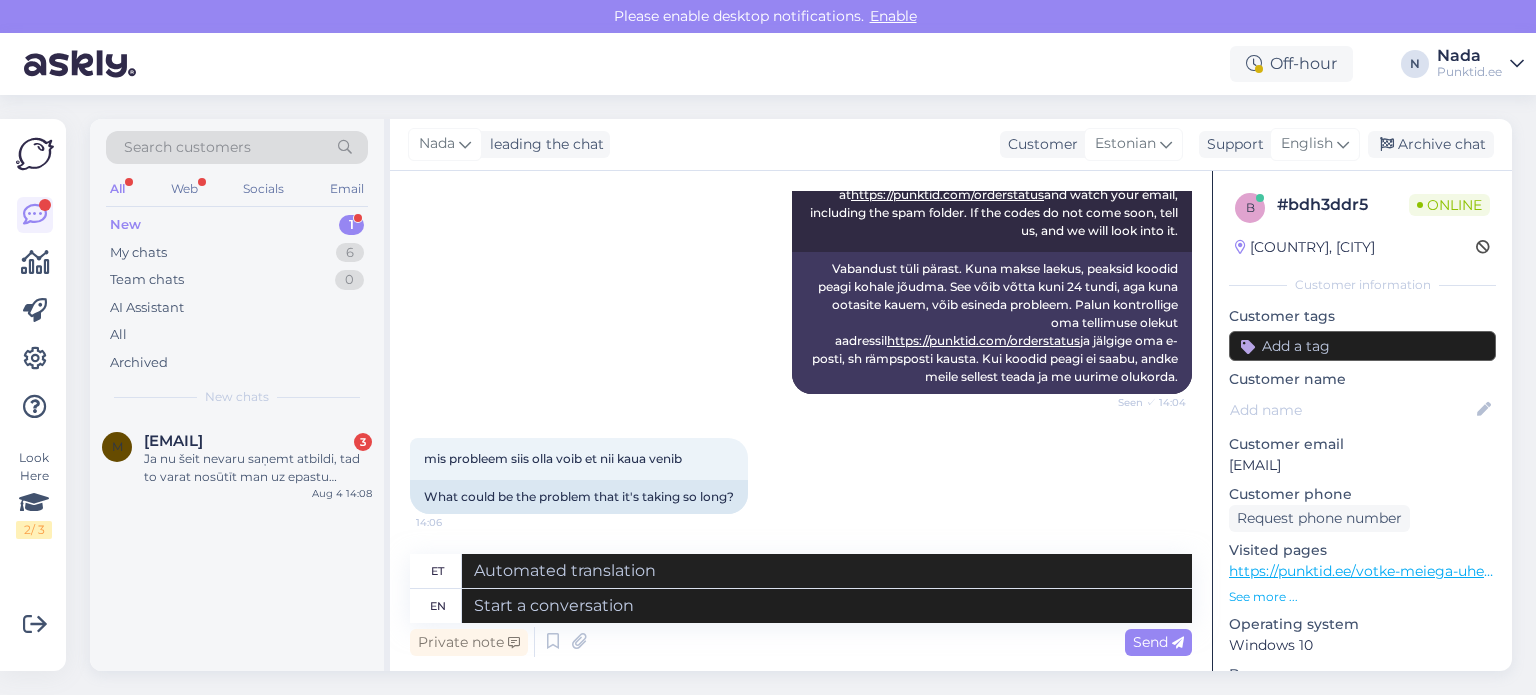 click on "Ja nu šeit nevaru saņemt atbildi, tad to varat nosūtīt man uz epastu [EMAIL]" at bounding box center [258, 468] 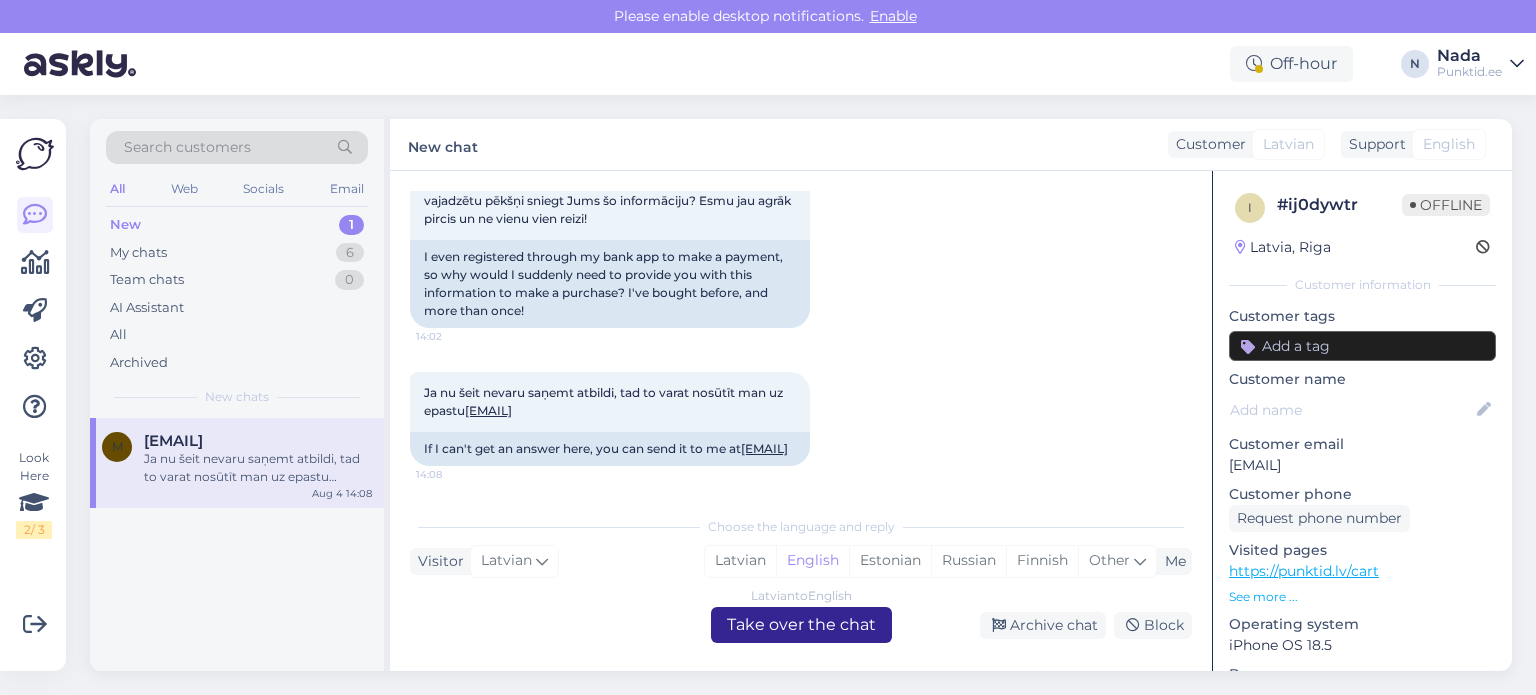 click on "Latvian  to  English Take over the chat" at bounding box center [801, 625] 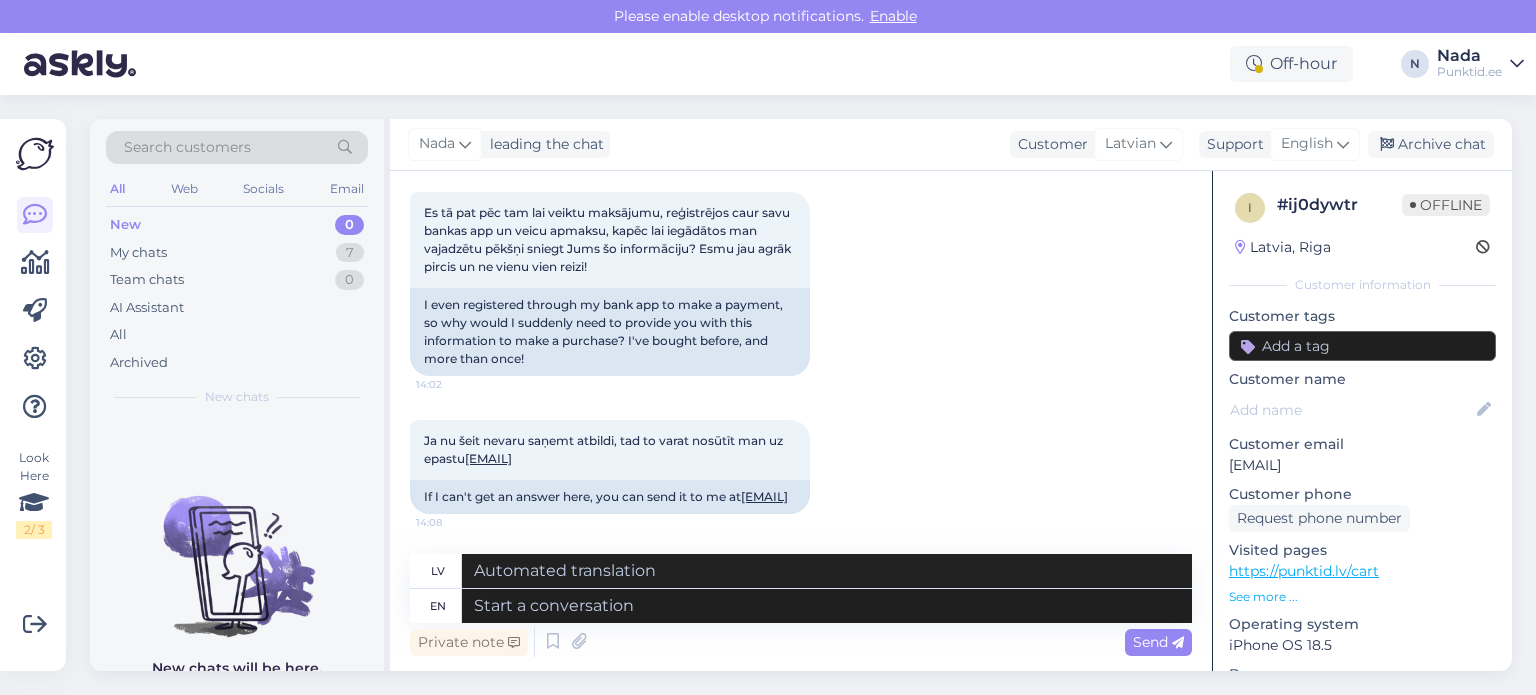 scroll, scrollTop: 716, scrollLeft: 0, axis: vertical 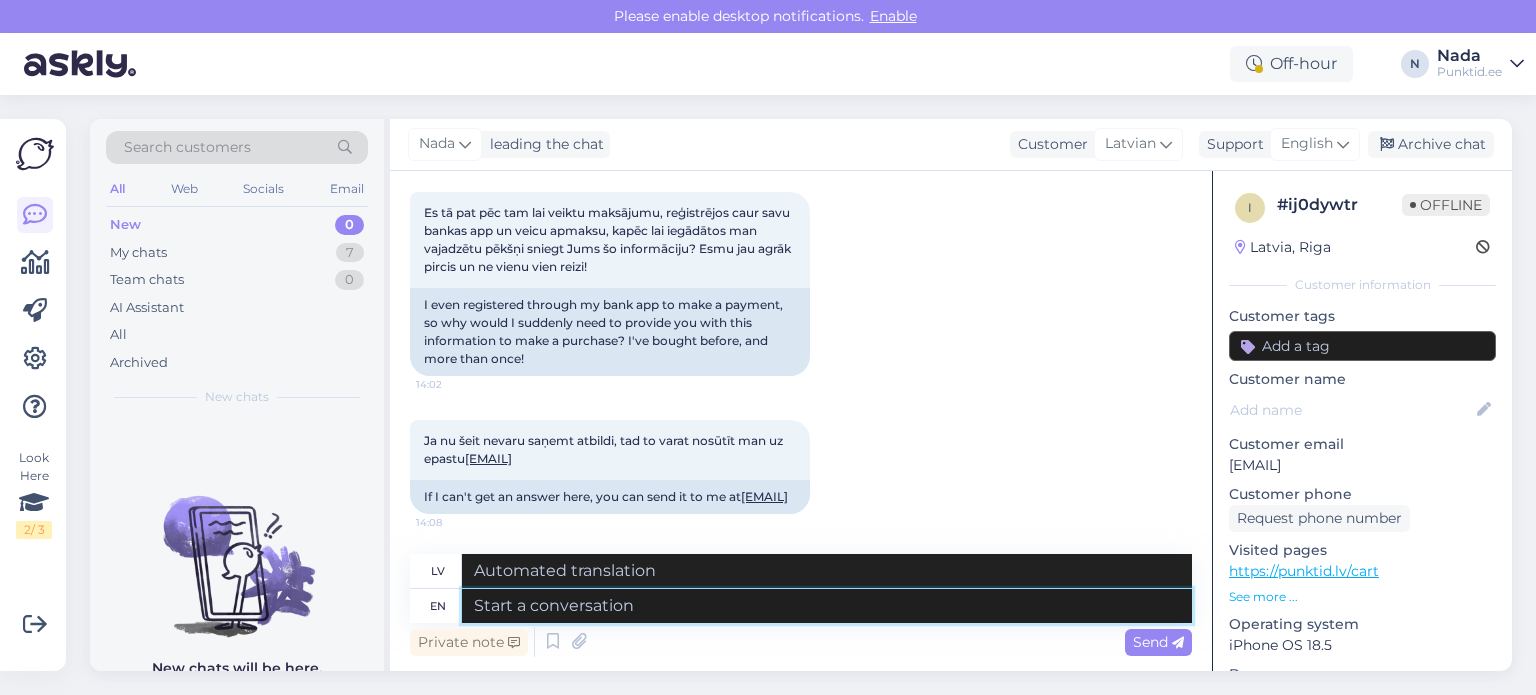 click at bounding box center (827, 606) 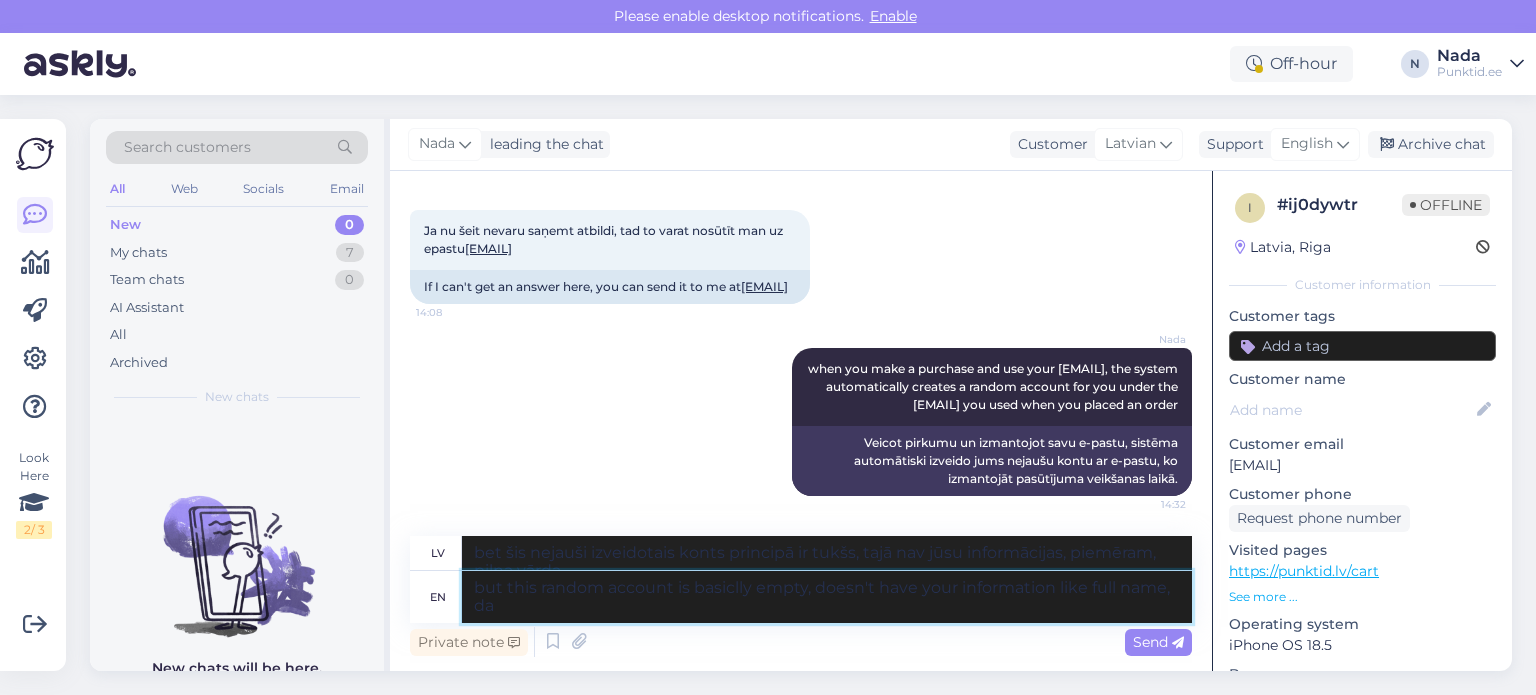 scroll, scrollTop: 944, scrollLeft: 0, axis: vertical 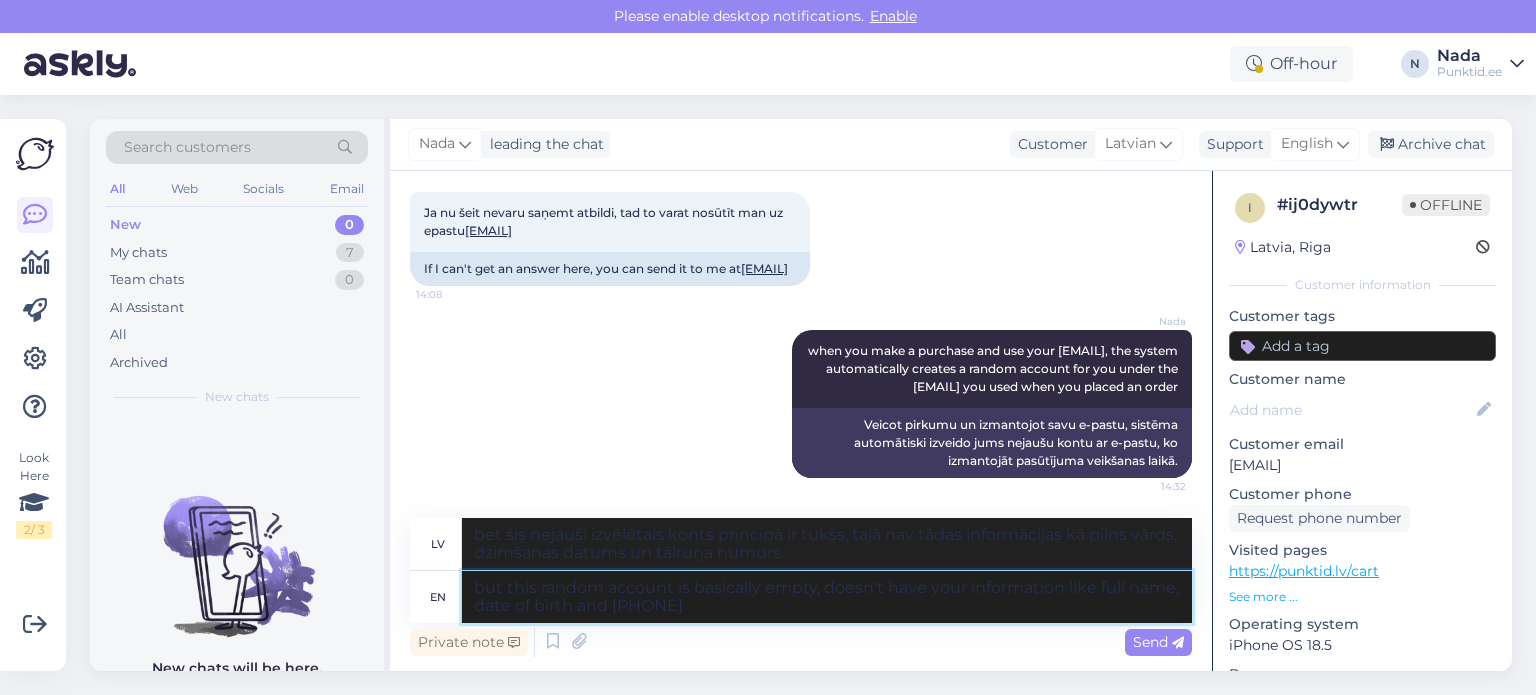 click on "but this random account is basically empty, doesn't have your information like full name, date of birth and [PHONE]" at bounding box center (827, 597) 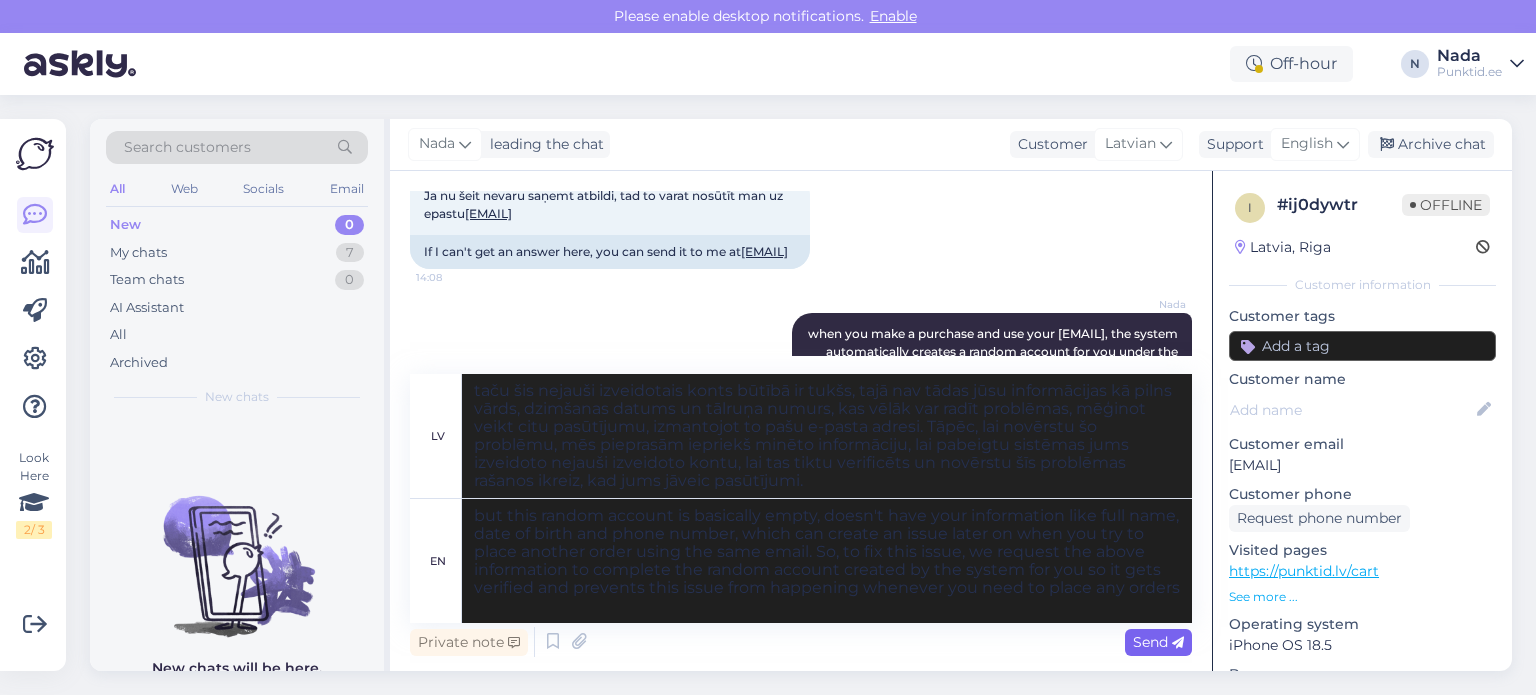click on "Send" at bounding box center [1158, 642] 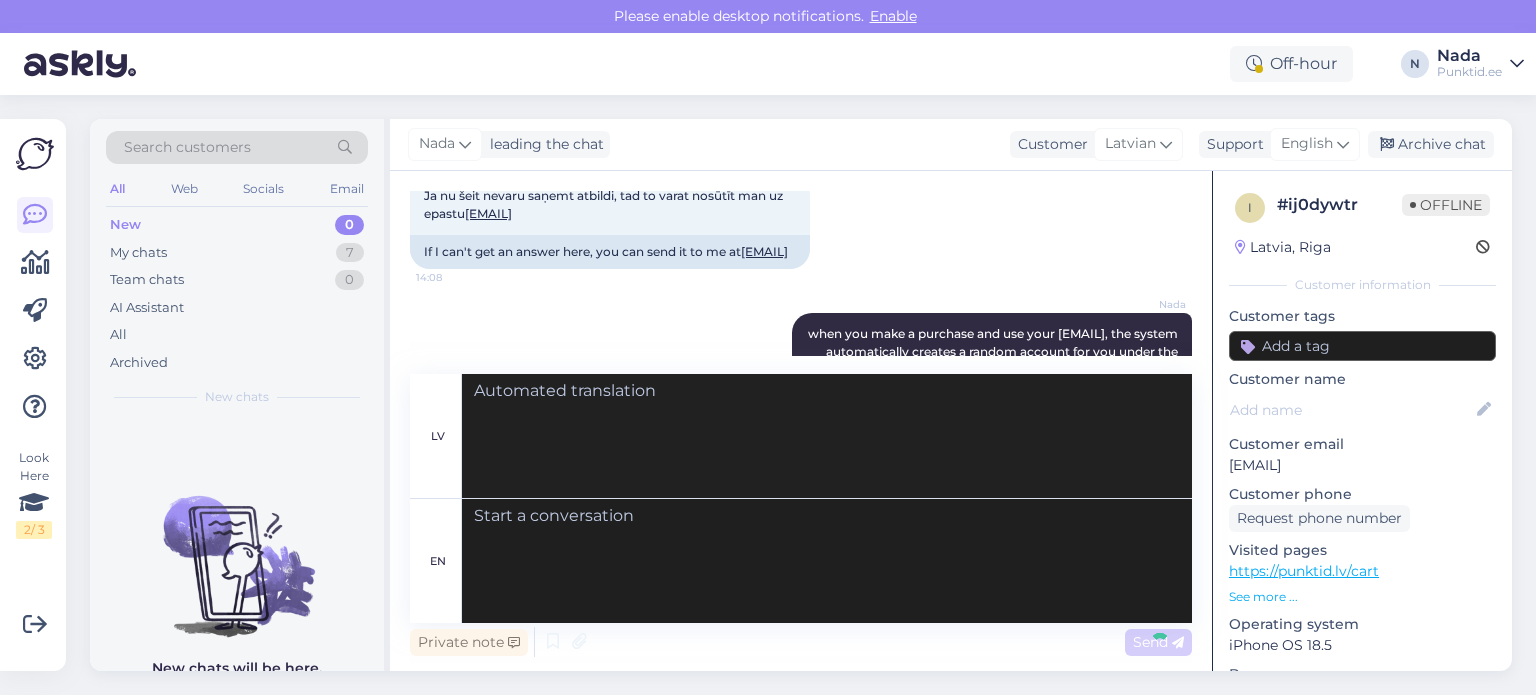 scroll, scrollTop: 1280, scrollLeft: 0, axis: vertical 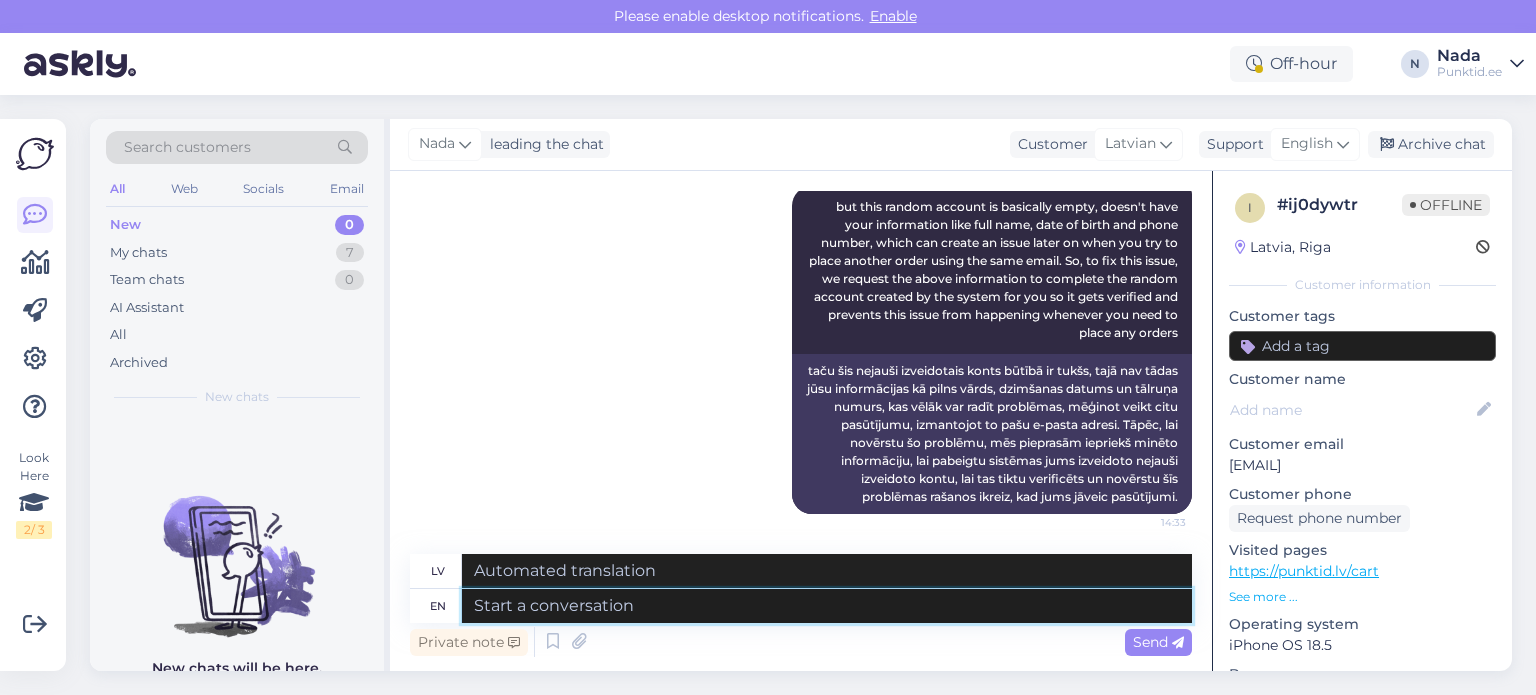 click at bounding box center (827, 606) 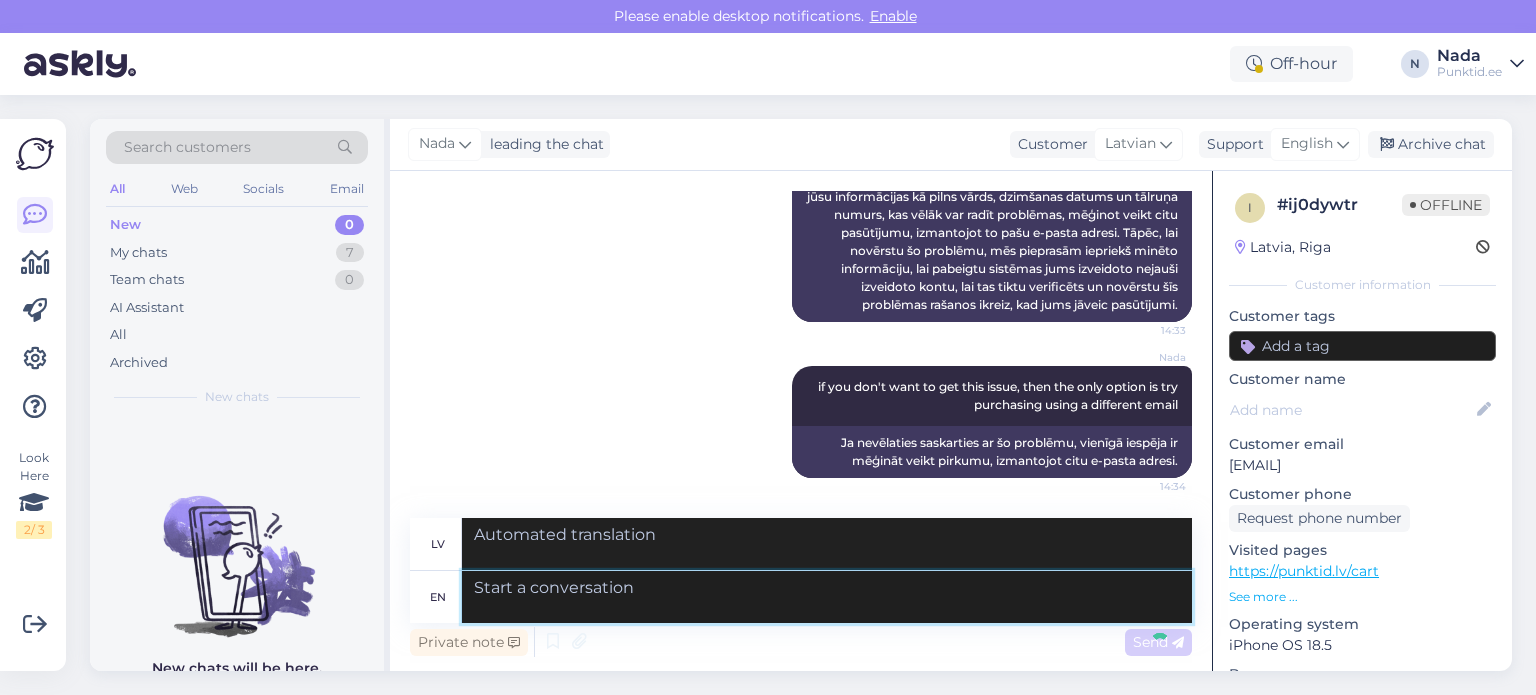 scroll, scrollTop: 1628, scrollLeft: 0, axis: vertical 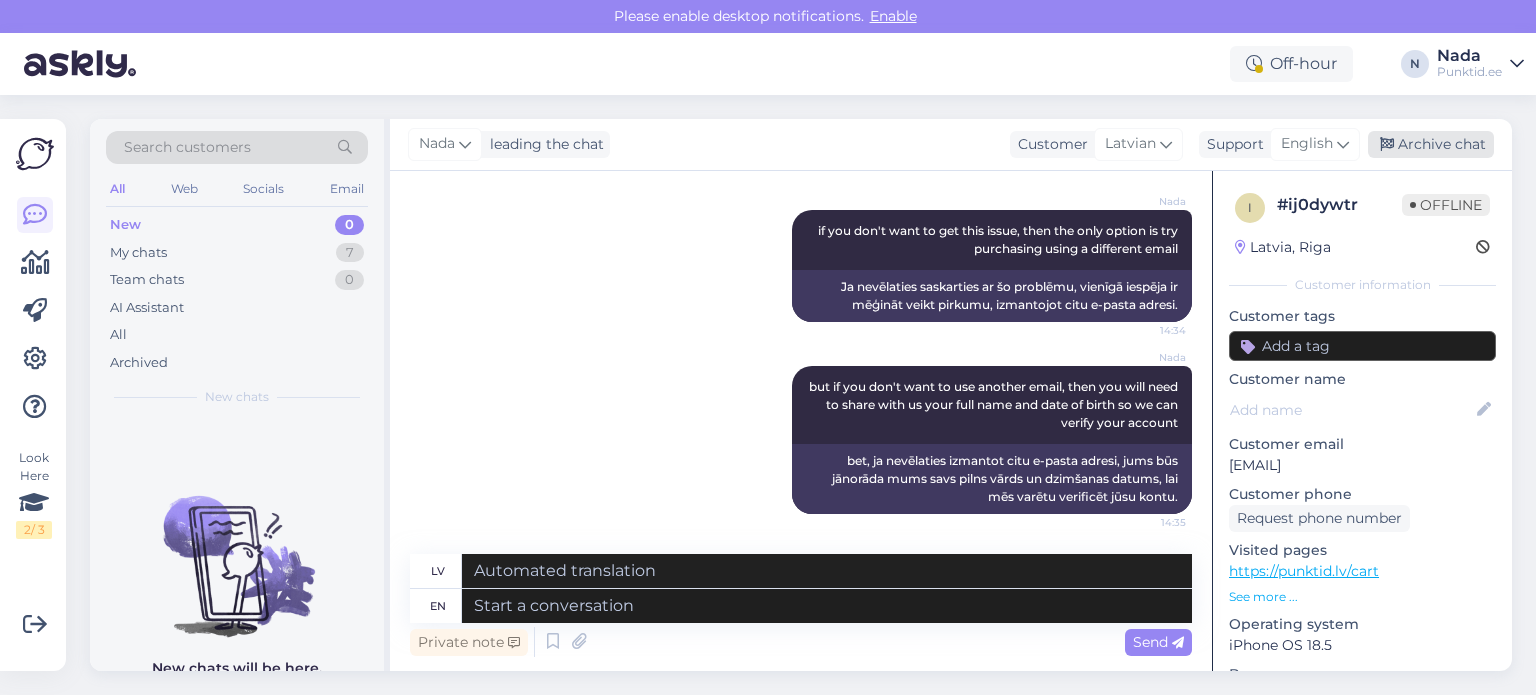 click on "Archive chat" at bounding box center (1431, 144) 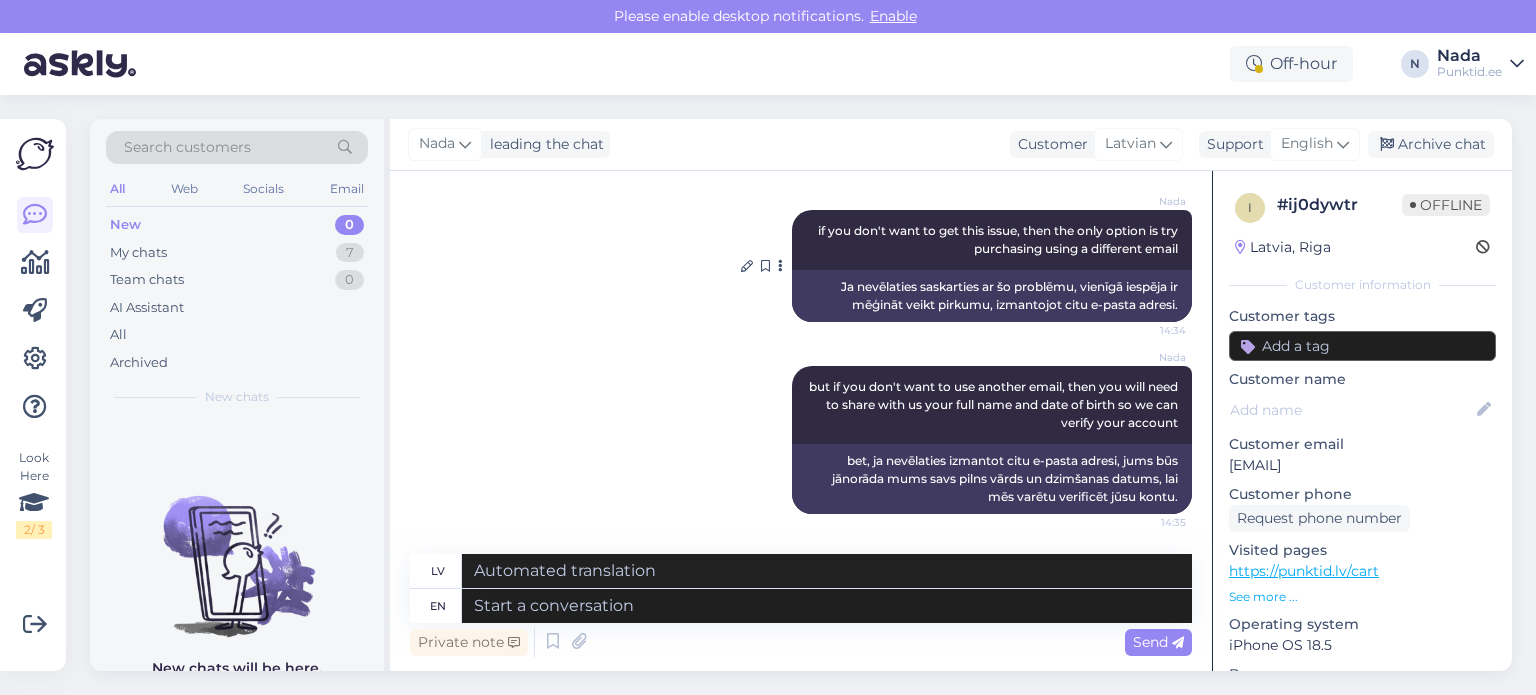 scroll, scrollTop: 1608, scrollLeft: 0, axis: vertical 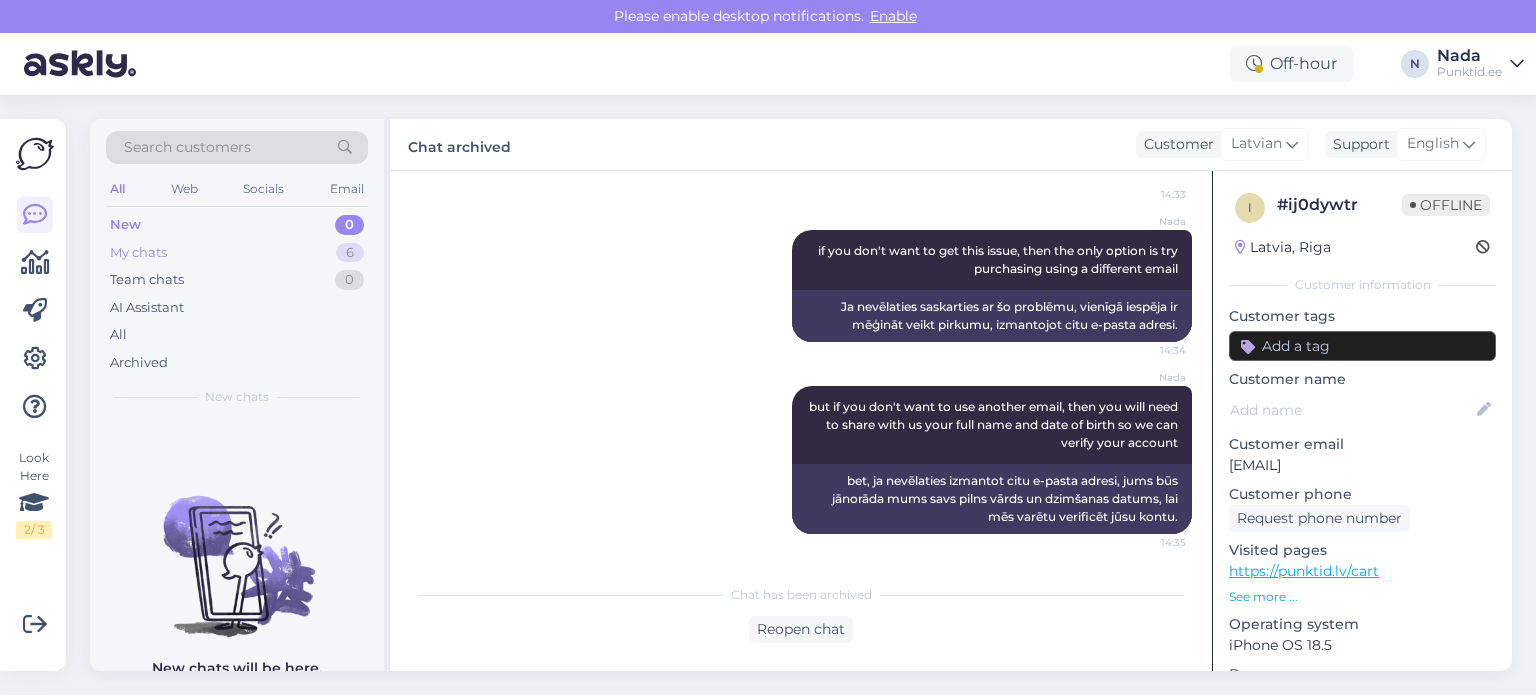 click on "My chats 6" at bounding box center (237, 253) 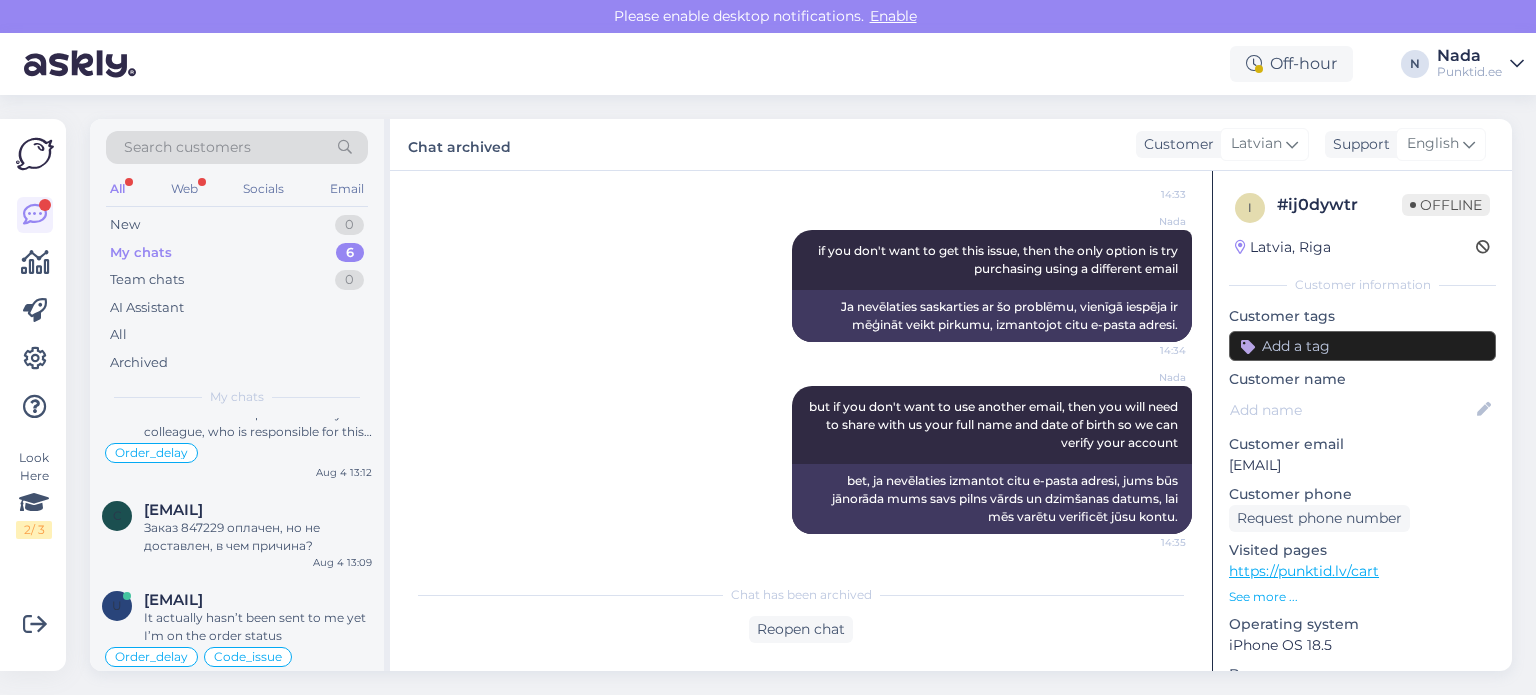 scroll, scrollTop: 333, scrollLeft: 0, axis: vertical 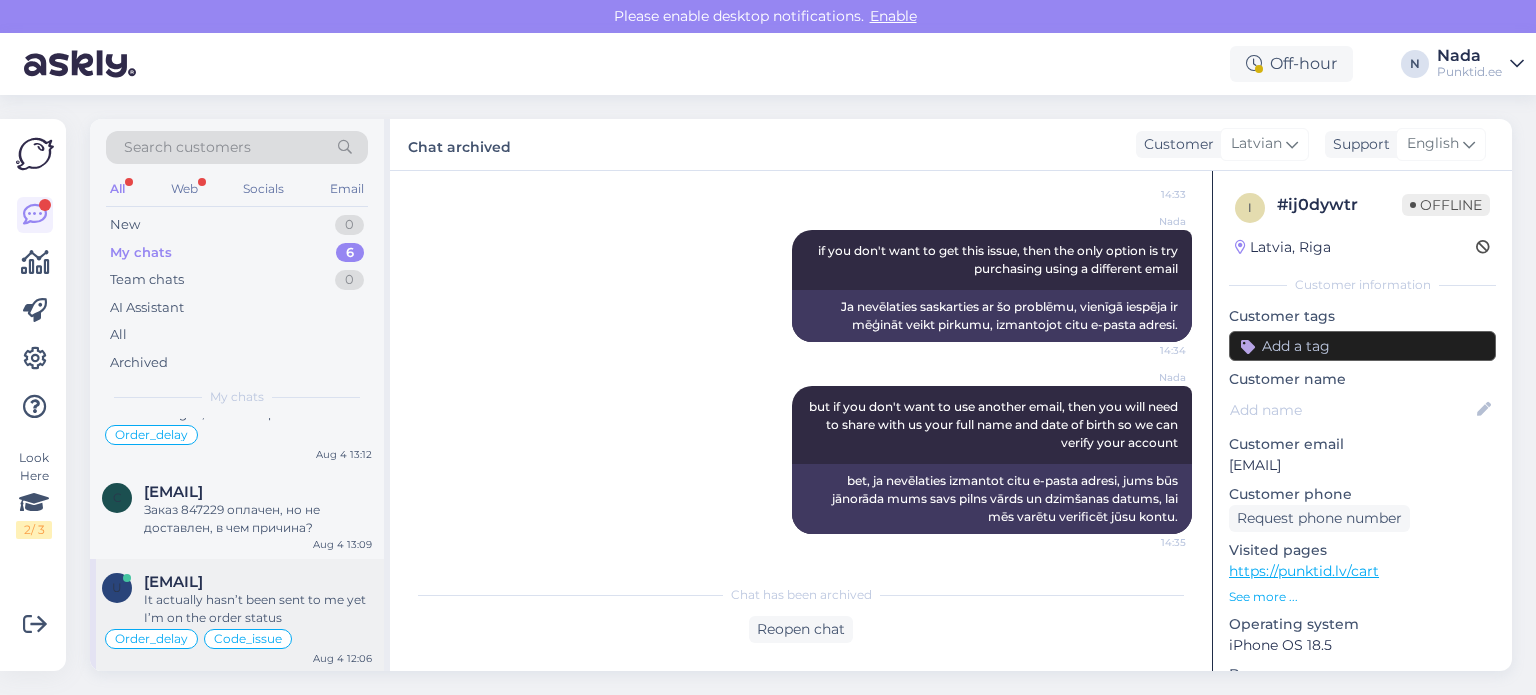 click on "[EMAIL]" at bounding box center (173, 582) 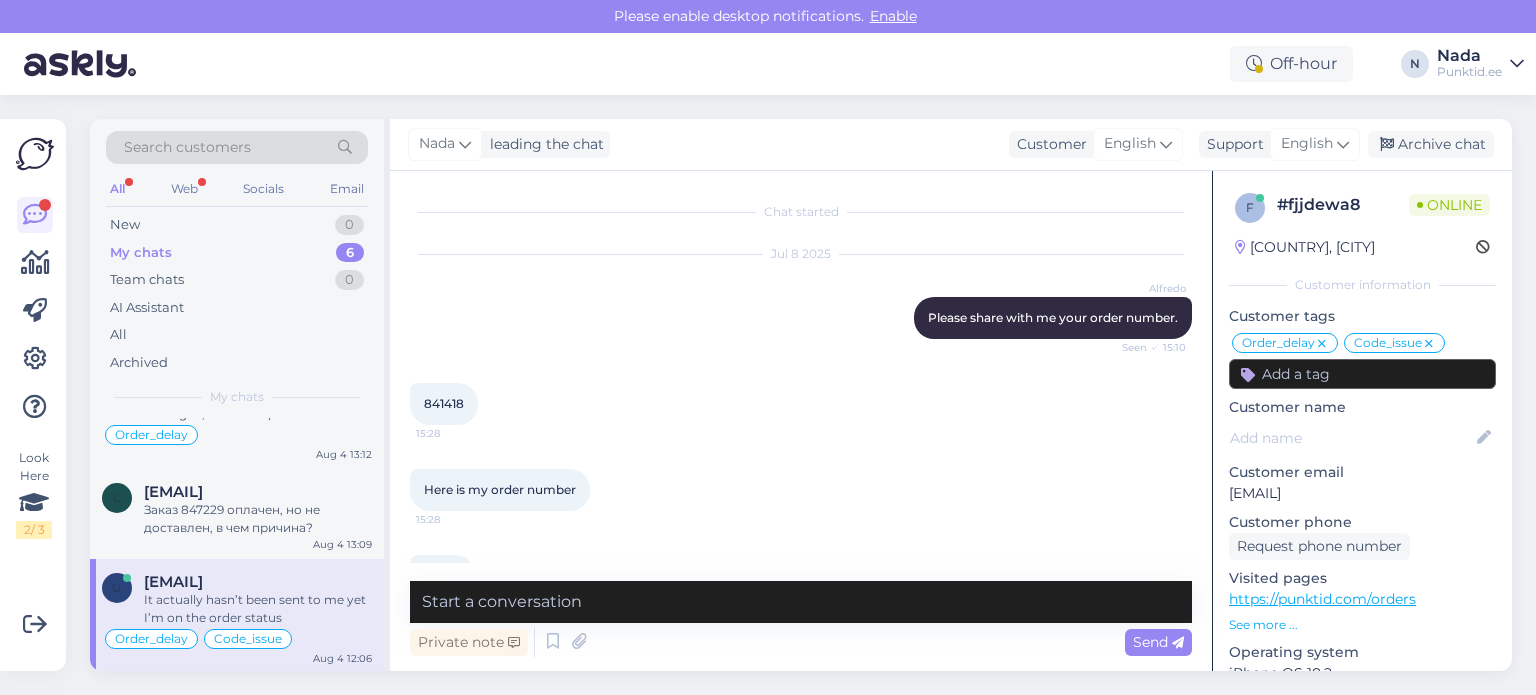 scroll, scrollTop: 9650, scrollLeft: 0, axis: vertical 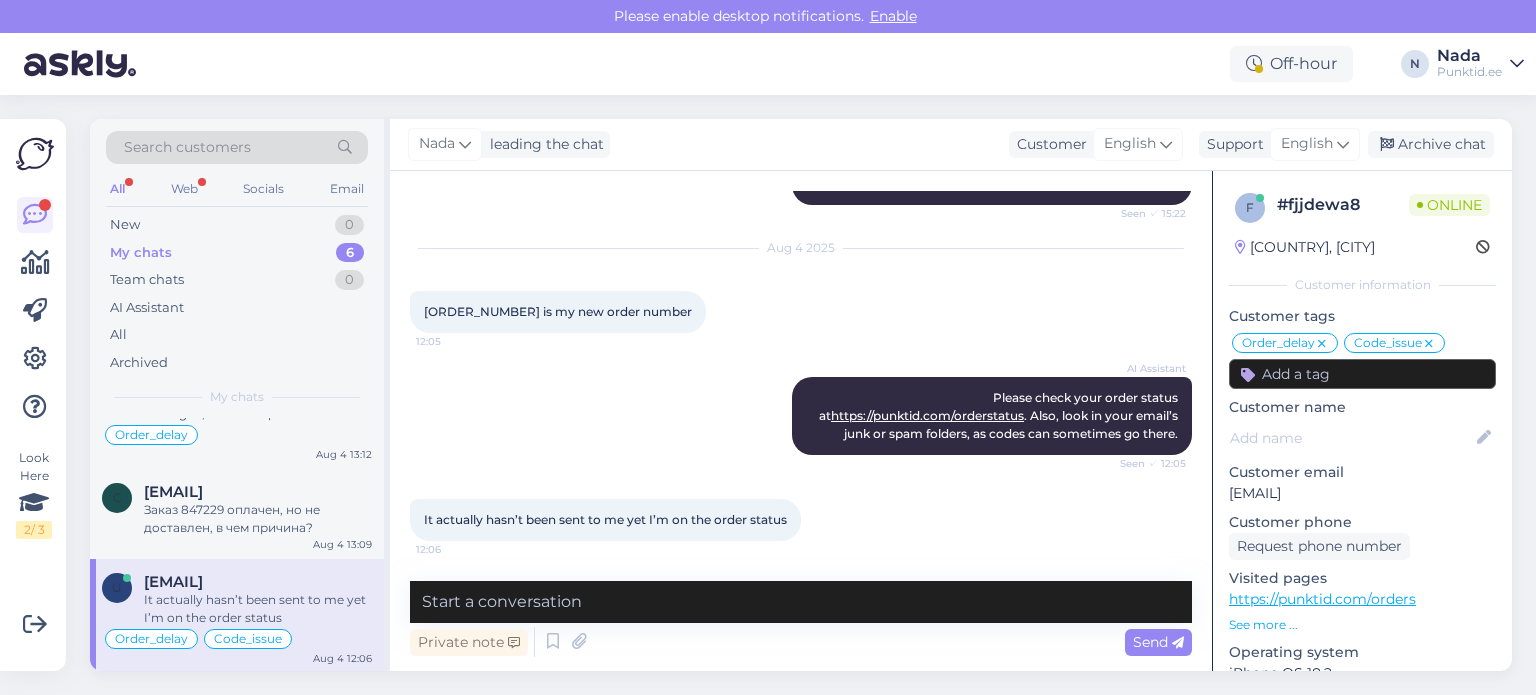 click on "[ORDER_NUMBER] is my new order number" at bounding box center [558, 311] 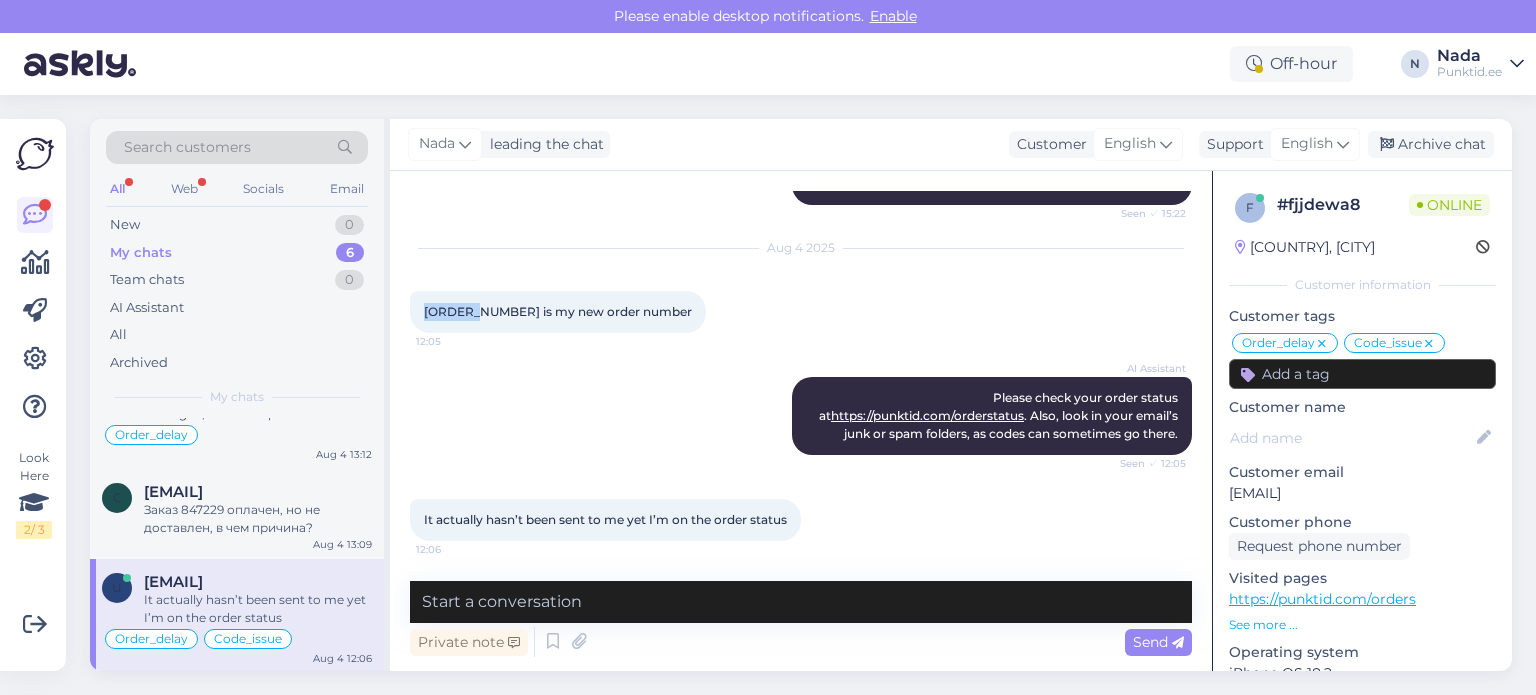 click on "[ORDER_NUMBER] is my new order number" at bounding box center (558, 311) 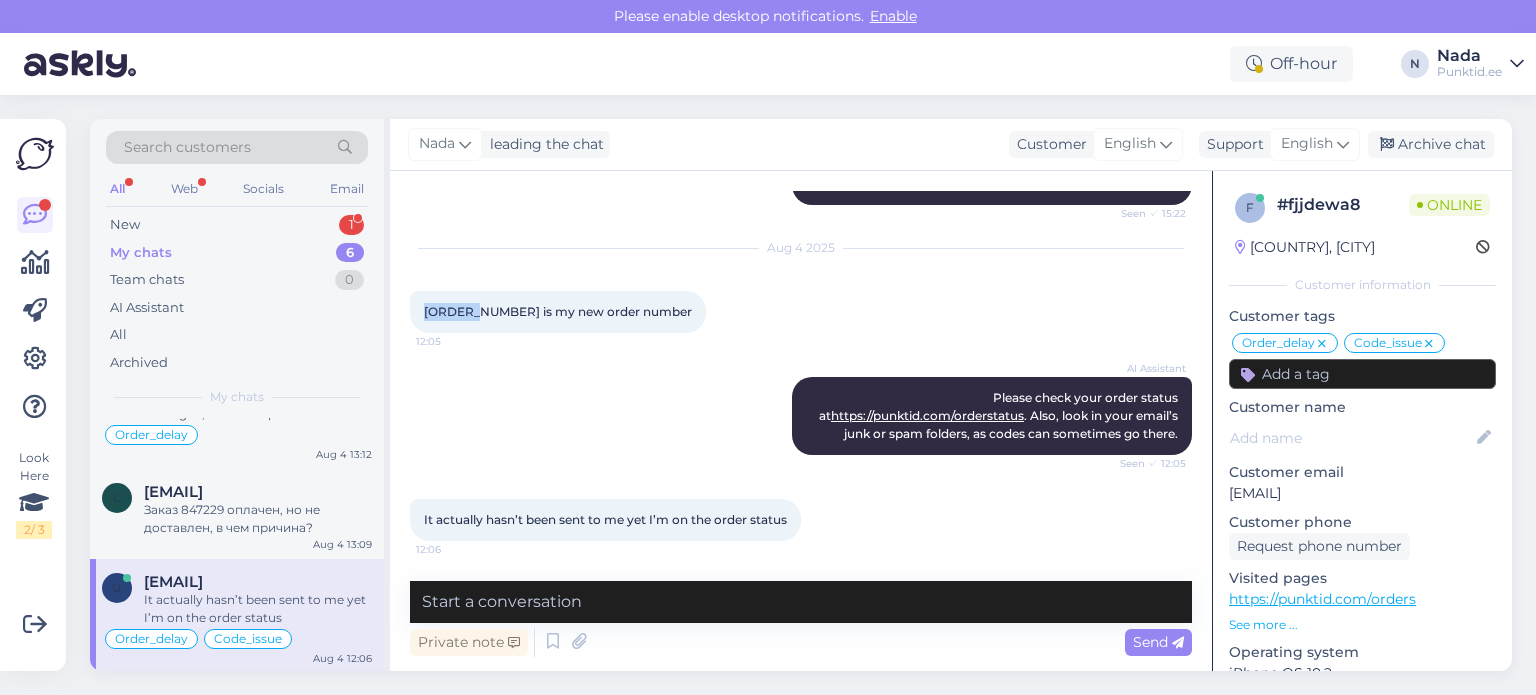 scroll, scrollTop: 0, scrollLeft: 0, axis: both 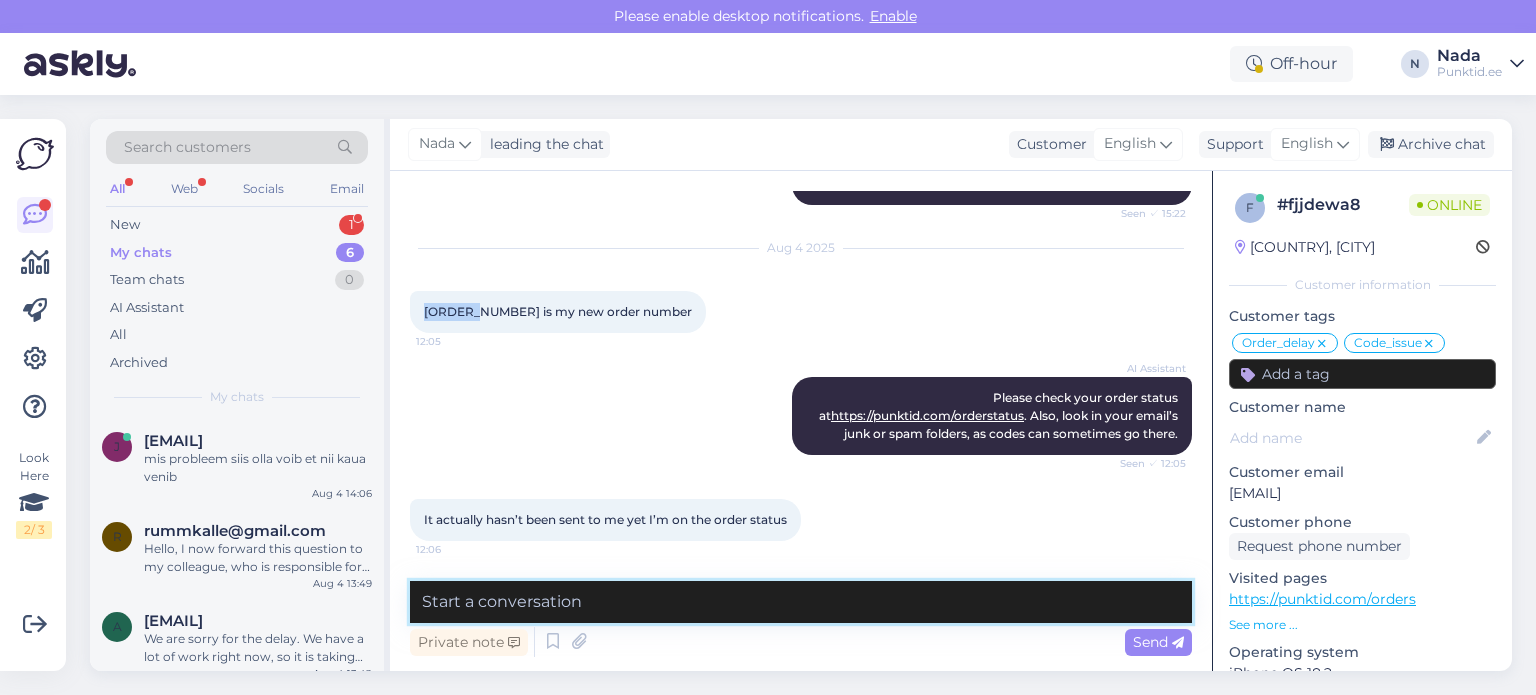 click at bounding box center (801, 602) 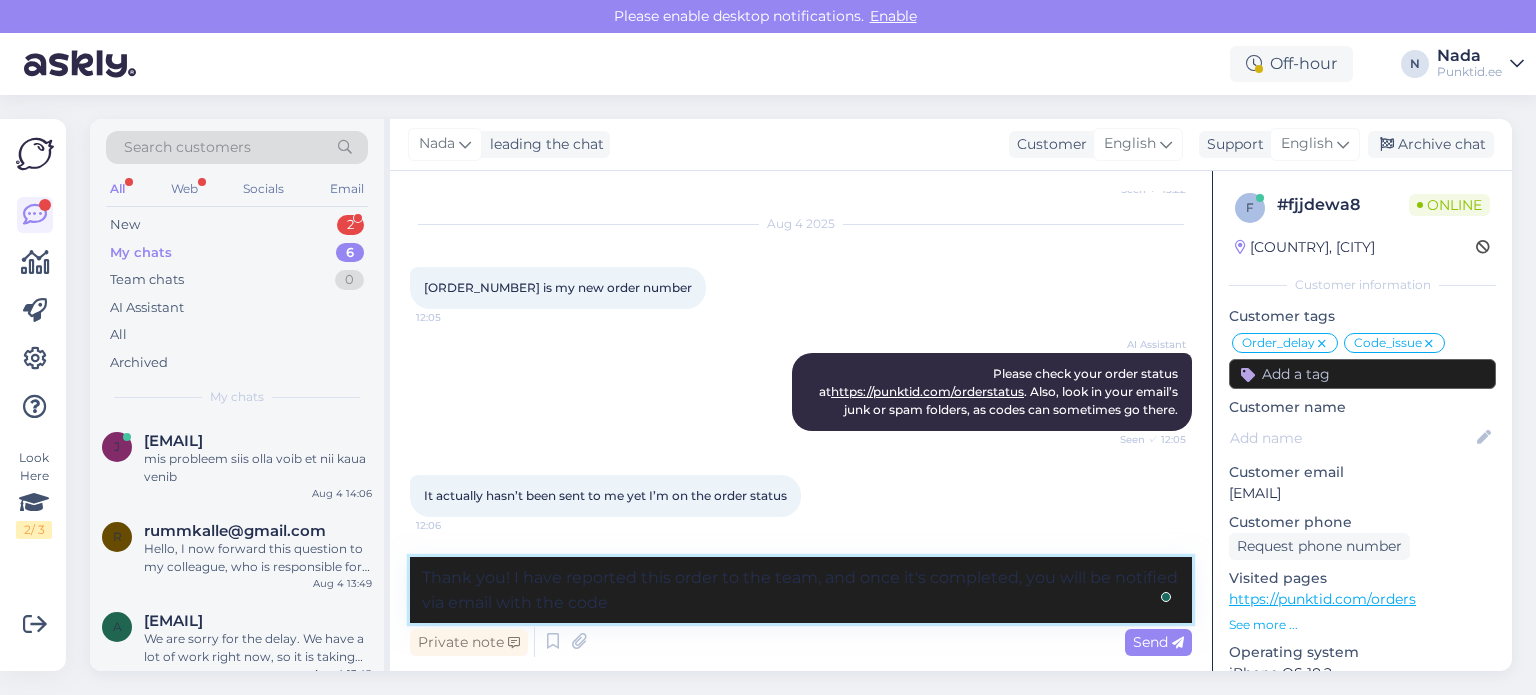 click on "Thank you! I have reported this order to the team, and once it's completed, you will be notified via email with the code" at bounding box center (801, 590) 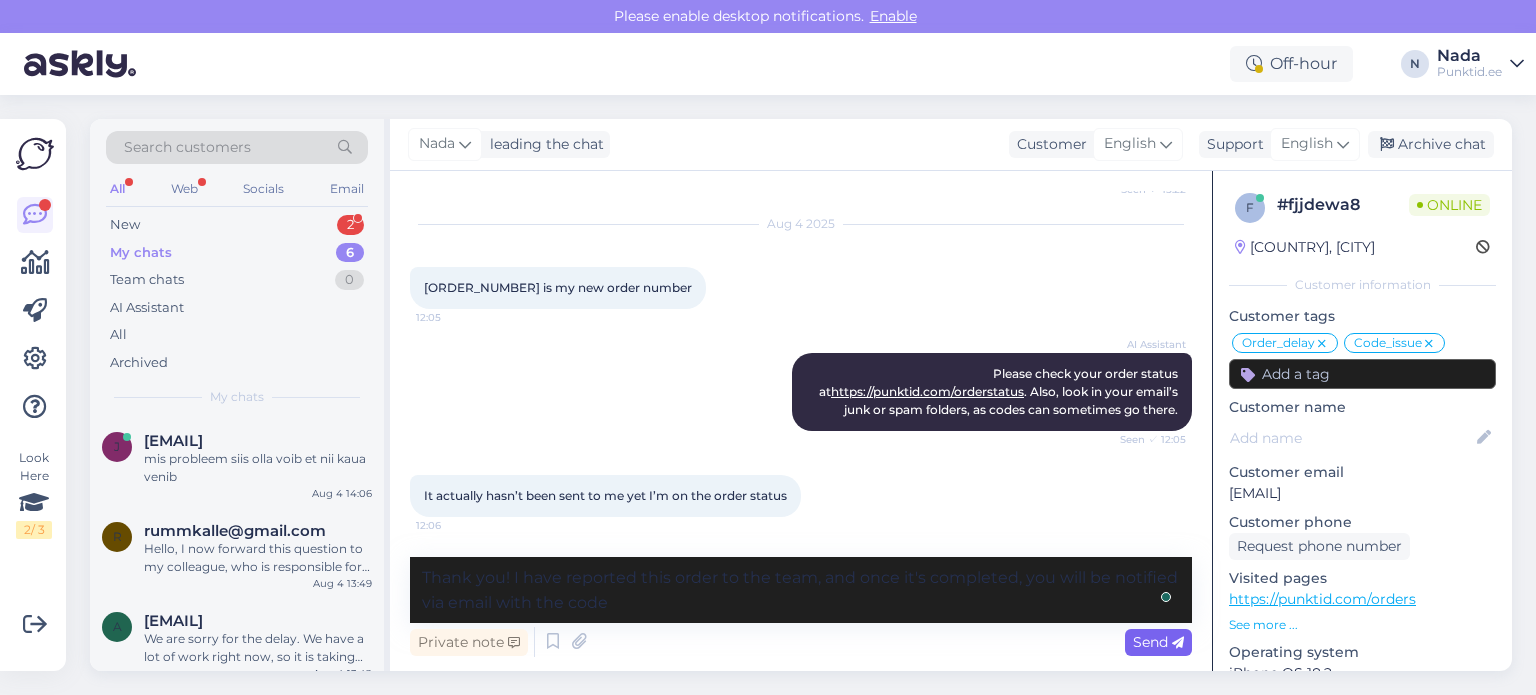 click on "Send" at bounding box center (1158, 642) 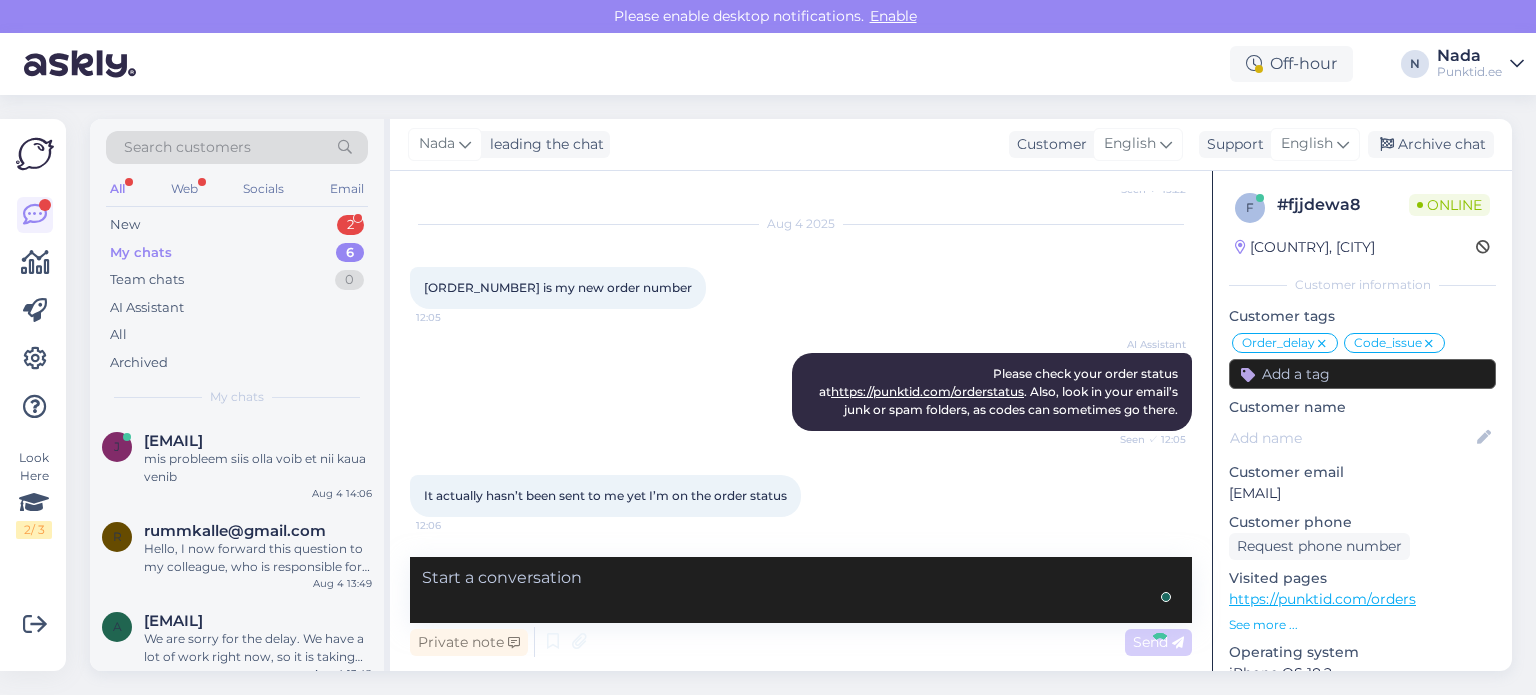 scroll, scrollTop: 9754, scrollLeft: 0, axis: vertical 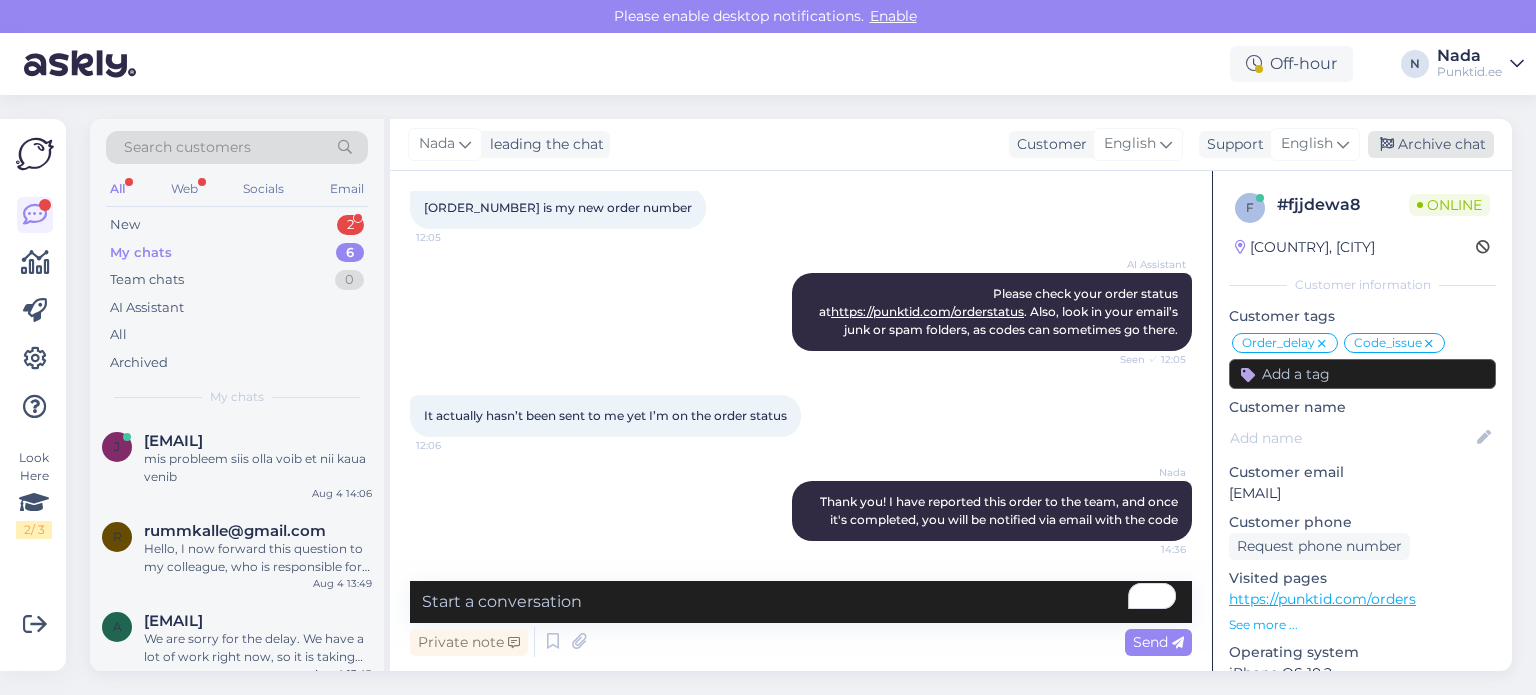 click on "Archive chat" at bounding box center [1431, 144] 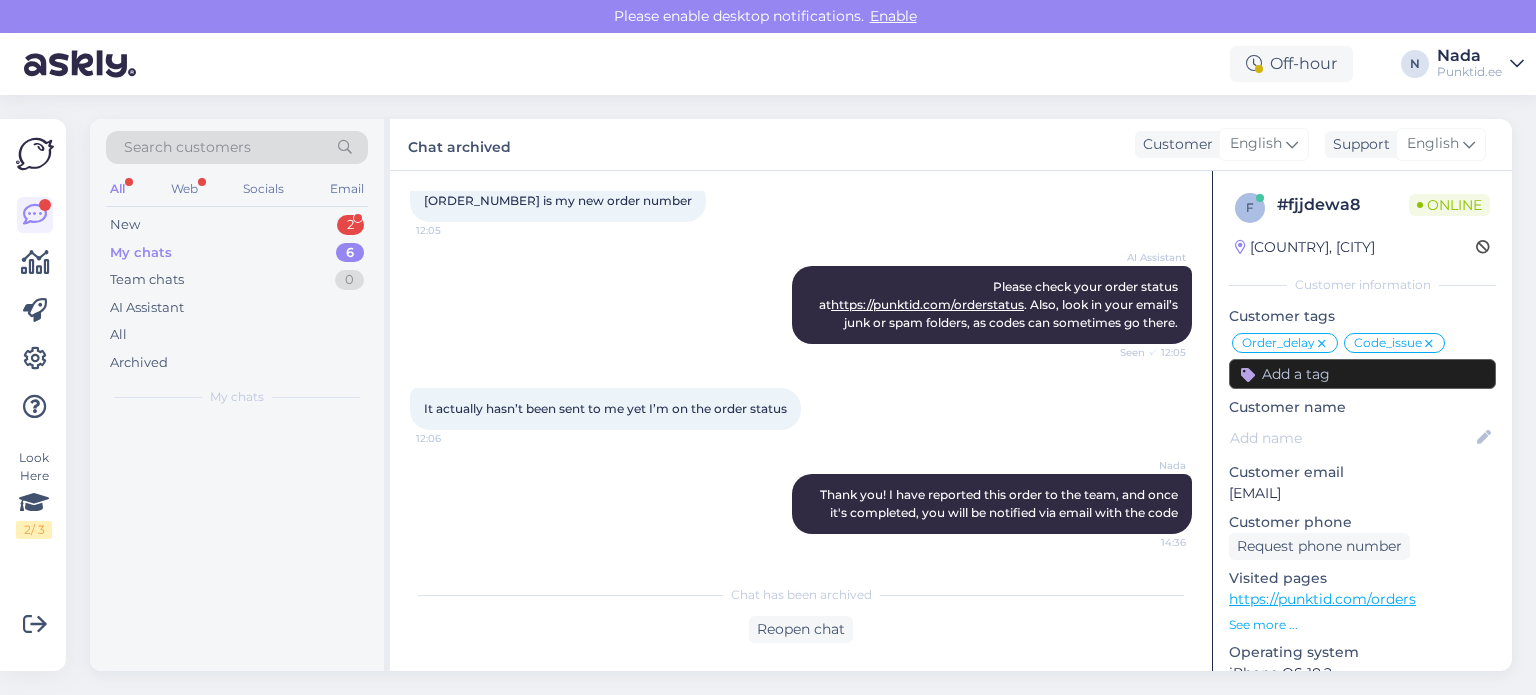 scroll, scrollTop: 9760, scrollLeft: 0, axis: vertical 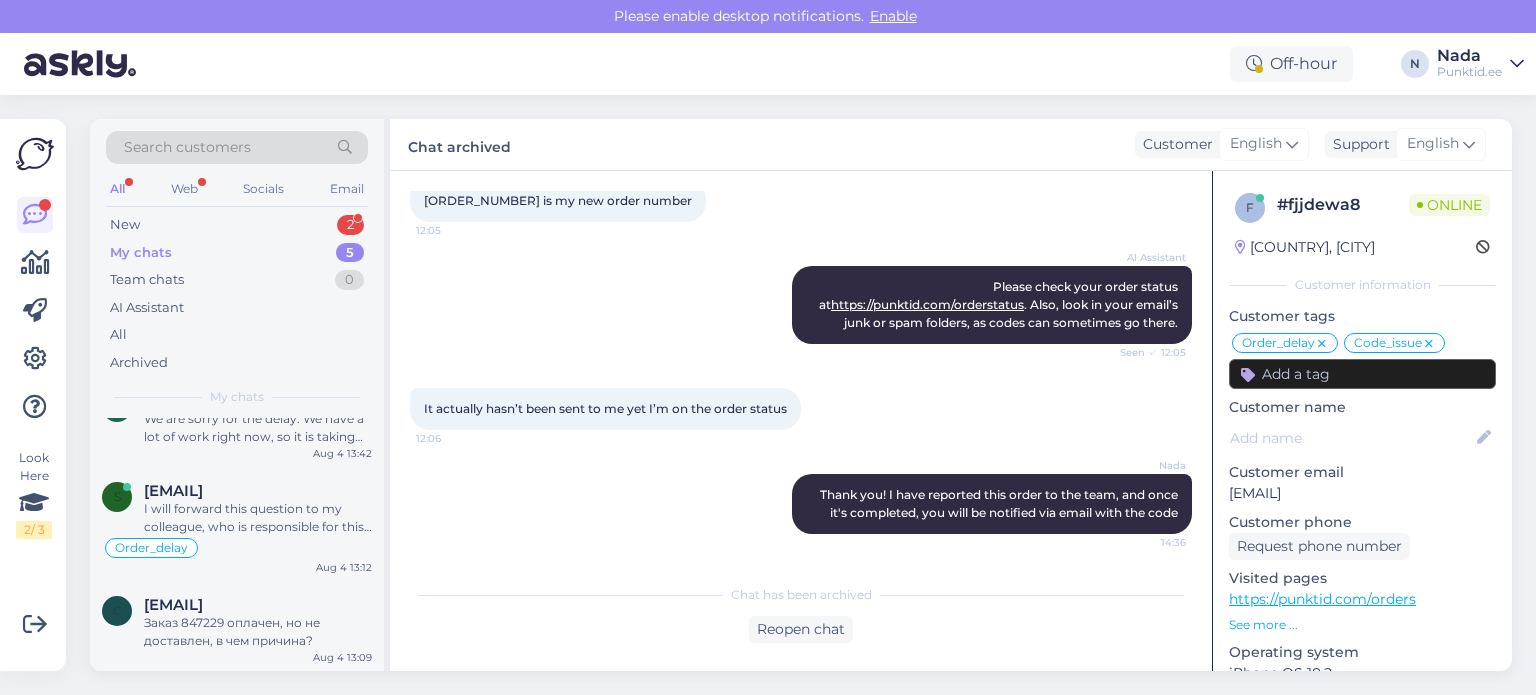 drag, startPoint x: 252, startPoint y: 611, endPoint x: 461, endPoint y: 631, distance: 209.95476 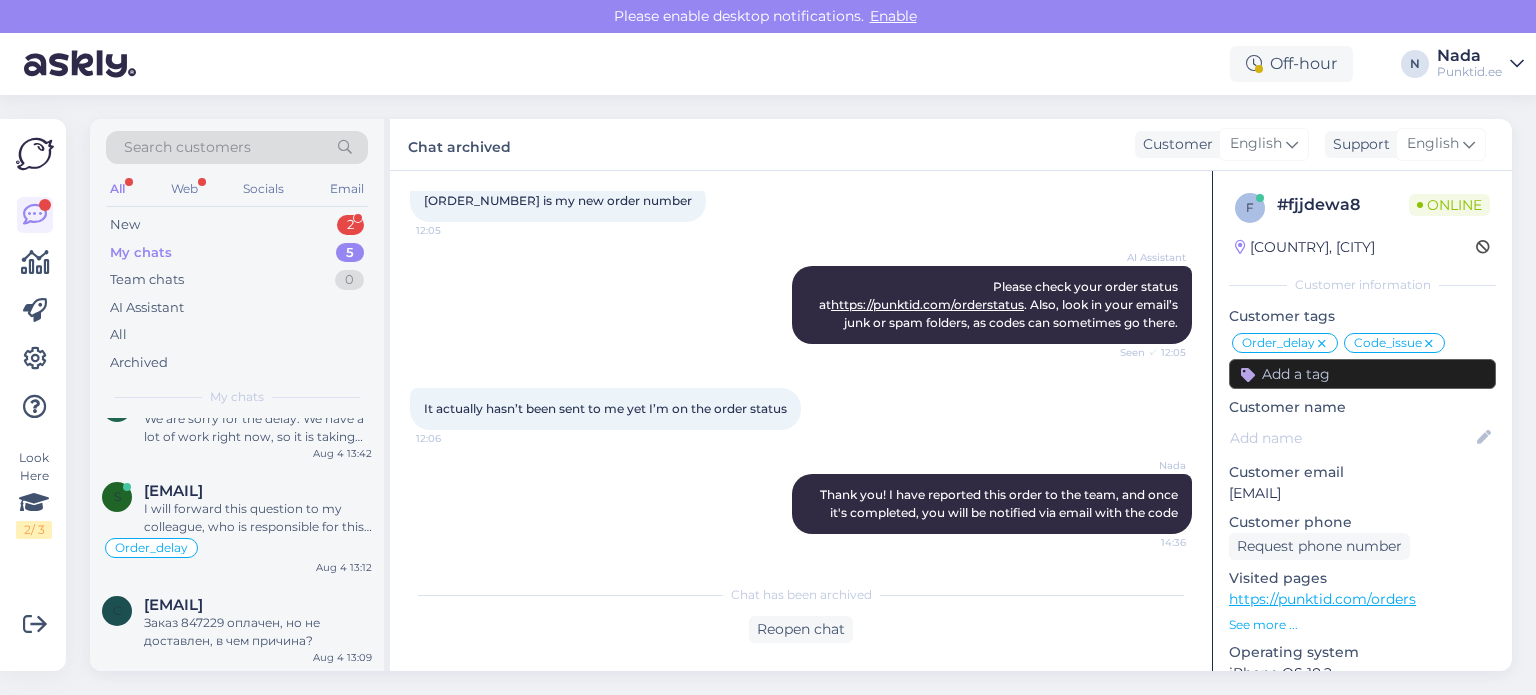 click on "[EMAIL] Заказ [NUMBER] оплачен, но не доставлен, в чем причина?" at bounding box center [258, 623] 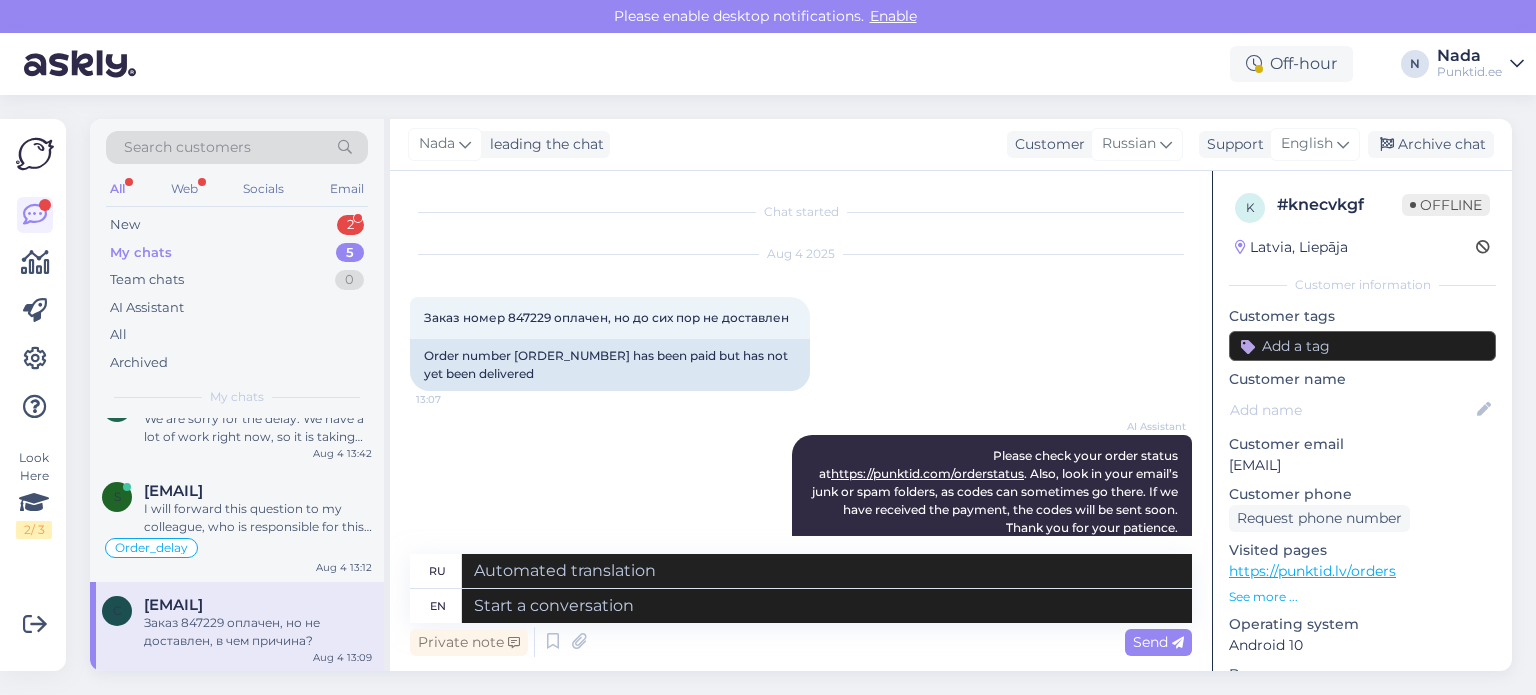 scroll, scrollTop: 764, scrollLeft: 0, axis: vertical 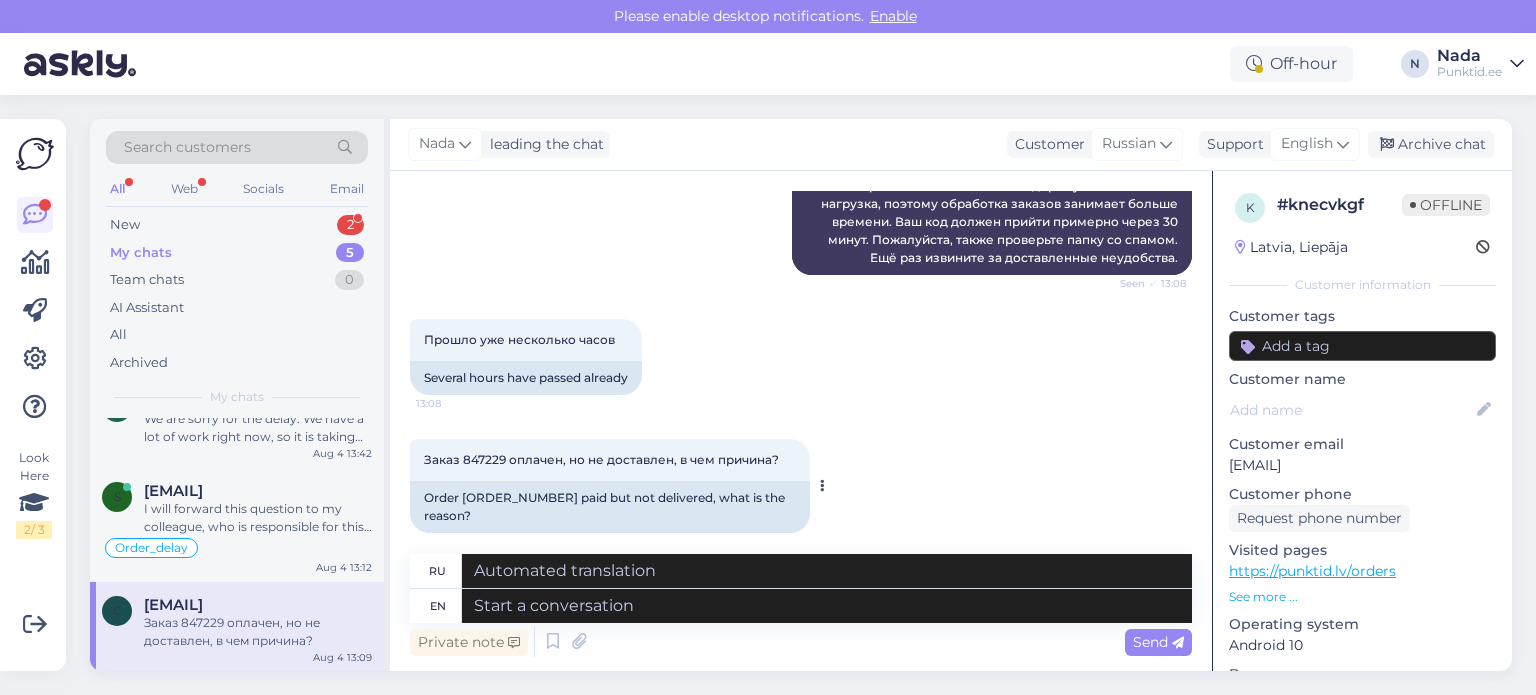 click on "Order [ORDER_NUMBER] paid but not delivered, what is the reason?" at bounding box center [610, 507] 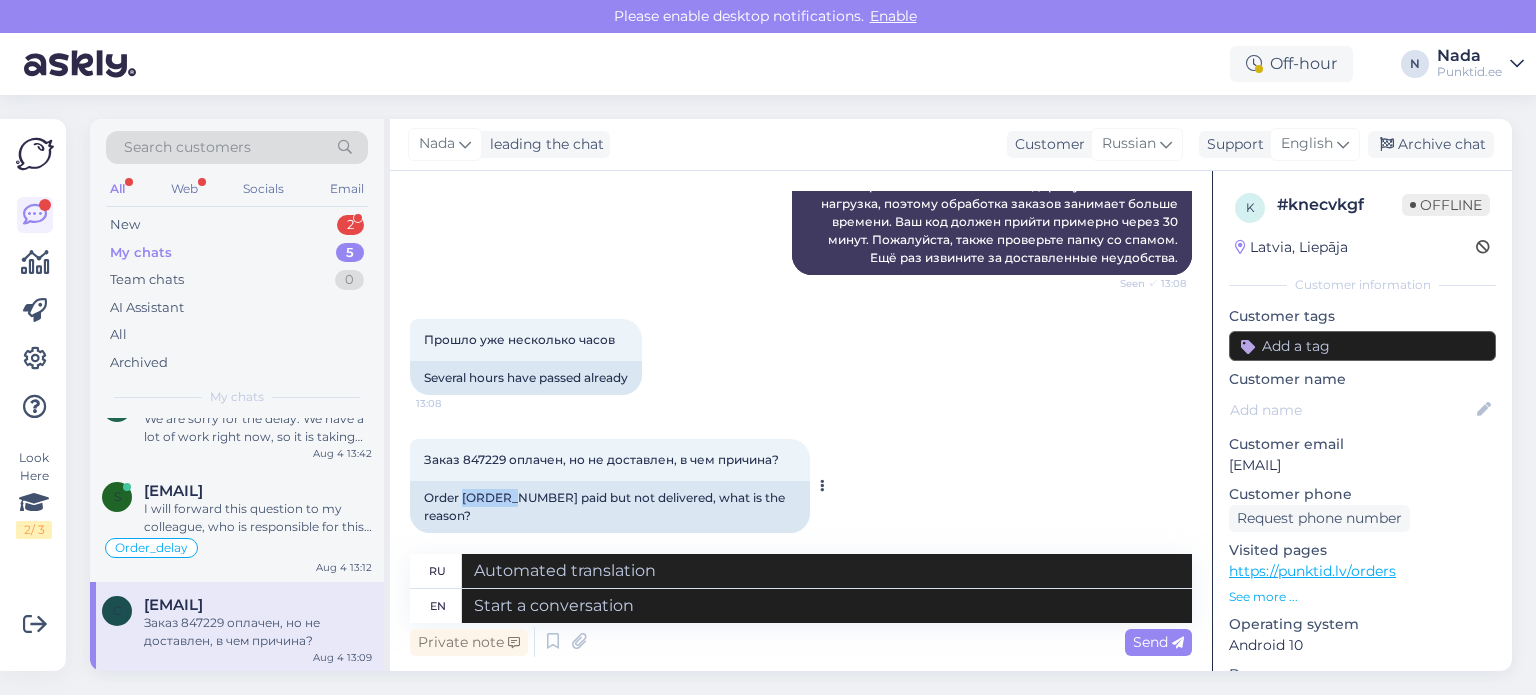 click on "Order [ORDER_NUMBER] paid but not delivered, what is the reason?" at bounding box center [610, 507] 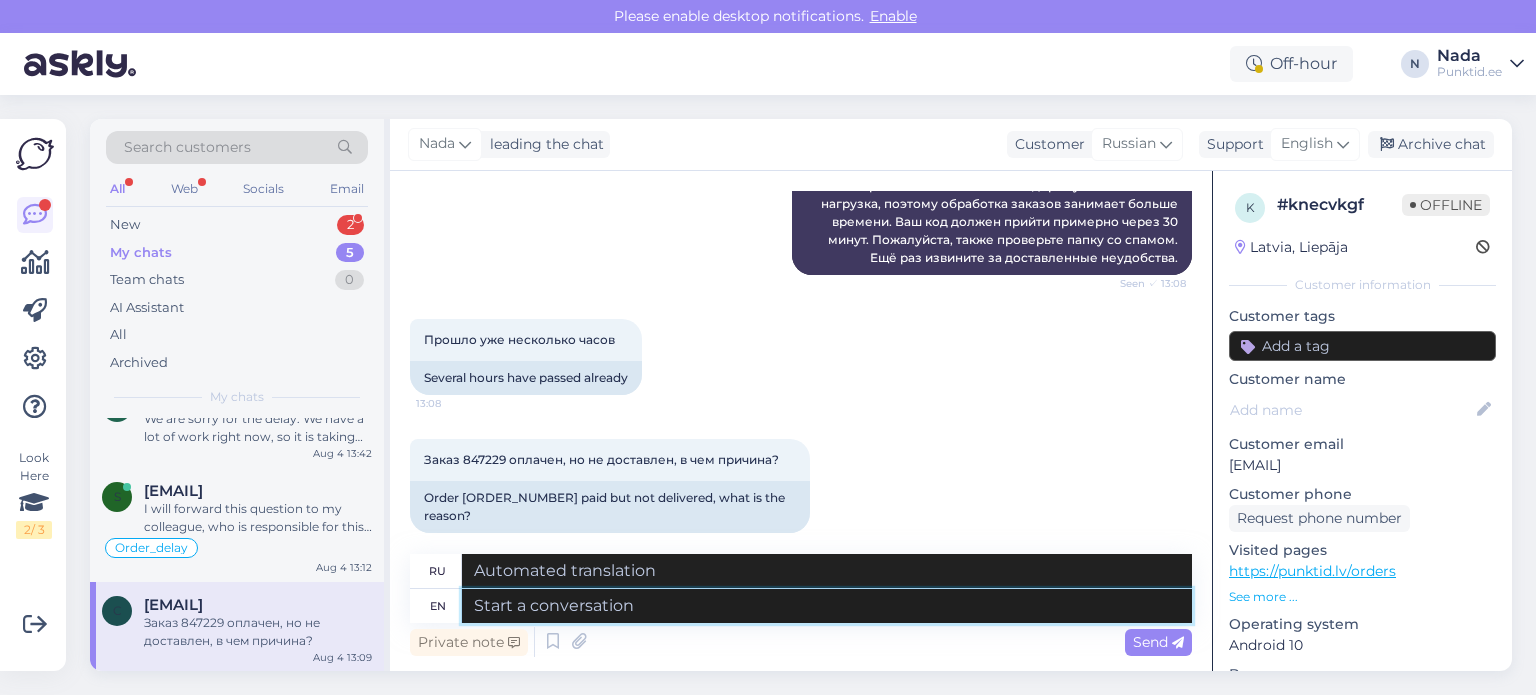 click at bounding box center [827, 606] 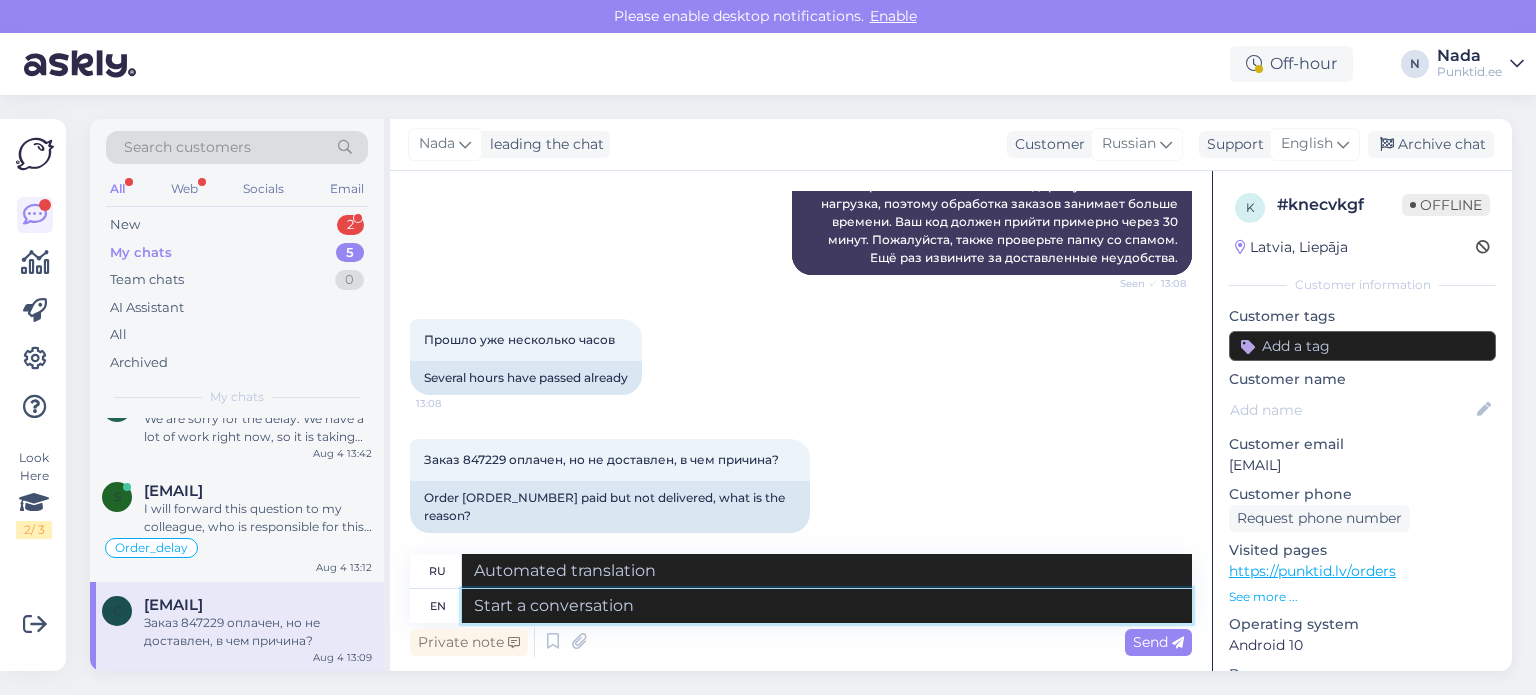 paste on "Hello there! Thank you for your patience and we apologize for this inconvenience as we are facing a delay issue from the reseller that's why orders are taking longer than usual to be fulfilled. Once your order is completed, it will be delivered to you immediately. Once again, we appreciate your patience and understanding." 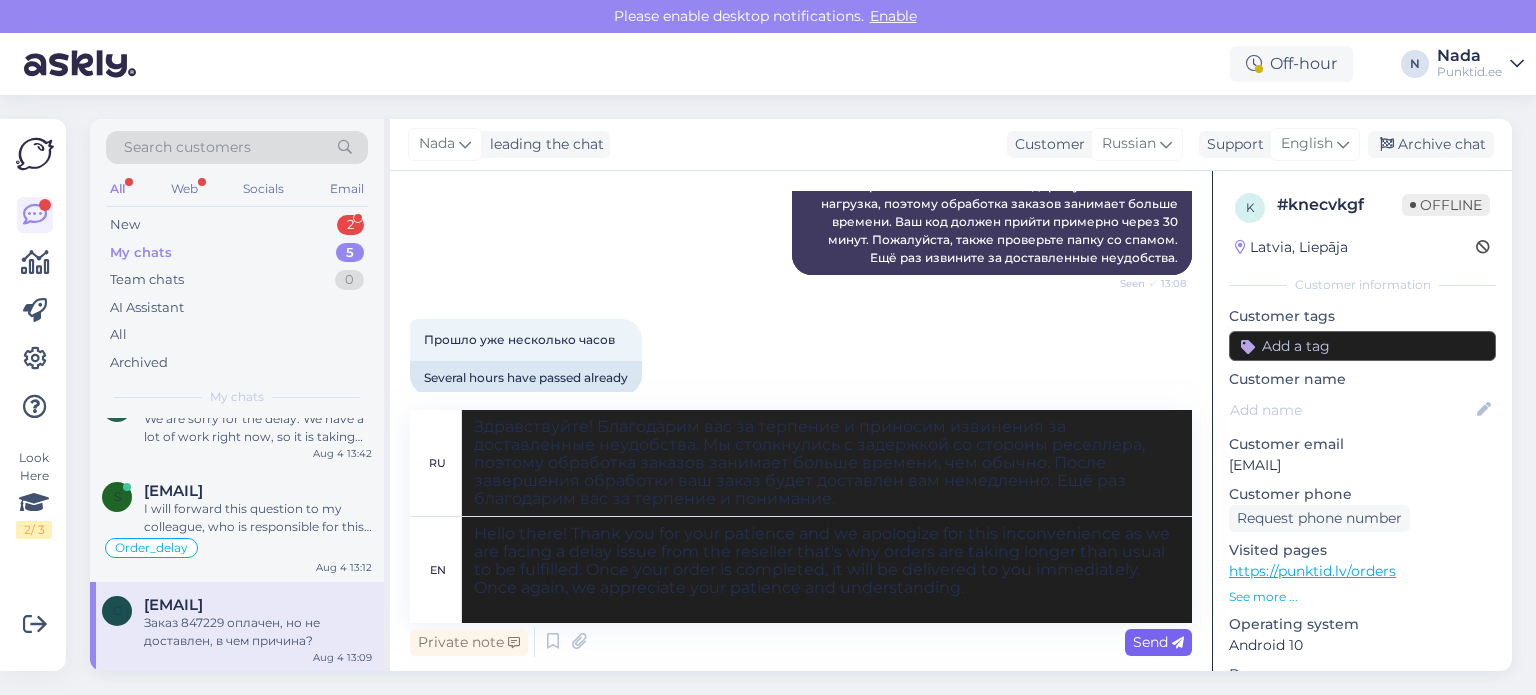 click on "Send" at bounding box center [1158, 642] 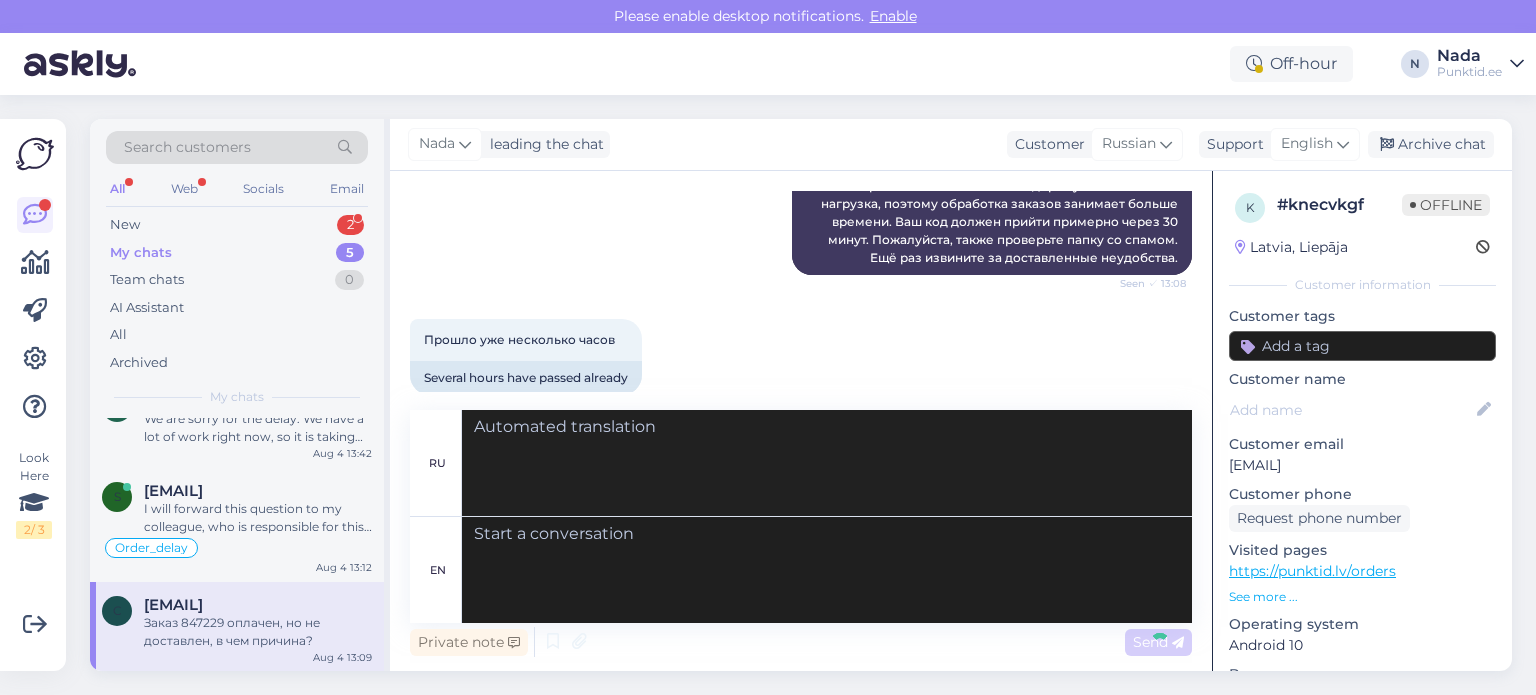 scroll, scrollTop: 1082, scrollLeft: 0, axis: vertical 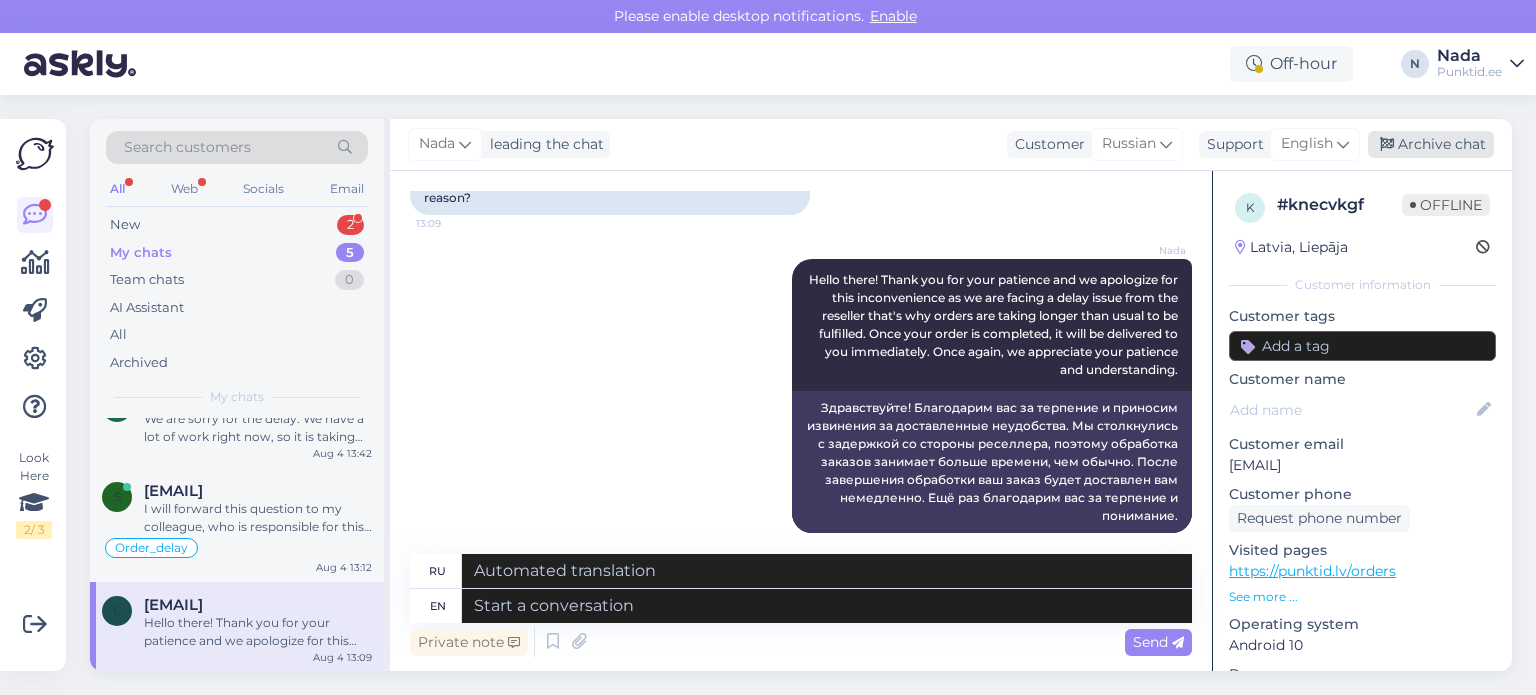 click on "Archive chat" at bounding box center (1431, 144) 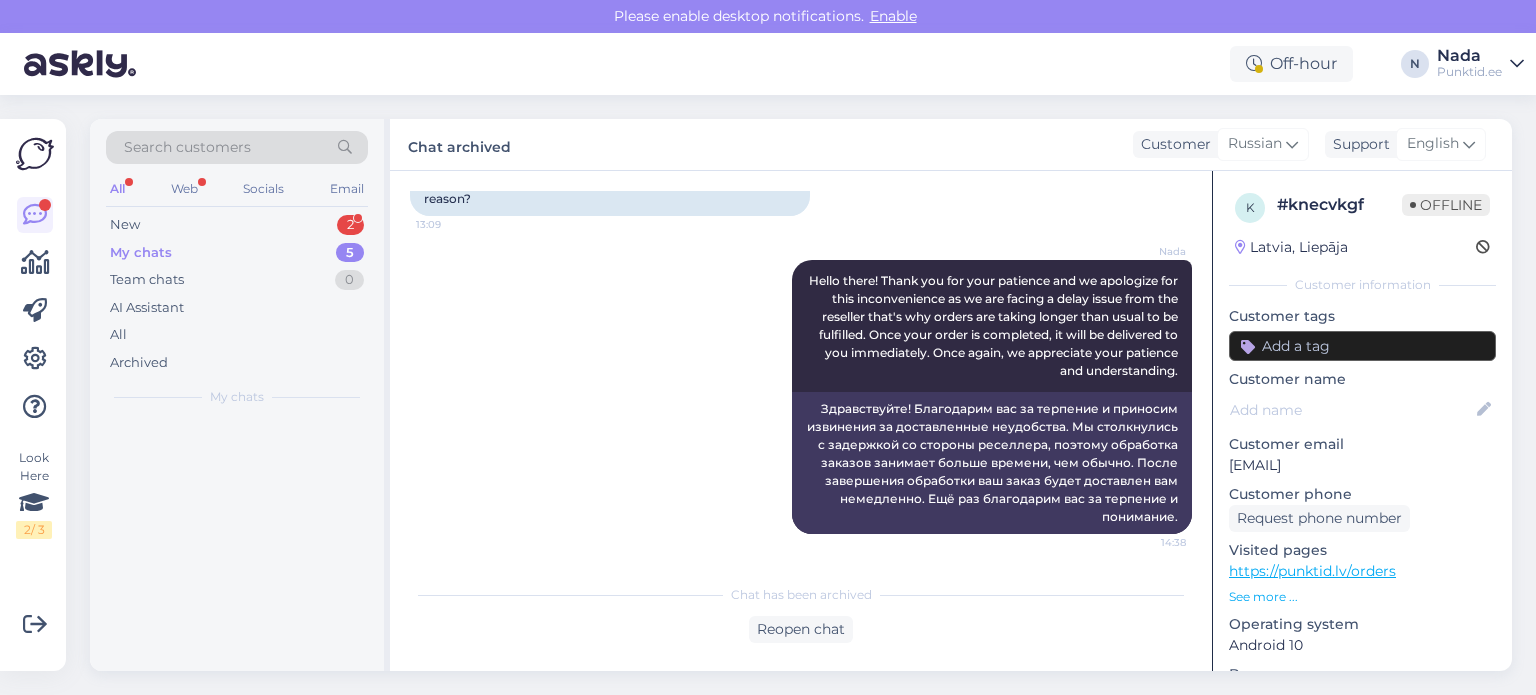 scroll, scrollTop: 0, scrollLeft: 0, axis: both 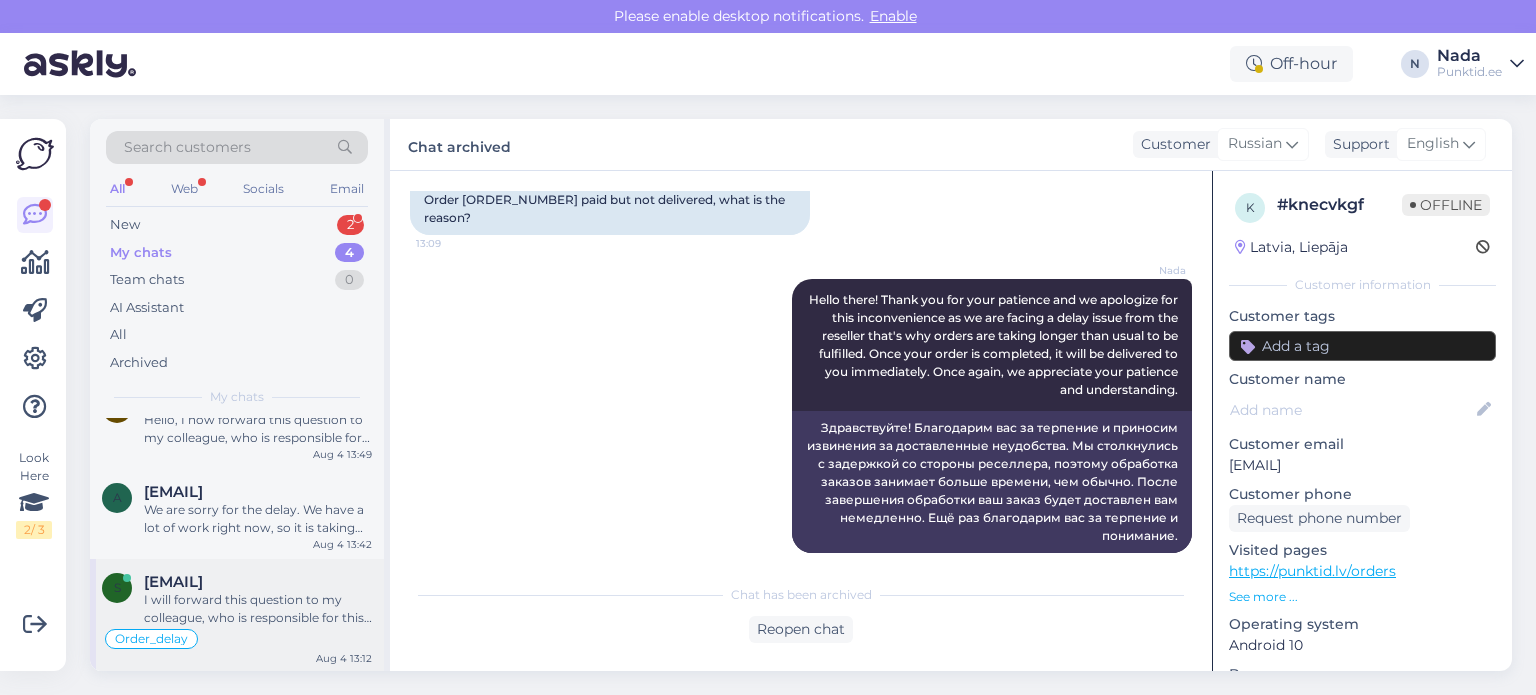 click on "I will forward this question to my colleague, who is responsible for this. The reply will be here during our working hours." at bounding box center [258, 609] 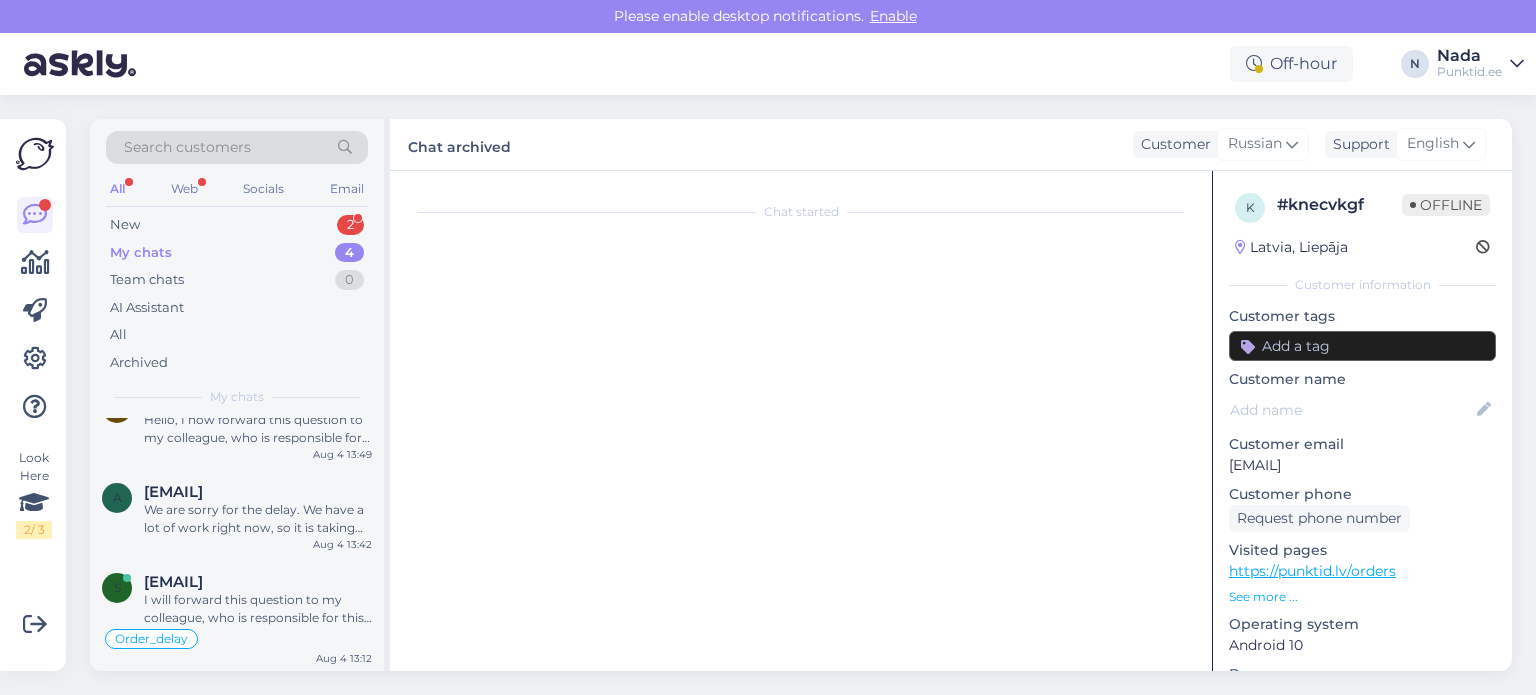 scroll, scrollTop: 19921, scrollLeft: 0, axis: vertical 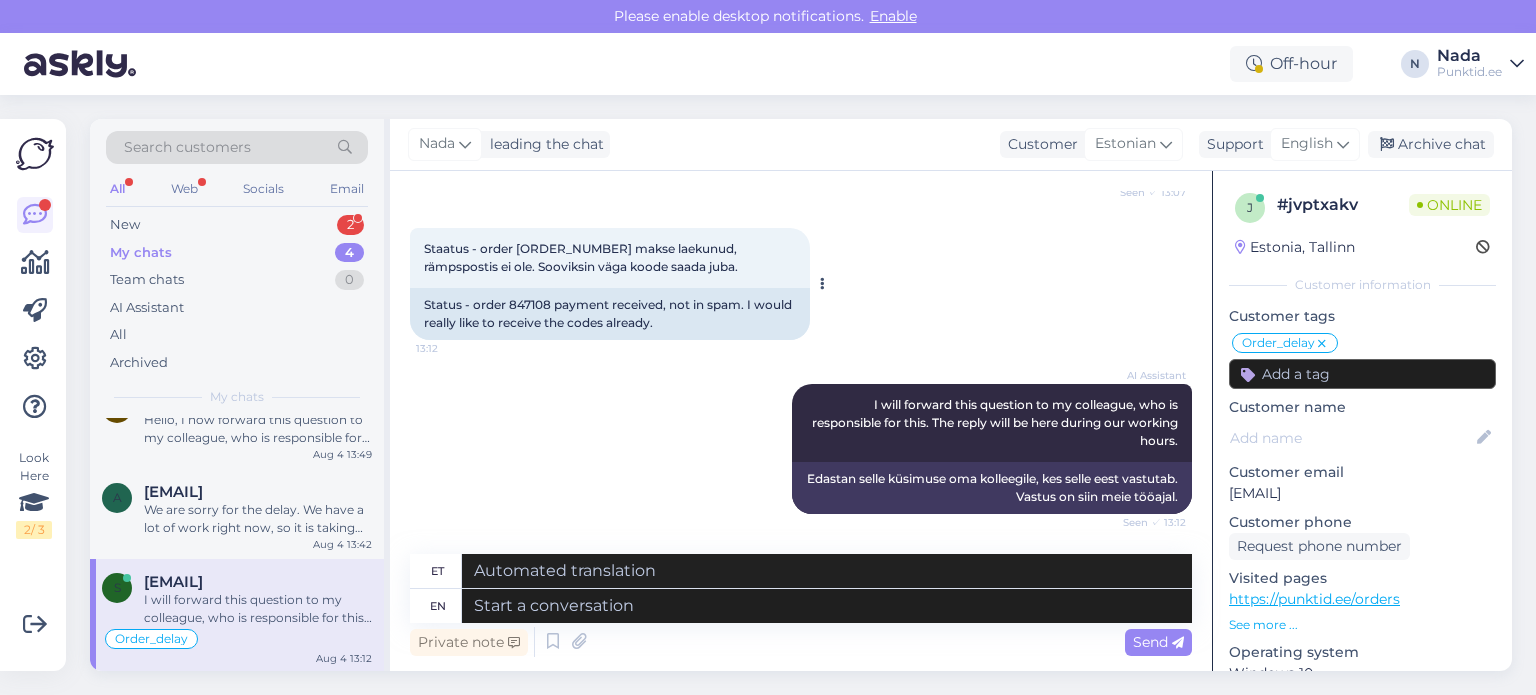 click on "Status - order 847108 payment received, not in spam. I would really like to receive the codes already." at bounding box center [610, 314] 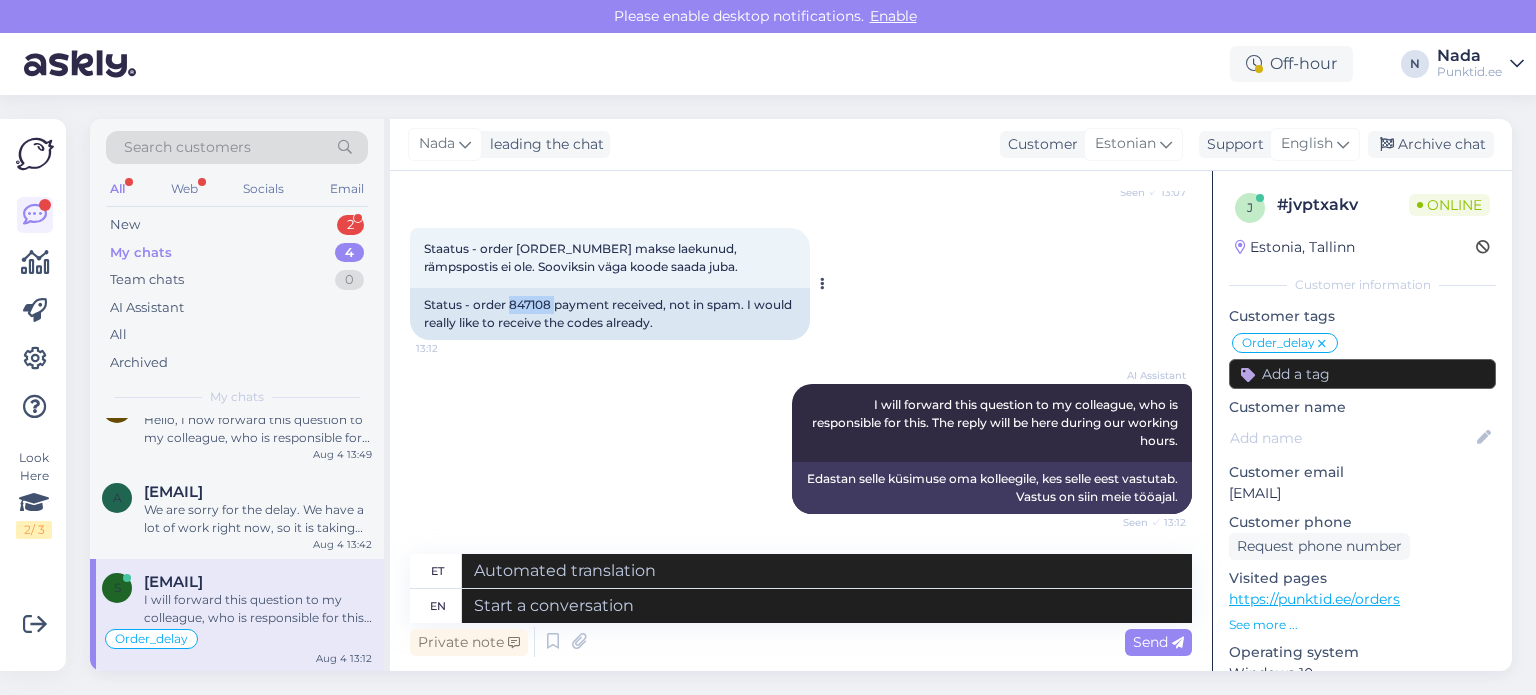 click on "Status - order 847108 payment received, not in spam. I would really like to receive the codes already." at bounding box center [610, 314] 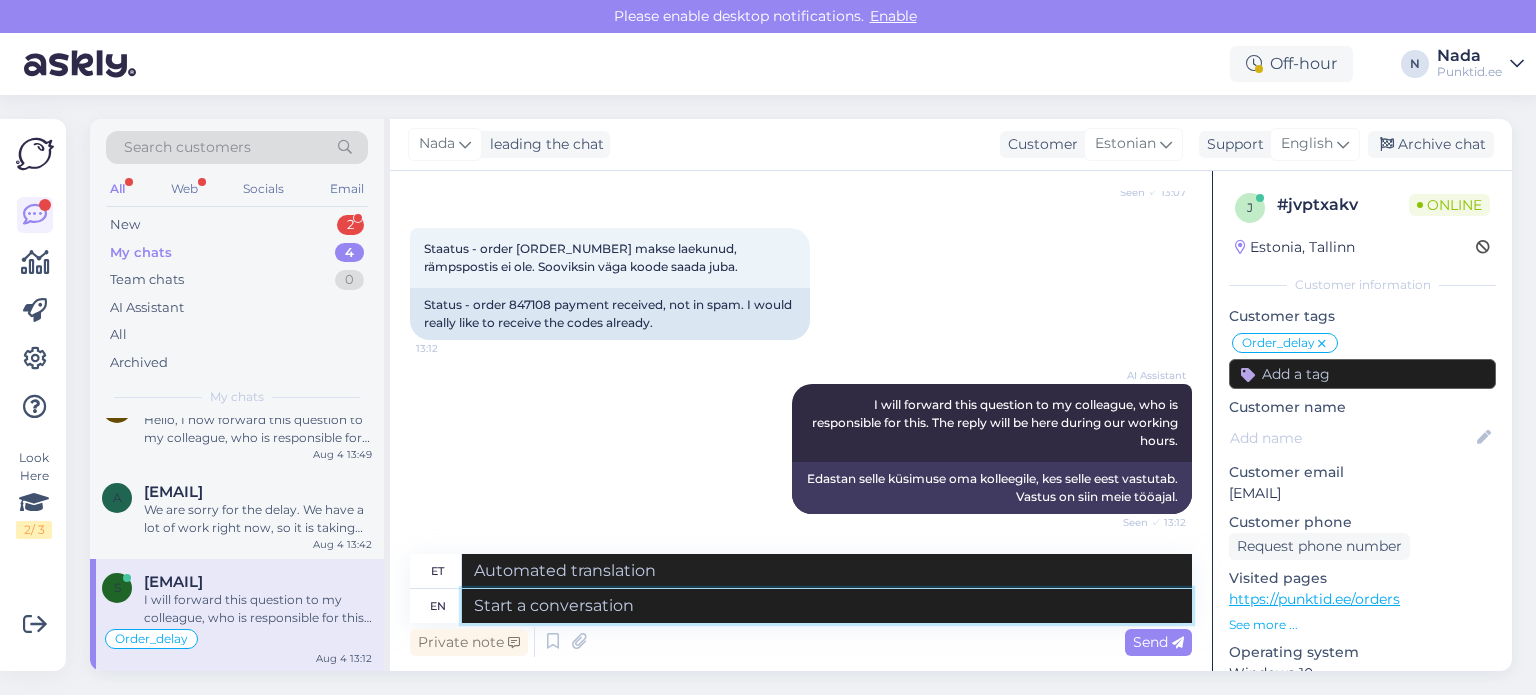 click at bounding box center [827, 606] 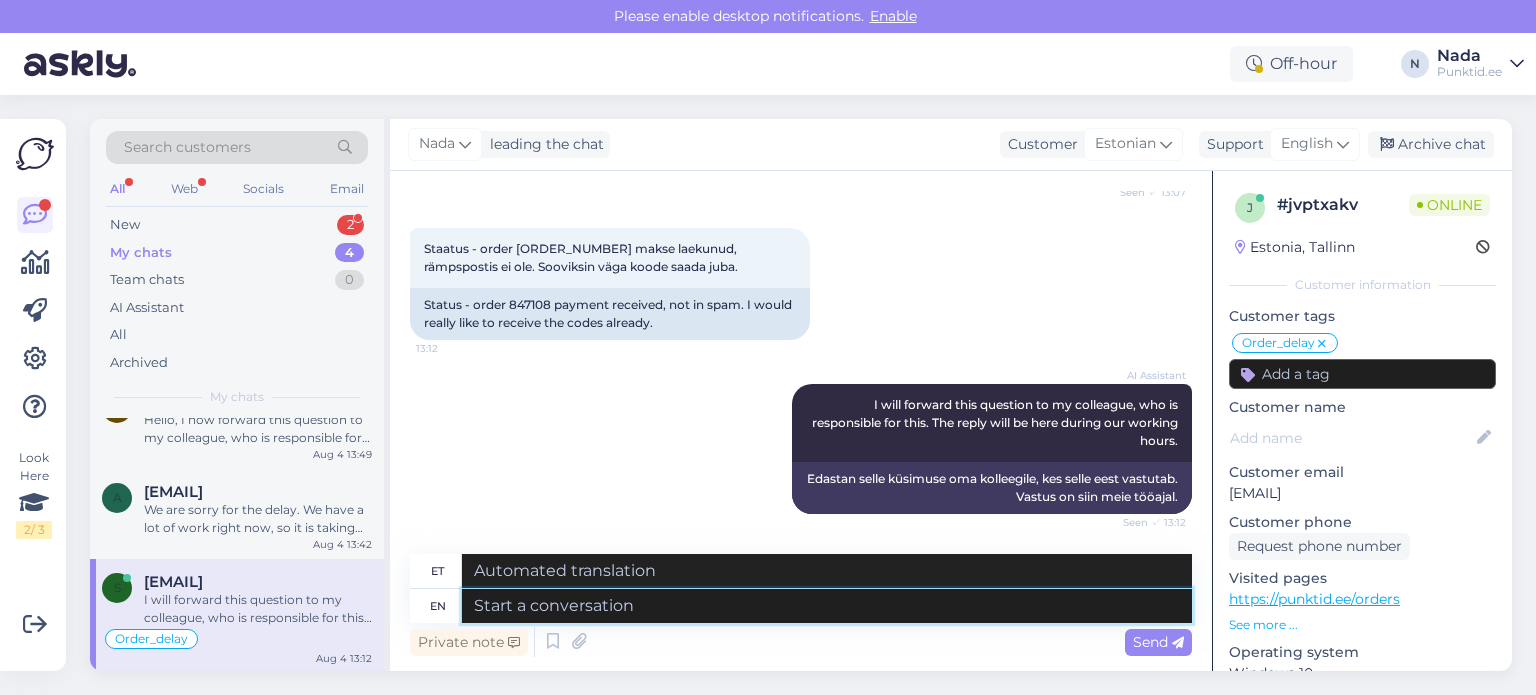 paste on "Hello there! Thank you for your patience and we apologize for this inconvenience as we are facing a delay issue from the reseller that's why orders are taking longer than usual to be fulfilled. Once your order is completed, it will be delivered to you immediately. Once again, we appreciate your patience and understanding." 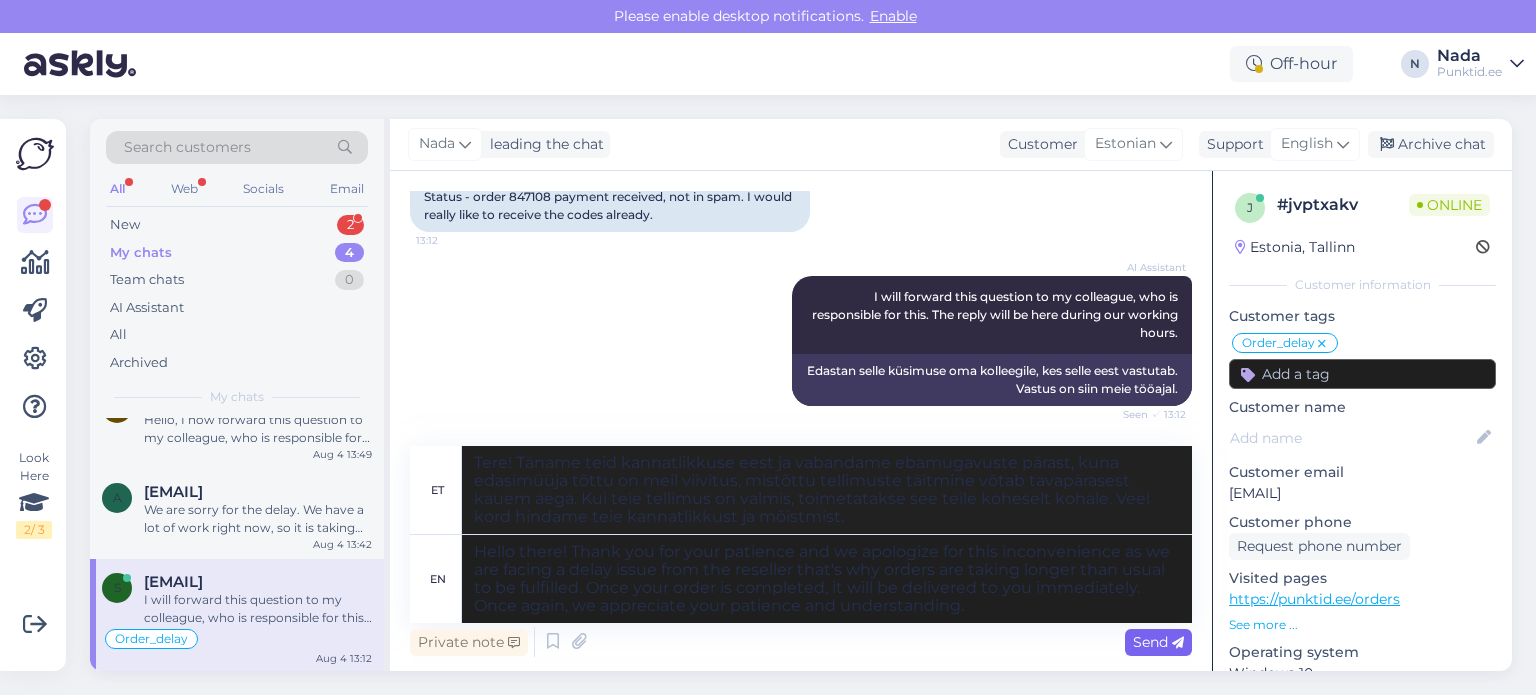 click on "Send" at bounding box center [1158, 642] 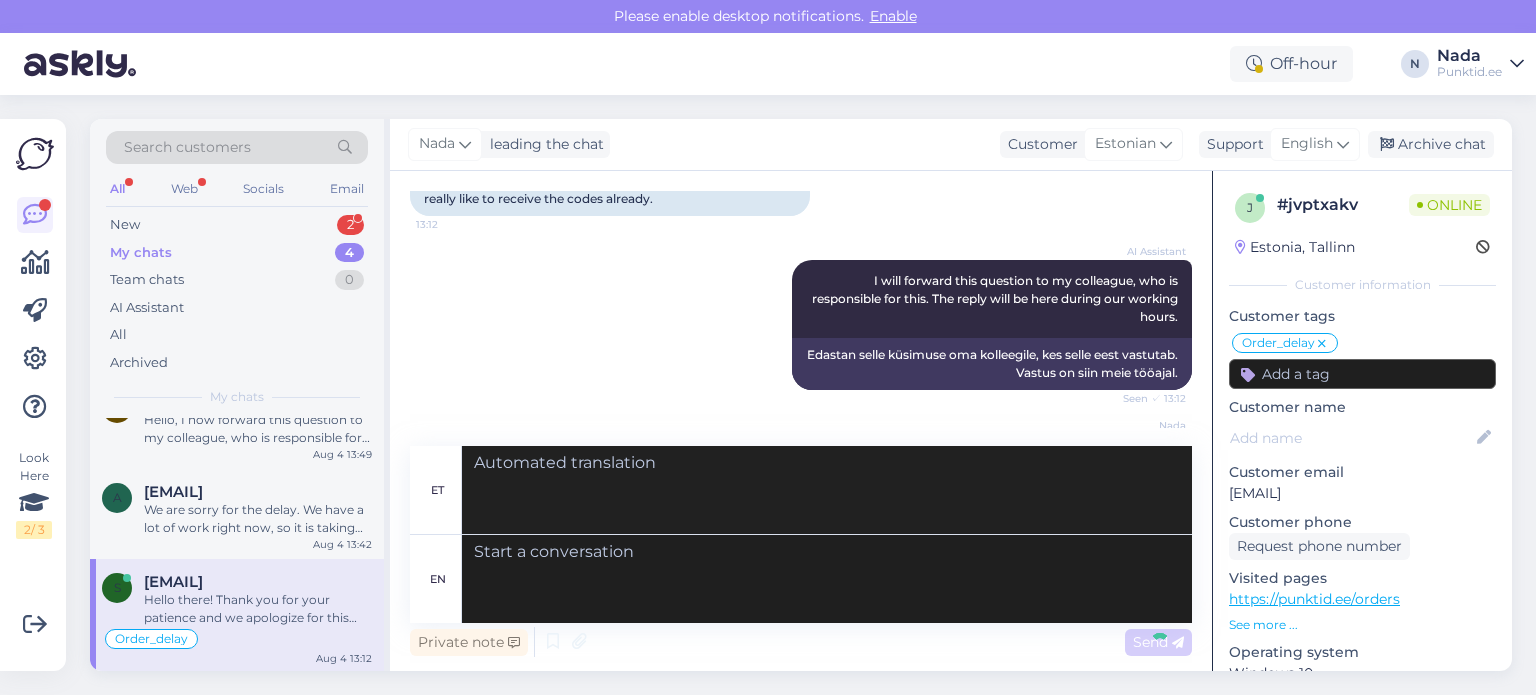 scroll, scrollTop: 20221, scrollLeft: 0, axis: vertical 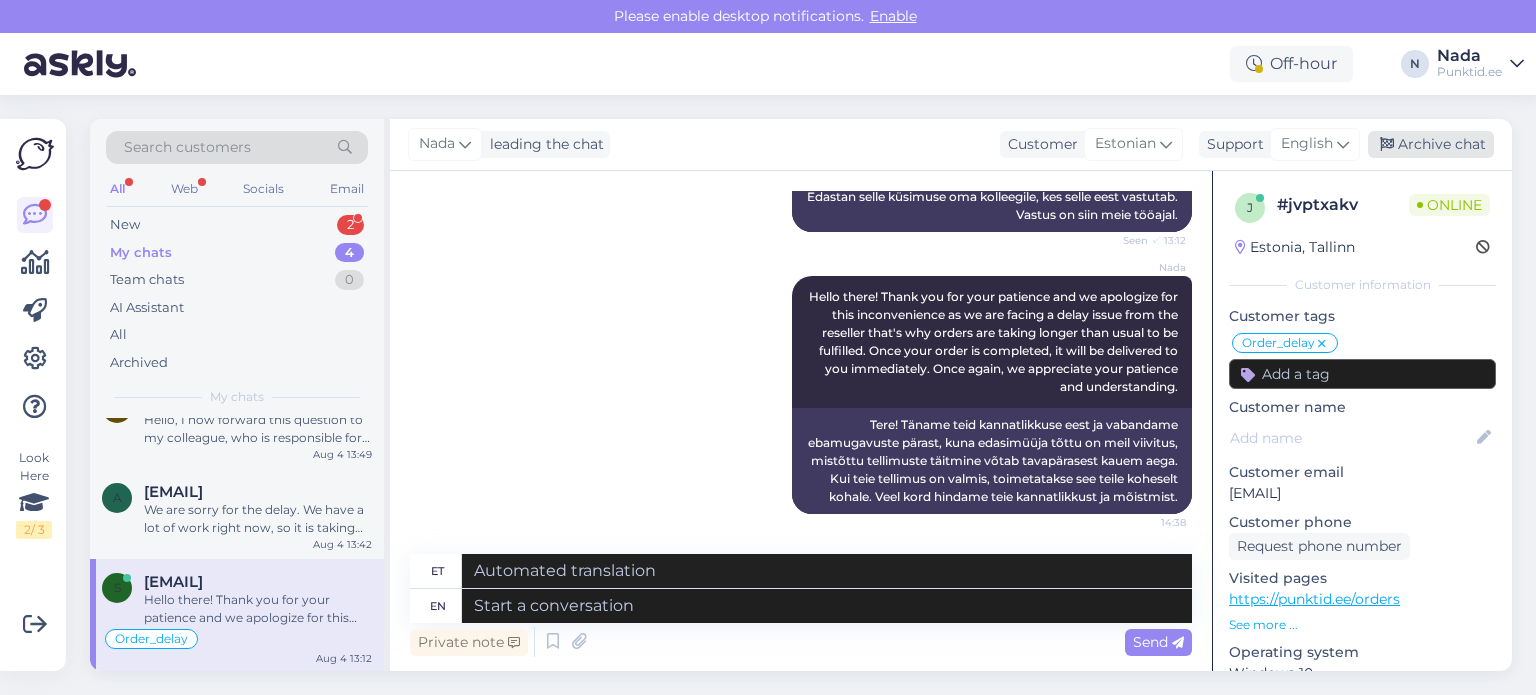 click on "Archive chat" at bounding box center (1431, 144) 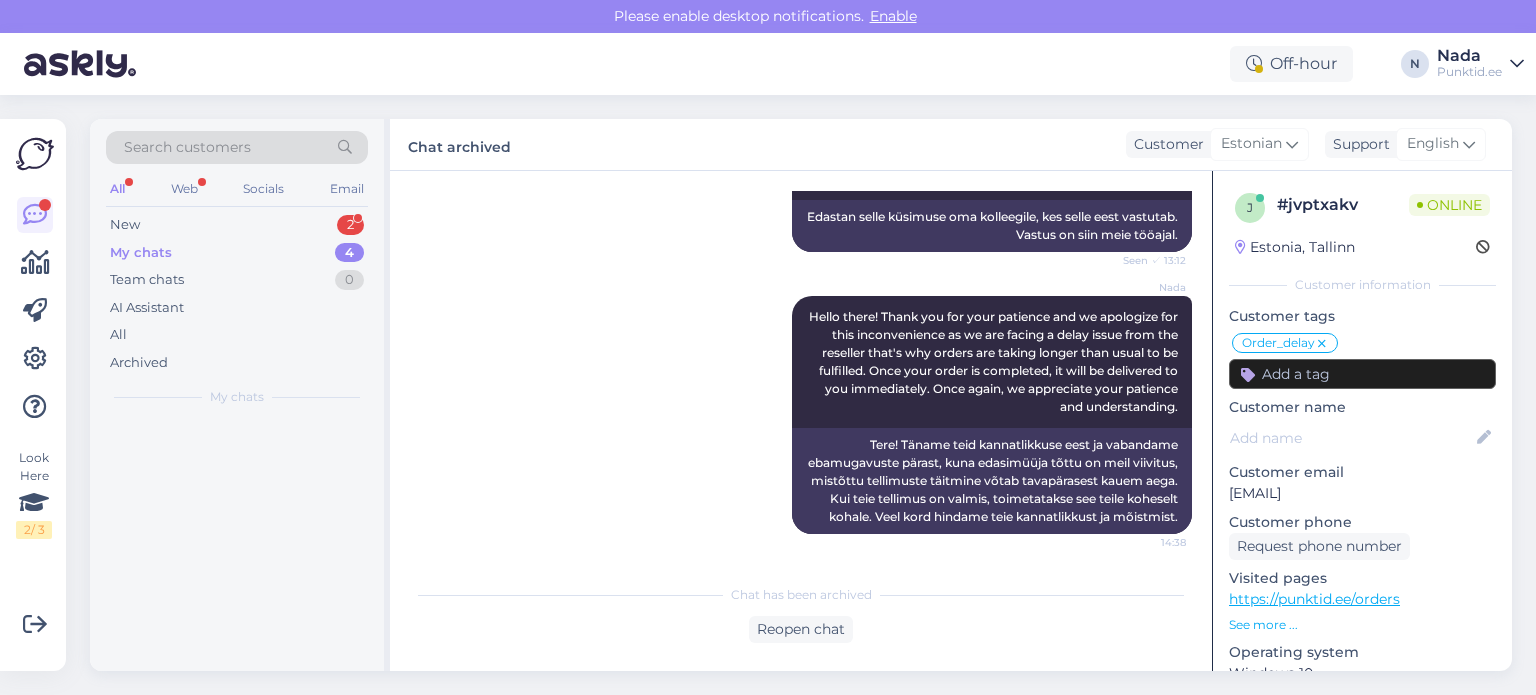 scroll, scrollTop: 0, scrollLeft: 0, axis: both 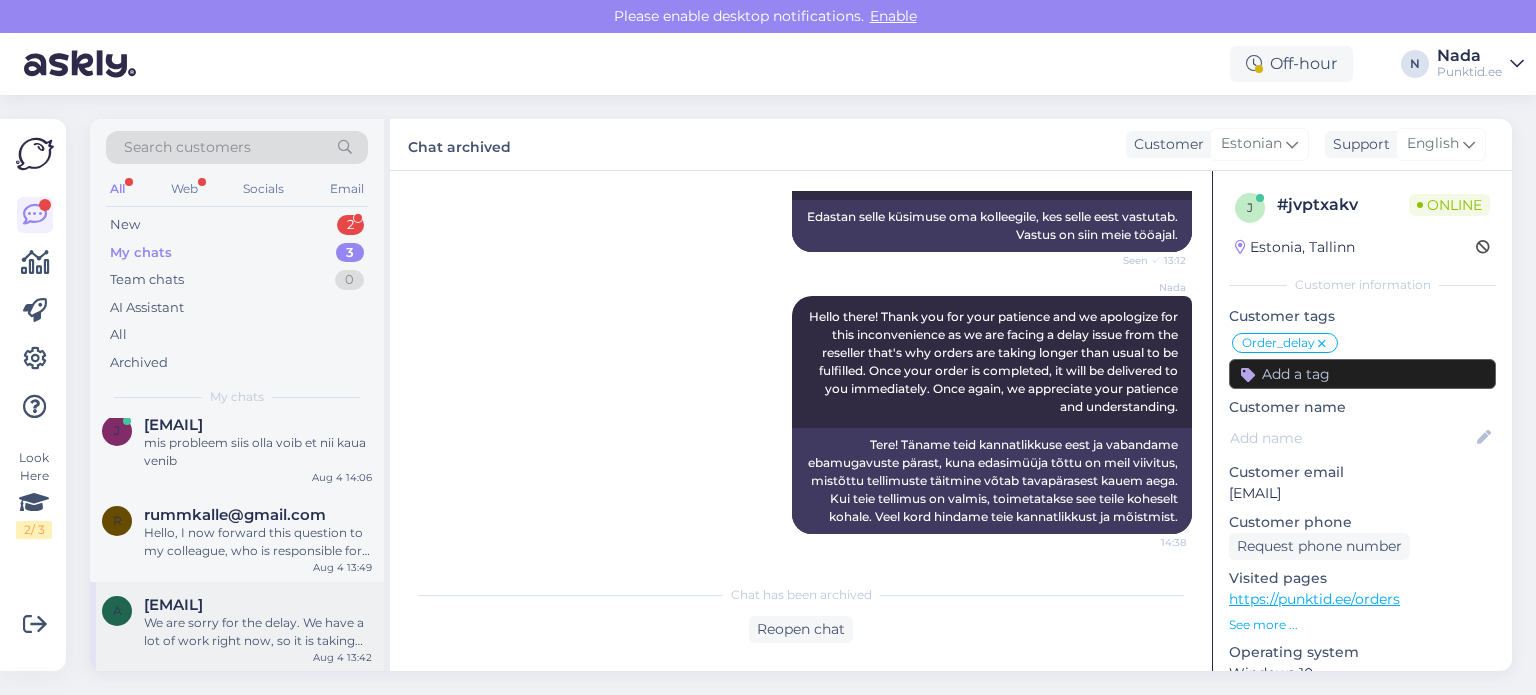click on "We are sorry for the delay. We have a lot of work right now, so it is taking longer to send orders. Your code should arrive in 30 minutes. Please check your email's junk or spam folders, as codes might go there. Sorry again for the delay." at bounding box center [258, 632] 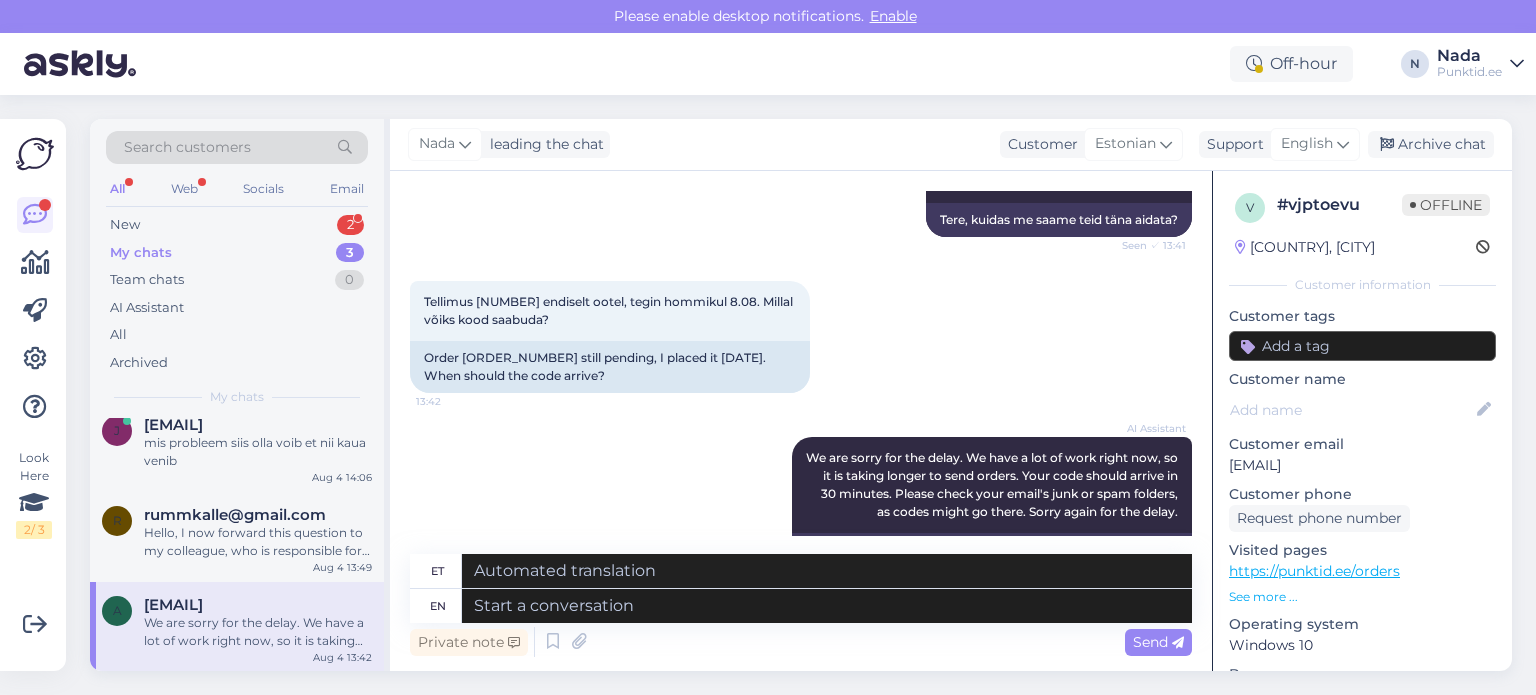 scroll, scrollTop: 180, scrollLeft: 0, axis: vertical 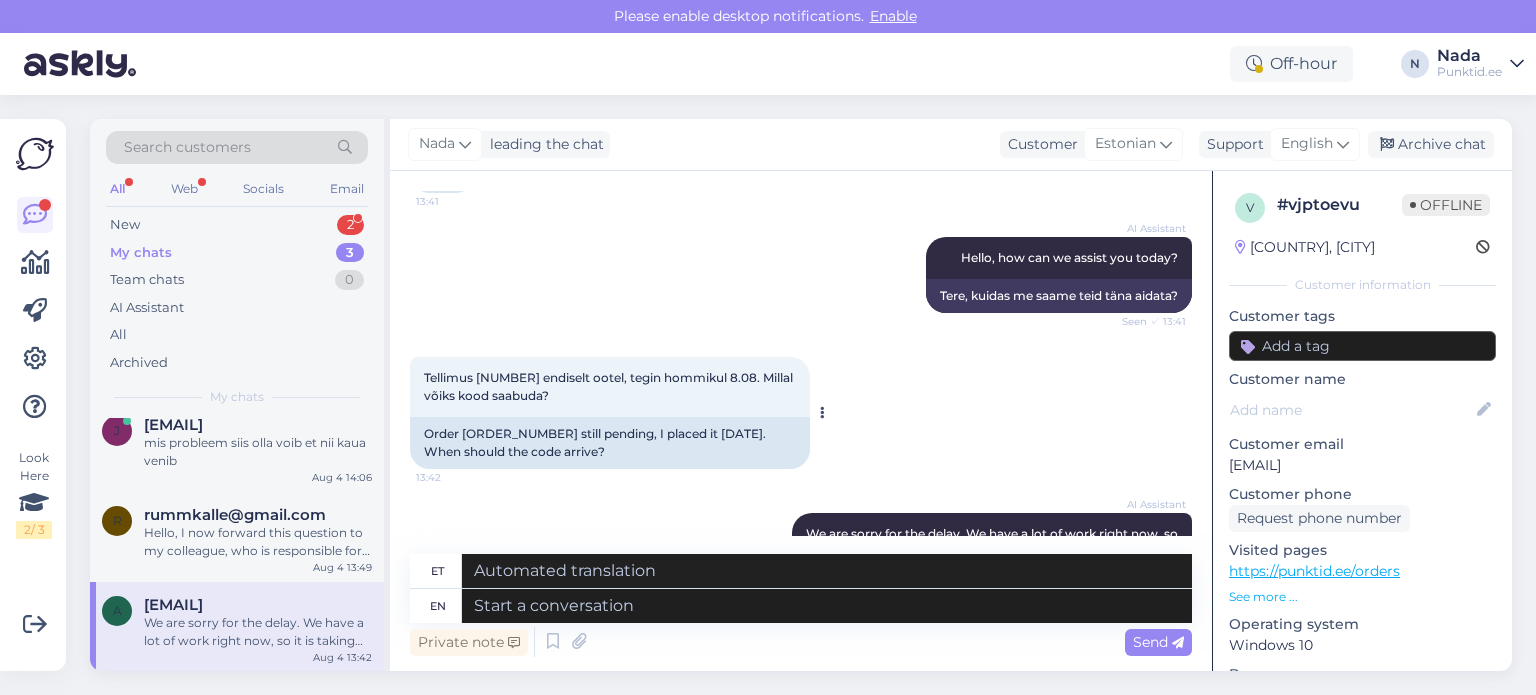 click on "Order [ORDER_NUMBER] still pending, I placed it [DATE]. When should the code arrive?" at bounding box center [610, 443] 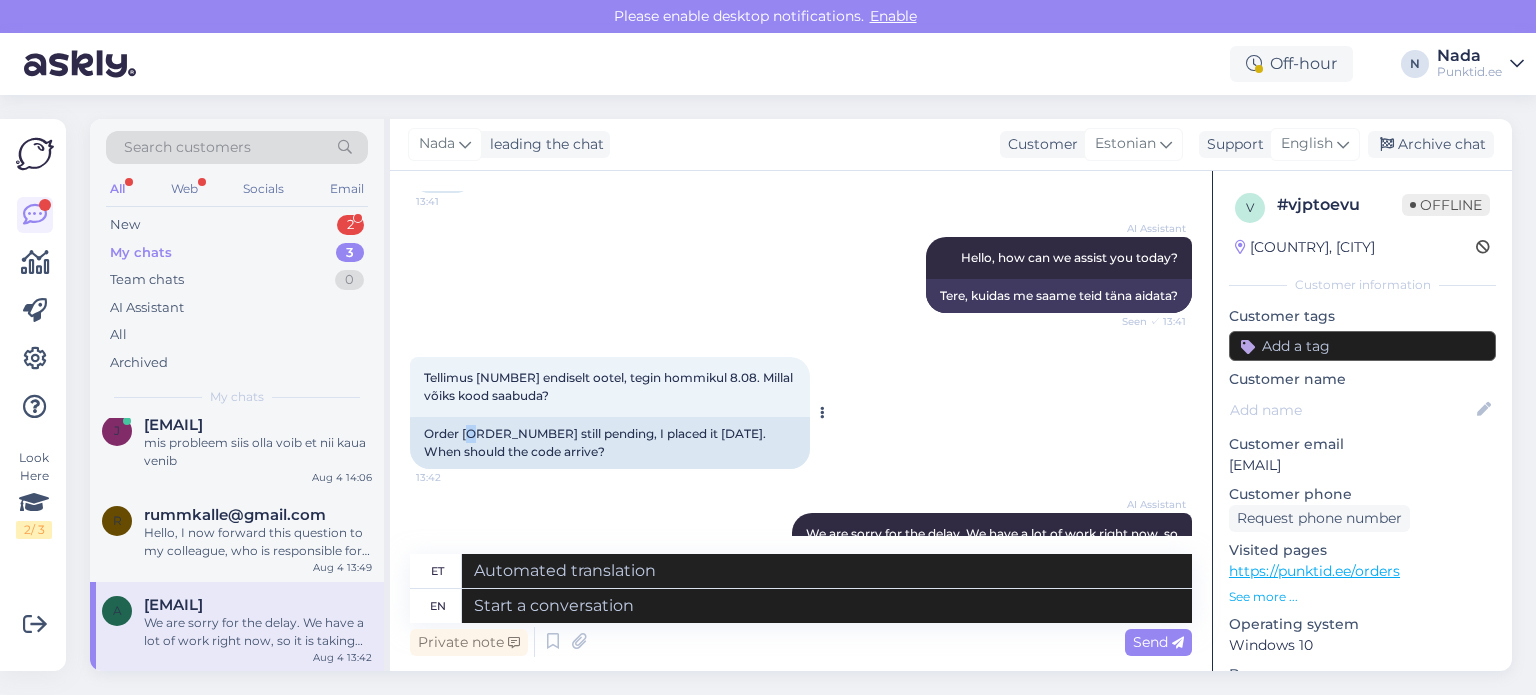 click on "Order [ORDER_NUMBER] still pending, I placed it [DATE]. When should the code arrive?" at bounding box center [610, 443] 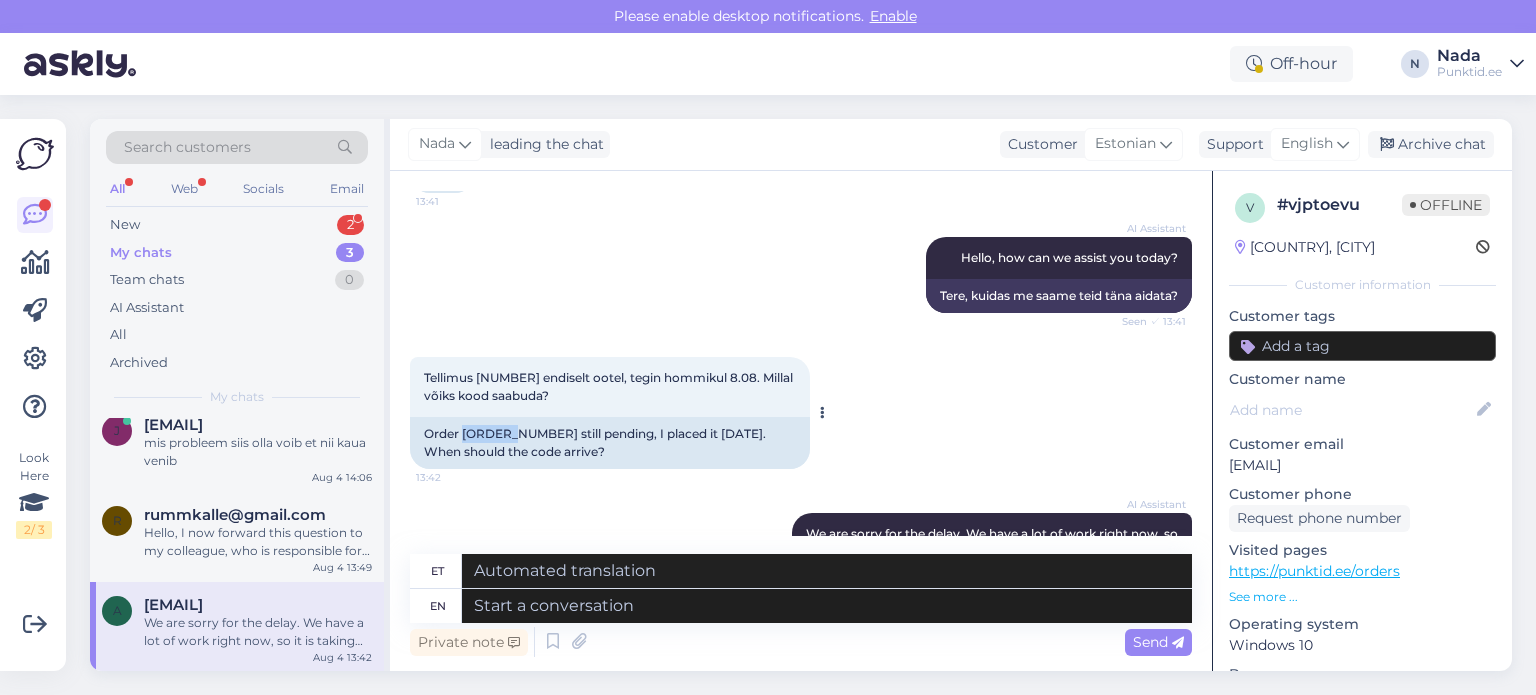 click on "Order [ORDER_NUMBER] still pending, I placed it [DATE]. When should the code arrive?" at bounding box center (610, 443) 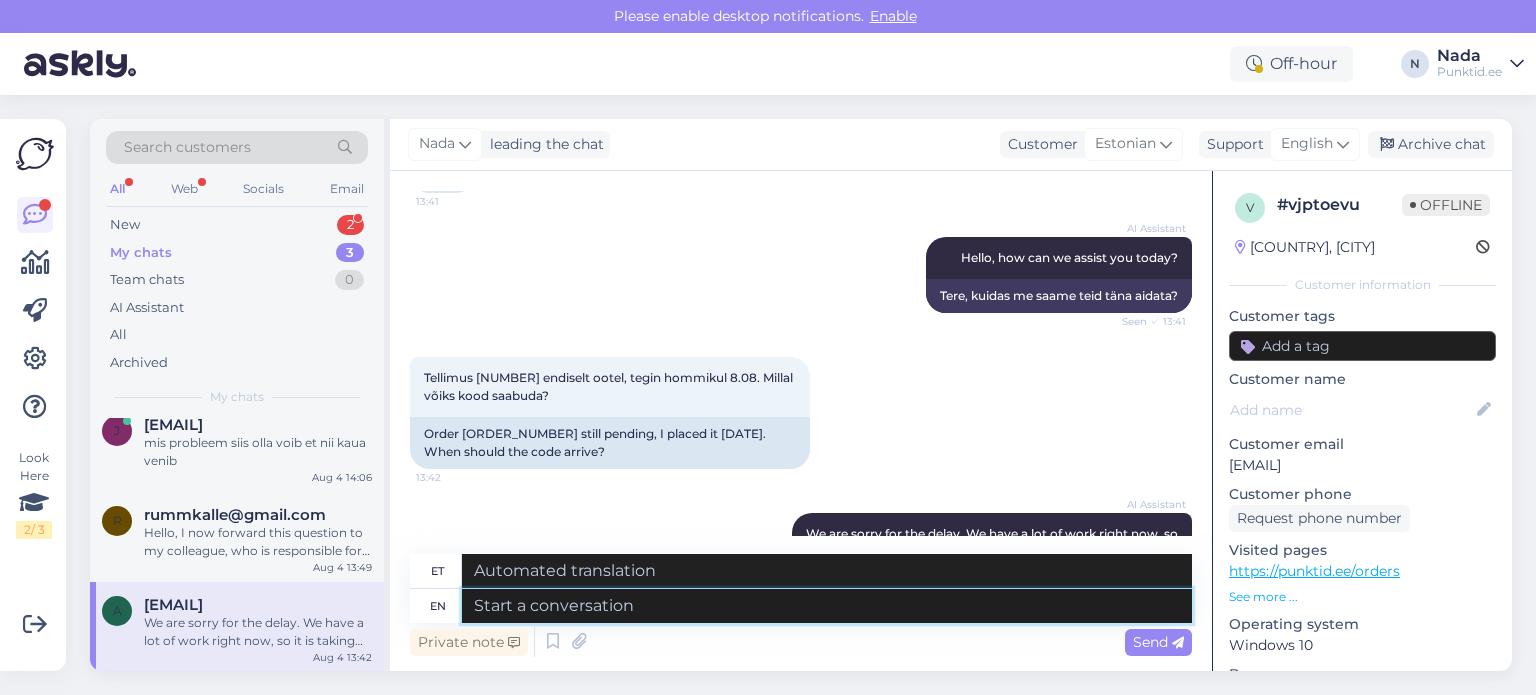 click at bounding box center [827, 606] 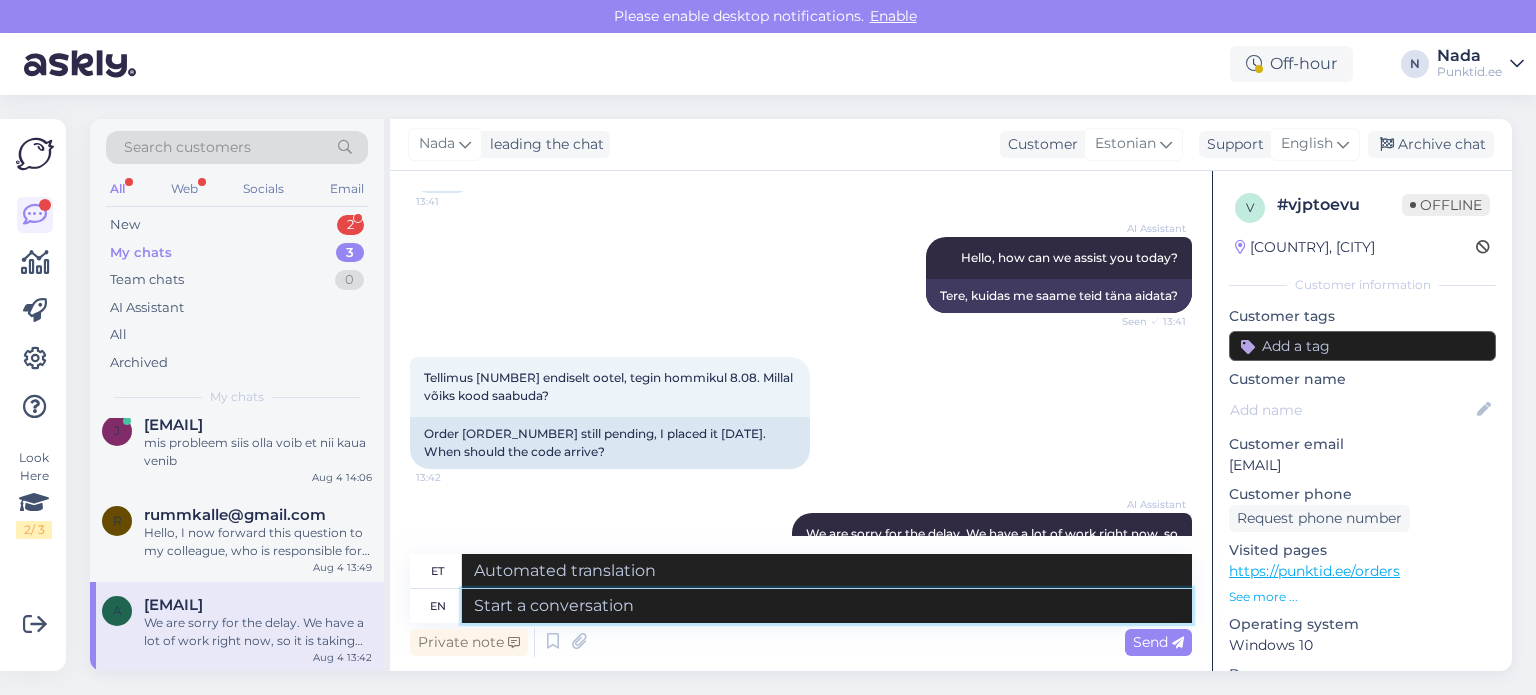 paste on "Hello there! Thank you for your patience and we apologize for this inconvenience as we are facing a delay issue from the reseller that's why orders are taking longer than usual to be fulfilled. Once your order is completed, it will be delivered to you immediately. Once again, we appreciate your patience and understanding." 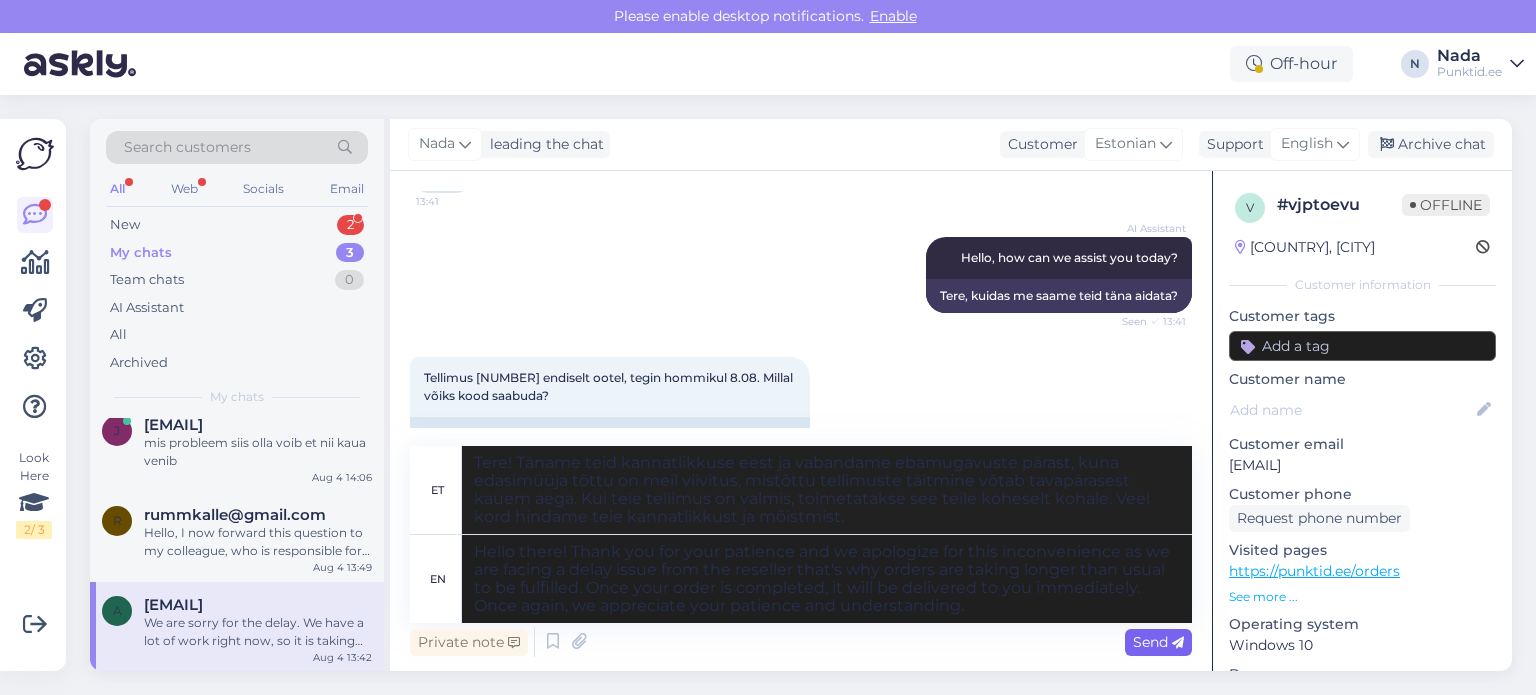 click on "Send" at bounding box center [1158, 642] 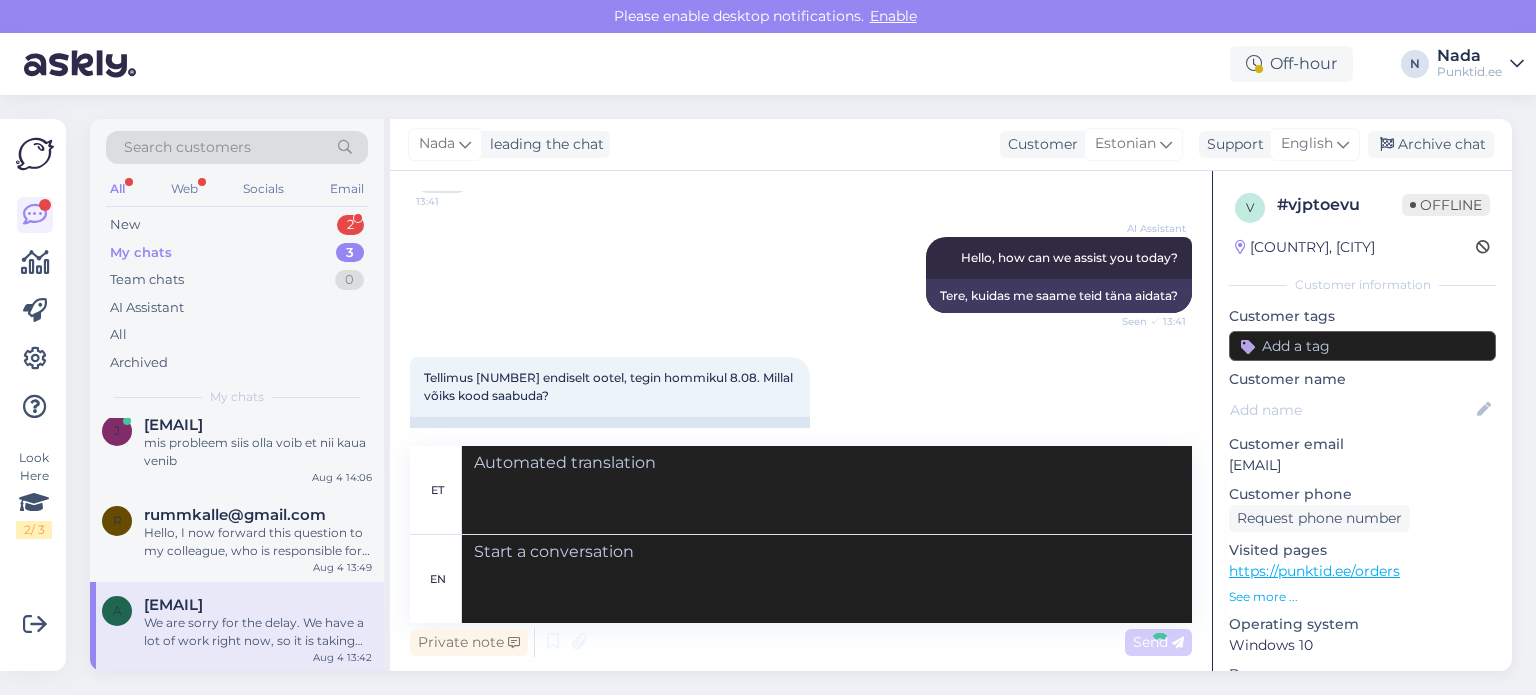 scroll, scrollTop: 680, scrollLeft: 0, axis: vertical 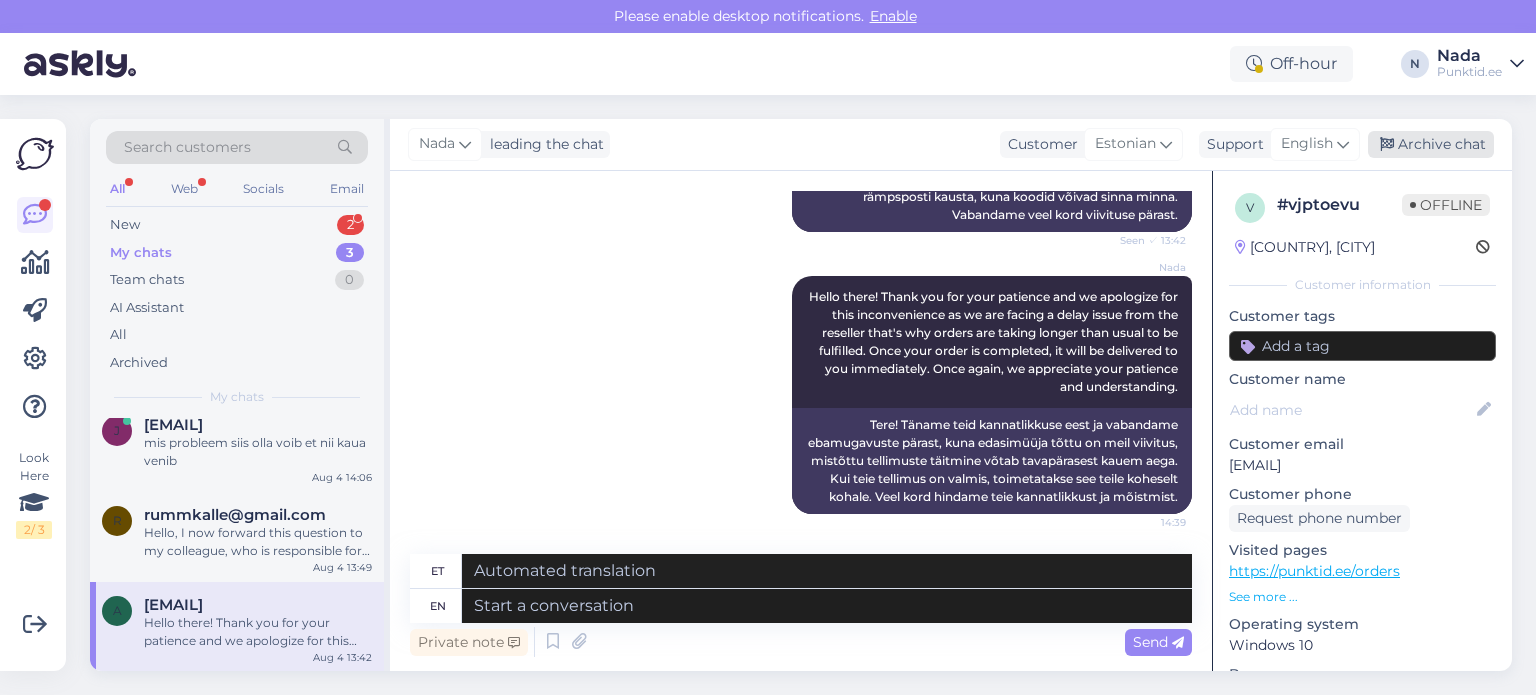 click on "Archive chat" at bounding box center (1431, 144) 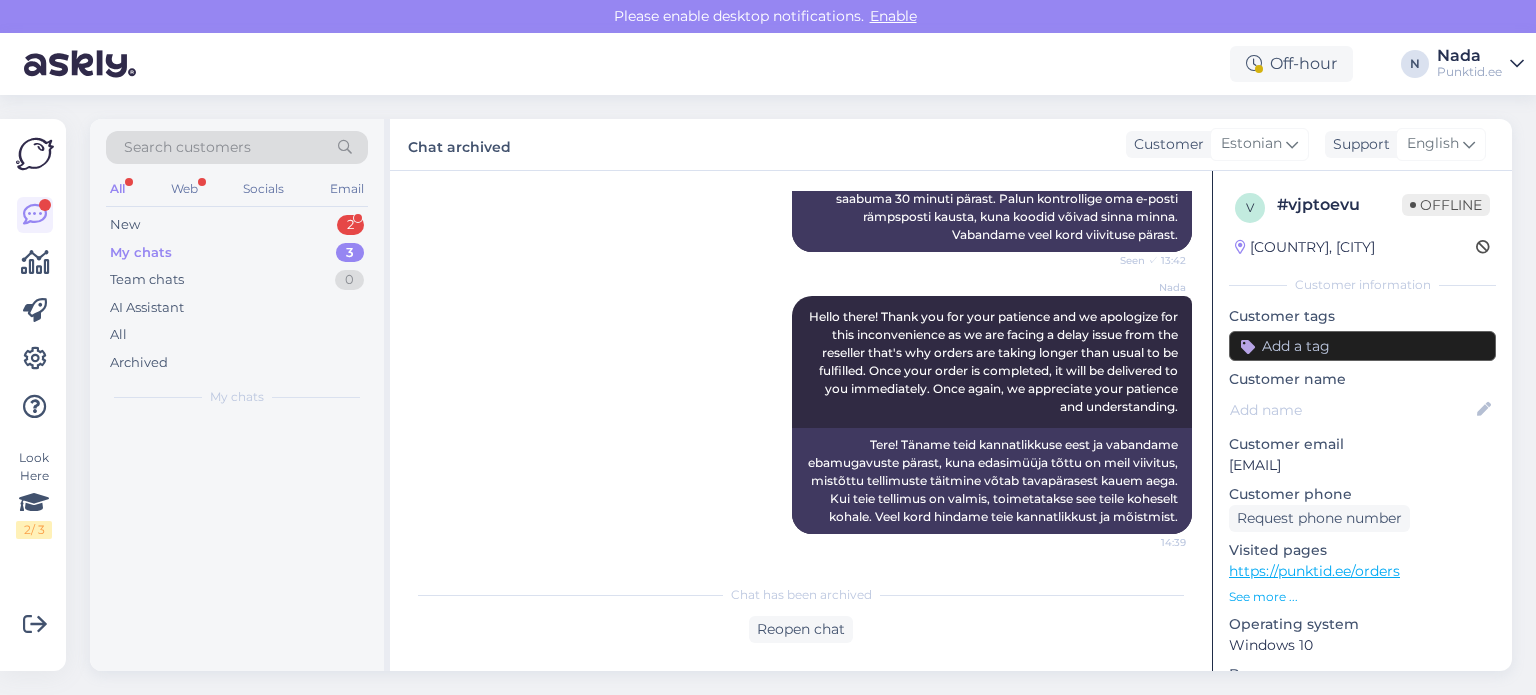scroll, scrollTop: 0, scrollLeft: 0, axis: both 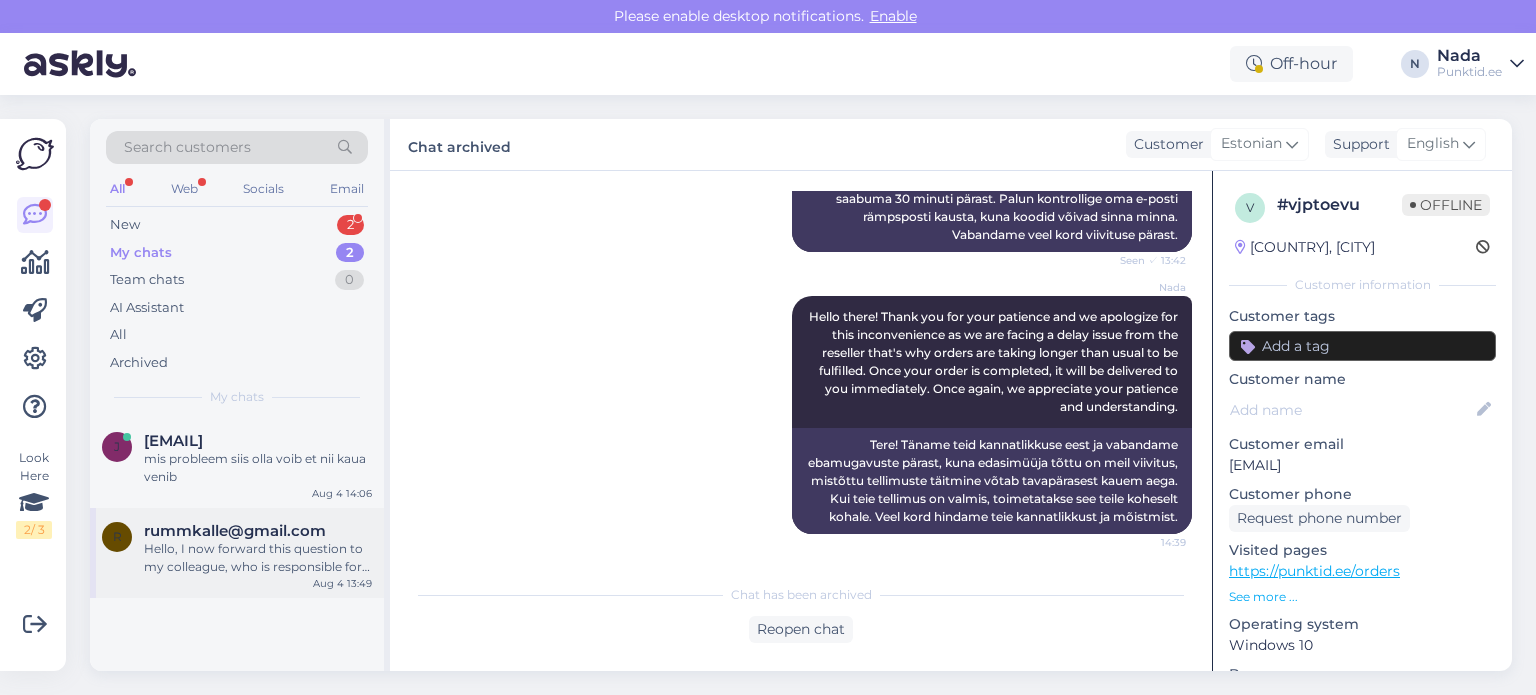 click on "rummkalle@gmail.com" at bounding box center [235, 531] 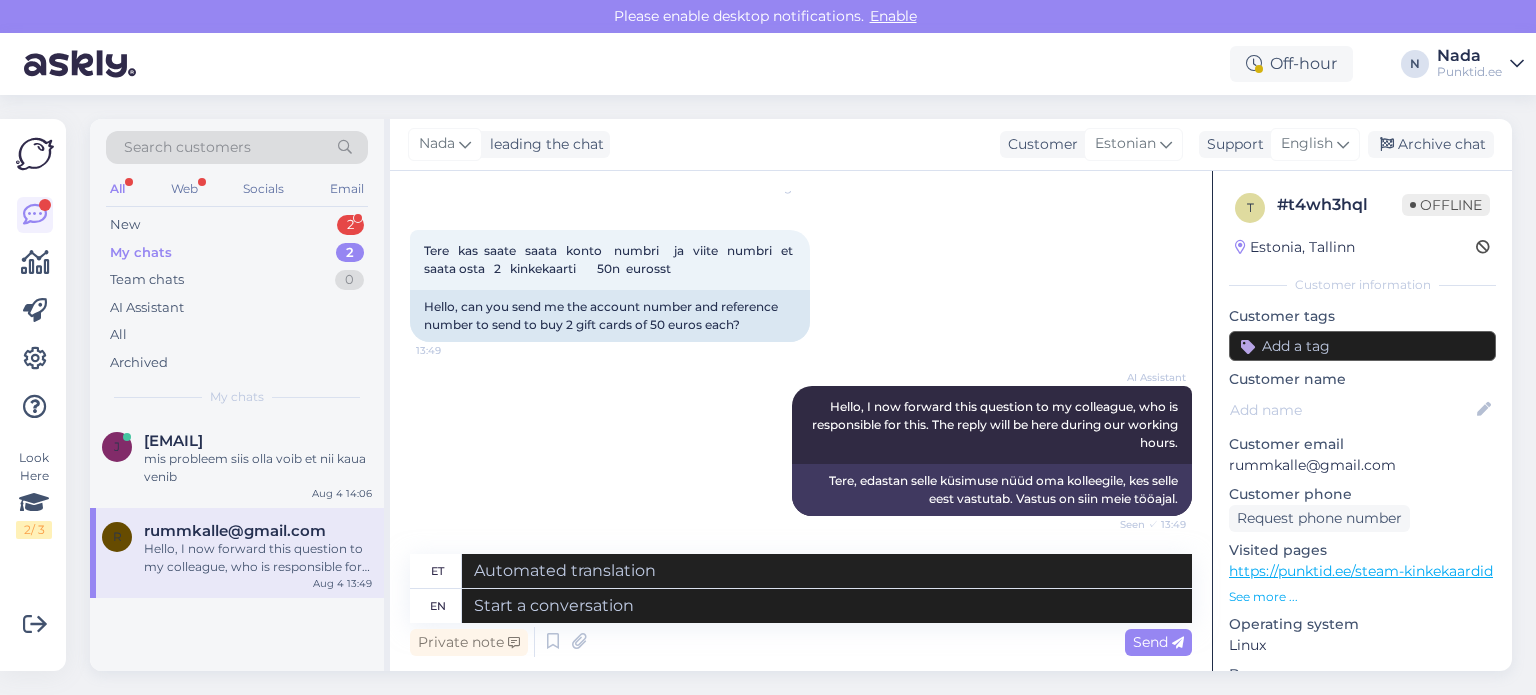 scroll, scrollTop: 902, scrollLeft: 0, axis: vertical 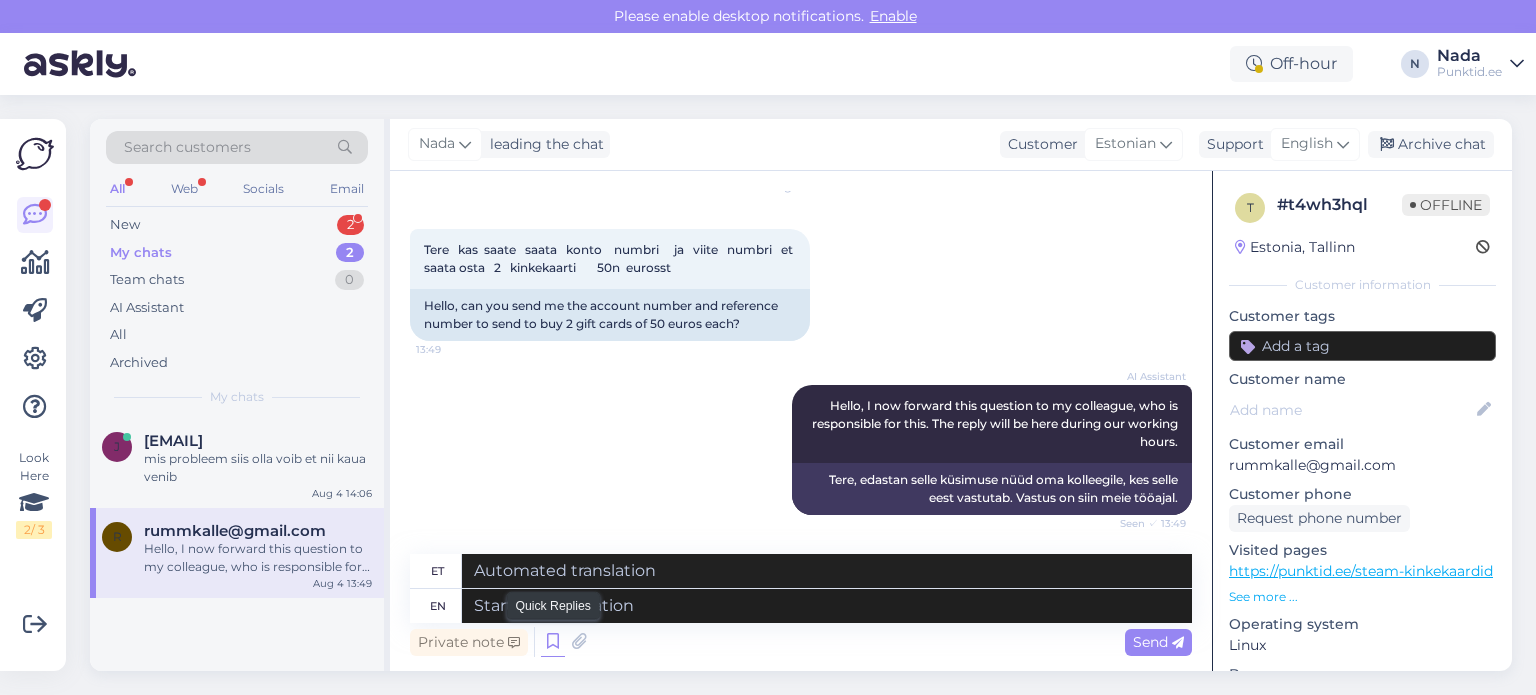 click at bounding box center [553, 642] 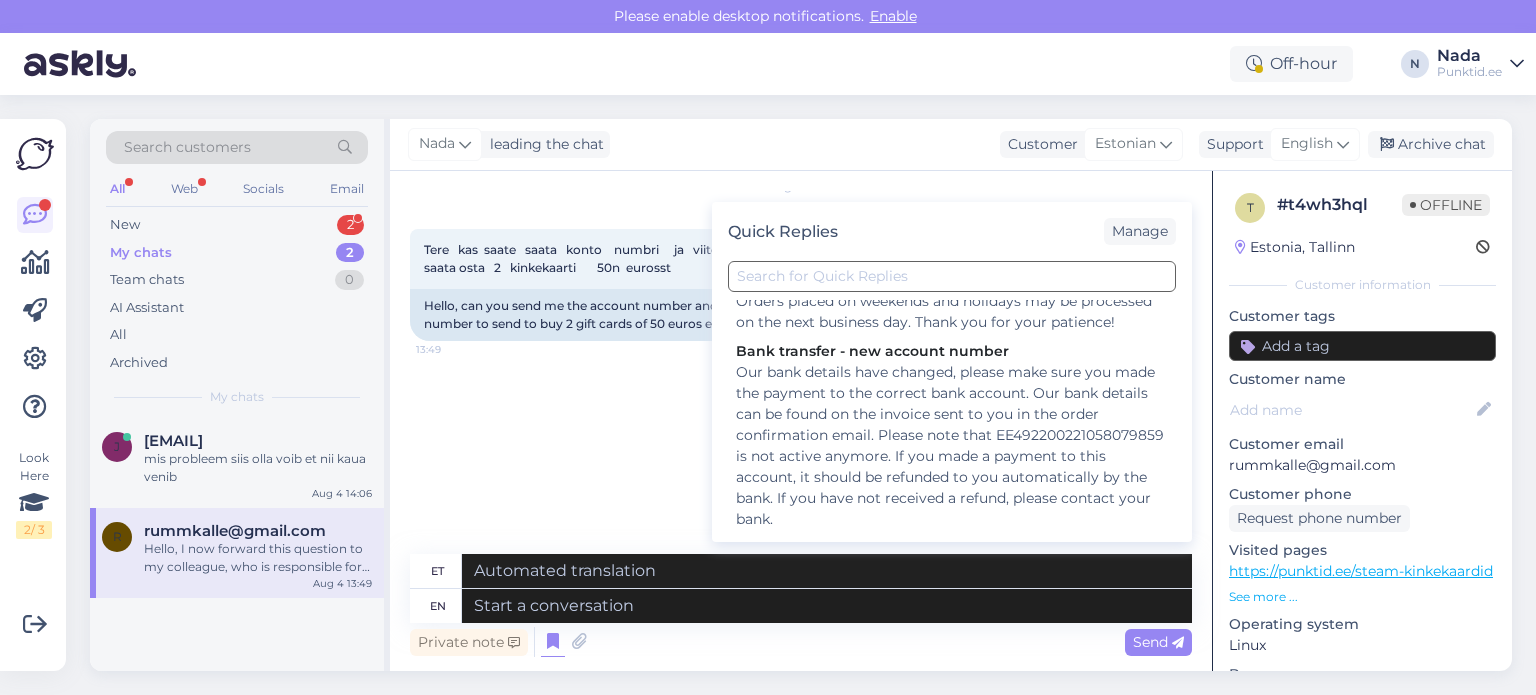 scroll, scrollTop: 500, scrollLeft: 0, axis: vertical 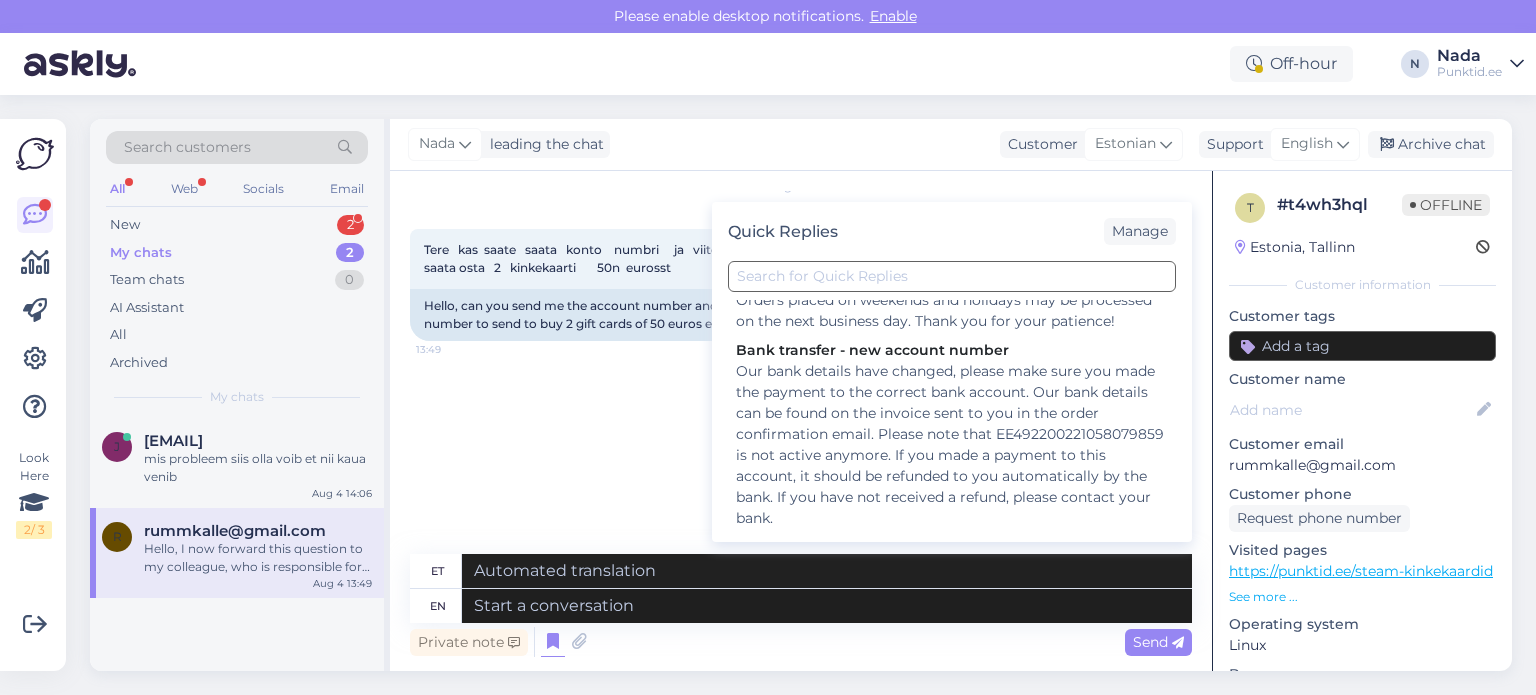 click on "Our bank details have changed, please make sure you made the payment to the correct bank account. Our bank details can be found on the invoice sent to you in the order confirmation email.
Please note that EE492200221058079859 is not active anymore. If you made a payment to this account, it should be refunded to you automatically by the bank. If you have not received a refund, please contact your bank." at bounding box center (952, 445) 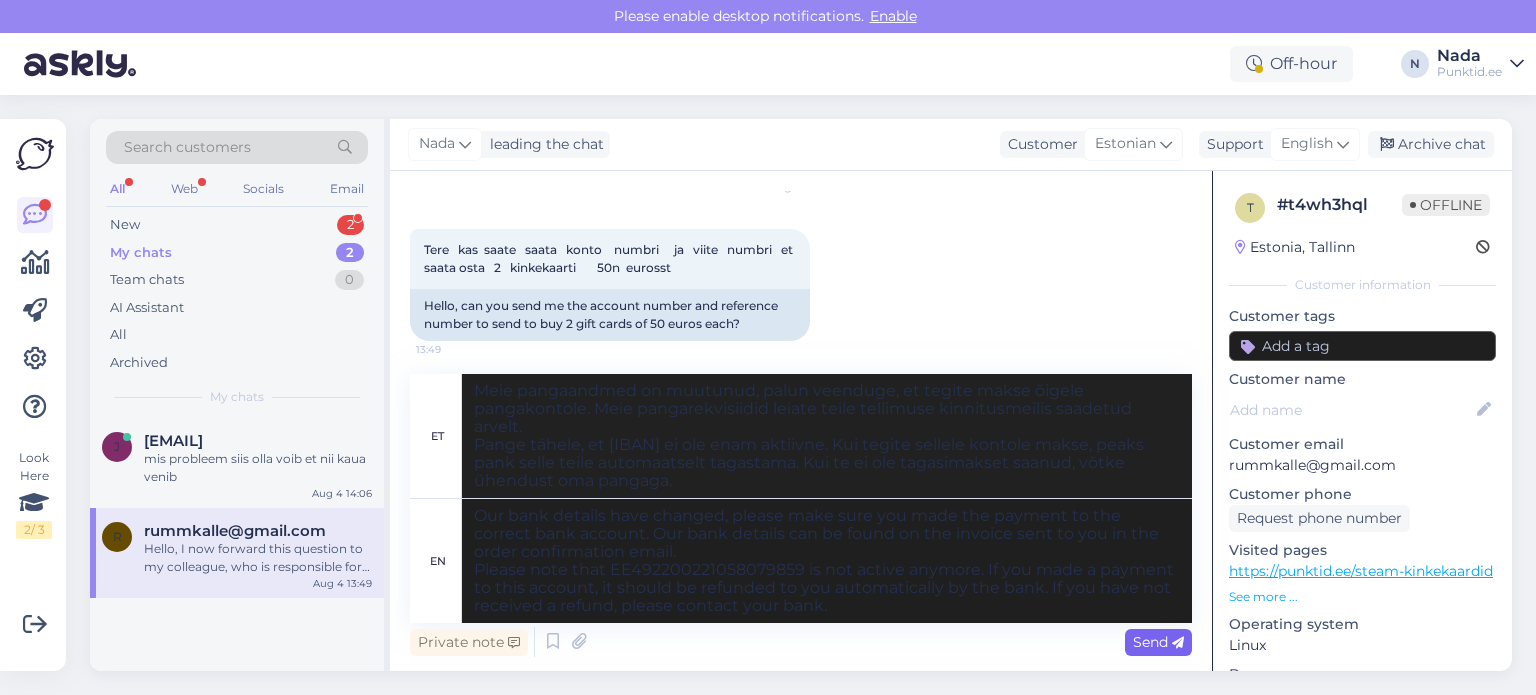 click on "Send" at bounding box center (1158, 642) 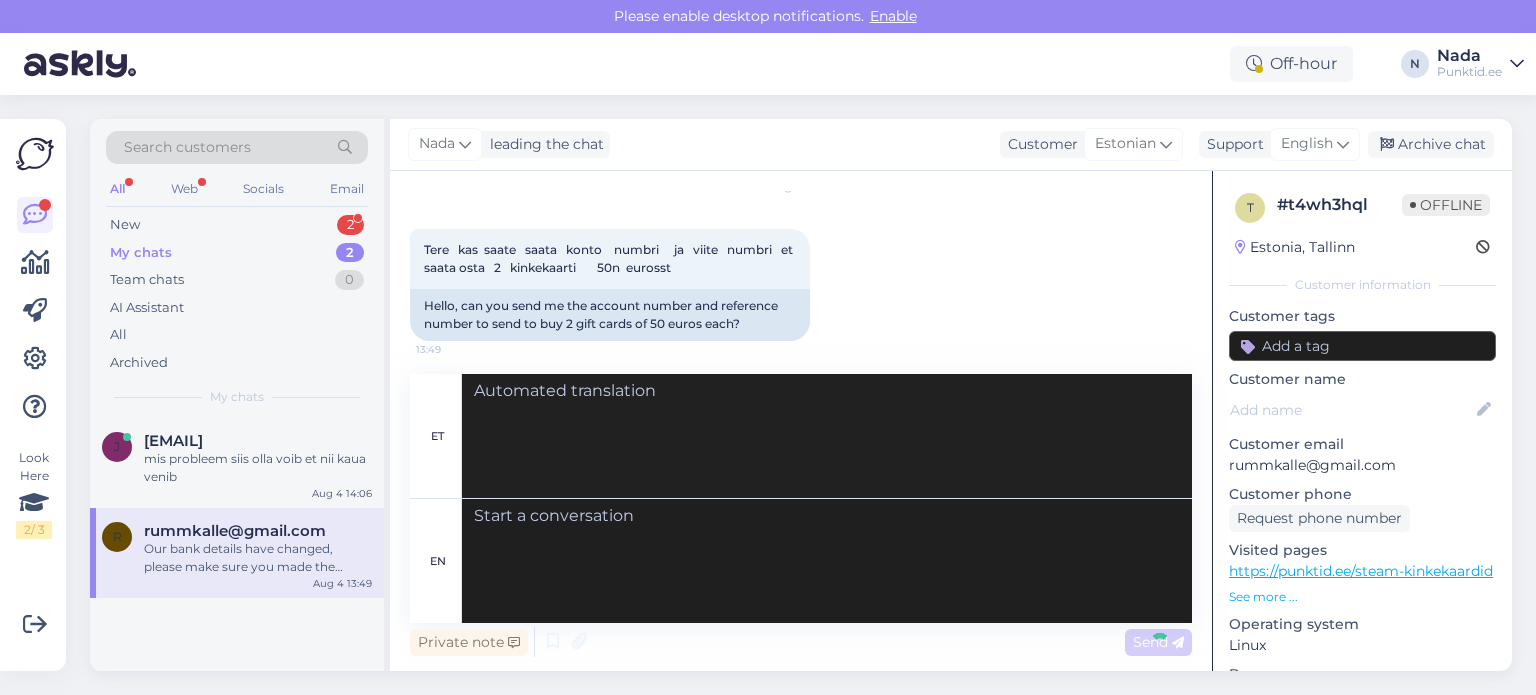 scroll, scrollTop: 1256, scrollLeft: 0, axis: vertical 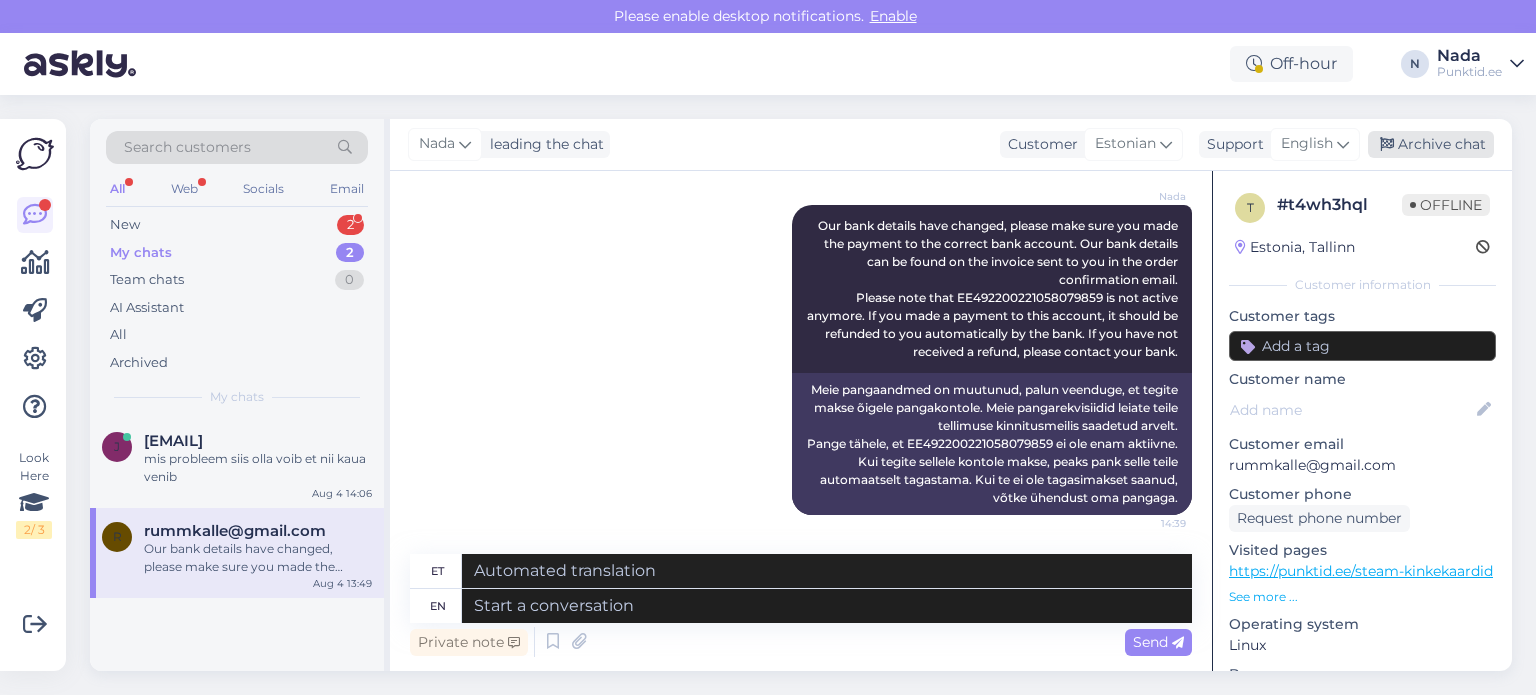 click on "Archive chat" at bounding box center (1431, 144) 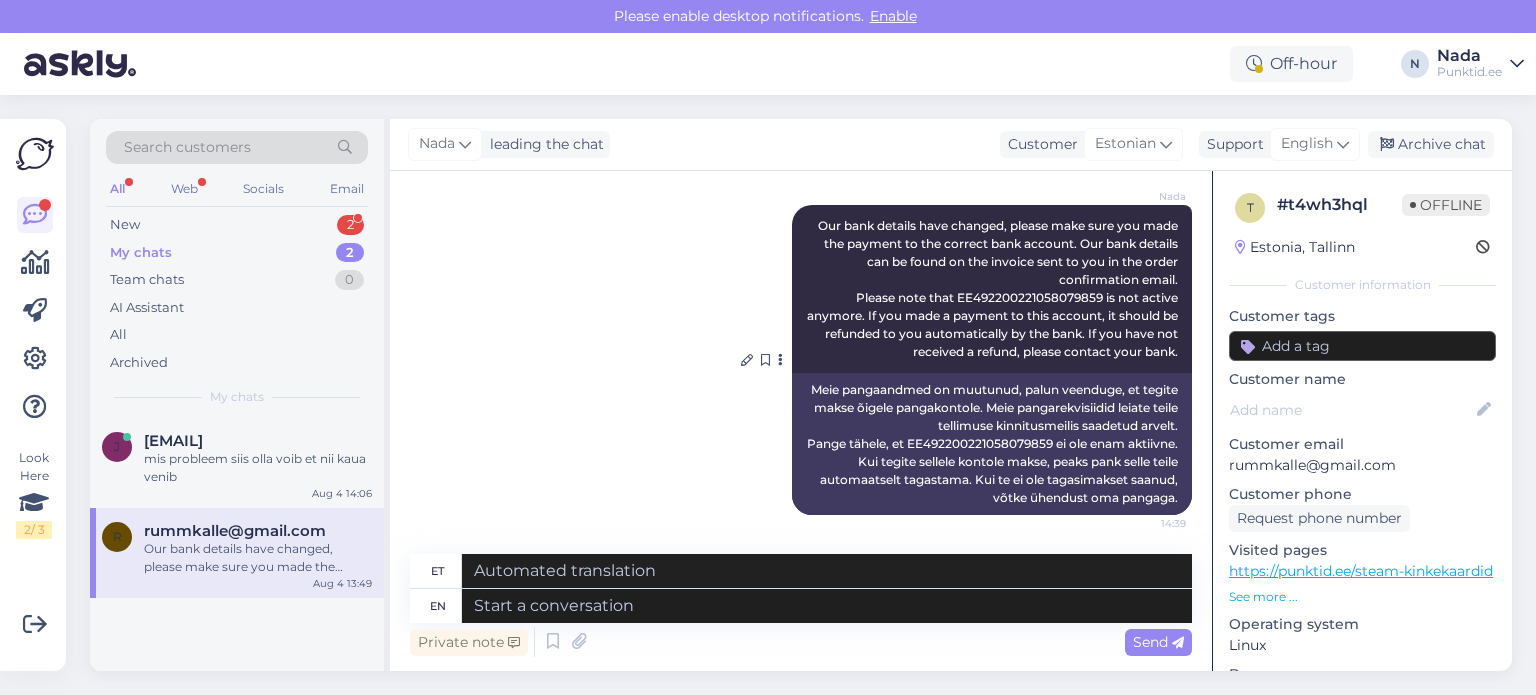scroll, scrollTop: 1236, scrollLeft: 0, axis: vertical 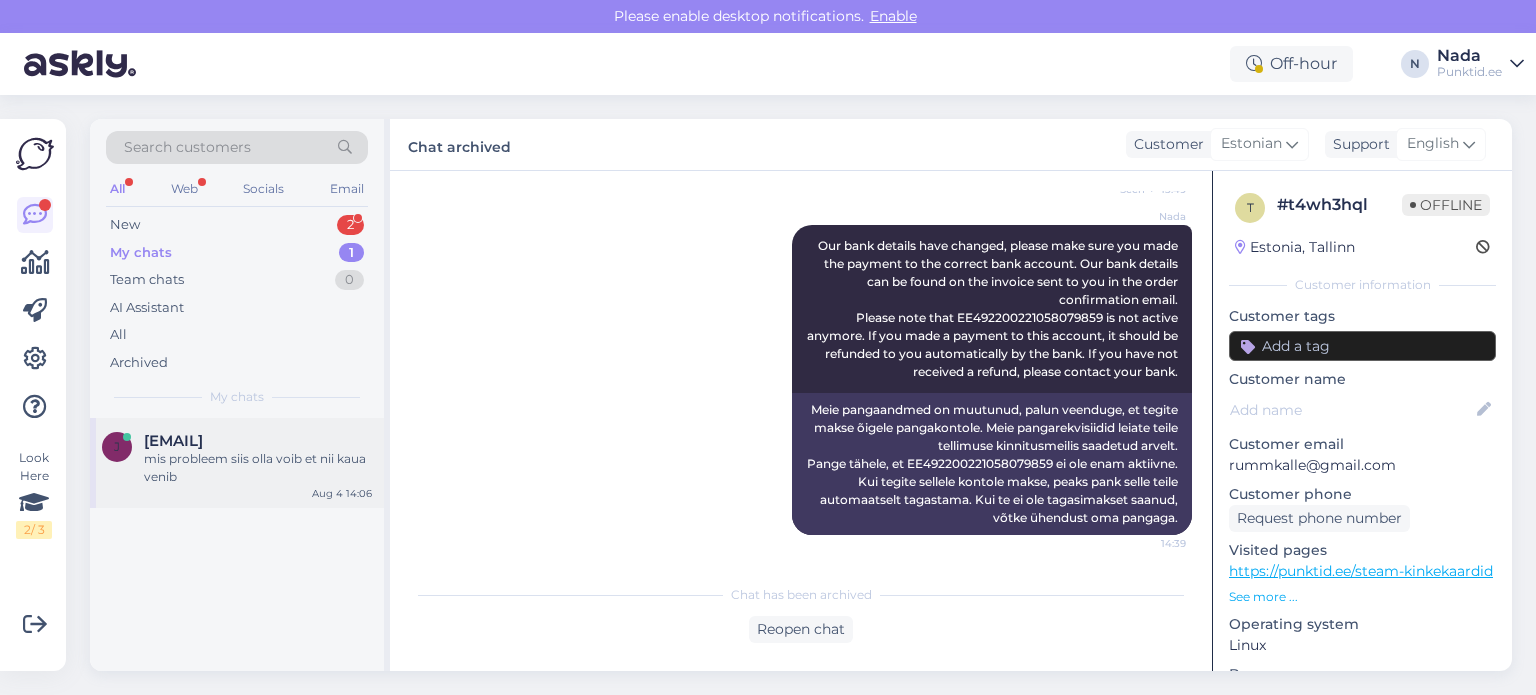 click on "Aug 4 14:06" at bounding box center [342, 493] 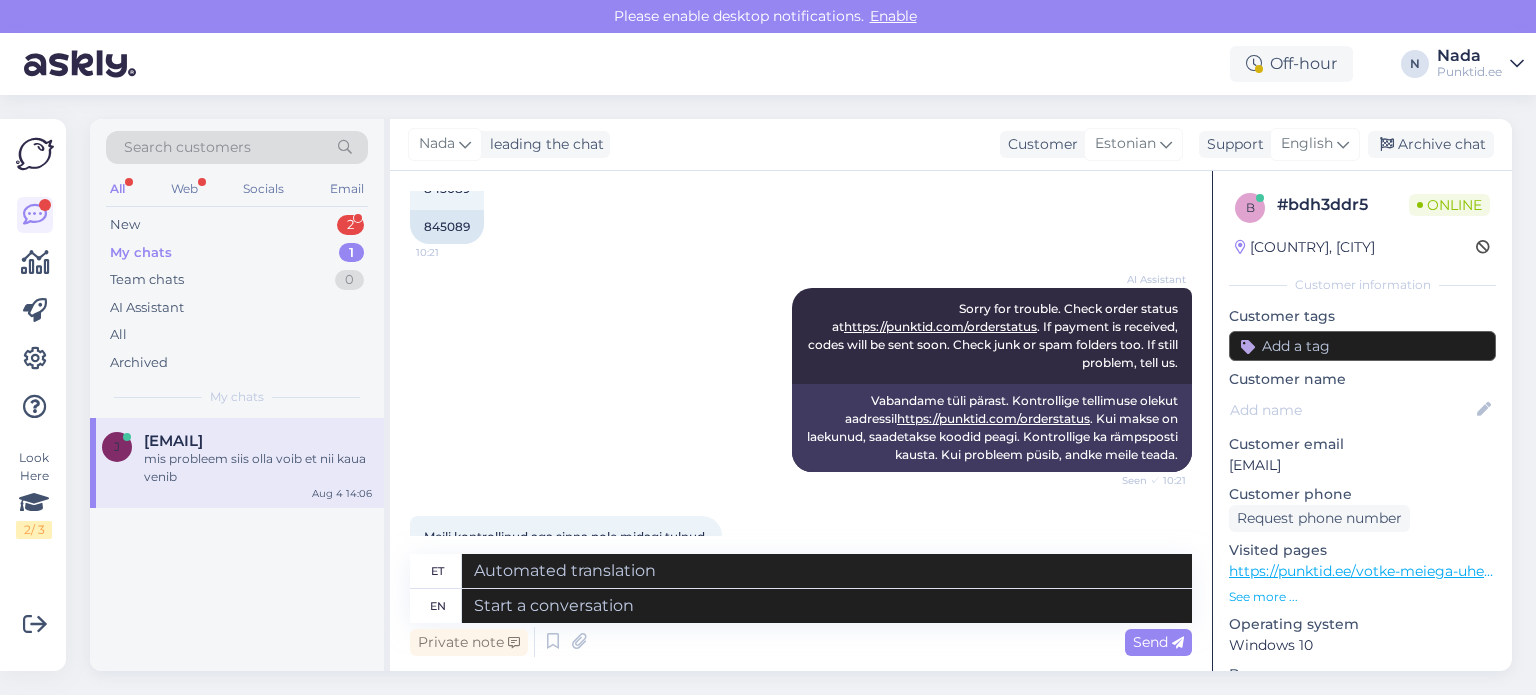 scroll, scrollTop: 1056, scrollLeft: 0, axis: vertical 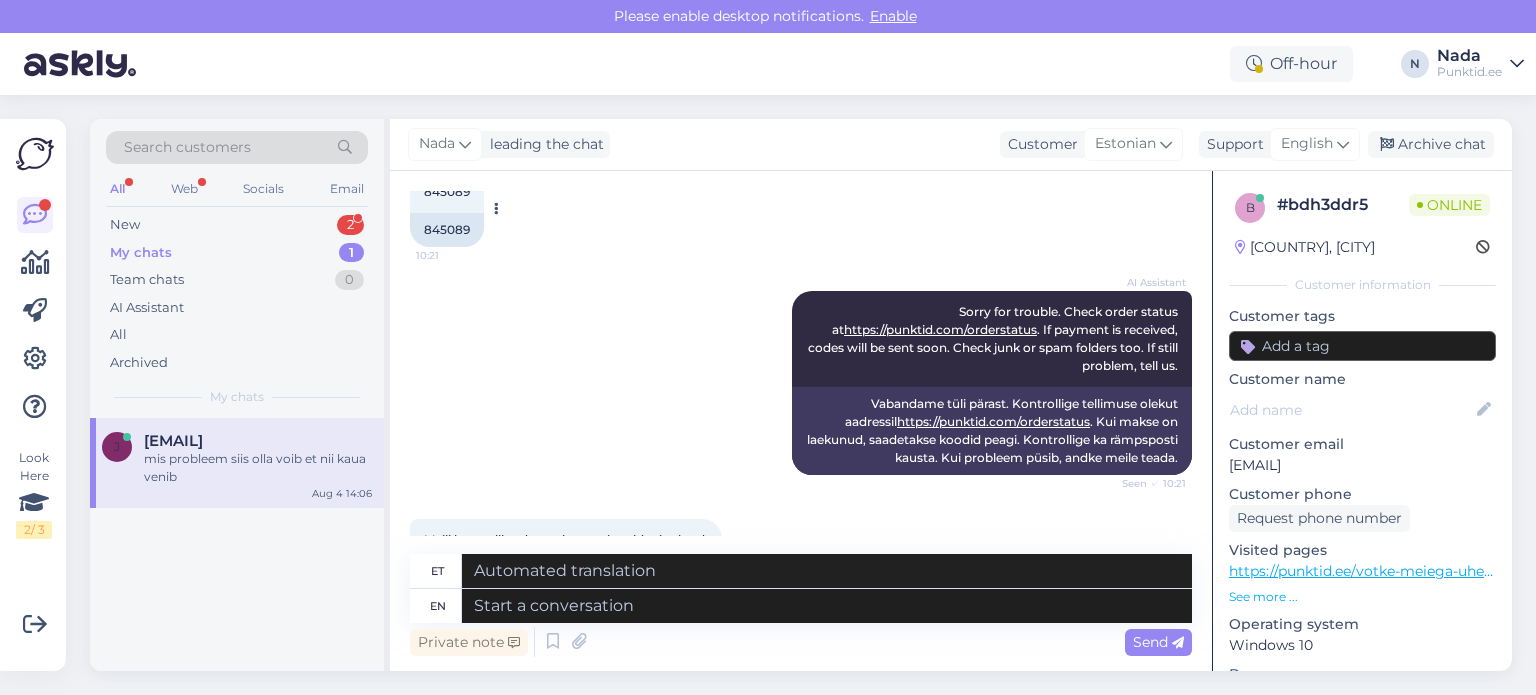 click on "845089" at bounding box center (447, 230) 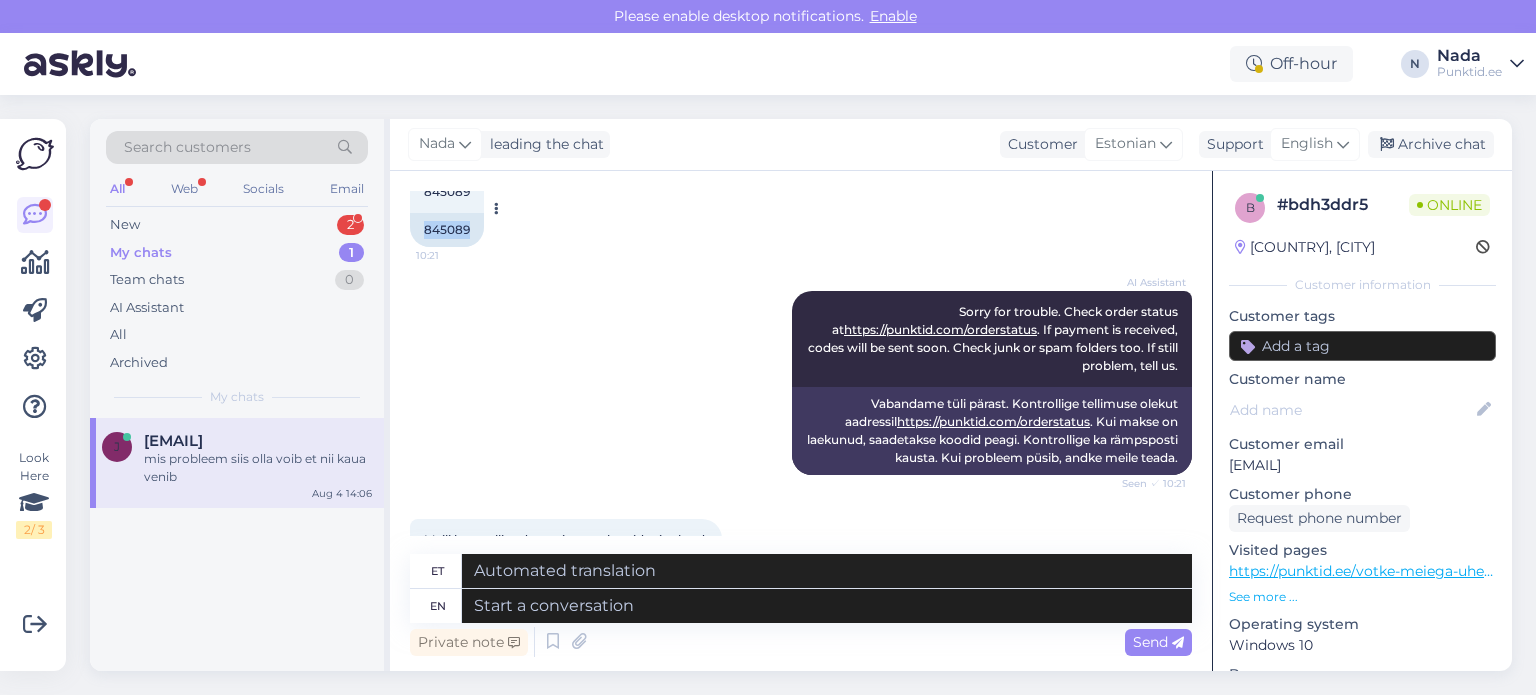 click on "845089" at bounding box center [447, 230] 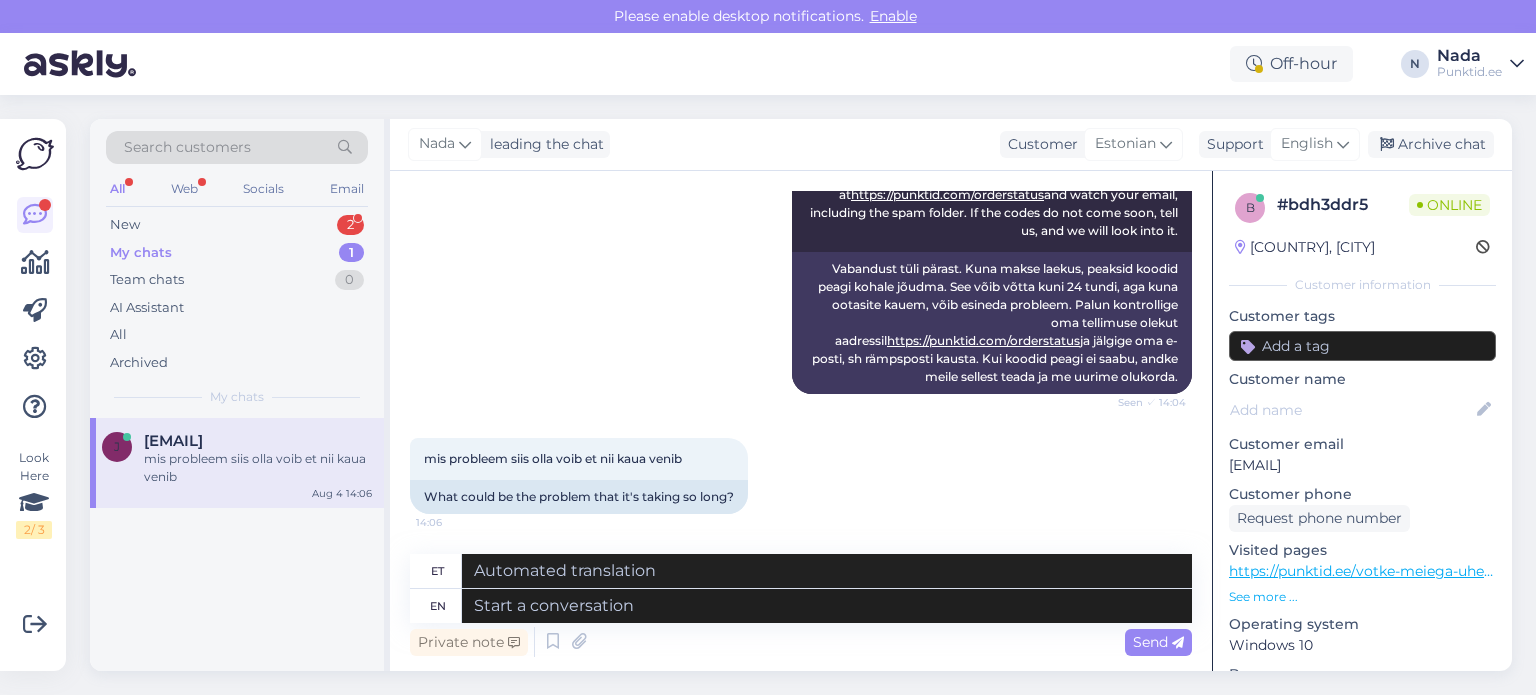 scroll, scrollTop: 2156, scrollLeft: 0, axis: vertical 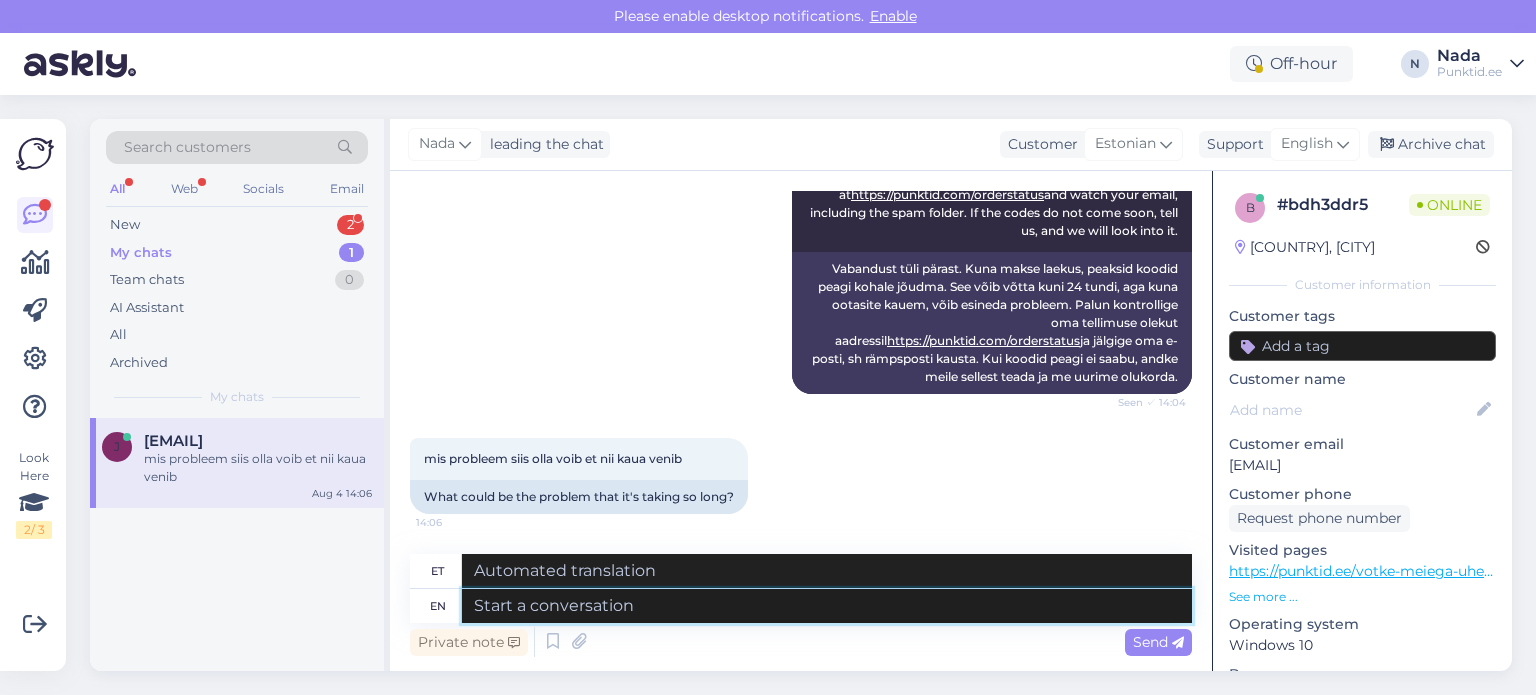 click at bounding box center [827, 606] 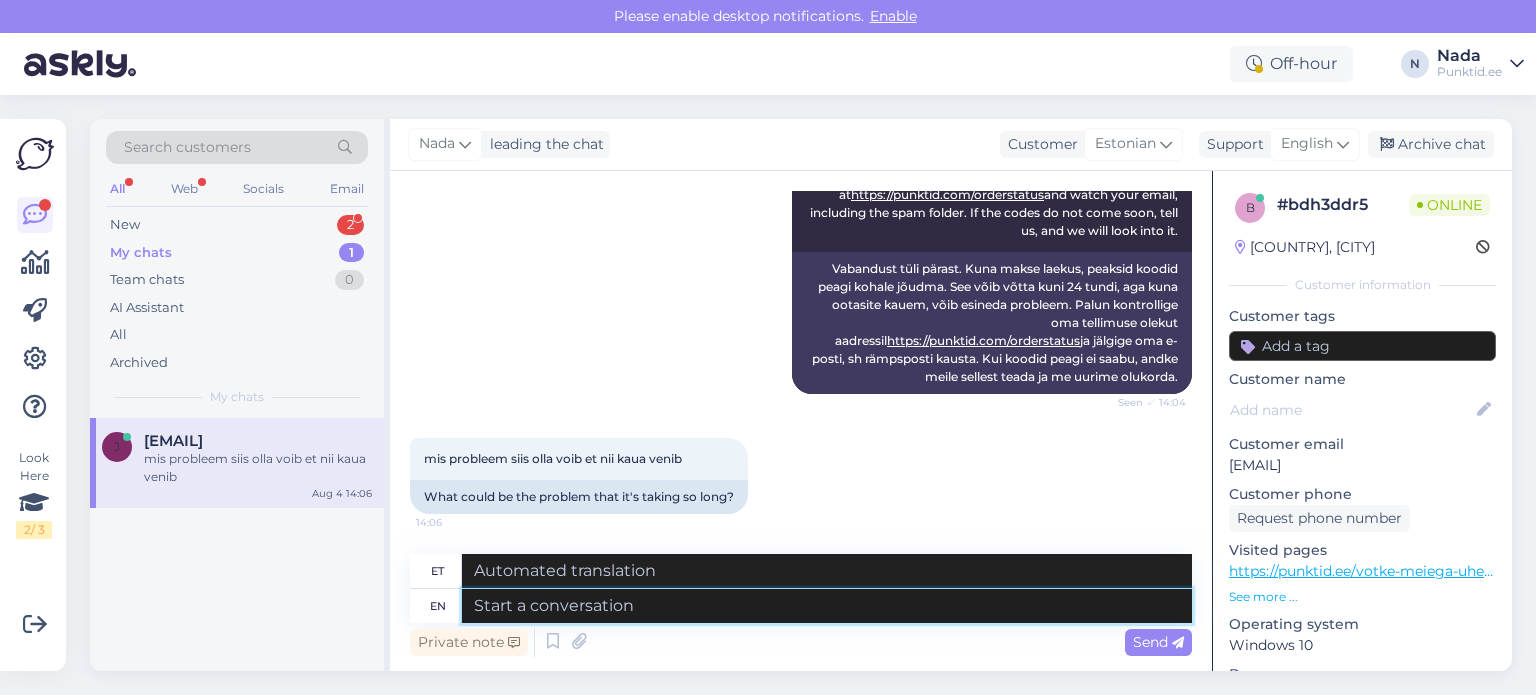 paste on "Hello there! Thank you for your patience and we apologize for this inconvenience as we are facing a delay issue from the reseller that's why orders are taking longer than usual to be fulfilled. Once your order is completed, it will be delivered to you immediately. Once again, we appreciate your patience and understanding." 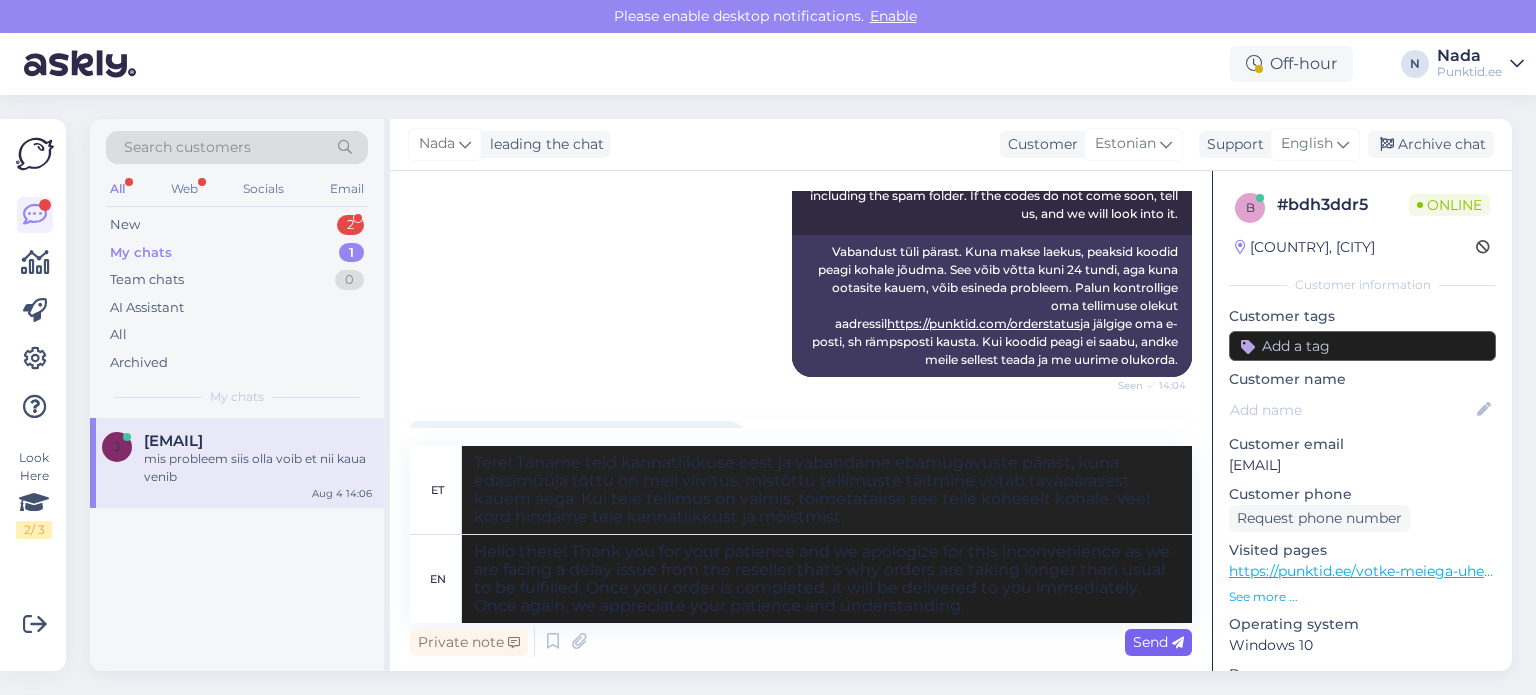 click on "Send" at bounding box center [1158, 642] 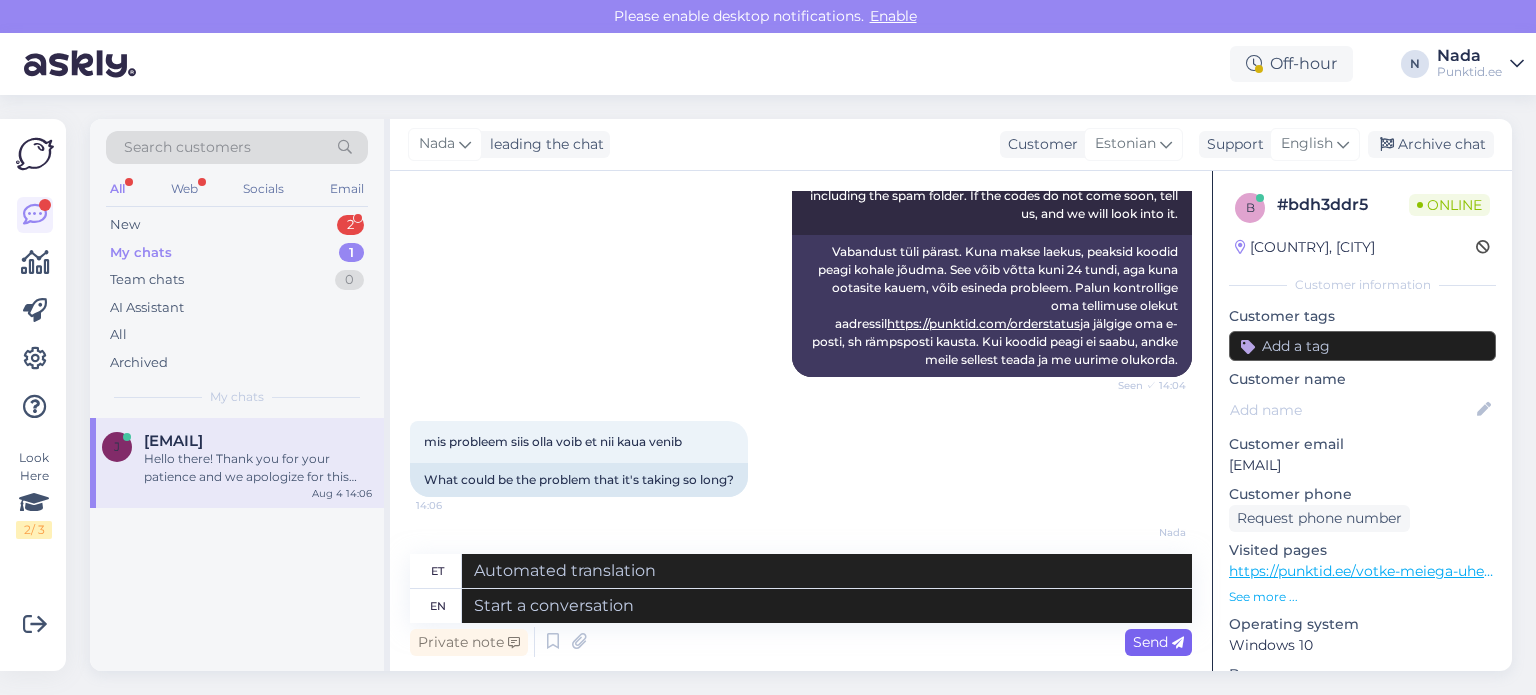 scroll, scrollTop: 2456, scrollLeft: 0, axis: vertical 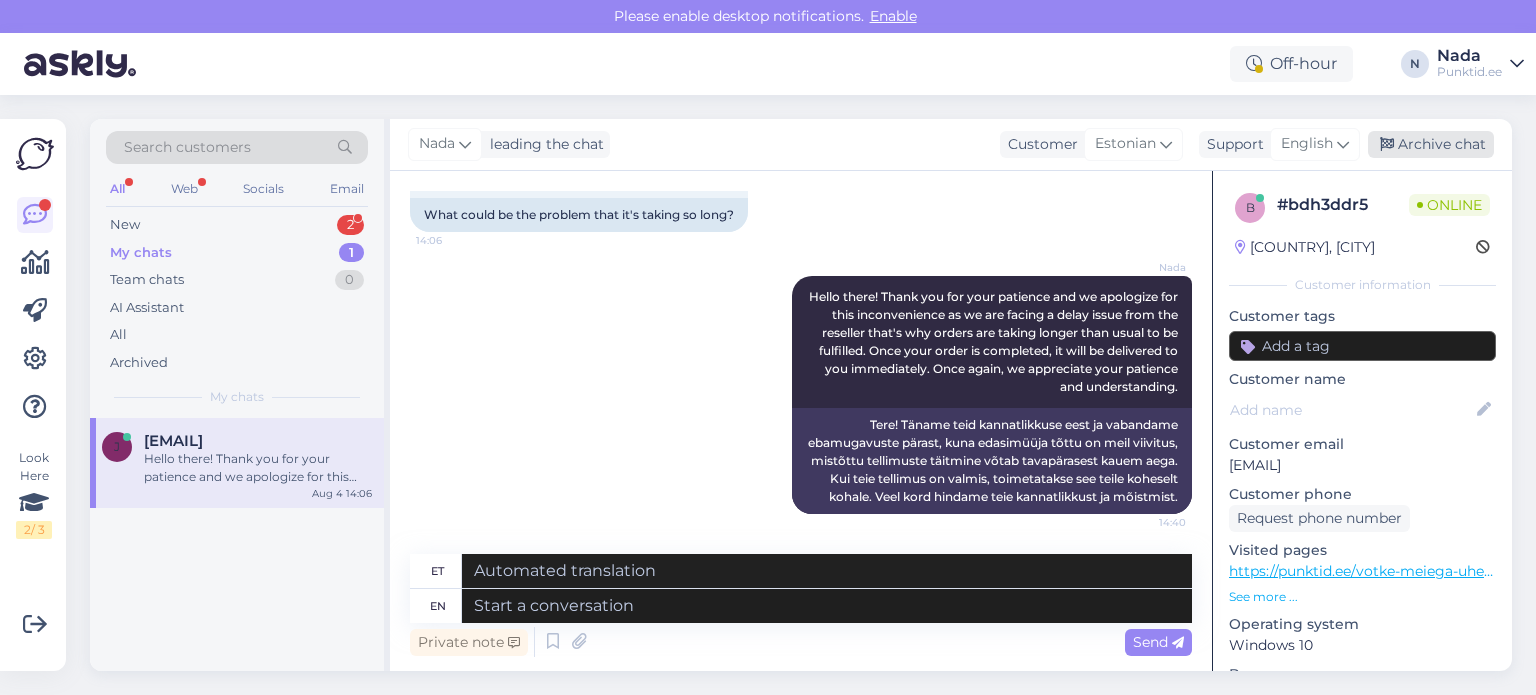 click on "Archive chat" at bounding box center (1431, 144) 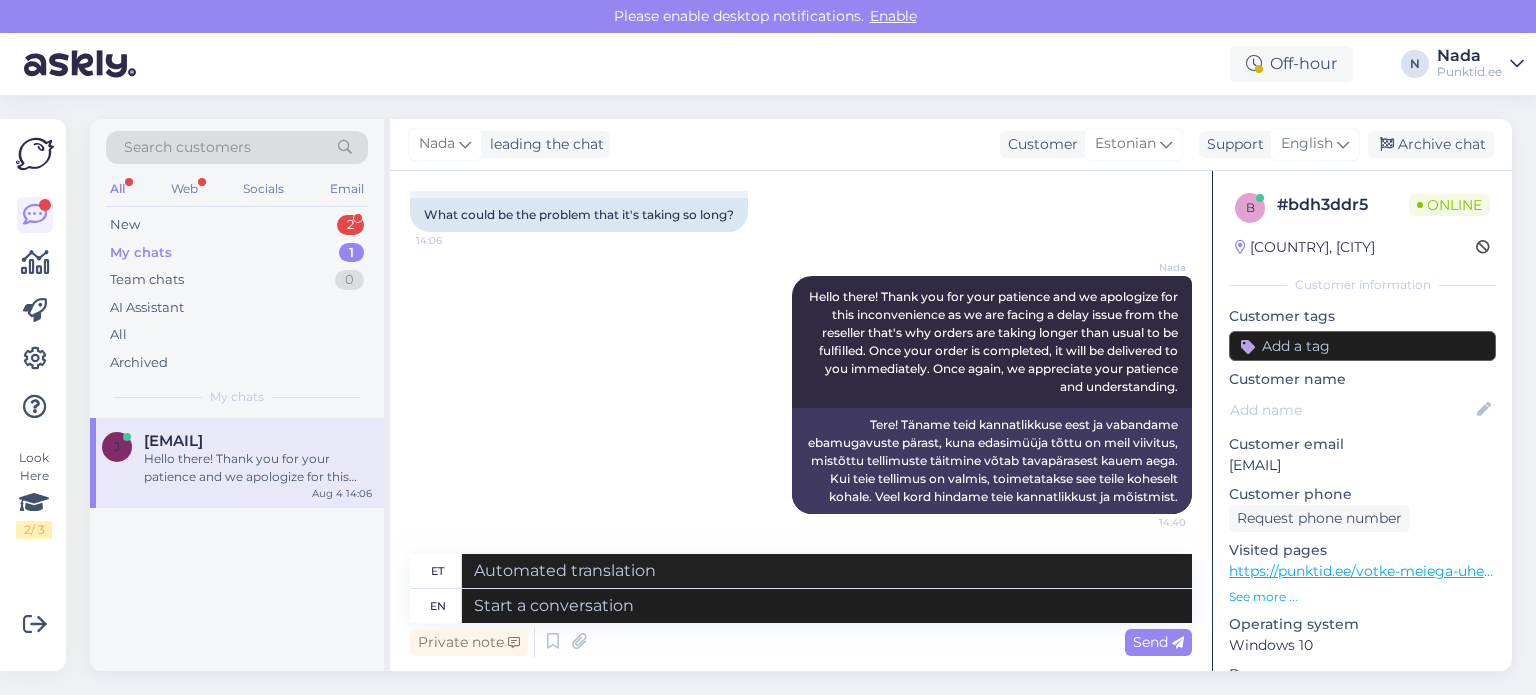 scroll, scrollTop: 2436, scrollLeft: 0, axis: vertical 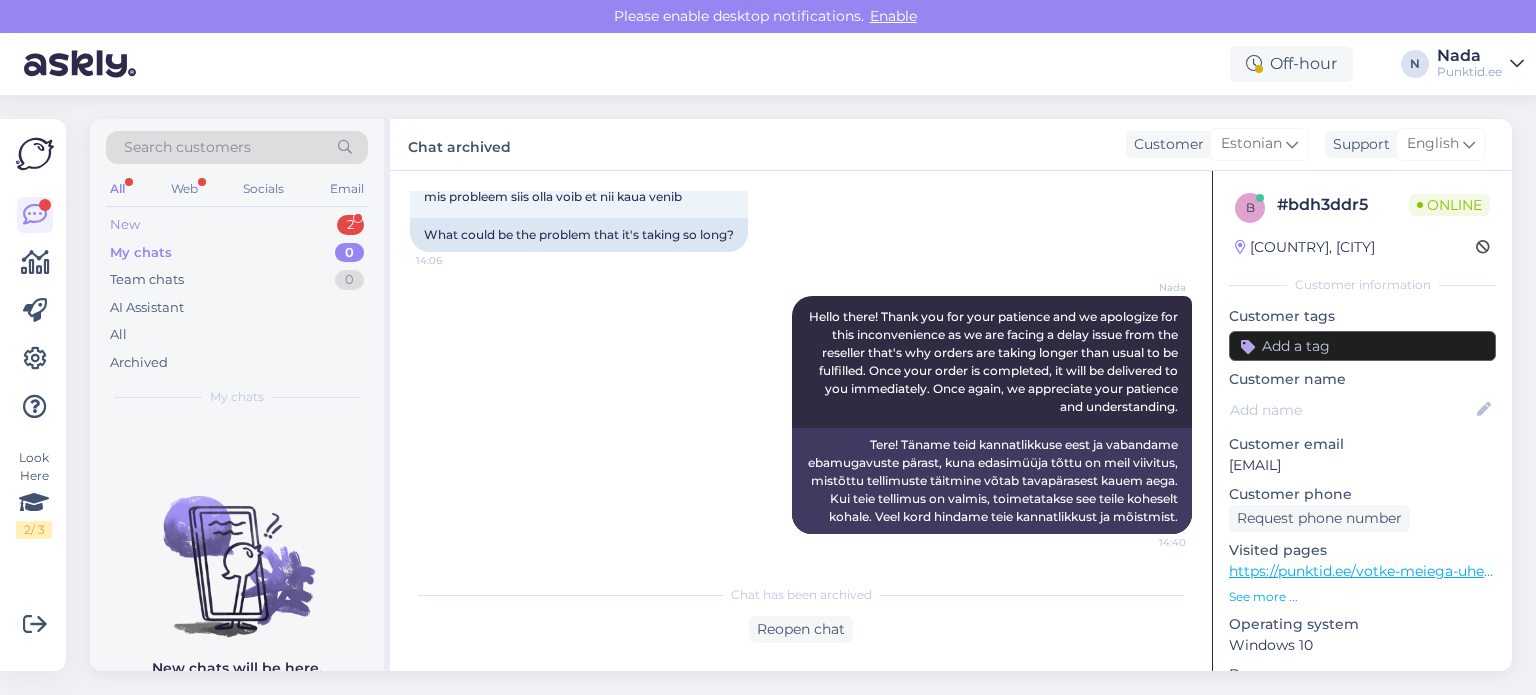 click on "New 2" at bounding box center (237, 225) 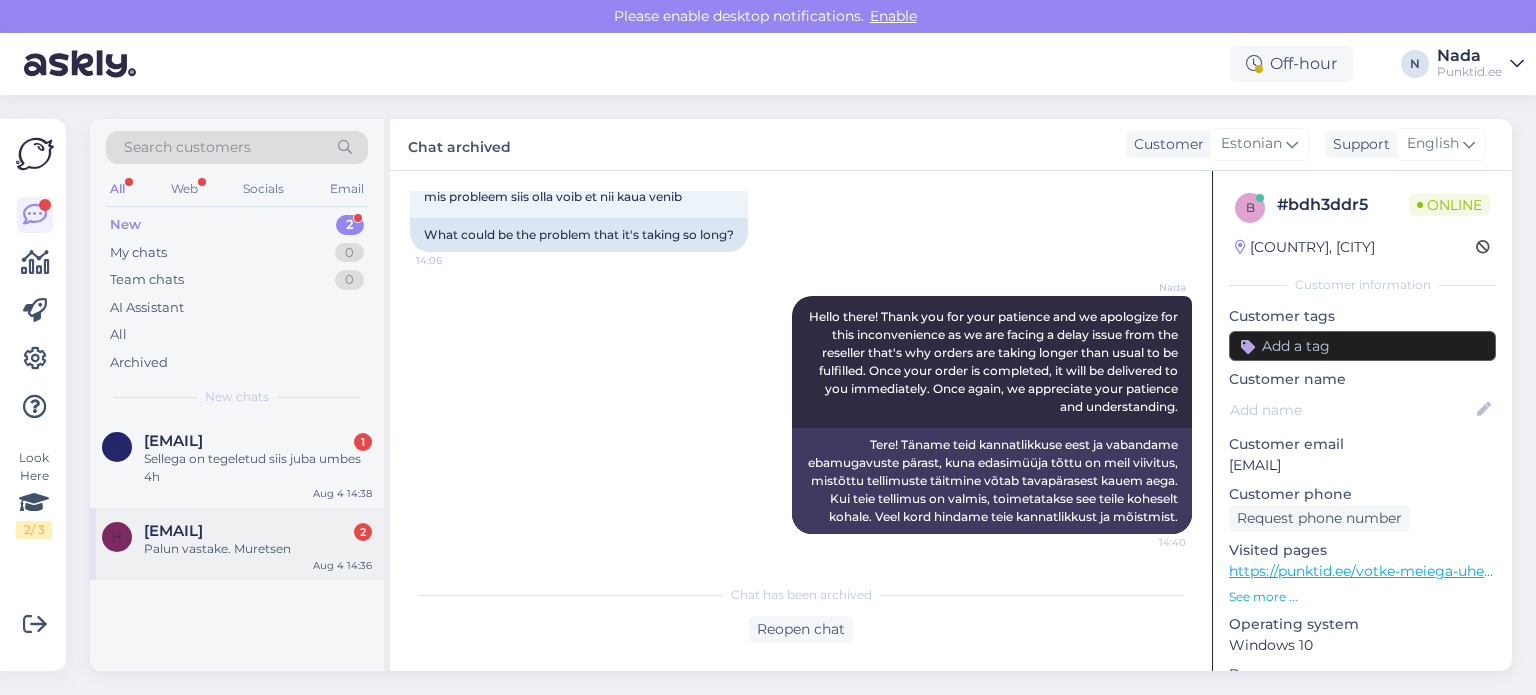 click on "h [EMAIL] 2 Palun vastake. Muretsen [DATE] [TIME]" at bounding box center (237, 544) 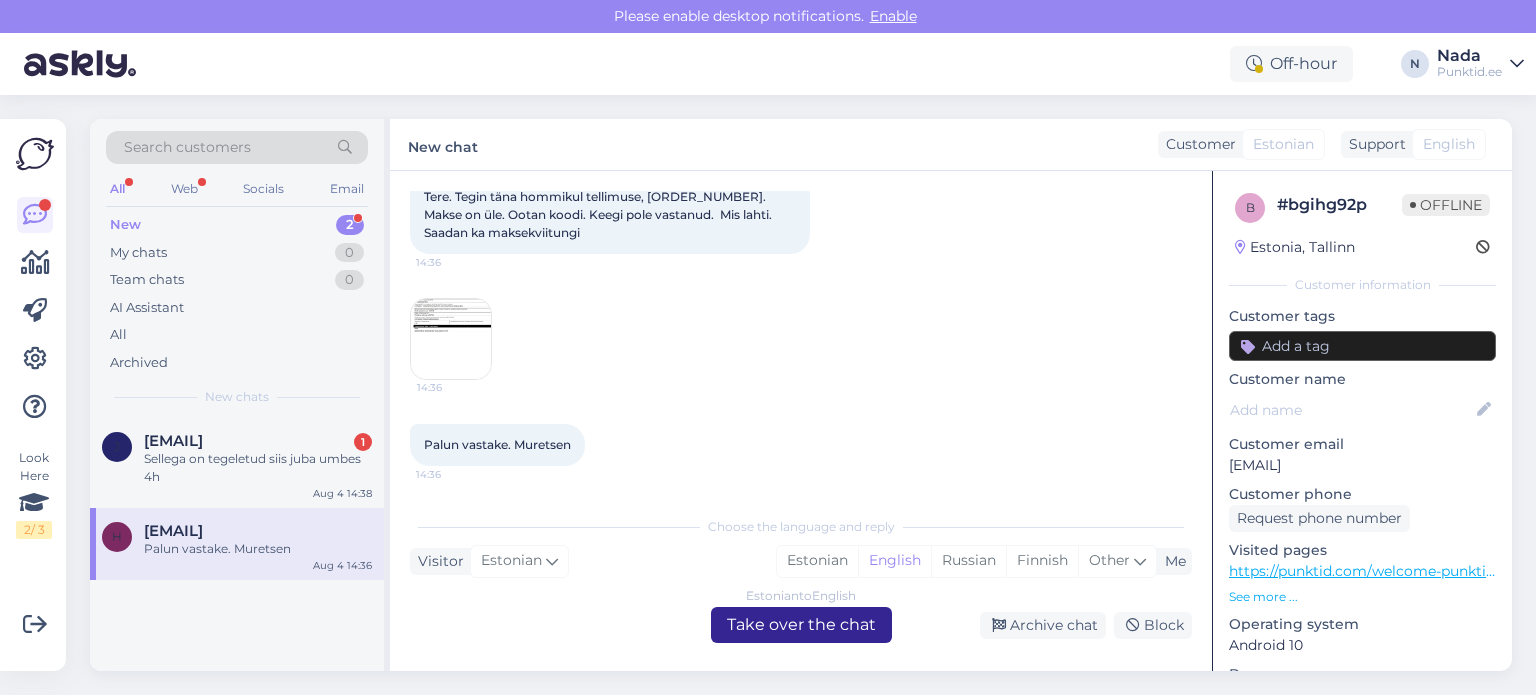scroll, scrollTop: 1038, scrollLeft: 0, axis: vertical 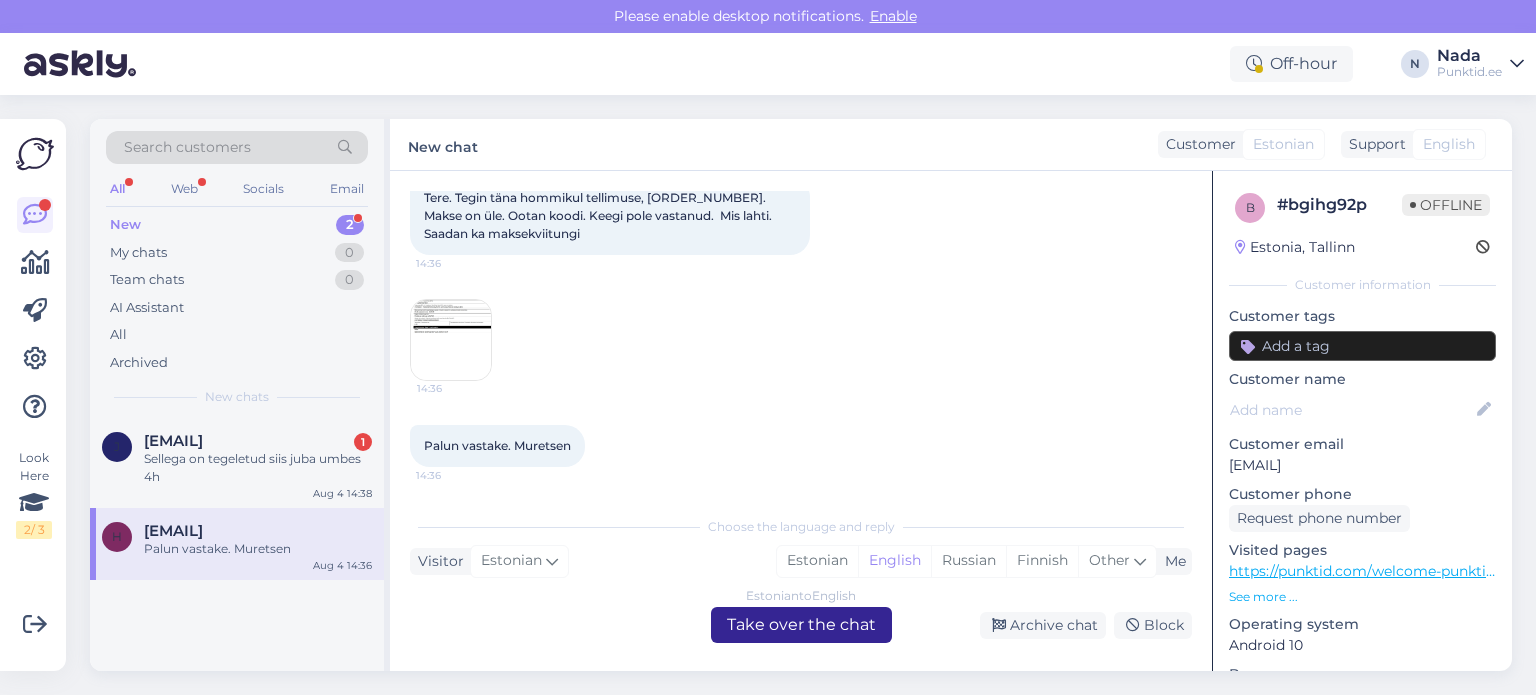 click on "Estonian  to  English Take over the chat" at bounding box center (801, 625) 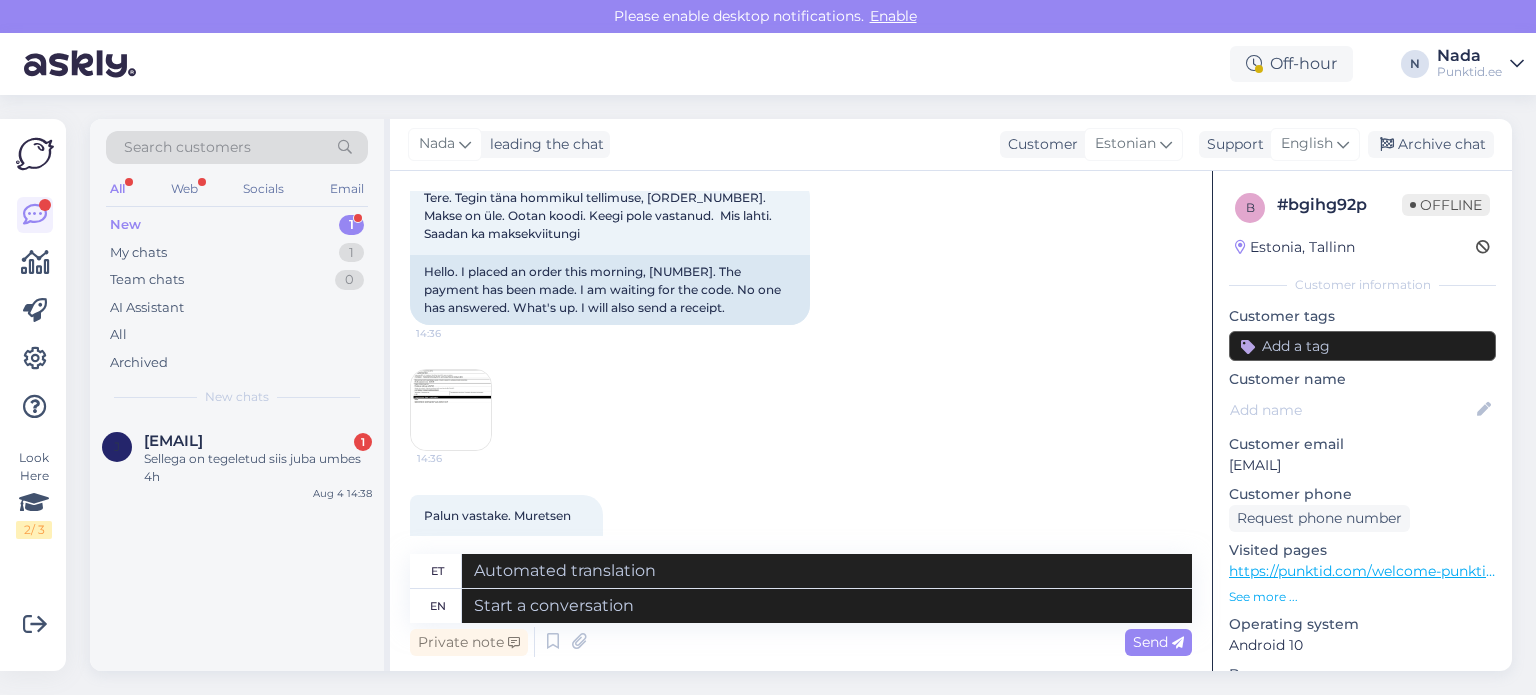 scroll, scrollTop: 1093, scrollLeft: 0, axis: vertical 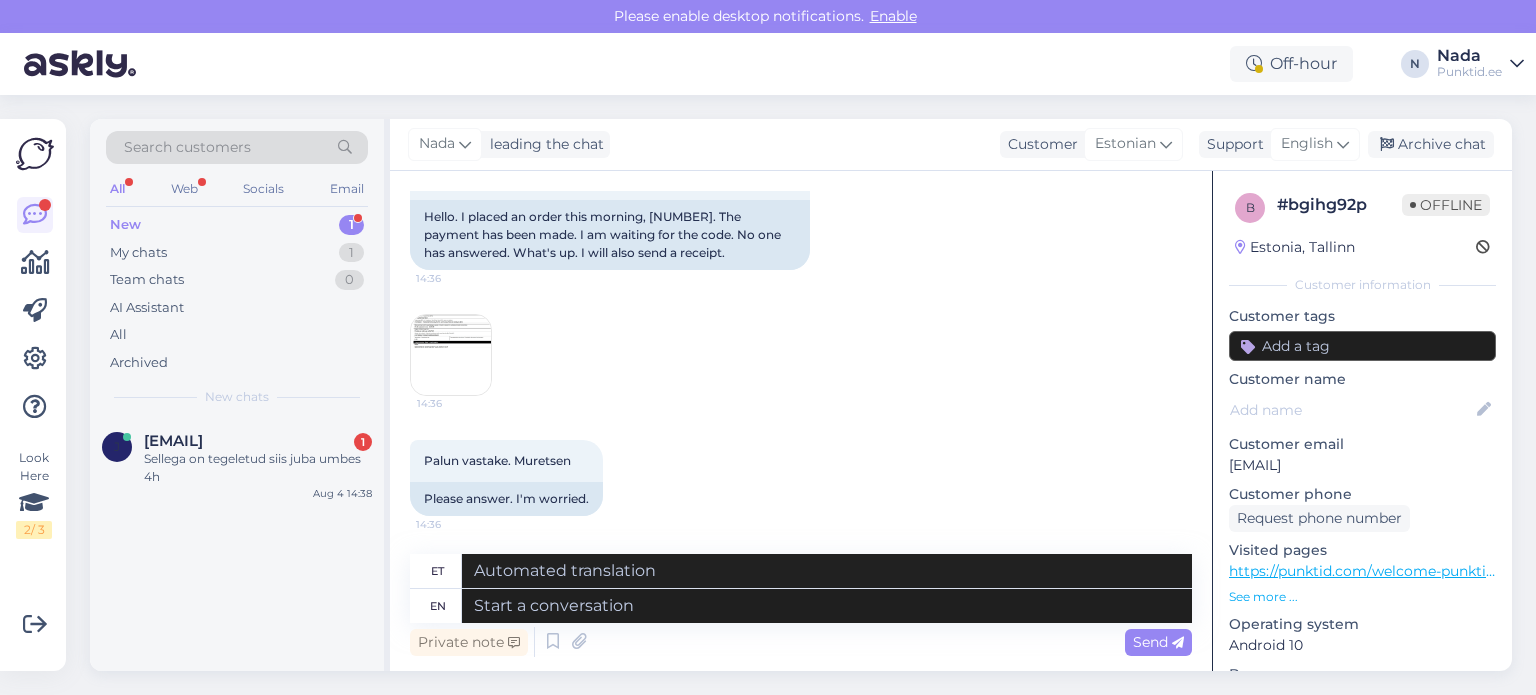 click at bounding box center (451, 355) 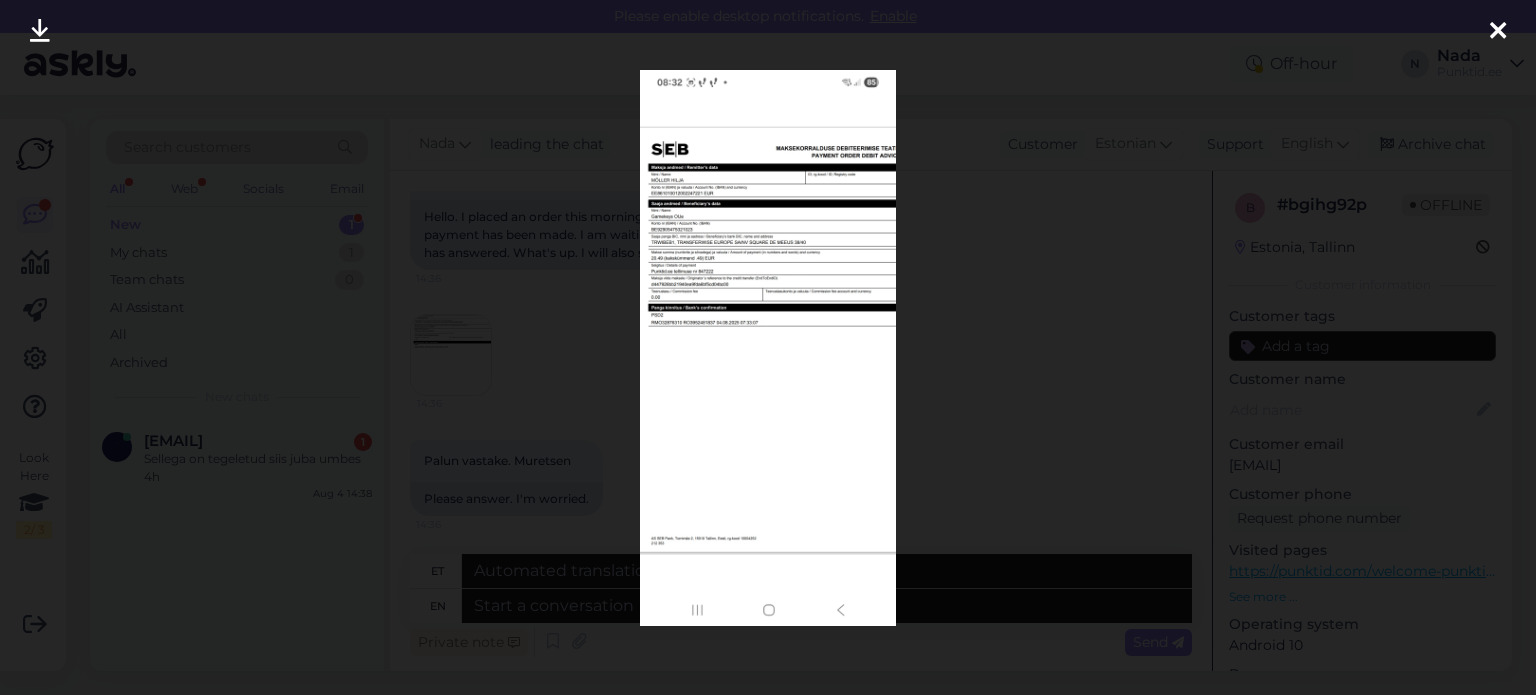click at bounding box center (768, 347) 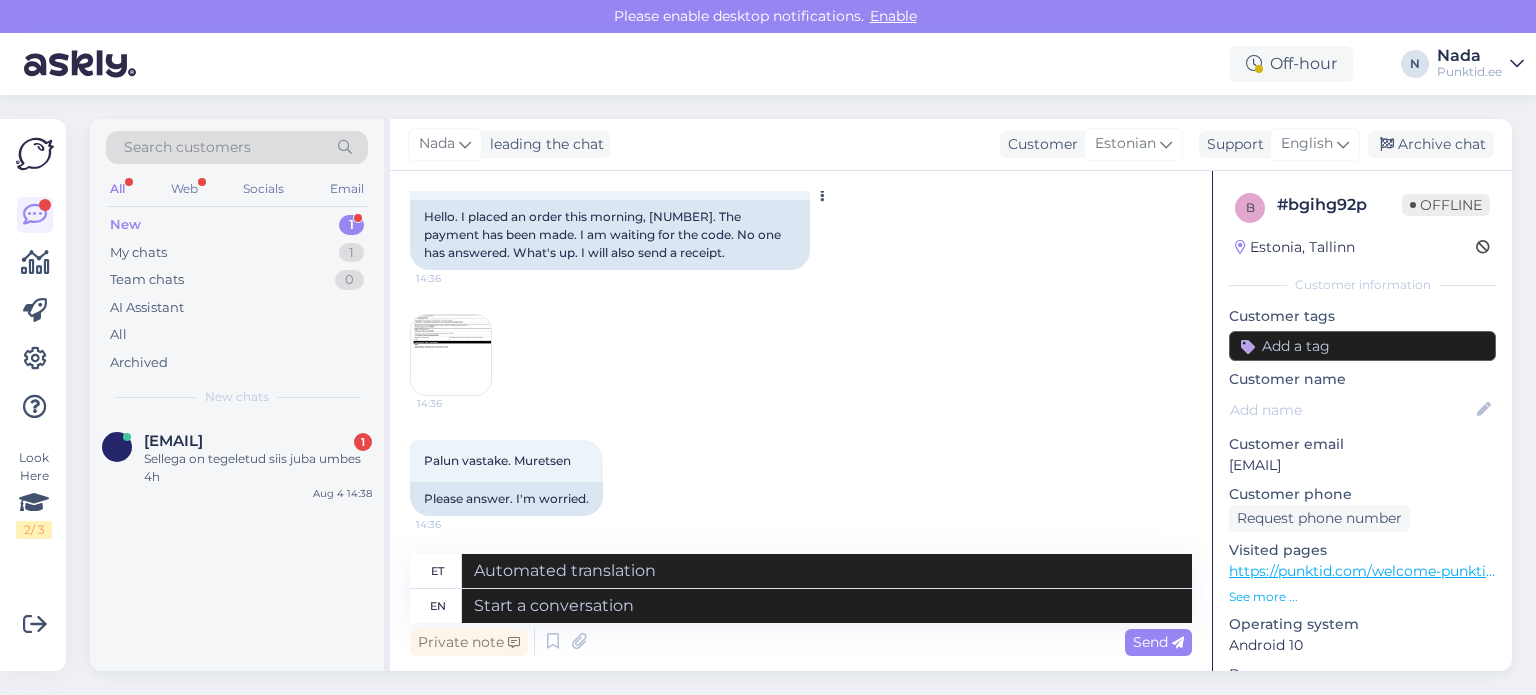 click on "Hello. I placed an order this morning, [NUMBER]. The payment has been made. I am waiting for the code. No one has answered. What's up. I will also send a receipt." at bounding box center [610, 235] 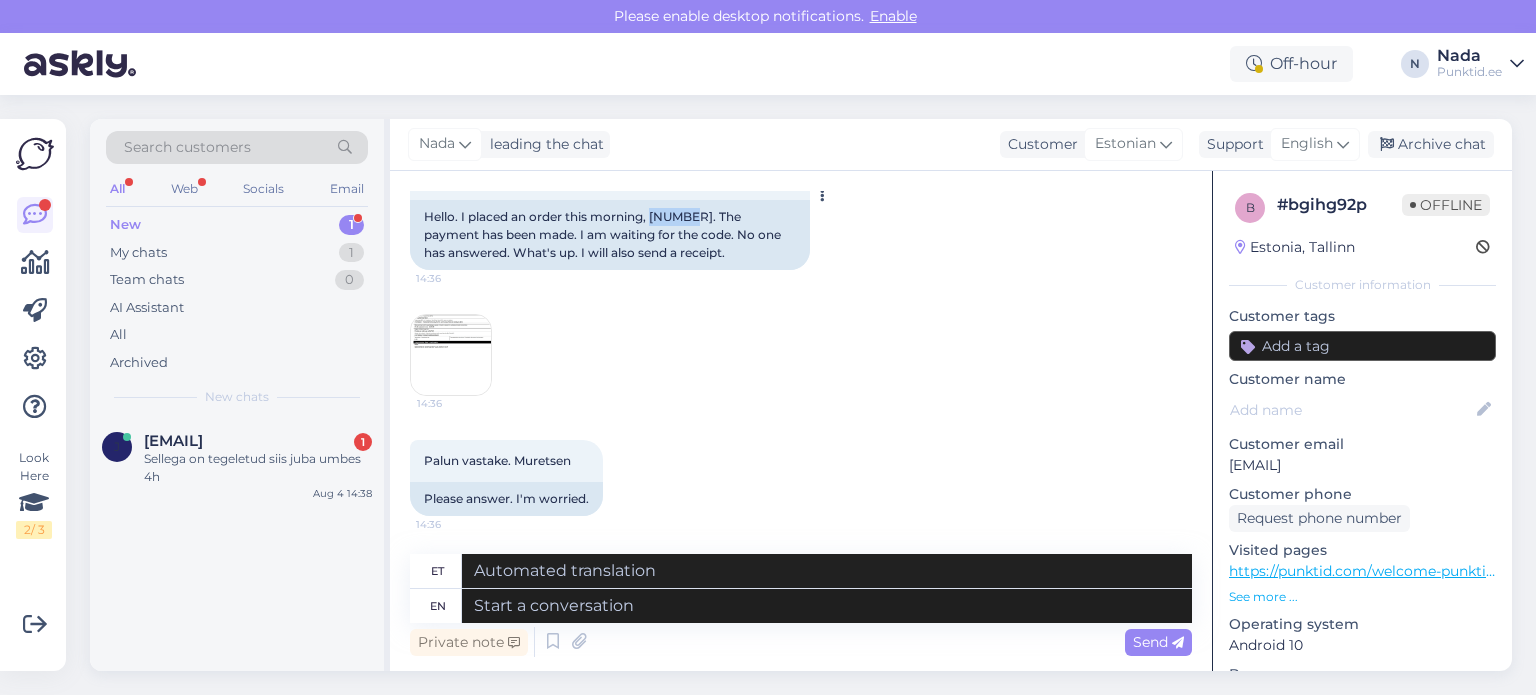 click on "Hello. I placed an order this morning, [NUMBER]. The payment has been made. I am waiting for the code. No one has answered. What's up. I will also send a receipt." at bounding box center [610, 235] 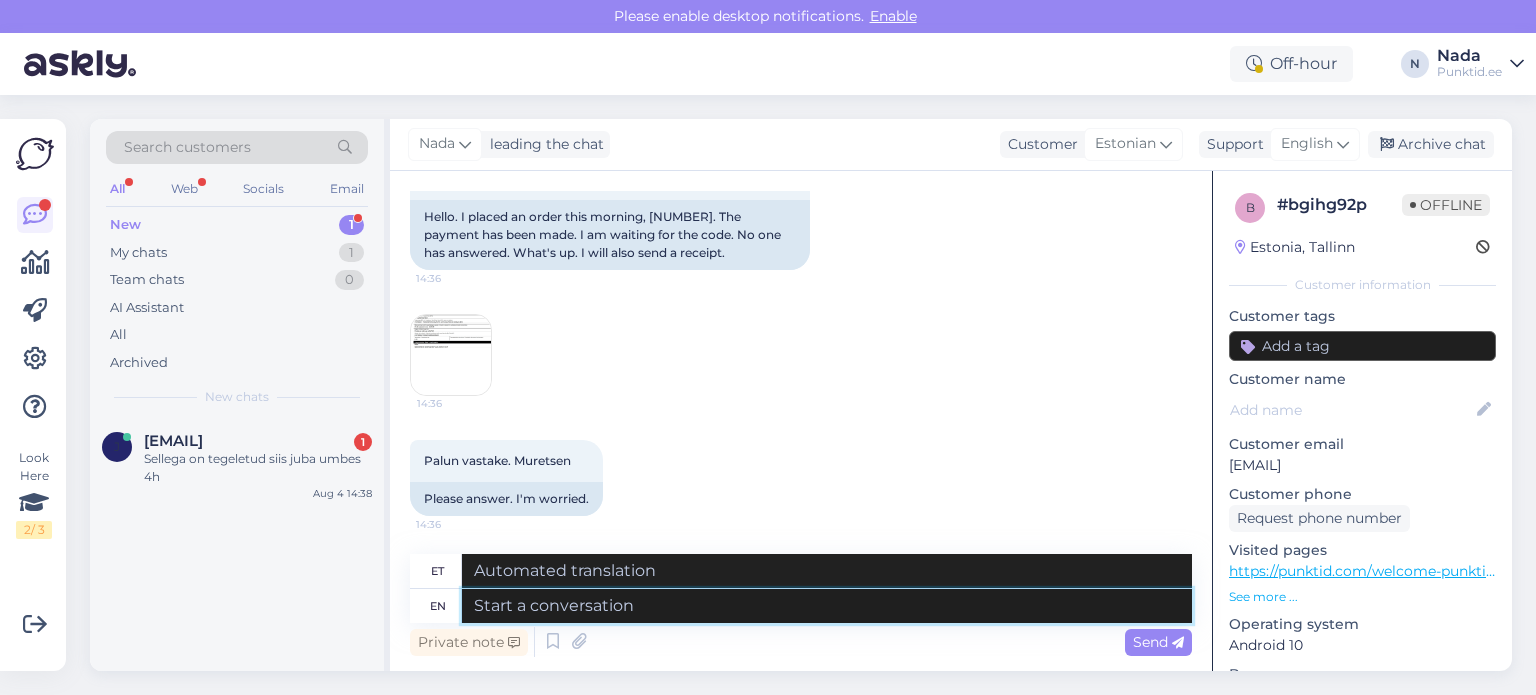 click at bounding box center [827, 606] 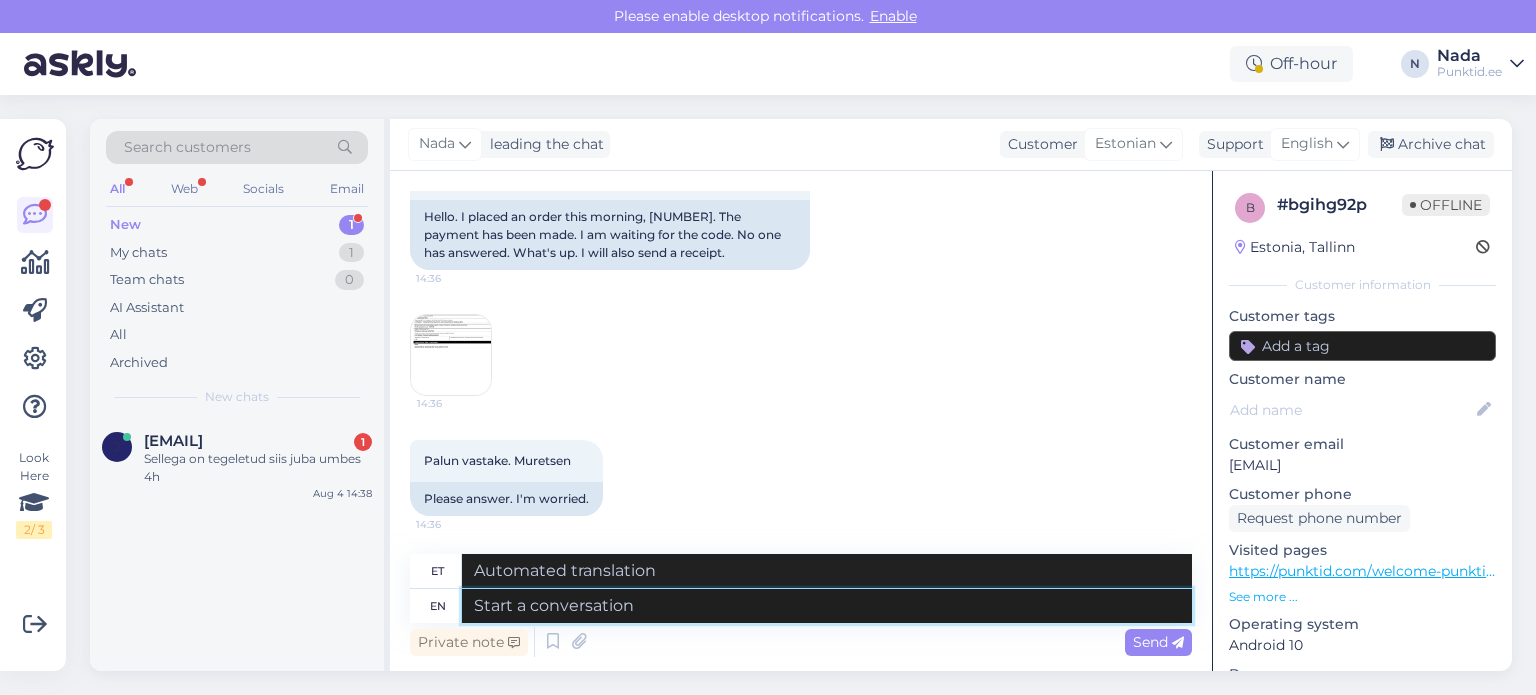 paste on "Hello there! Thank you for your patience and we apologize for this inconvenience as we are facing a delay issue from the reseller that's why orders are taking longer than usual to be fulfilled. Once your order is completed, it will be delivered to you immediately. Once again, we appreciate your patience and understanding." 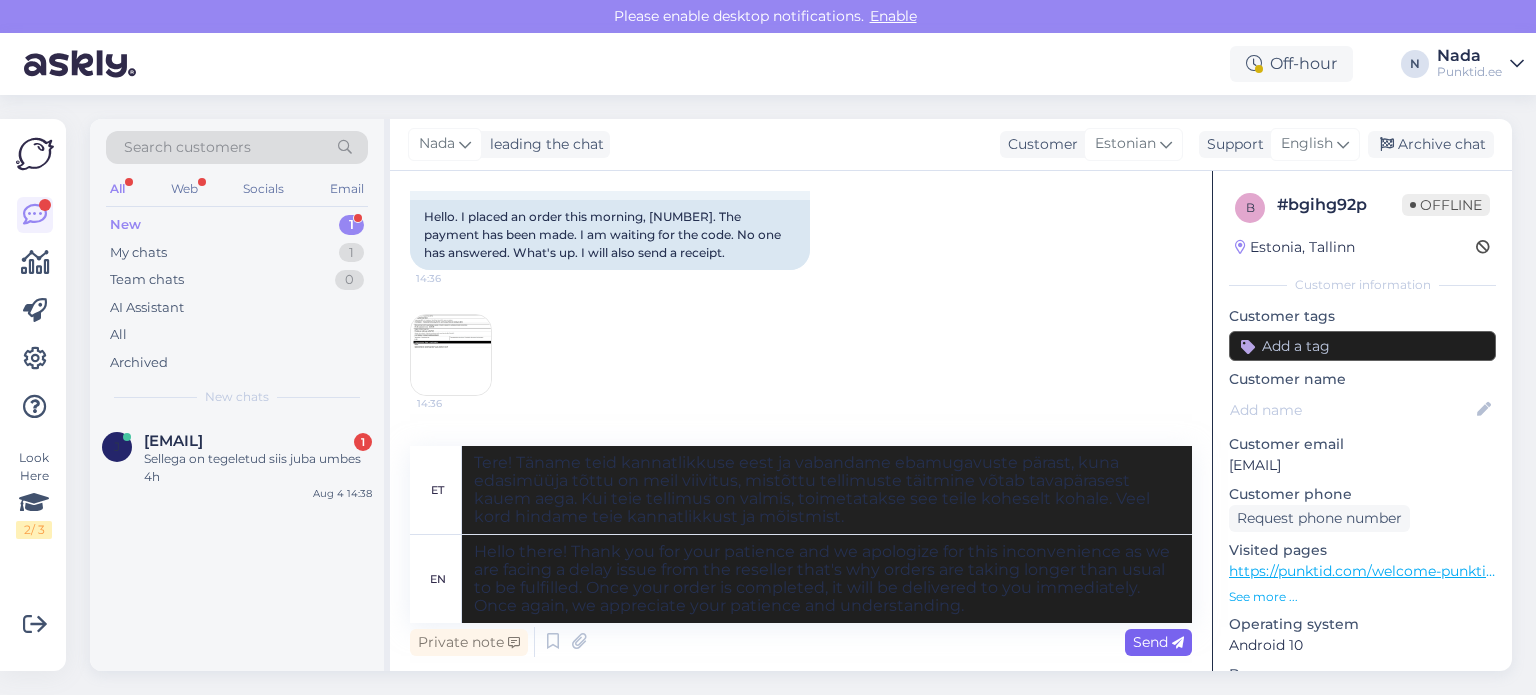 click on "Send" at bounding box center [1158, 642] 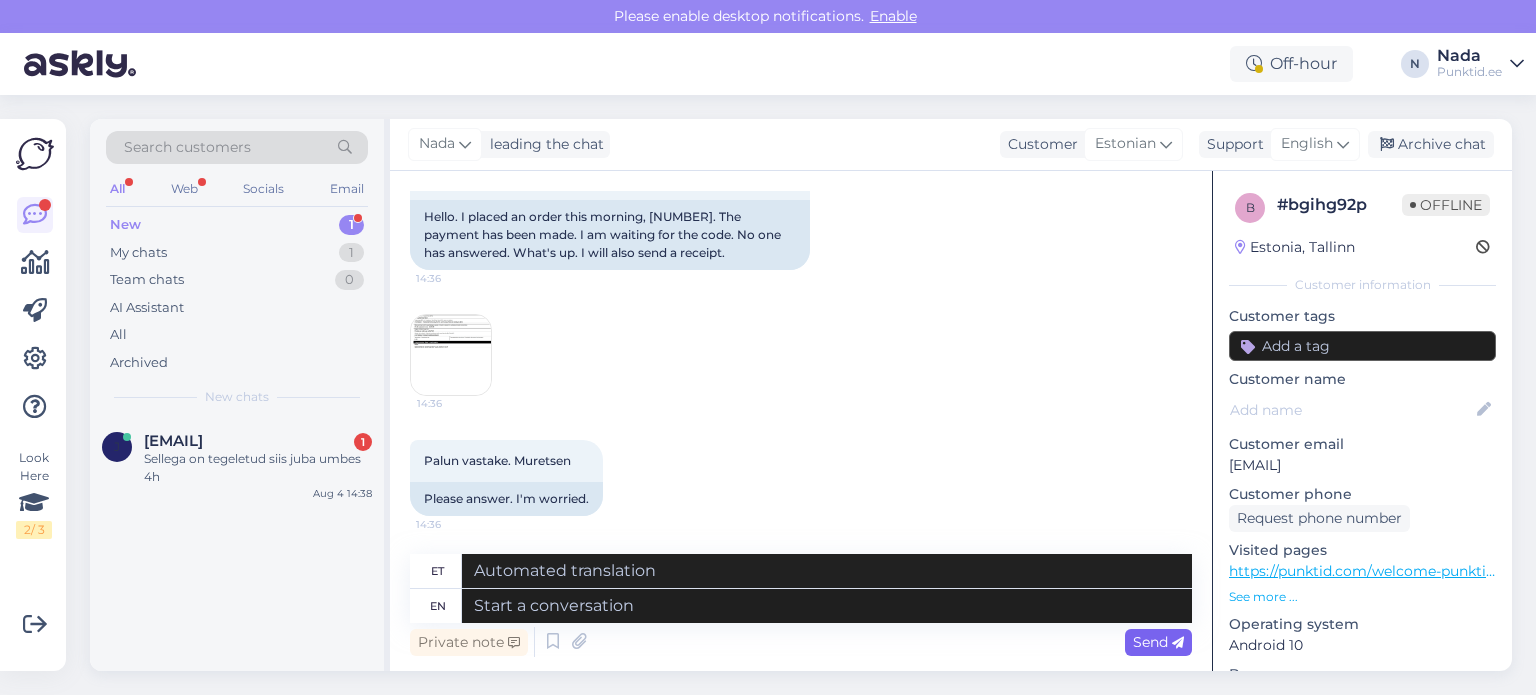 scroll, scrollTop: 1394, scrollLeft: 0, axis: vertical 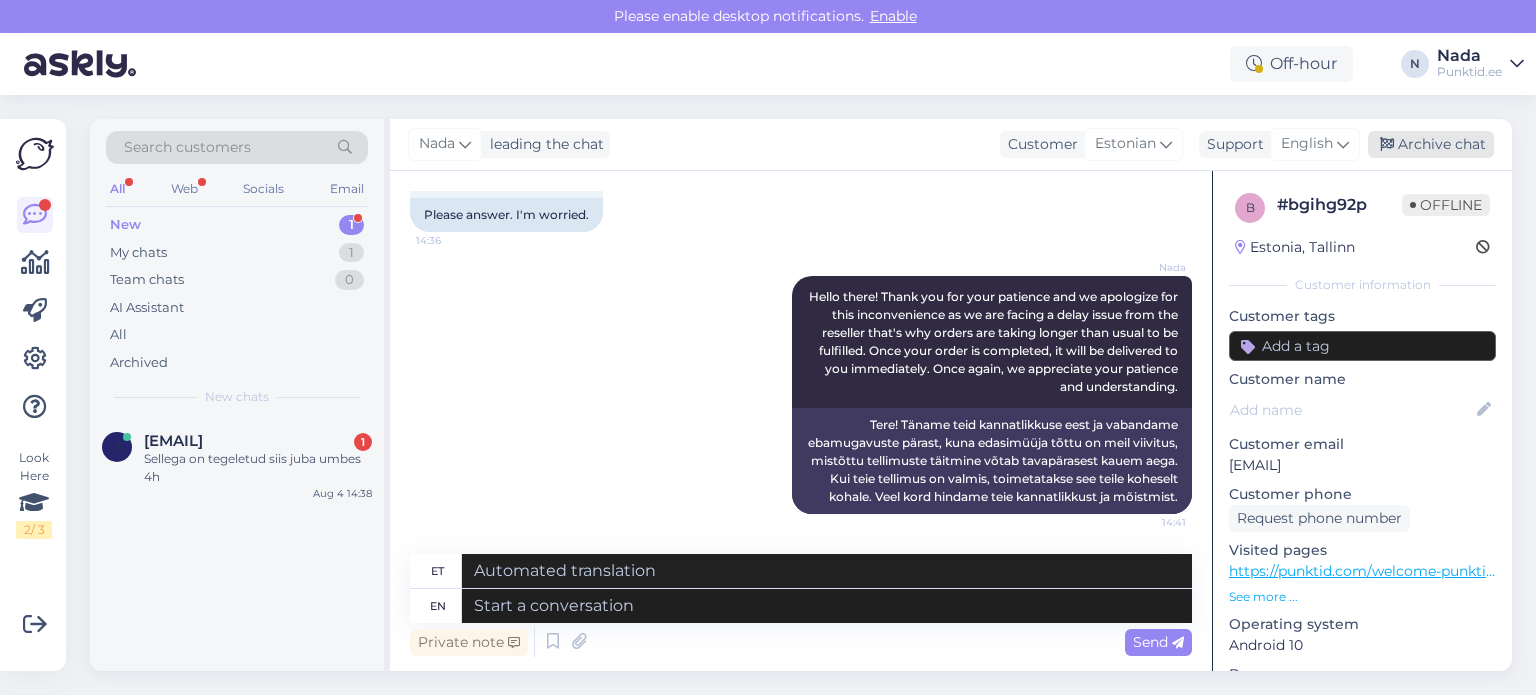 click on "Archive chat" at bounding box center (1431, 144) 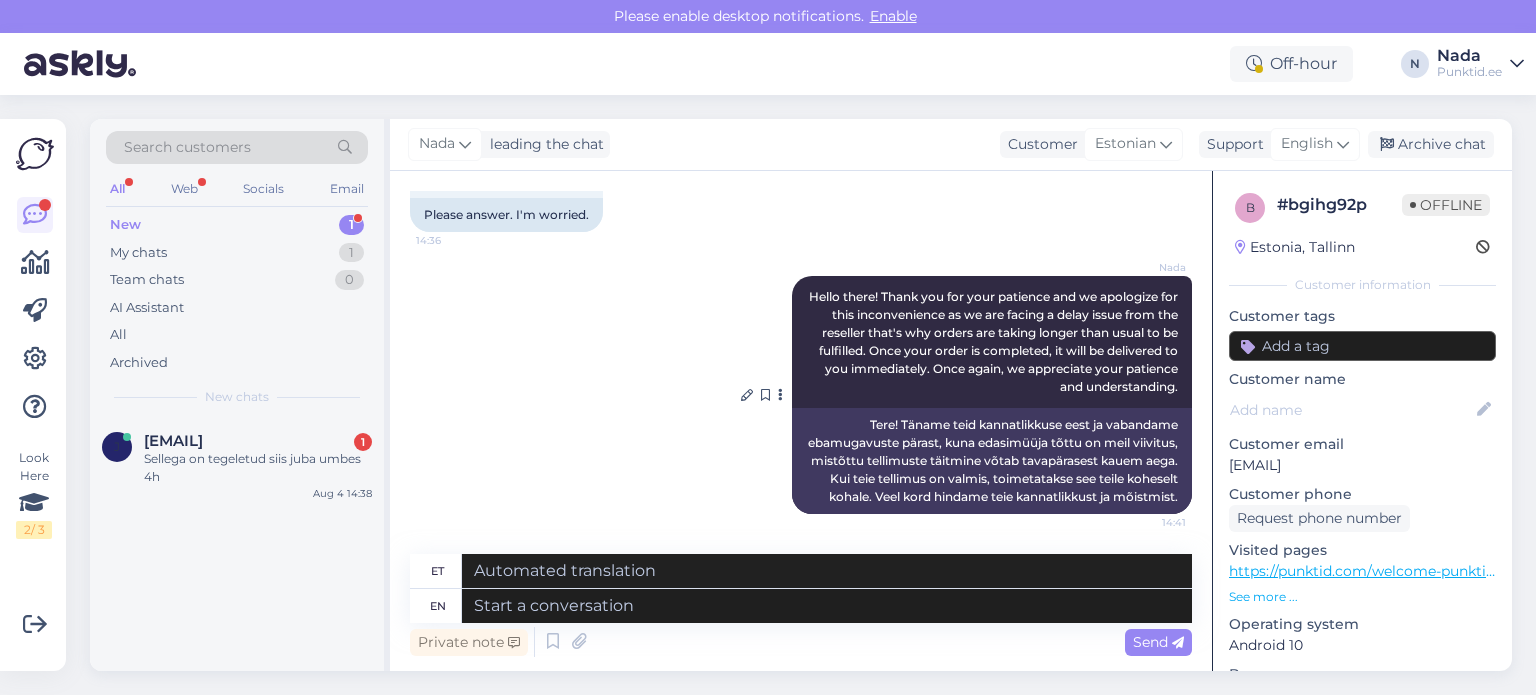 scroll, scrollTop: 1374, scrollLeft: 0, axis: vertical 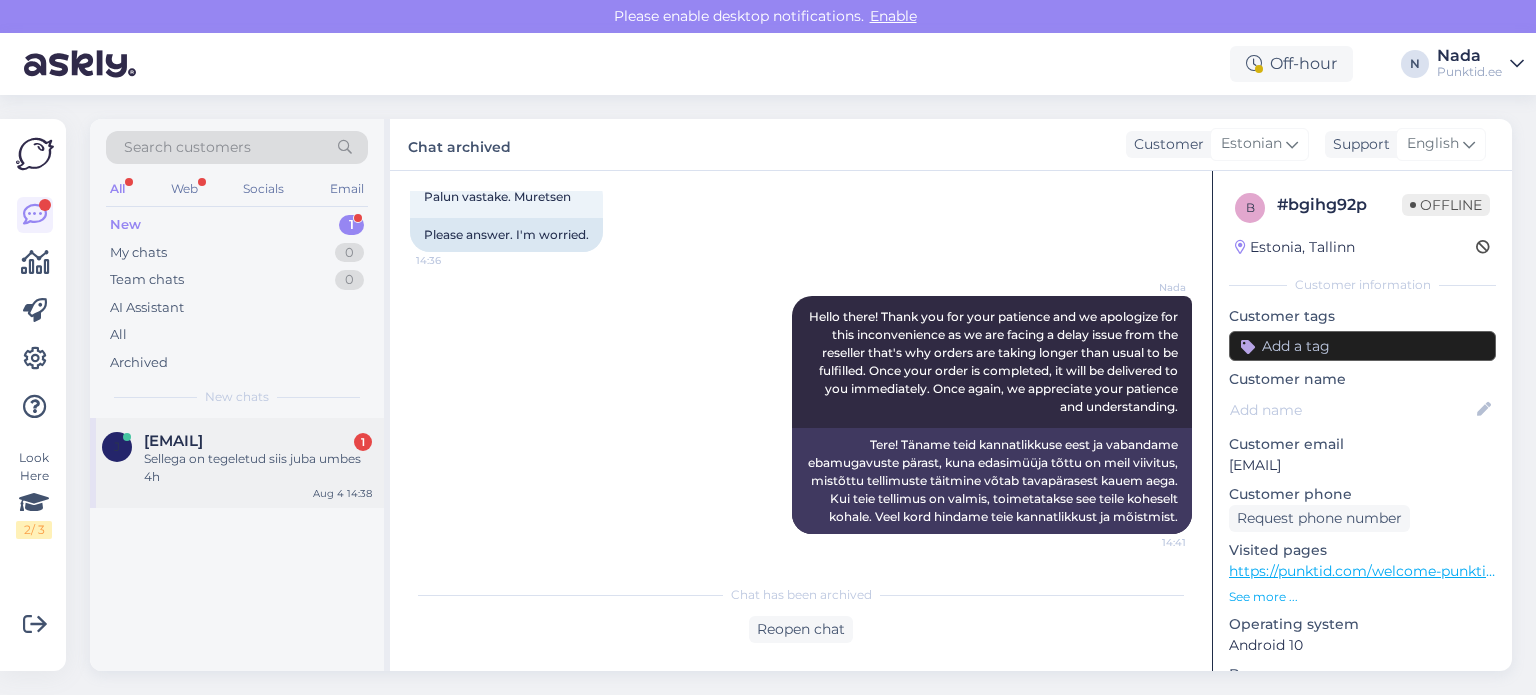 click on "Sellega on tegeletud siis juba umbes 4h" at bounding box center (258, 468) 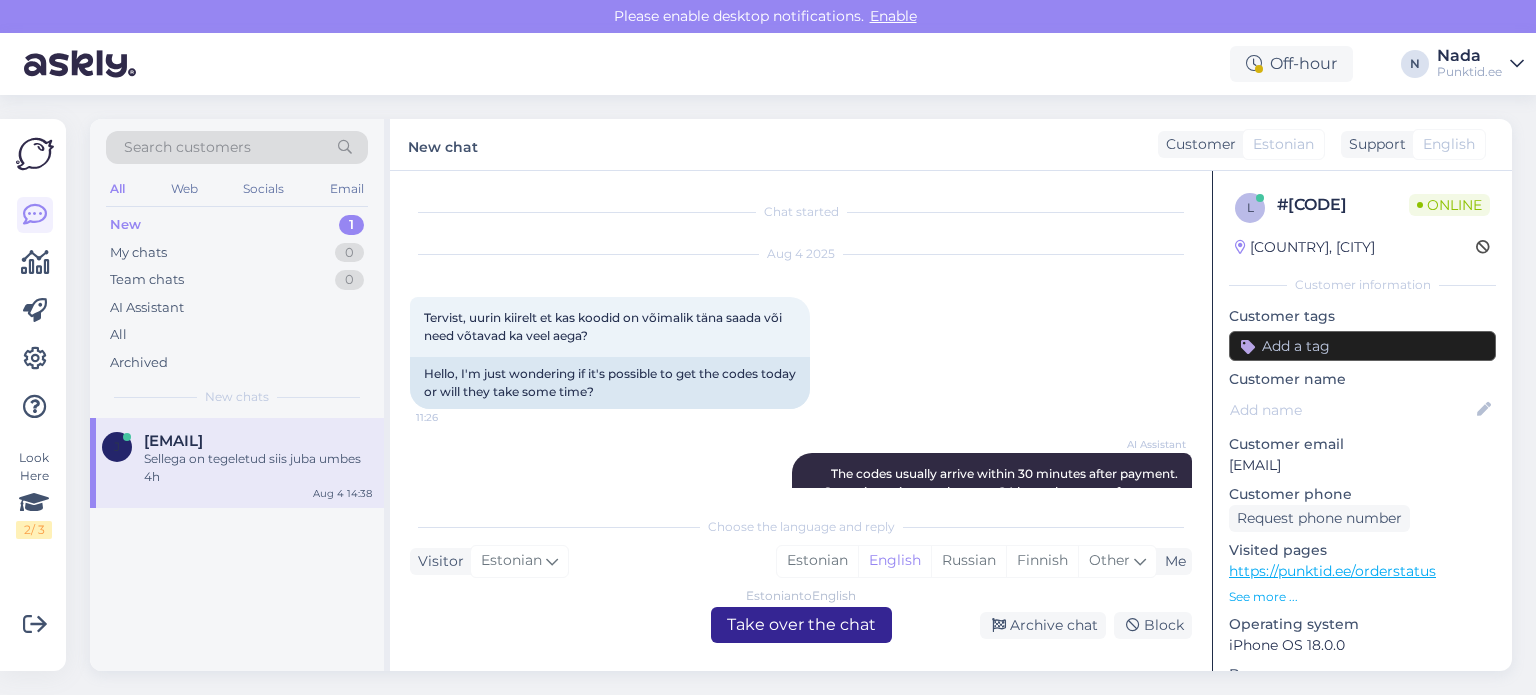 scroll, scrollTop: 914, scrollLeft: 0, axis: vertical 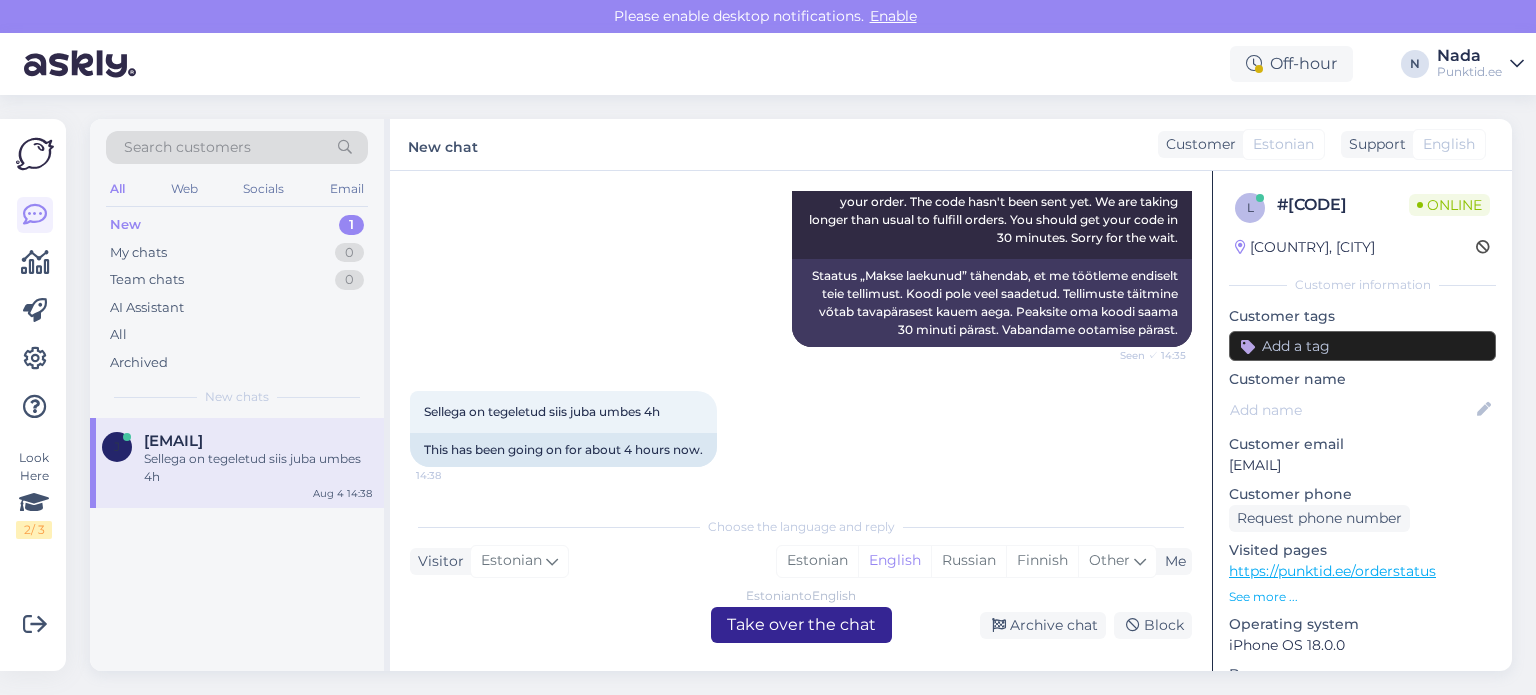 click on "Estonian  to  English Take over the chat" at bounding box center (801, 625) 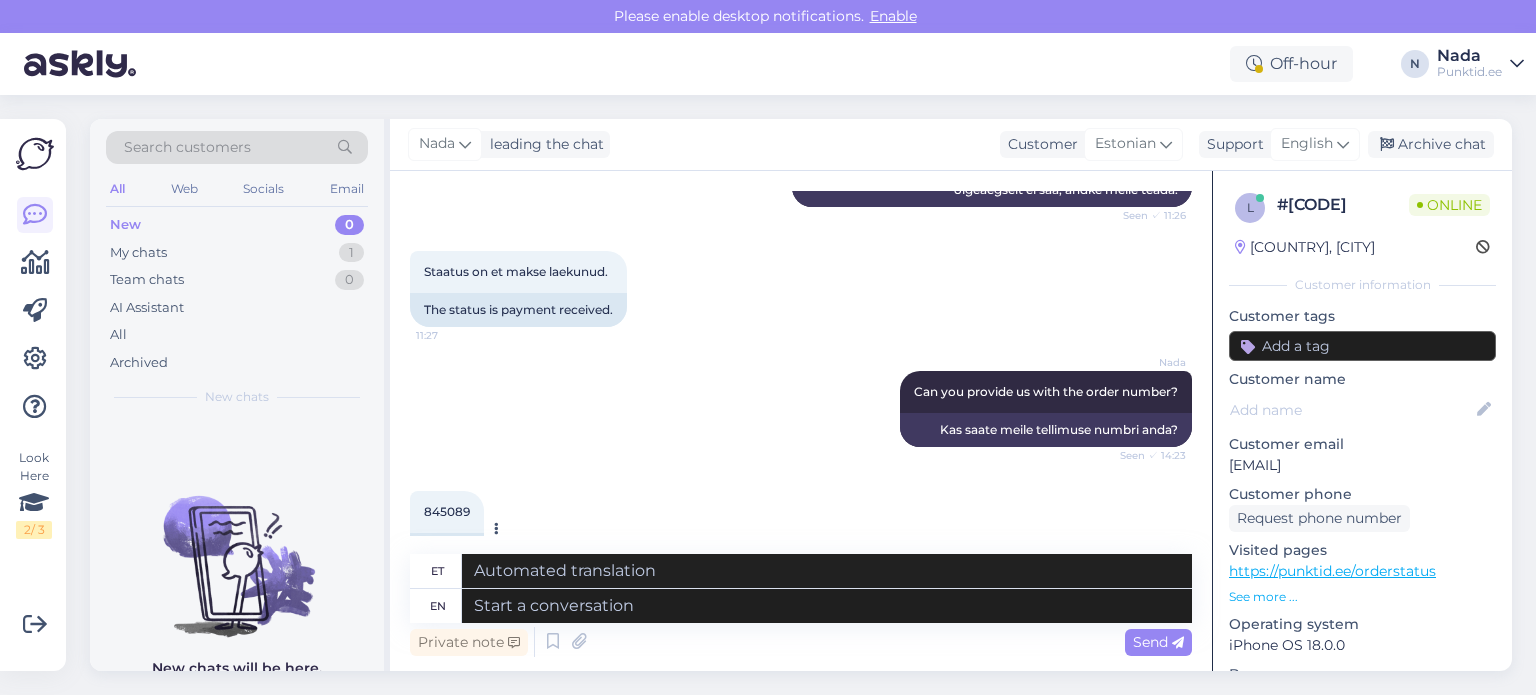 scroll, scrollTop: 566, scrollLeft: 0, axis: vertical 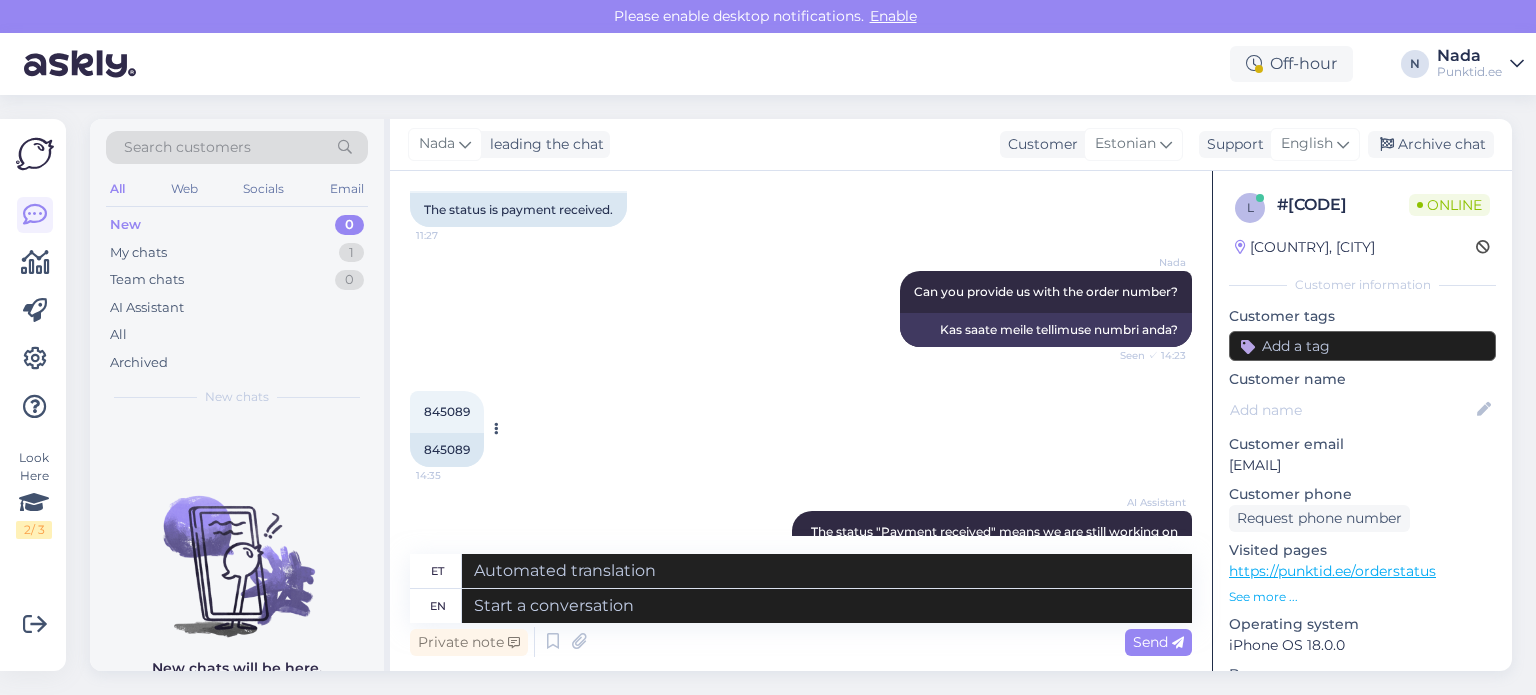 click on "845089" at bounding box center (447, 450) 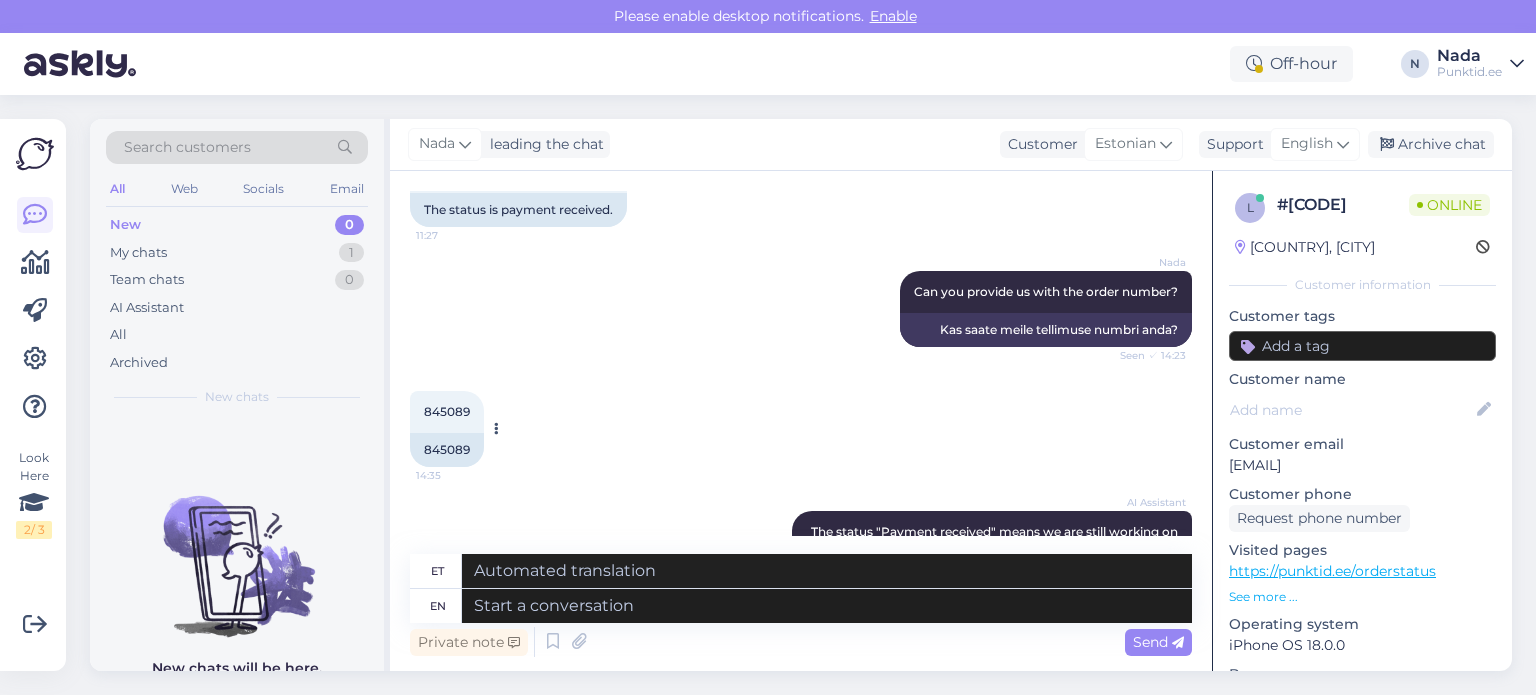 click on "845089" at bounding box center [447, 450] 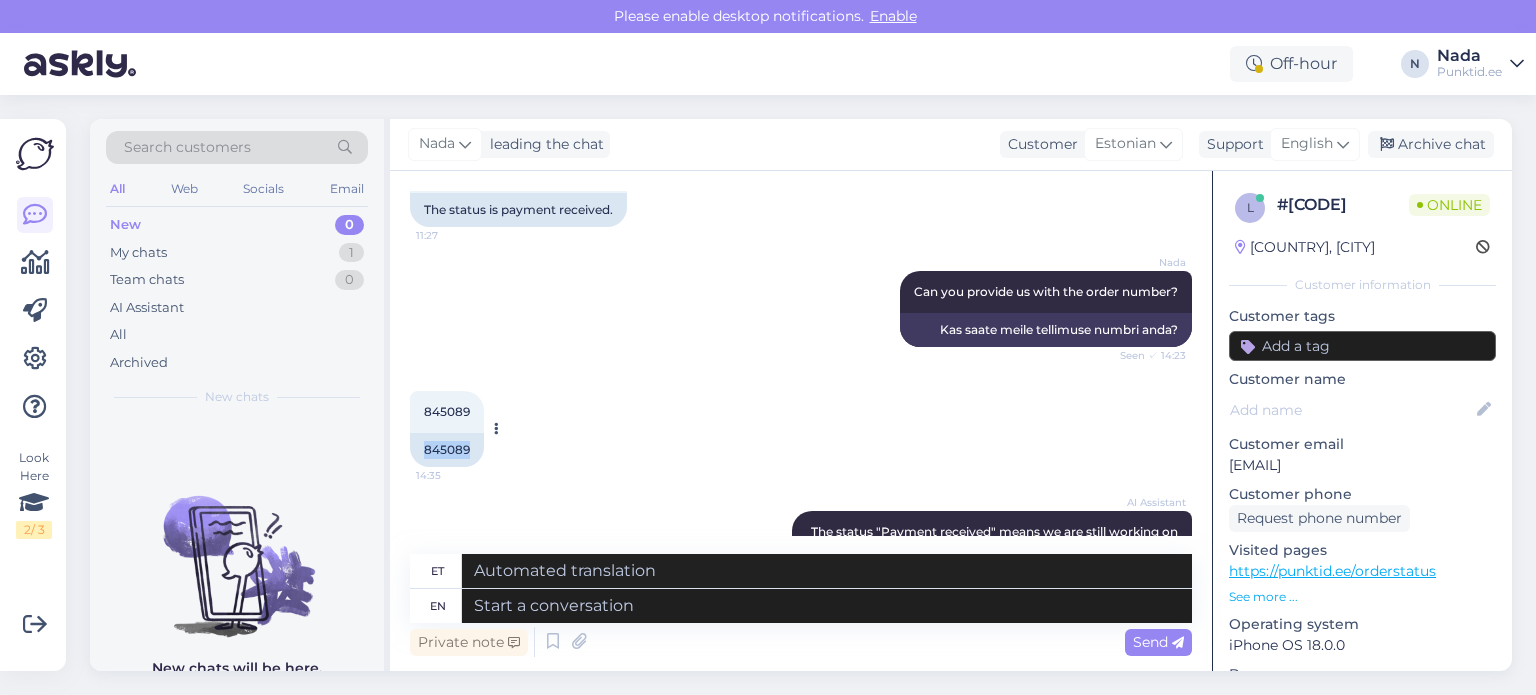 click on "845089" at bounding box center [447, 450] 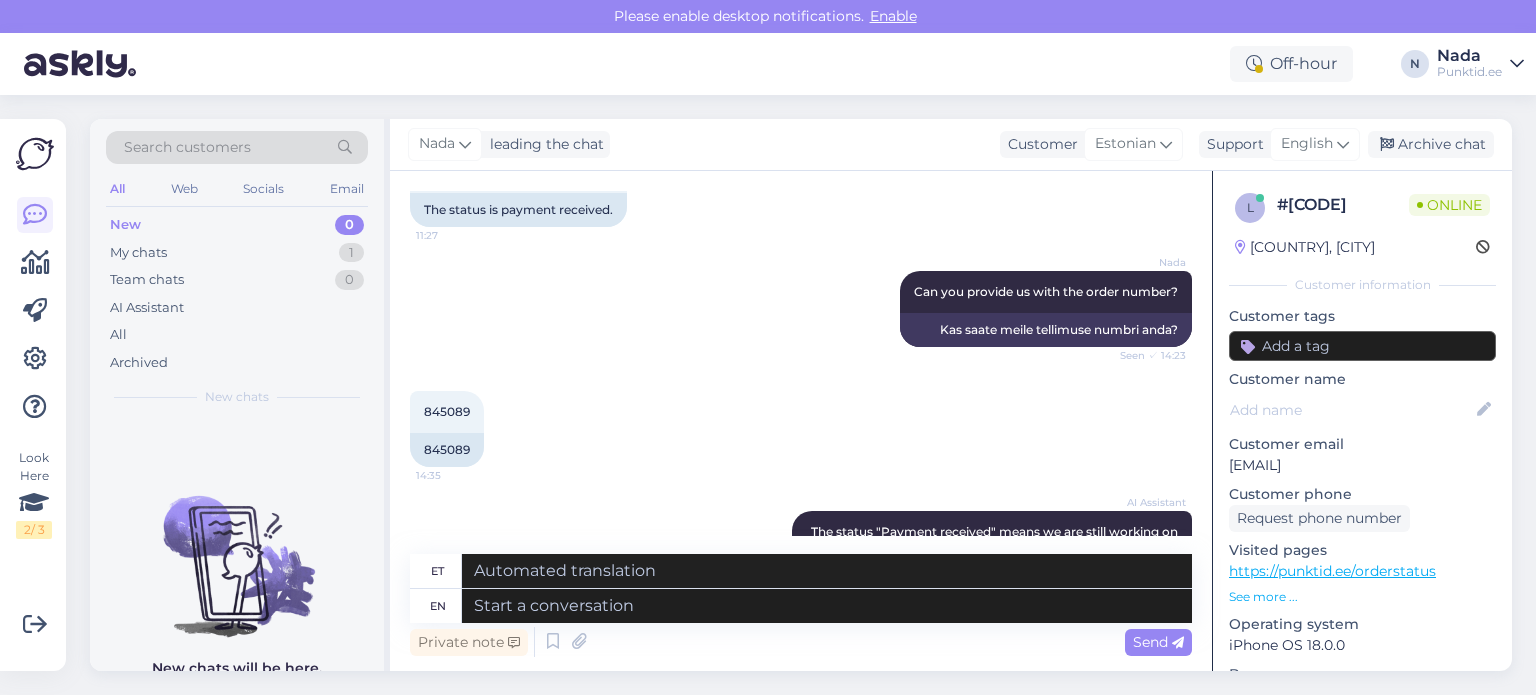 click on "[ORDER_NUMBER] [TIME]  [ORDER_NUMBER]" at bounding box center [801, 429] 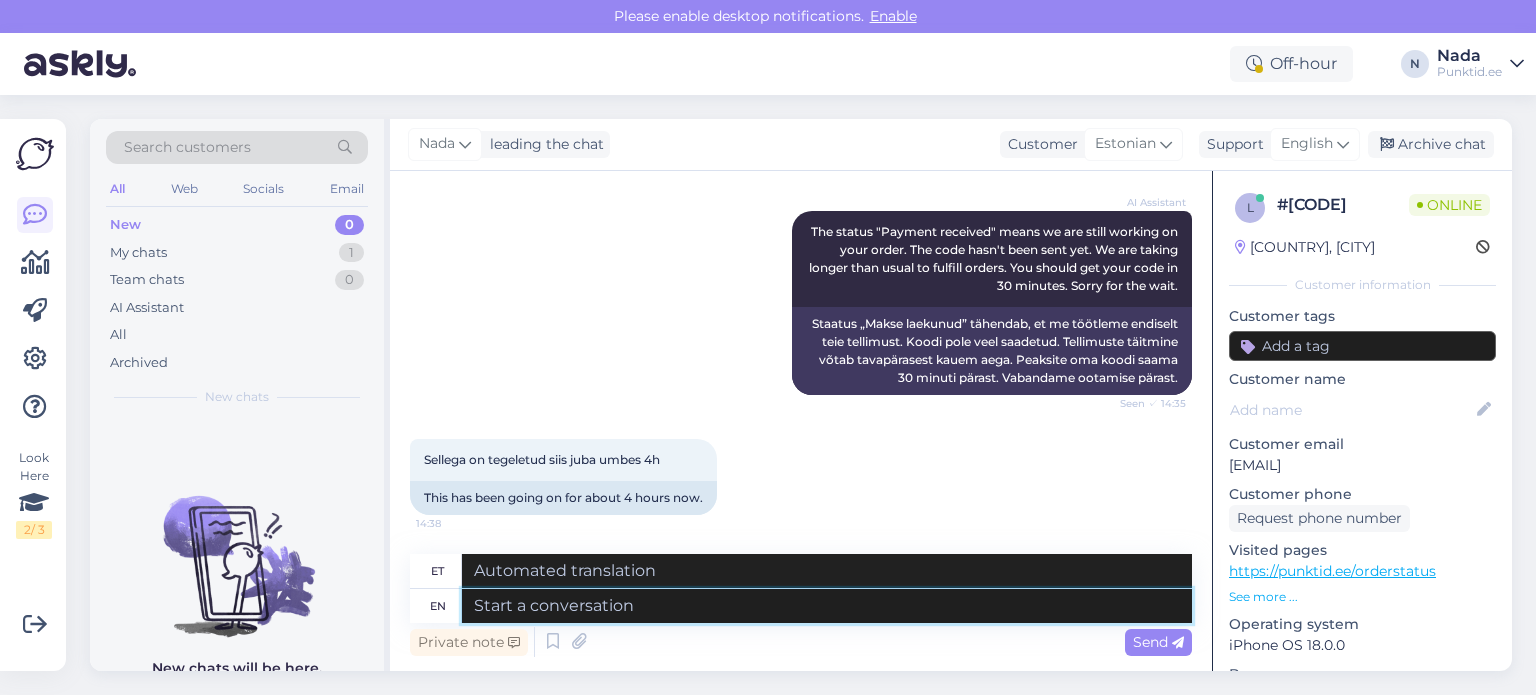 click at bounding box center [827, 606] 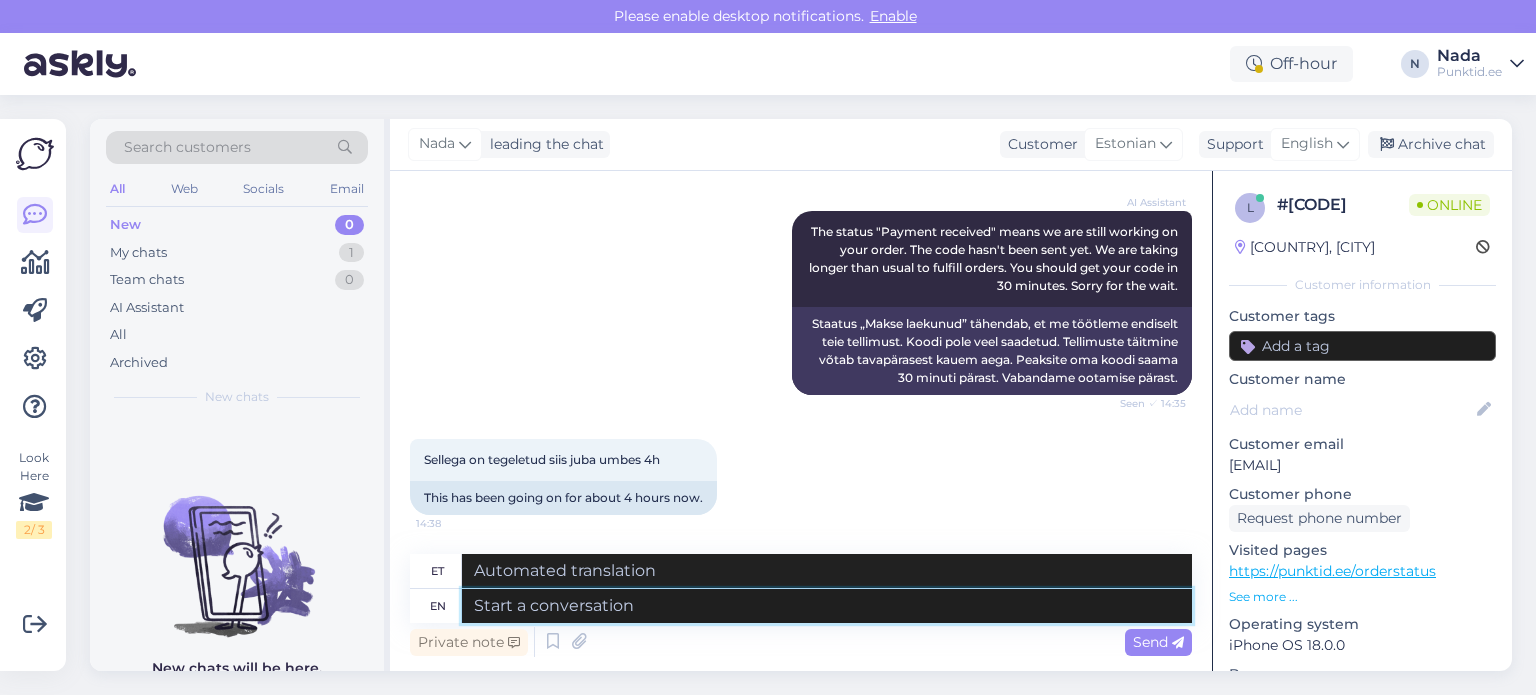 paste on "Hello there! Thank you for your patience and we apologize for this inconvenience as we are facing a delay issue from the reseller that's why orders are taking longer than usual to be fulfilled. Once your order is completed, it will be delivered to you immediately. Once again, we appreciate your patience and understanding." 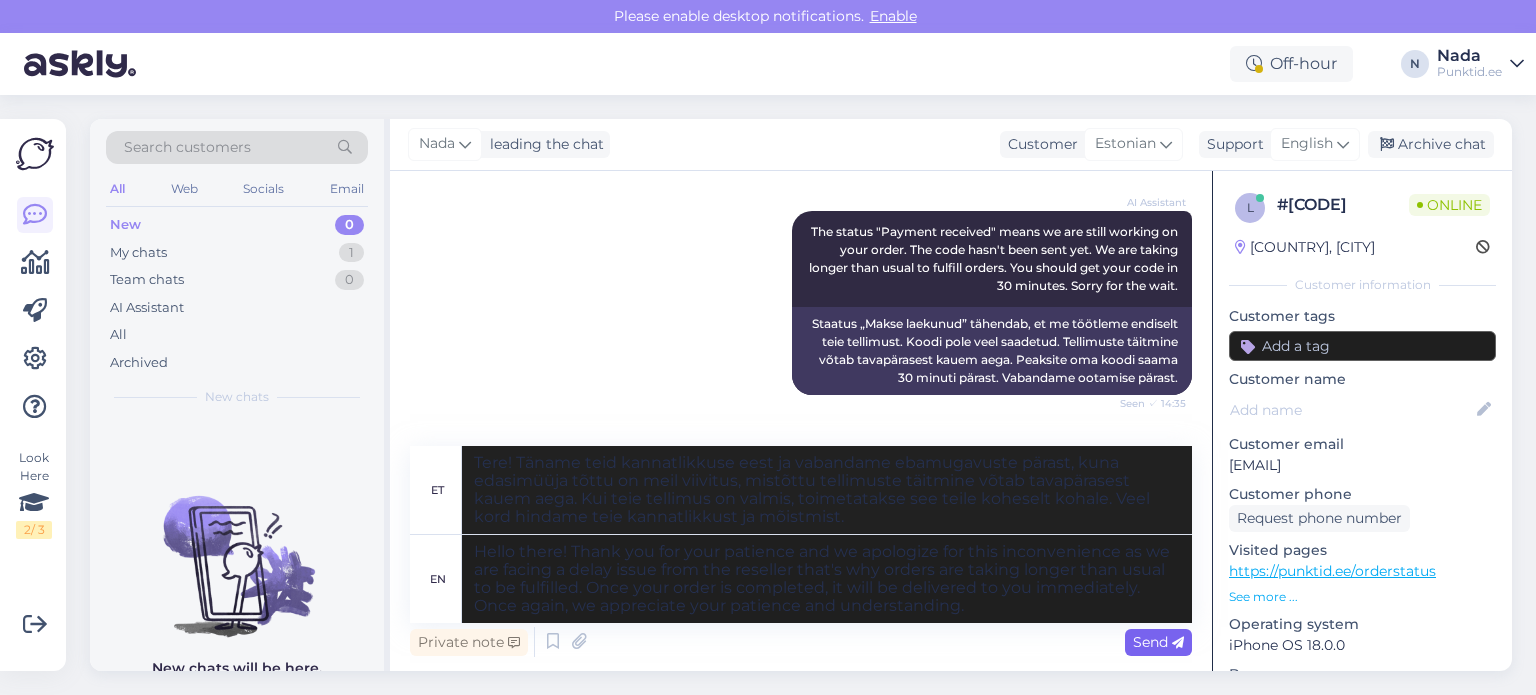 click at bounding box center [1178, 643] 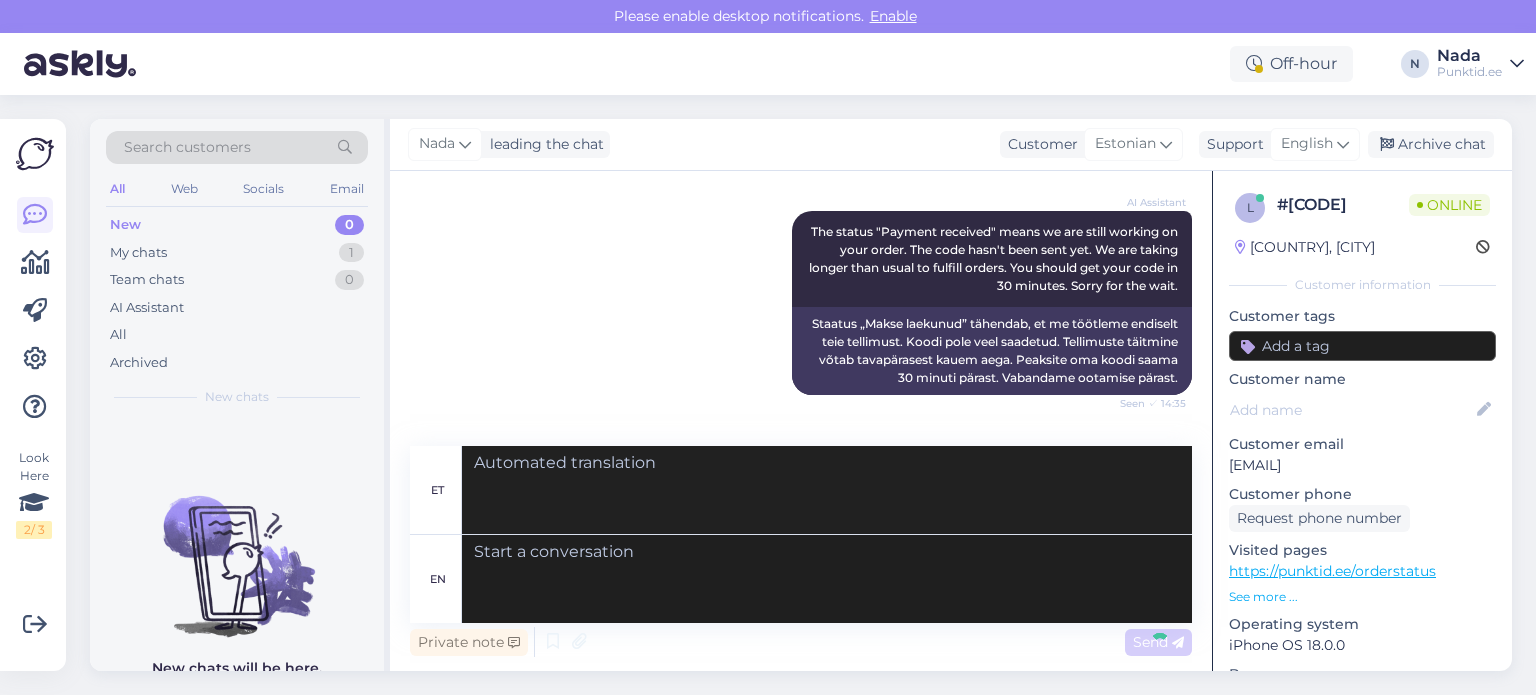 scroll, scrollTop: 1166, scrollLeft: 0, axis: vertical 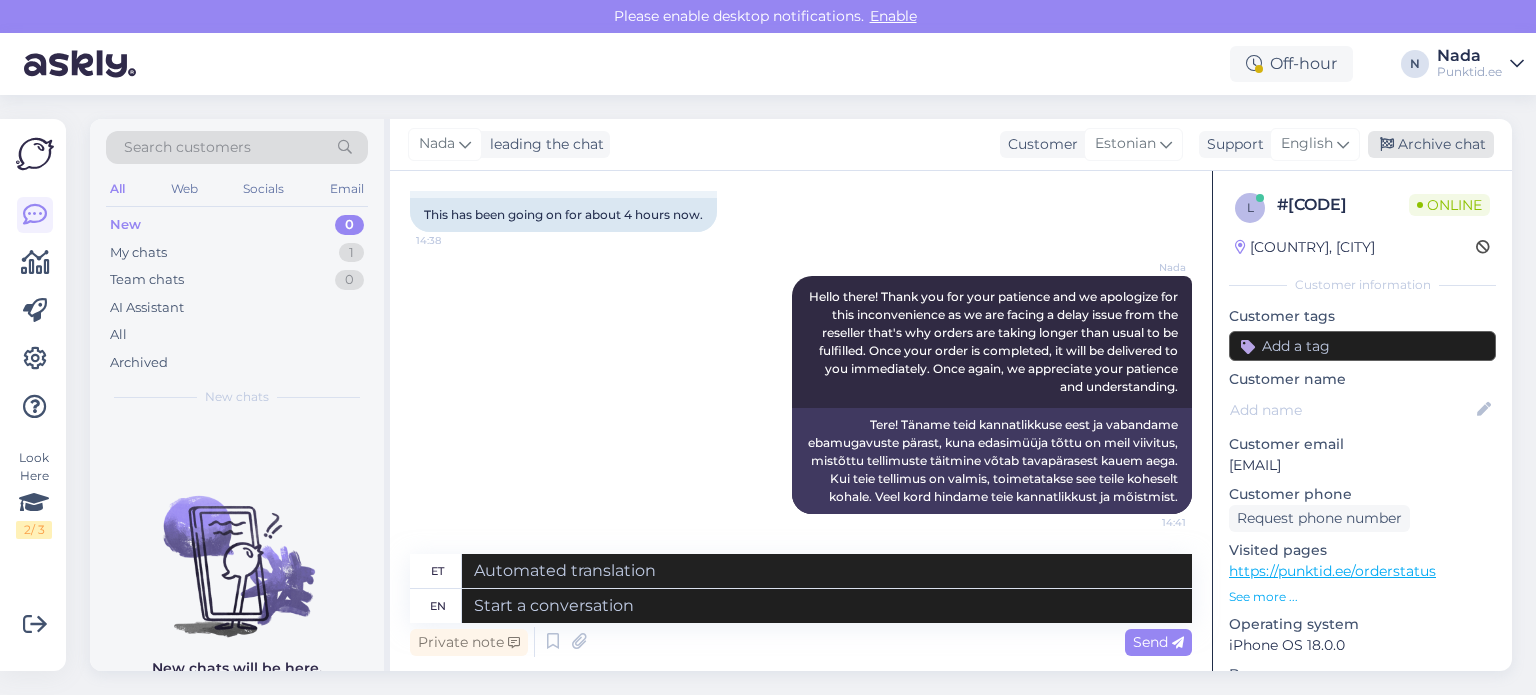 click on "Archive chat" at bounding box center (1431, 144) 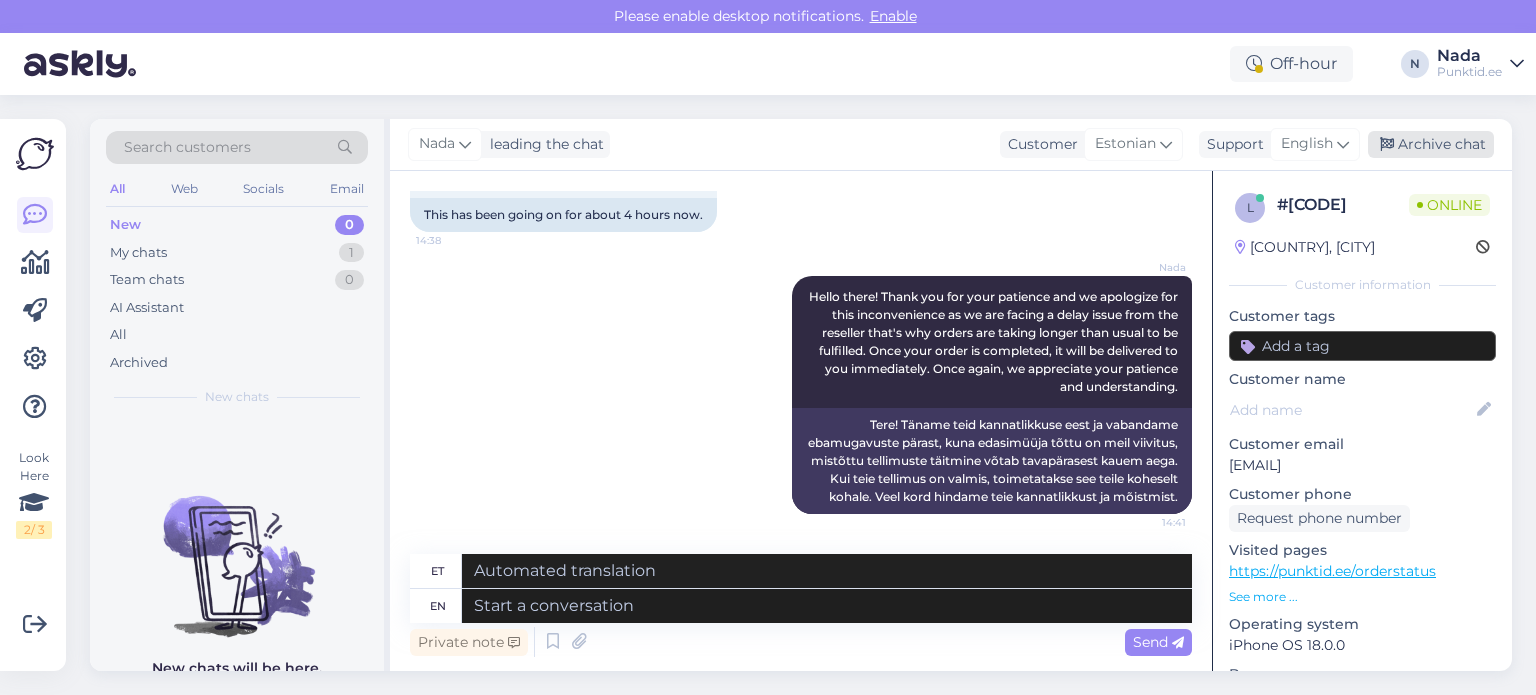 scroll, scrollTop: 1146, scrollLeft: 0, axis: vertical 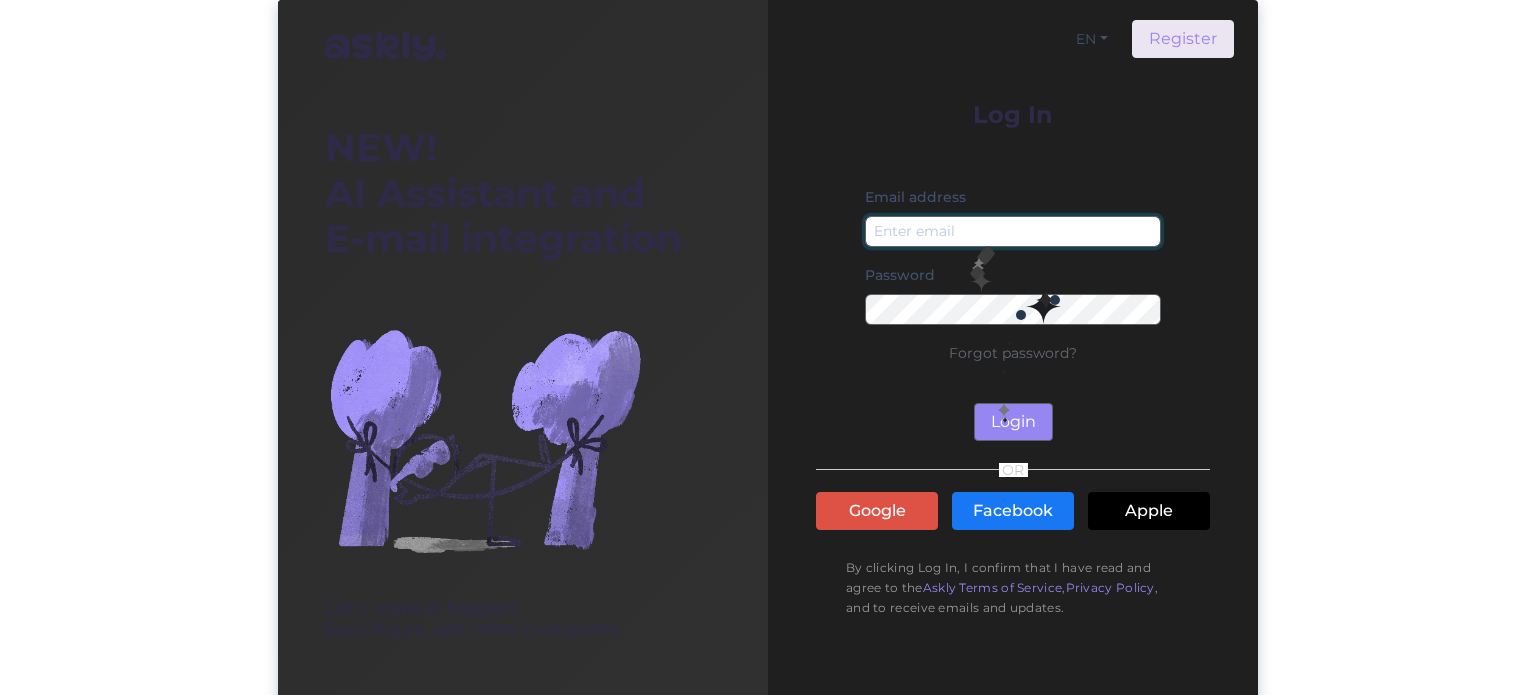 click at bounding box center [1013, 231] 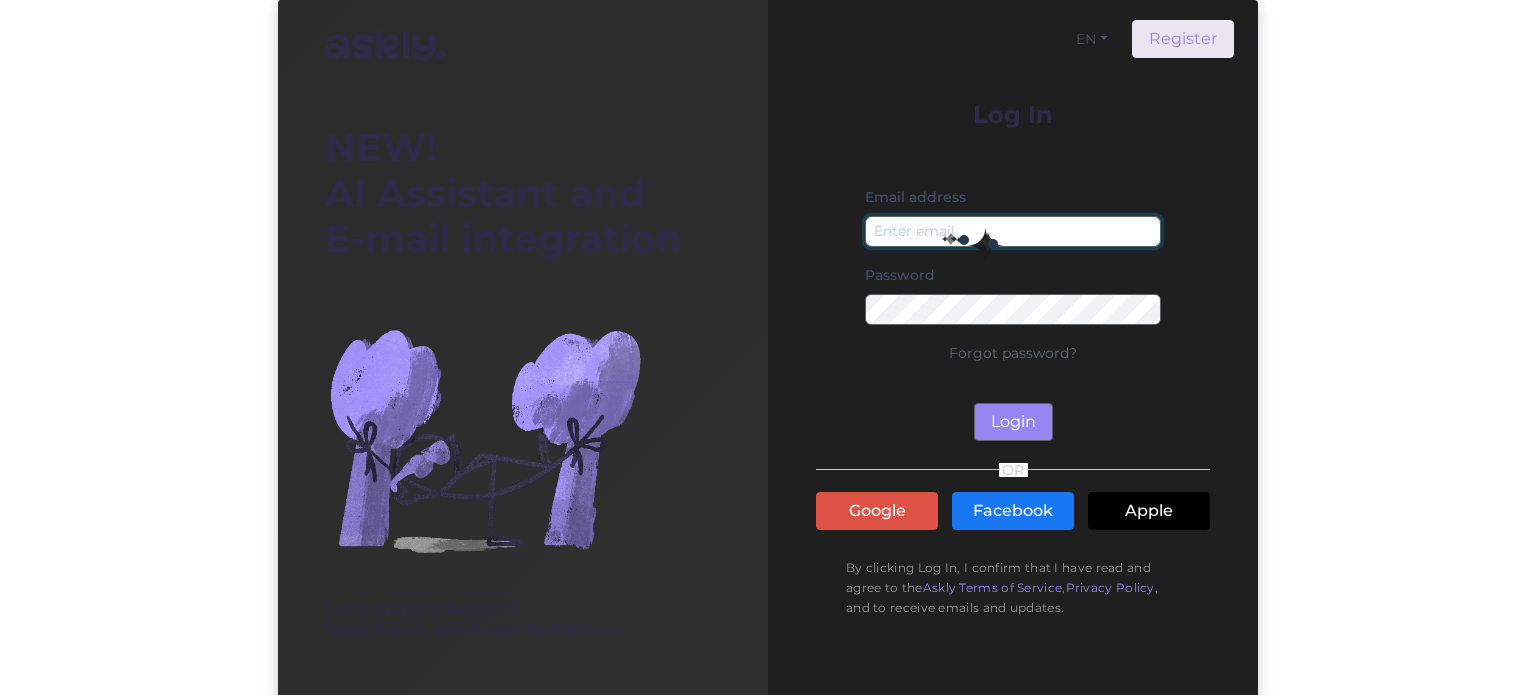 click at bounding box center (1013, 231) 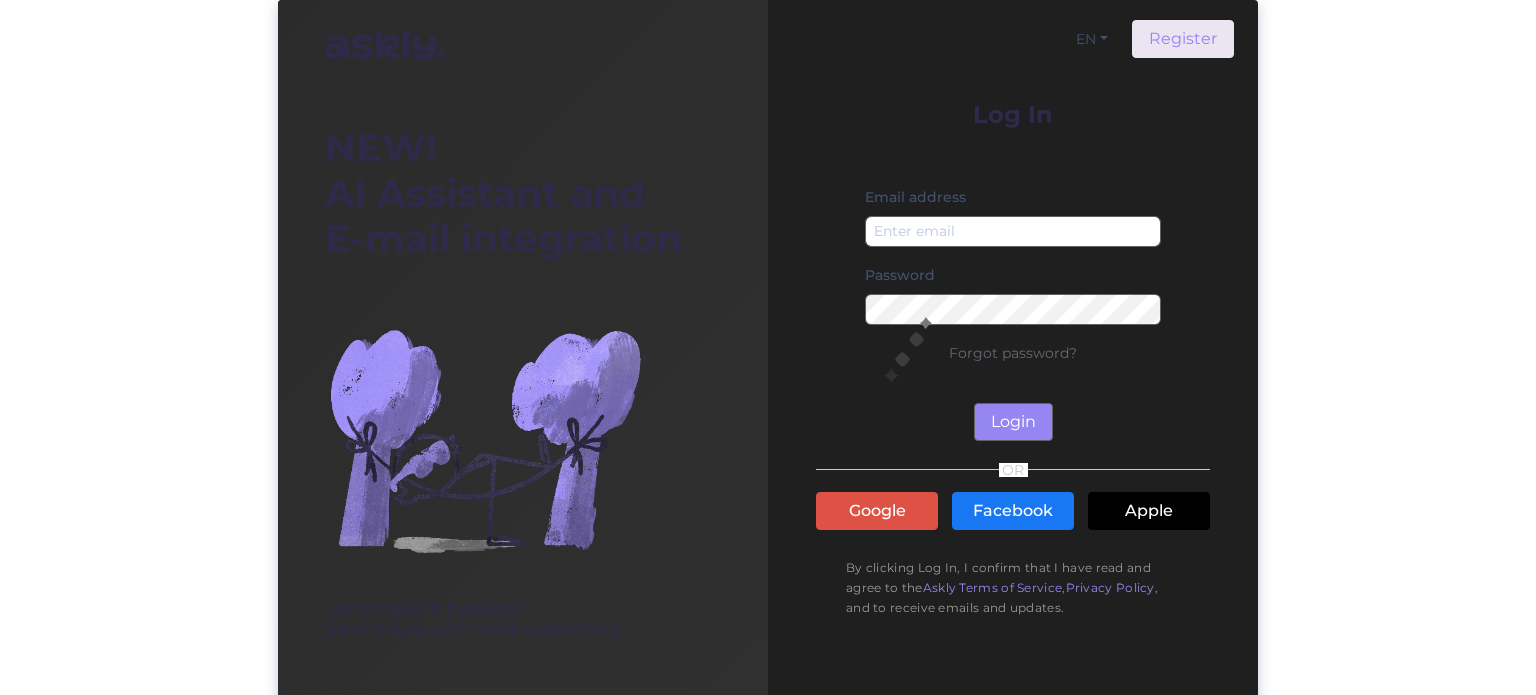 click on "Log In Email address Password Forgot password? Login" at bounding box center (1013, 271) 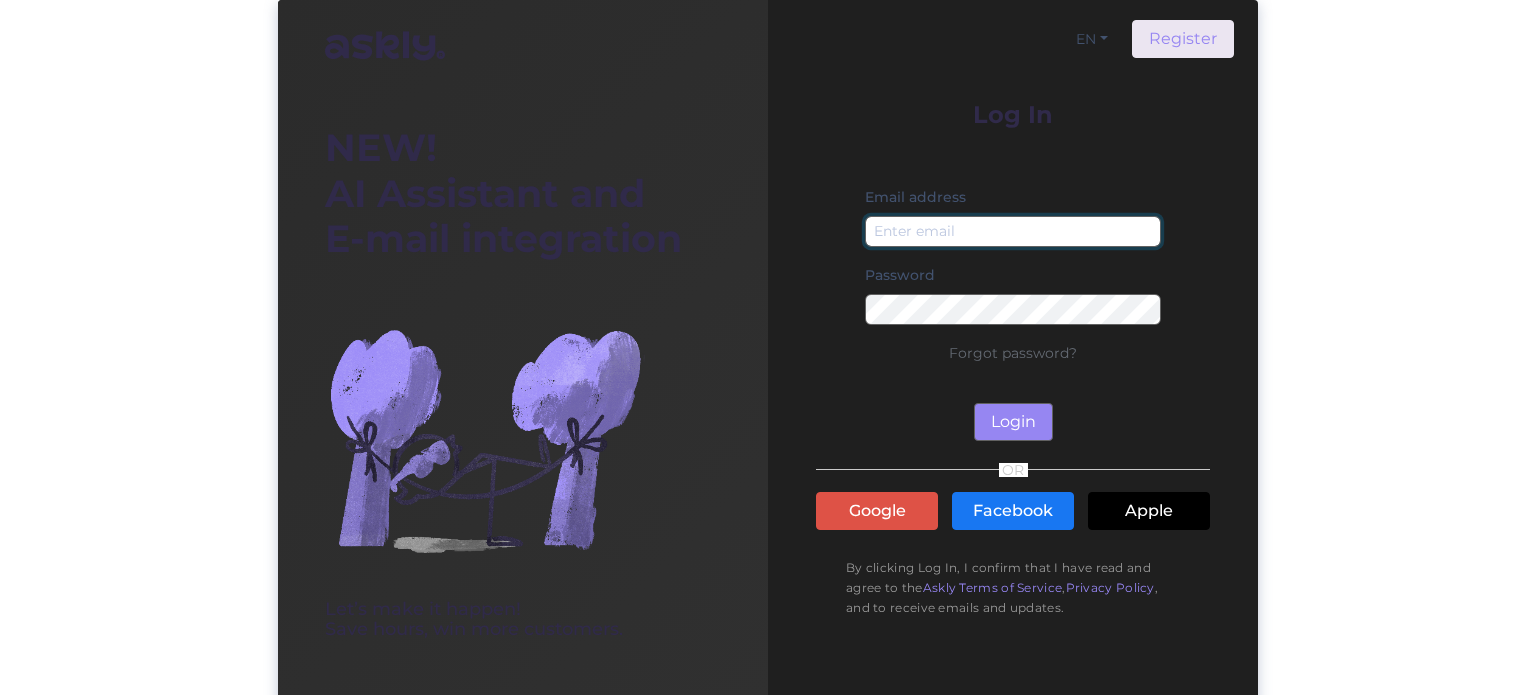 click at bounding box center (1013, 231) 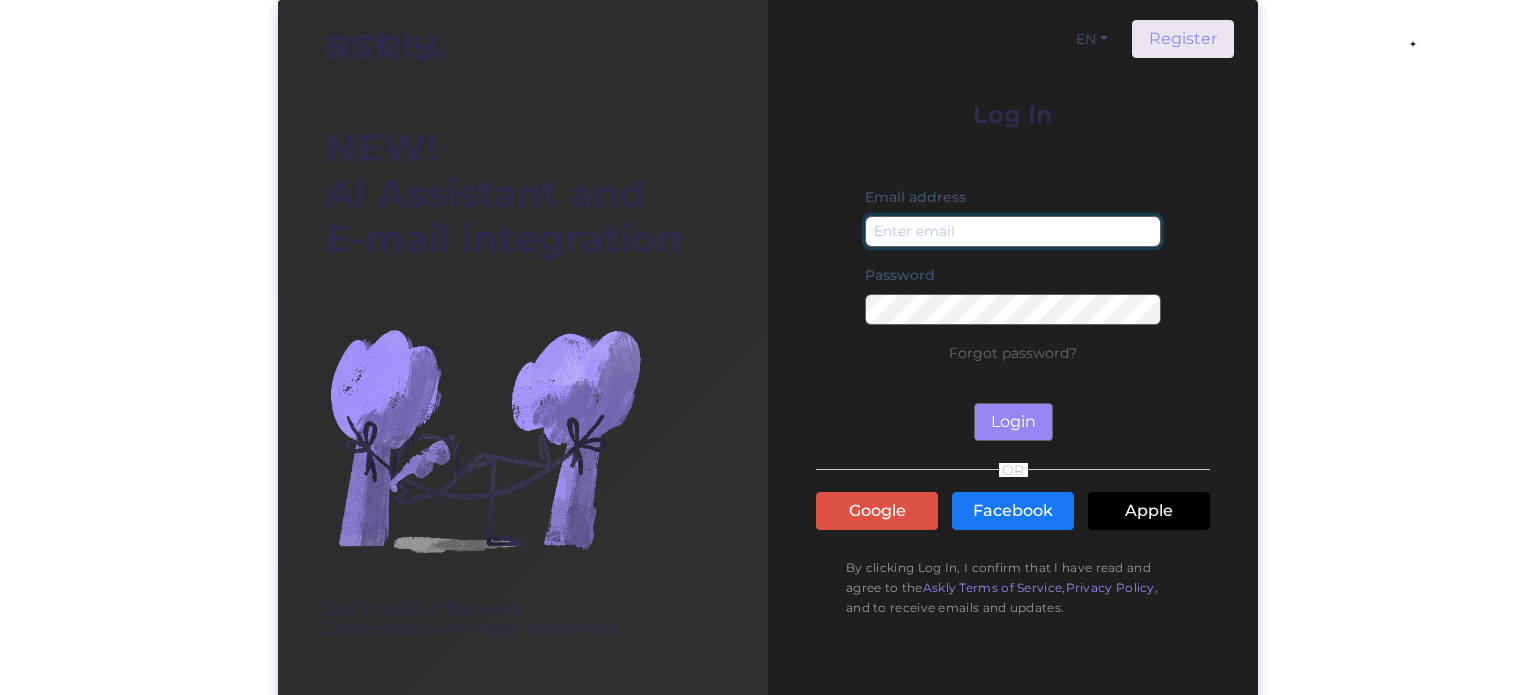 click at bounding box center [1013, 231] 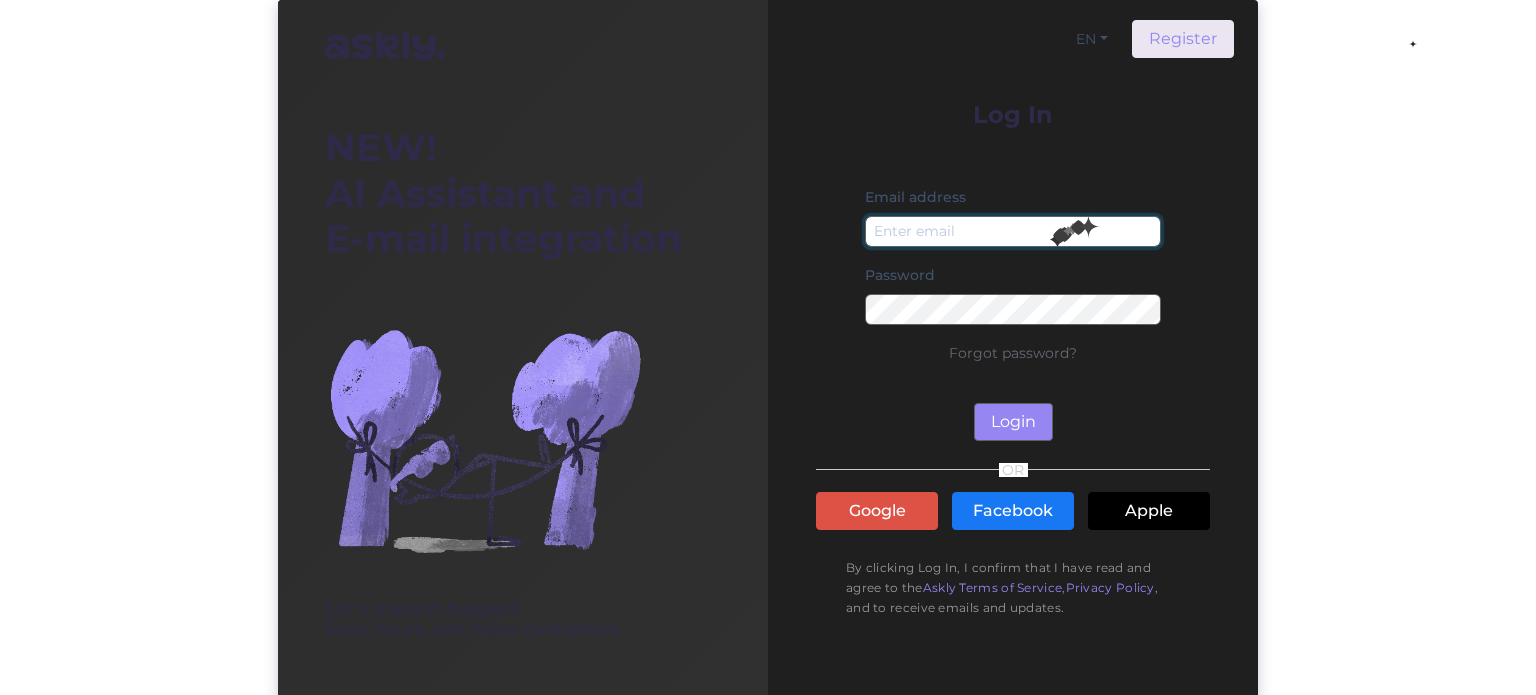 click at bounding box center (1013, 231) 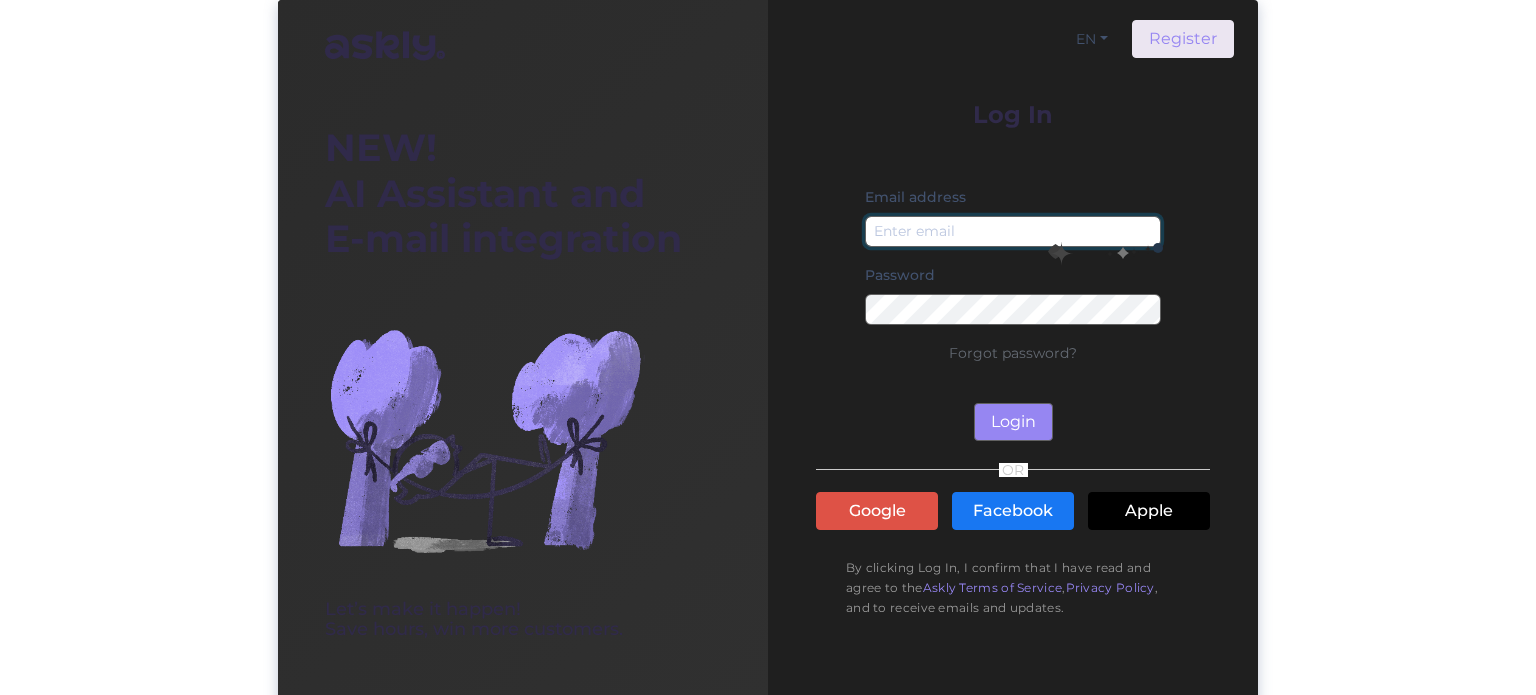 click at bounding box center (1013, 231) 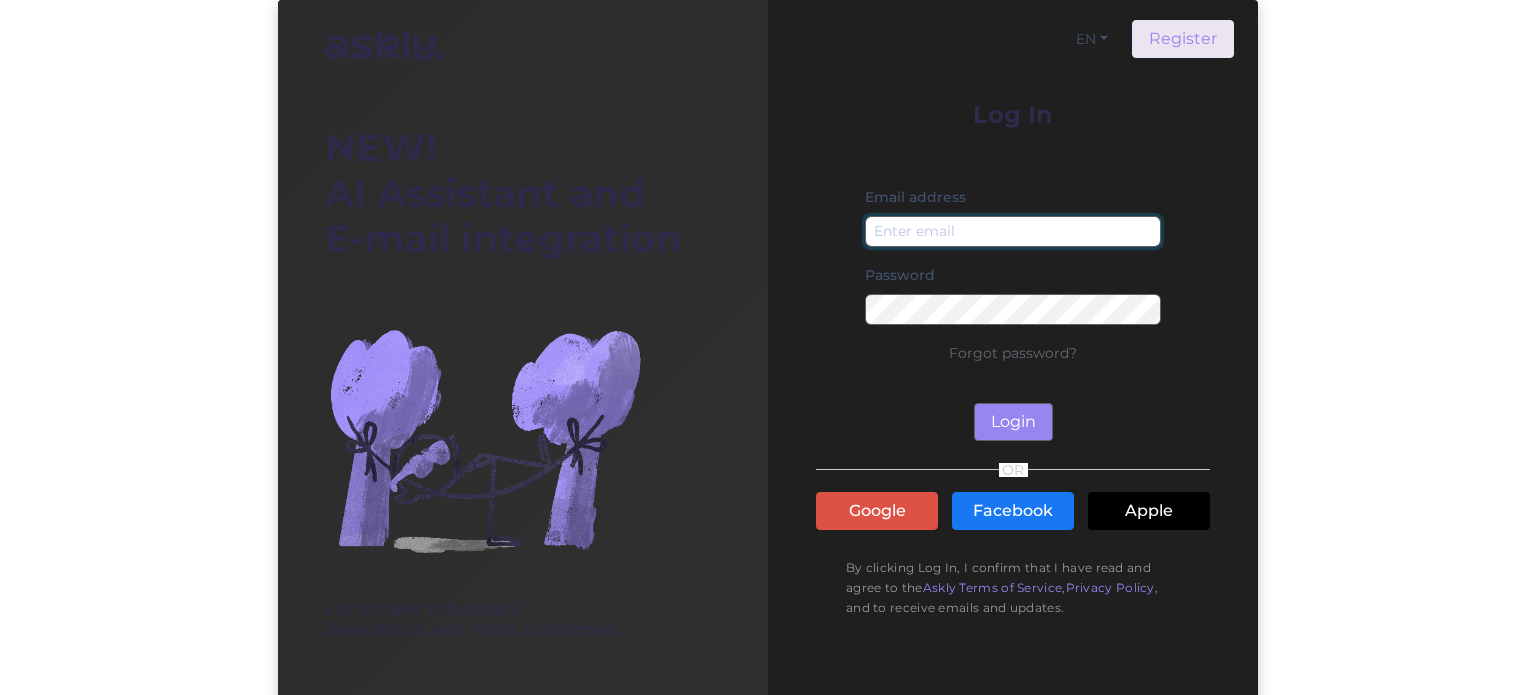 click at bounding box center (1013, 231) 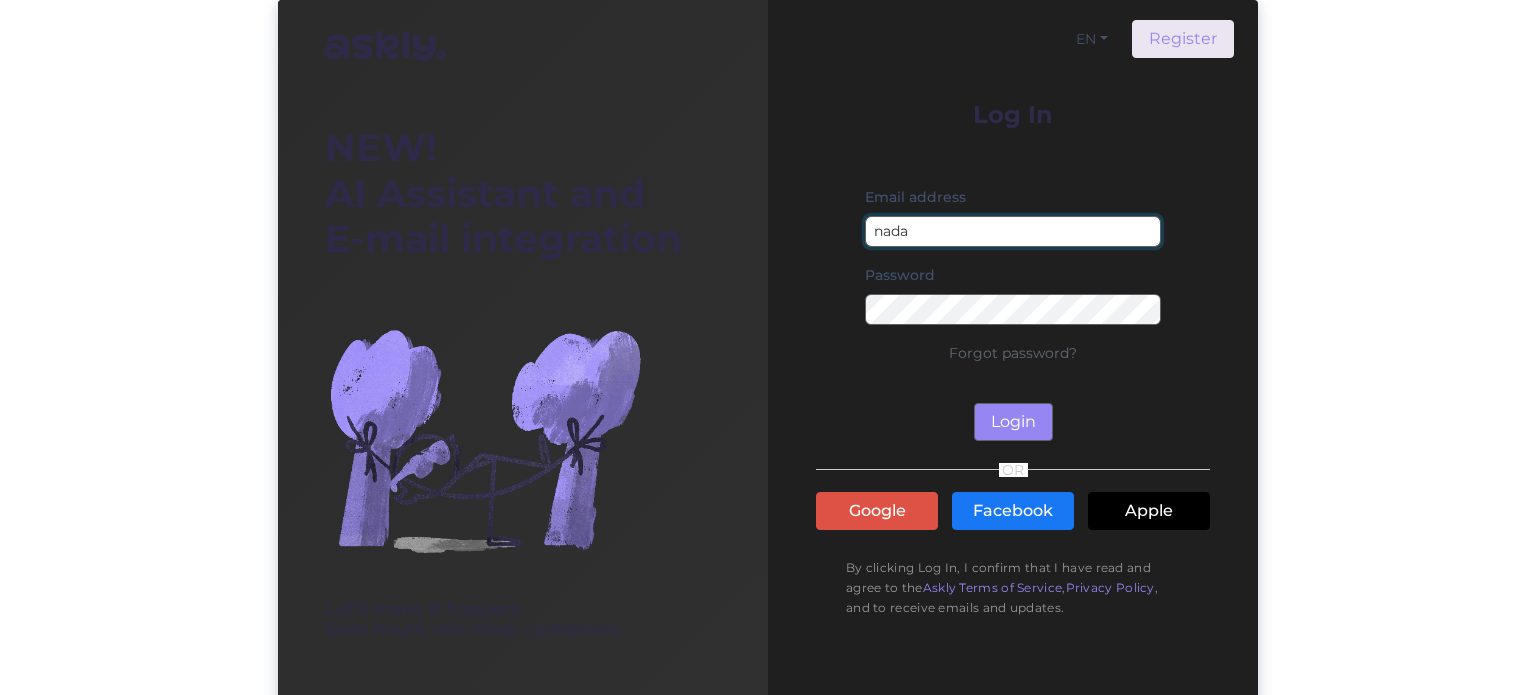 click on "nada" at bounding box center [1013, 231] 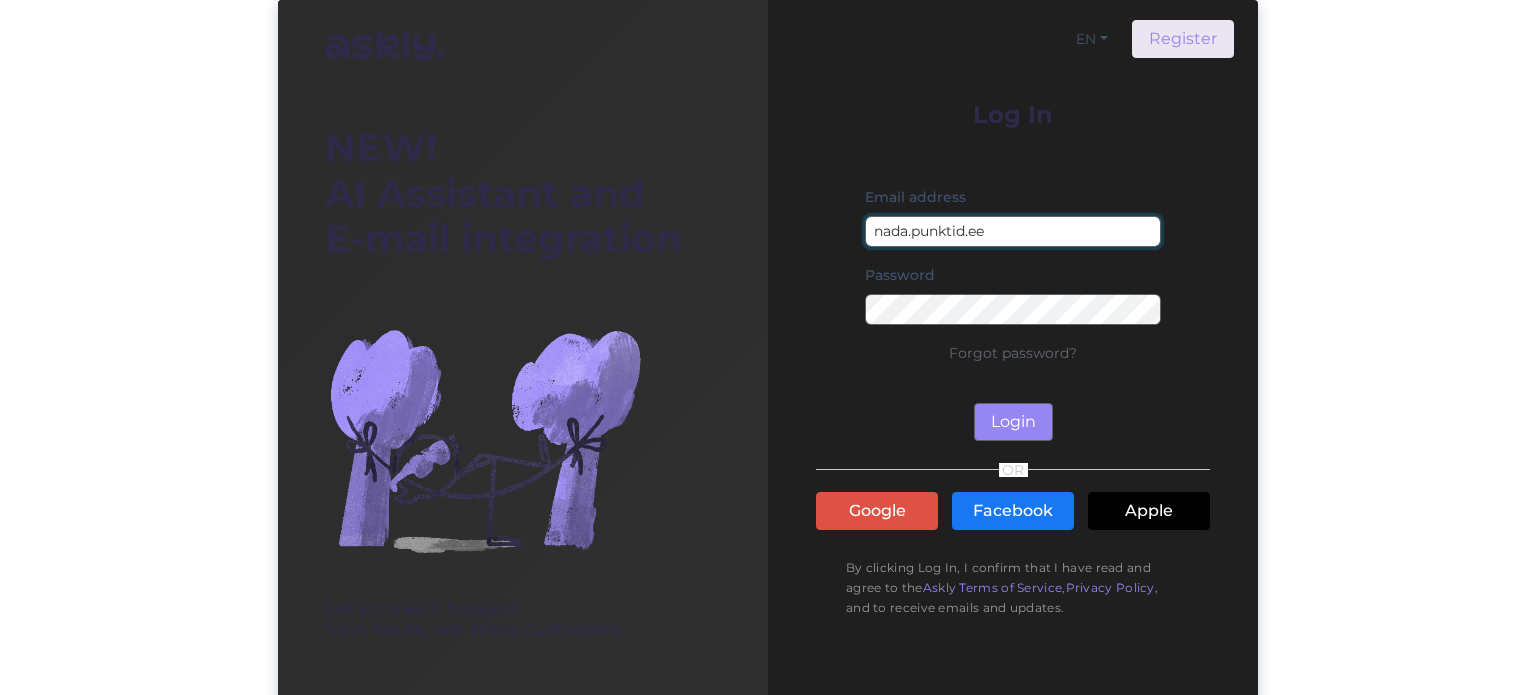 click on "nada.punktid.ee" at bounding box center [1013, 231] 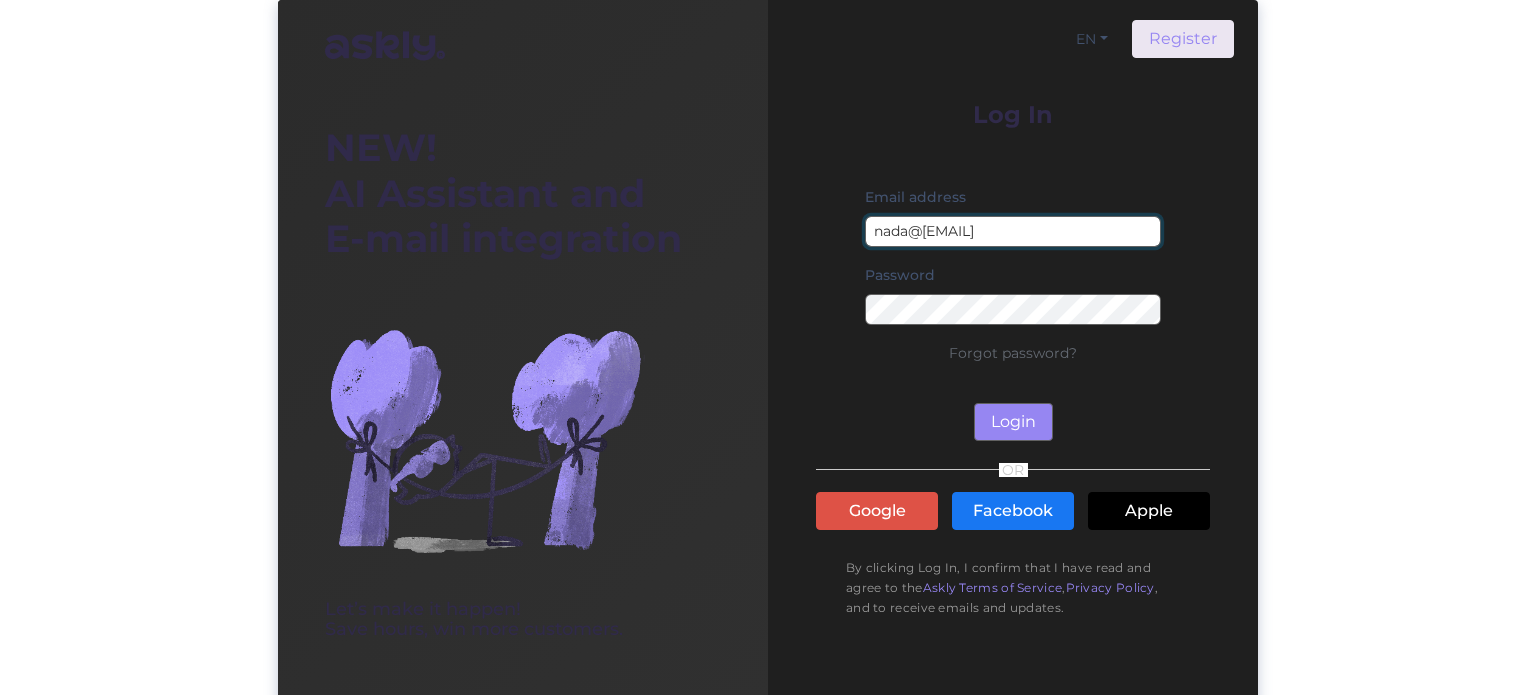 type on "[EMAIL]" 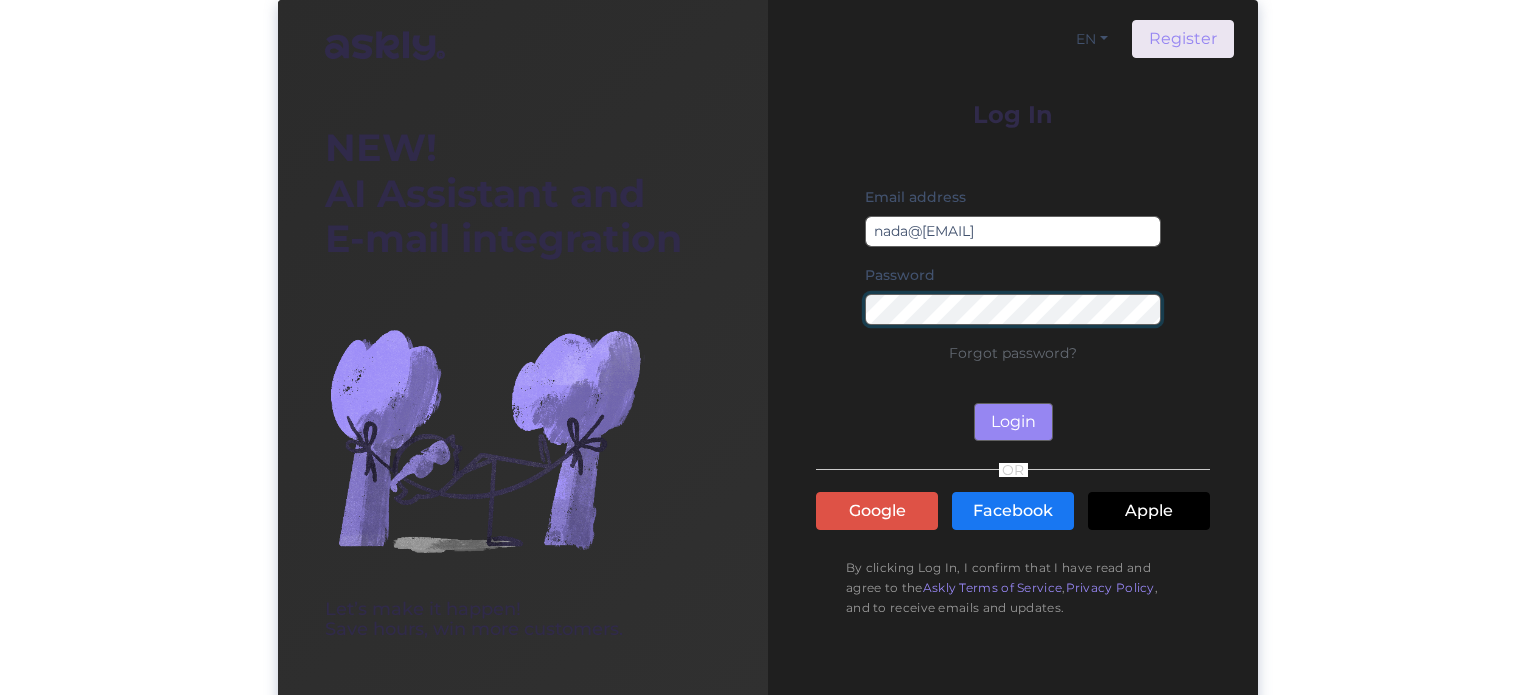click at bounding box center (865, 325) 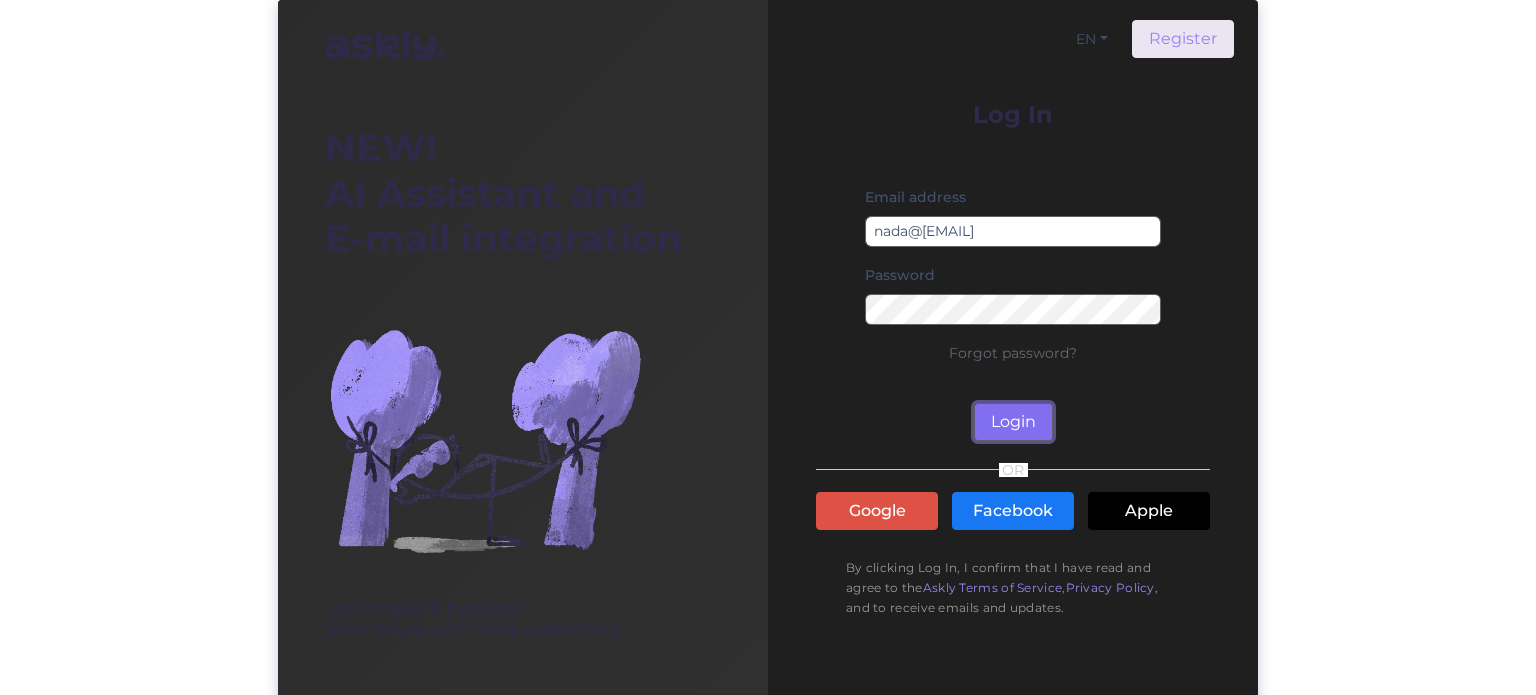 click on "Login" at bounding box center [1013, 422] 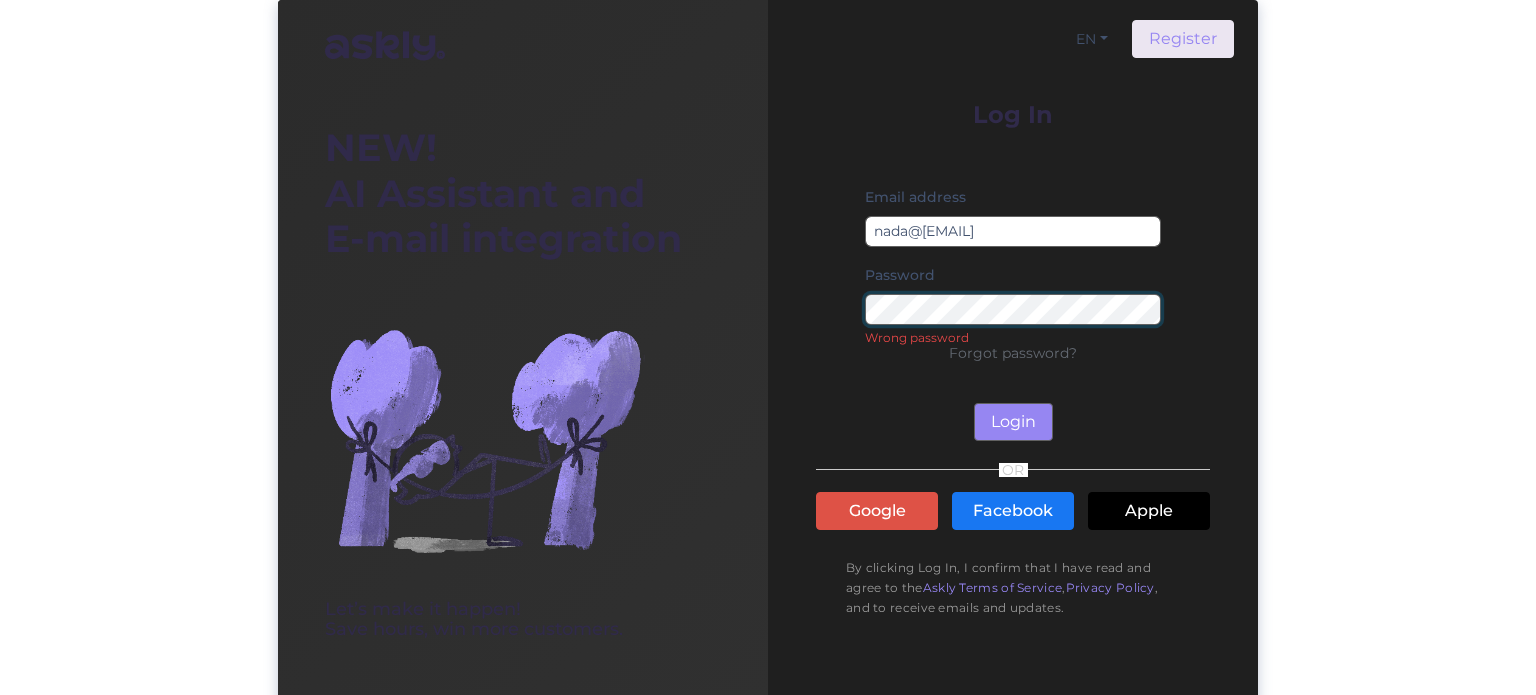 click on "EN Register Log In Email address nada@punktid.ee Password Wrong password Forgot password? Login OR Google Facebook Apple By clicking Log In, I confirm that I have read and agree to the  Askly Terms of Service ,  Privacy Policy , and to receive emails and updates." at bounding box center [1013, 355] 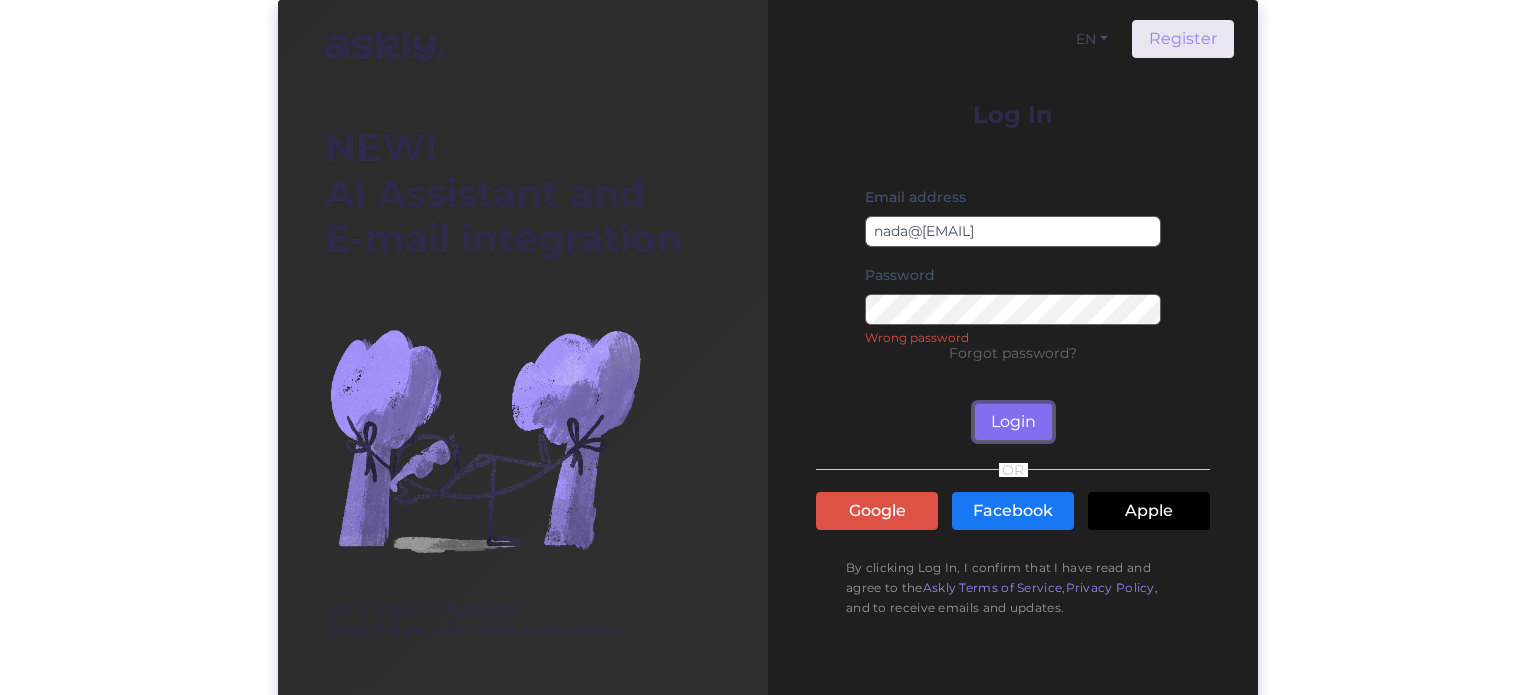 click on "Login" at bounding box center [1013, 422] 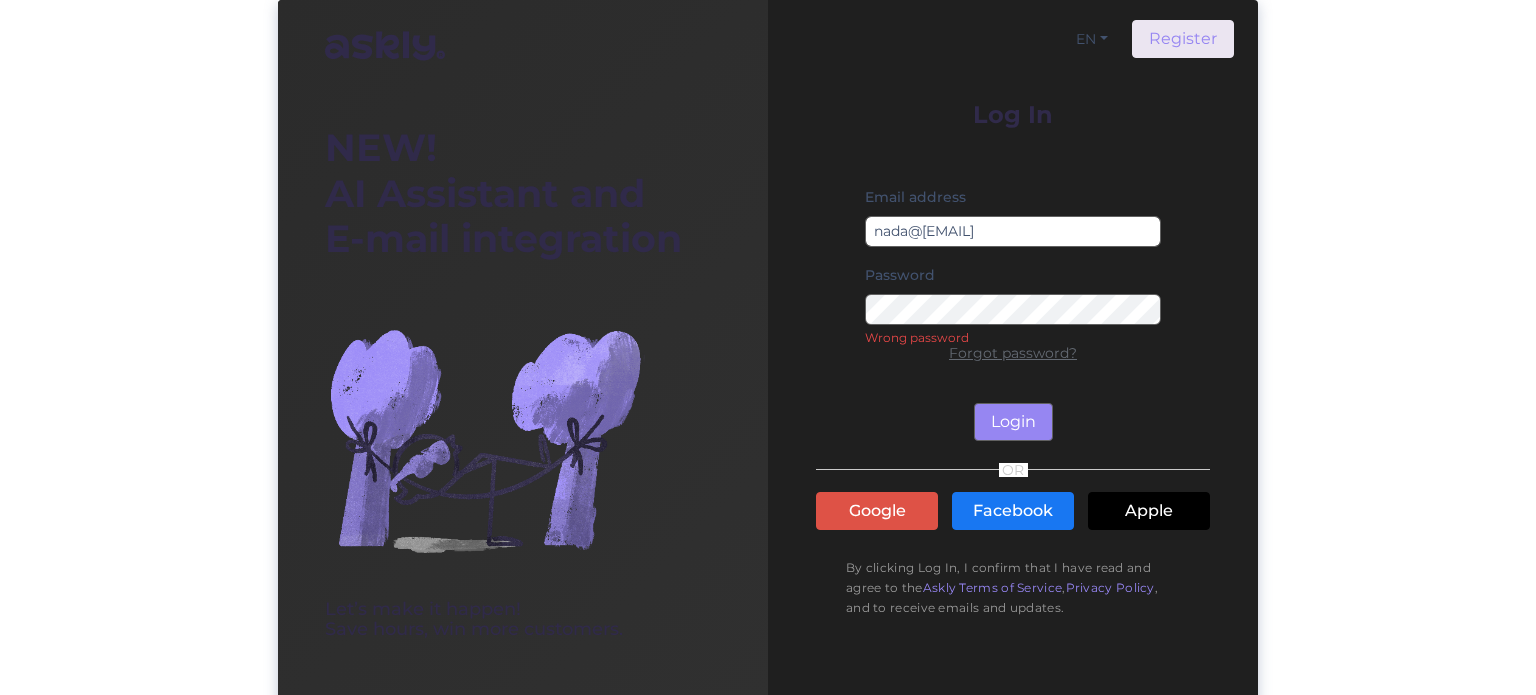 click on "Forgot password?" at bounding box center (1013, 353) 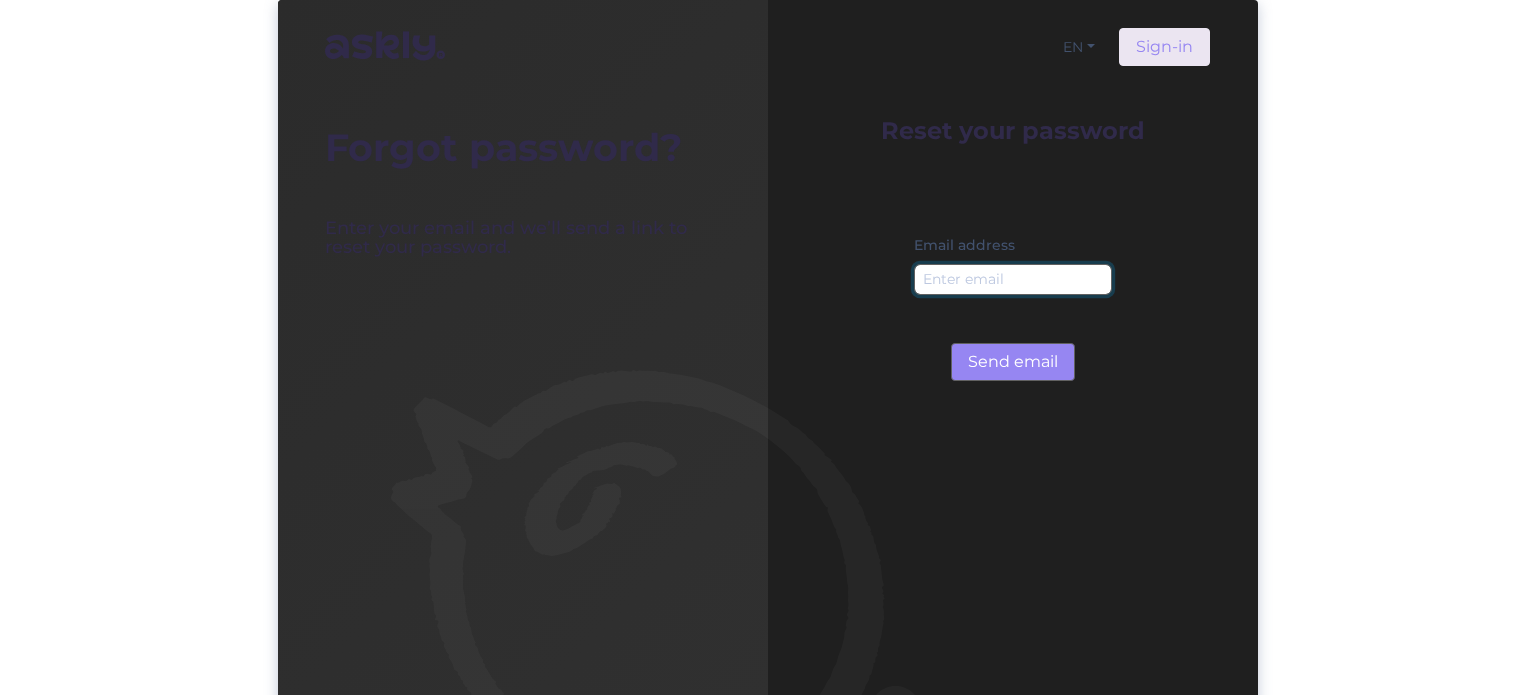 click at bounding box center [1013, 279] 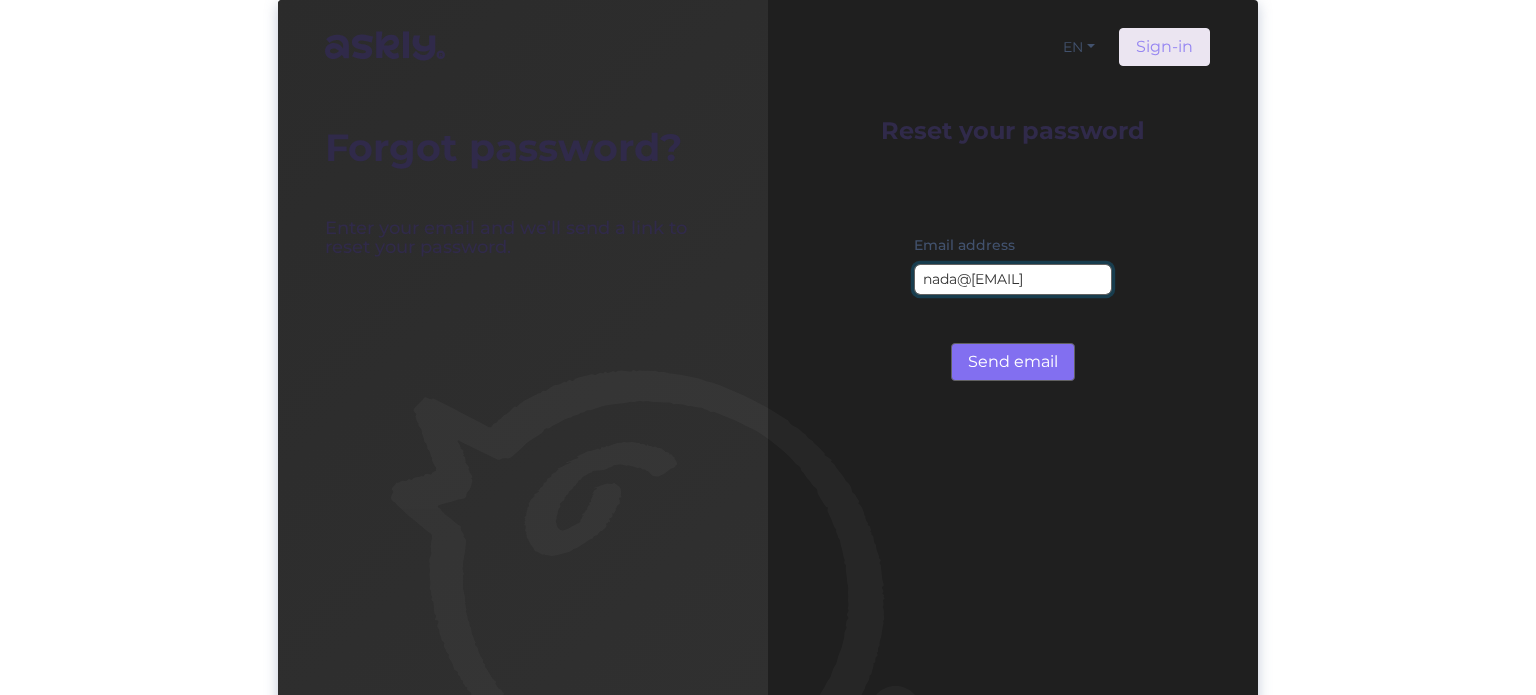 type on "[EMAIL]" 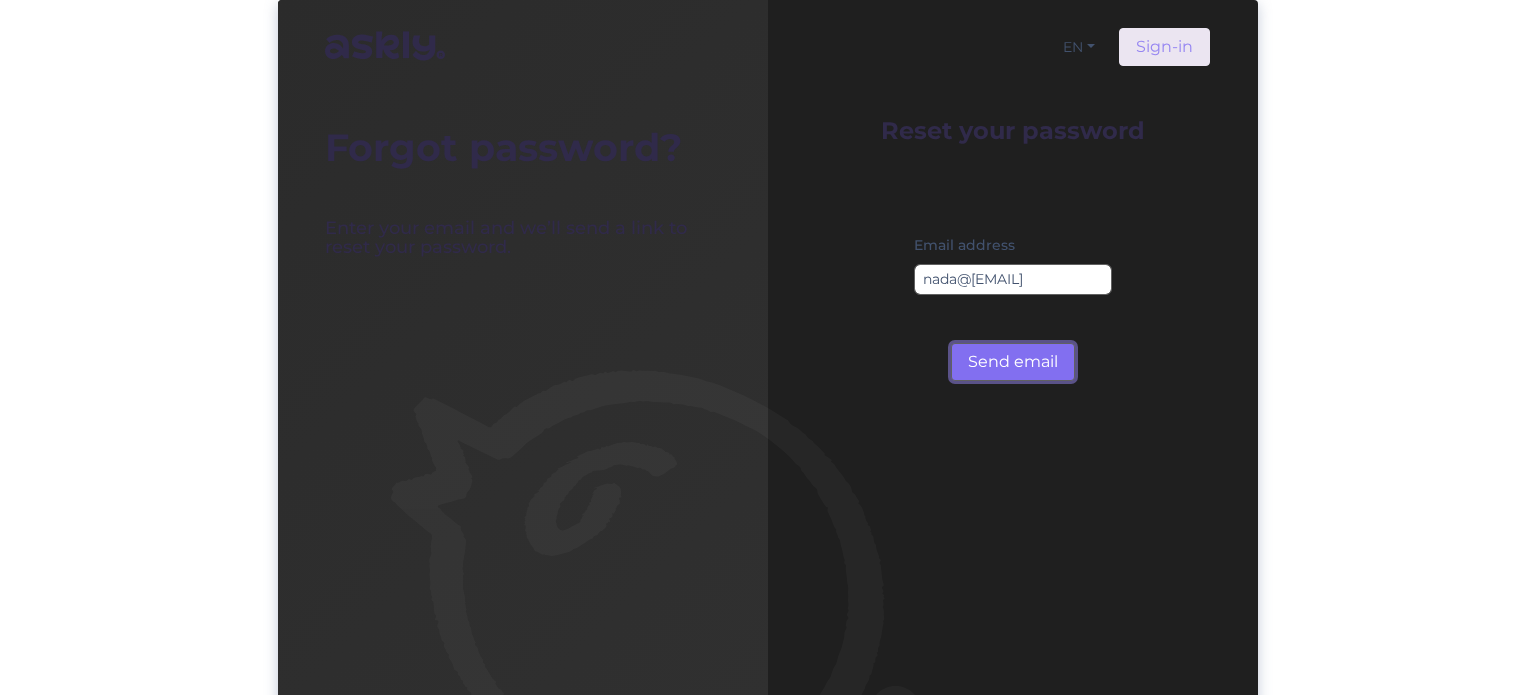 click on "Send email" at bounding box center [1013, 362] 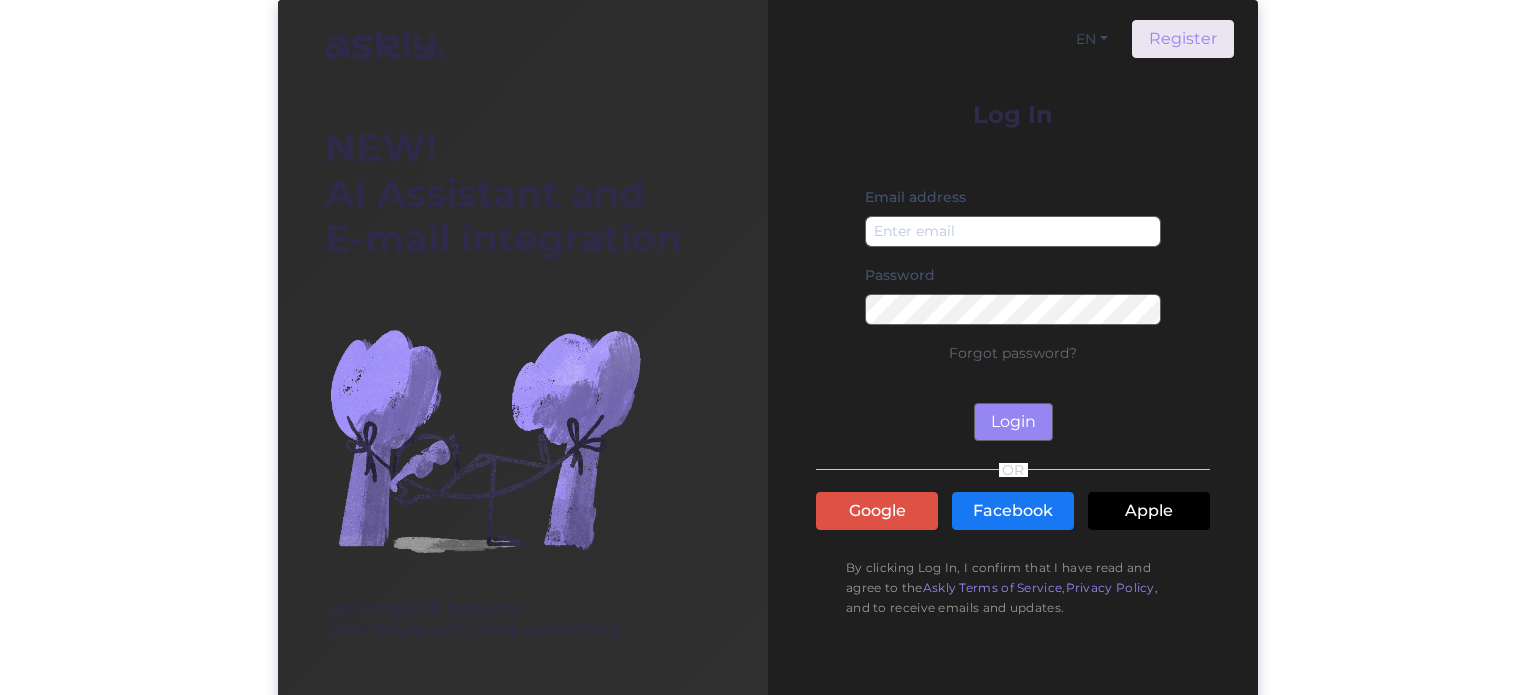 scroll, scrollTop: 0, scrollLeft: 0, axis: both 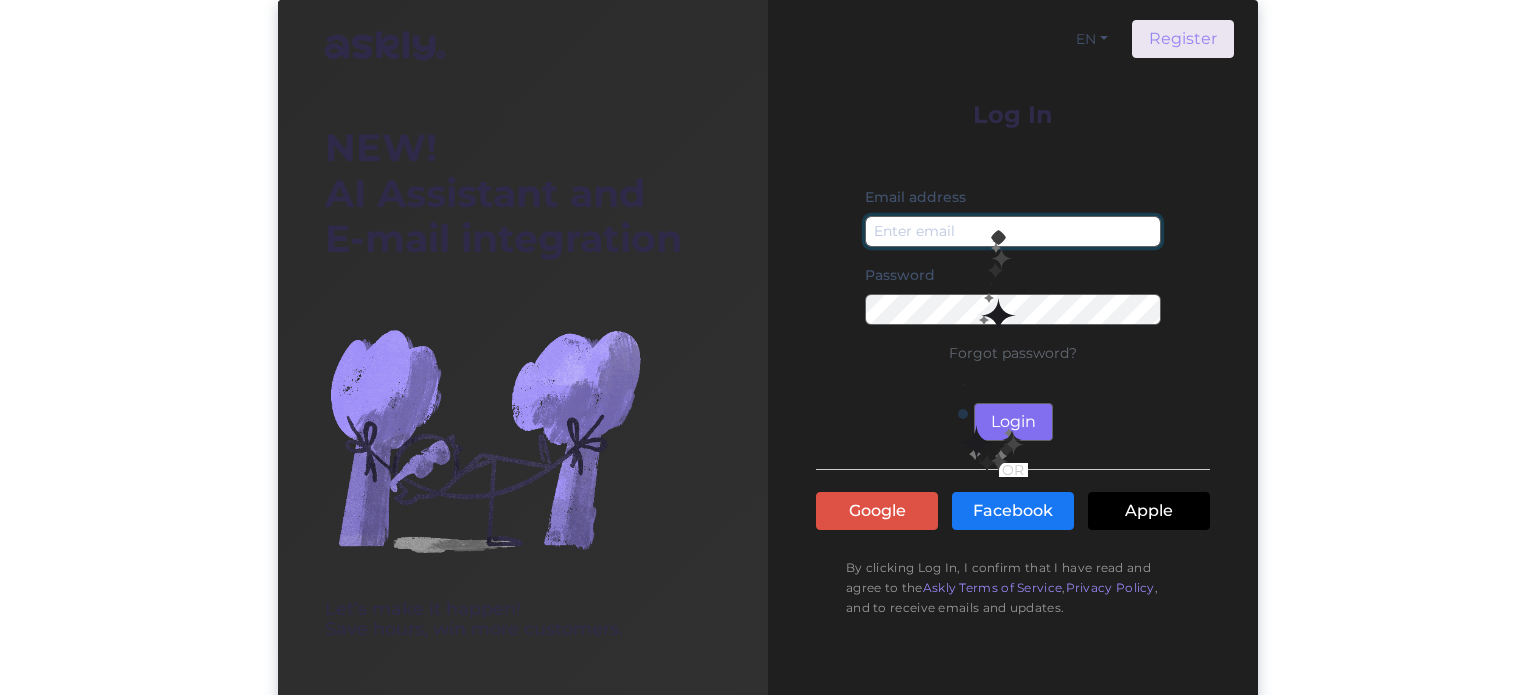 type on "[EMAIL]" 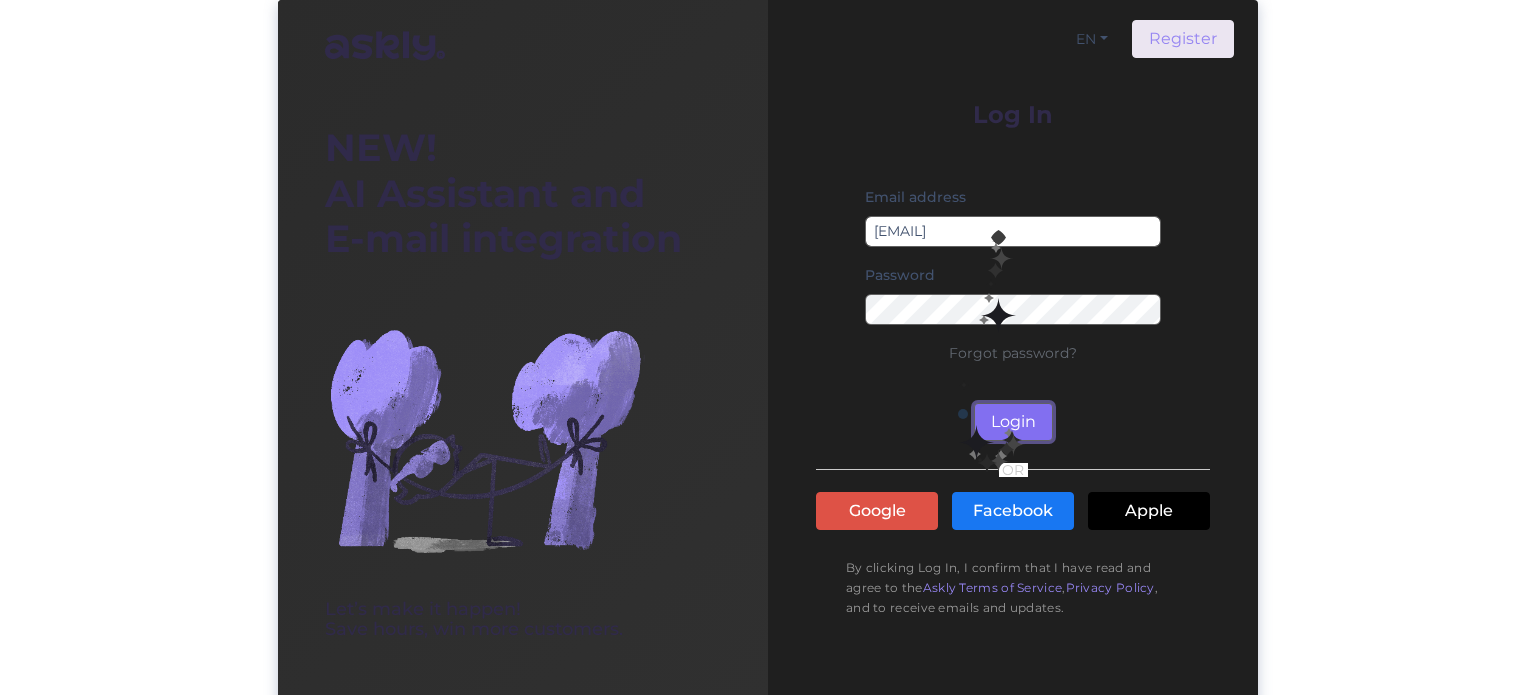 click on "Login" at bounding box center (1013, 422) 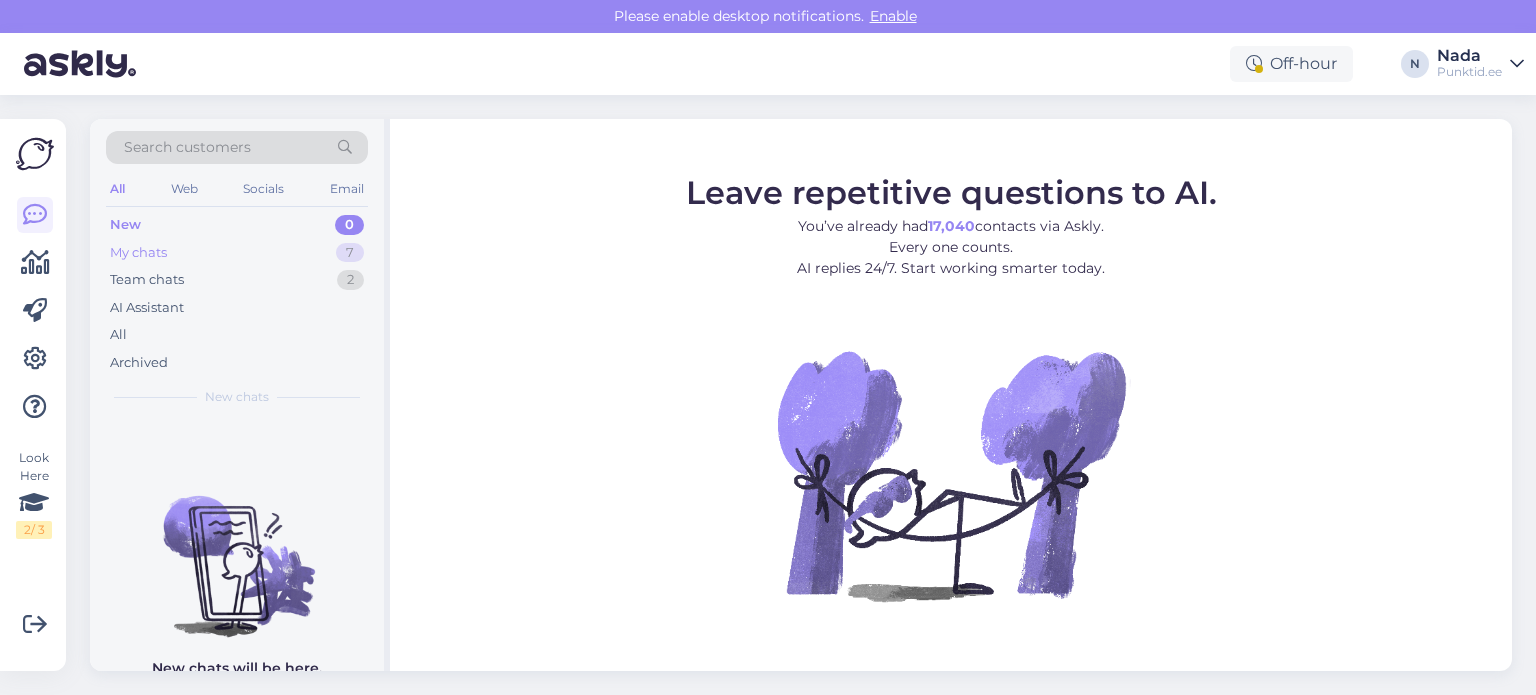 click on "My chats" at bounding box center [138, 253] 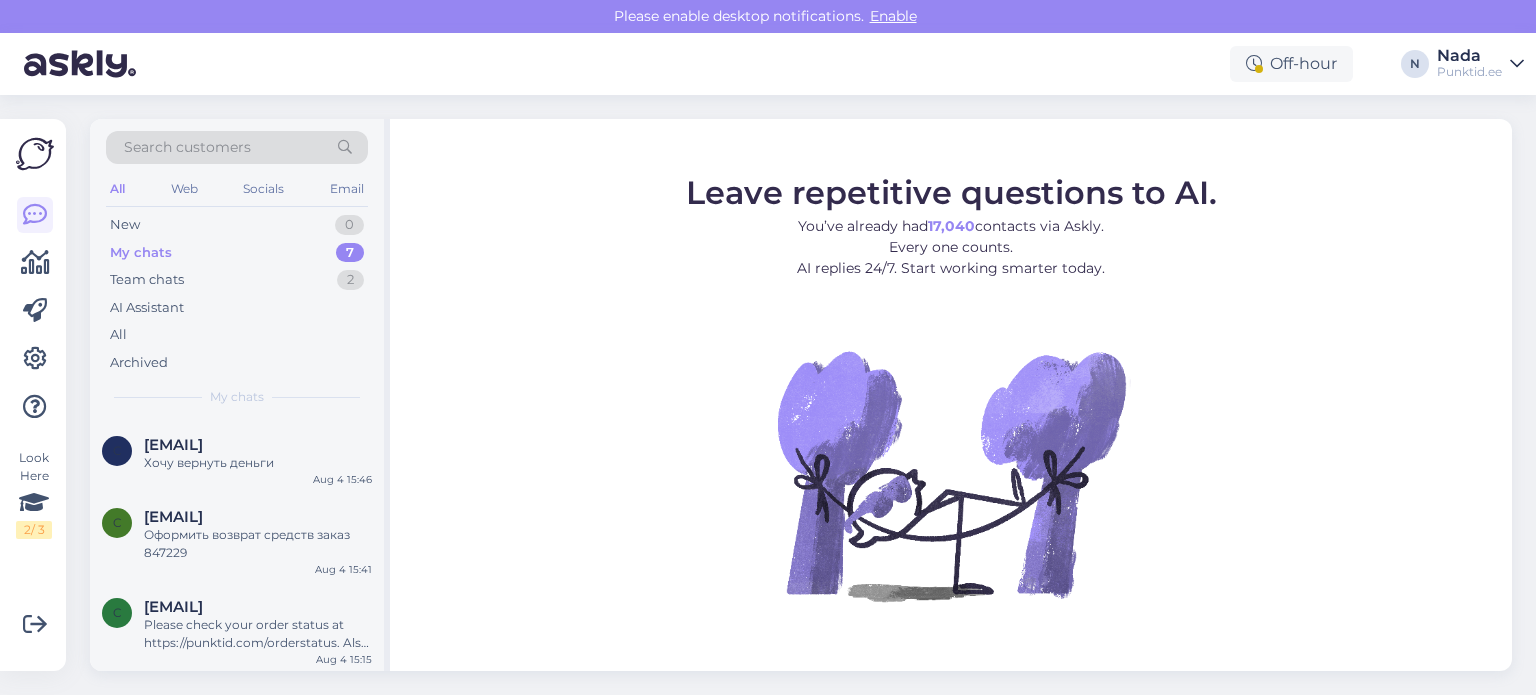 scroll, scrollTop: 428, scrollLeft: 0, axis: vertical 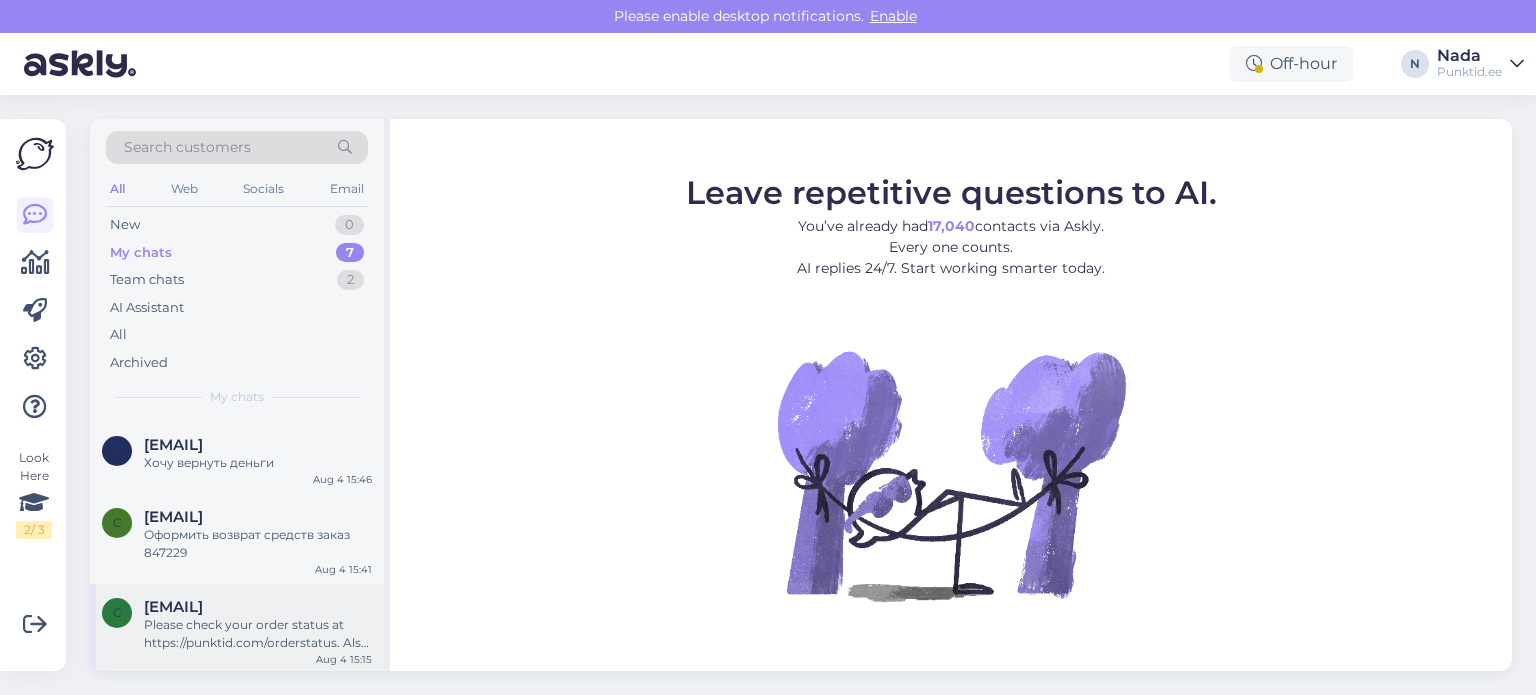 click on "Please check your order status at https://punktid.com/orderstatus. Also, look in your email’s junk or spam folders, as codes can sometimes go there. If we have received the payment, the codes will be sent soon." at bounding box center [258, 634] 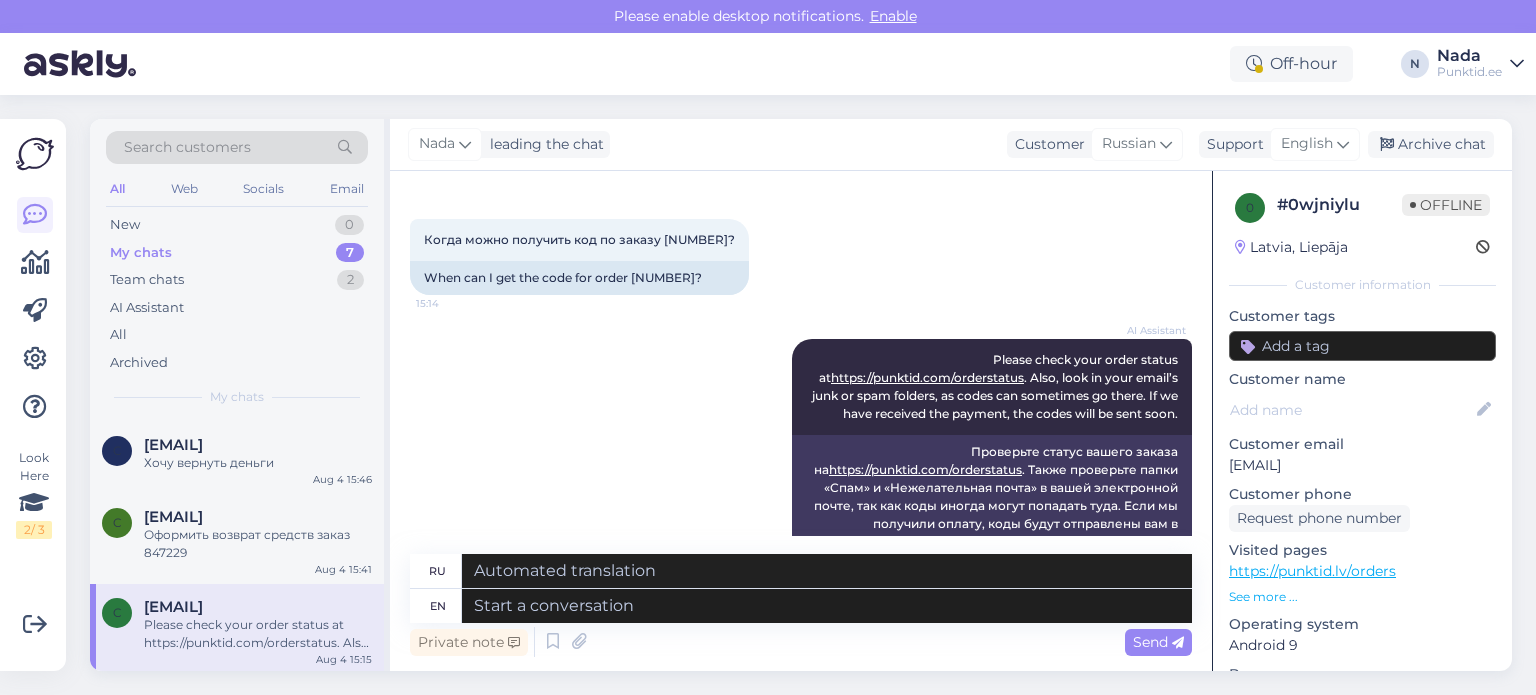 scroll, scrollTop: 22, scrollLeft: 0, axis: vertical 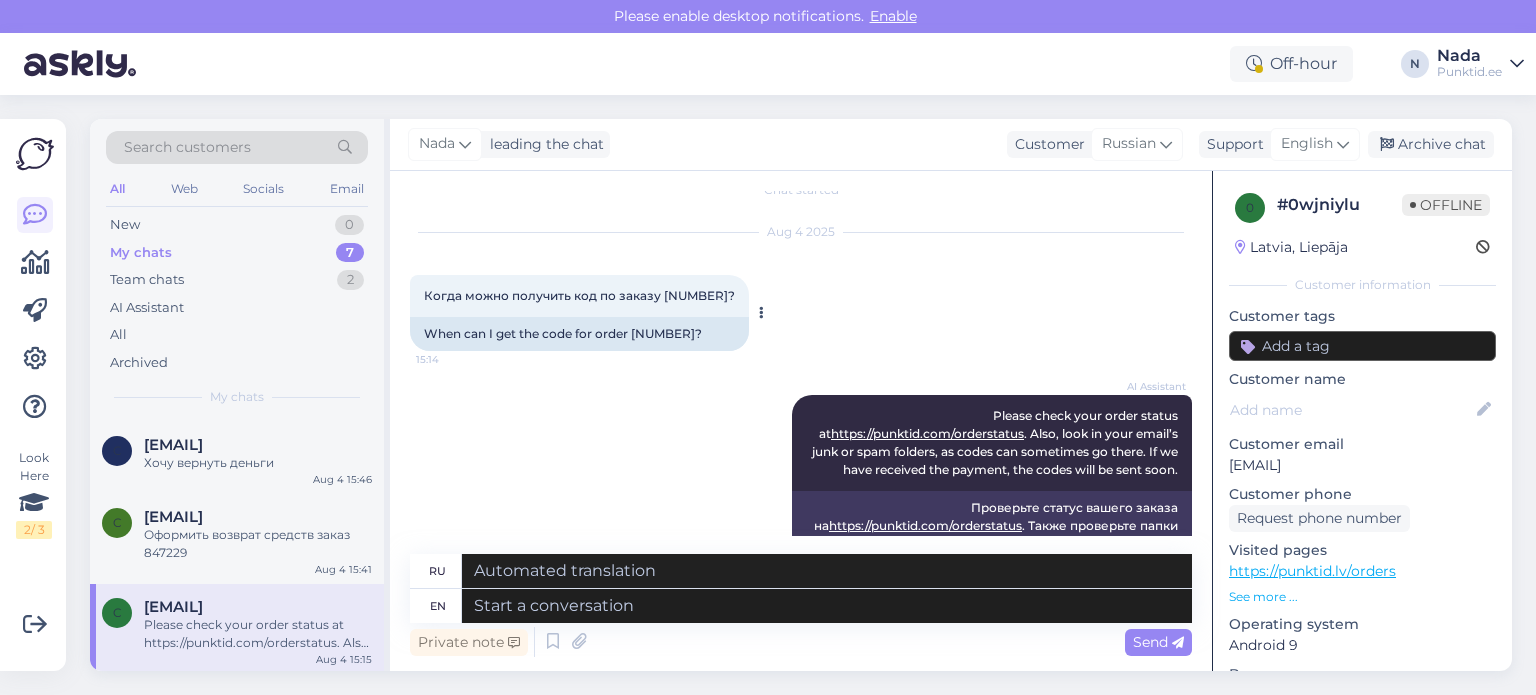 click on "When can I get the code for order [NUMBER]?" at bounding box center [579, 334] 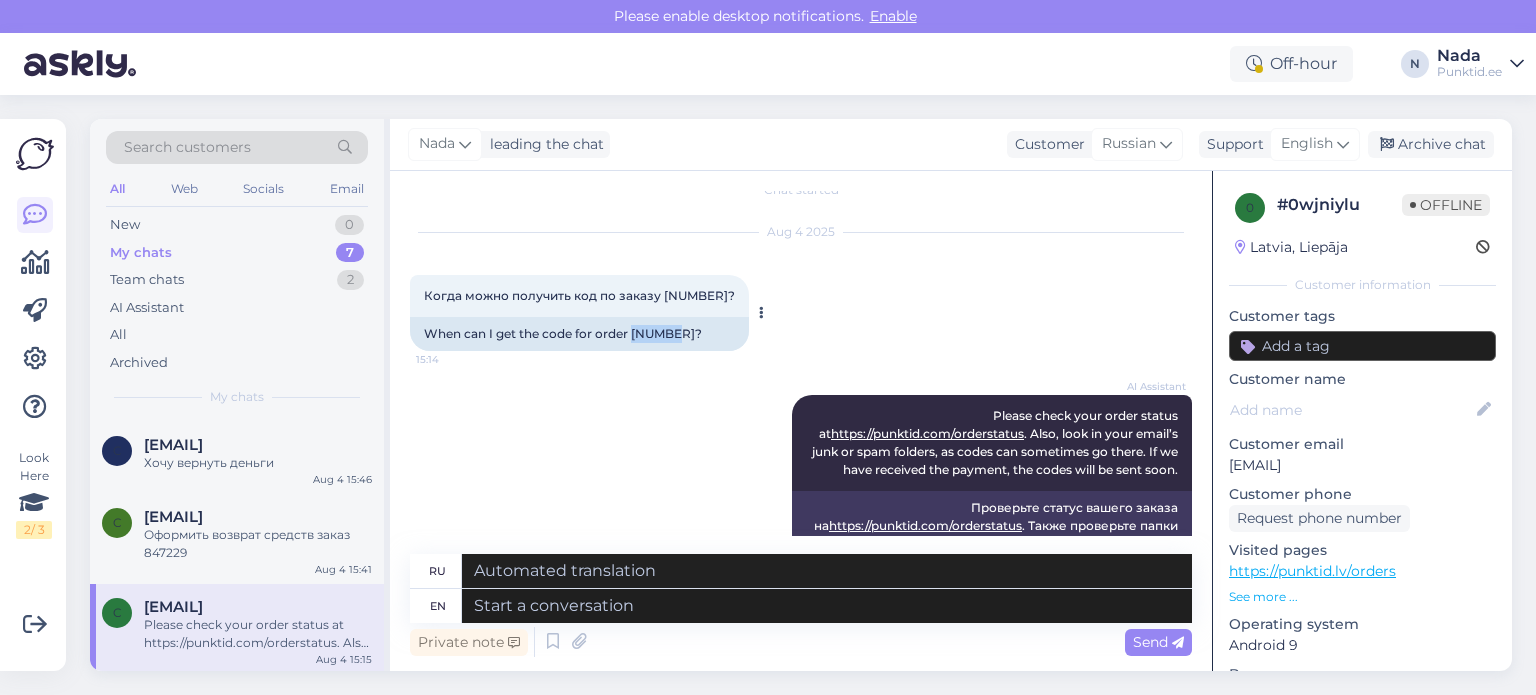 click on "When can I get the code for order [NUMBER]?" at bounding box center (579, 334) 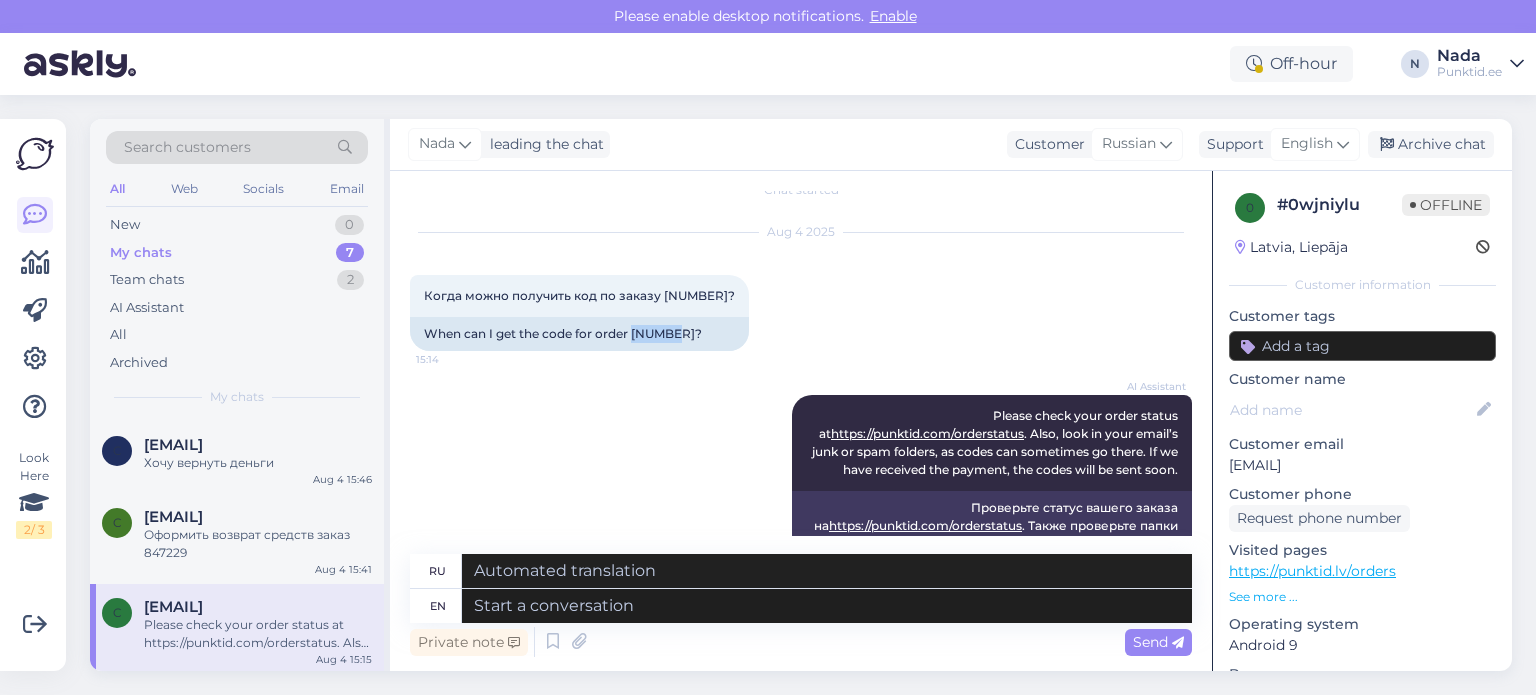 copy on "847229" 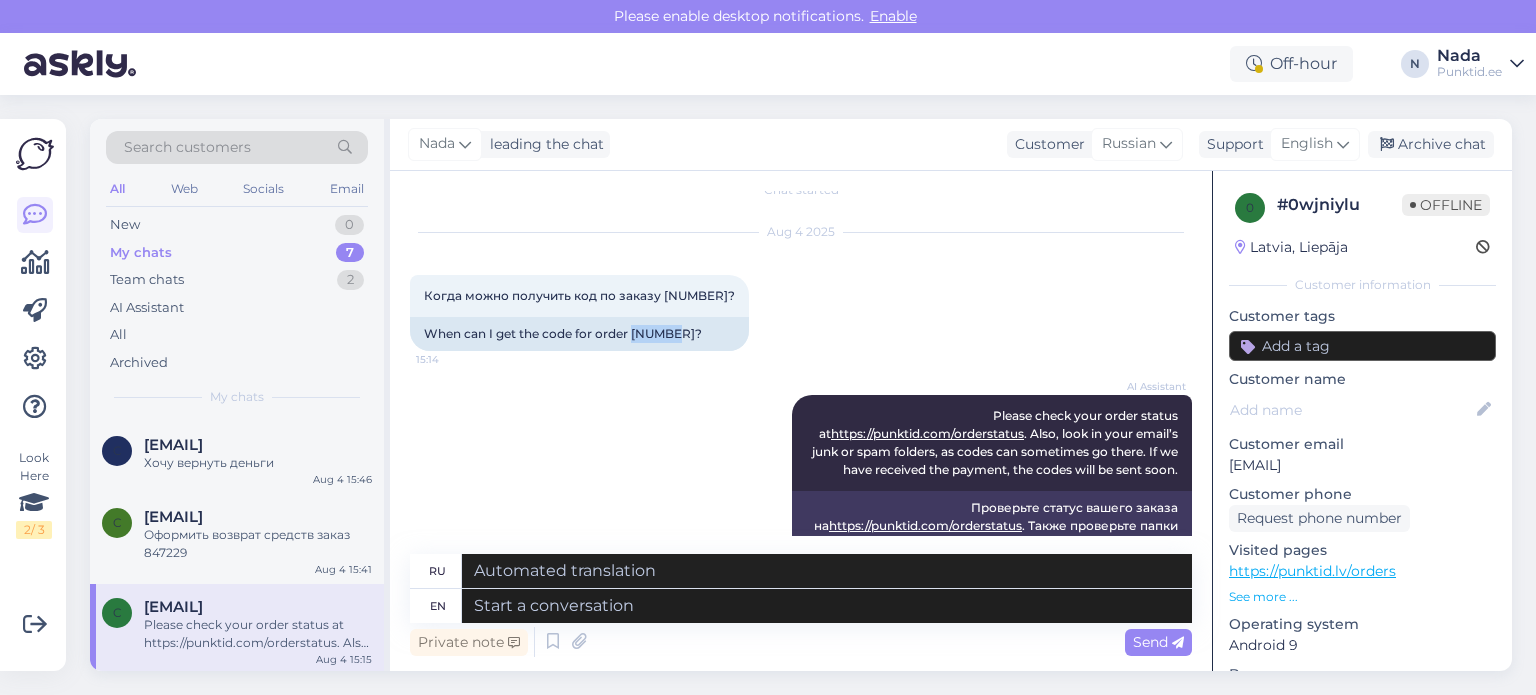 copy on "847229" 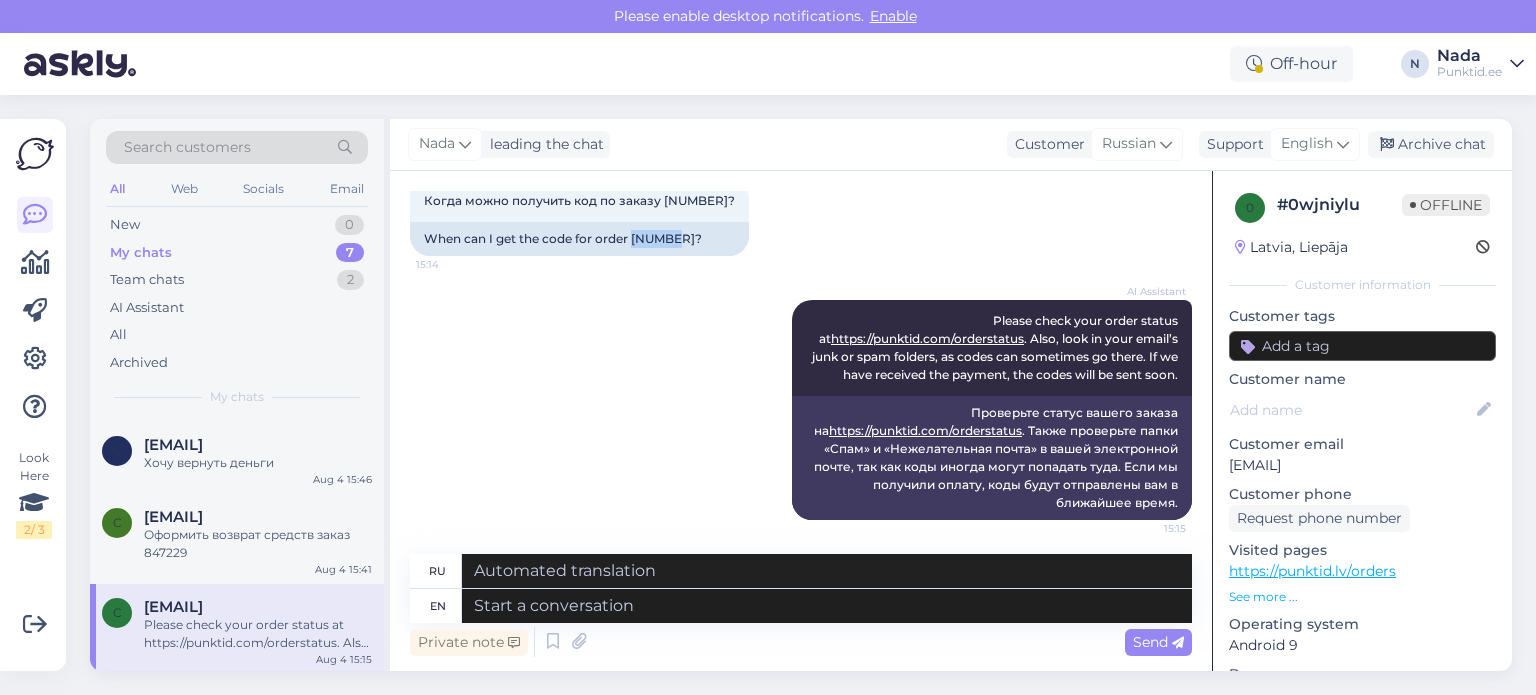 scroll, scrollTop: 122, scrollLeft: 0, axis: vertical 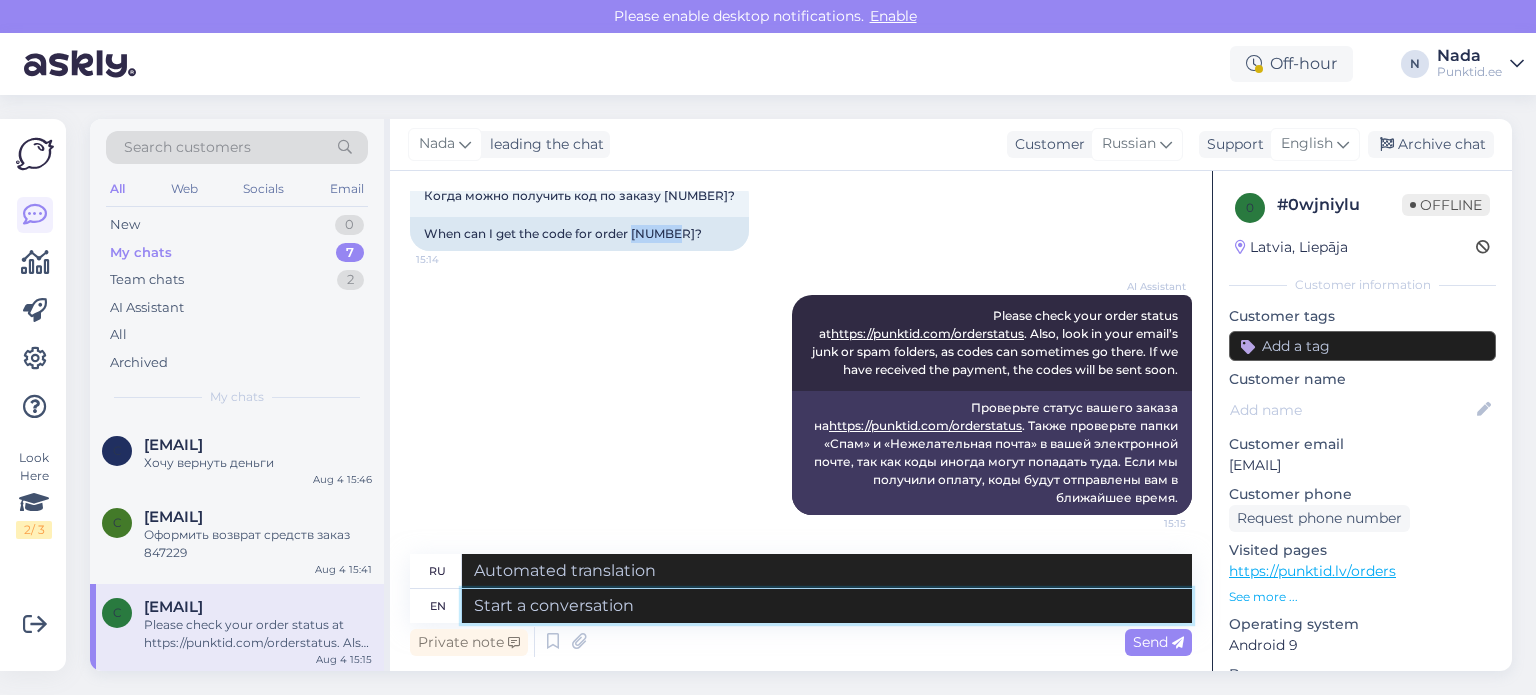 click at bounding box center [827, 606] 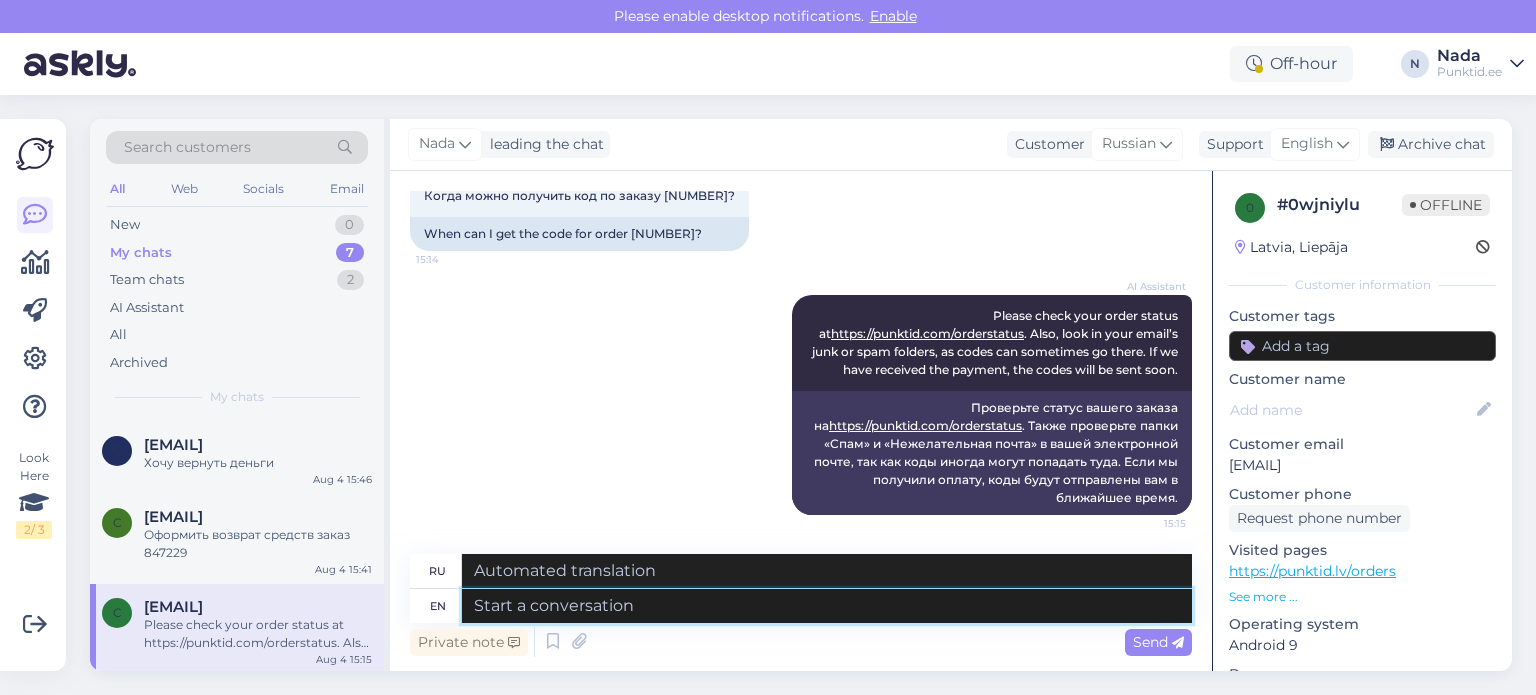 paste on "Thank you for your patience. It looks like your order is completed and emailed to you. Please make sure to check the spam folder as well." 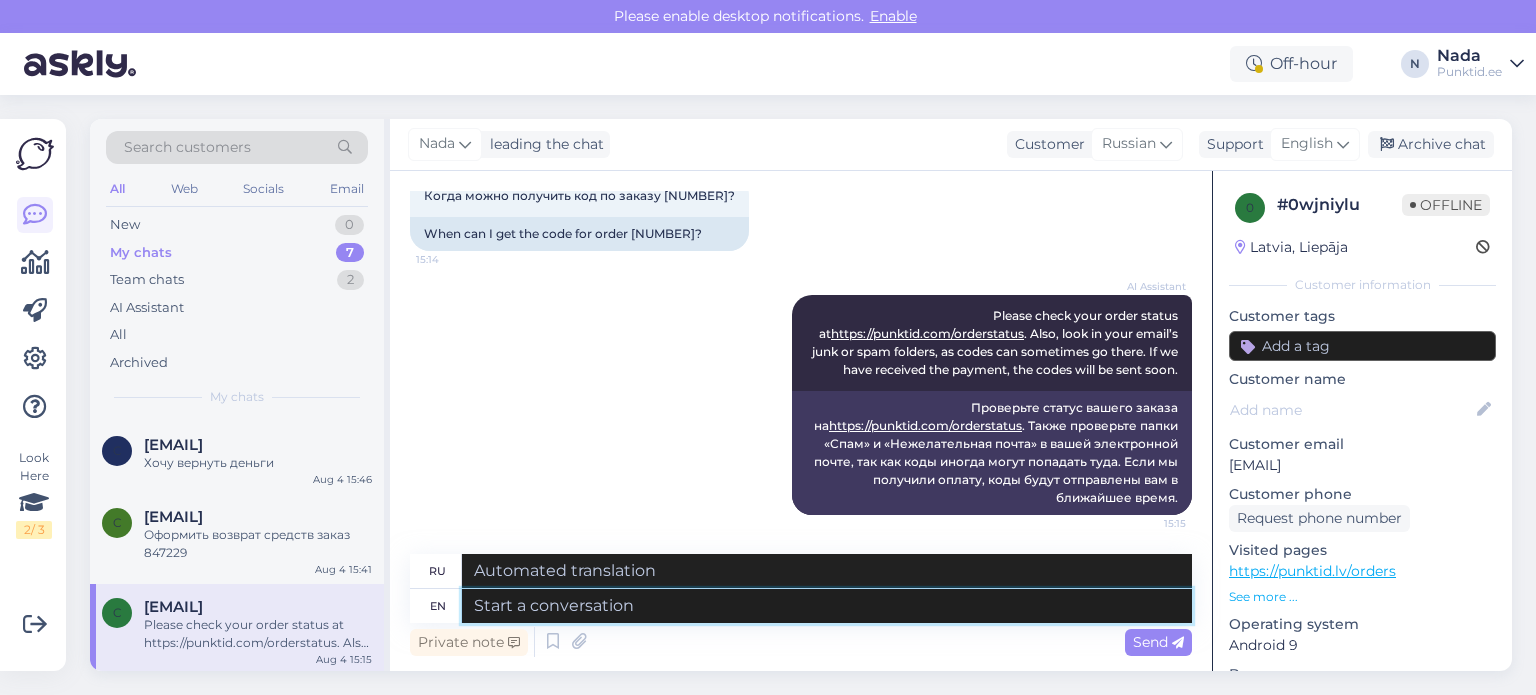 type on "Thank you for your patience. It looks like your order is completed and emailed to you. Please make sure to check the spam folder as well." 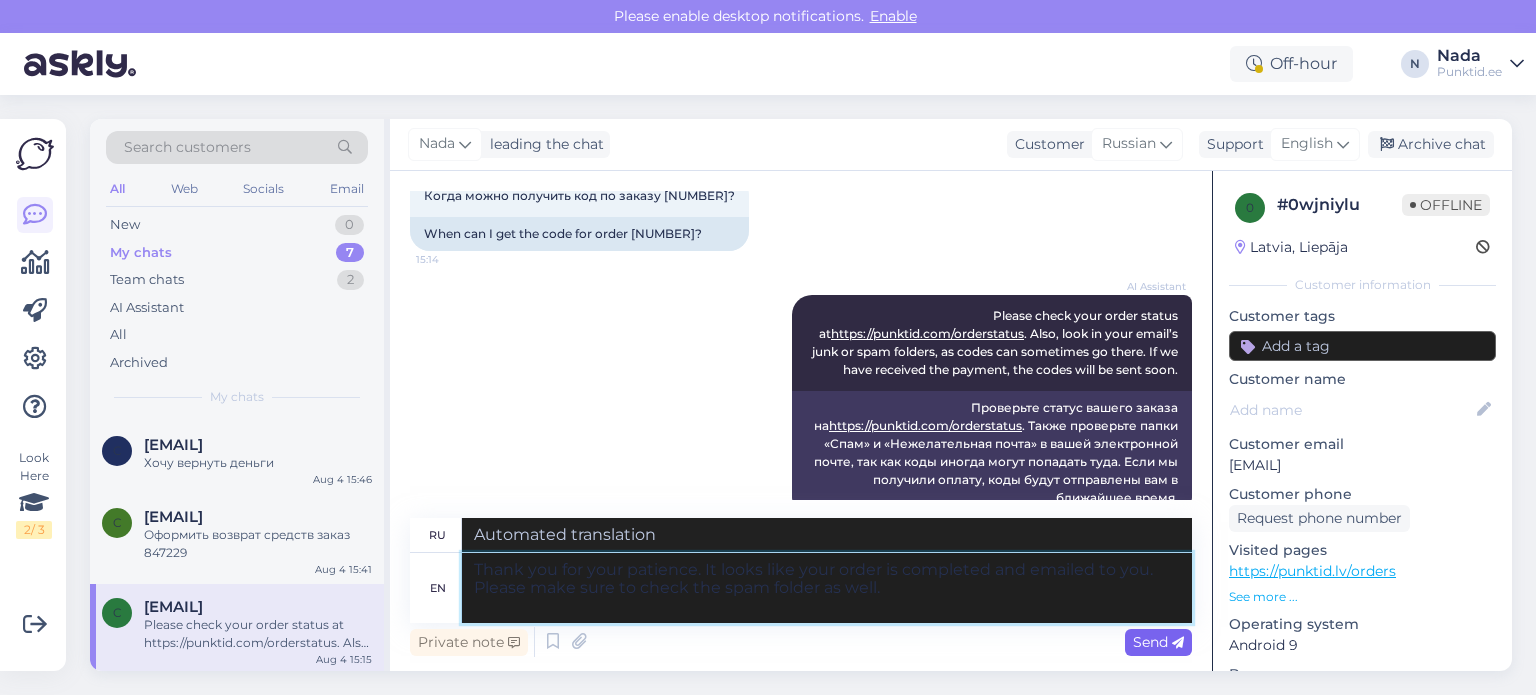 type on "Благодарим вас за терпение. Похоже, ваш заказ выполнен и отправлен вам по электронной почте. Также проверьте папку со спамом." 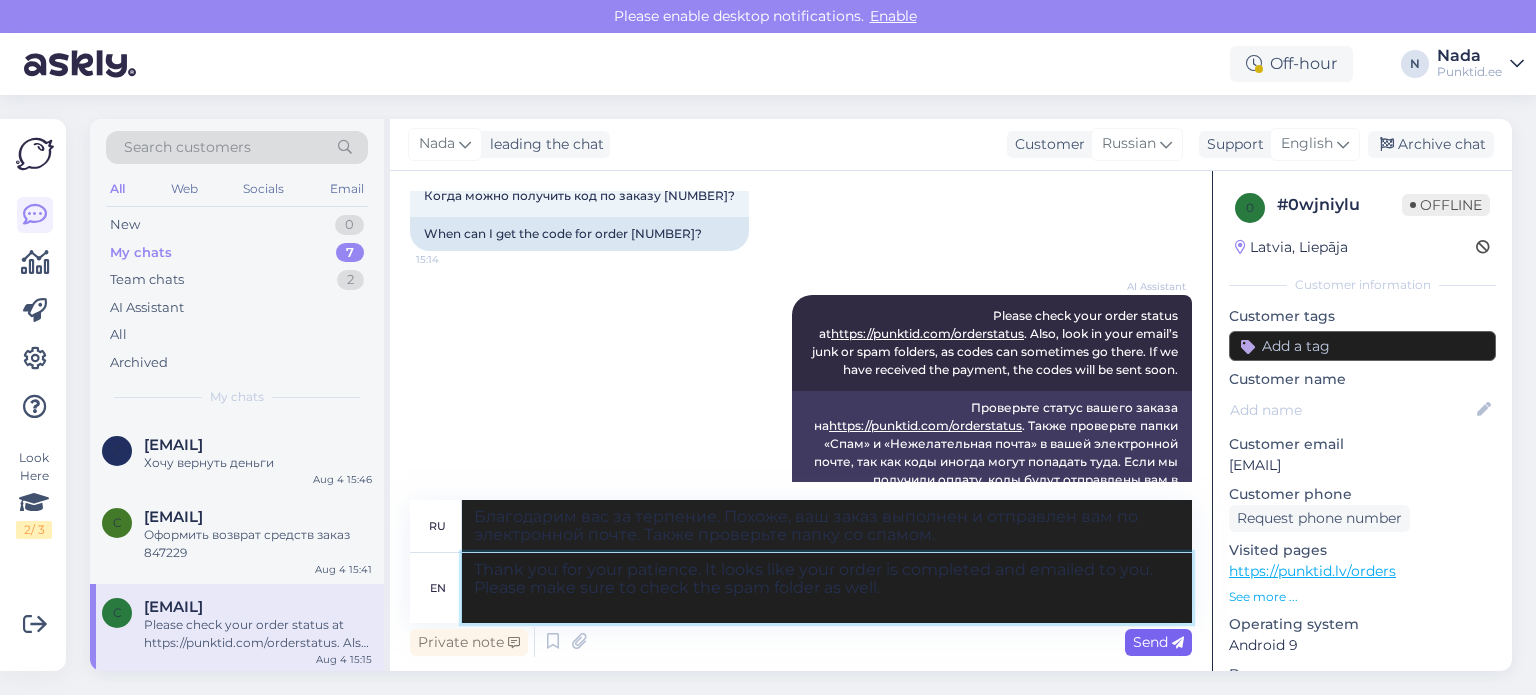 type on "Thank you for your patience. It looks like your order is completed and emailed to you. Please make sure to check the spam folder as well." 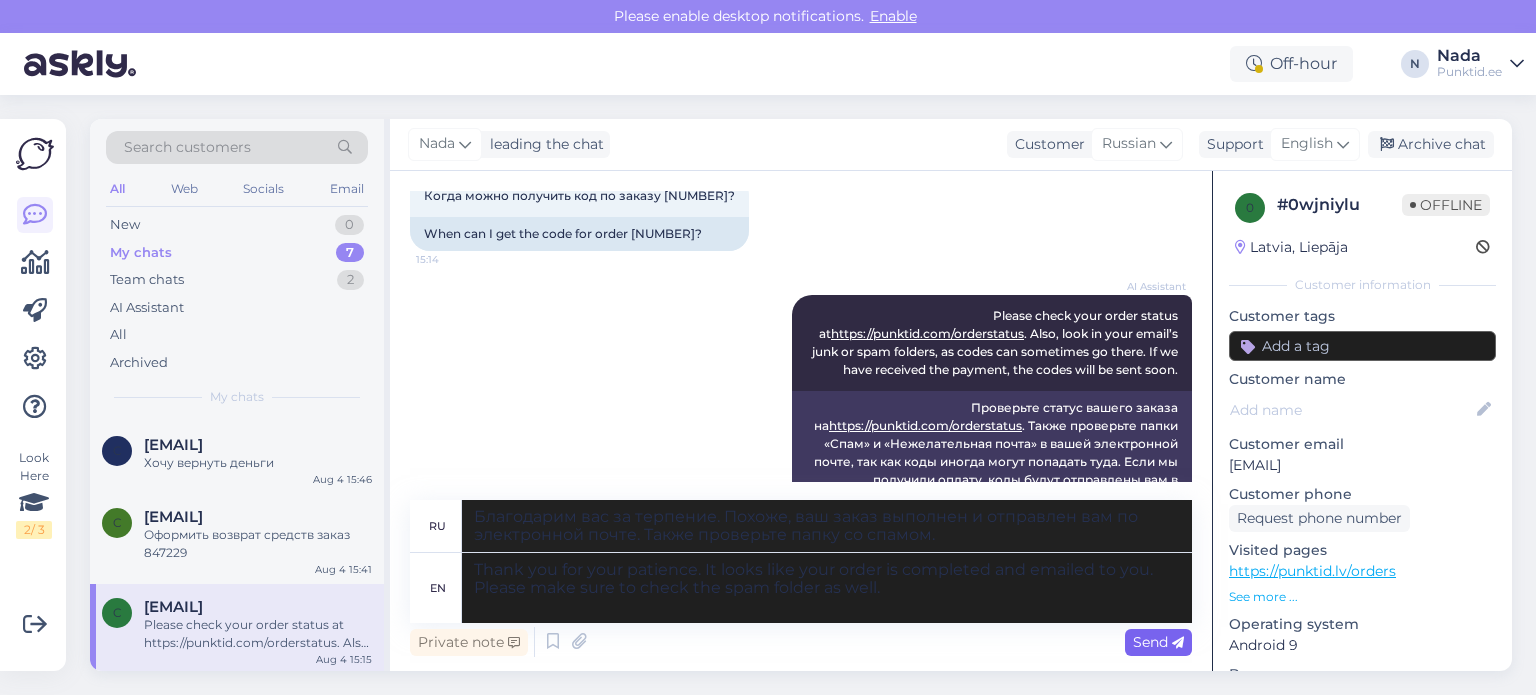 click on "Send" at bounding box center [1158, 642] 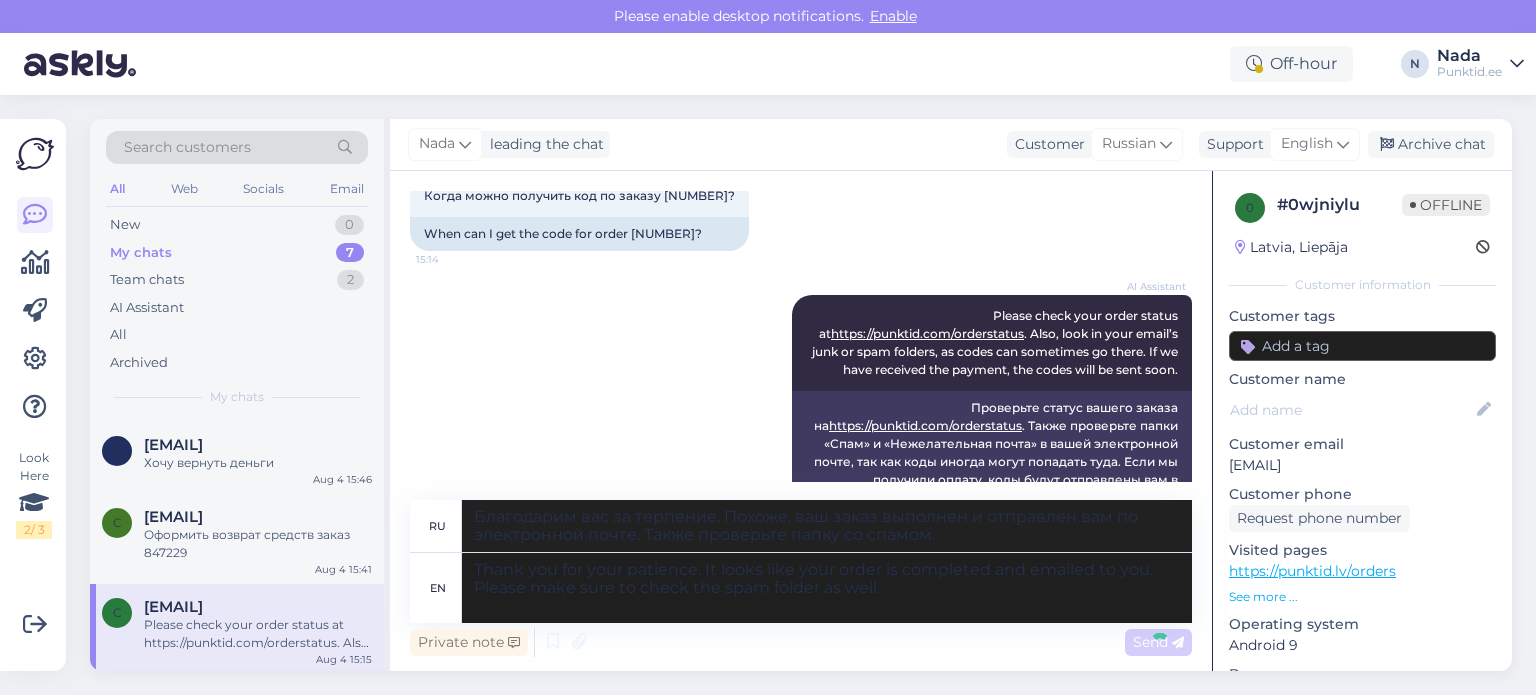 type 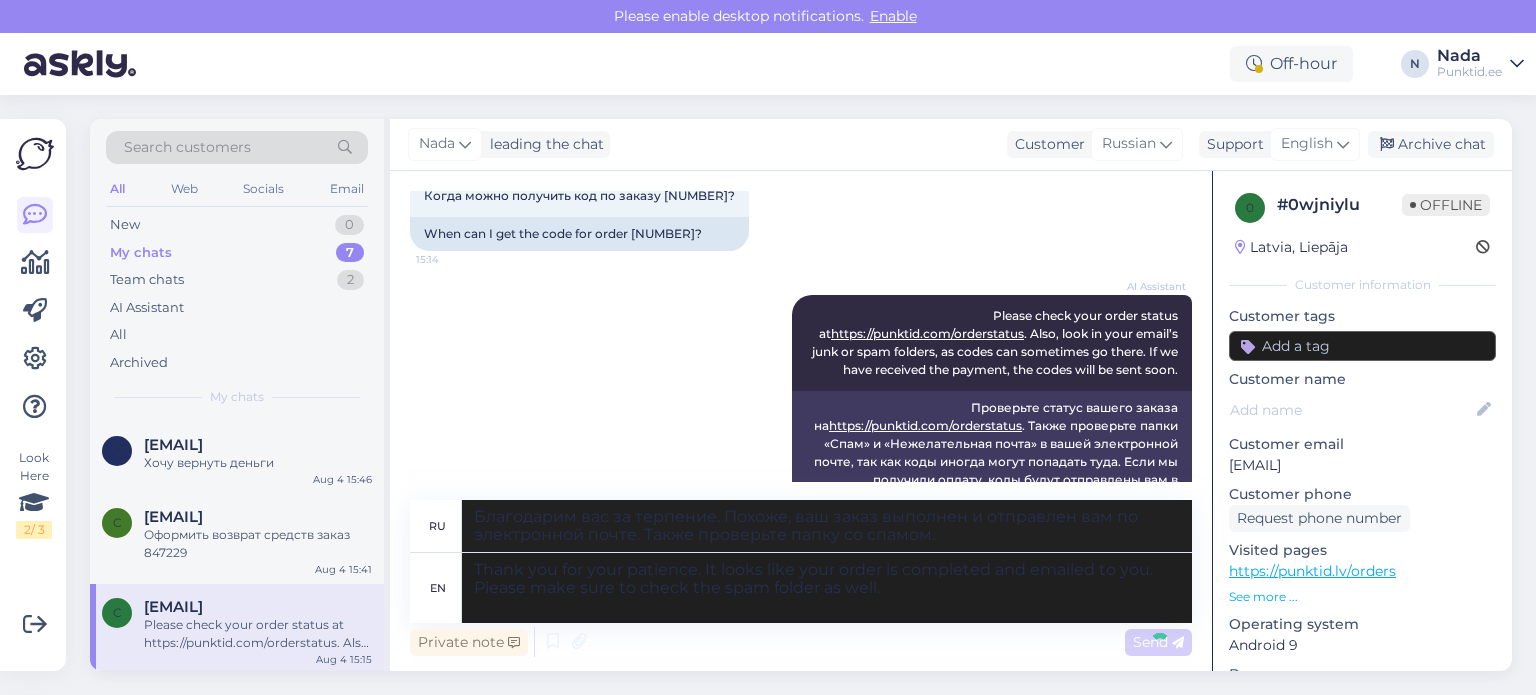 type 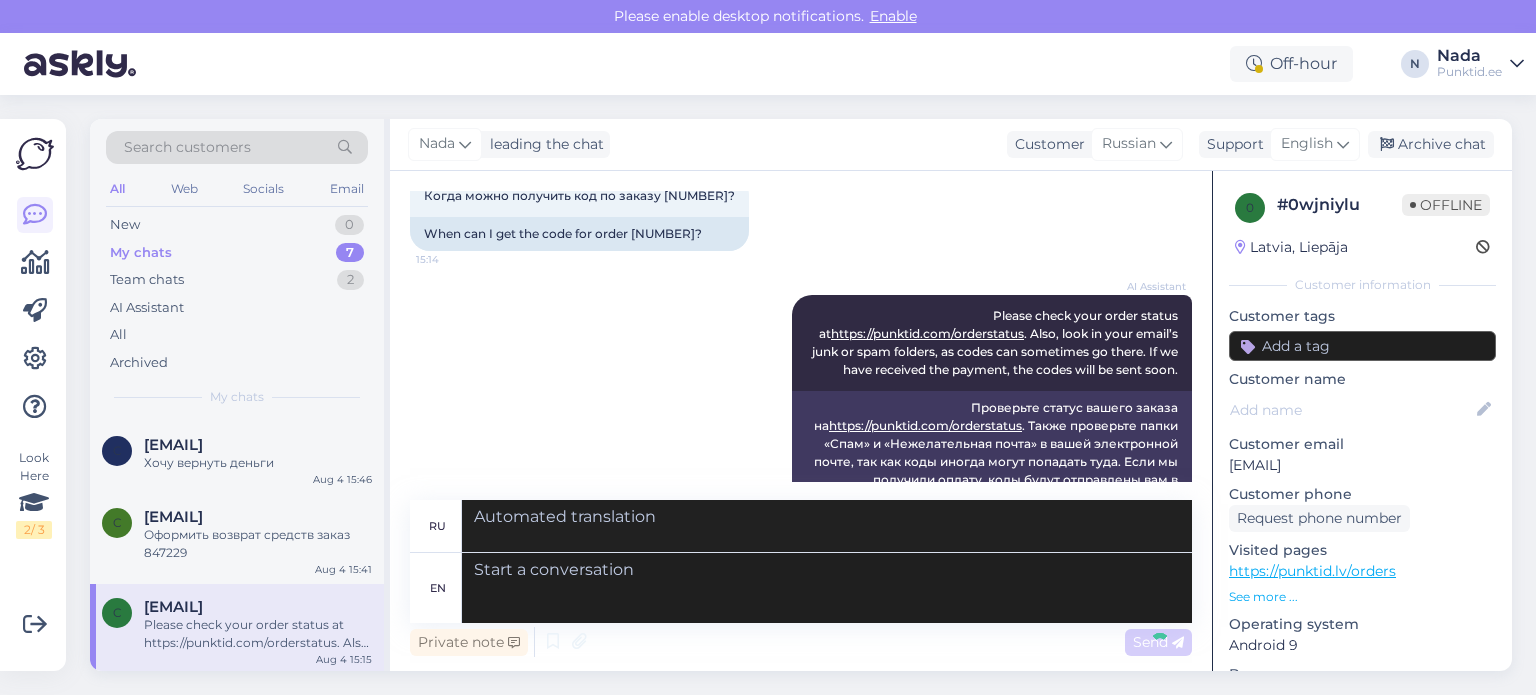 scroll, scrollTop: 356, scrollLeft: 0, axis: vertical 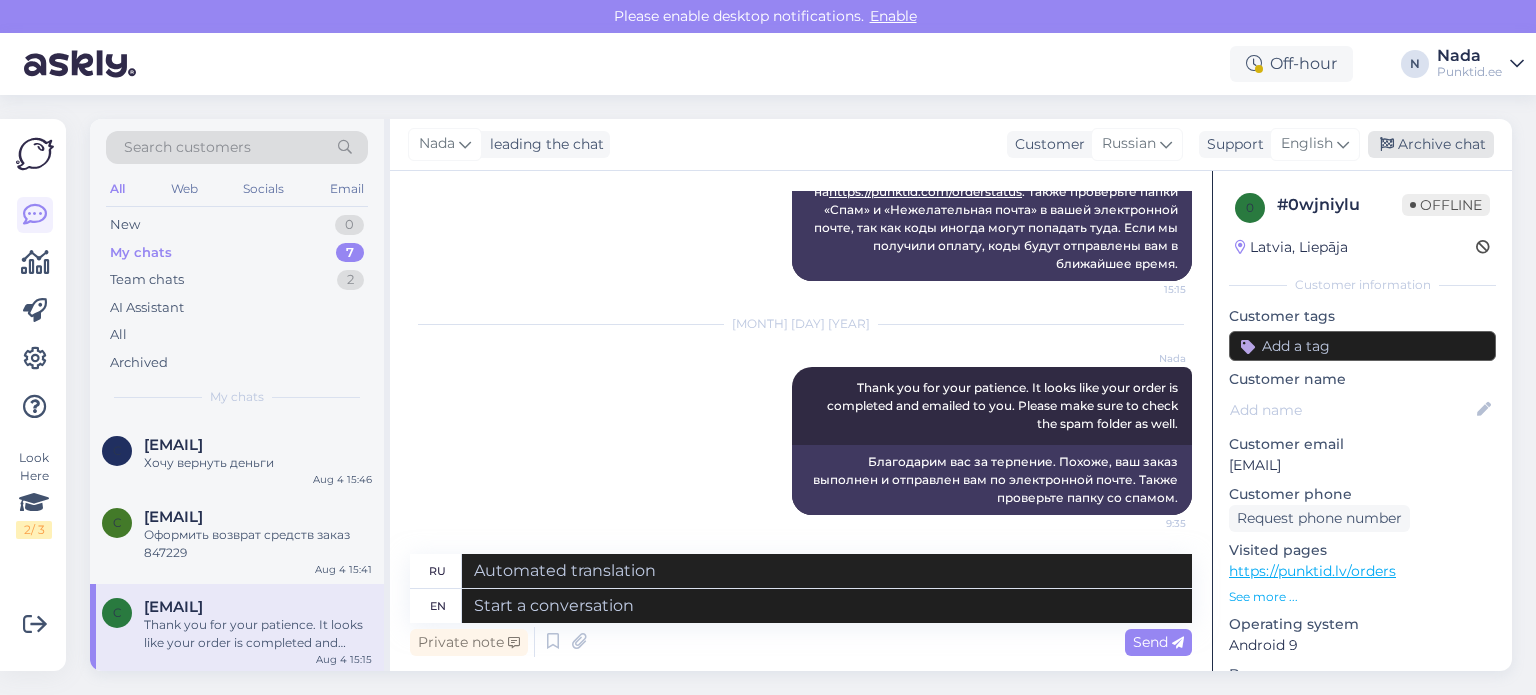 click on "Archive chat" at bounding box center [1431, 144] 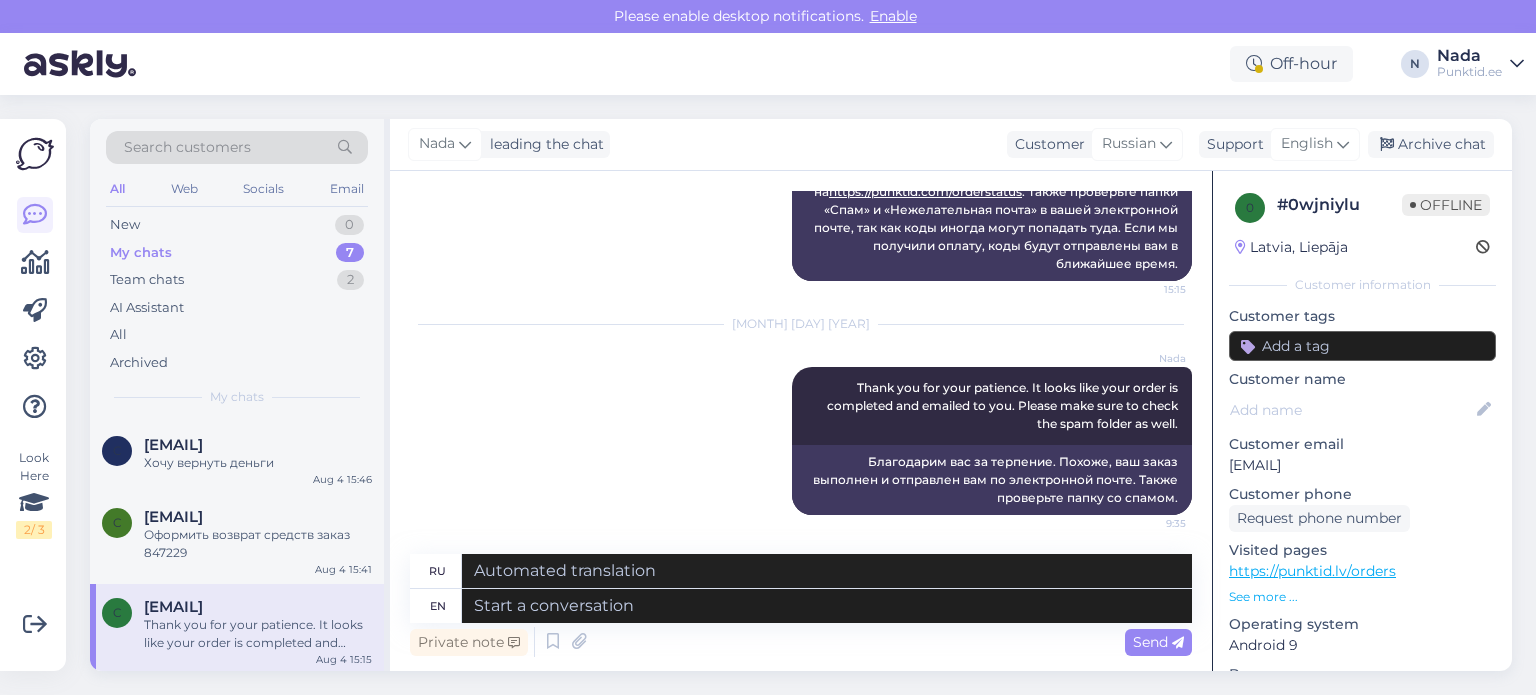 scroll, scrollTop: 0, scrollLeft: 0, axis: both 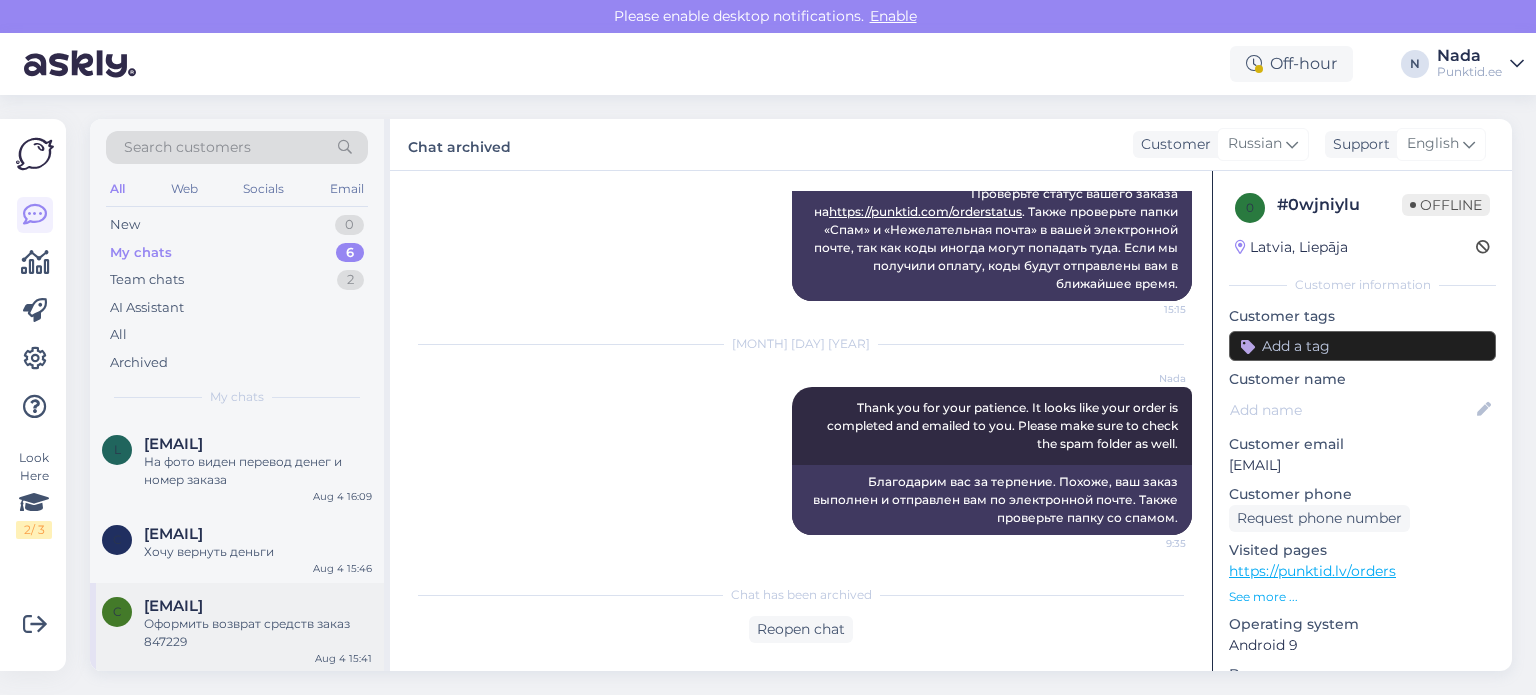 click on "[EMAIL]" at bounding box center (173, 606) 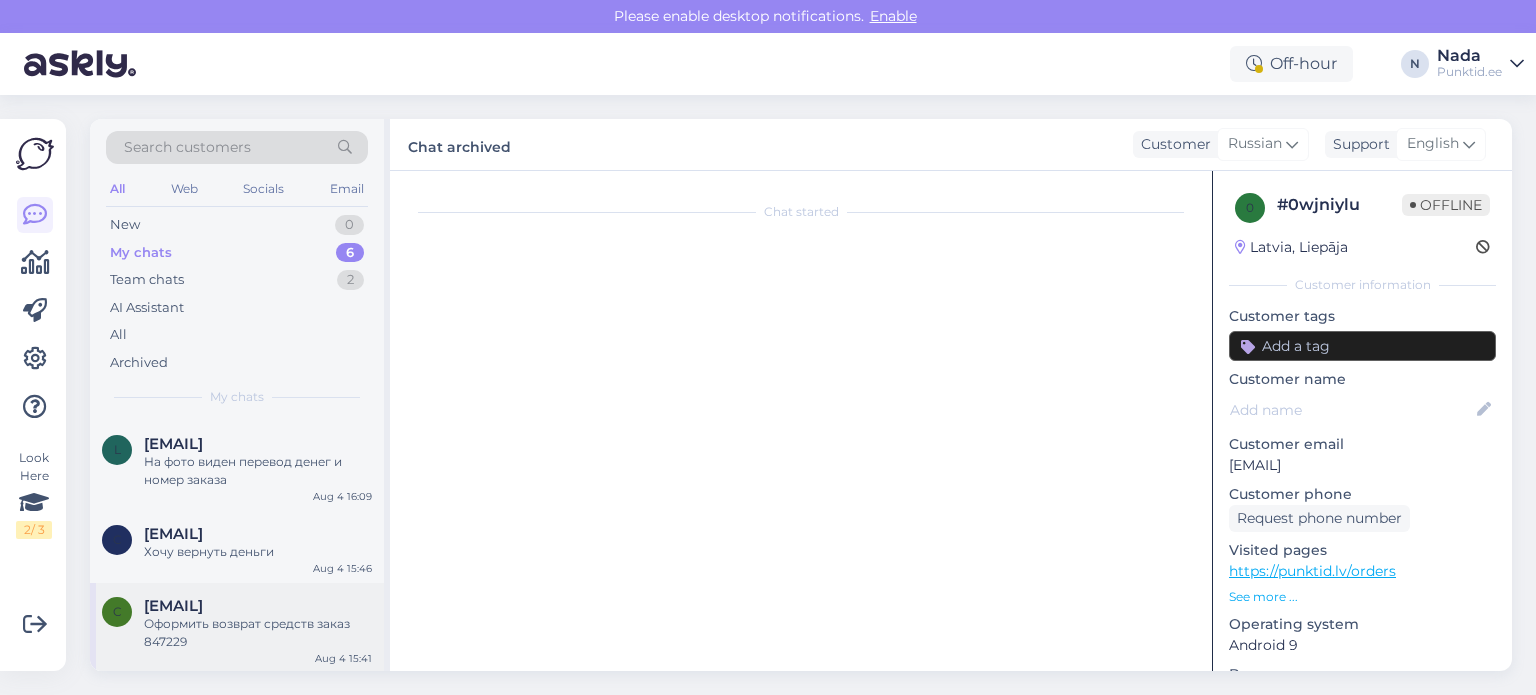 scroll, scrollTop: 464, scrollLeft: 0, axis: vertical 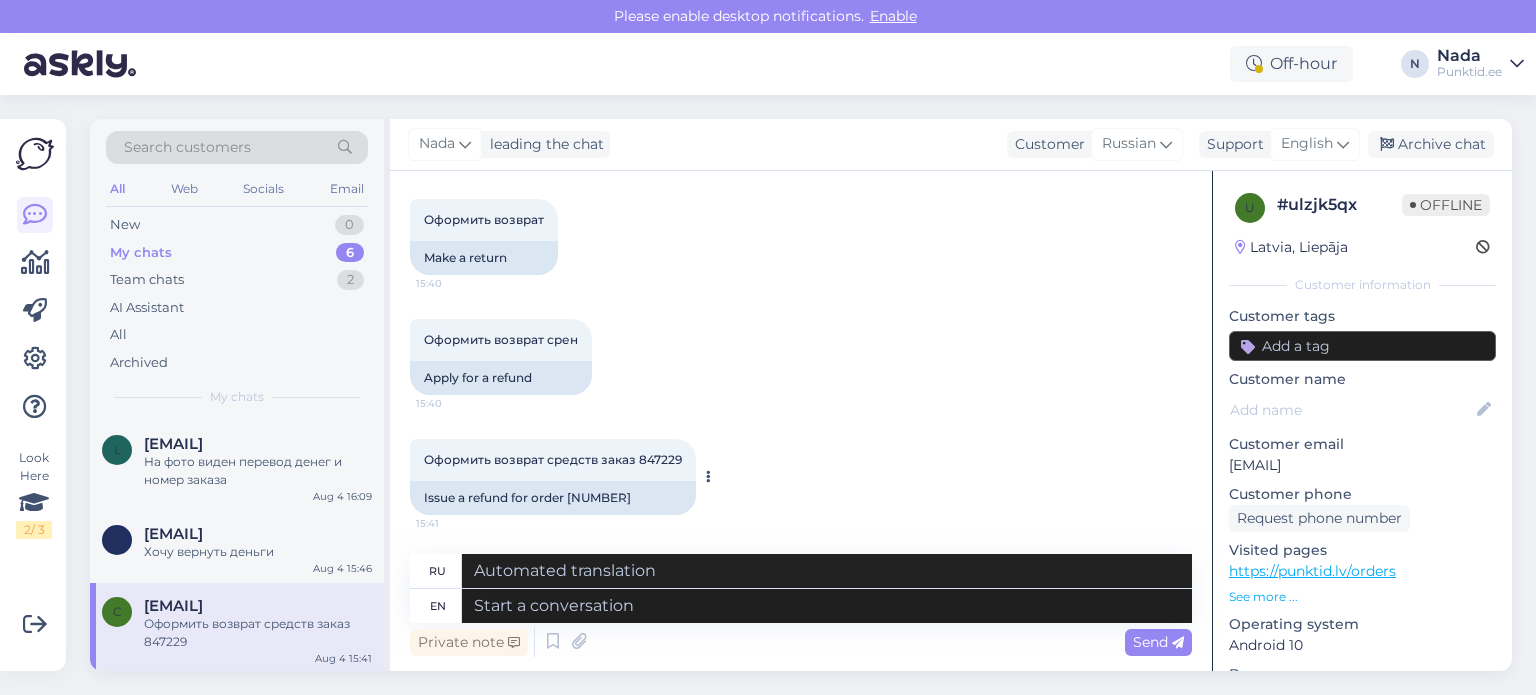 click on "Issue a refund for order [NUMBER]" at bounding box center [553, 498] 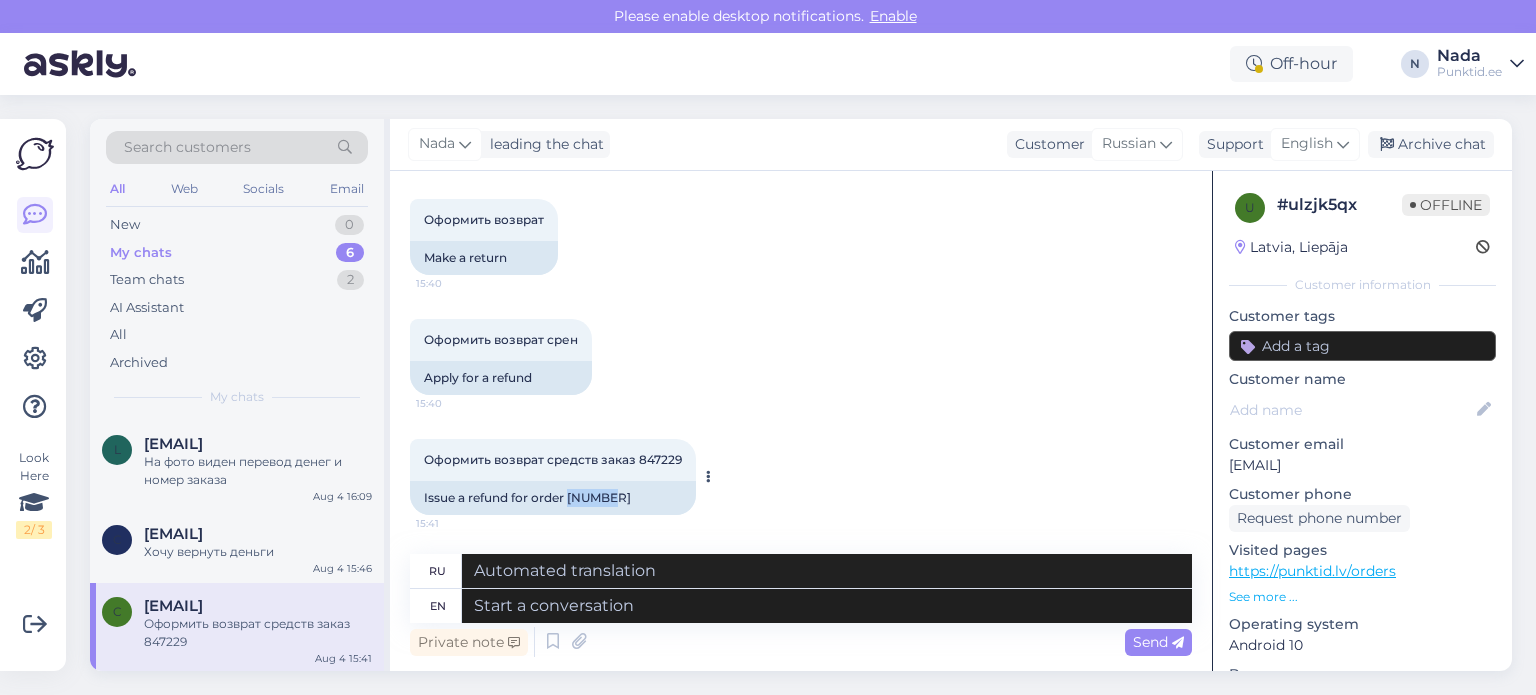click on "Issue a refund for order [NUMBER]" at bounding box center (553, 498) 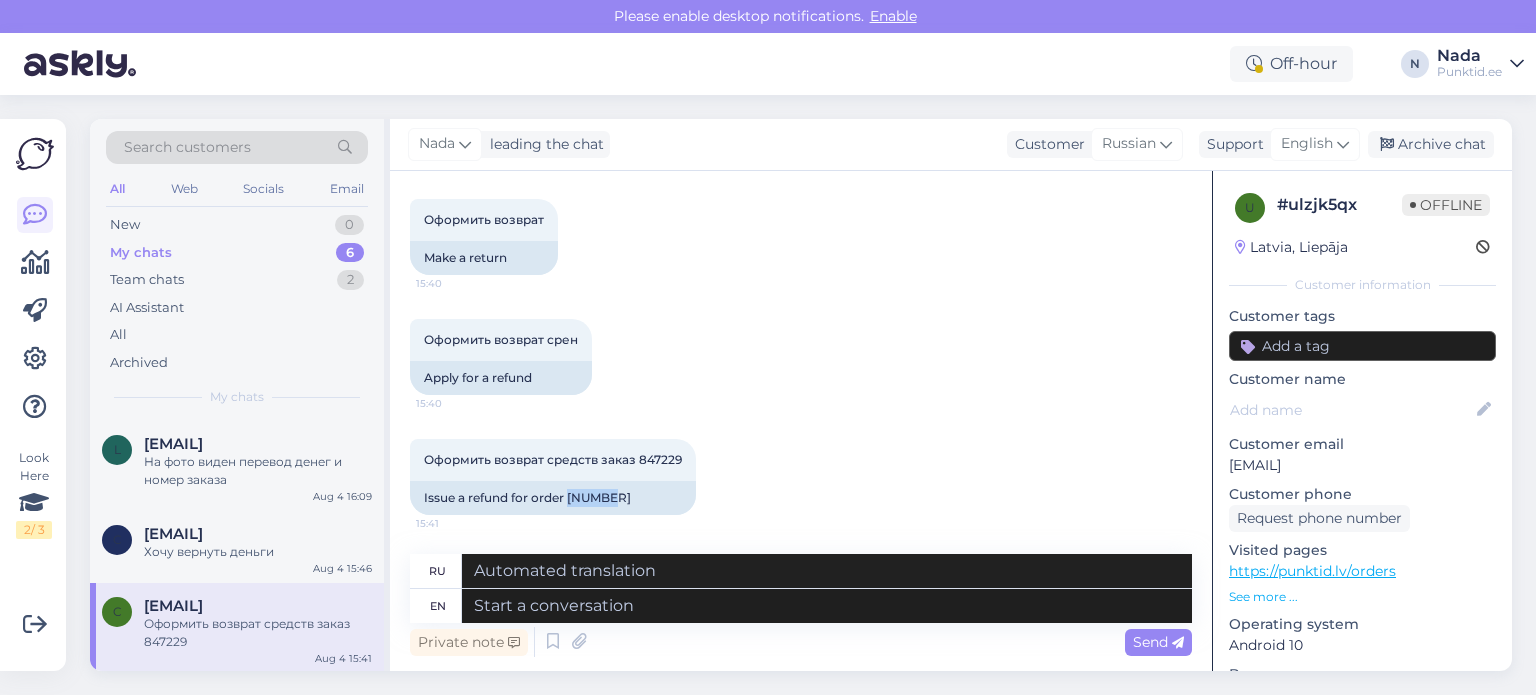 copy on "847229" 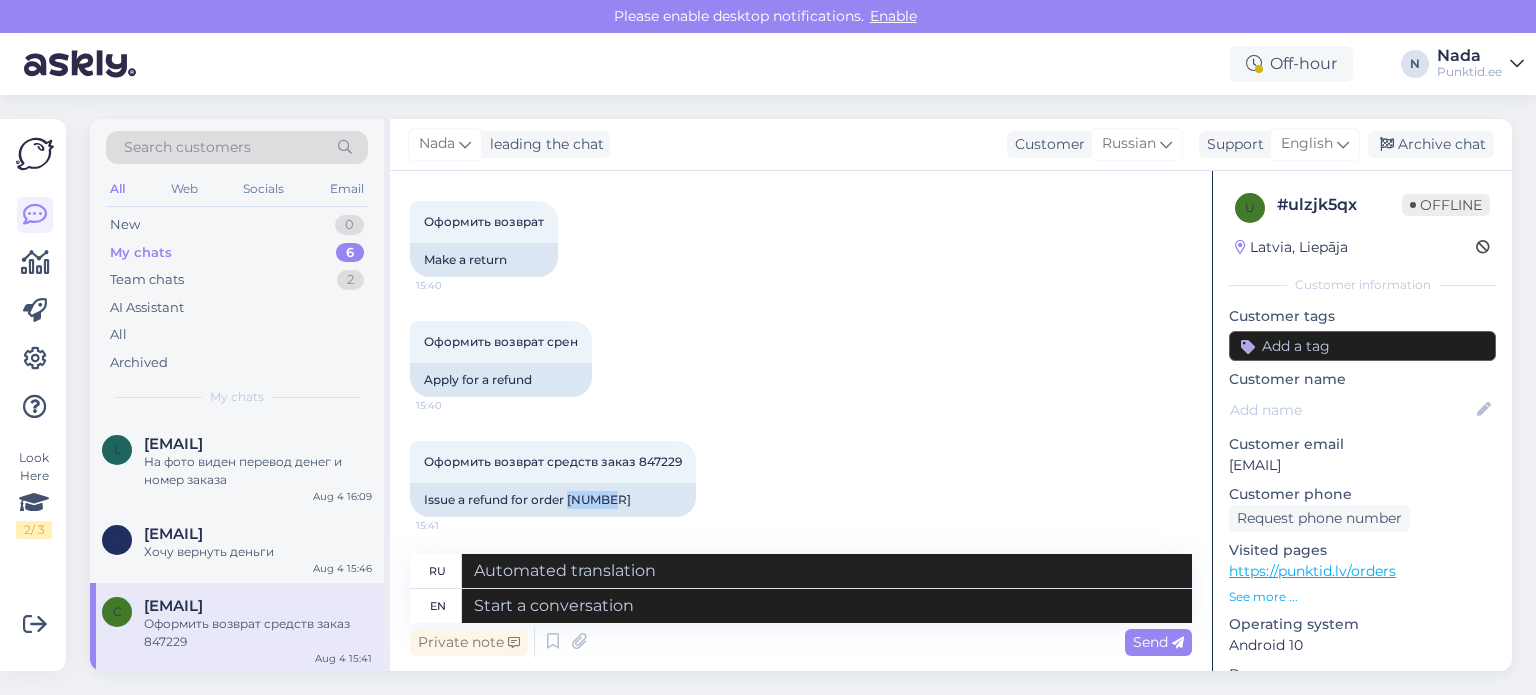 scroll, scrollTop: 464, scrollLeft: 0, axis: vertical 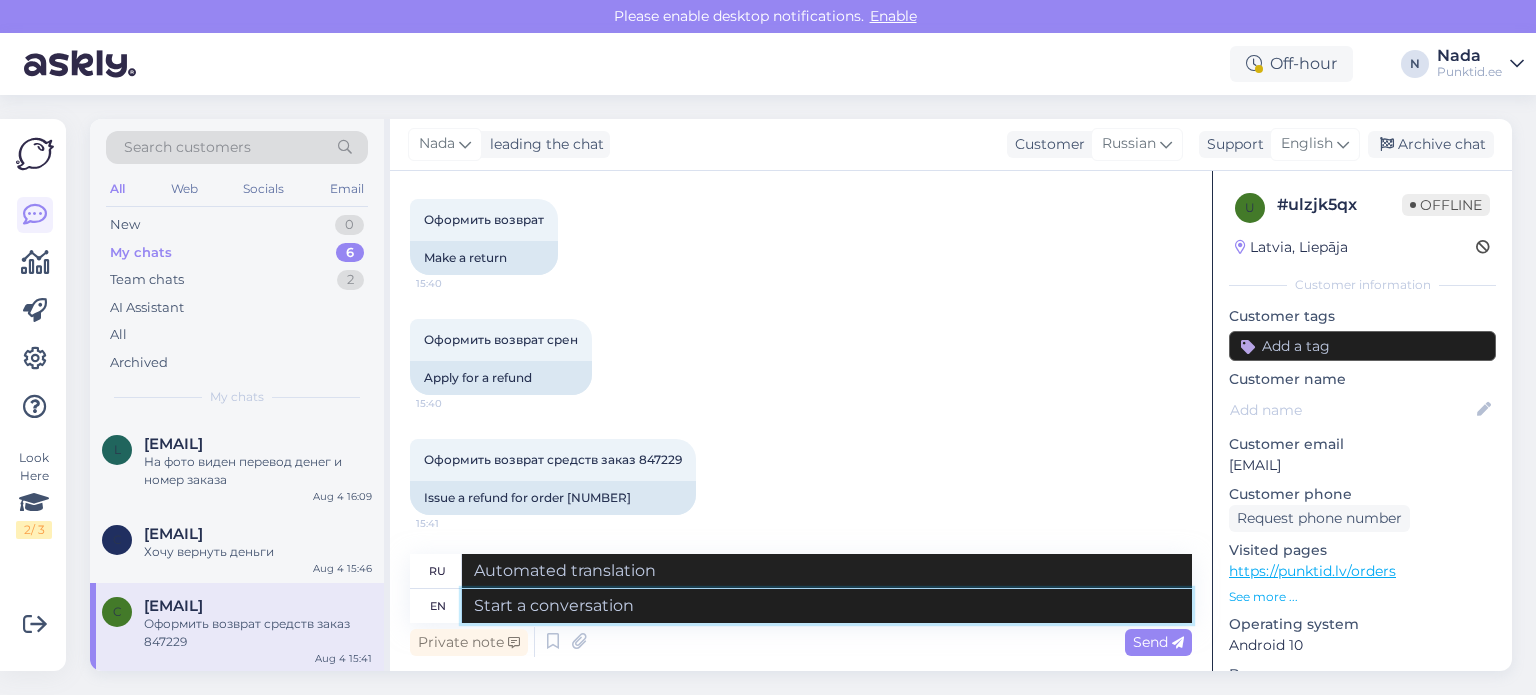 click at bounding box center (827, 606) 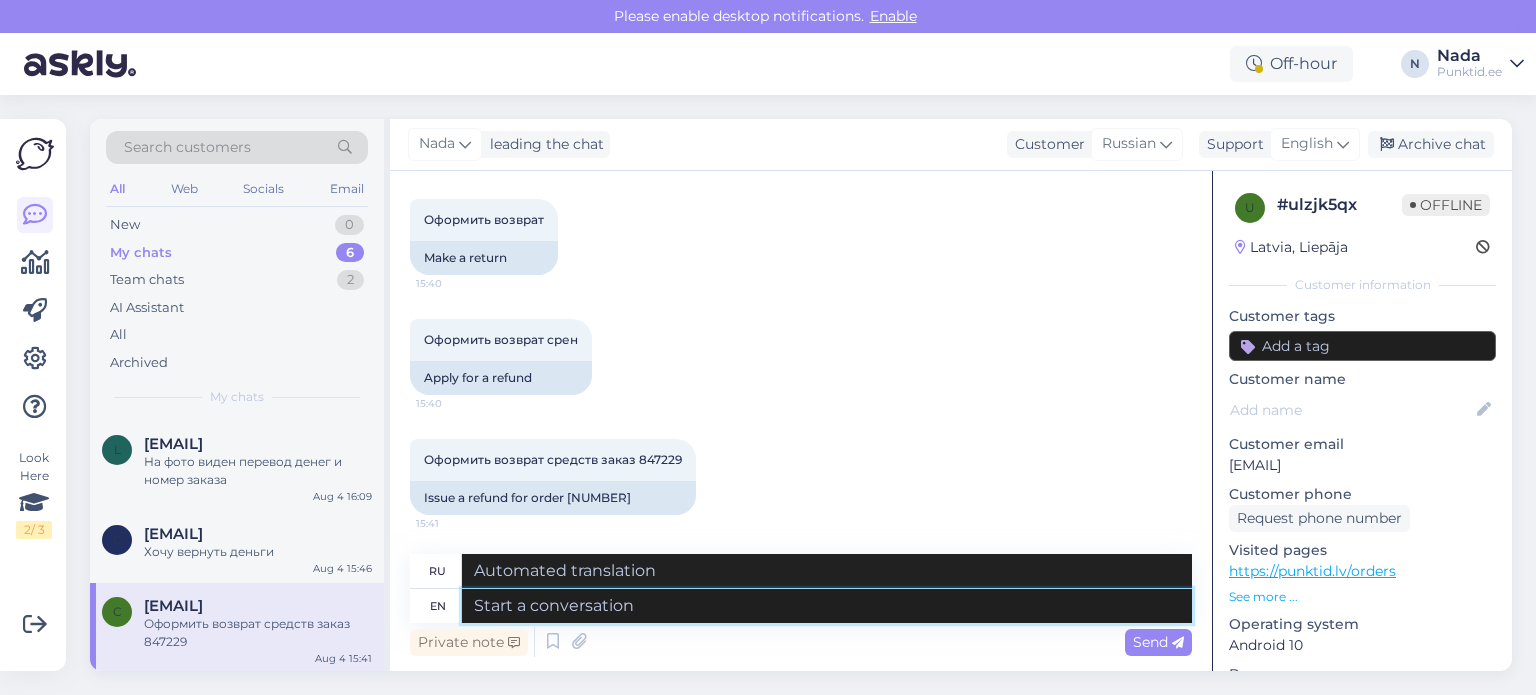 paste on "Thank you for your patience. It looks like your order is completed and emailed to you. Please make sure to check the spam folder as well." 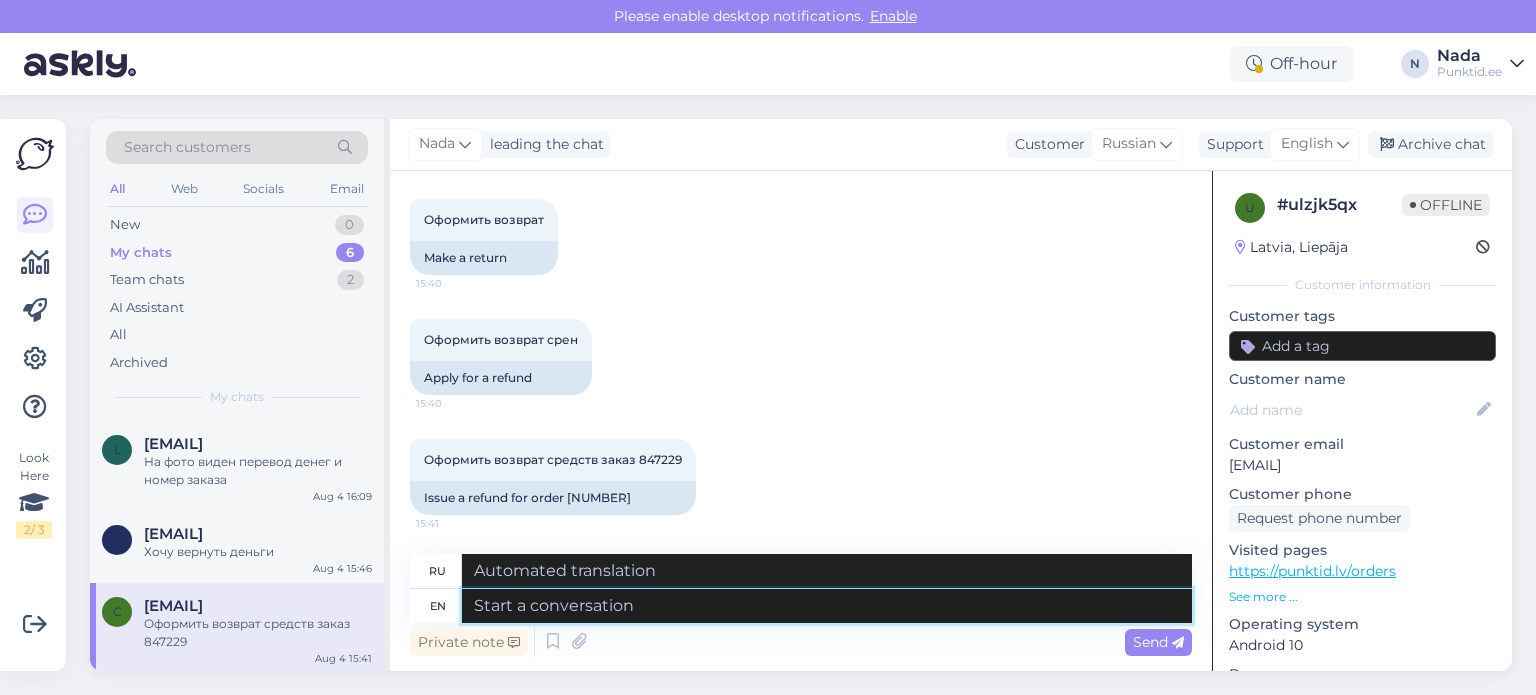 type on "Thank you for your patience. It looks like your order is completed and emailed to you. Please make sure to check the spam folder as well." 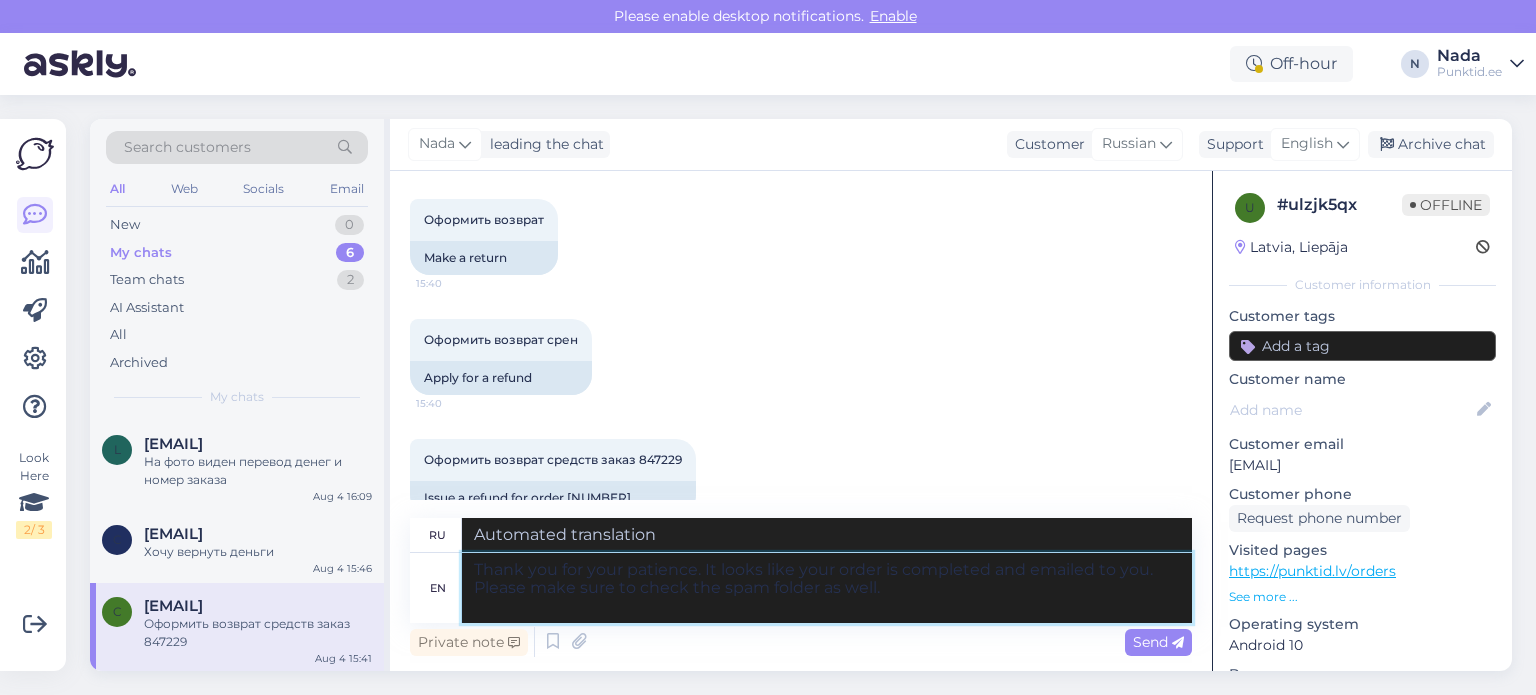 type on "Благодарим вас за терпение. Похоже, ваш заказ выполнен и отправлен вам по электронной почте. Также проверьте папку со спамом." 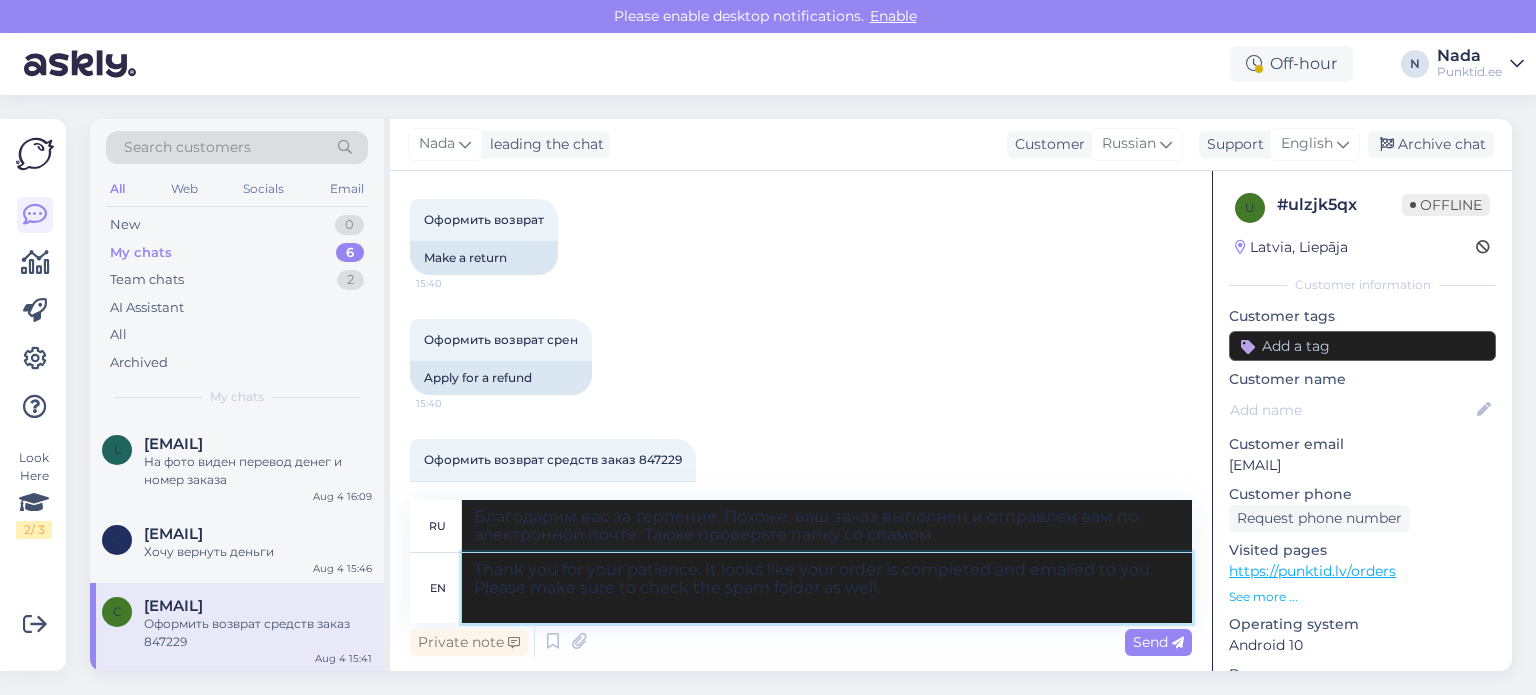 drag, startPoint x: 887, startPoint y: 592, endPoint x: 1145, endPoint y: 579, distance: 258.3273 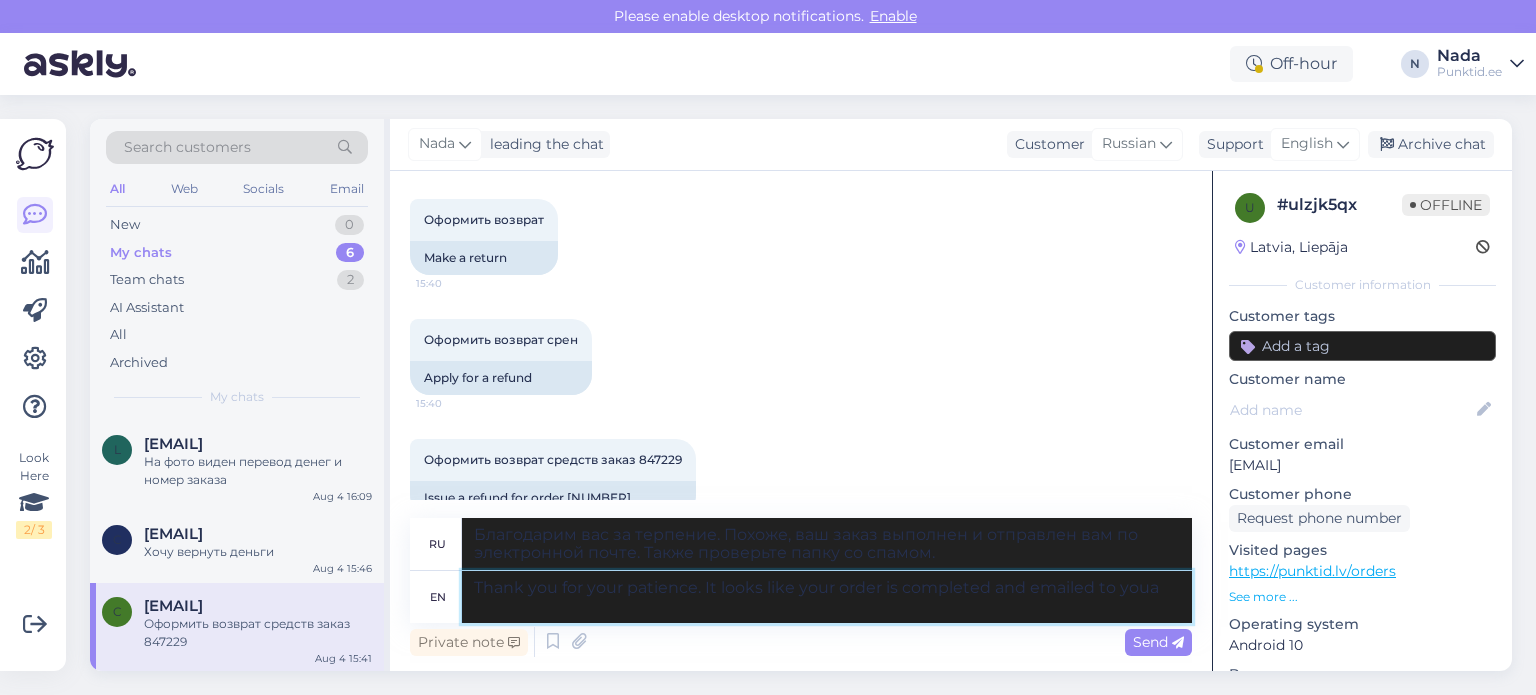 type on "Thank you for your patience. It looks like your order is completed and emailed to you" 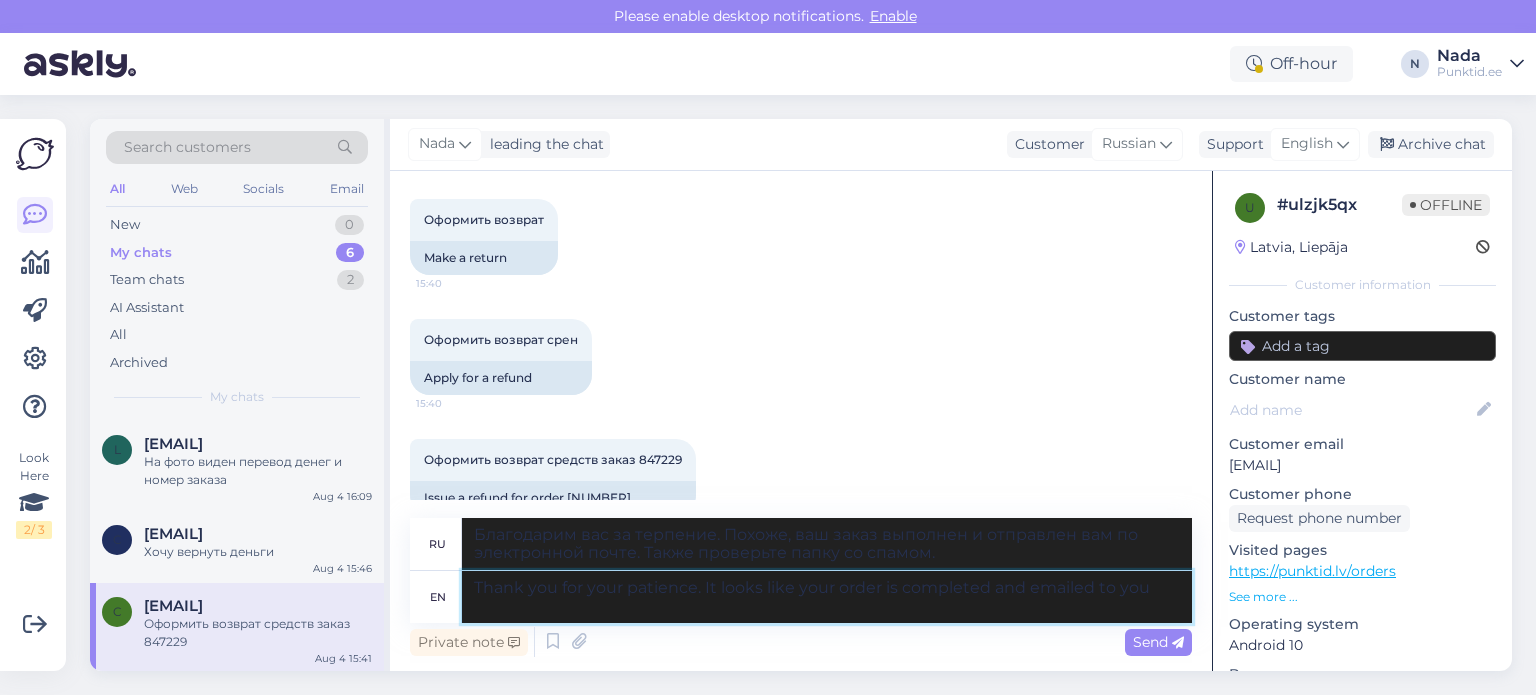 type on "Благодарим вас за терпение. Похоже, ваш заказ выполнен и отправлен вам на электронную почту." 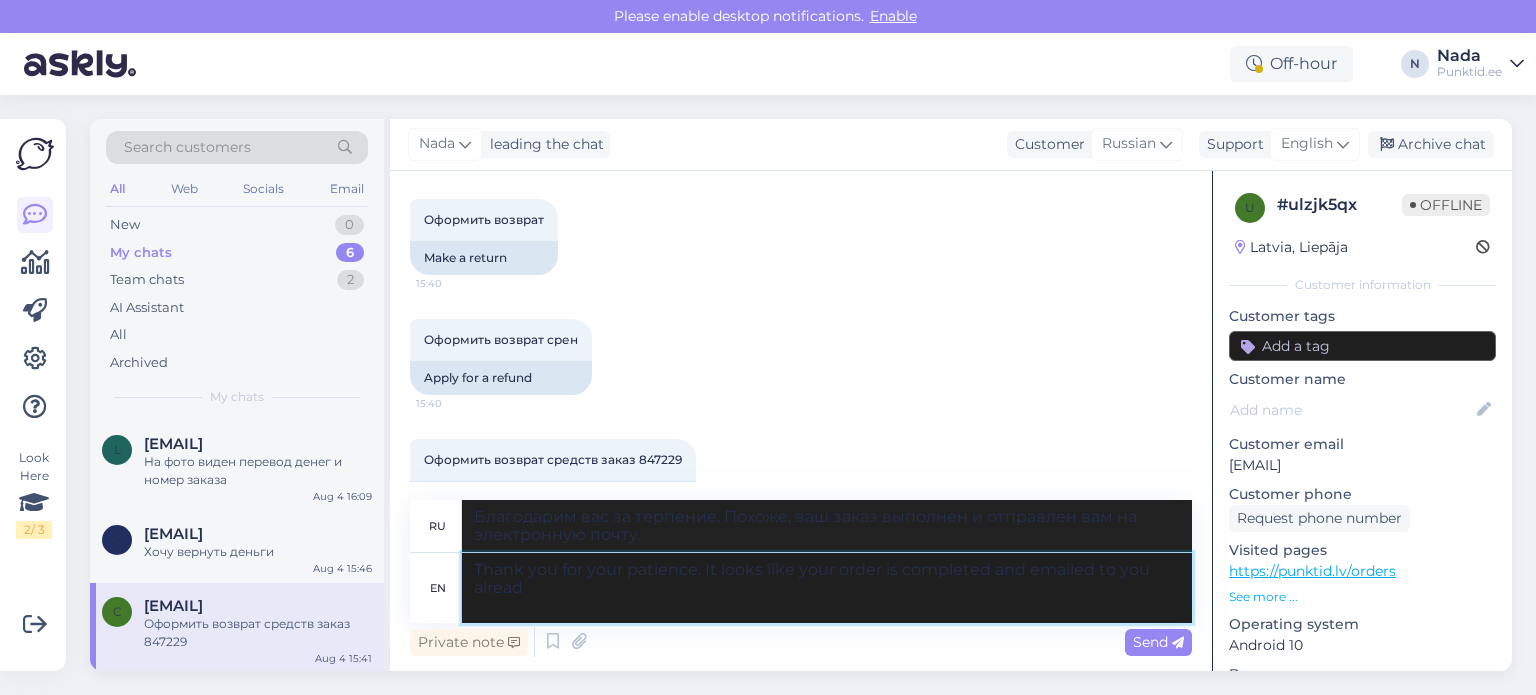 type on "Thank you for your patience. It looks like your order is completed and emailed to you already" 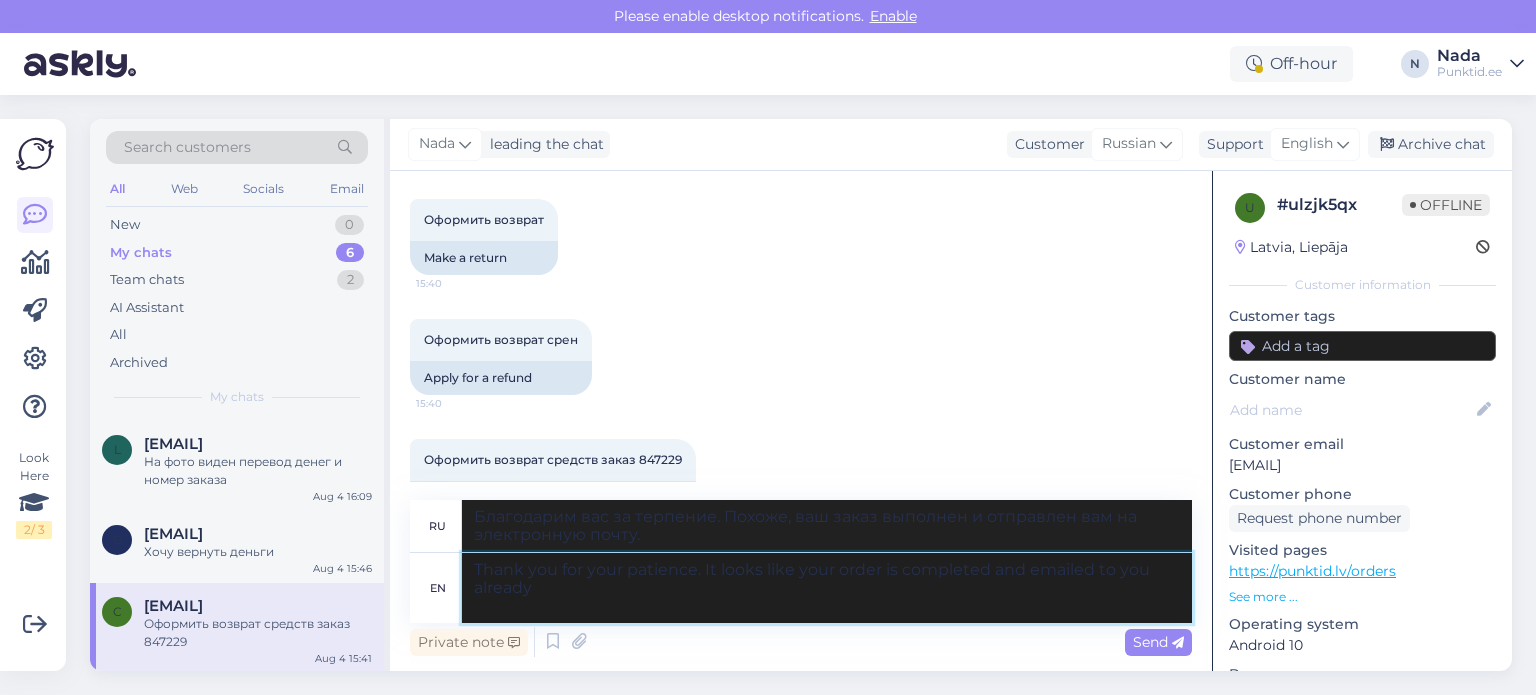 type on "Благодарим вас за терпение. Похоже, ваш заказ уже оформлен и отправлен вам на электронную почту." 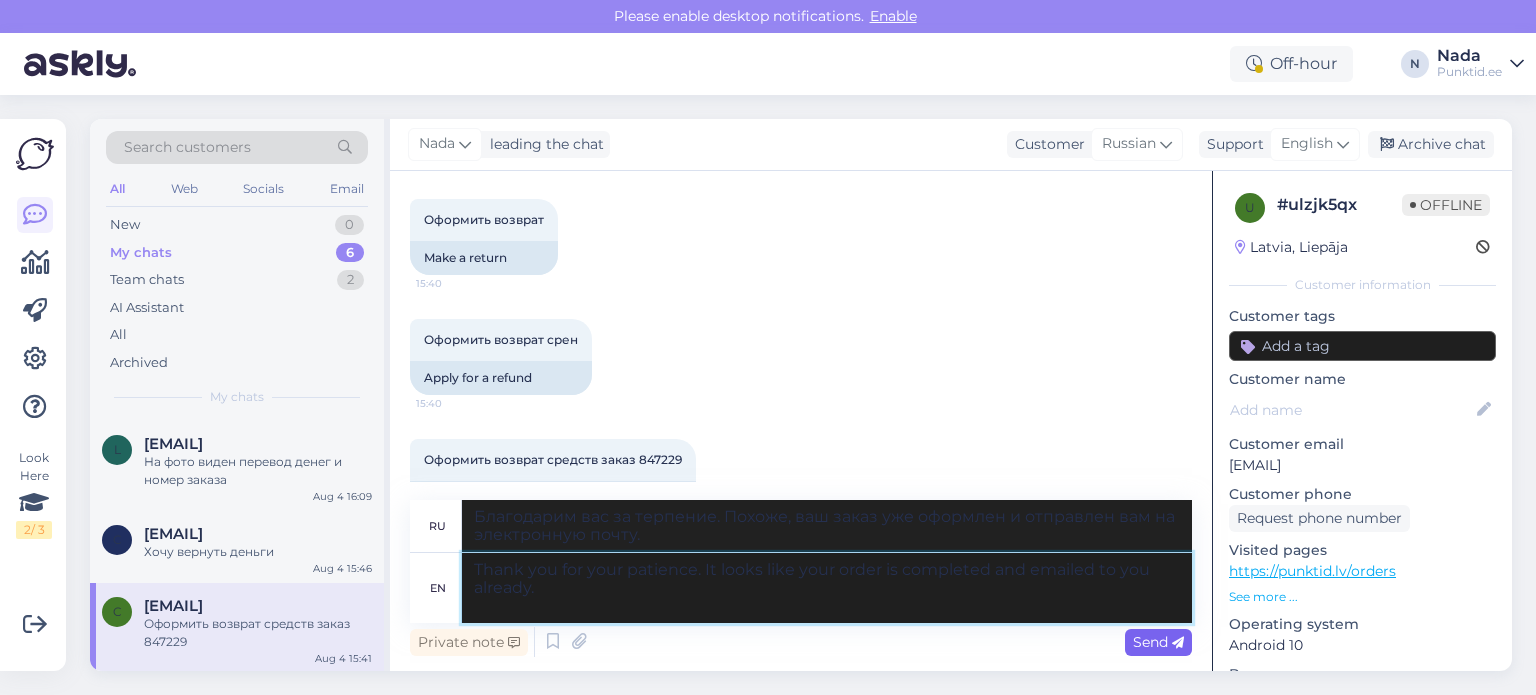 type on "Thank you for your patience. It looks like your order is completed and emailed to you already." 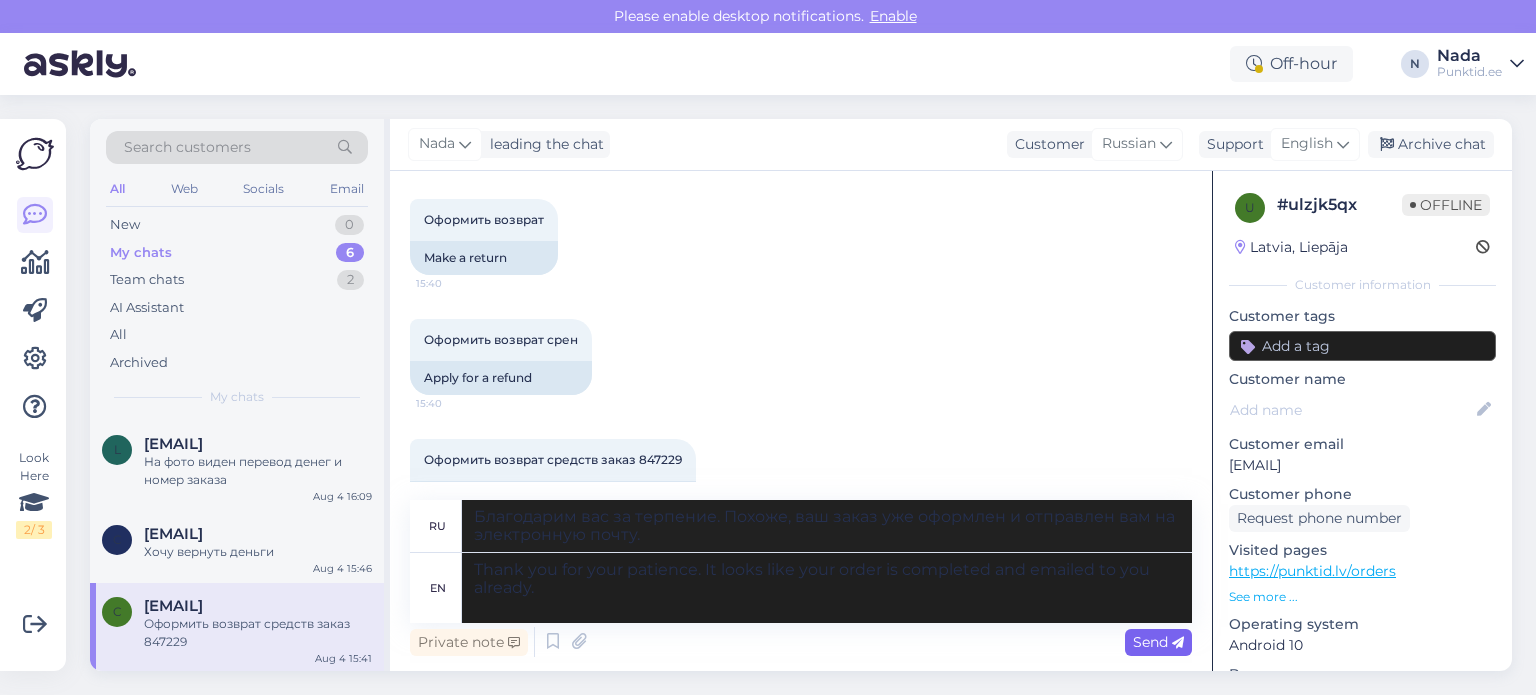 click on "Send" at bounding box center (1158, 642) 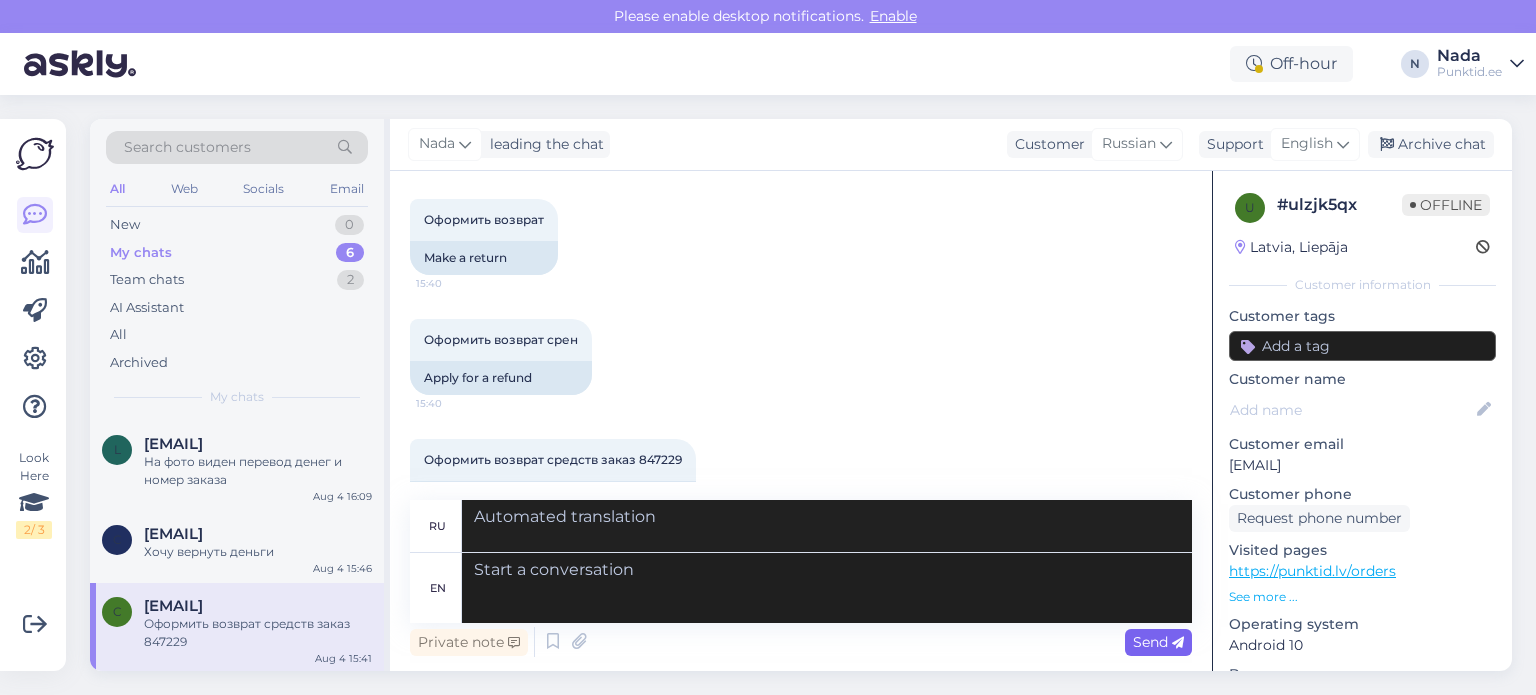 scroll, scrollTop: 662, scrollLeft: 0, axis: vertical 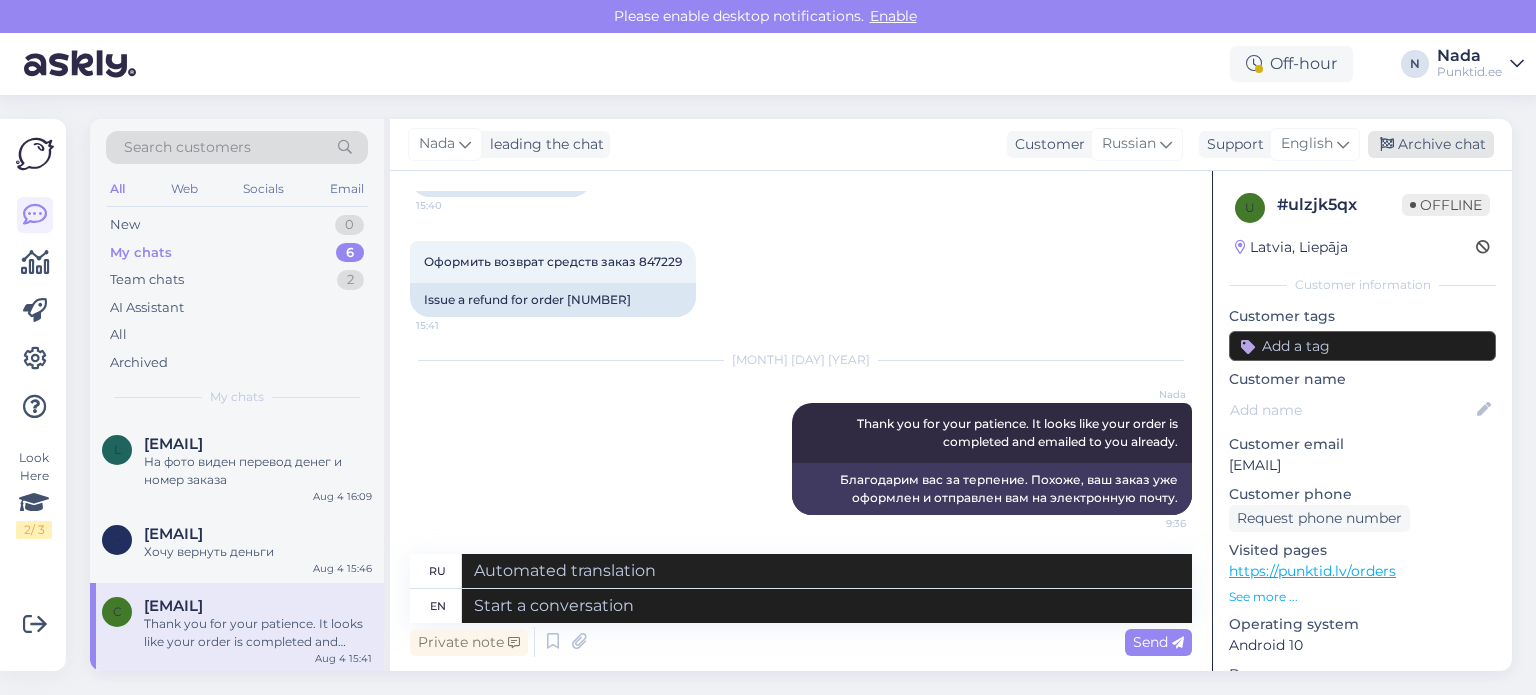 click on "Archive chat" at bounding box center [1431, 144] 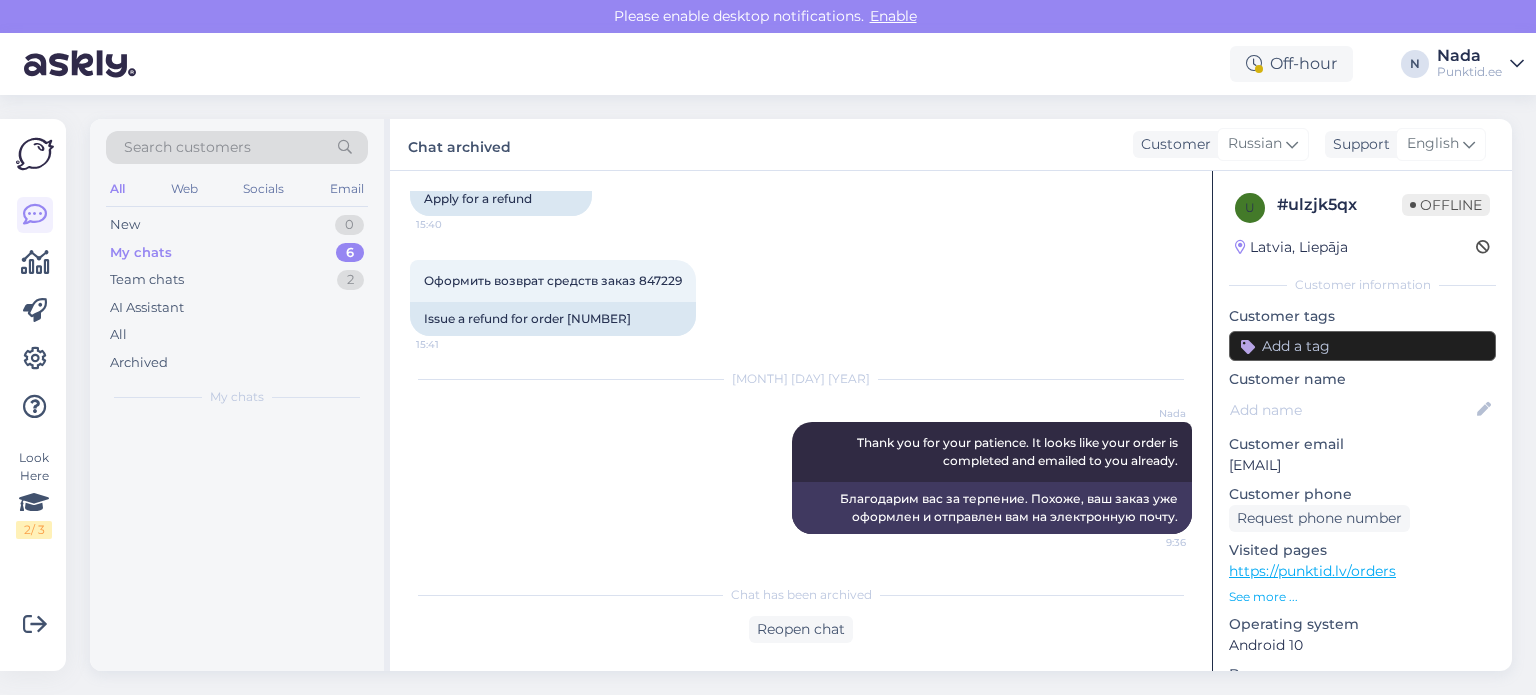 scroll, scrollTop: 0, scrollLeft: 0, axis: both 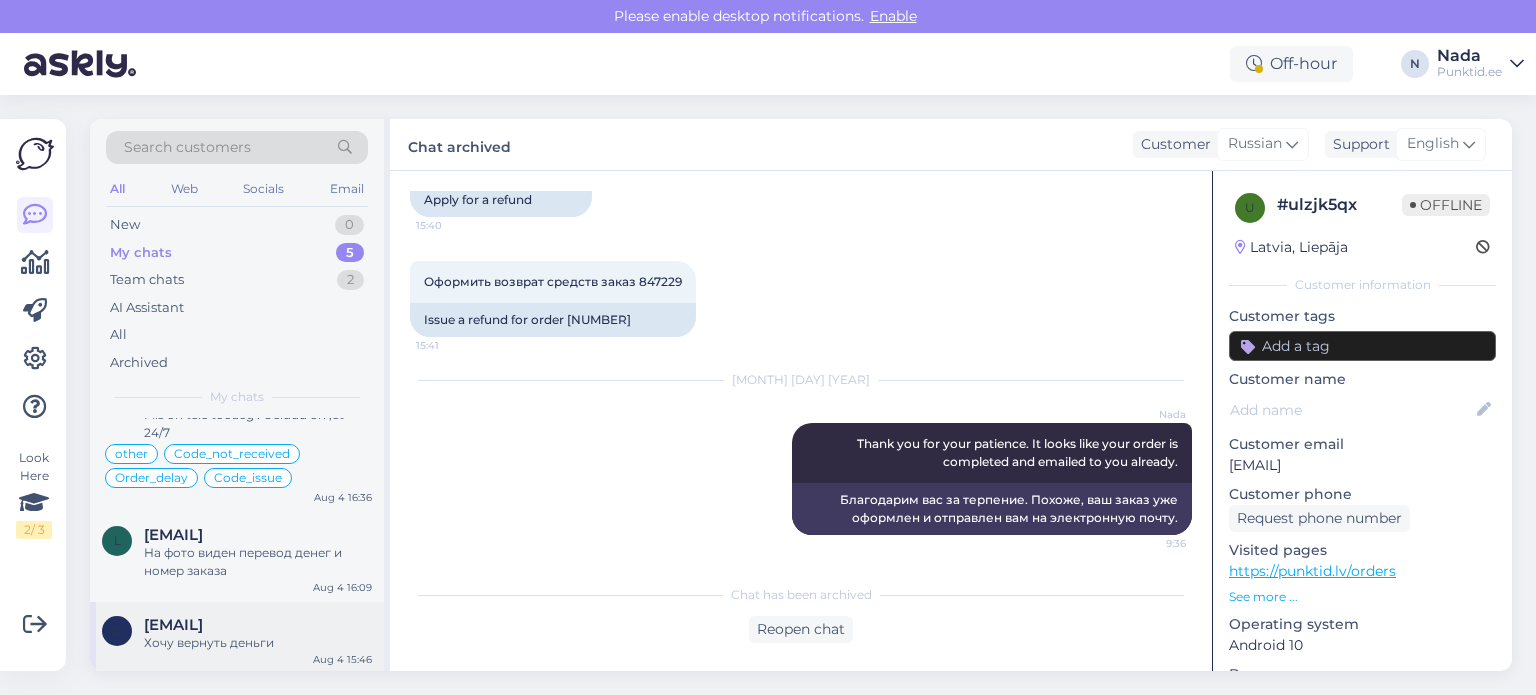click on "[EMAIL]" at bounding box center (173, 625) 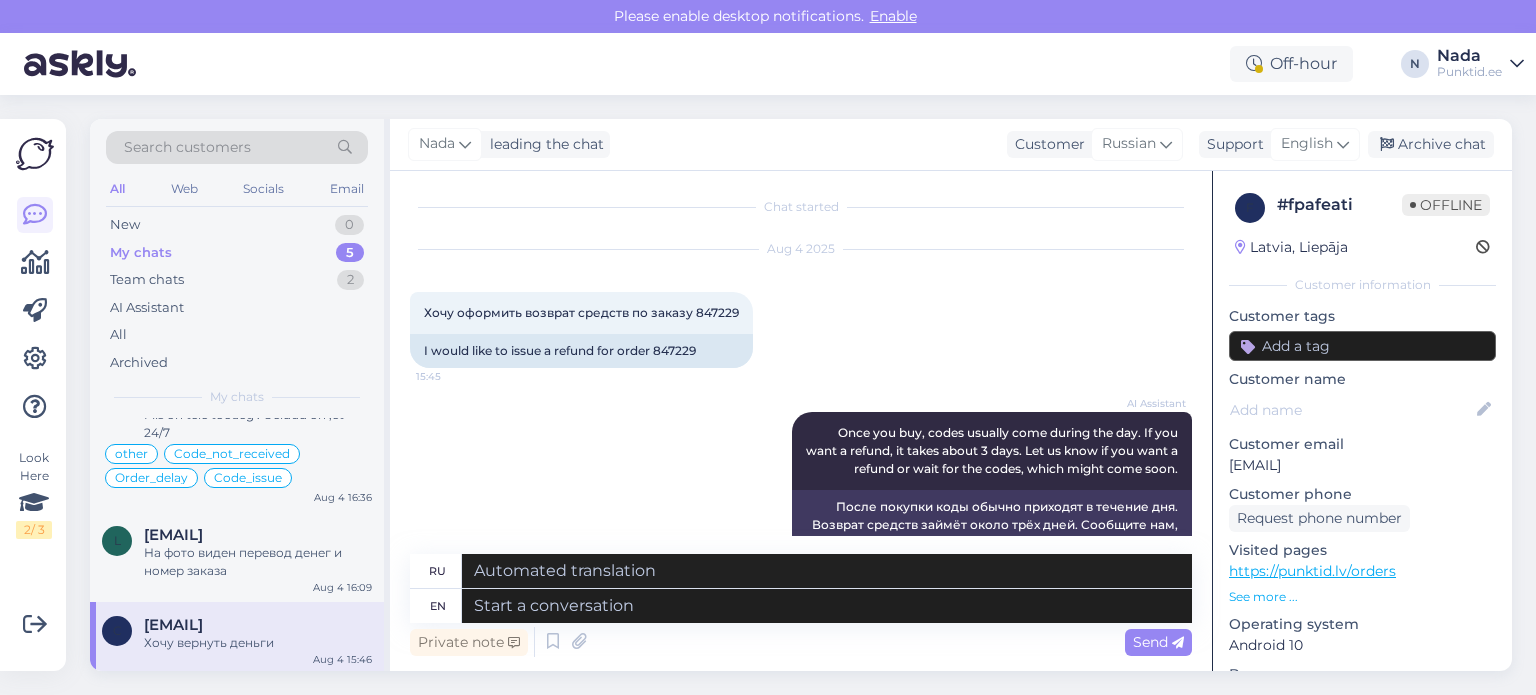 scroll, scrollTop: 0, scrollLeft: 0, axis: both 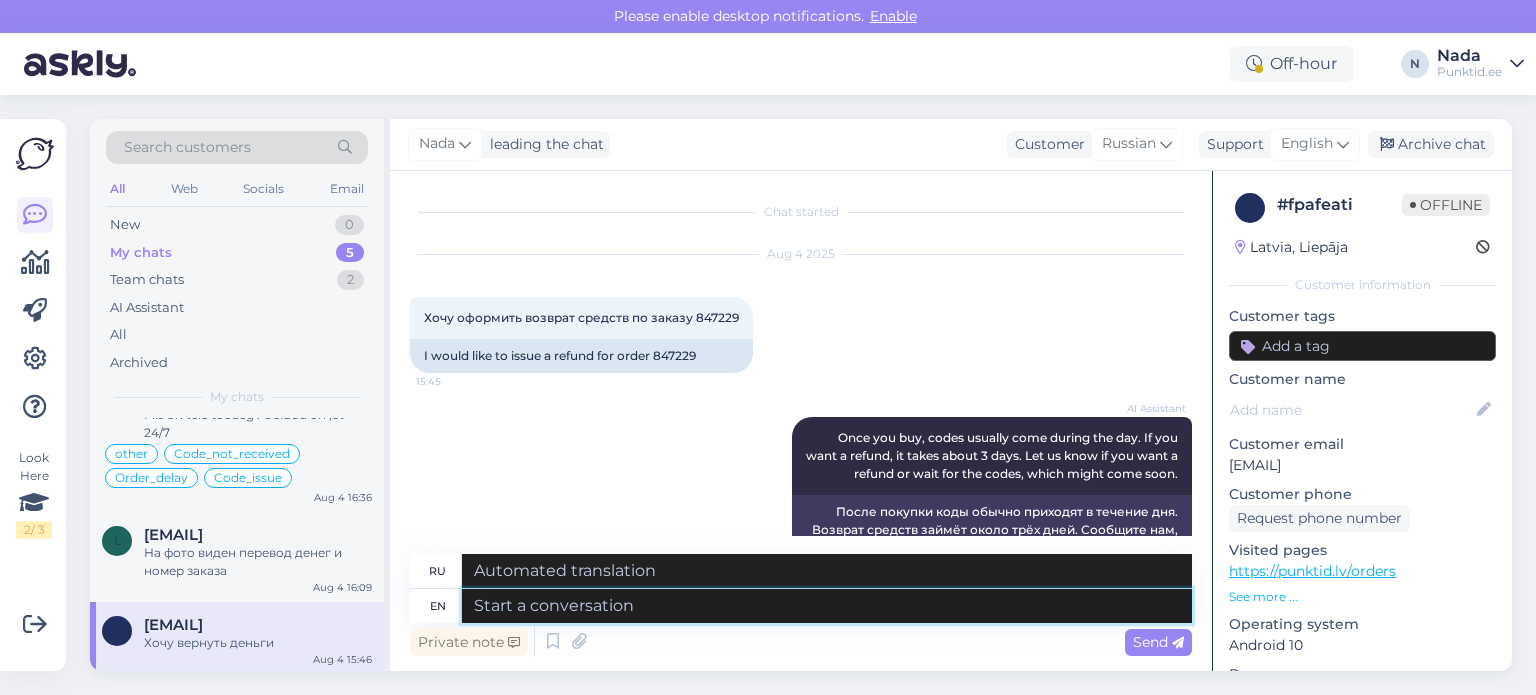 click at bounding box center (827, 606) 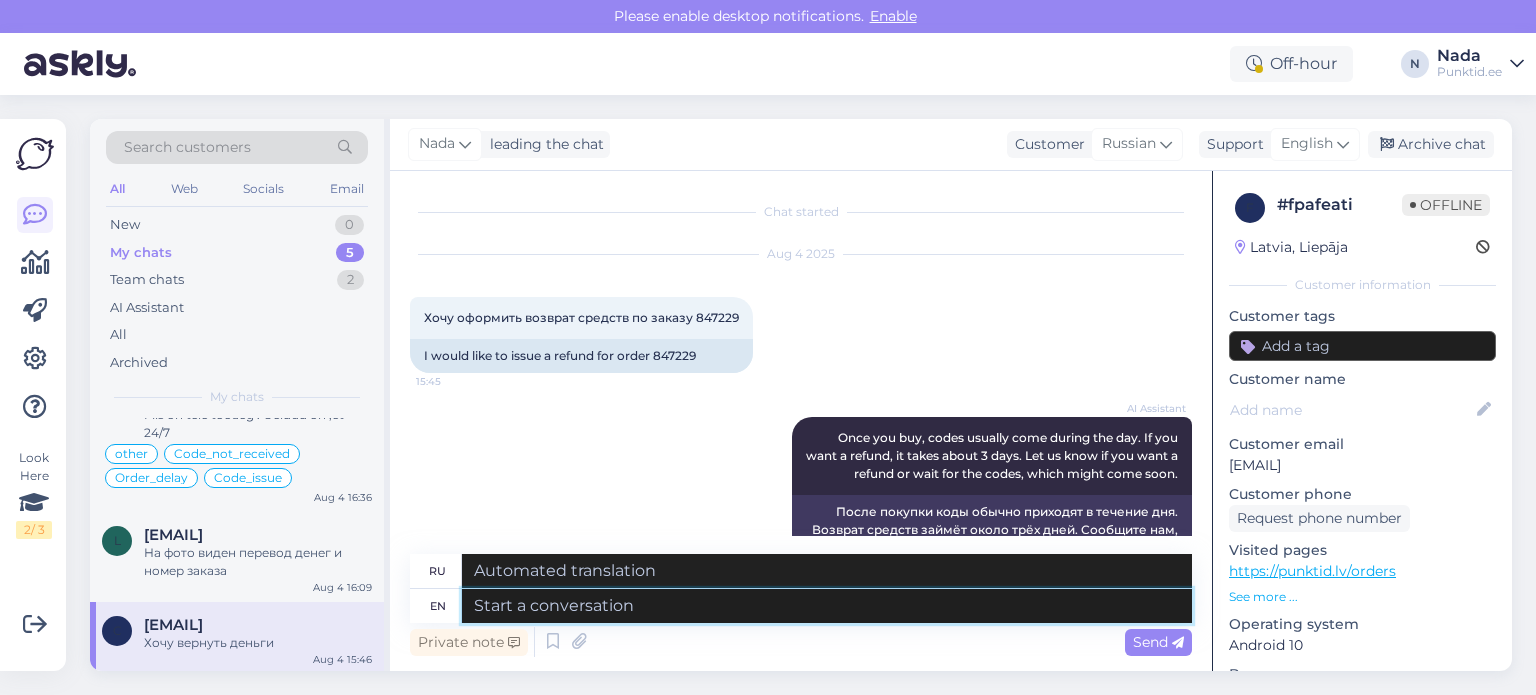 paste on "Thank you for your patience. It looks like your order is completed and emailed to you. Please make sure to check the spam folder as well." 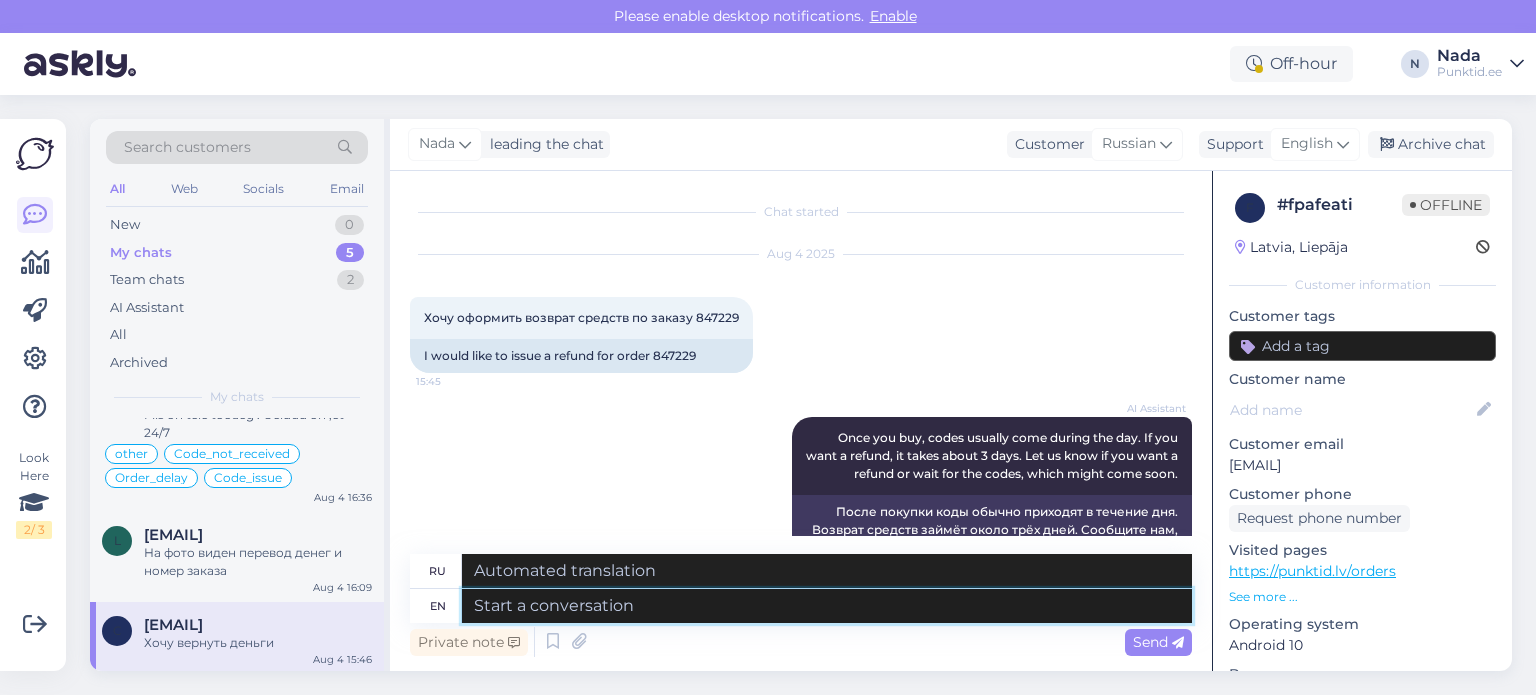 type on "Thank you for your patience. It looks like your order is completed and emailed to you. Please make sure to check the spam folder as well." 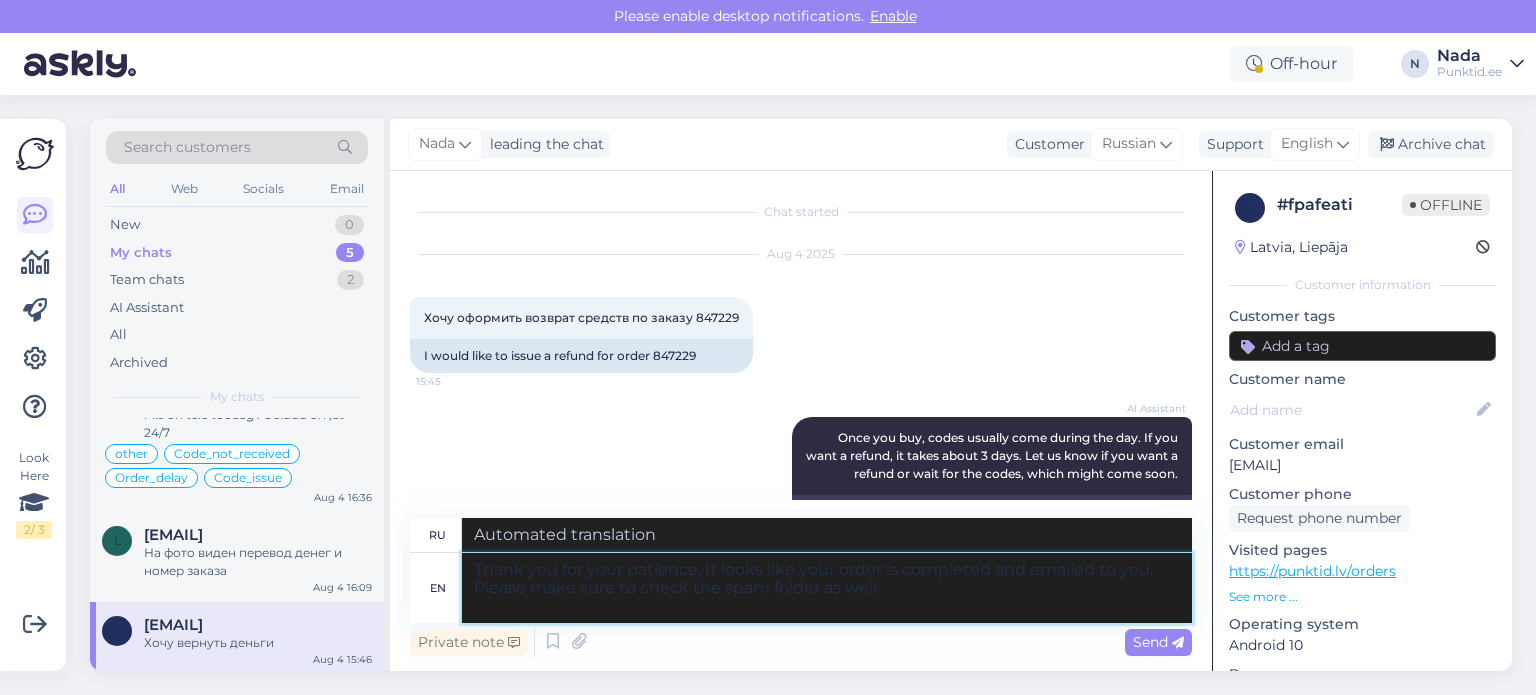 type on "Благодарим вас за терпение. Похоже, ваш заказ выполнен и отправлен вам по электронной почте. Также проверьте папку со спамом." 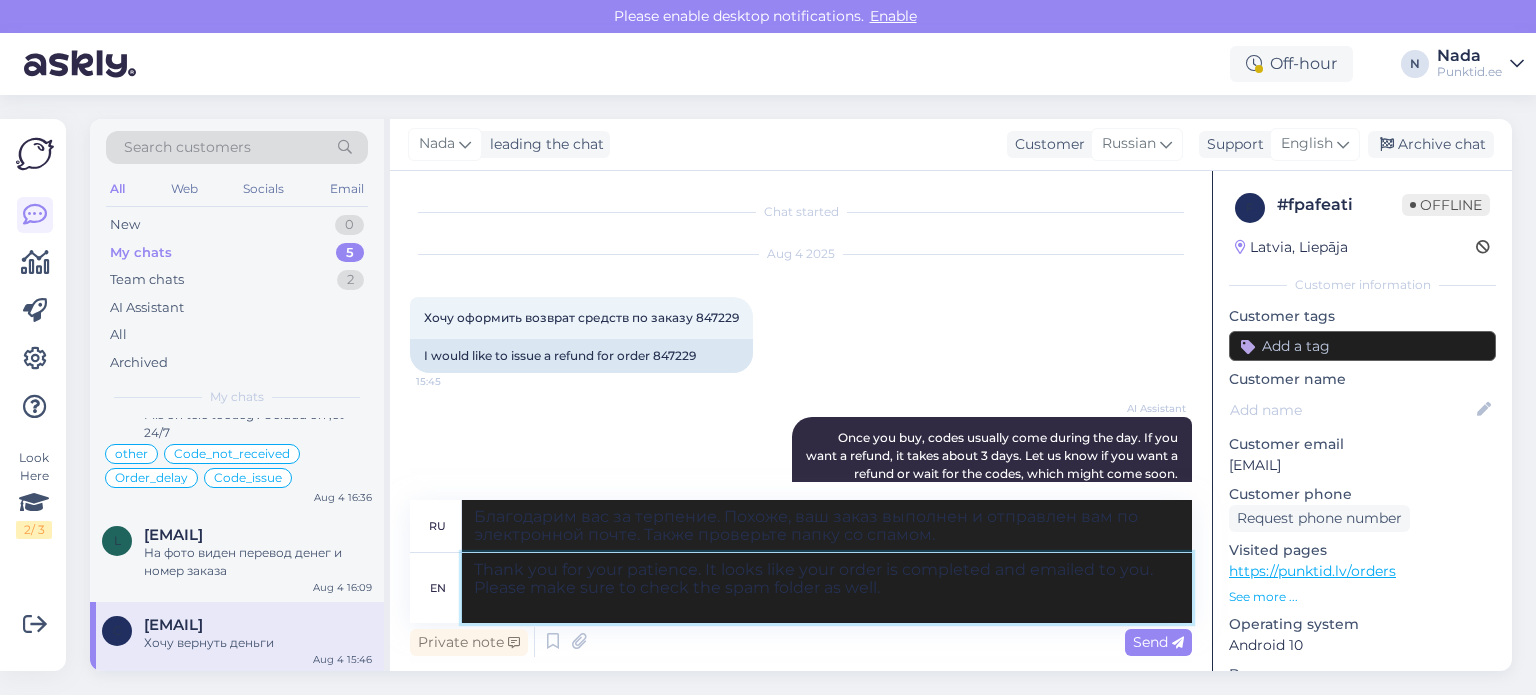 drag, startPoint x: 889, startPoint y: 588, endPoint x: 1145, endPoint y: 571, distance: 256.56384 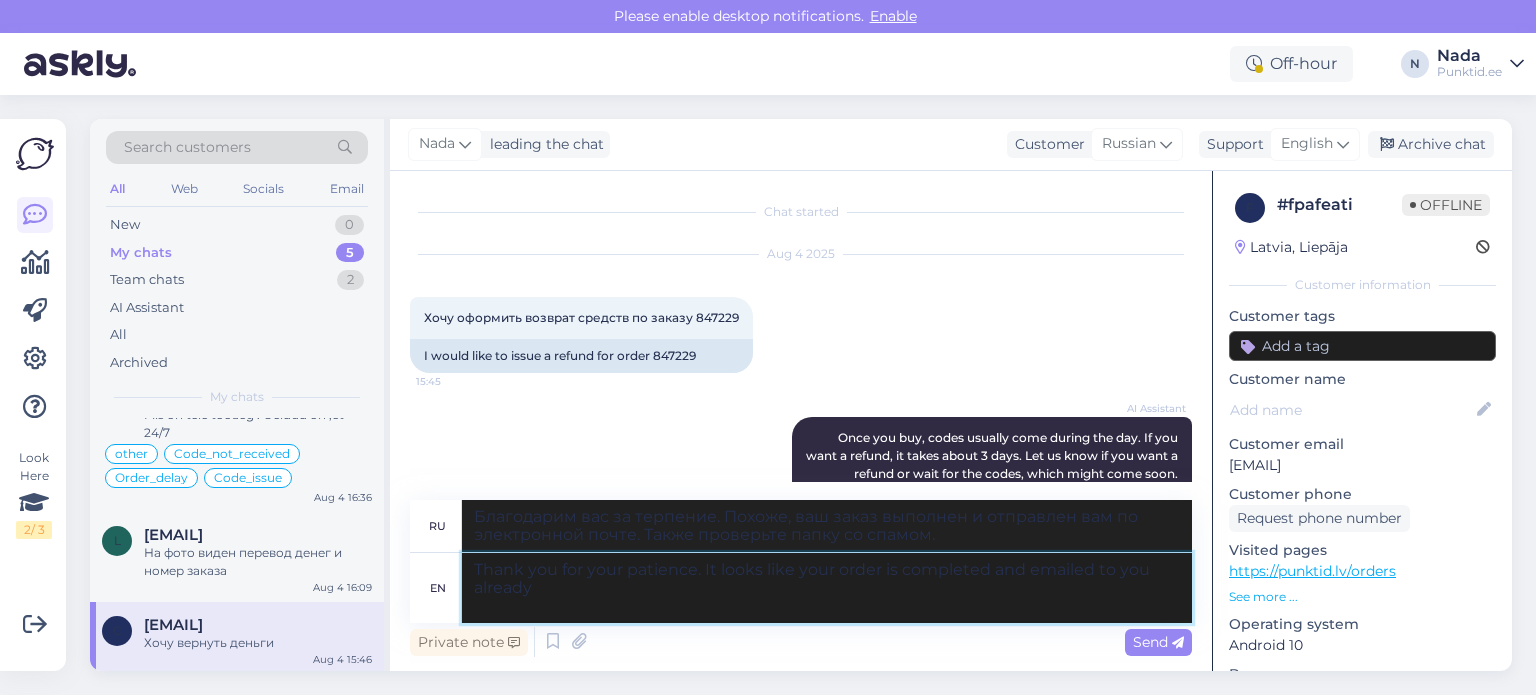 type on "Thank you for your patience. It looks like your order is completed and emailed to you already." 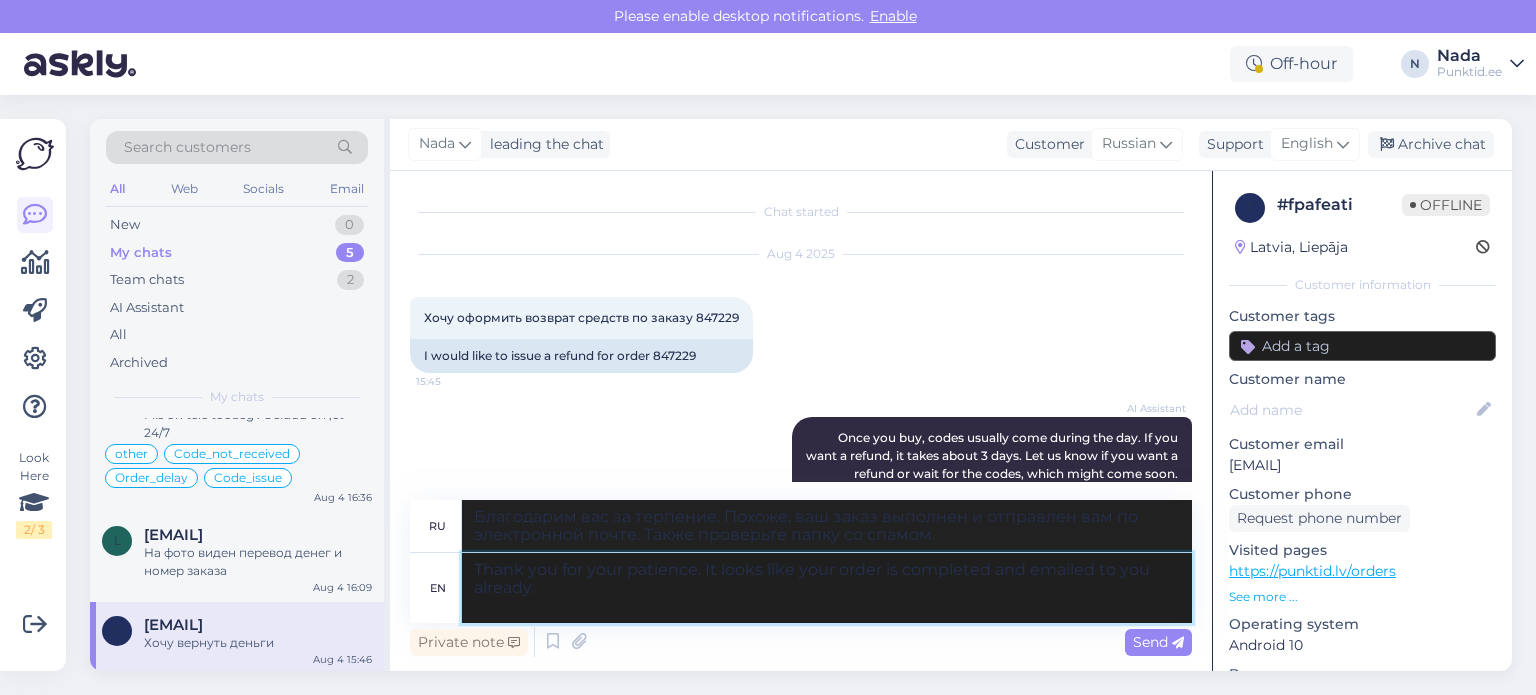 type on "Благодарим за терпение. Похоже, ваш заказ уже оформлен и отправлен вам на электронную почту." 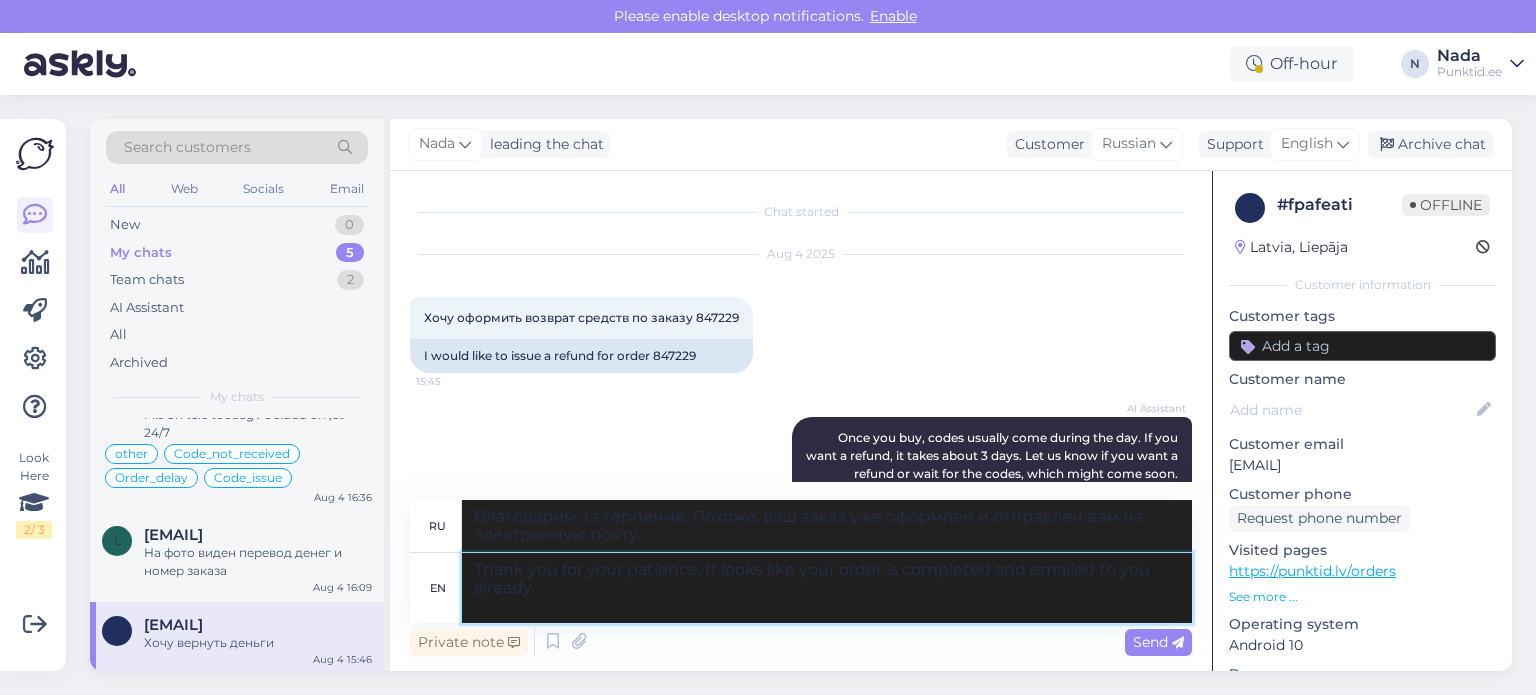 type on "Thank you for your patience. It looks like your order is completed and emailed to you already." 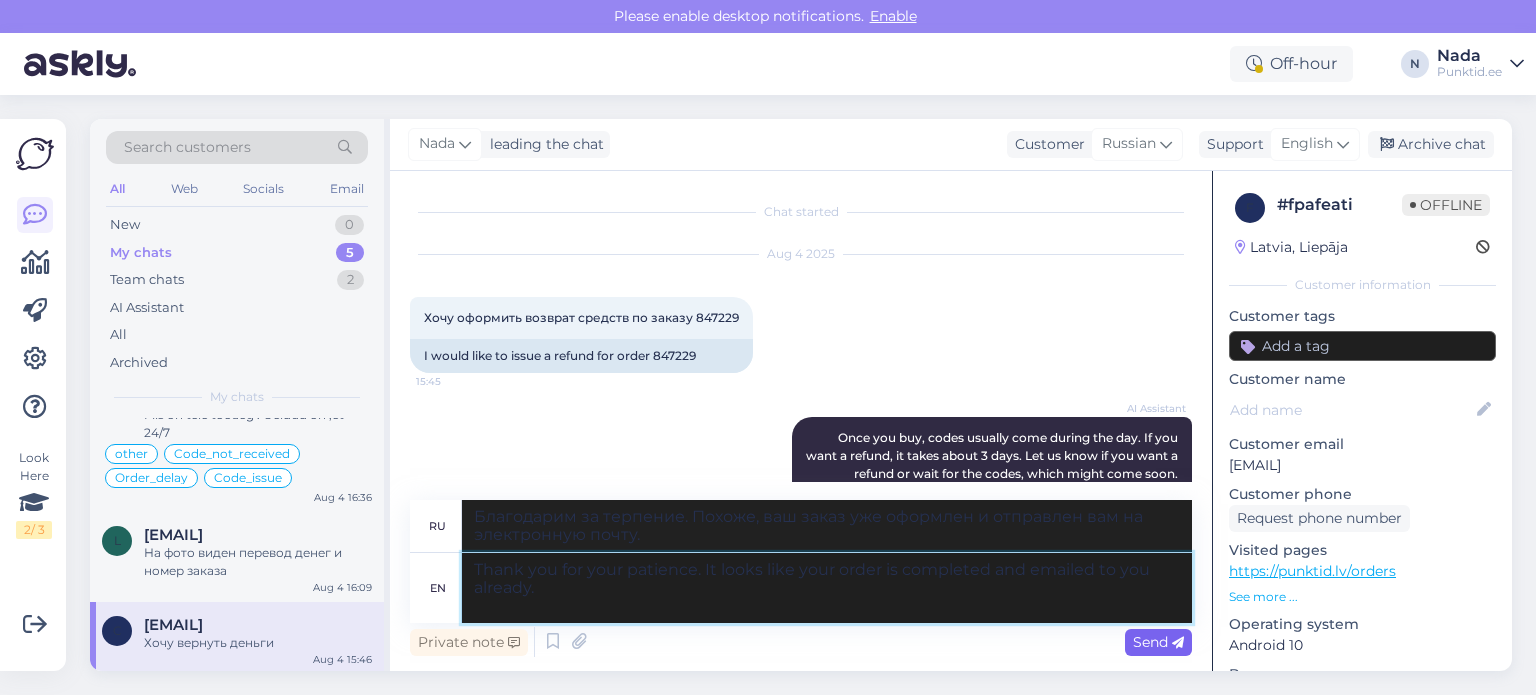 type on "Благодарим вас за терпение. Похоже, ваш заказ уже оформлен и отправлен вам на электронную почту." 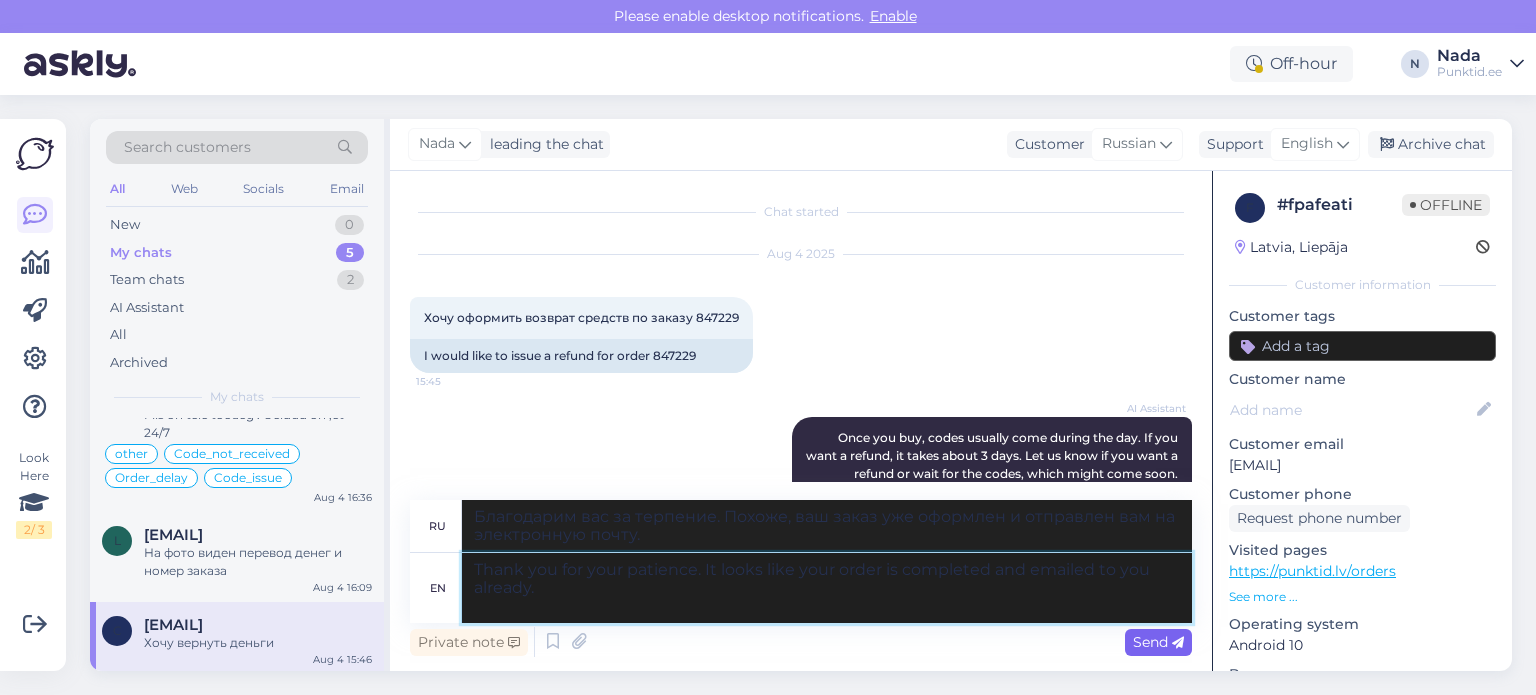 type on "Thank you for your patience. It looks like your order is completed and emailed to you already." 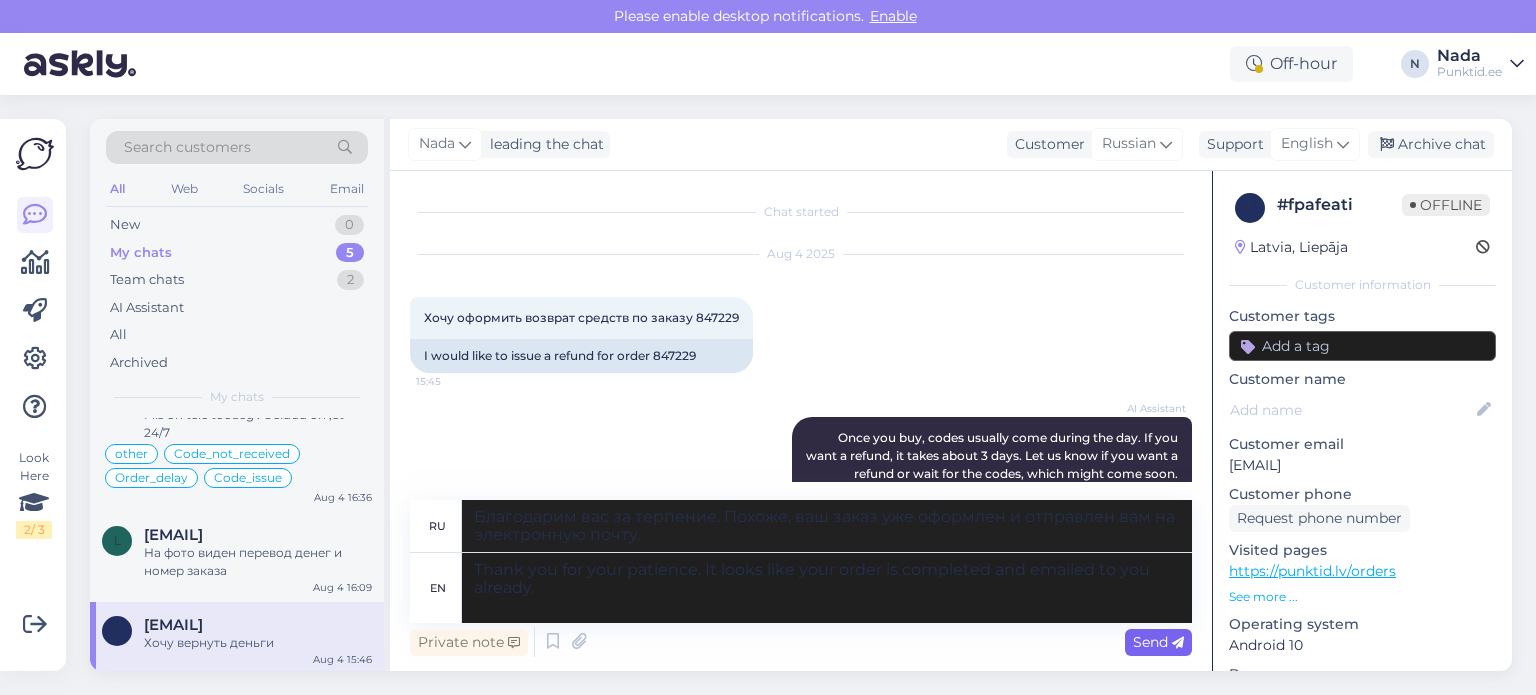 click on "Send" at bounding box center (1158, 642) 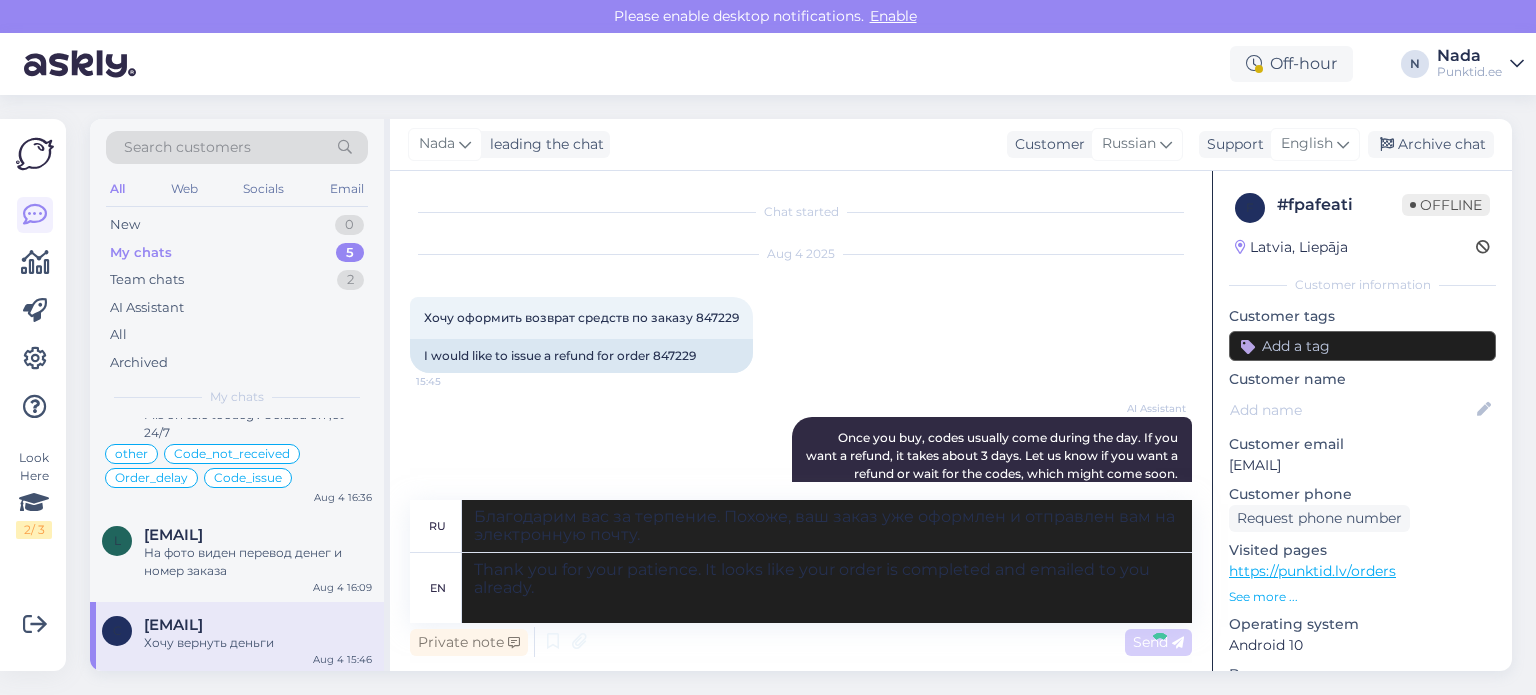 type 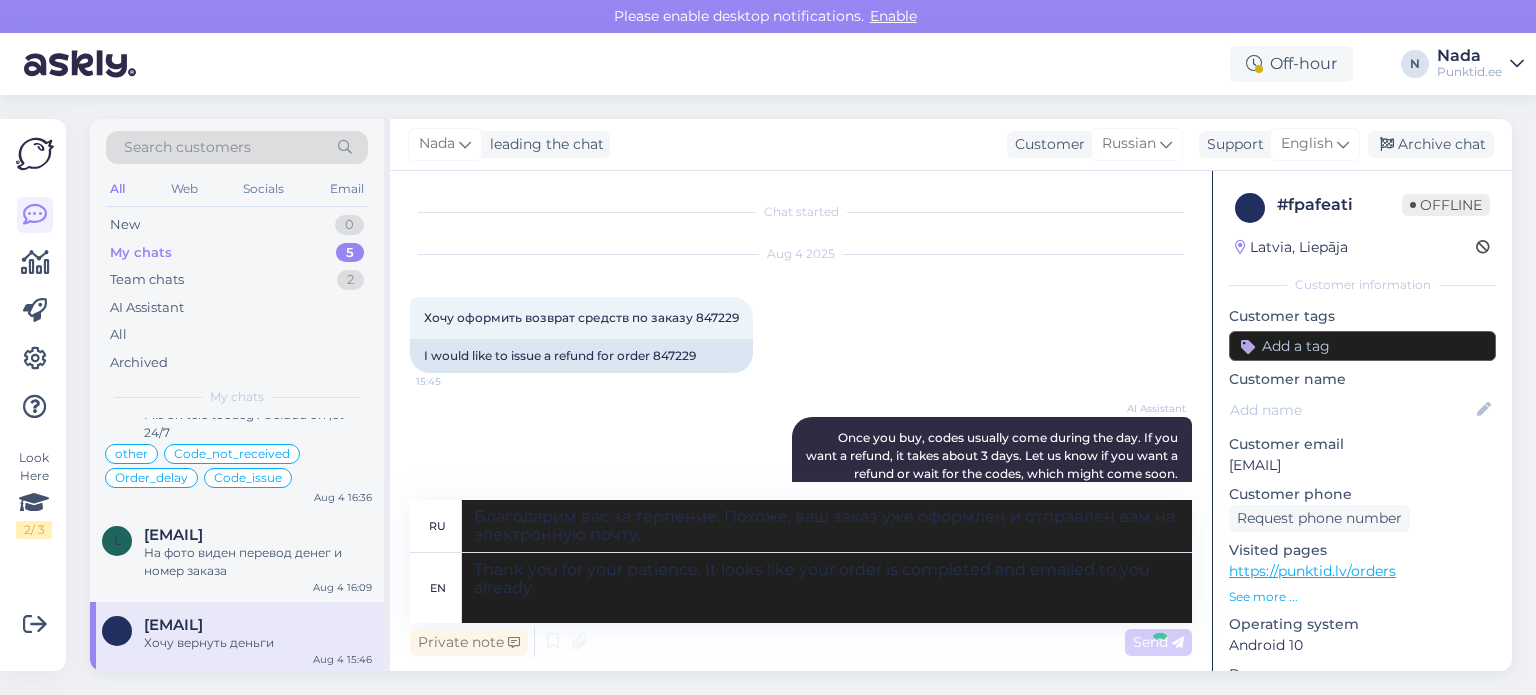 type 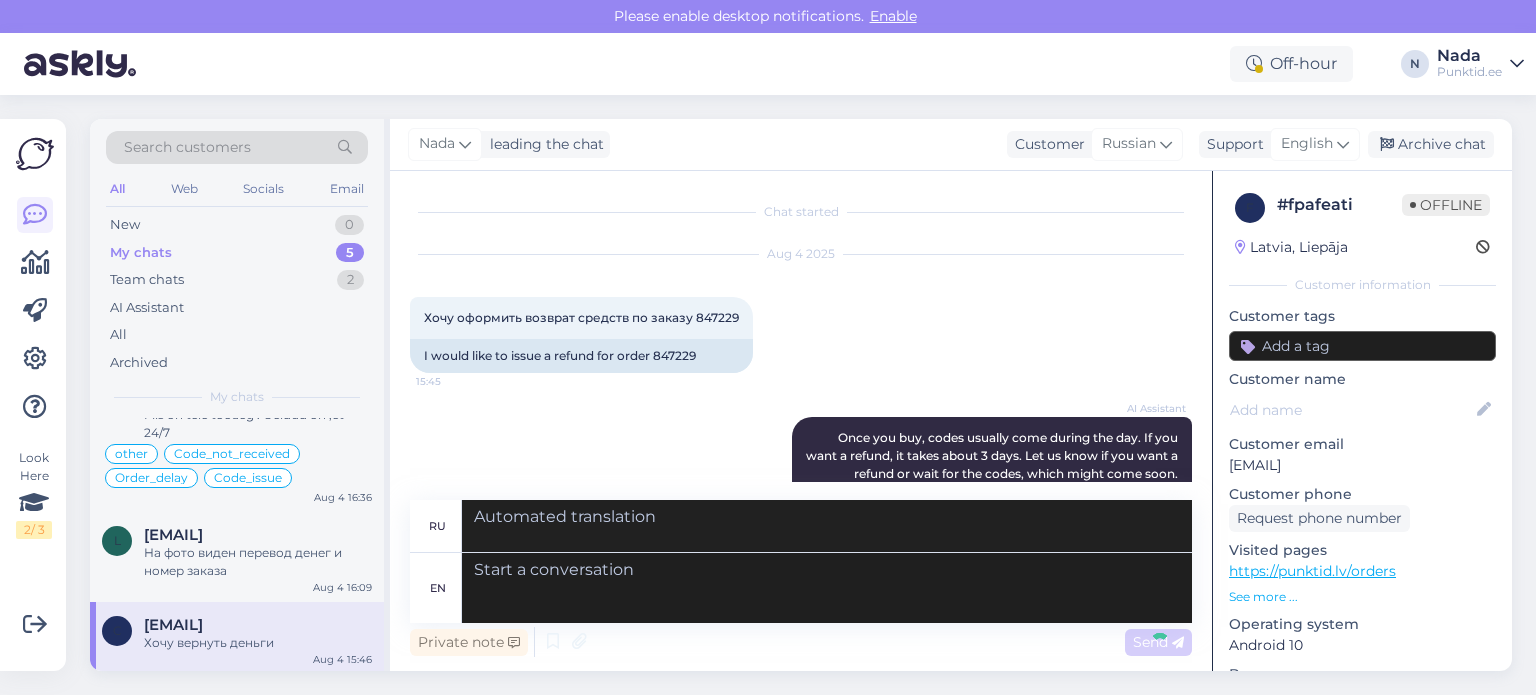 scroll, scrollTop: 386, scrollLeft: 0, axis: vertical 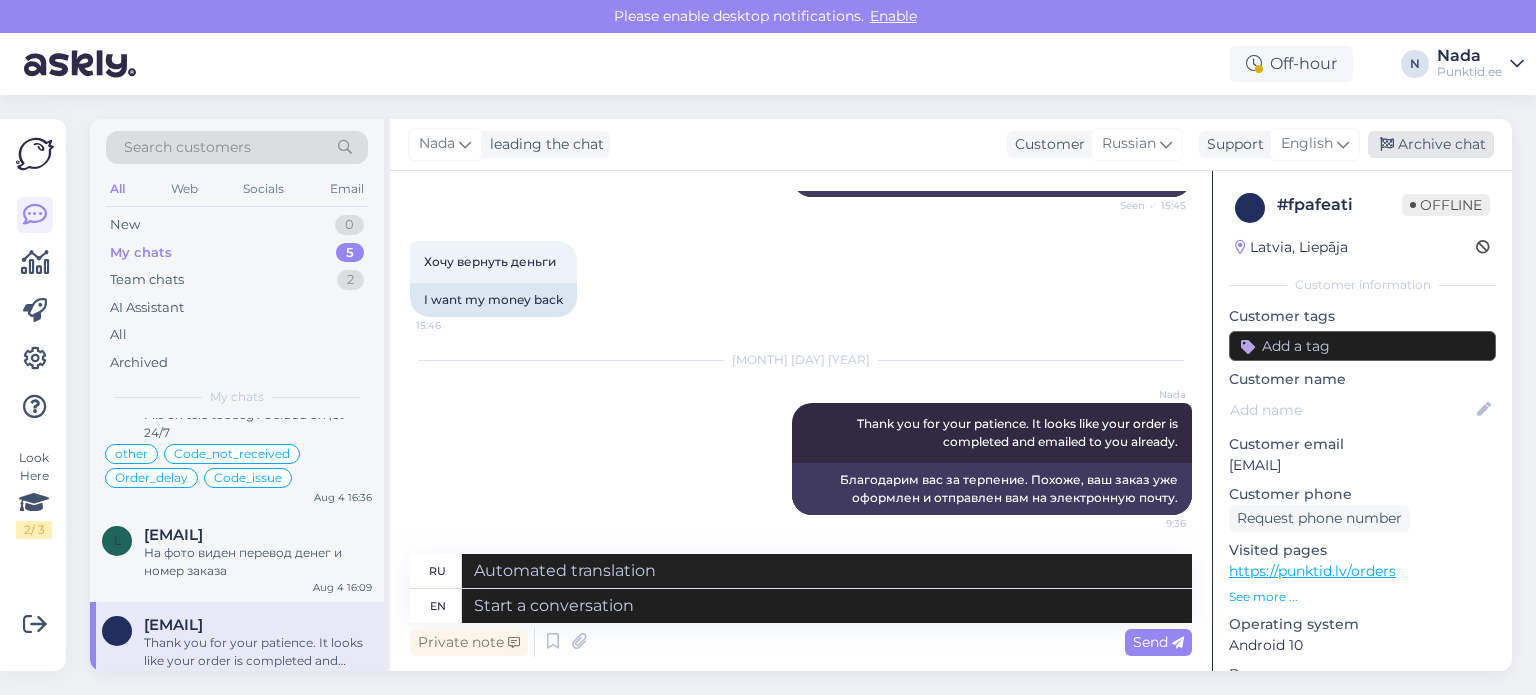 click on "Archive chat" at bounding box center [1431, 144] 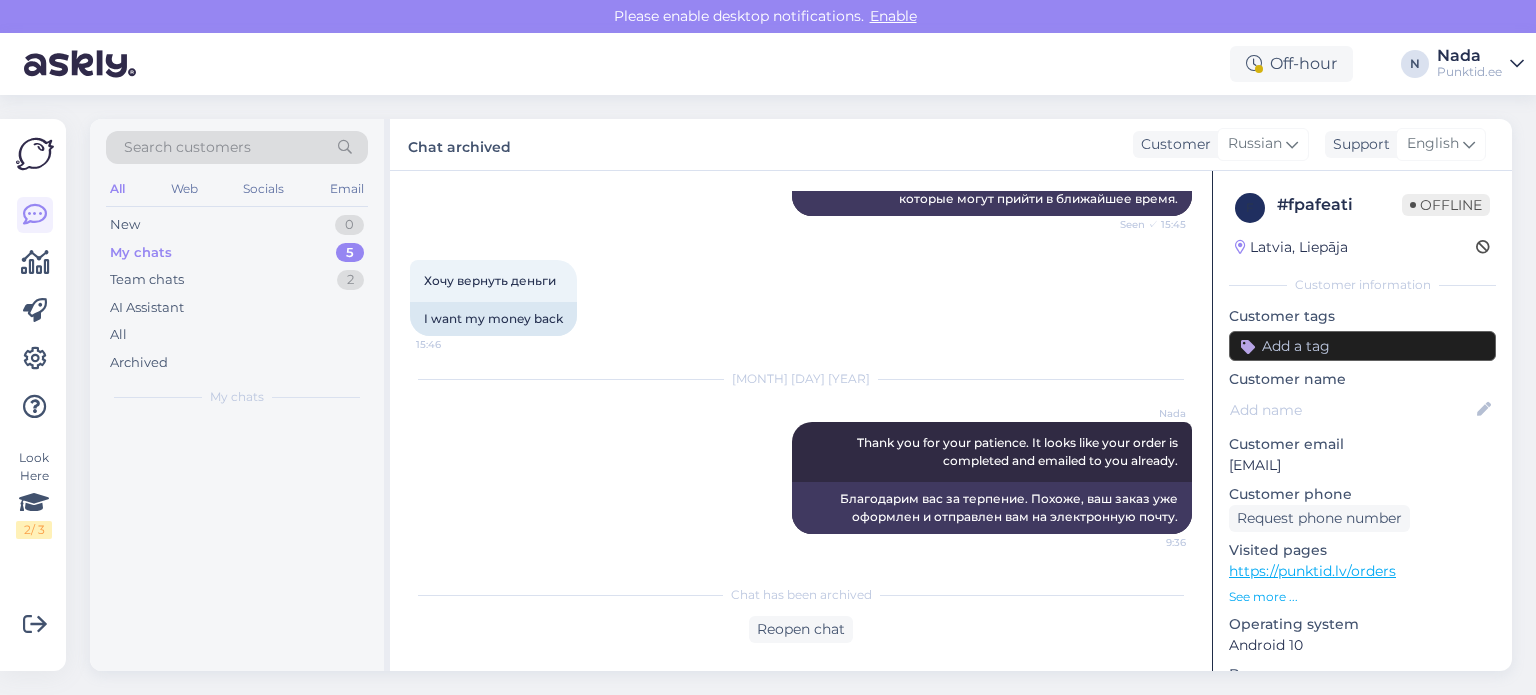 scroll, scrollTop: 0, scrollLeft: 0, axis: both 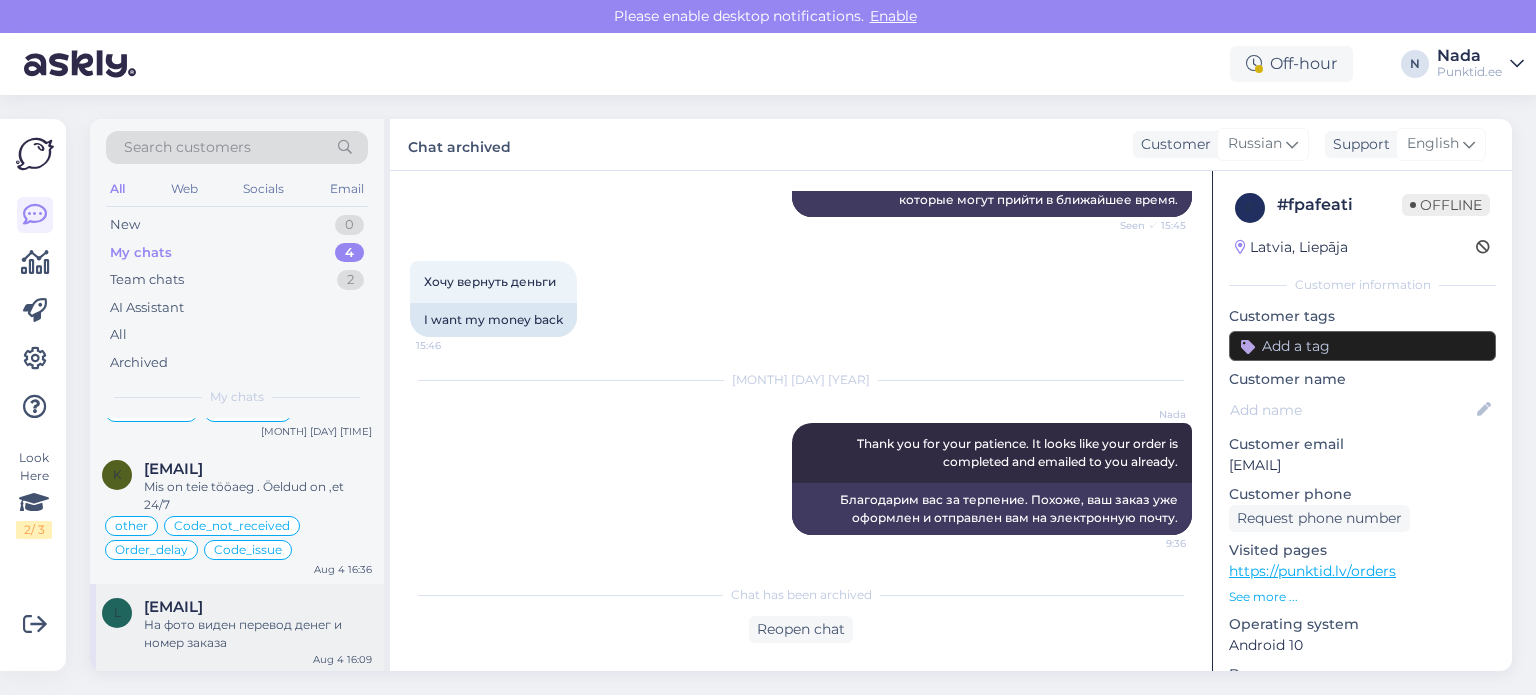 click on "На фото виден перевод денег и номер заказа" at bounding box center (258, 634) 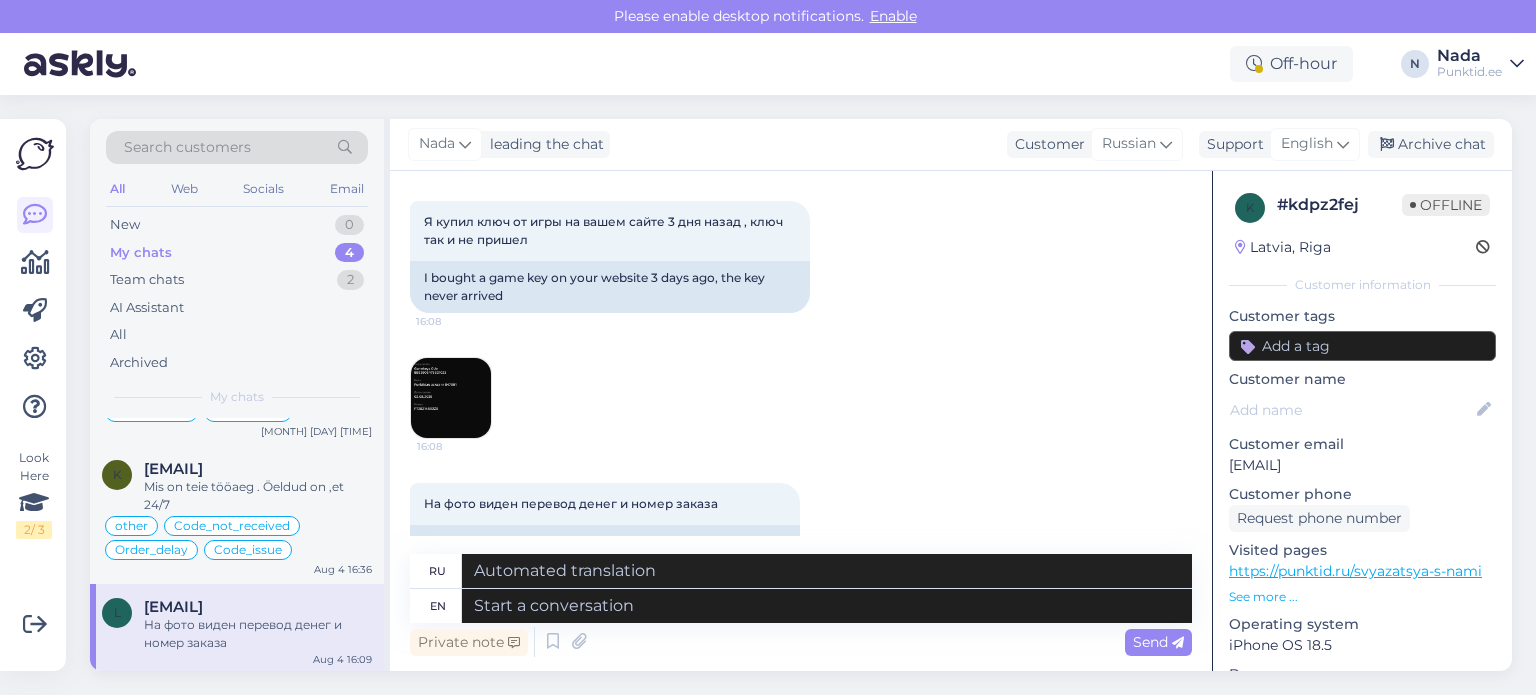 scroll, scrollTop: 0, scrollLeft: 0, axis: both 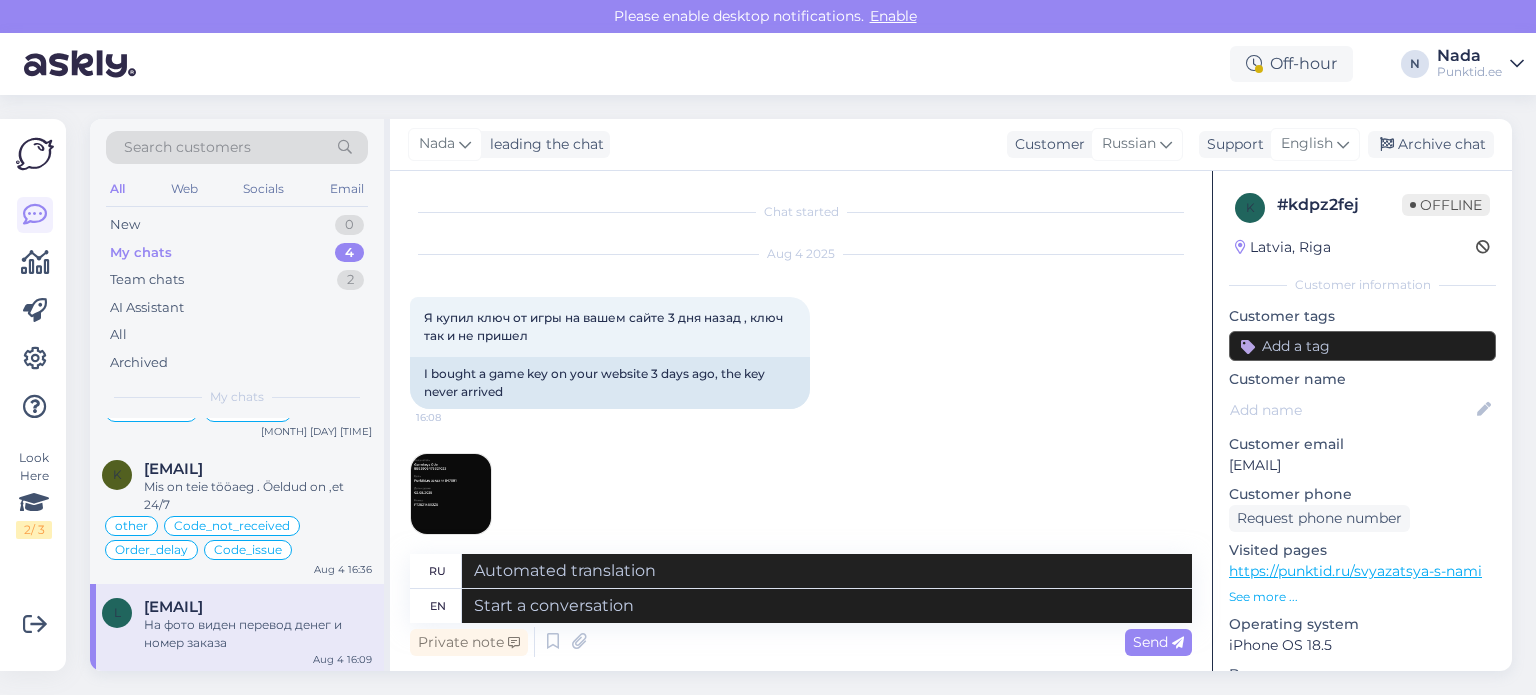click at bounding box center (451, 494) 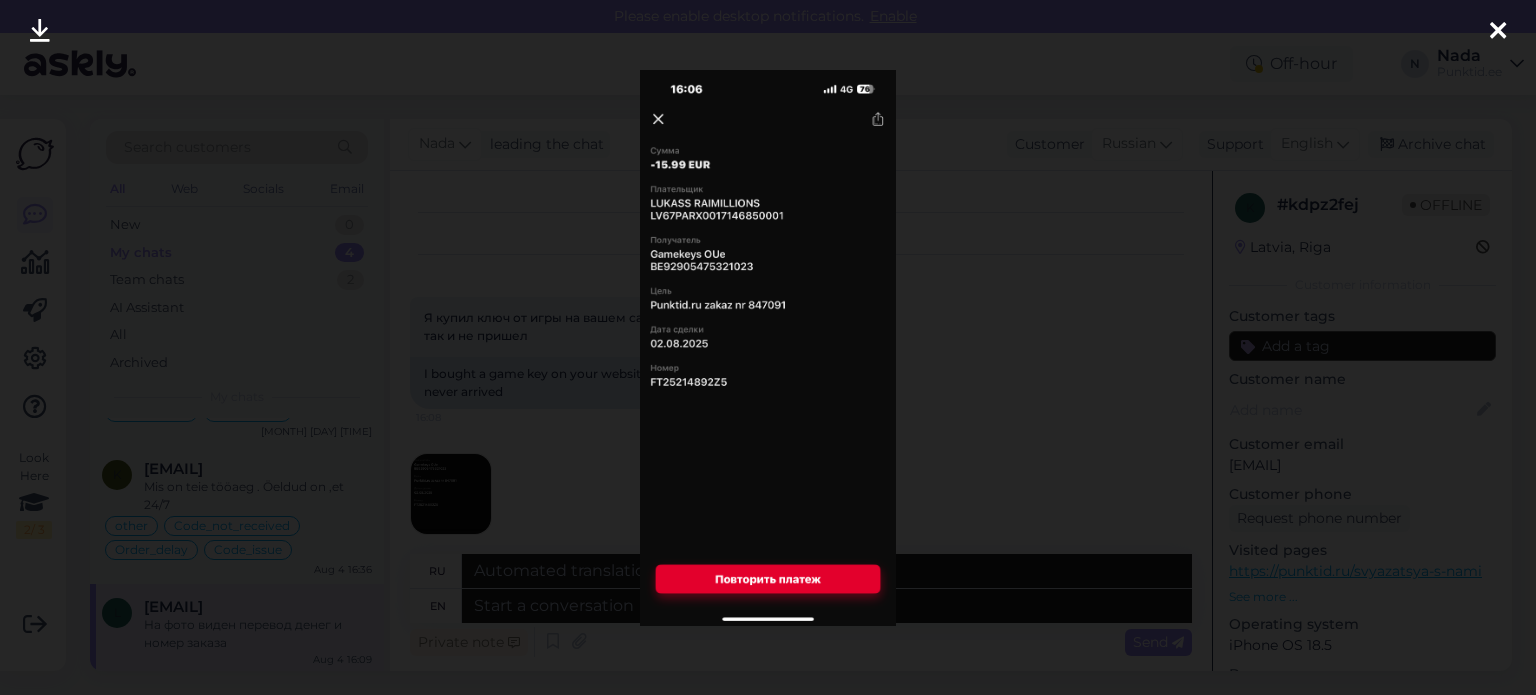 click at bounding box center (768, 347) 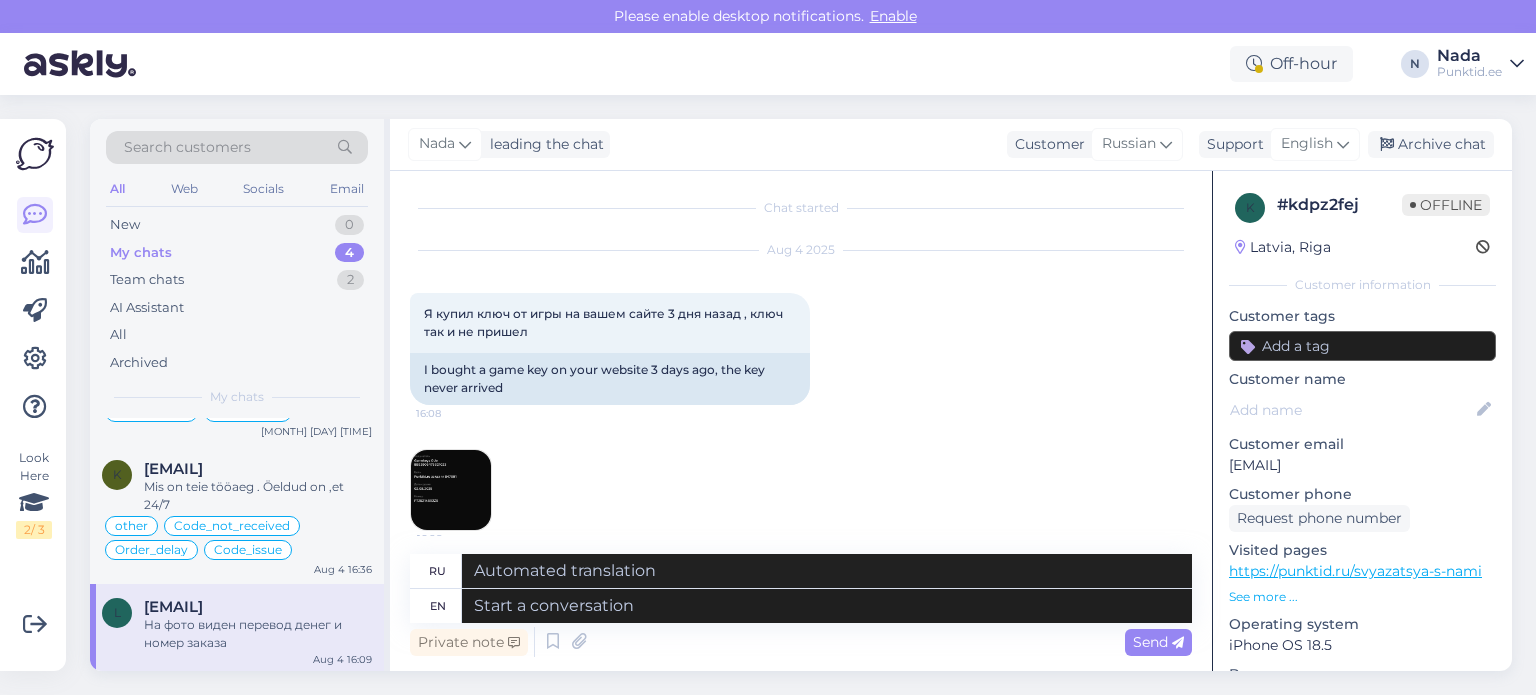 scroll, scrollTop: 0, scrollLeft: 0, axis: both 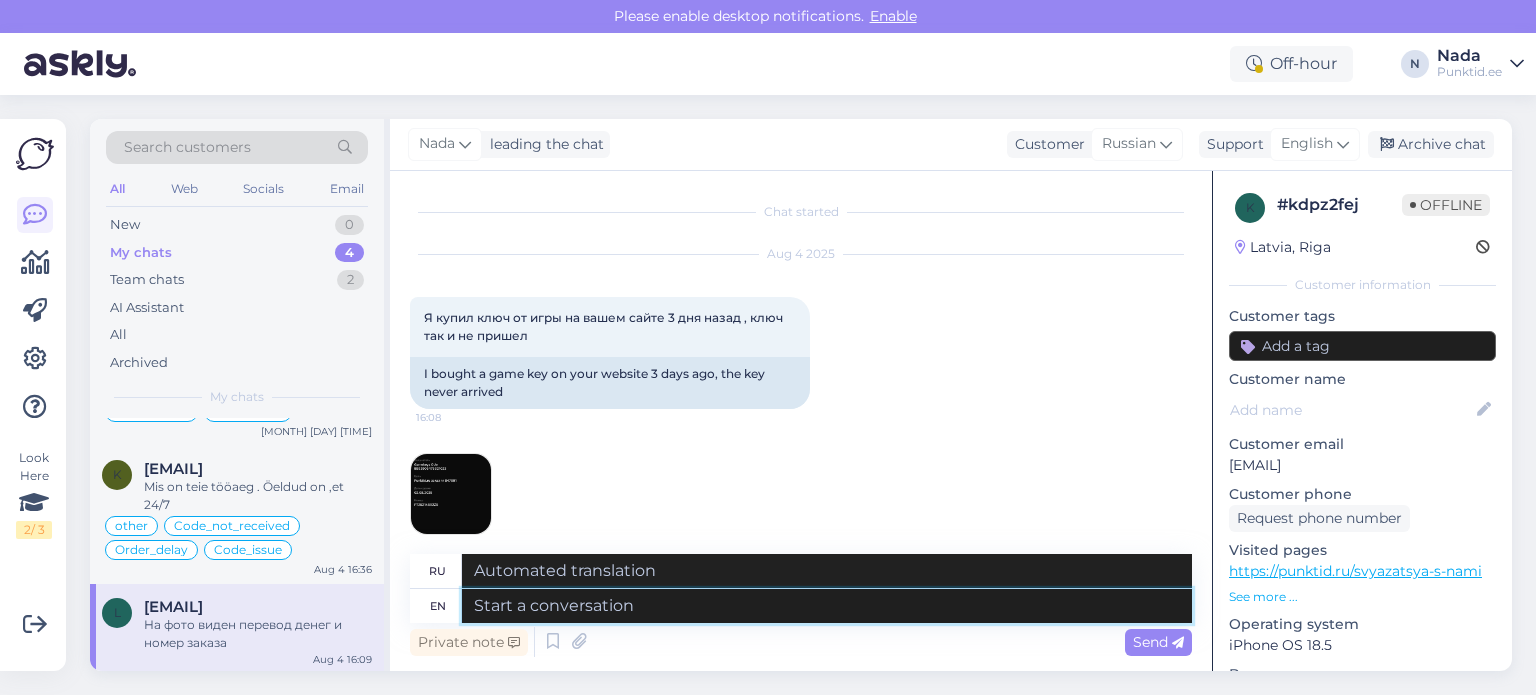 click at bounding box center (827, 606) 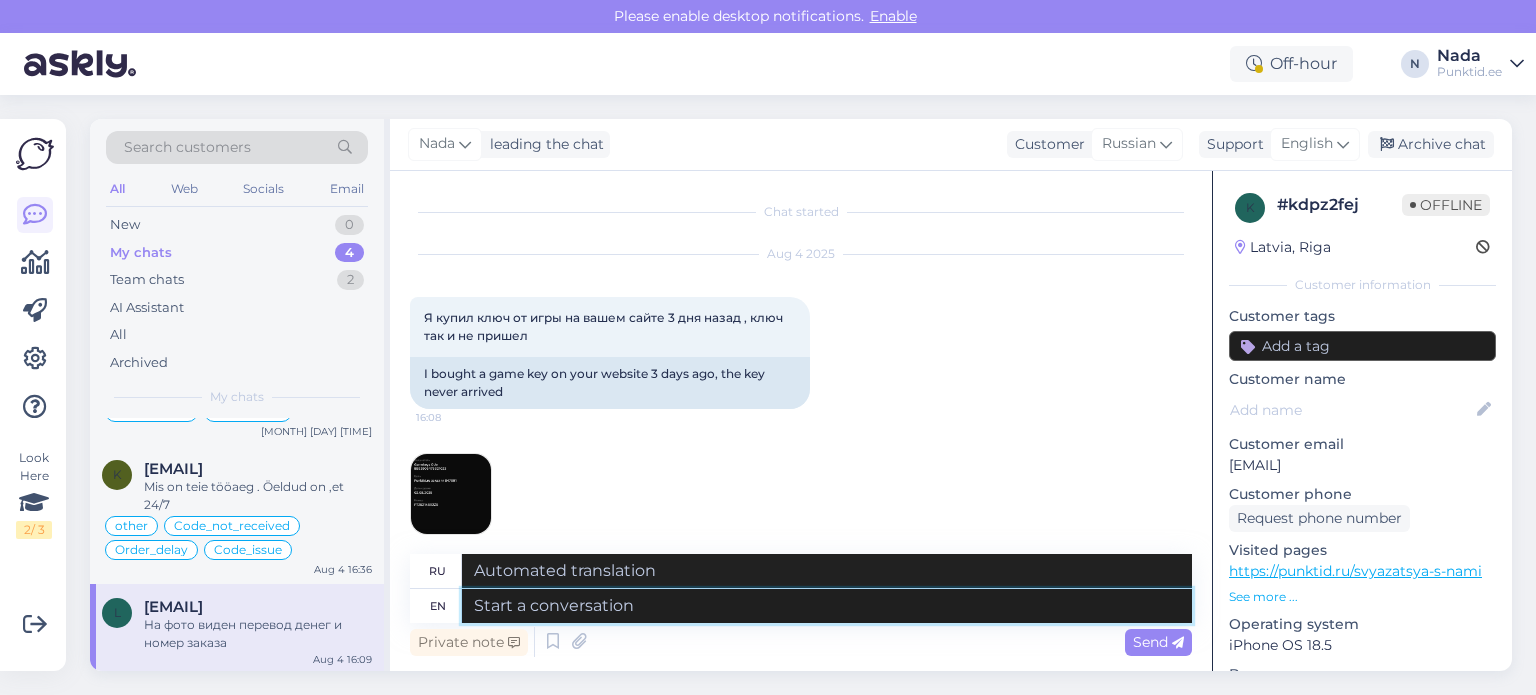 paste on "Hello there! Thank you for your patience and we apologize for this inconvenience as we are facing a delay issue from the reseller that's why orders are taking longer than usual to be fulfilled. Once your order is completed, it will be delivered to you immediately. Once again, we appreciate your patience and understanding." 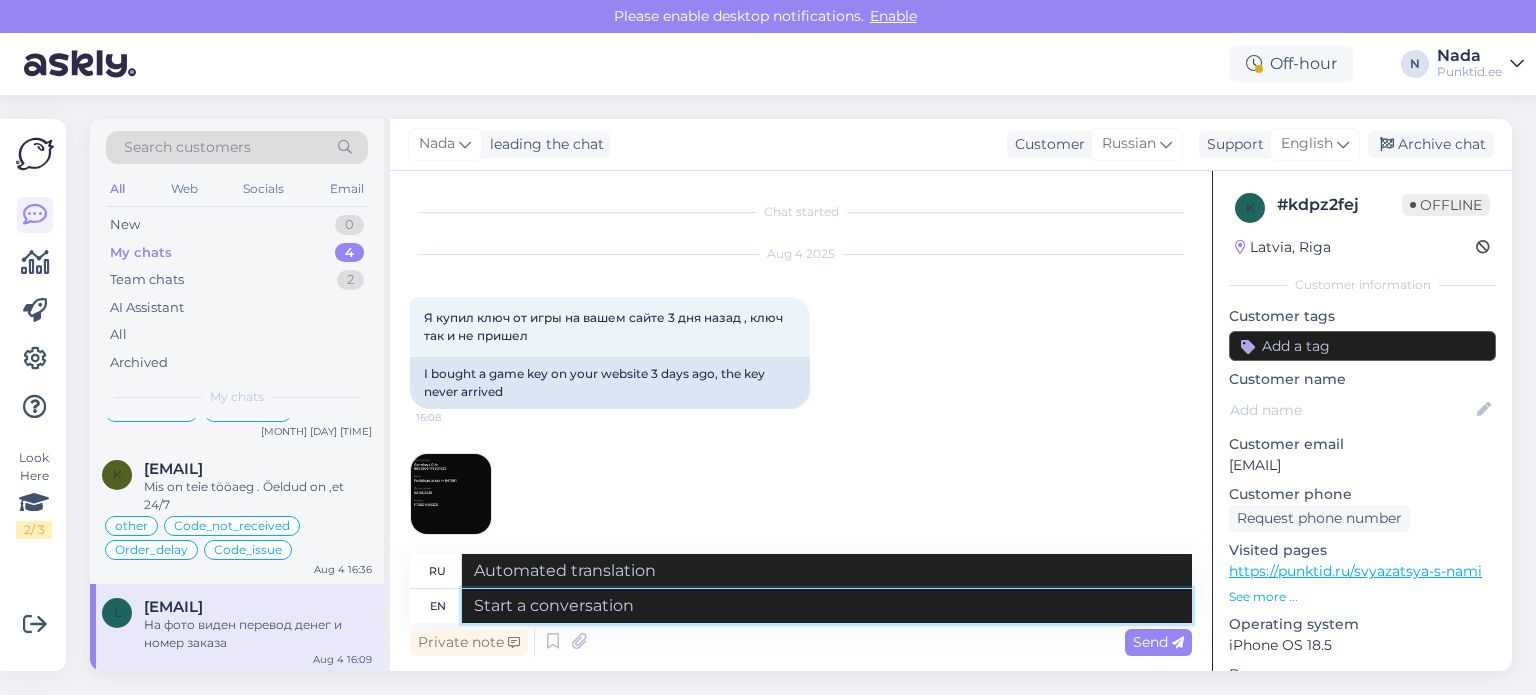 type on "Hello there! Thank you for your patience and we apologize for this inconvenience as we are facing a delay issue from the reseller that's why orders are taking longer than usual to be fulfilled. Once your order is completed, it will be delivered to you immediately. Once again, we appreciate your patience and understanding." 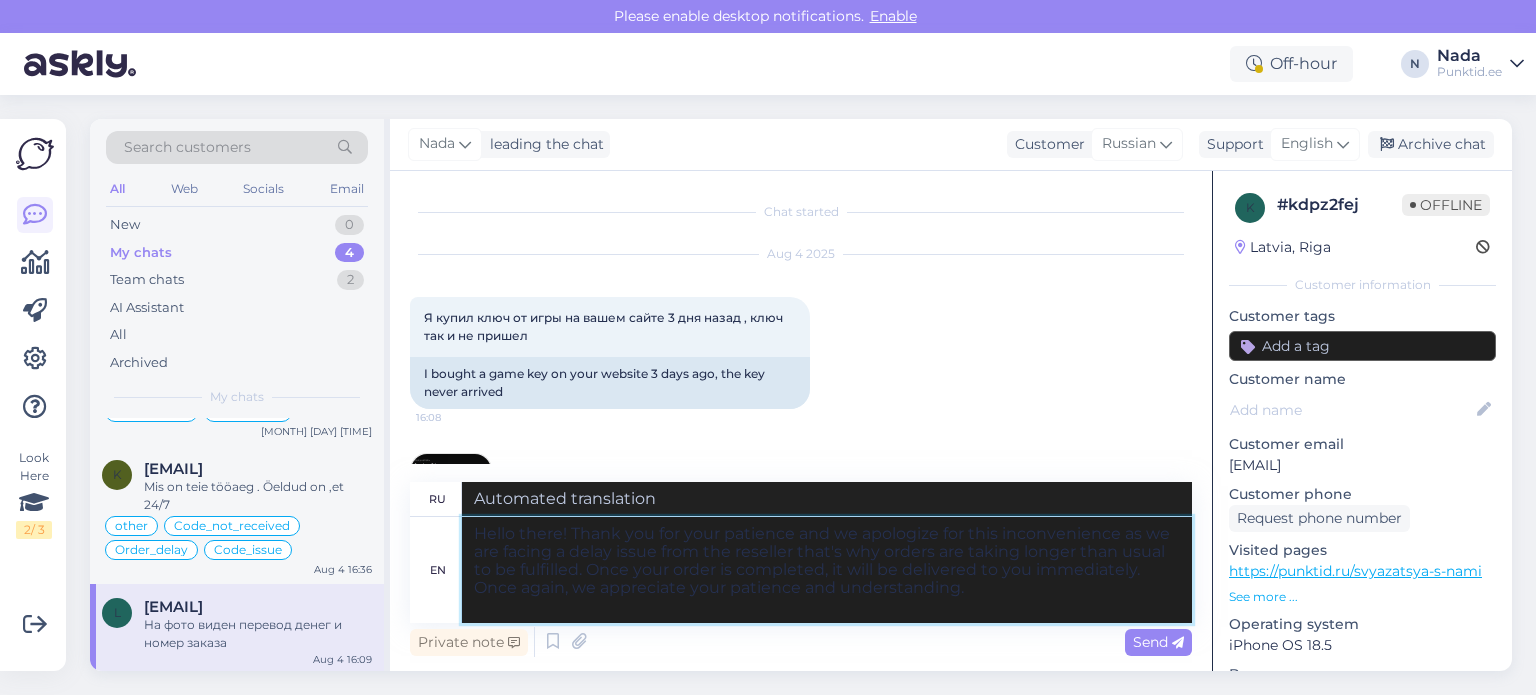 type on "Здравствуйте! Благодарим вас за терпение и приносим извинения за доставленные неудобства. Мы столкнулись с задержкой со стороны реселлера, поэтому обработка заказов занимает больше времени, чем обычно. После завершения обработки ваш заказ будет доставлен вам немедленно. Ещё раз благодарим вас за терпение и понимание." 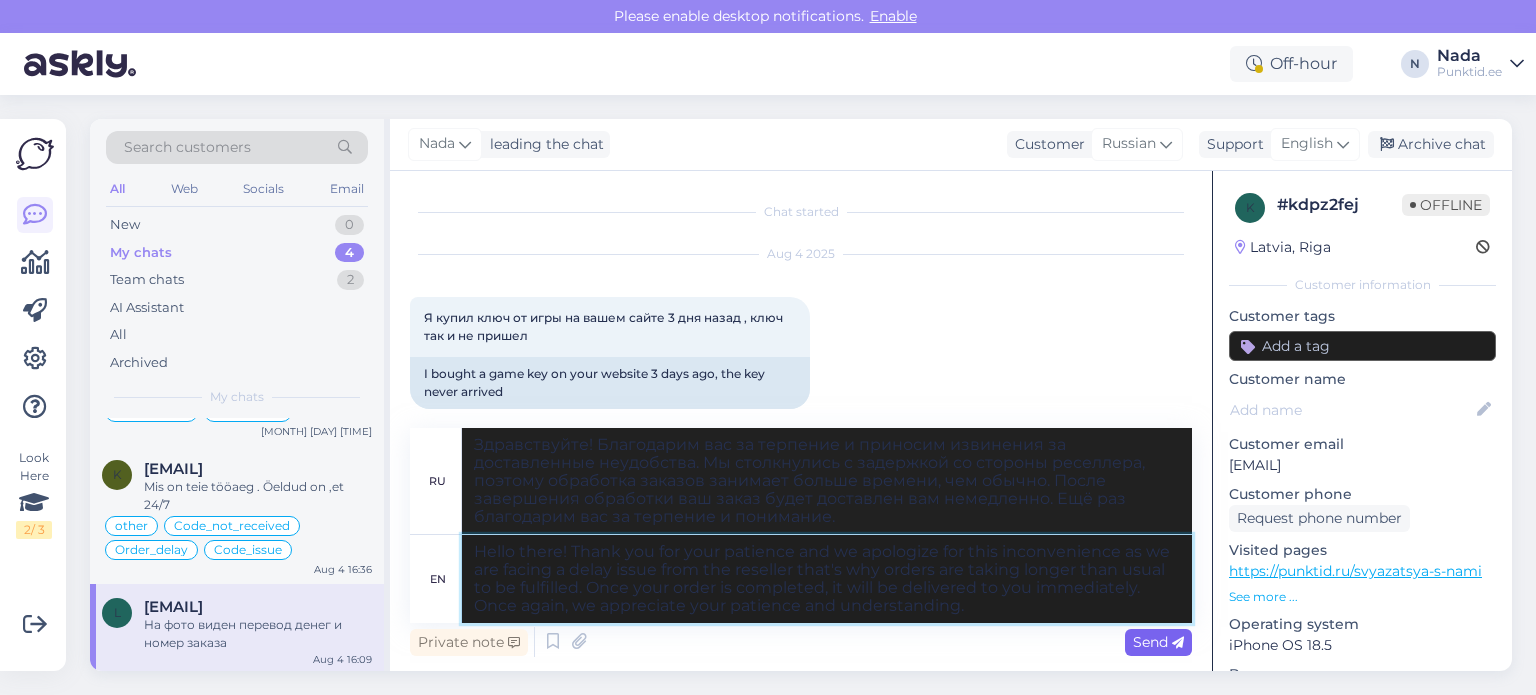 type on "Hello there! Thank you for your patience and we apologize for this inconvenience as we are facing a delay issue from the reseller that's why orders are taking longer than usual to be fulfilled. Once your order is completed, it will be delivered to you immediately. Once again, we appreciate your patience and understanding." 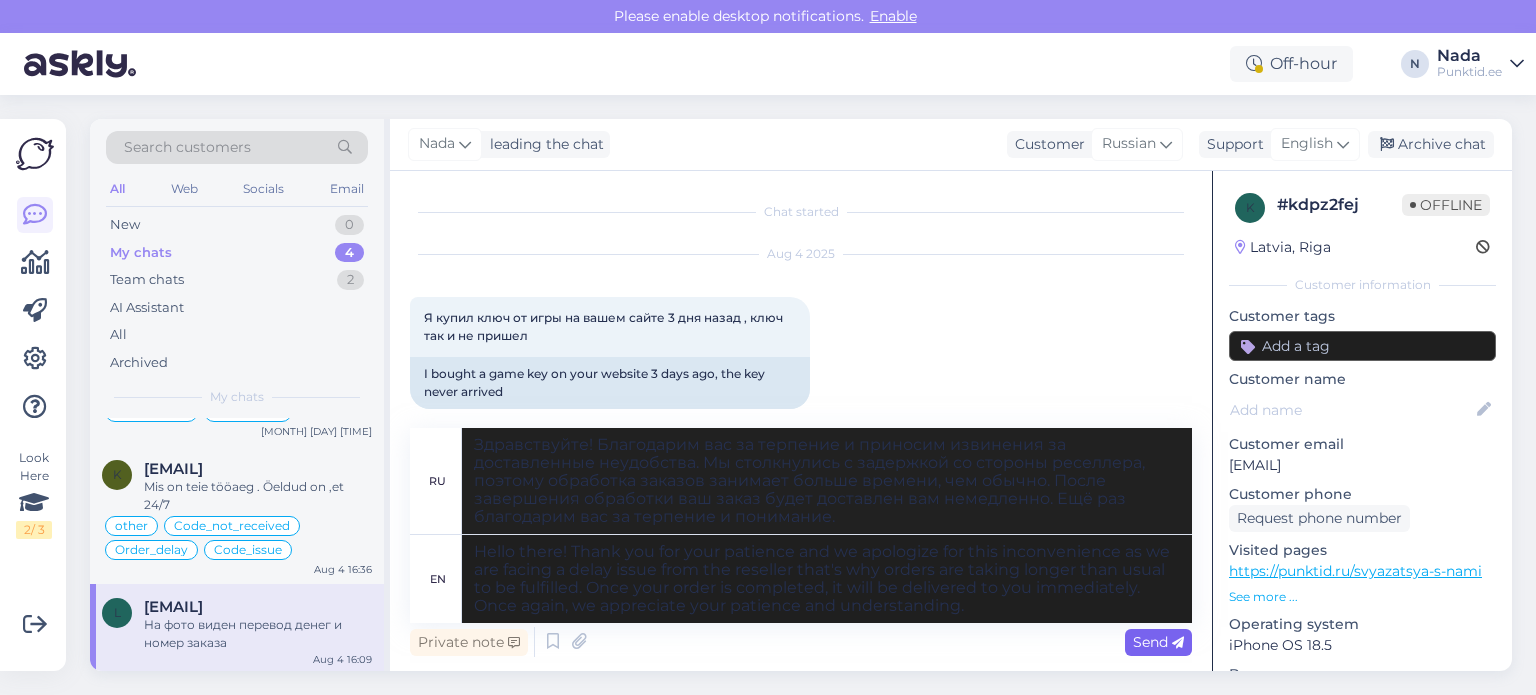 click on "Send" at bounding box center [1158, 642] 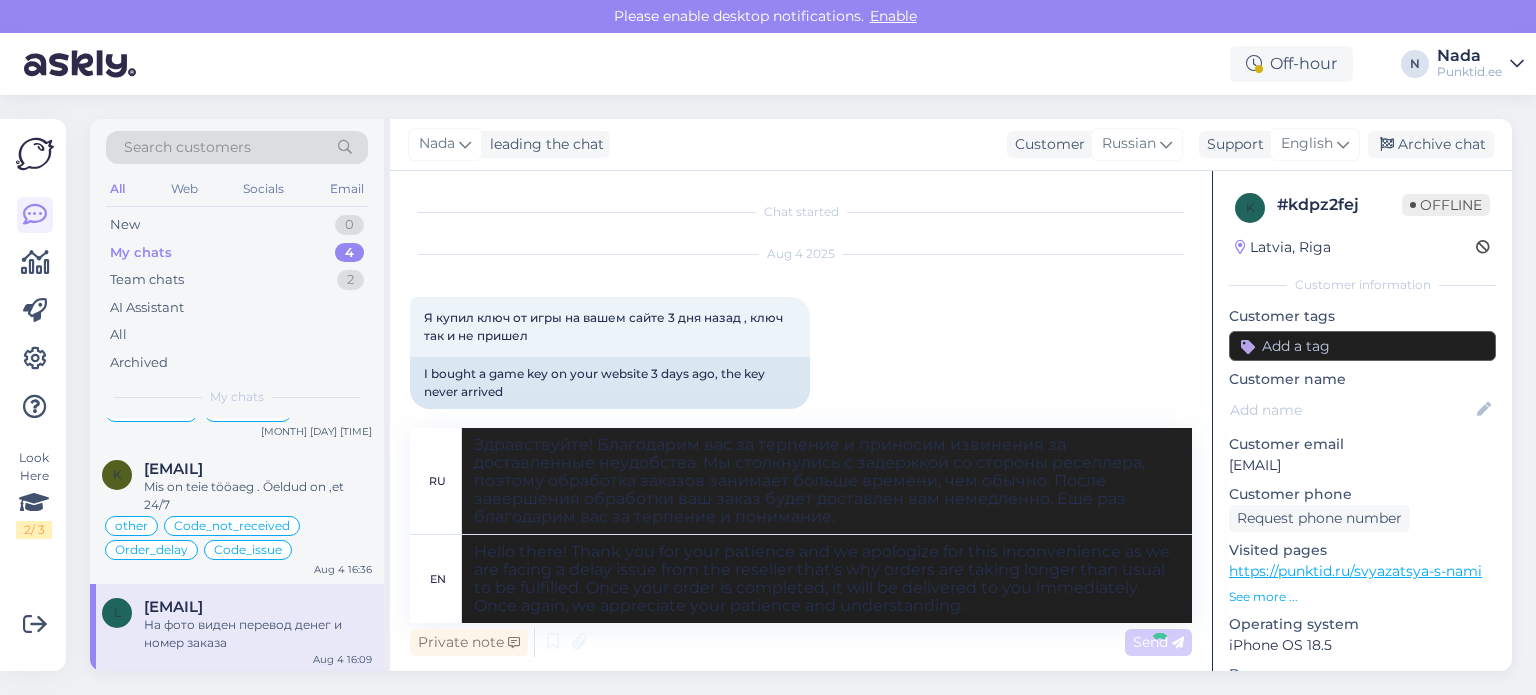 type 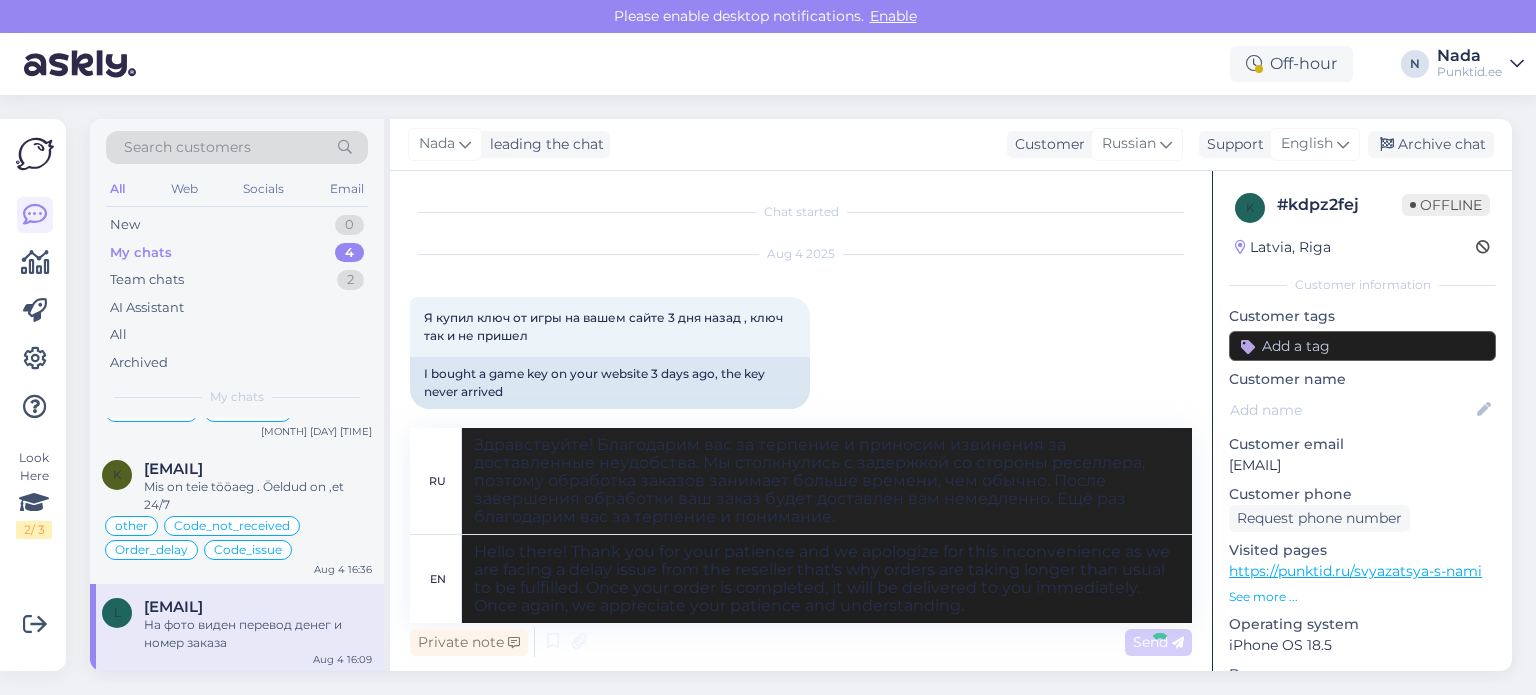 type 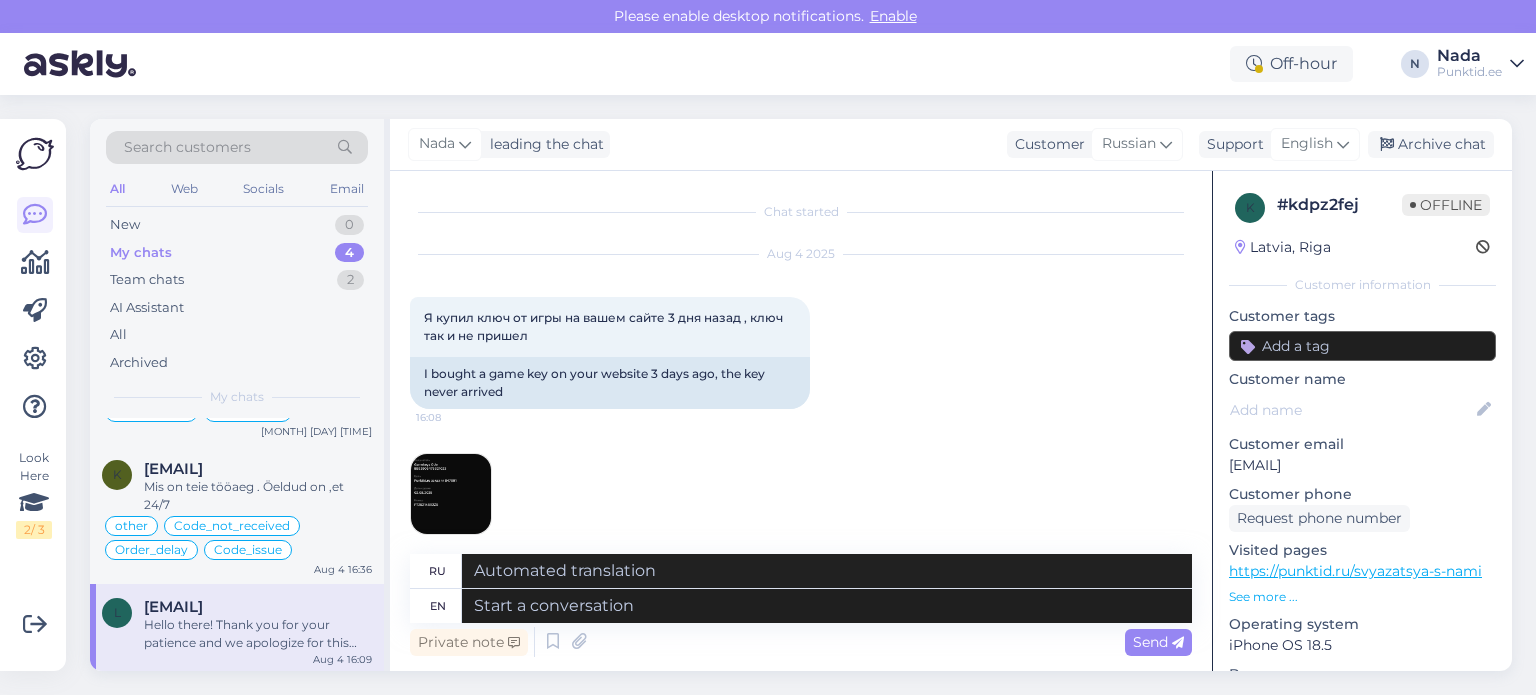 scroll, scrollTop: 500, scrollLeft: 0, axis: vertical 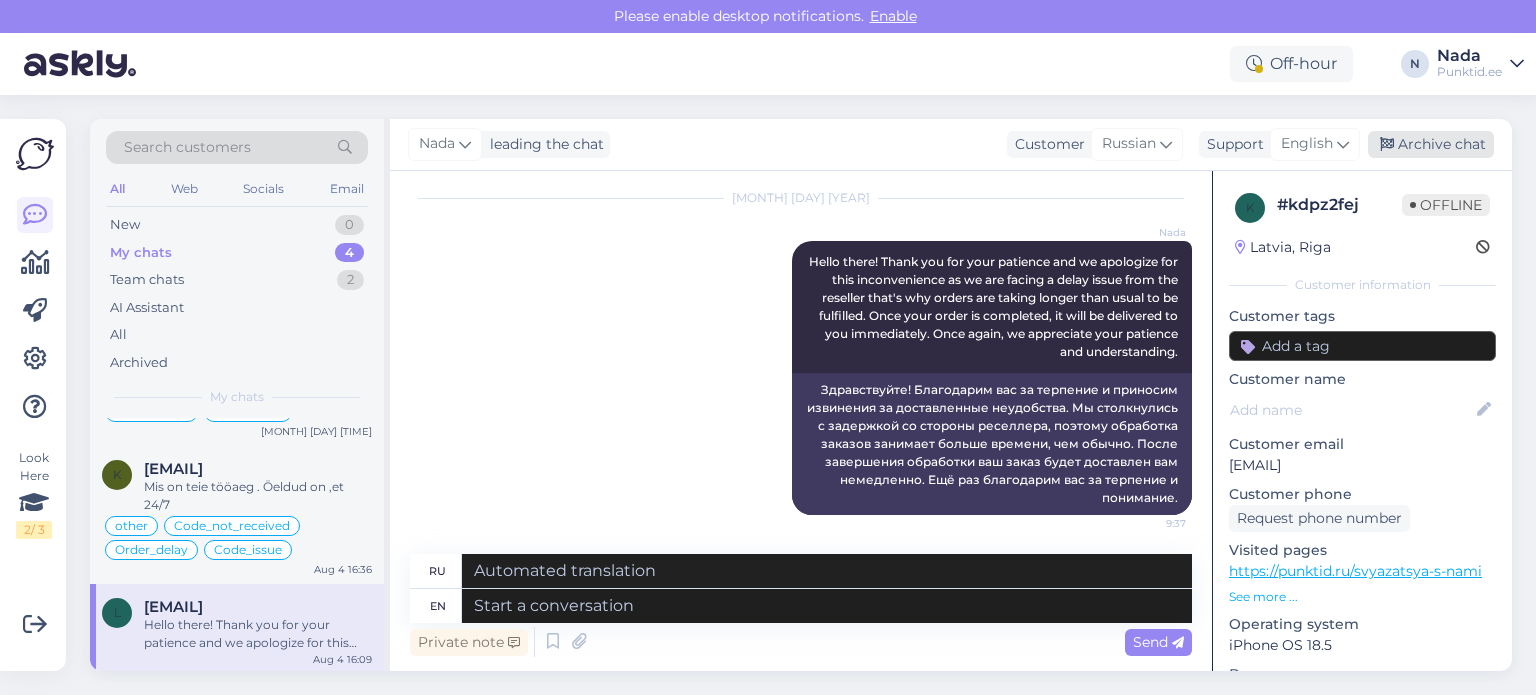 click on "Archive chat" at bounding box center (1431, 144) 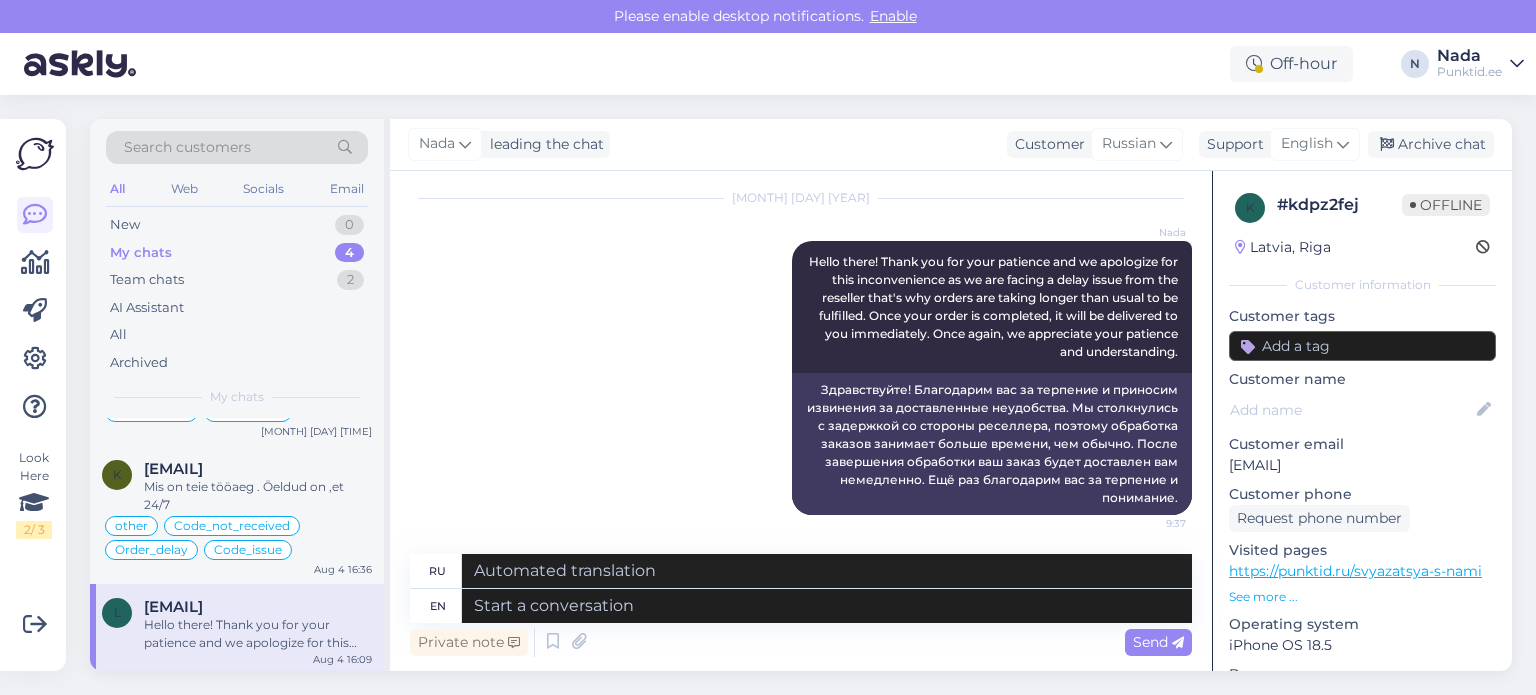 scroll, scrollTop: 0, scrollLeft: 0, axis: both 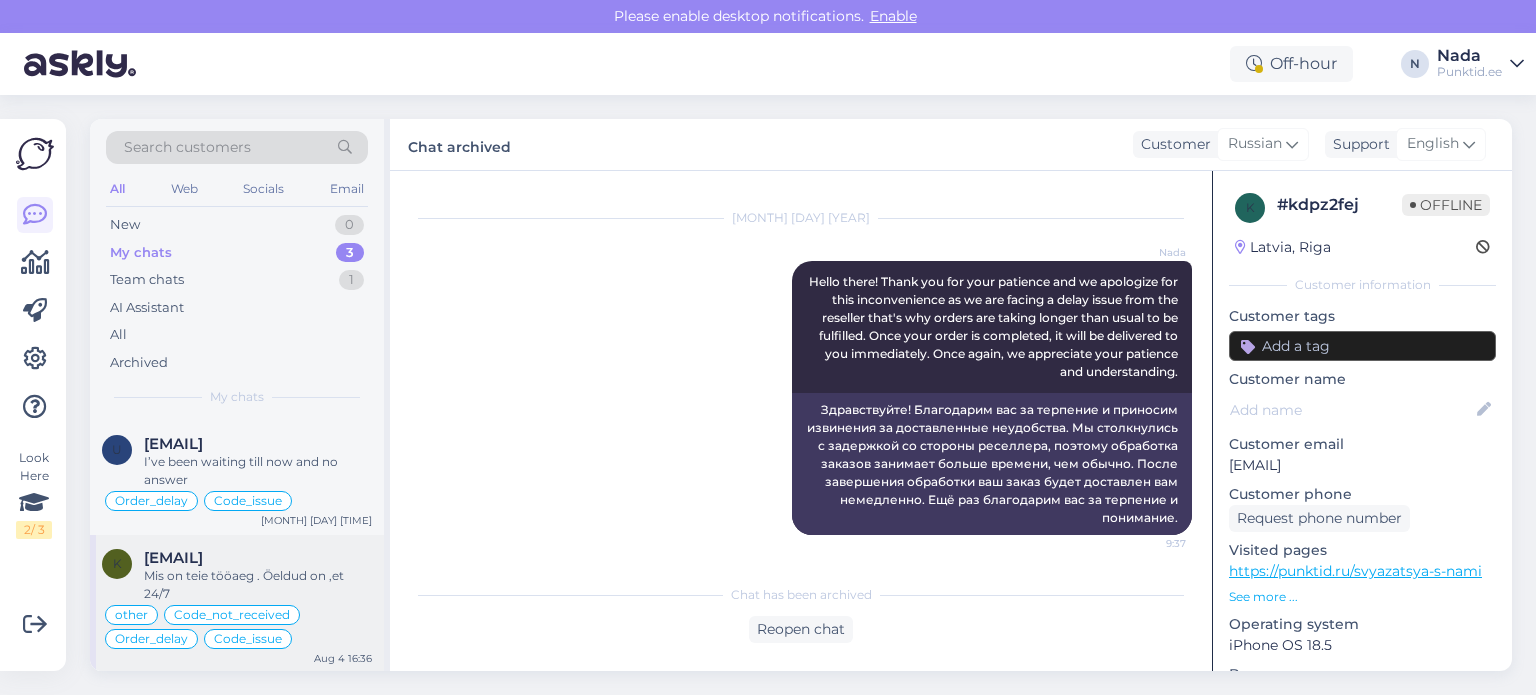 click on "Mis on teie tööaeg .  Öeldud on ,et 24/7" at bounding box center [258, 585] 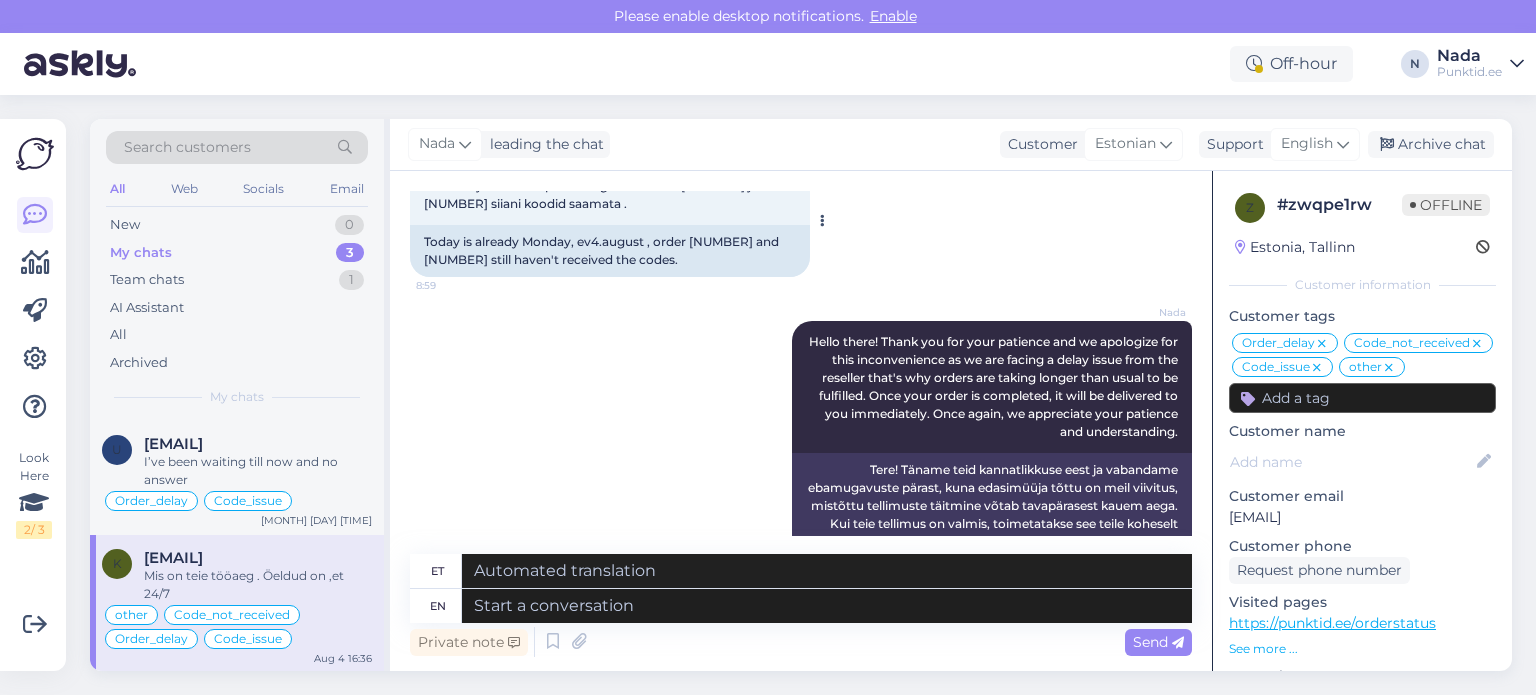 scroll, scrollTop: 14722, scrollLeft: 0, axis: vertical 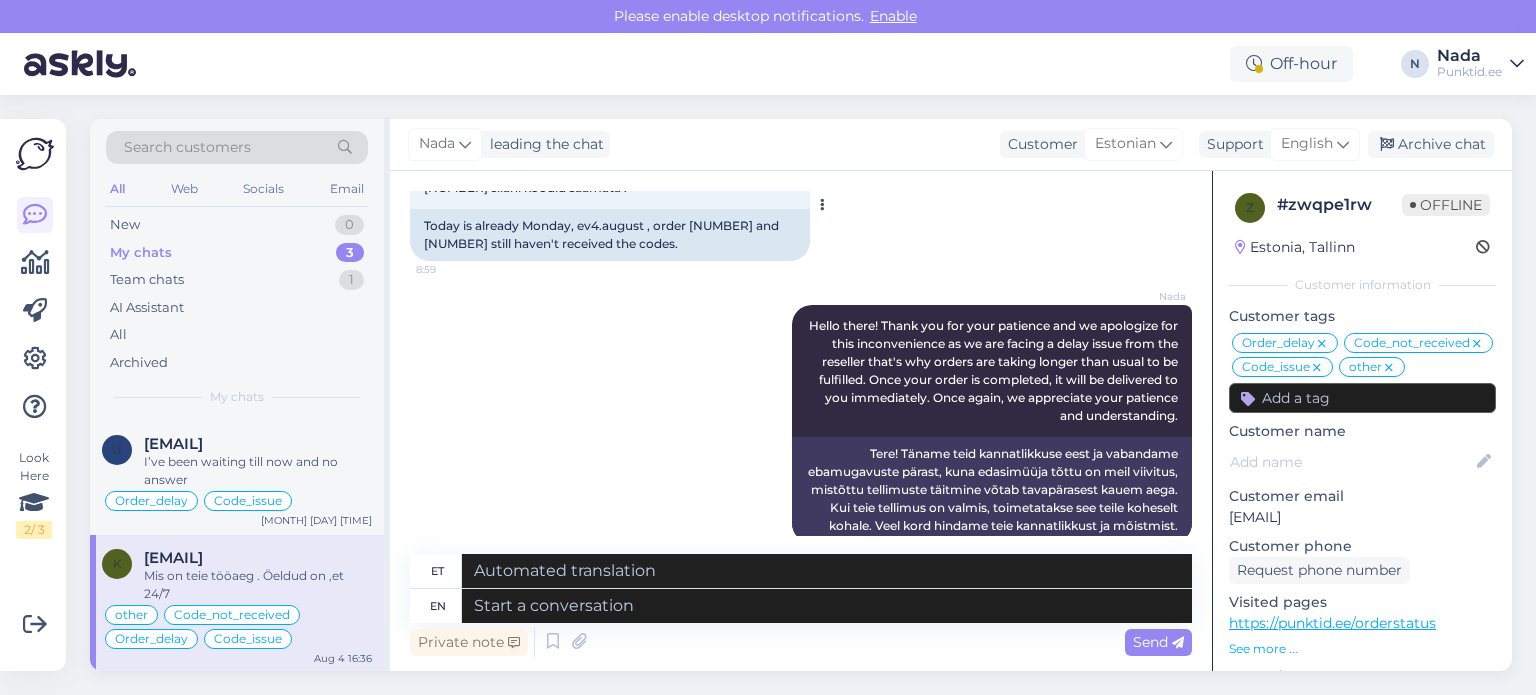 click on "Today is already Monday, ev4.august , order 847093 and 847094 still haven't received the codes." at bounding box center (610, 235) 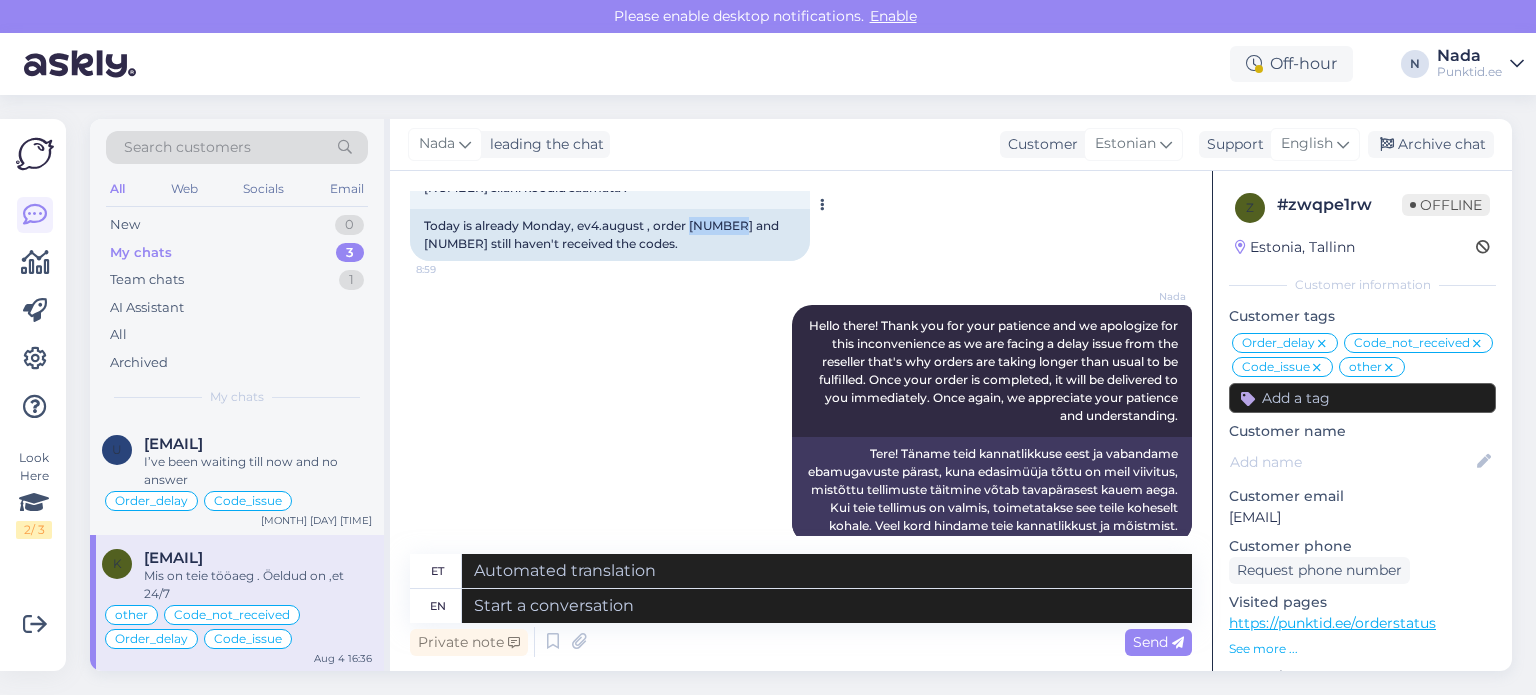 click on "Today is already Monday, ev4.august , order 847093 and 847094 still haven't received the codes." at bounding box center [610, 235] 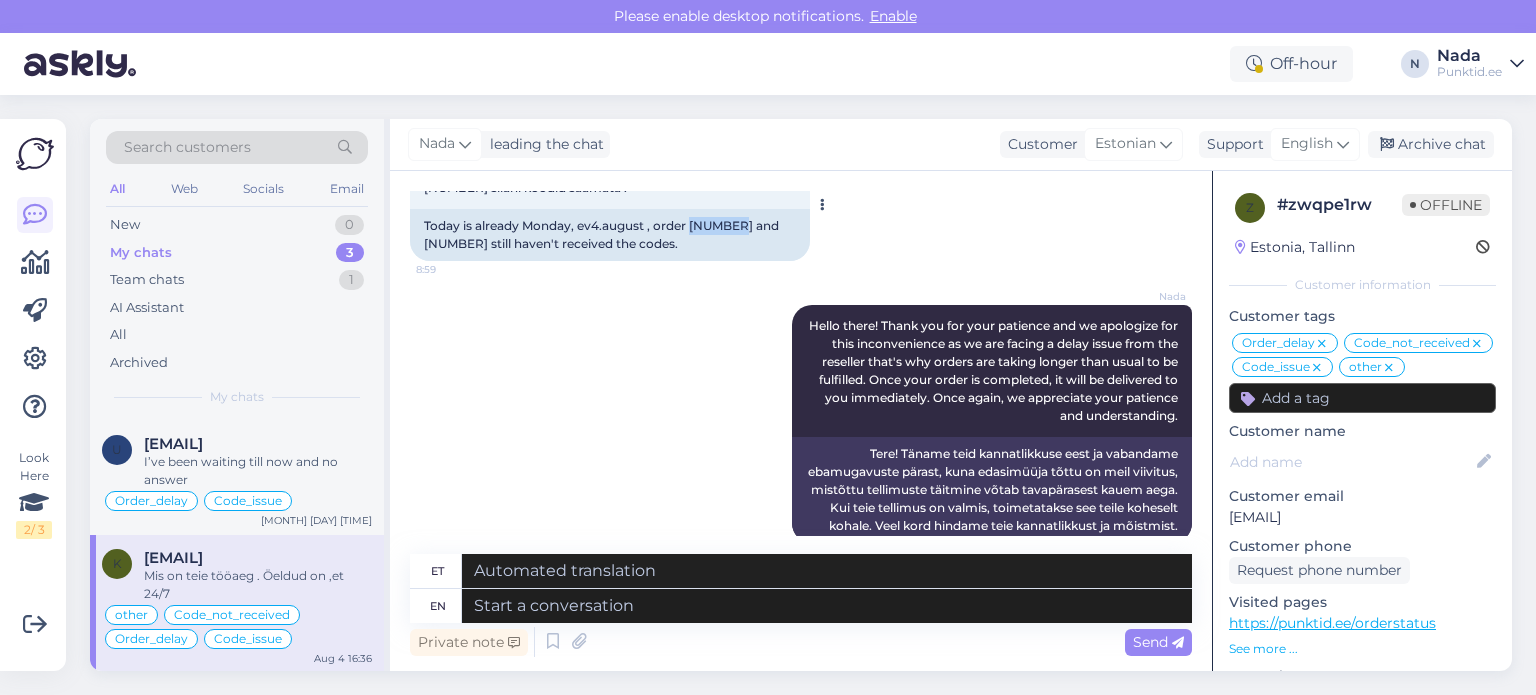 copy on "847093" 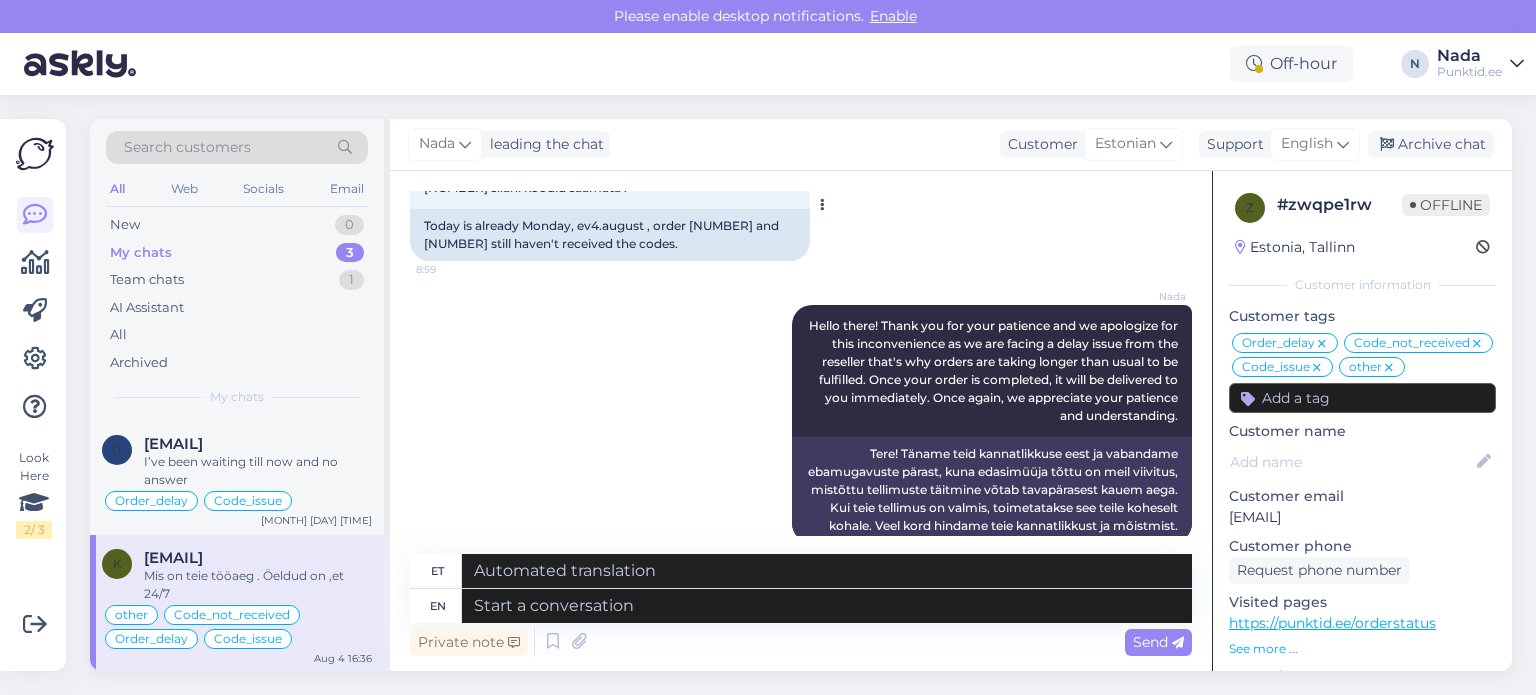 click on "Today is already Monday, ev4.august , order 847093 and 847094 still haven't received the codes." at bounding box center [610, 235] 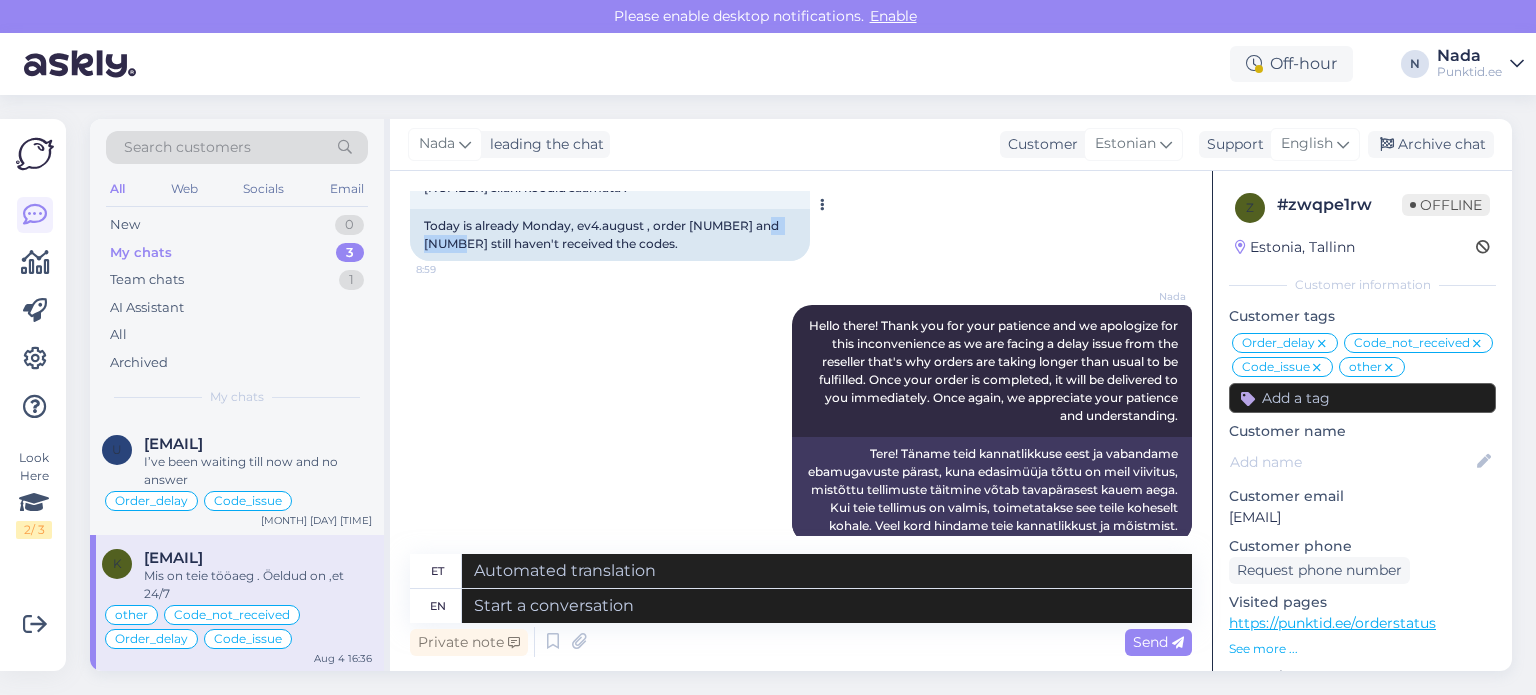 click on "Today is already Monday, ev4.august , order 847093 and 847094 still haven't received the codes." at bounding box center (610, 235) 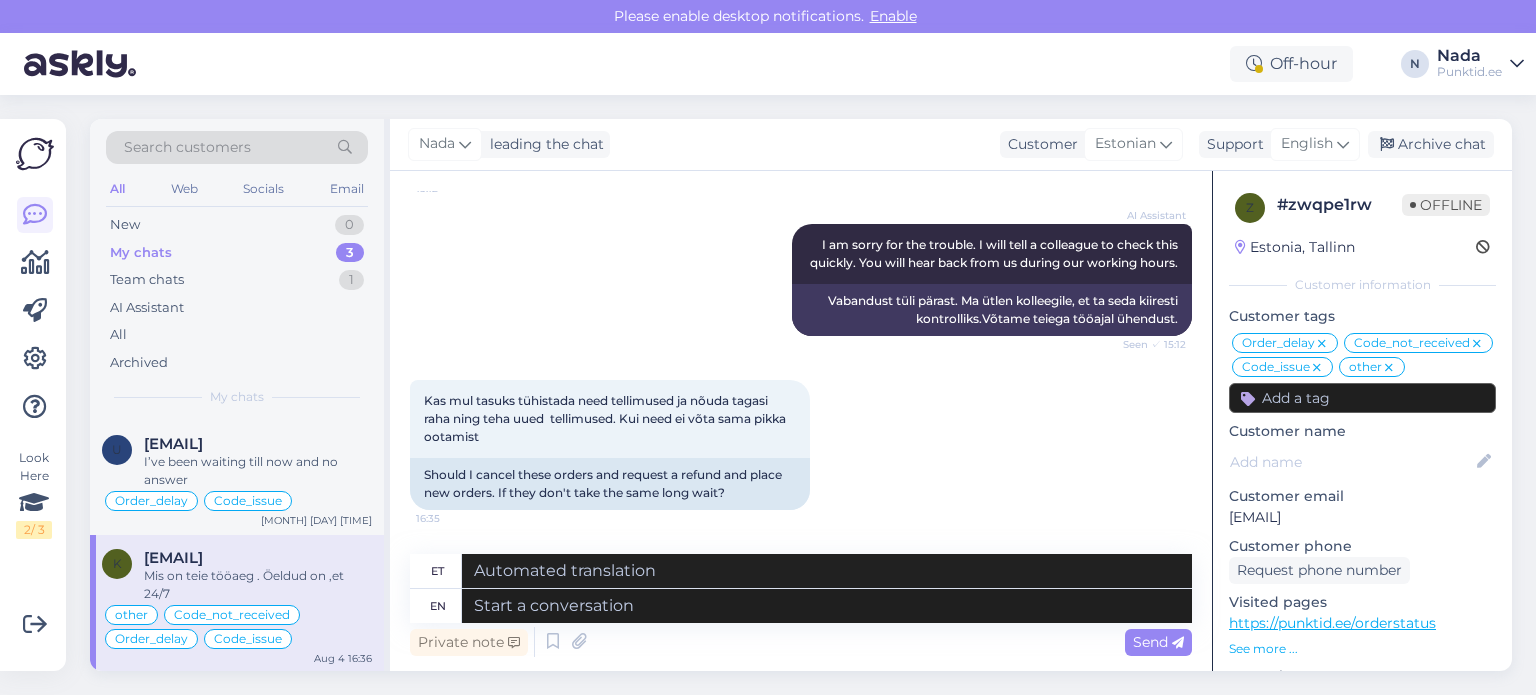 scroll, scrollTop: 15722, scrollLeft: 0, axis: vertical 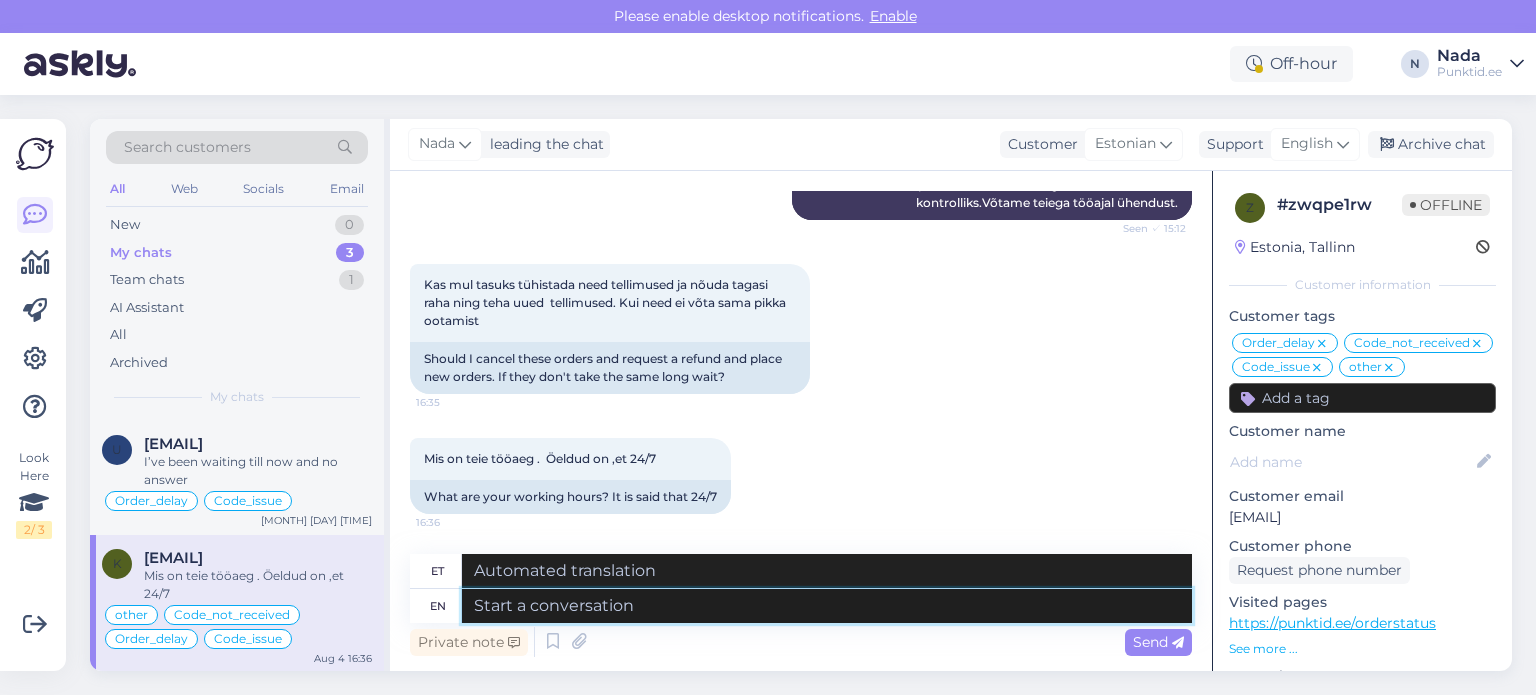 click at bounding box center (827, 606) 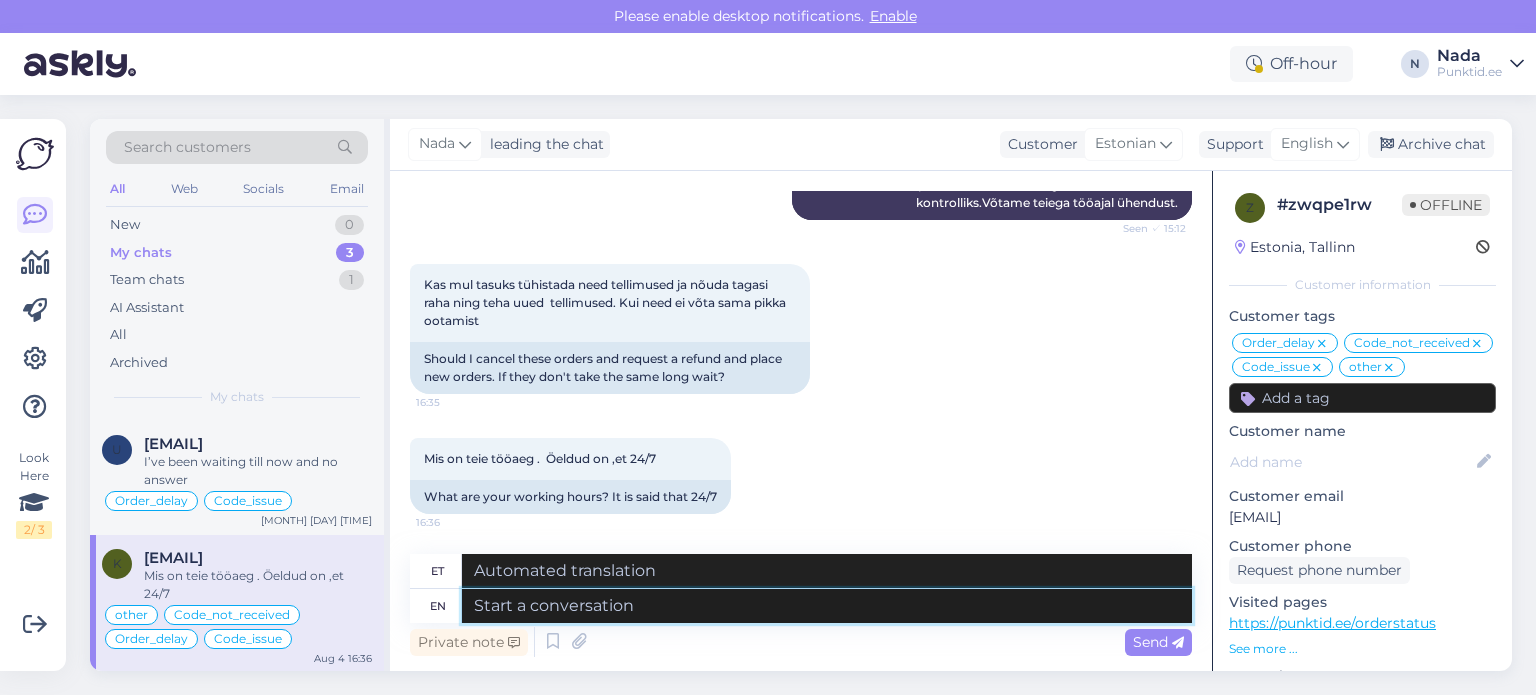 paste on "Thank you for your patience. It looks like your order is completed and emailed to you. Please make sure to check the spam folder as well." 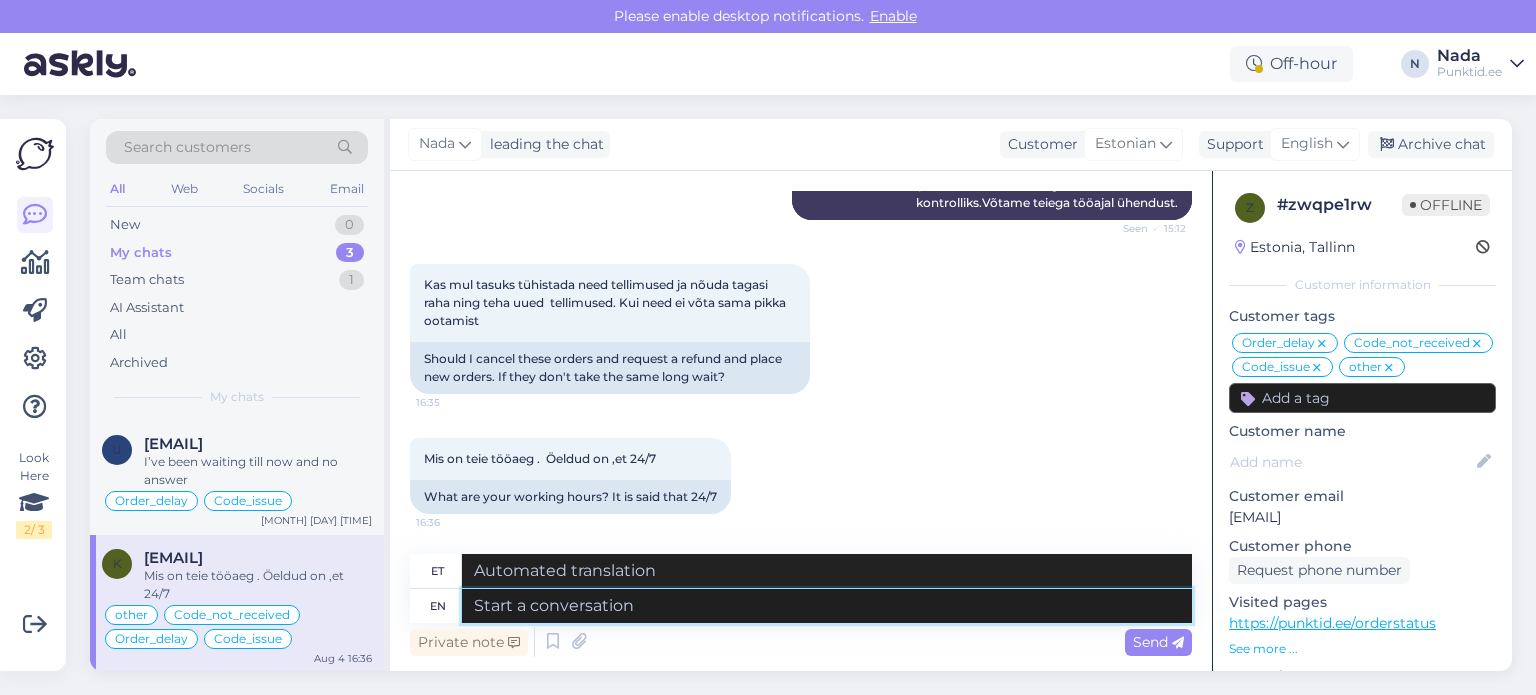 type on "Thank you for your patience. It looks like your order is completed and emailed to you. Please make sure to check the spam folder as well." 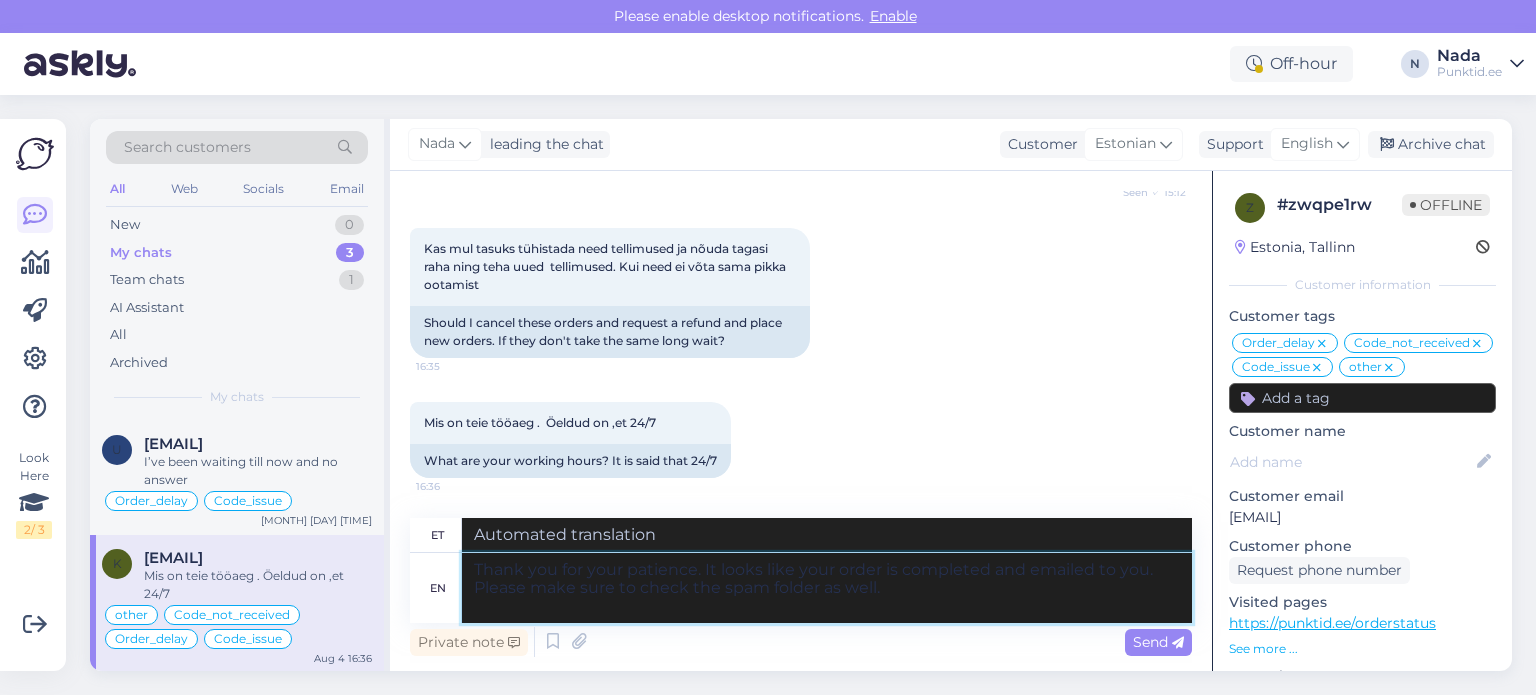 type on "Täname kannatlikkuse eest. Paistab, et teie tellimus on esitatud ja teile e-postiga saadetud. Palun kontrollige kindlasti ka rämpsposti kausta." 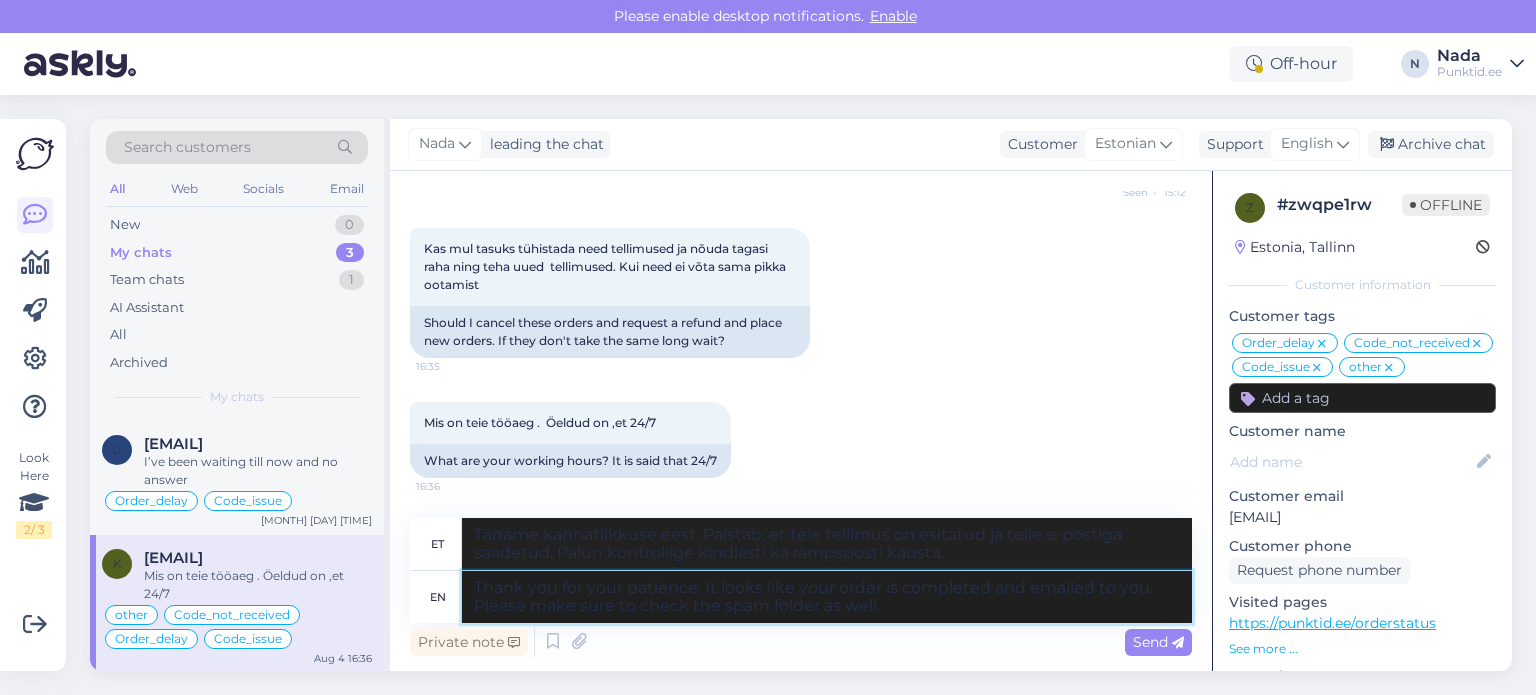 click on "Thank you for your patience. It looks like your order is completed and emailed to you. Please make sure to check the spam folder as well." at bounding box center (827, 597) 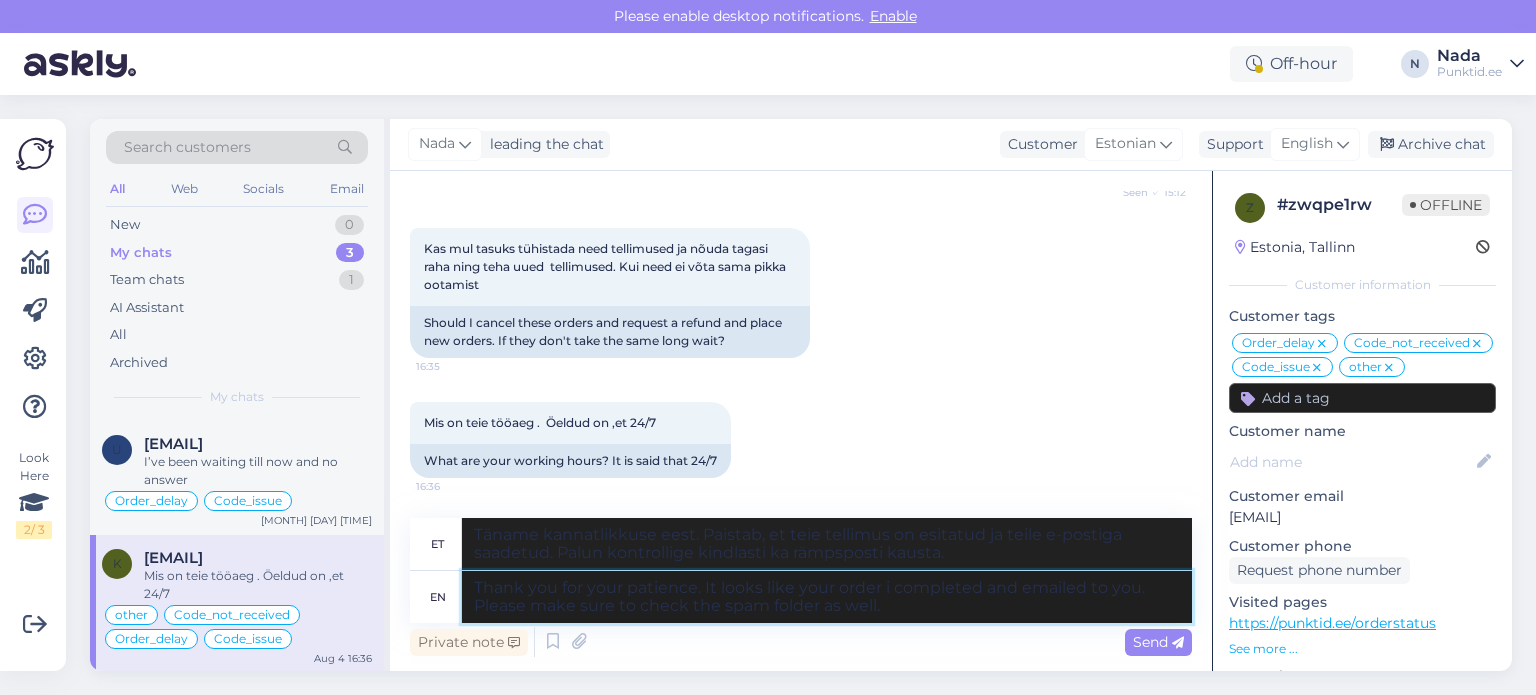 type on "Thank you for your patience. It looks like your order  completed and emailed to you. Please make sure to check the spam folder as well." 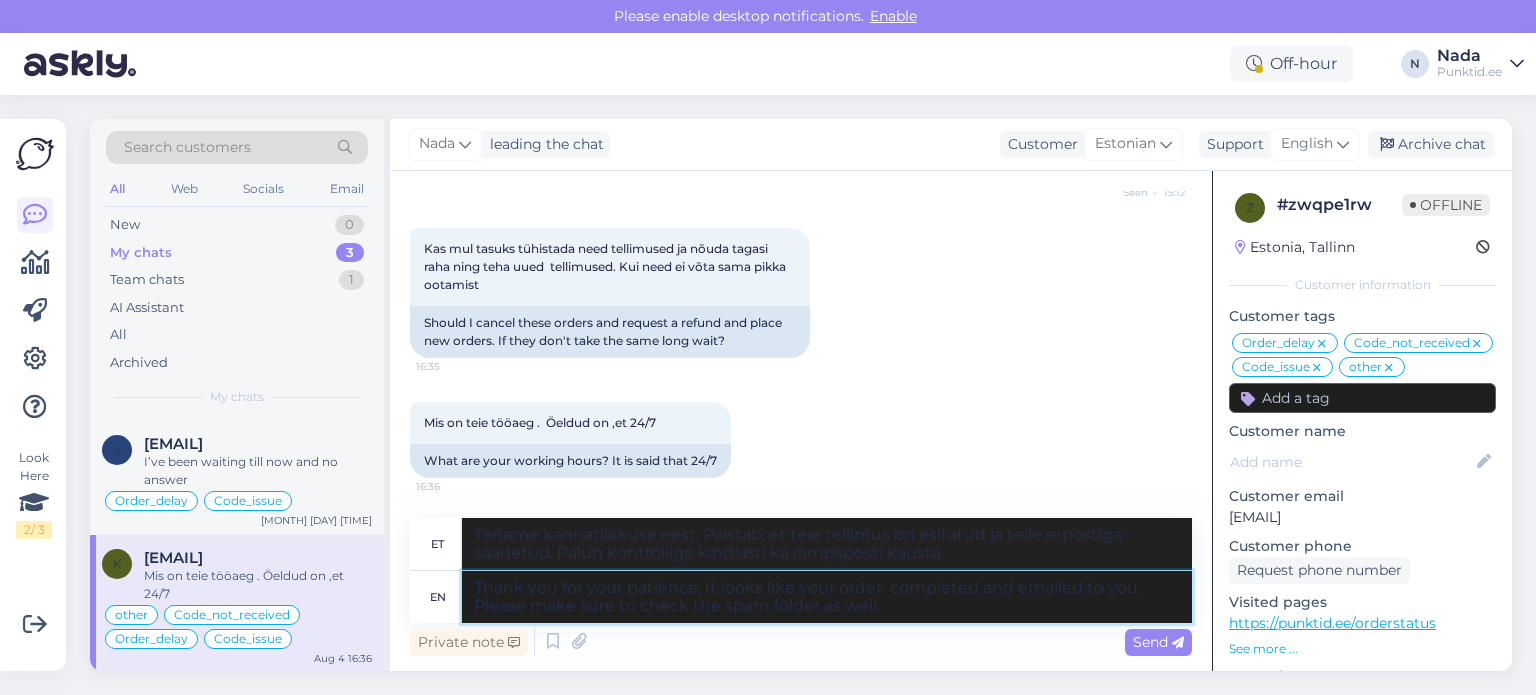 type on "Tänan teid kannatlikkuse eest. Paistab, et ma olen teie tellimuse täitnud ja teile e-posti teel saatnud. Palun kontrollige kindlasti ka rämpsposti kausta." 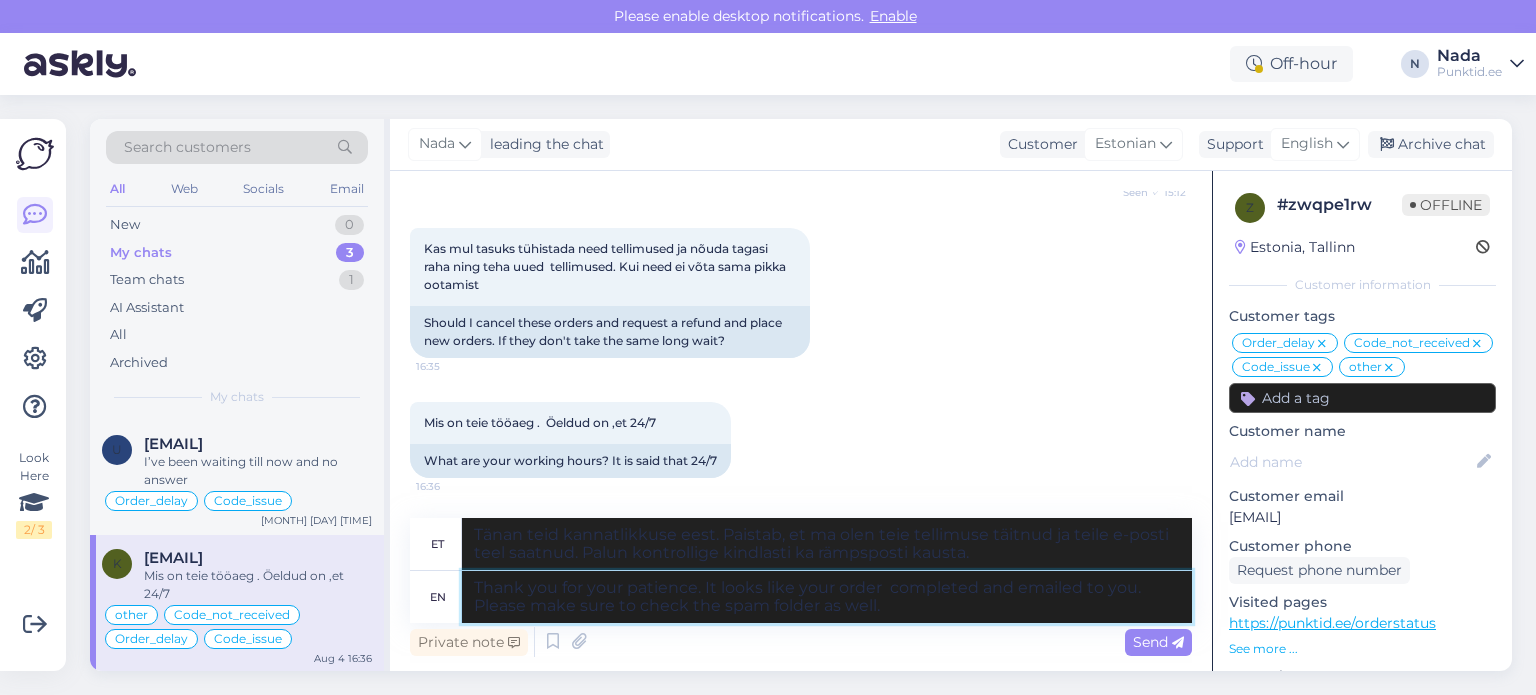 type on "Thank you for your patience. It looks like your order completed and emailed to you. Please make sure to check the spam folder as well." 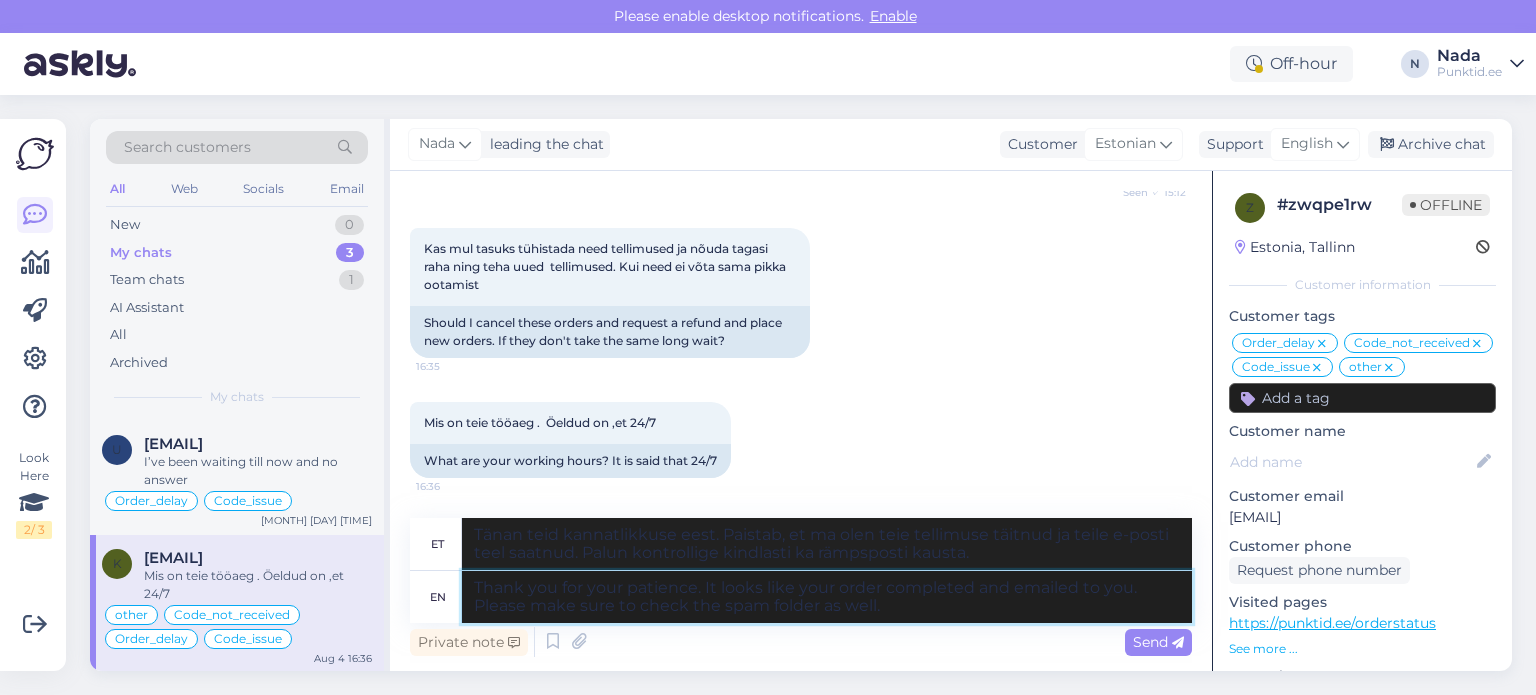 type on "Täname kannatlikkuse eest. Paistab, et teie tellimus on esitatud ja teile e-postiga saadetud. Palun kontrollige kindlasti ka rämpsposti kausta." 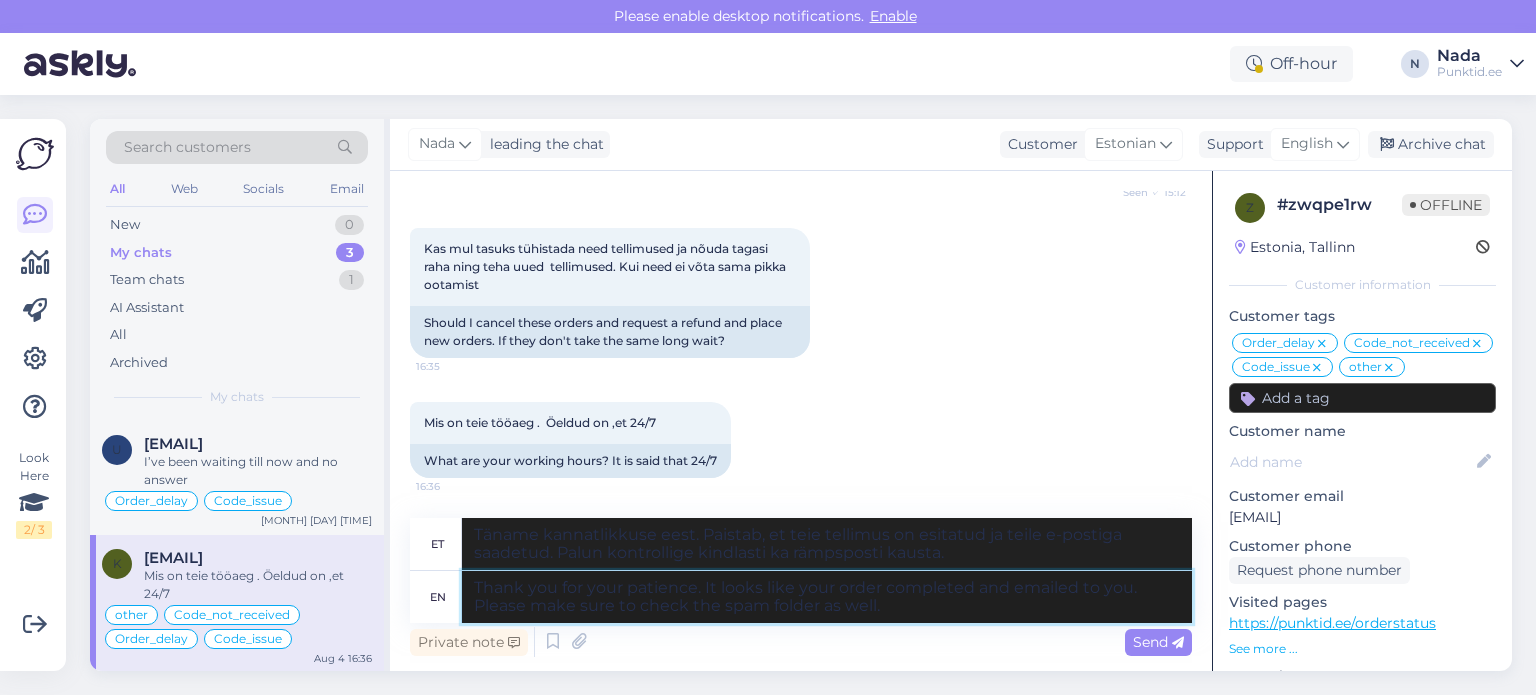 type on "Thank you for your patience. It looks like your orders completed and emailed to you. Please make sure to check the spam folder as well." 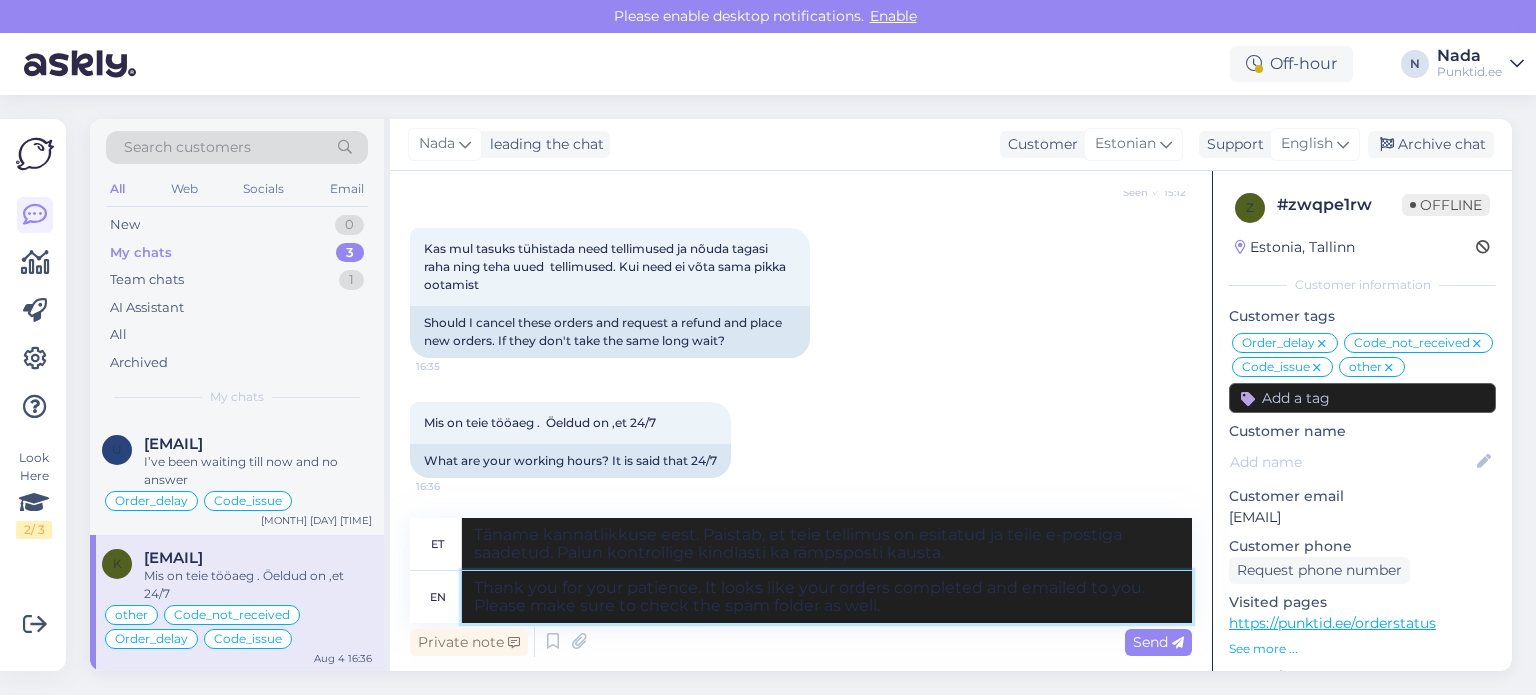 type on "Täname kannatlikkuse eest. Paistab, et teie tellimused on esitatud ja teile e-postiga saadetud. Palun kontrollige kindlasti ka rämpsposti kausta." 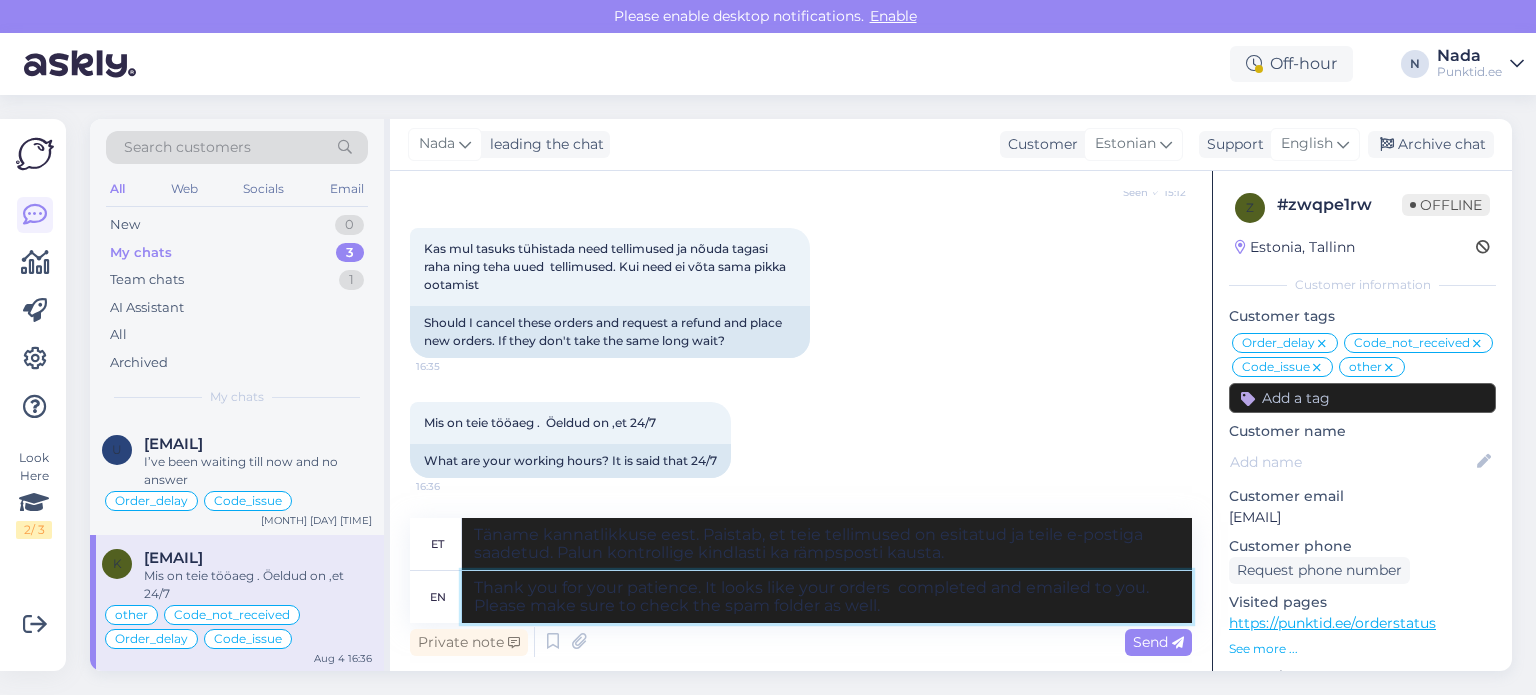 type on "Thank you for your patience. It looks like your orders a completed and emailed to you. Please make sure to check the spam folder as well." 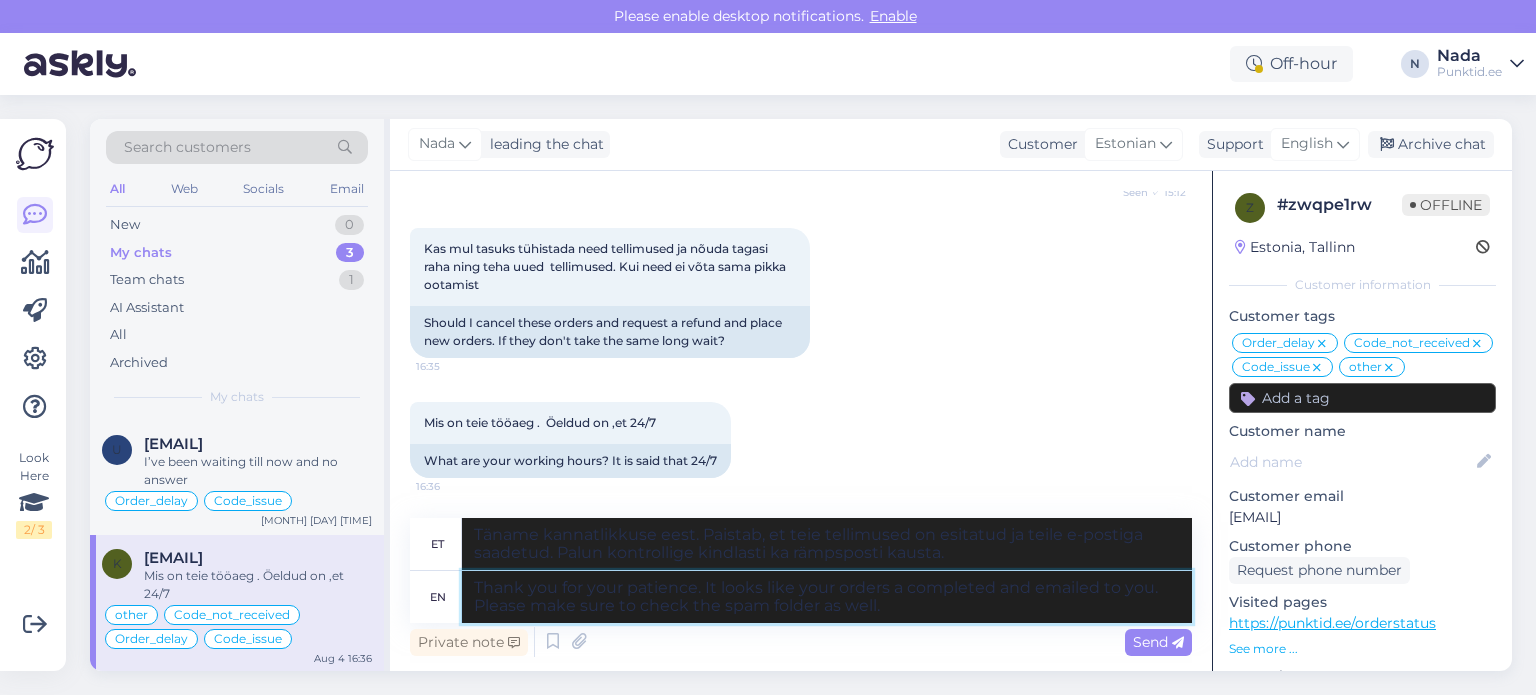 type on "Täname kannatlikkuse eest. Paistab, et teie tellimus on täidetud ja teile e-postiga saadetud. Palun kontrollige kindlasti ka rämpsposti kausta." 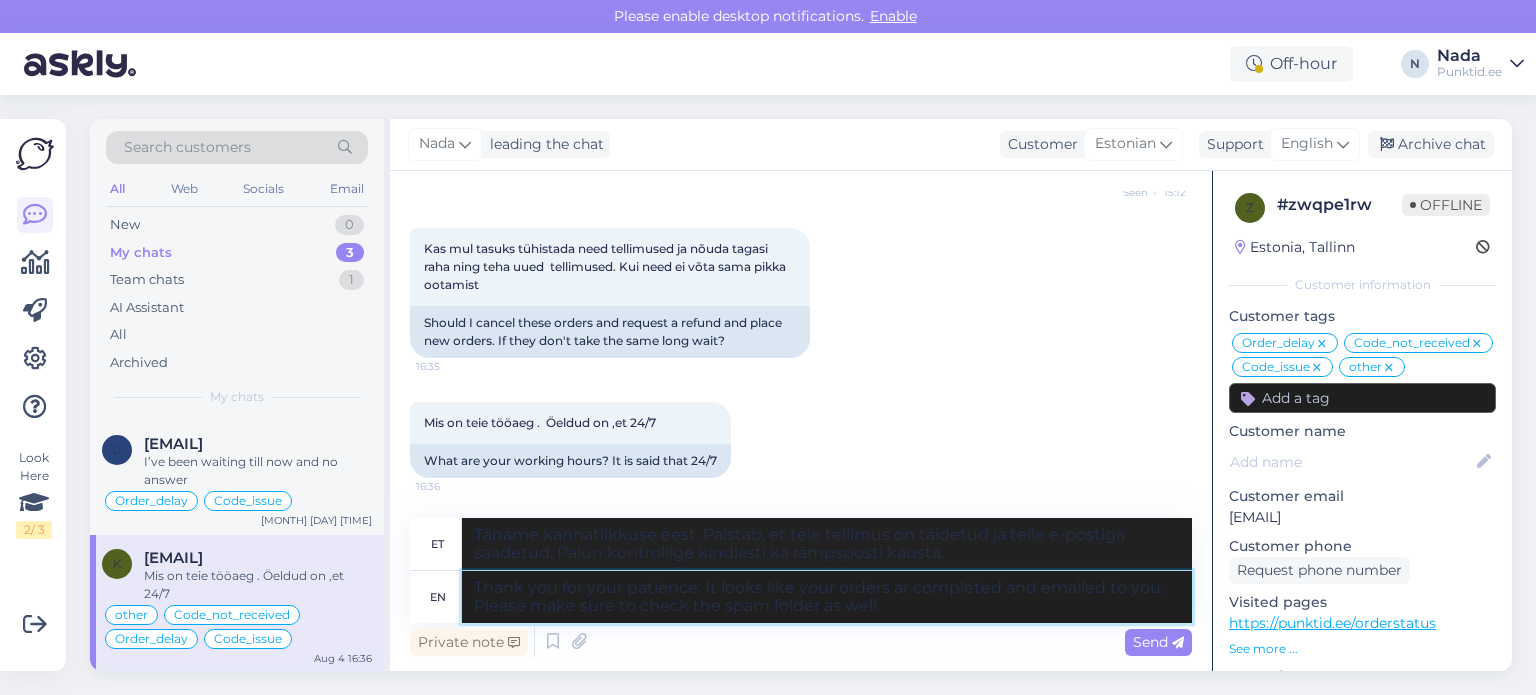 type on "Thank you for your patience. It looks like your orders are completed and emailed to you. Please make sure to check the spam folder as well." 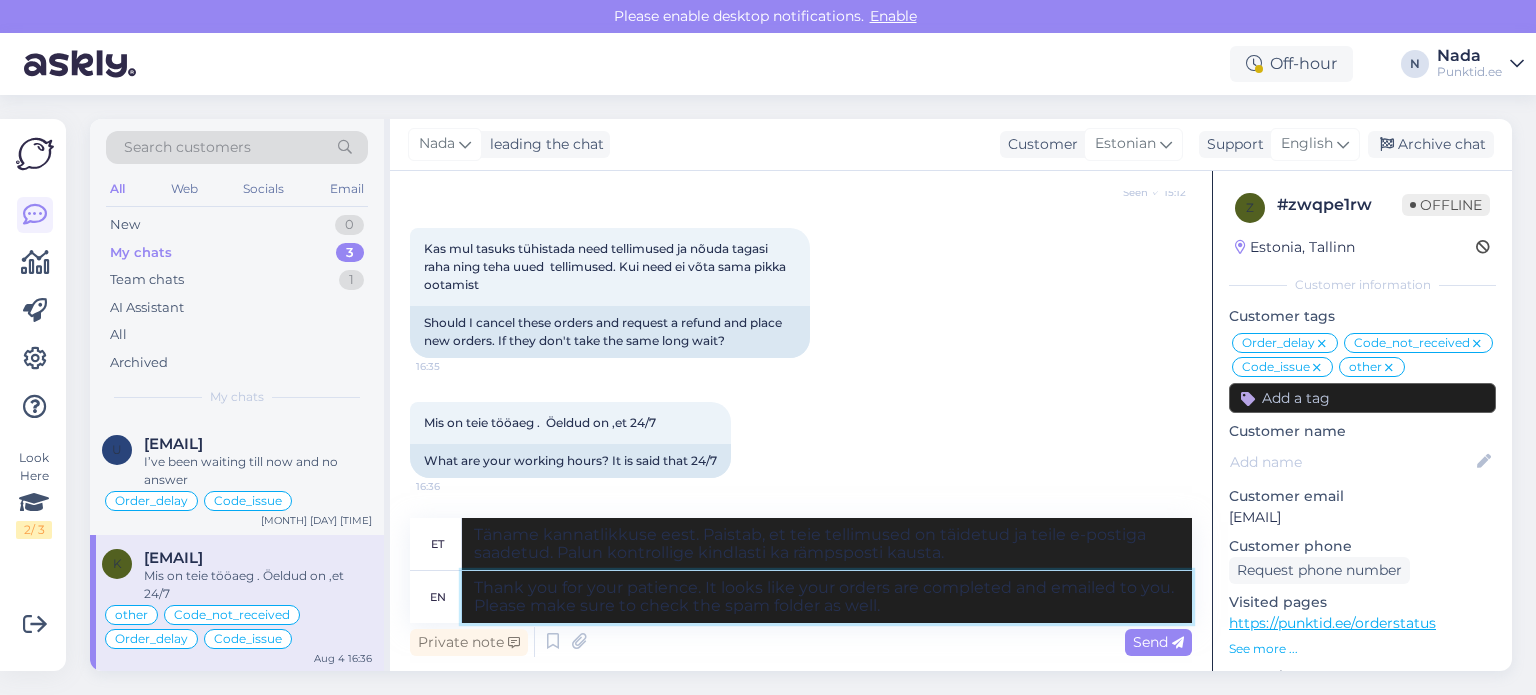 type on "Täname kannatlikkuse eest. Paistab, et teie tellimused on esitatud ja teile e-postiga saadetud. Palun kontrollige kindlasti ka rämpsposti kausta." 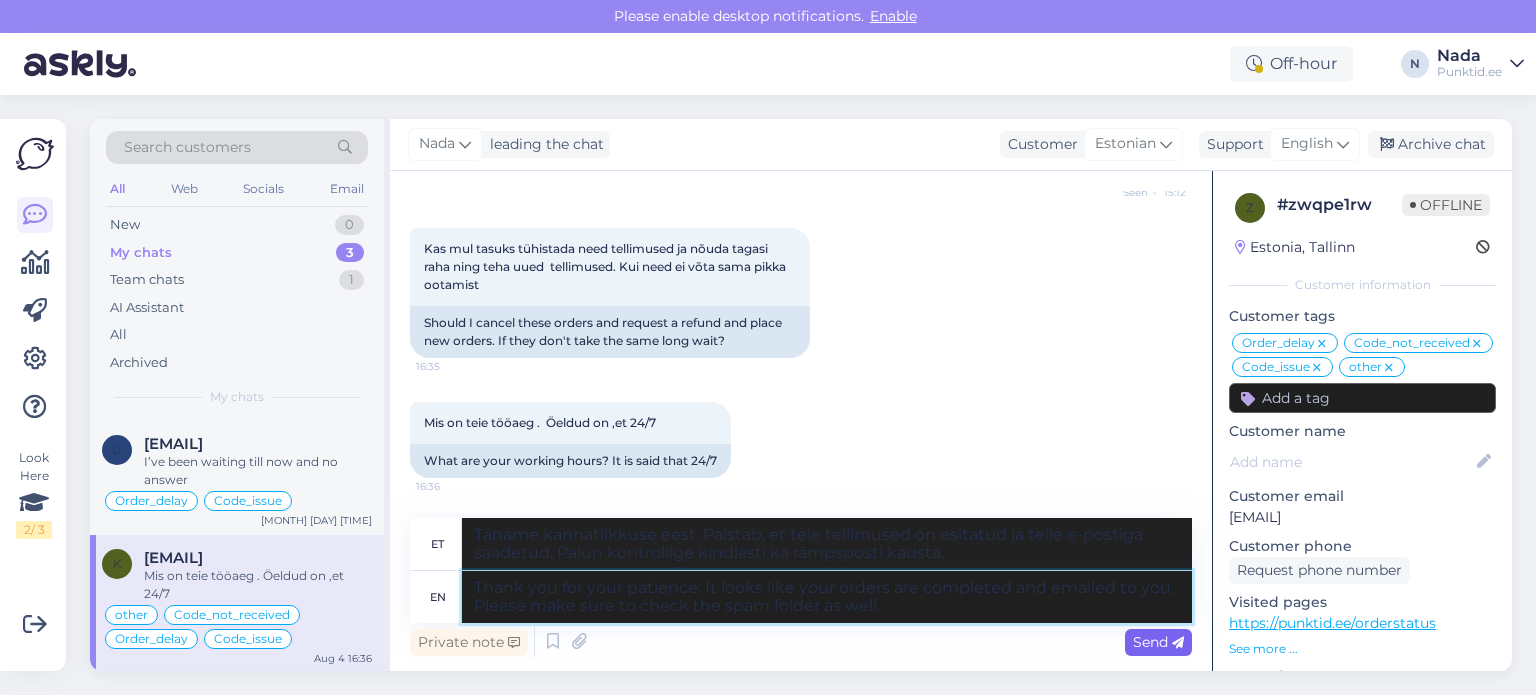 type on "Thank you for your patience. It looks like your orders are completed and emailed to you. Please make sure to check the spam folder as well." 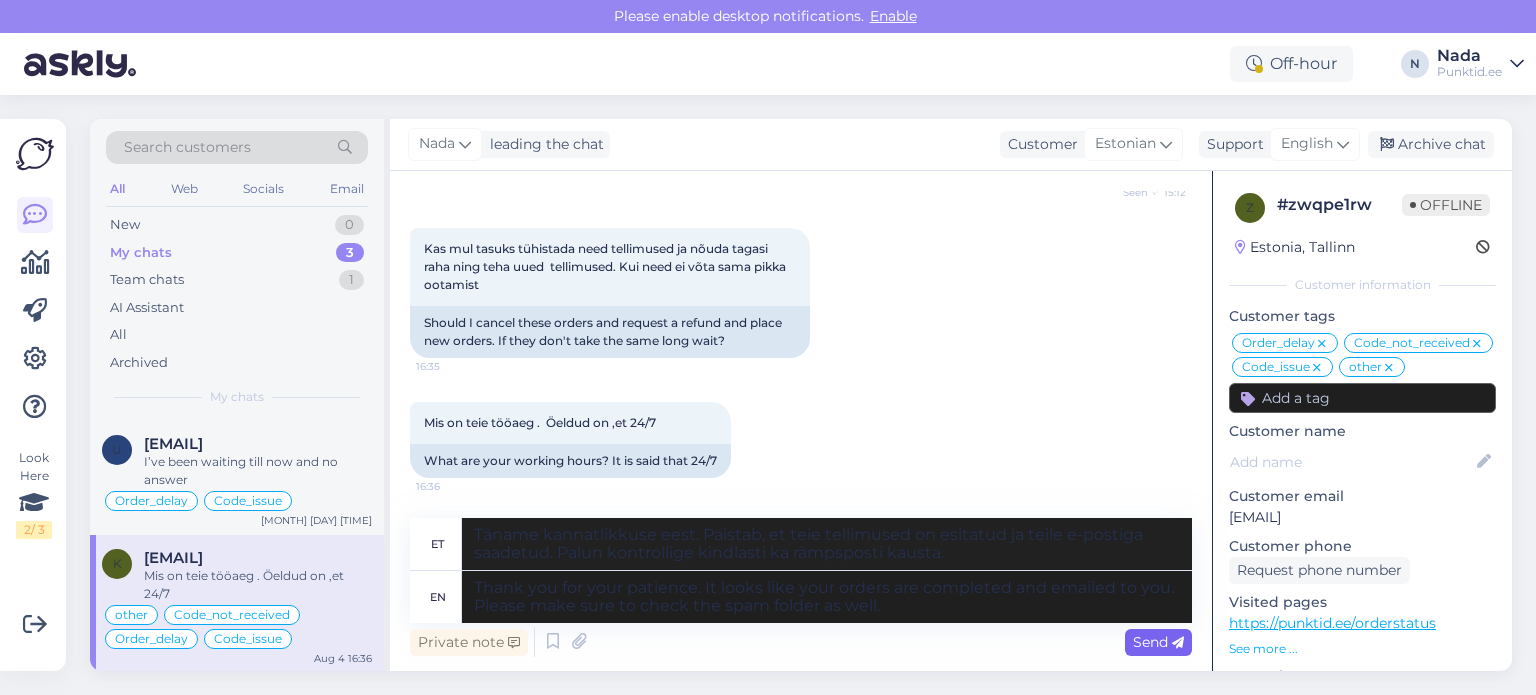 click on "Send" at bounding box center [1158, 642] 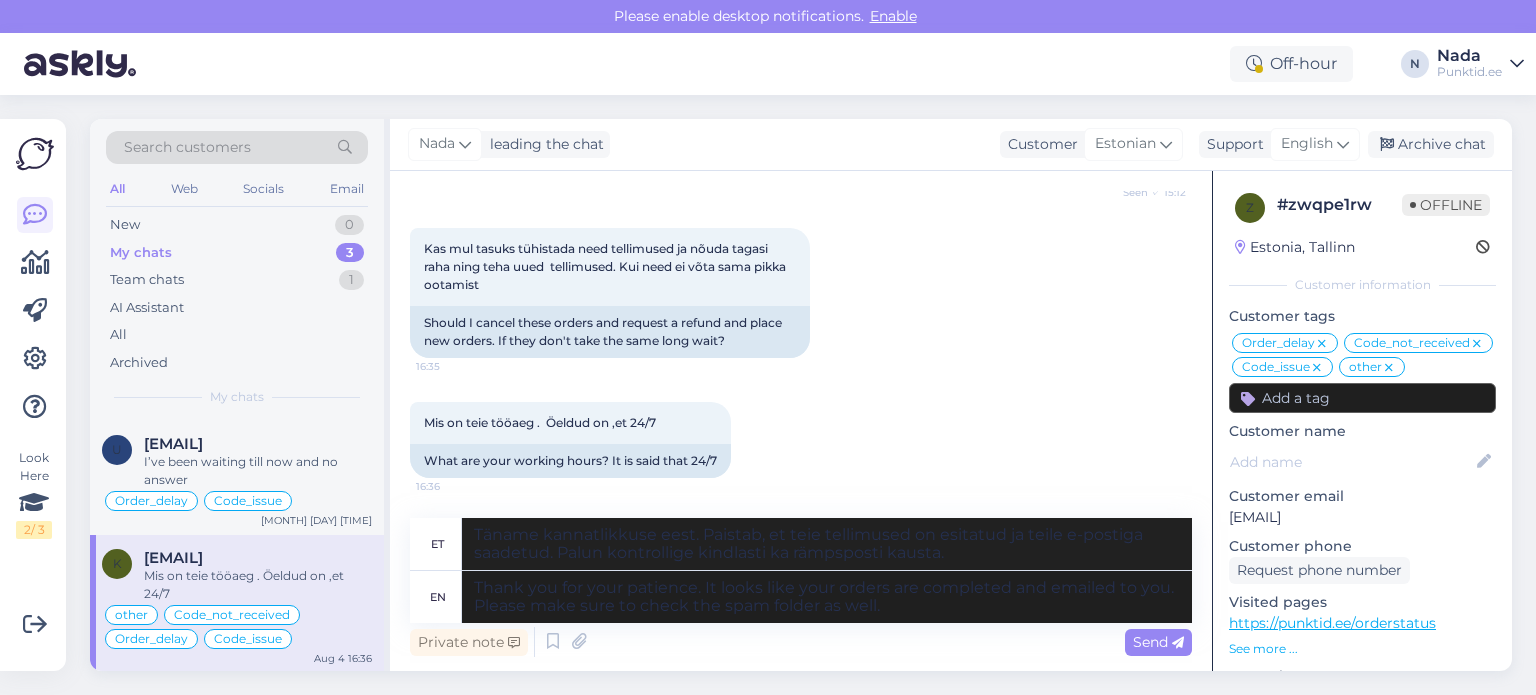 type 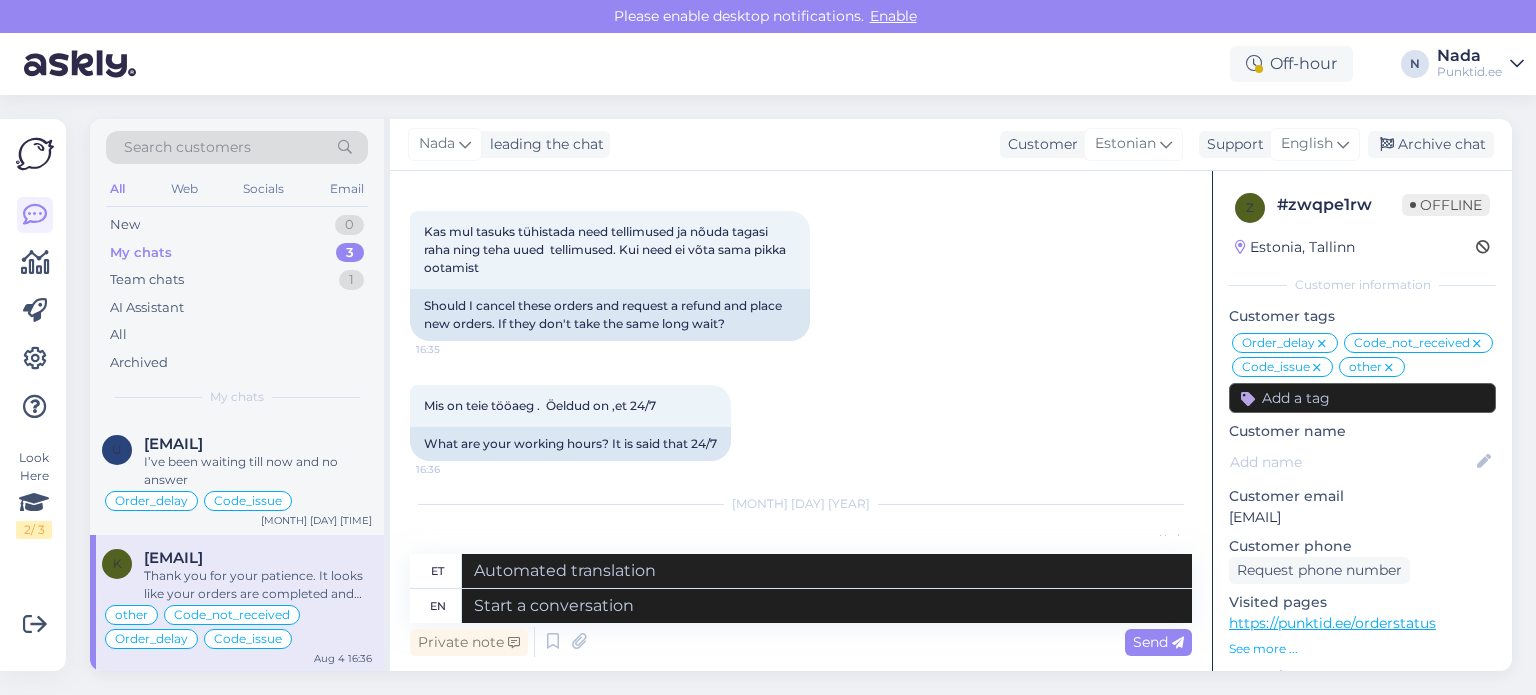 scroll, scrollTop: 15956, scrollLeft: 0, axis: vertical 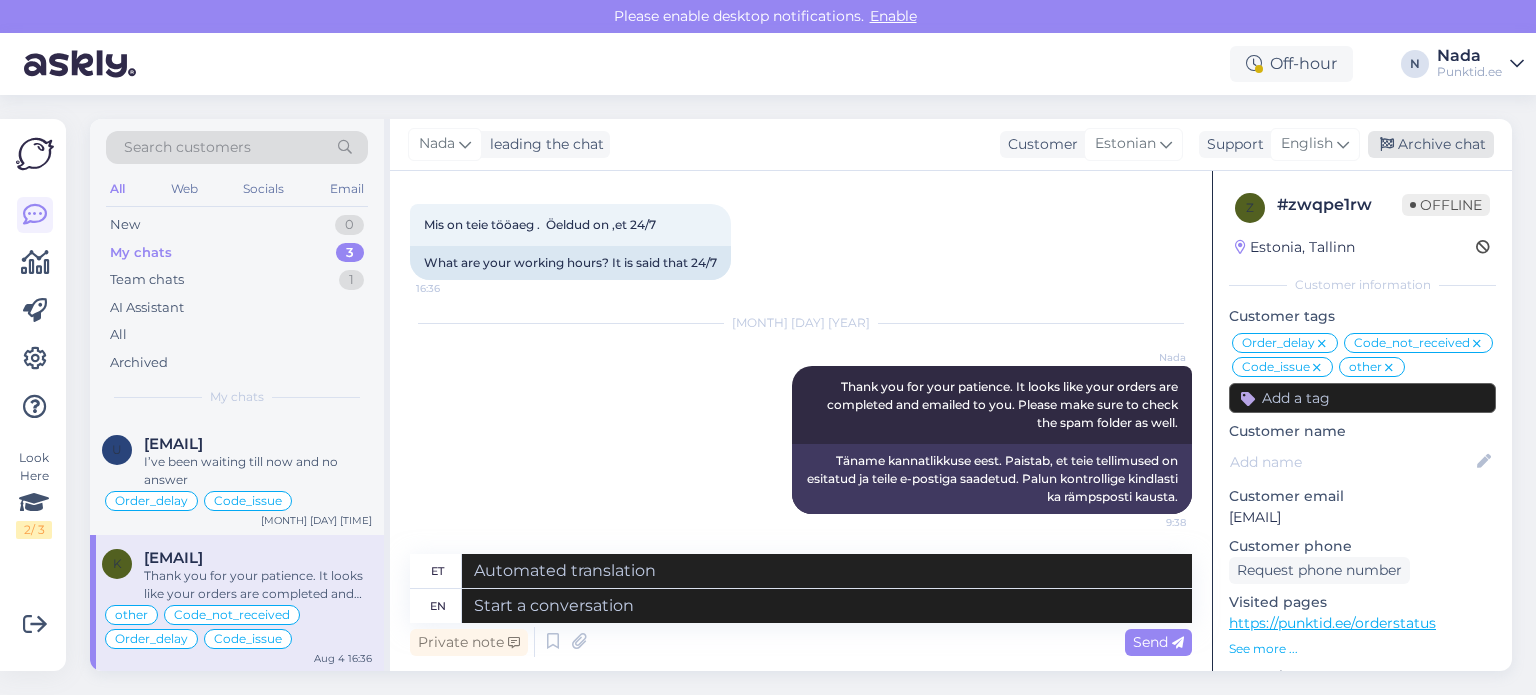 click on "Archive chat" at bounding box center [1431, 144] 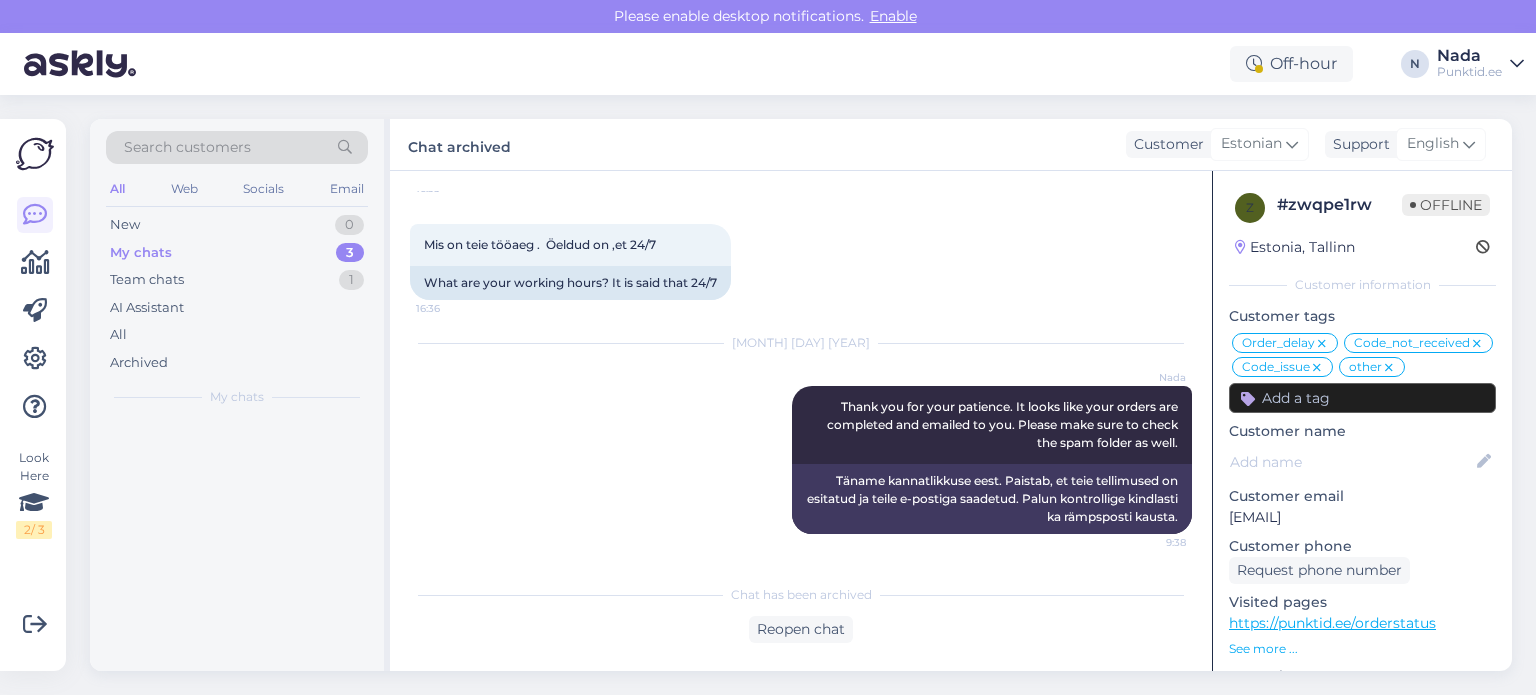 scroll, scrollTop: 0, scrollLeft: 0, axis: both 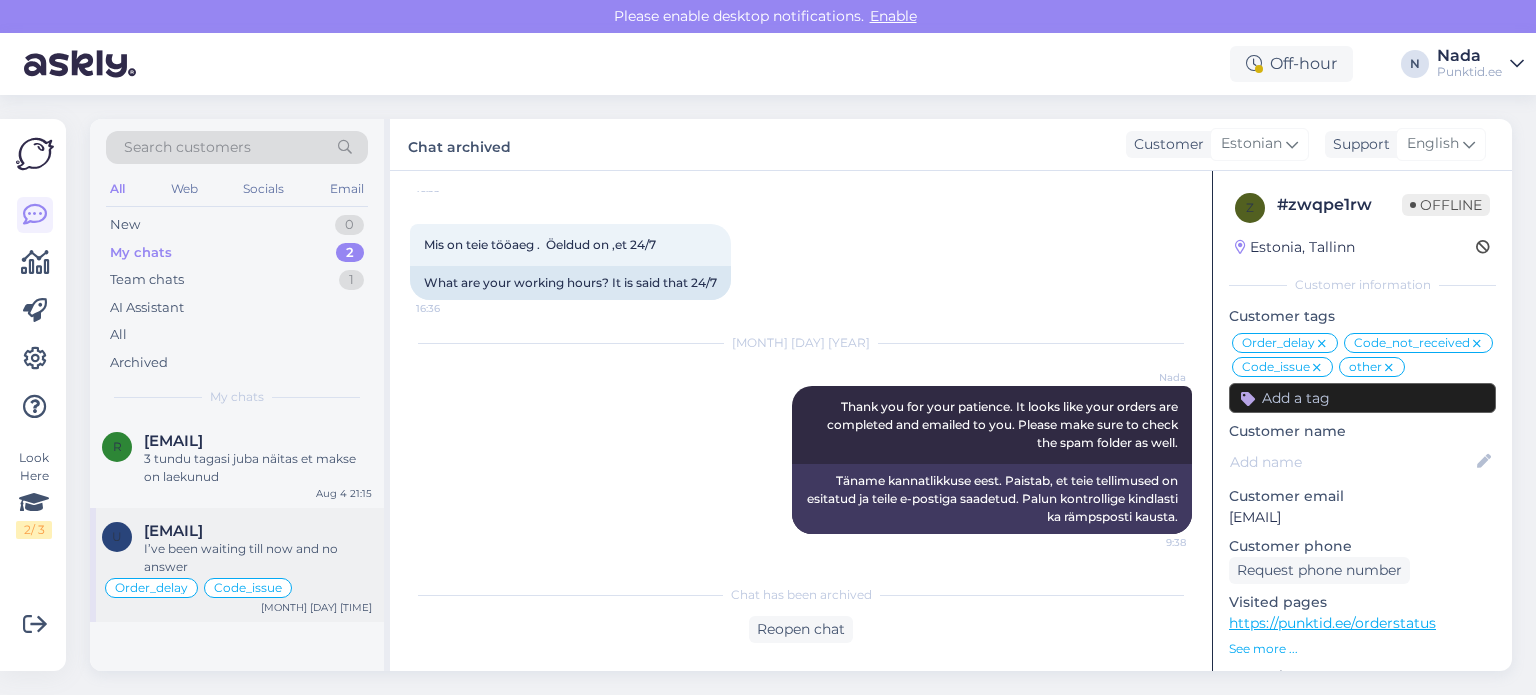 click on "I’ve been waiting till now and no answer" at bounding box center [258, 558] 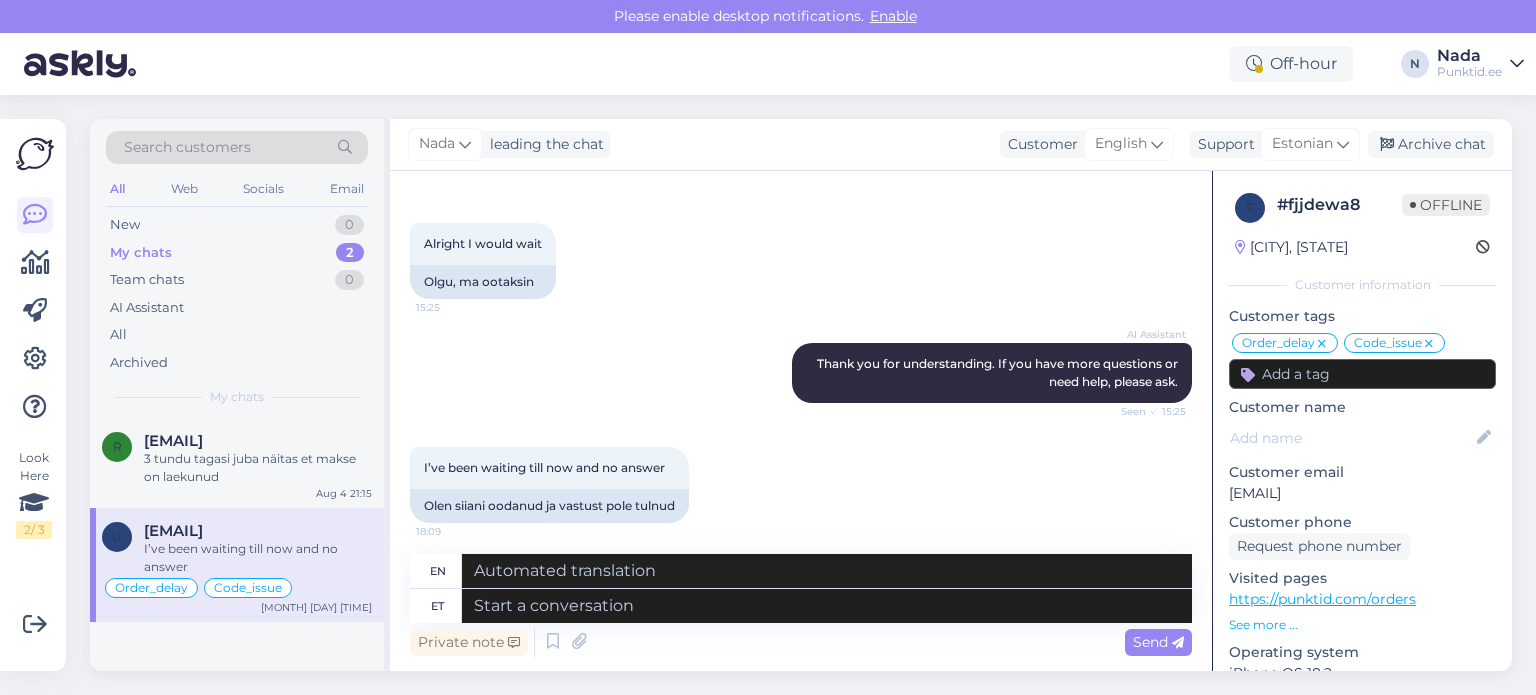 scroll, scrollTop: 12130, scrollLeft: 0, axis: vertical 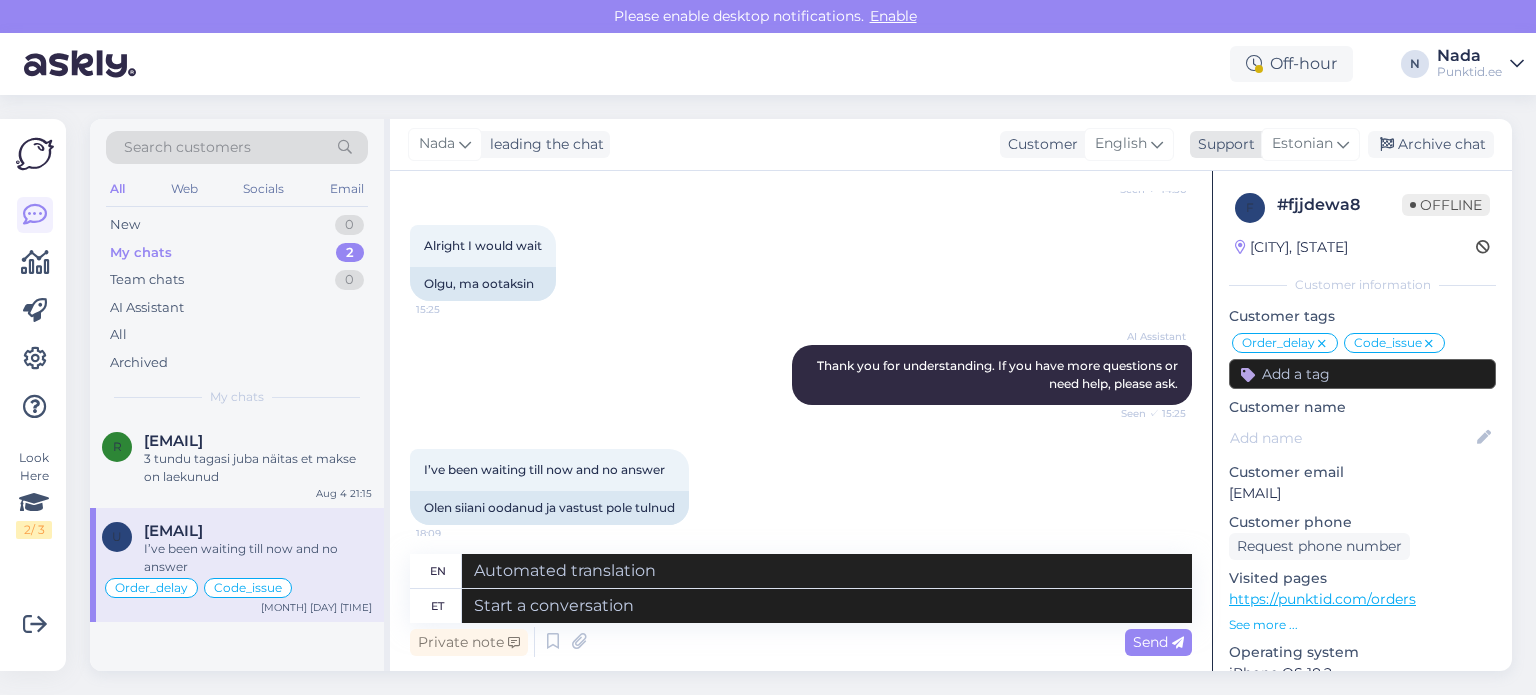 click on "Estonian" at bounding box center (1302, 144) 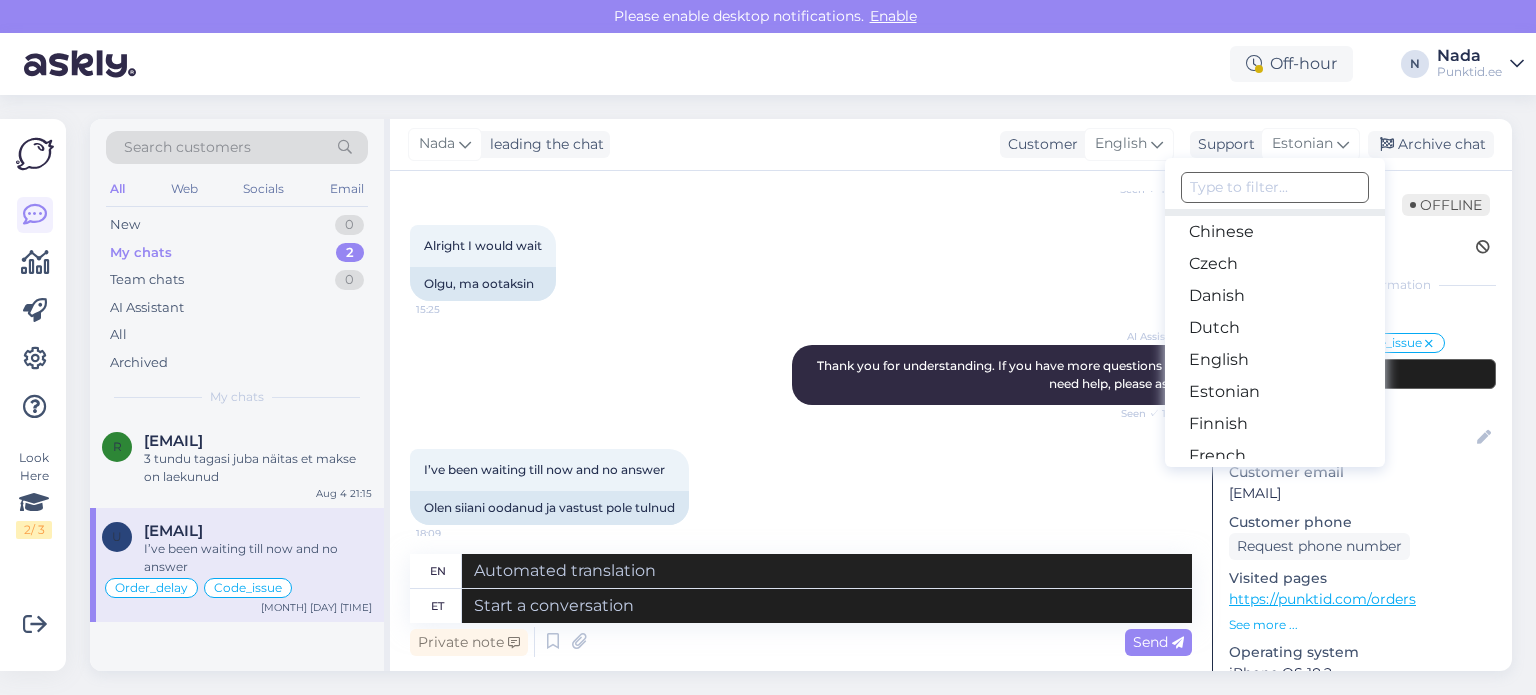 scroll, scrollTop: 100, scrollLeft: 0, axis: vertical 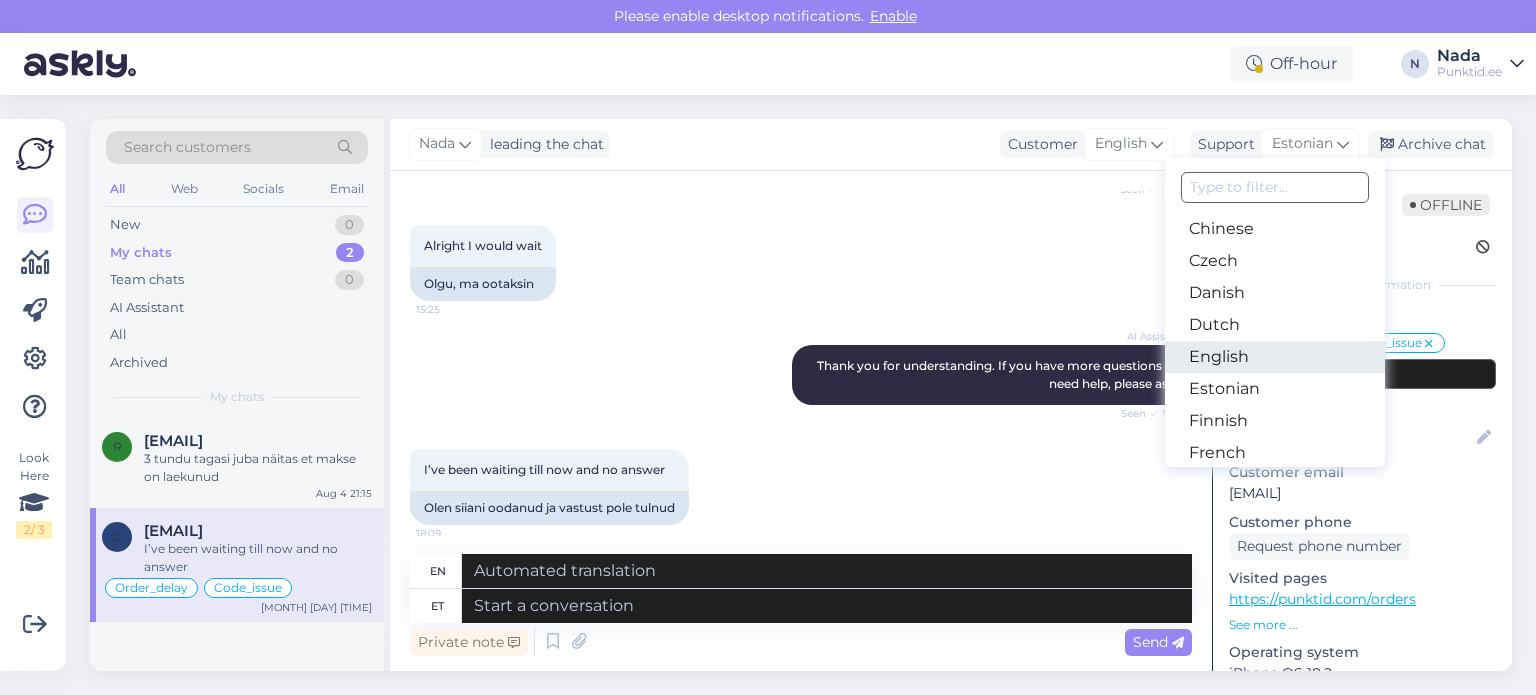 click on "English" at bounding box center (1275, 357) 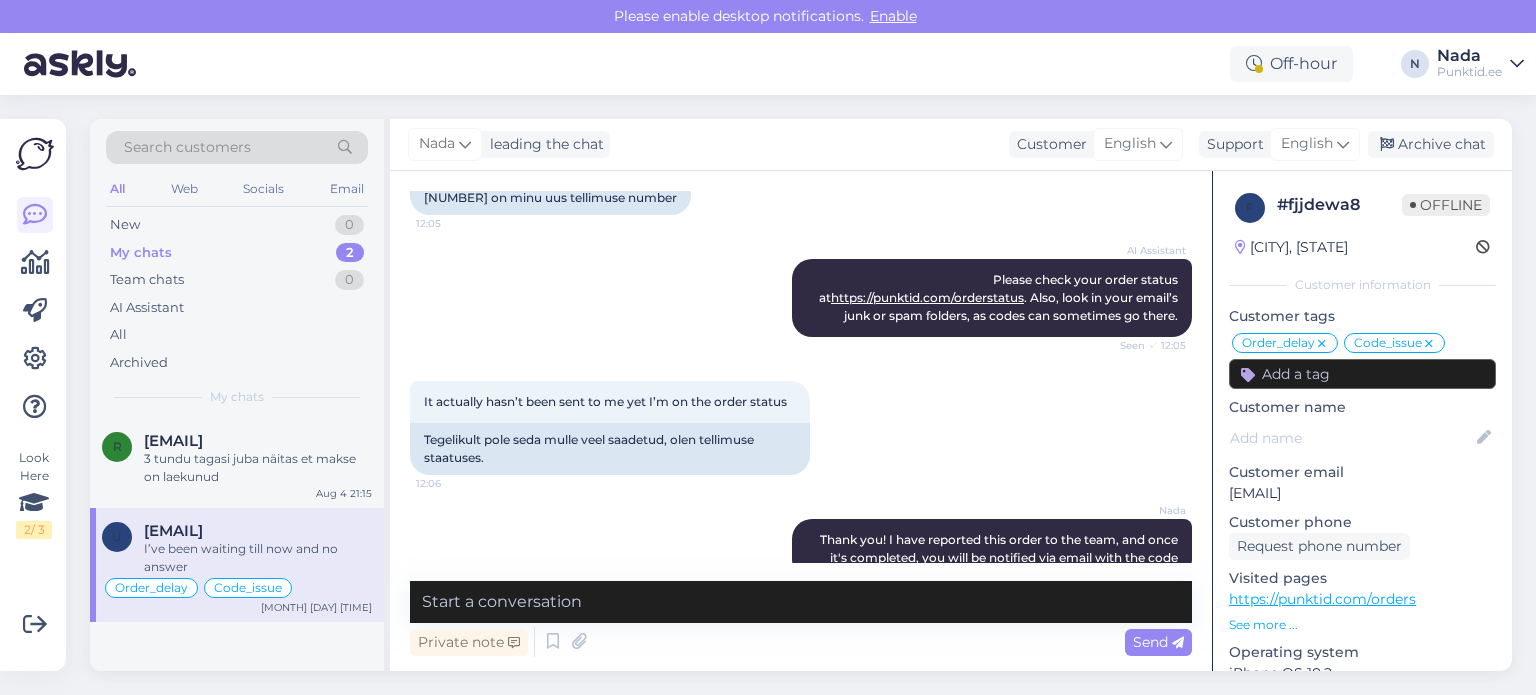 scroll, scrollTop: 11730, scrollLeft: 0, axis: vertical 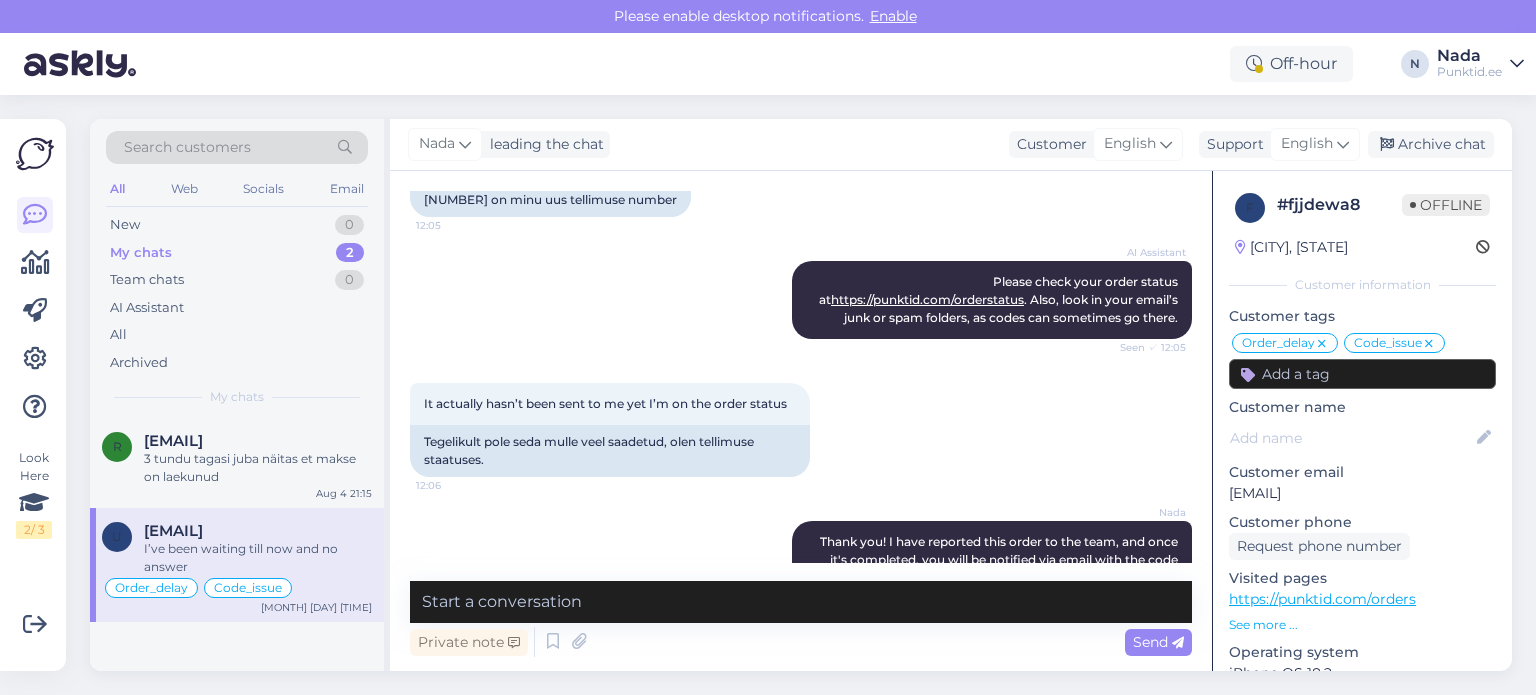 click on "847228 on minu uus tellimuse number" at bounding box center [550, 200] 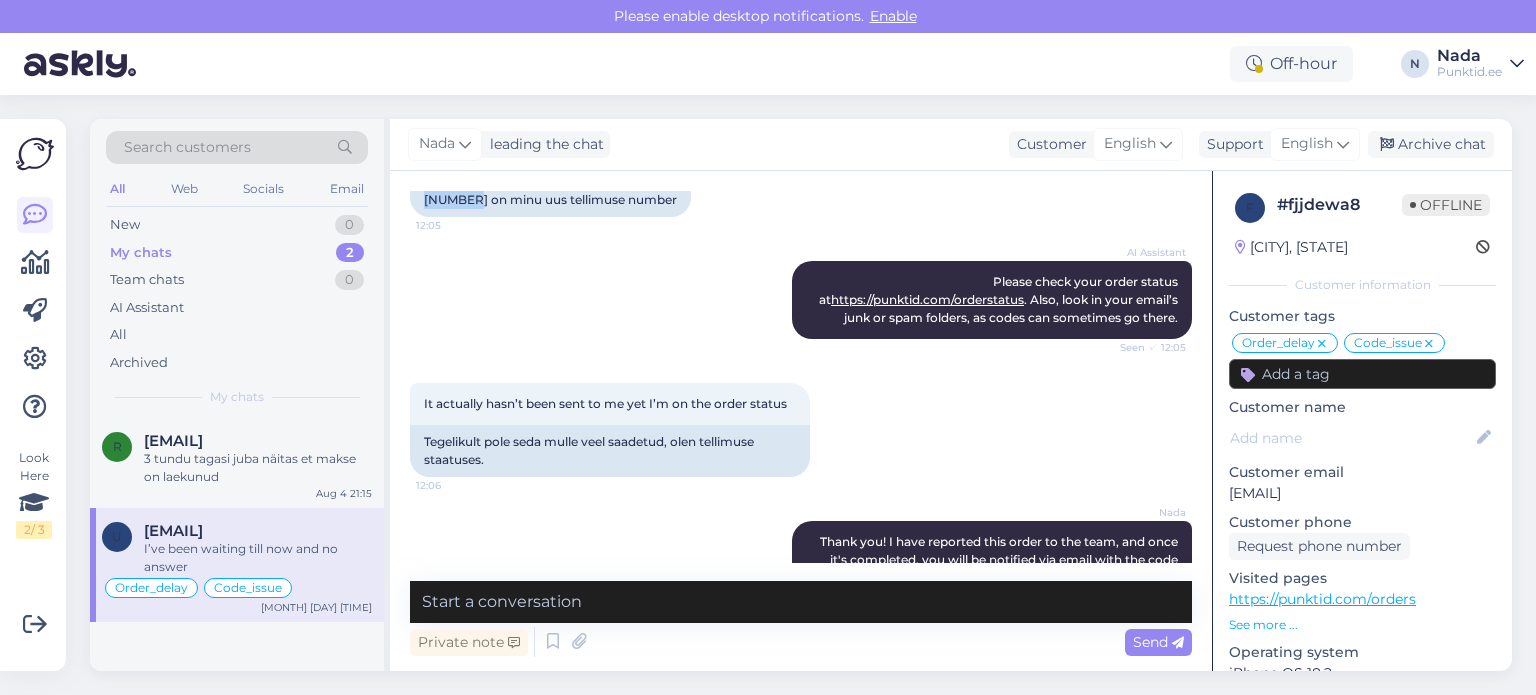 click on "847228 on minu uus tellimuse number" at bounding box center [550, 200] 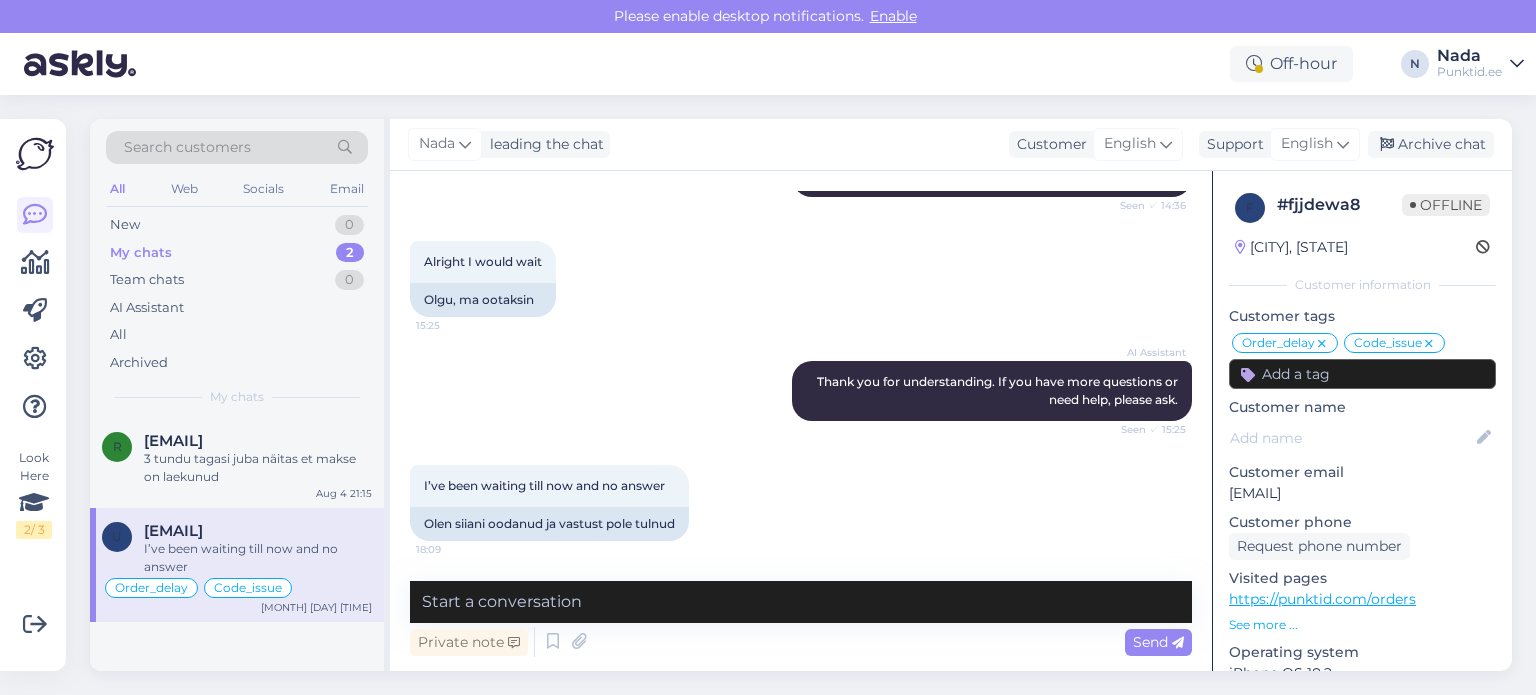scroll, scrollTop: 12204, scrollLeft: 0, axis: vertical 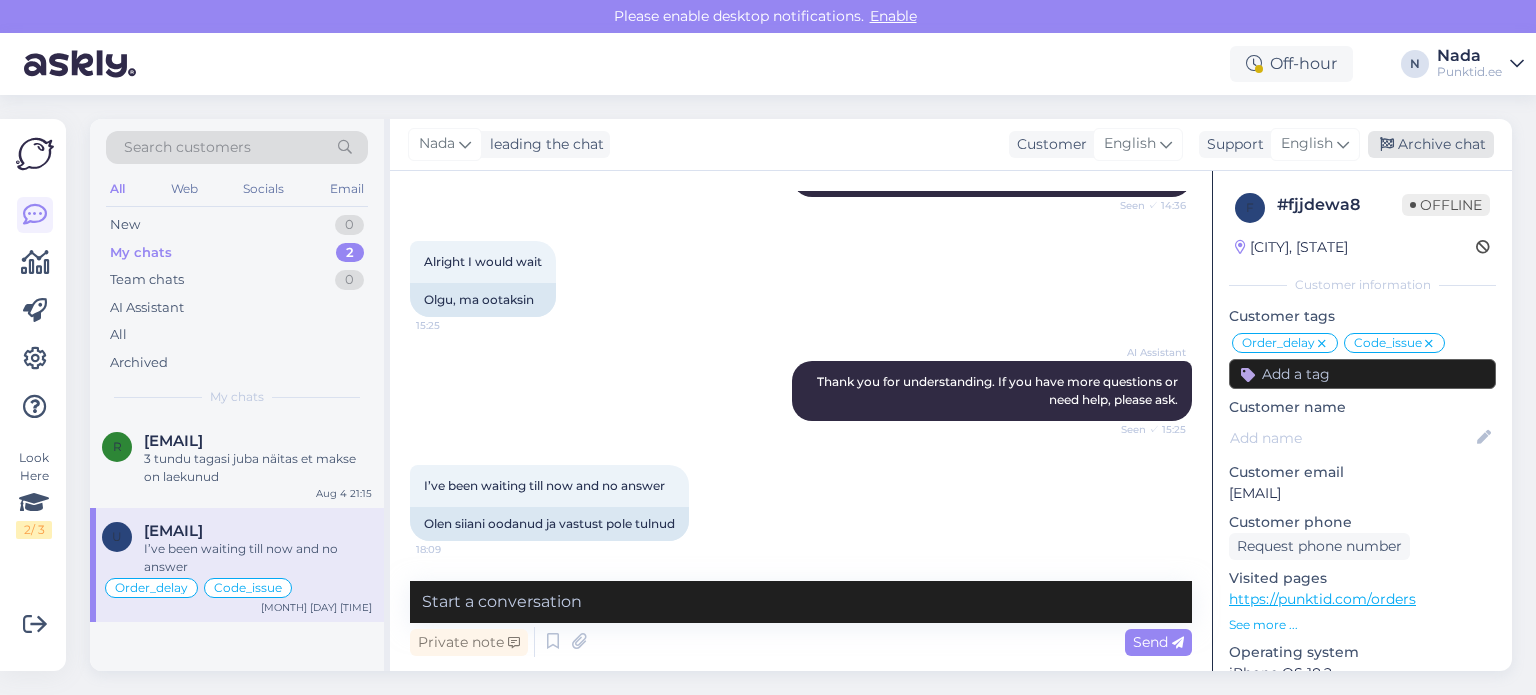 click on "Archive chat" at bounding box center (1431, 144) 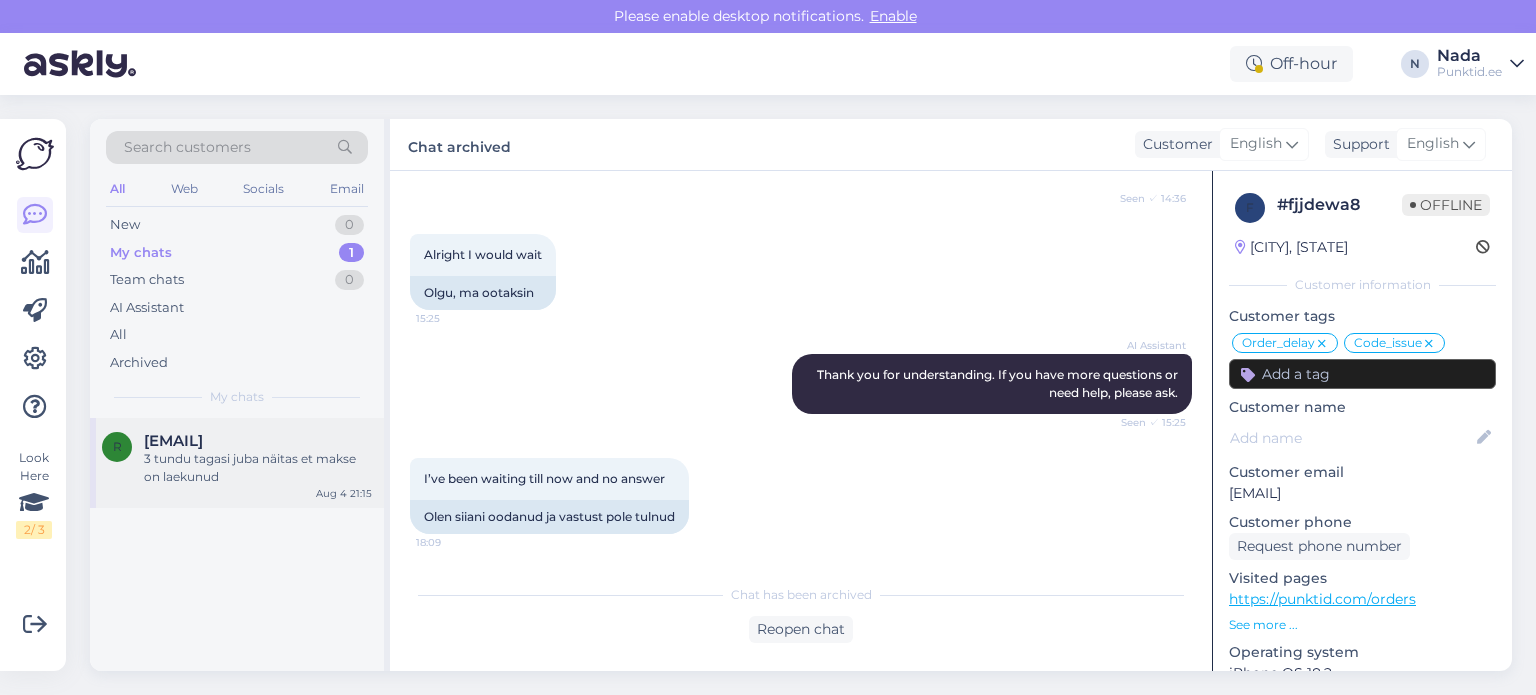 click on "3 tundu tagasi juba näitas et makse on laekunud" at bounding box center (258, 468) 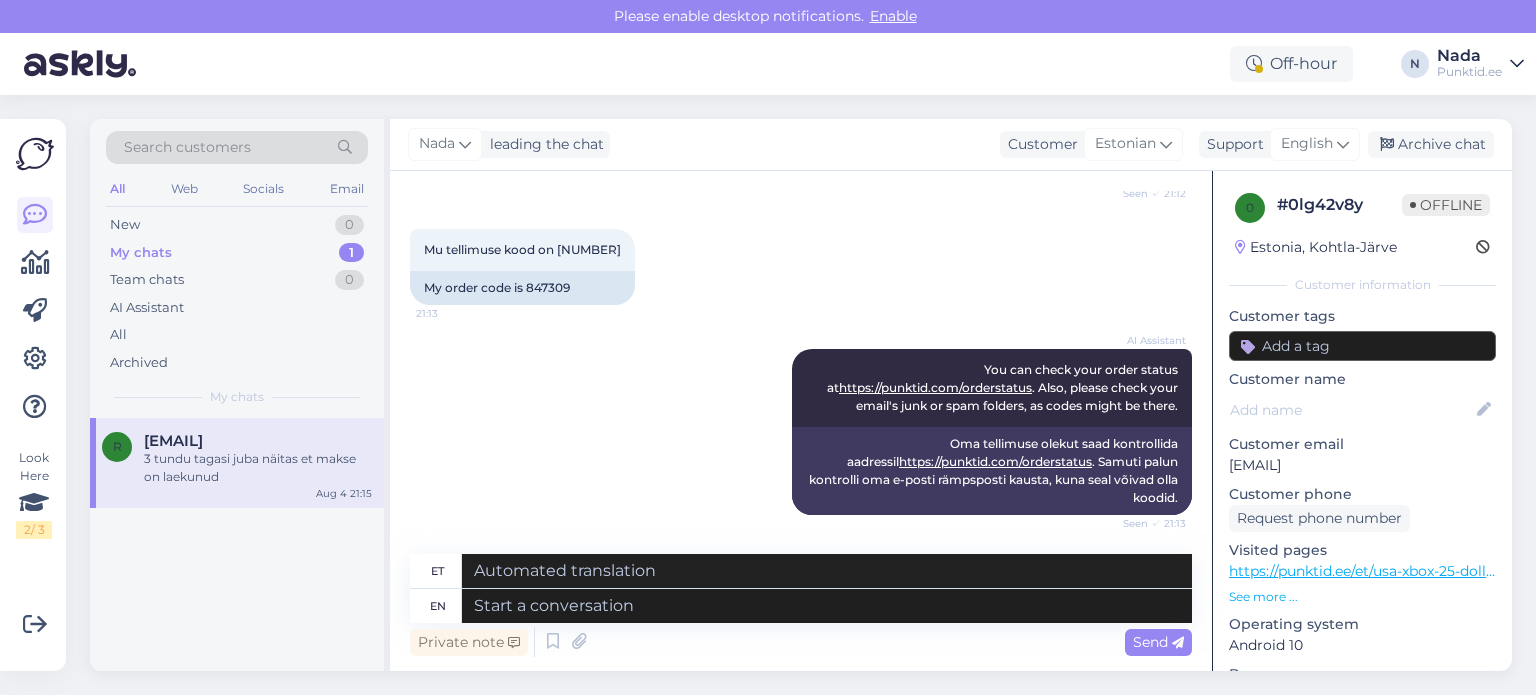 scroll, scrollTop: 972, scrollLeft: 0, axis: vertical 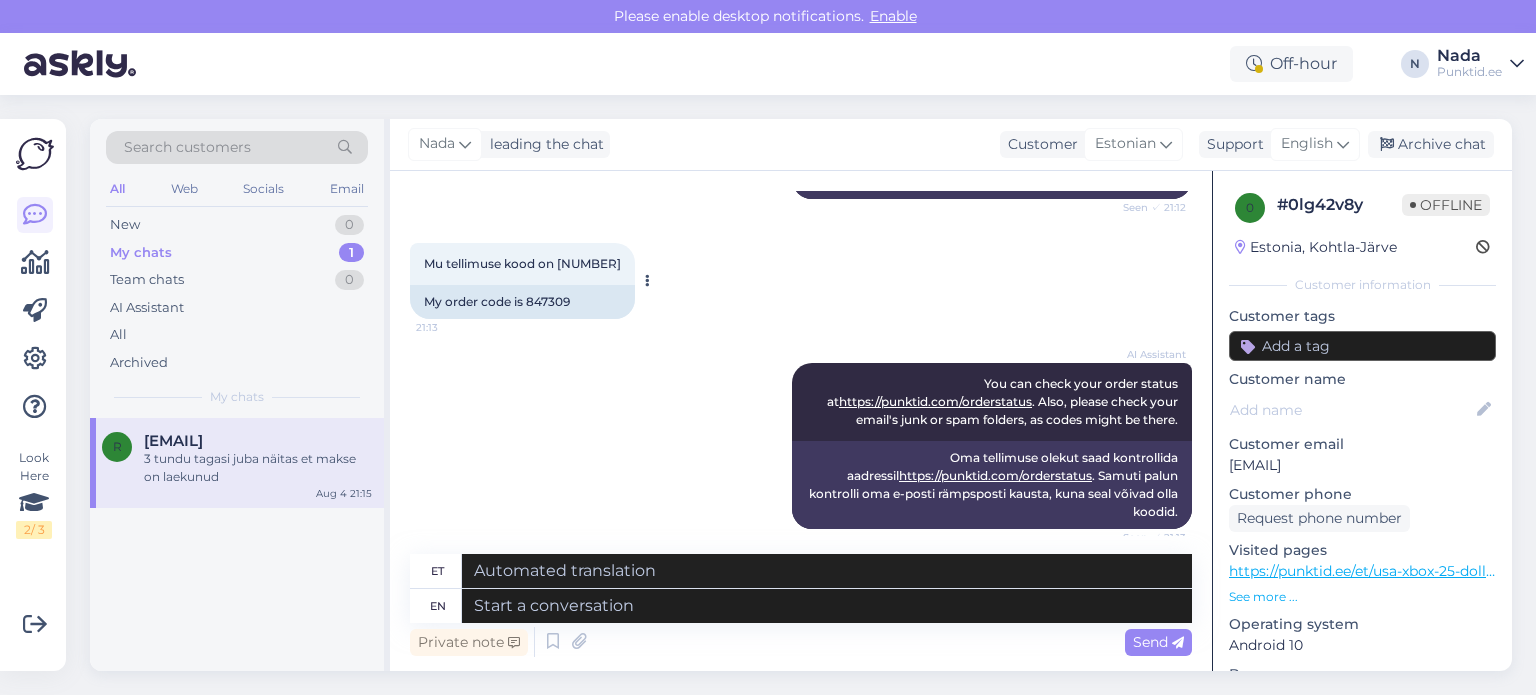 click on "My order code is 847309" at bounding box center (522, 302) 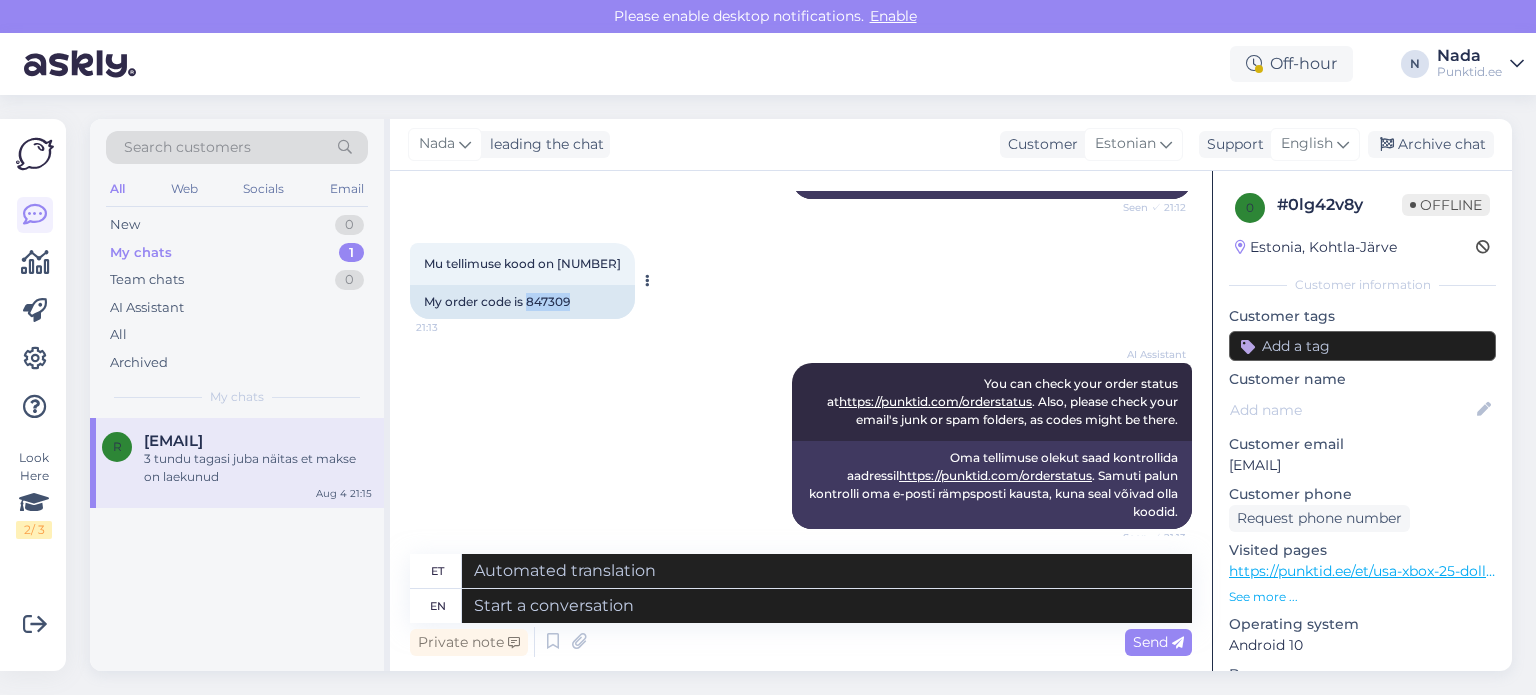 click on "My order code is 847309" at bounding box center (522, 302) 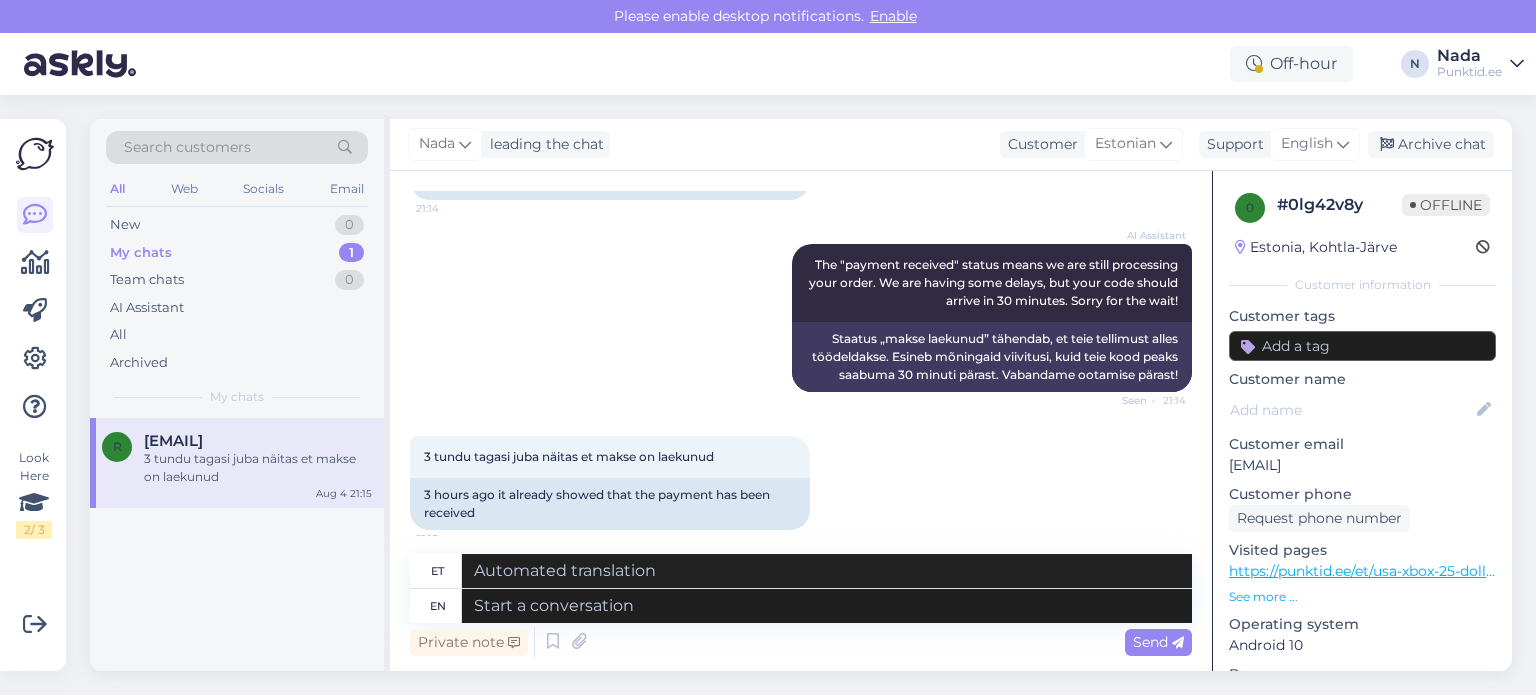 scroll, scrollTop: 1472, scrollLeft: 0, axis: vertical 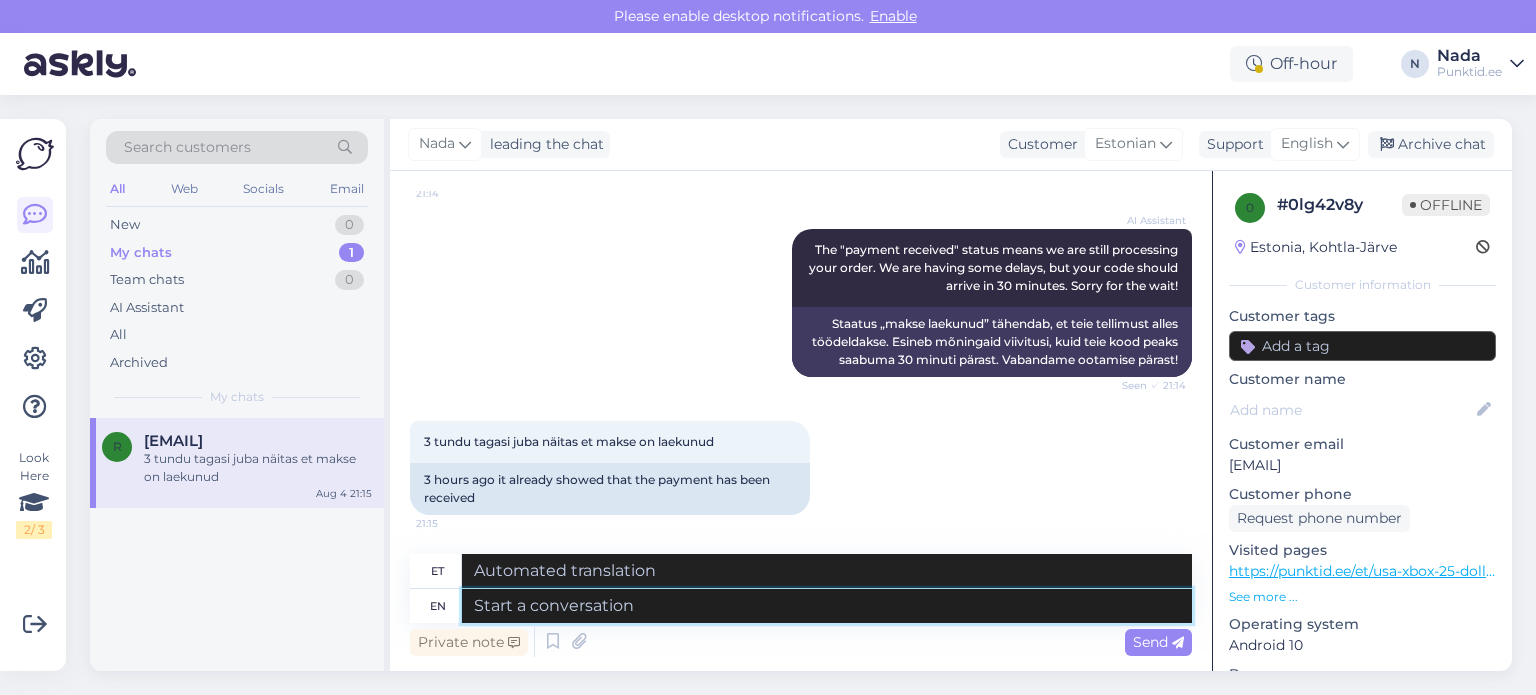 click at bounding box center [827, 606] 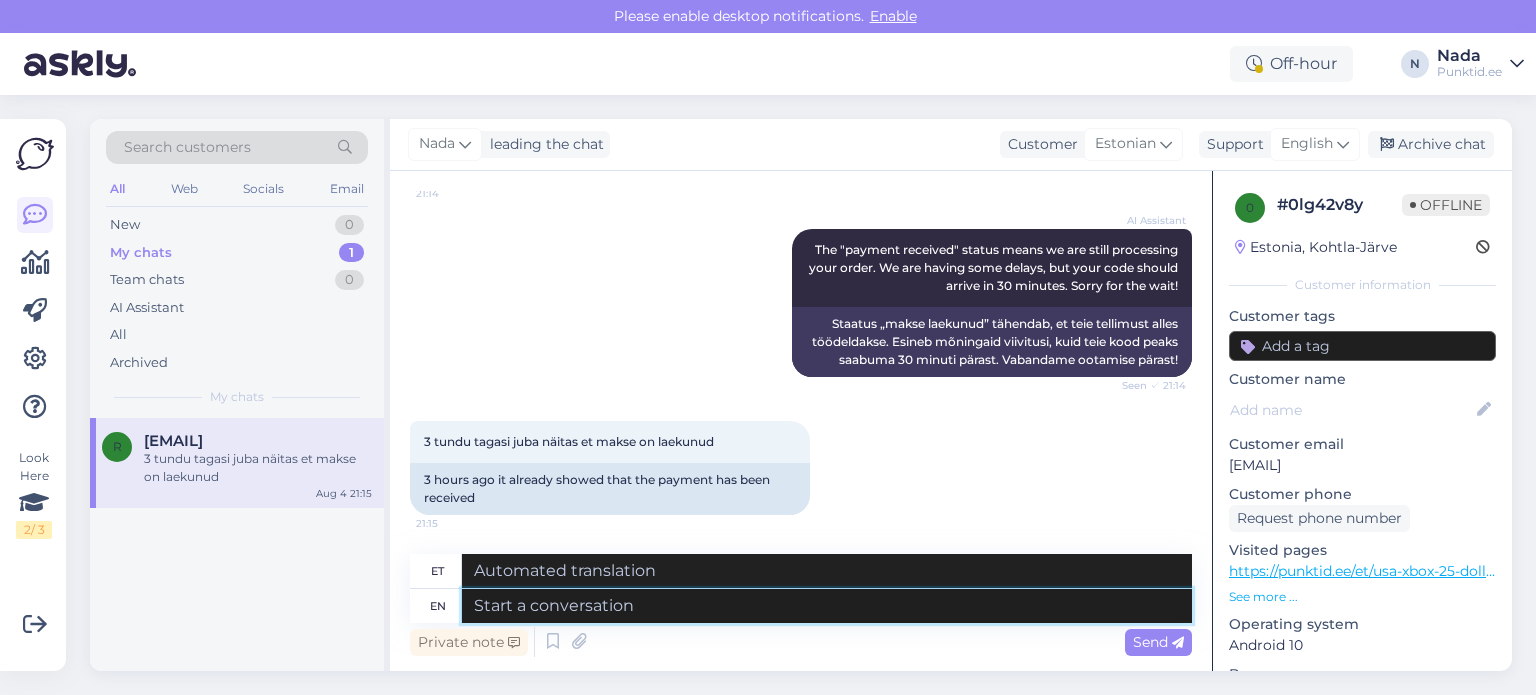 paste on "Hello there! Thank you for your patience and we apologize for this inconvenience as we are facing a delay issue from the reseller that's why orders are taking longer than usual to be fulfilled. Once your order is completed, it will be delivered to you immediately. Once again, we appreciate your patience and understanding." 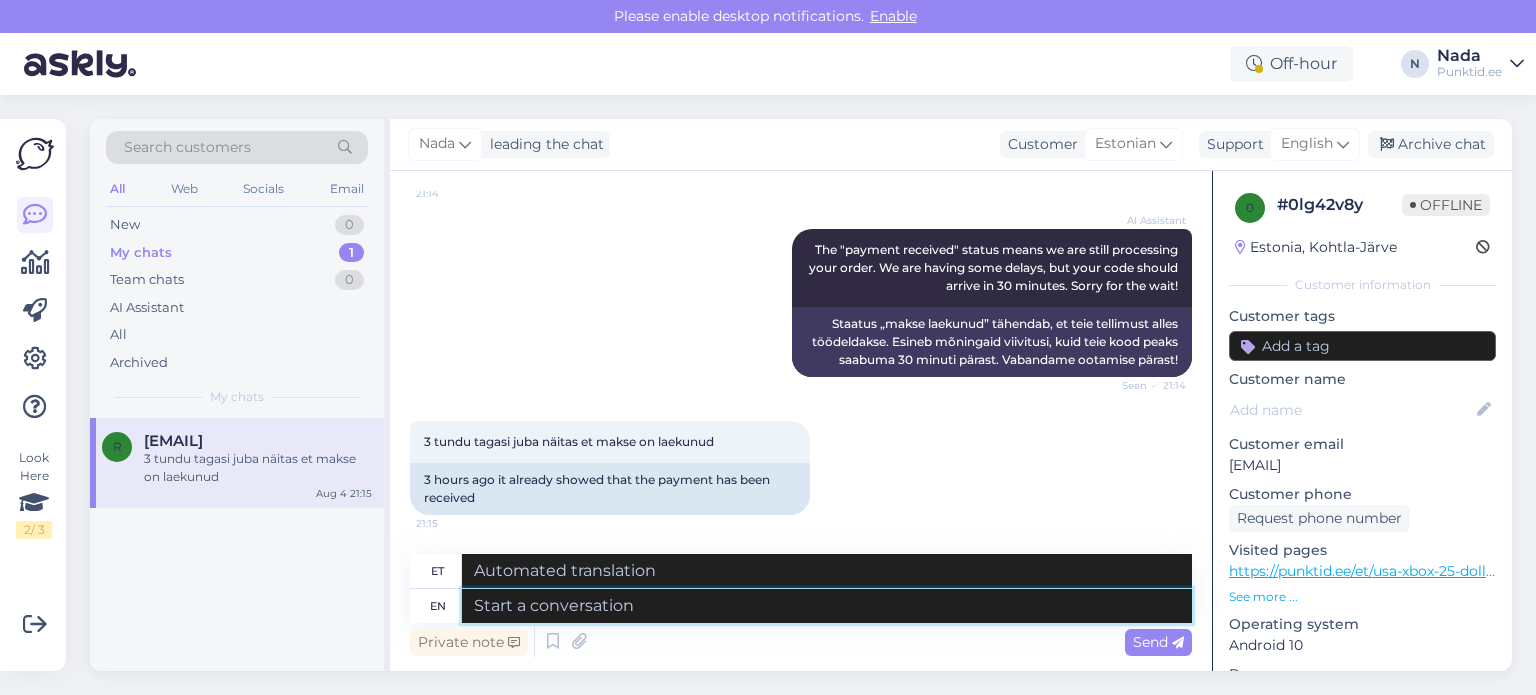 type on "Hello there! Thank you for your patience and we apologize for this inconvenience as we are facing a delay issue from the reseller that's why orders are taking longer than usual to be fulfilled. Once your order is completed, it will be delivered to you immediately. Once again, we appreciate your patience and understanding." 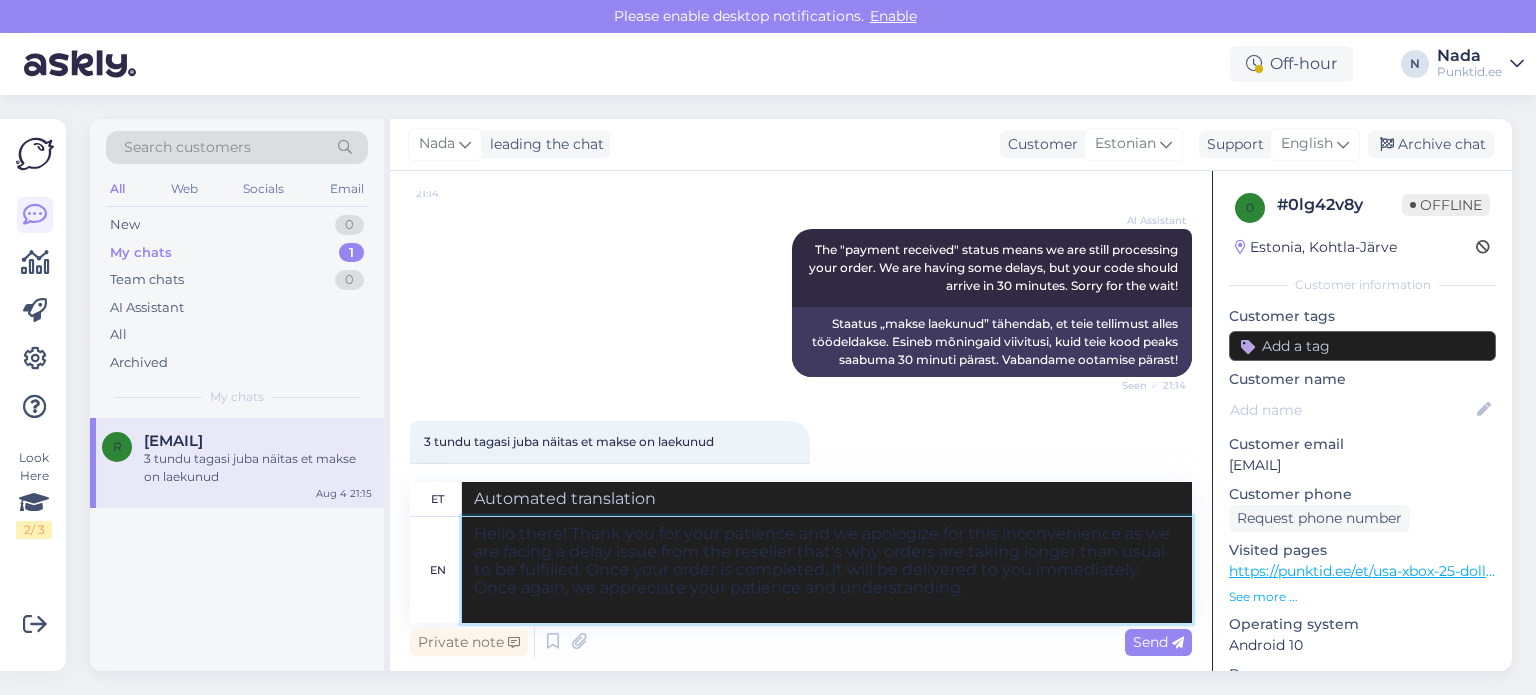 type on "Tere! Täname teid kannatlikkuse eest ja vabandame ebamugavuste pärast, kuna edasimüüja tõttu on meil viivitus, mistõttu tellimuste täitmine võtab tavapärasest kauem aega. Kui teie tellimus on valmis, toimetatakse see teile koheselt kohale. Veel kord hindame teie kannatlikkust ja mõistmist." 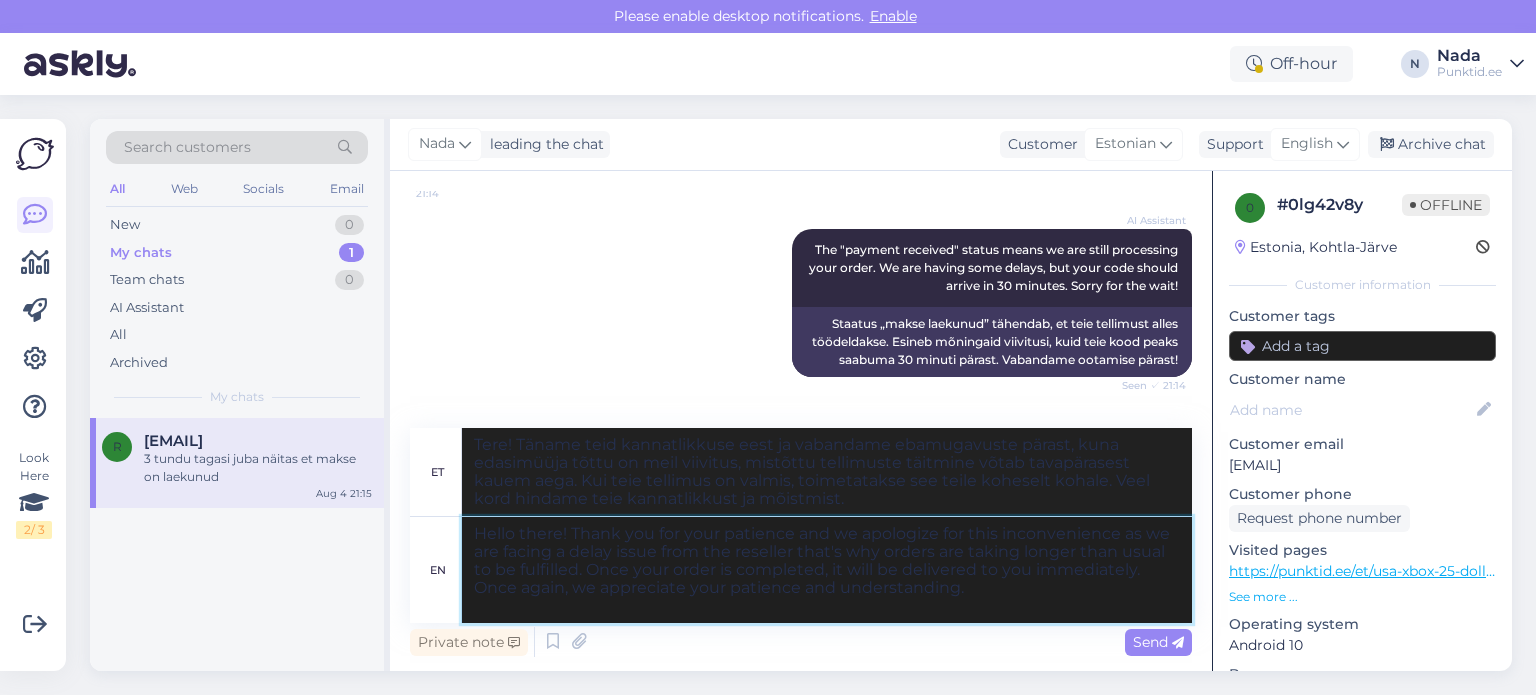 click on "Hello there! Thank you for your patience and we apologize for this inconvenience as we are facing a delay issue from the reseller that's why orders are taking longer than usual to be fulfilled. Once your order is completed, it will be delivered to you immediately. Once again, we appreciate your patience and understanding." at bounding box center [827, 570] 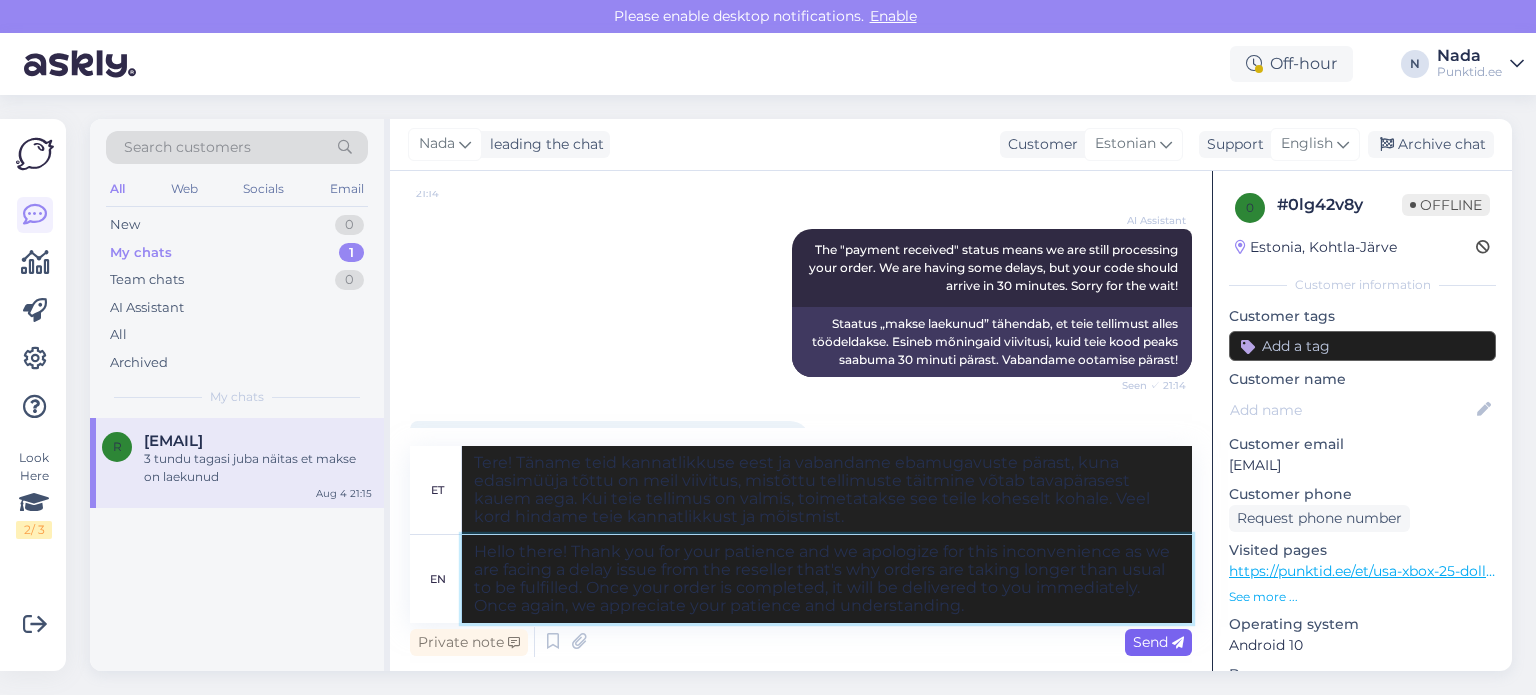 type on "Hello there! Thank you for your patience and we apologize for this inconvenience as we are facing a delay issue from the reseller that's why orders are taking longer than usual to be fulfilled. Once your order is completed, it will be delivered to you immediately. Once again, we appreciate your patience and understanding." 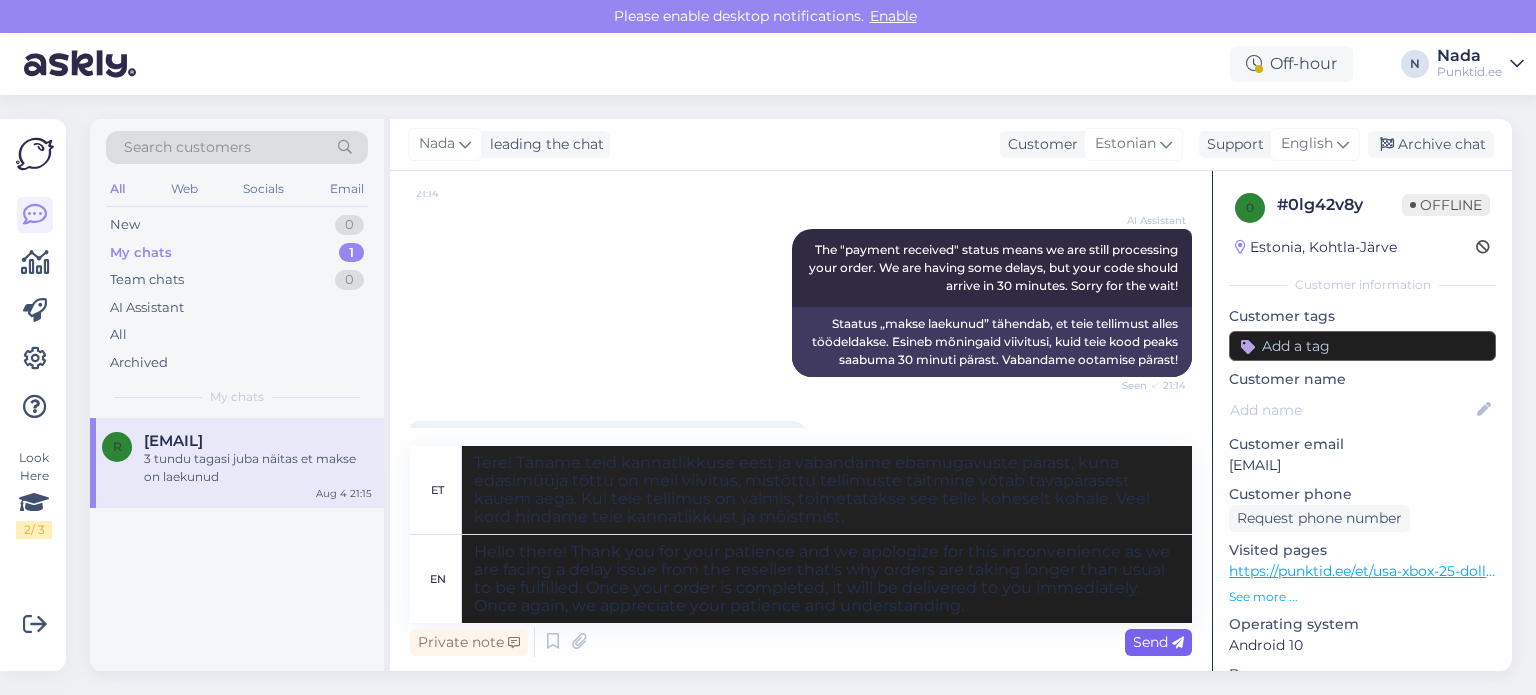 click on "Send" at bounding box center [1158, 642] 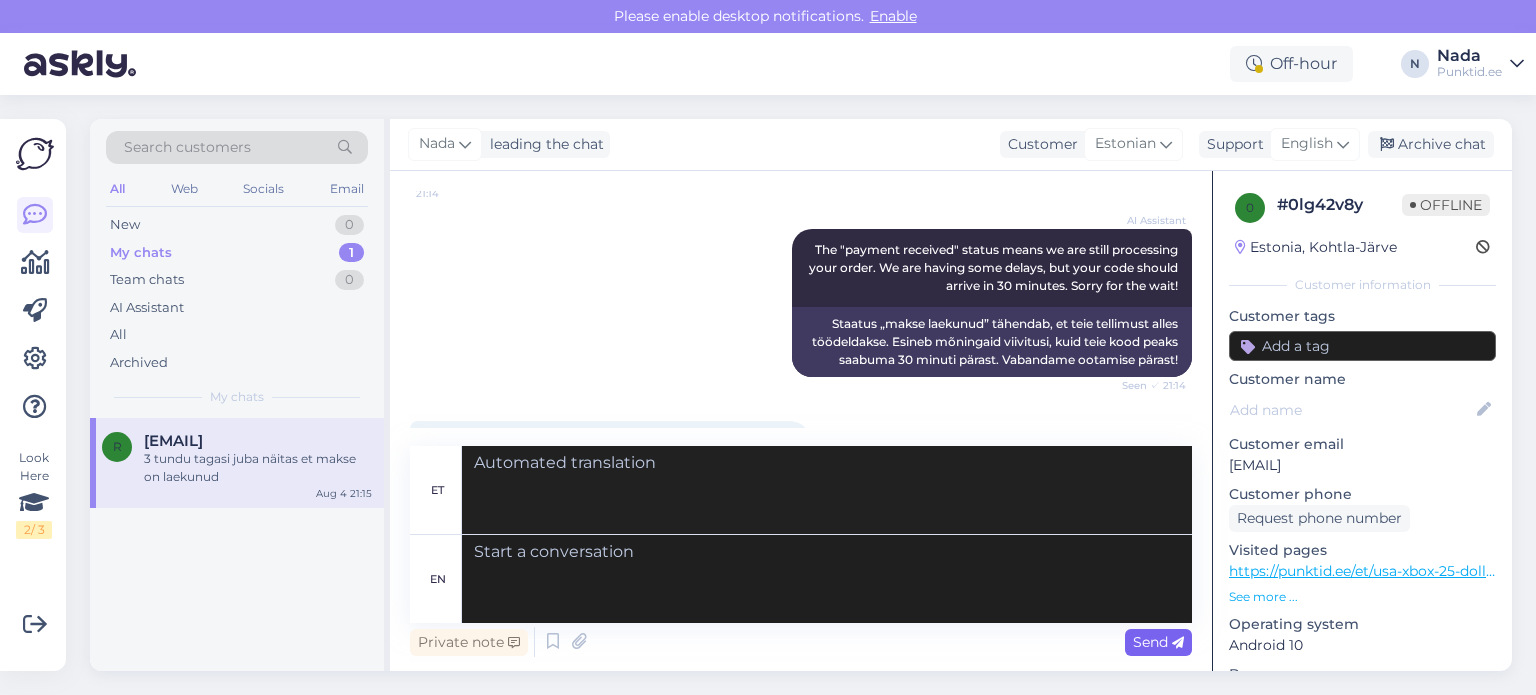 scroll, scrollTop: 1814, scrollLeft: 0, axis: vertical 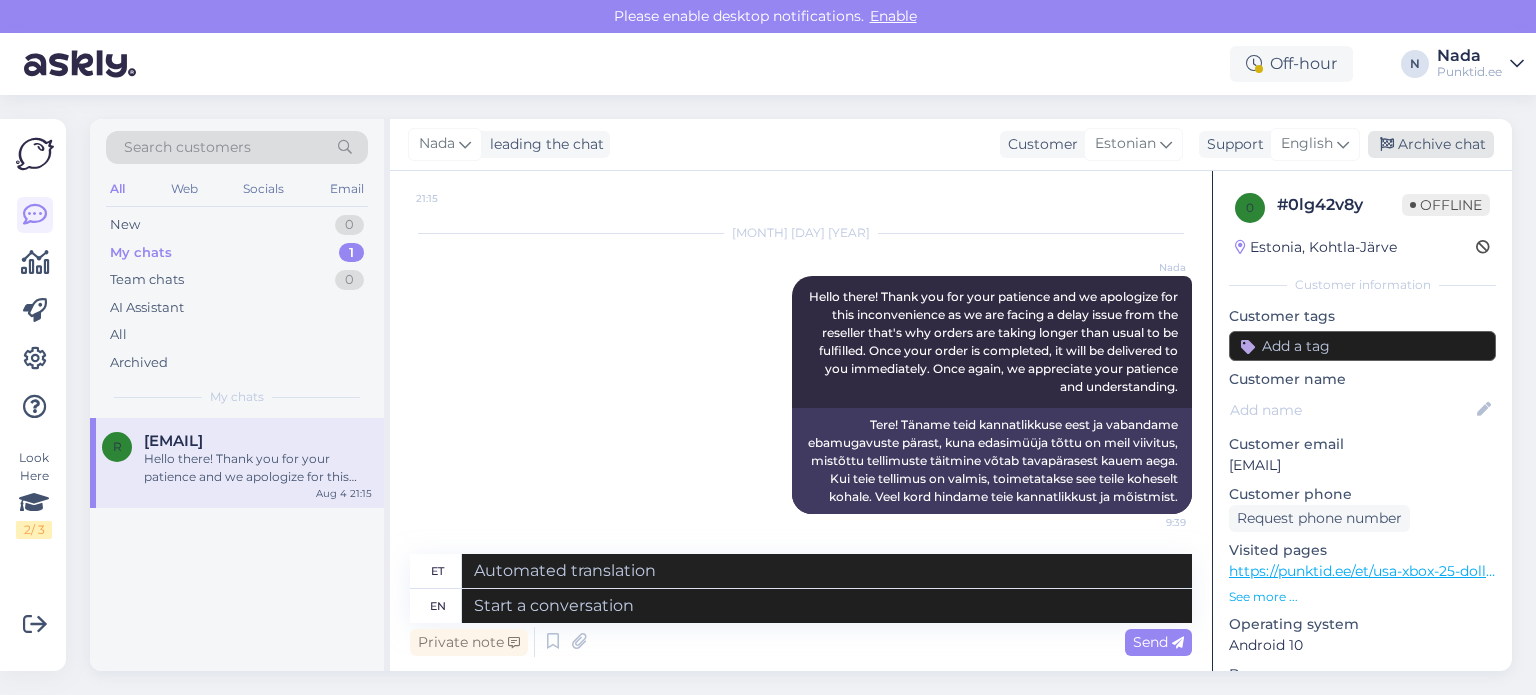 click on "Archive chat" at bounding box center [1431, 144] 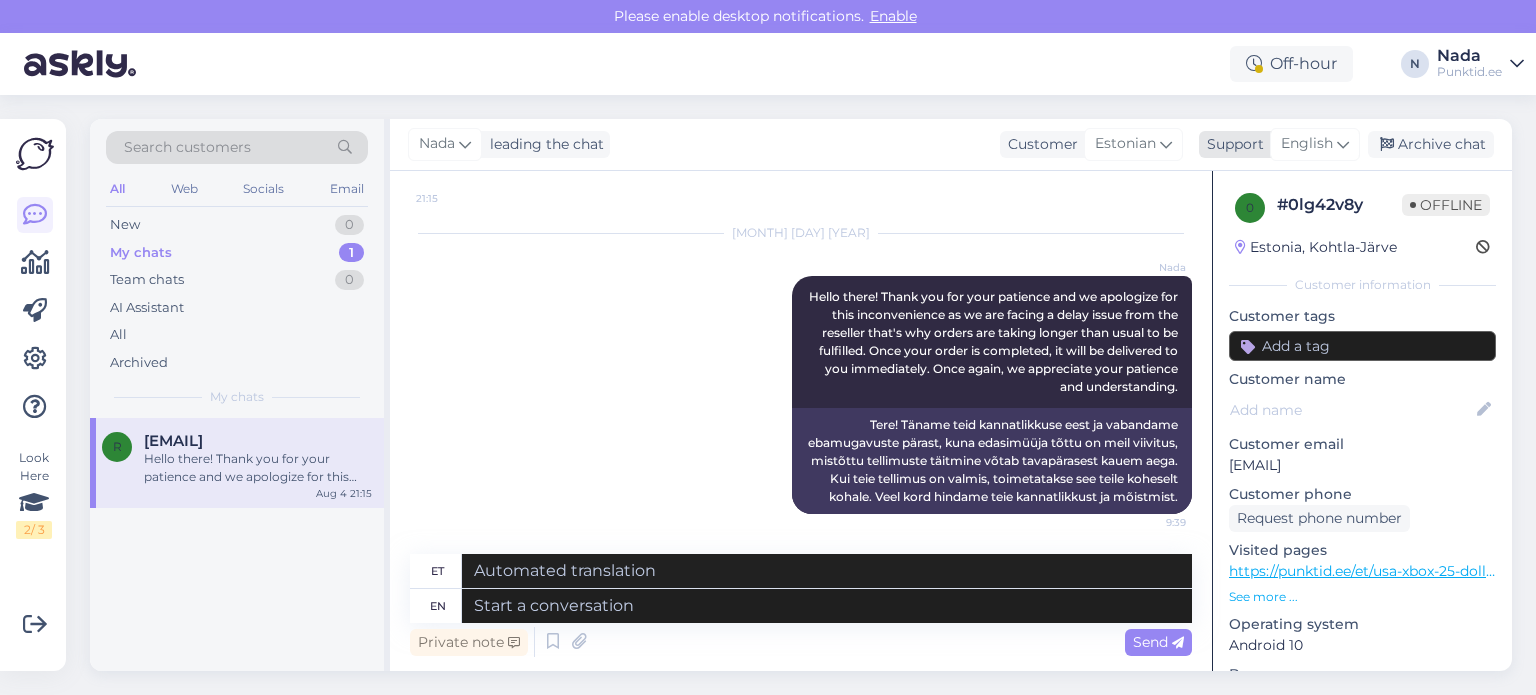 scroll, scrollTop: 1794, scrollLeft: 0, axis: vertical 